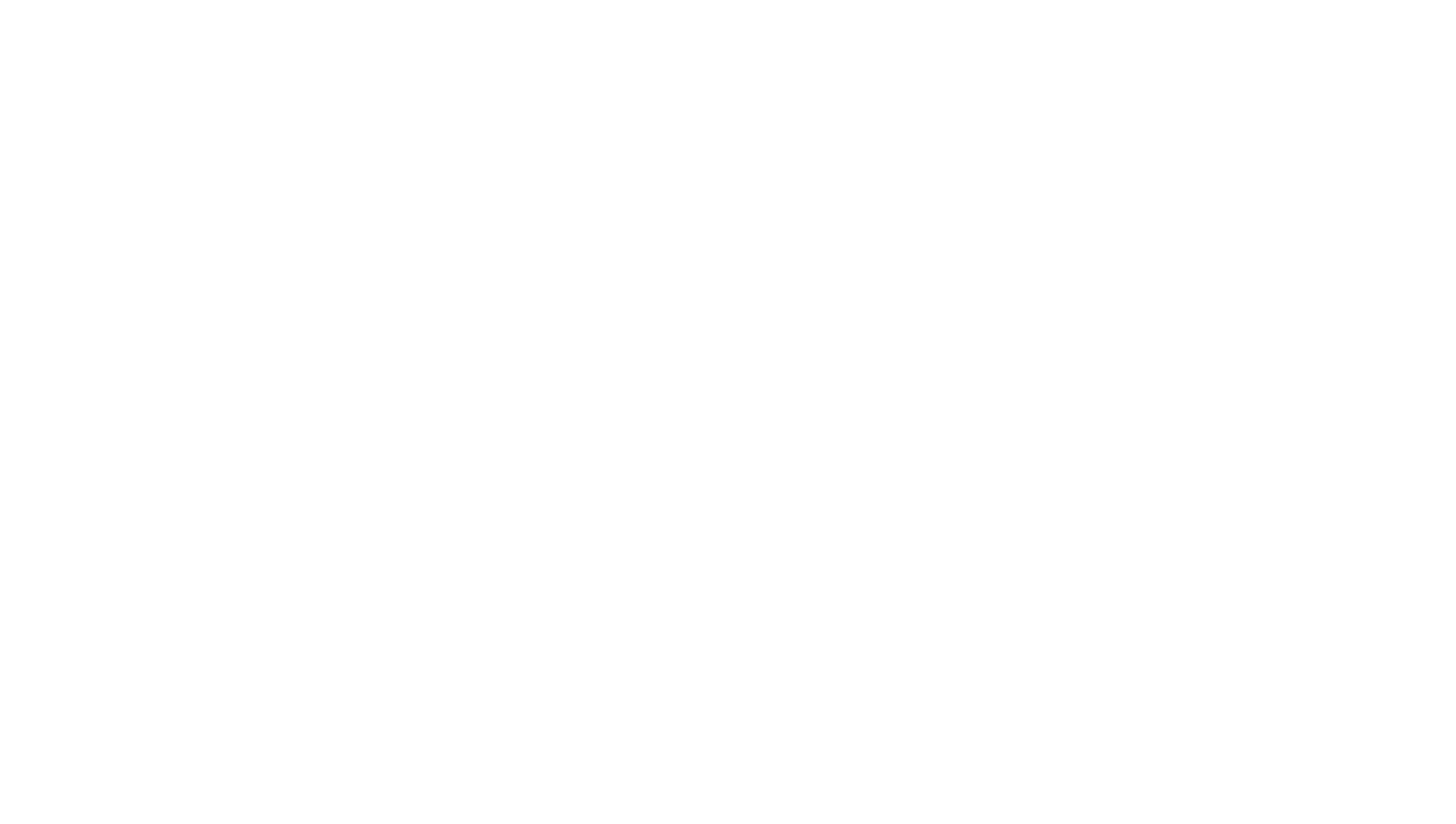 scroll, scrollTop: 0, scrollLeft: 0, axis: both 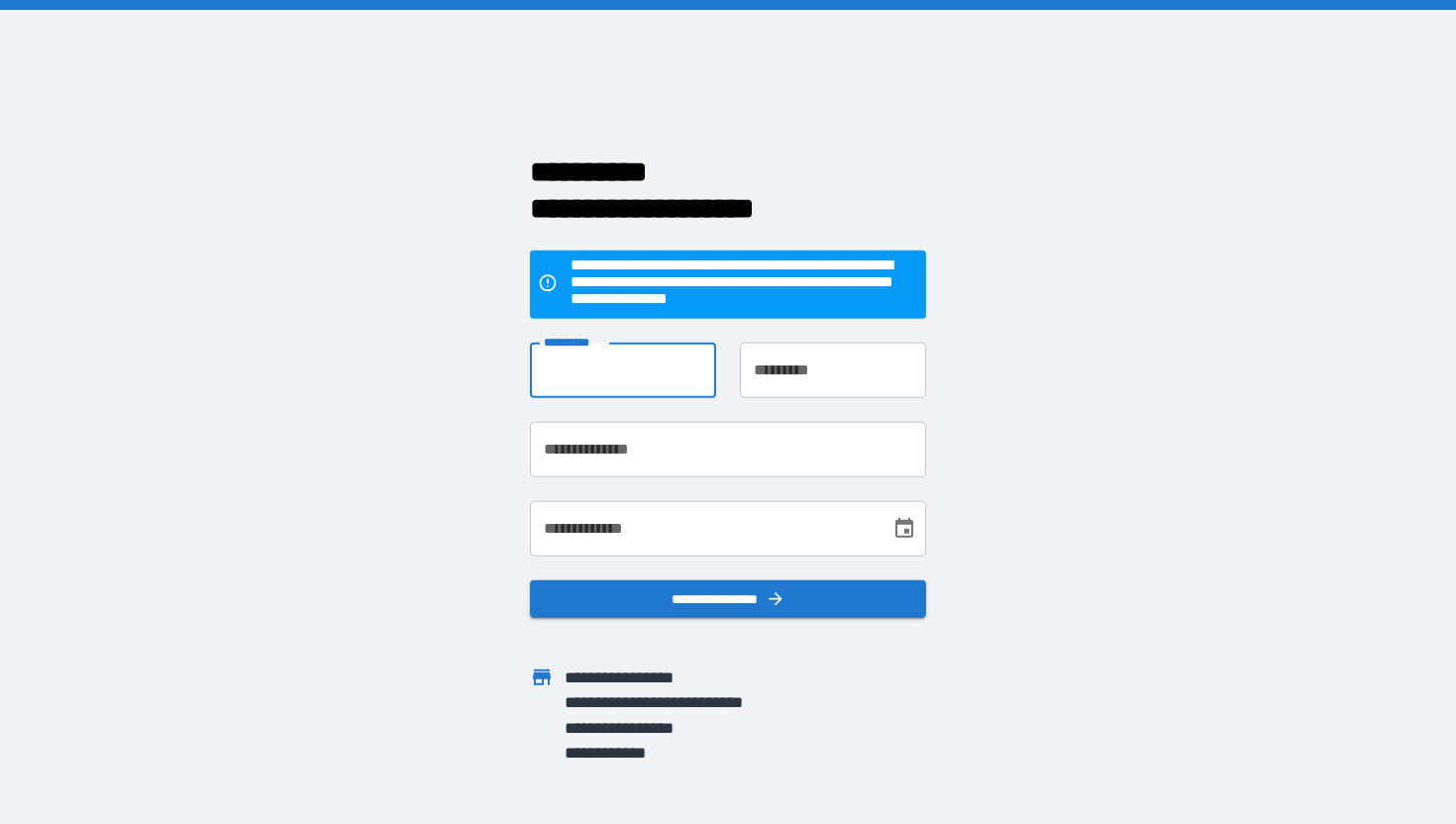 click on "**********" at bounding box center (623, 370) 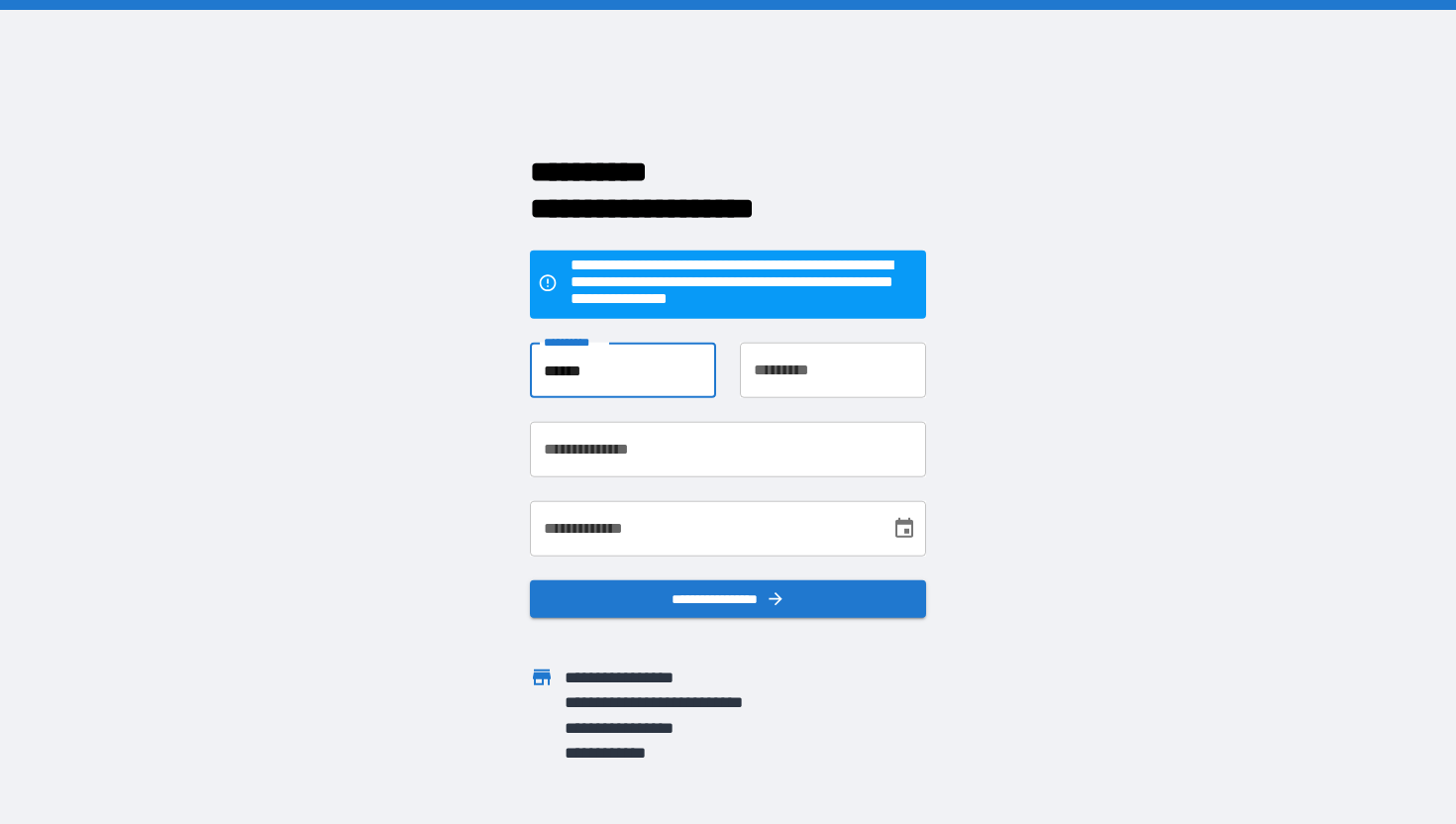 type on "******" 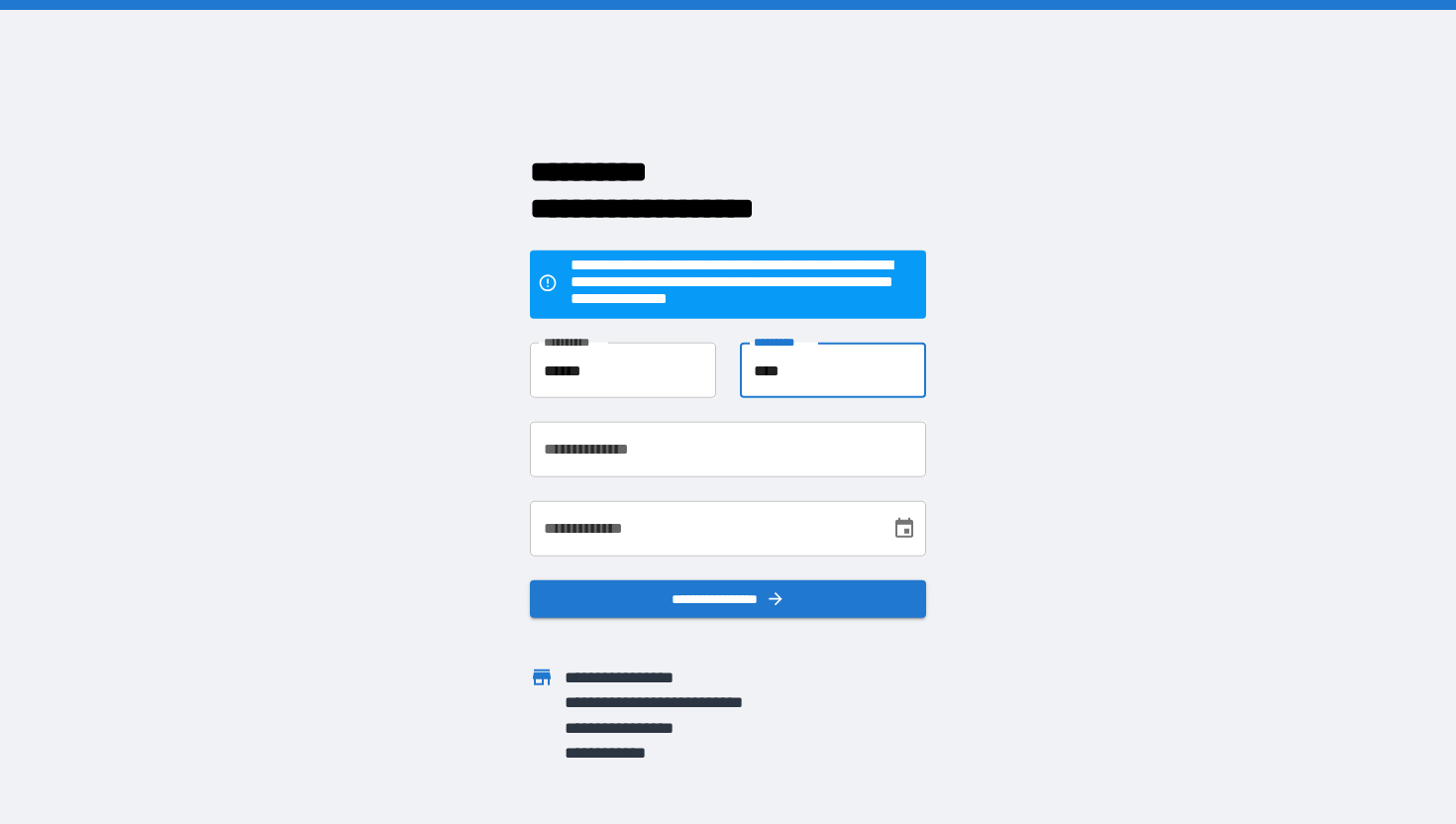 type on "****" 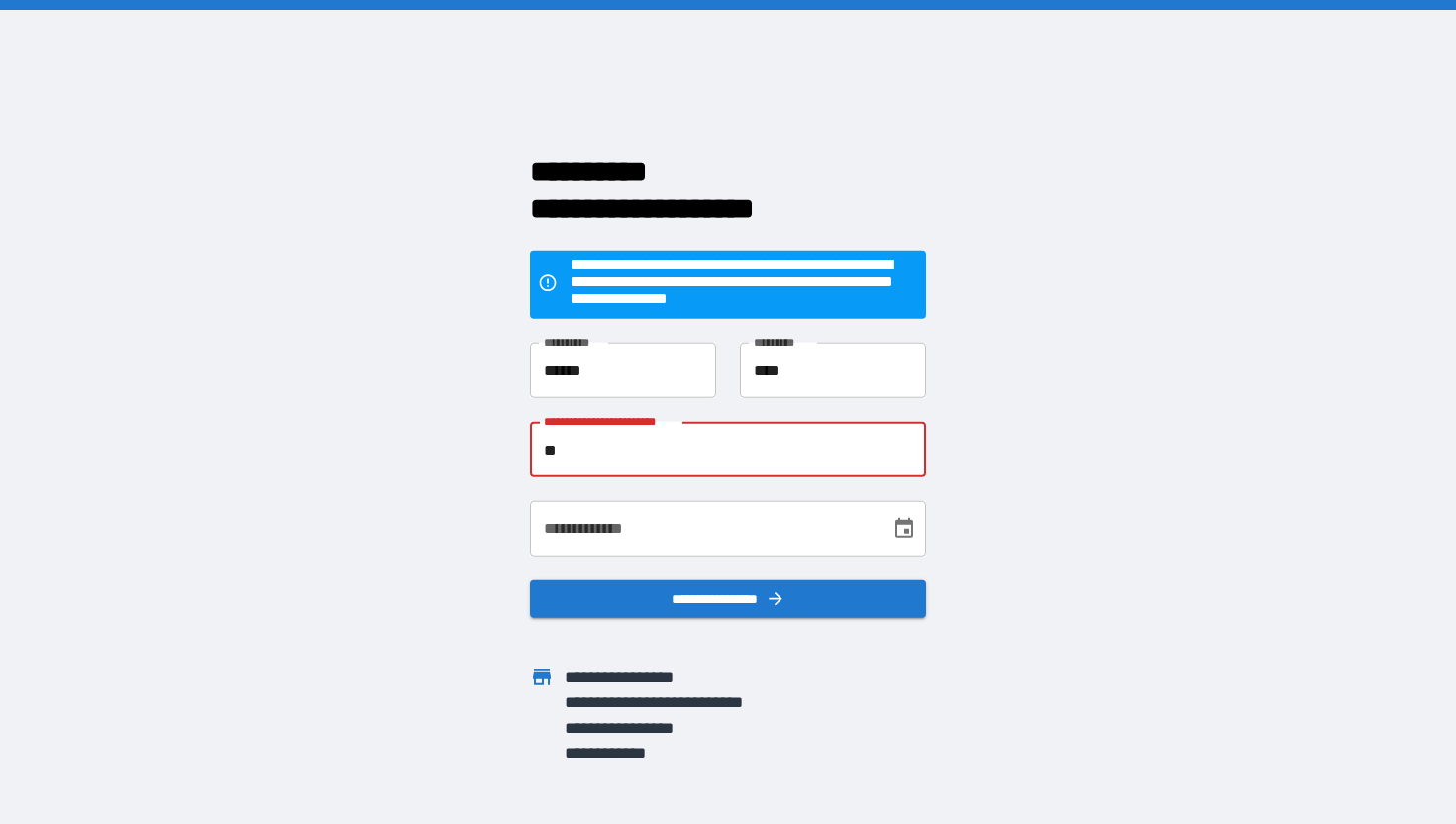 type on "*" 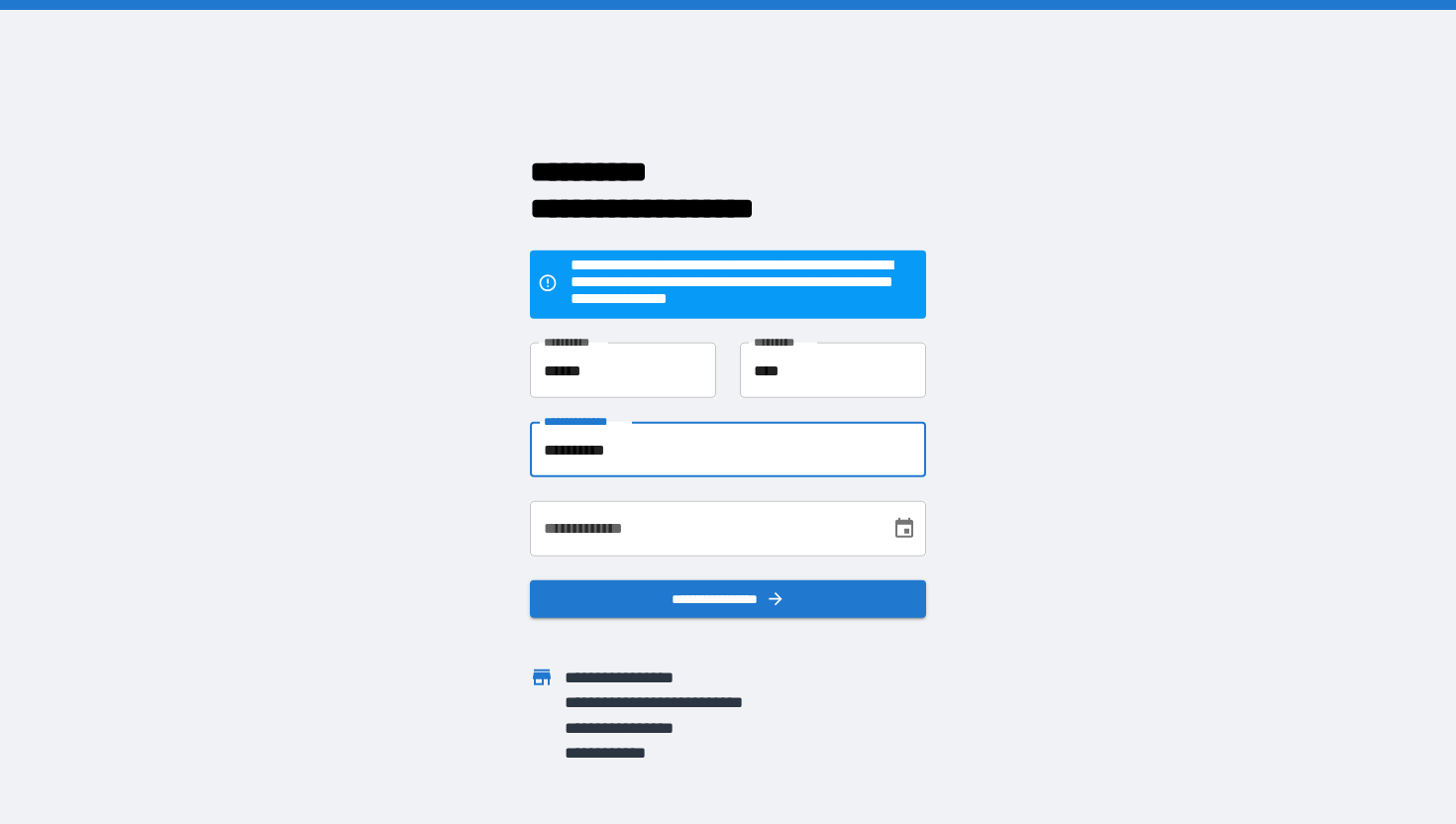 type on "**********" 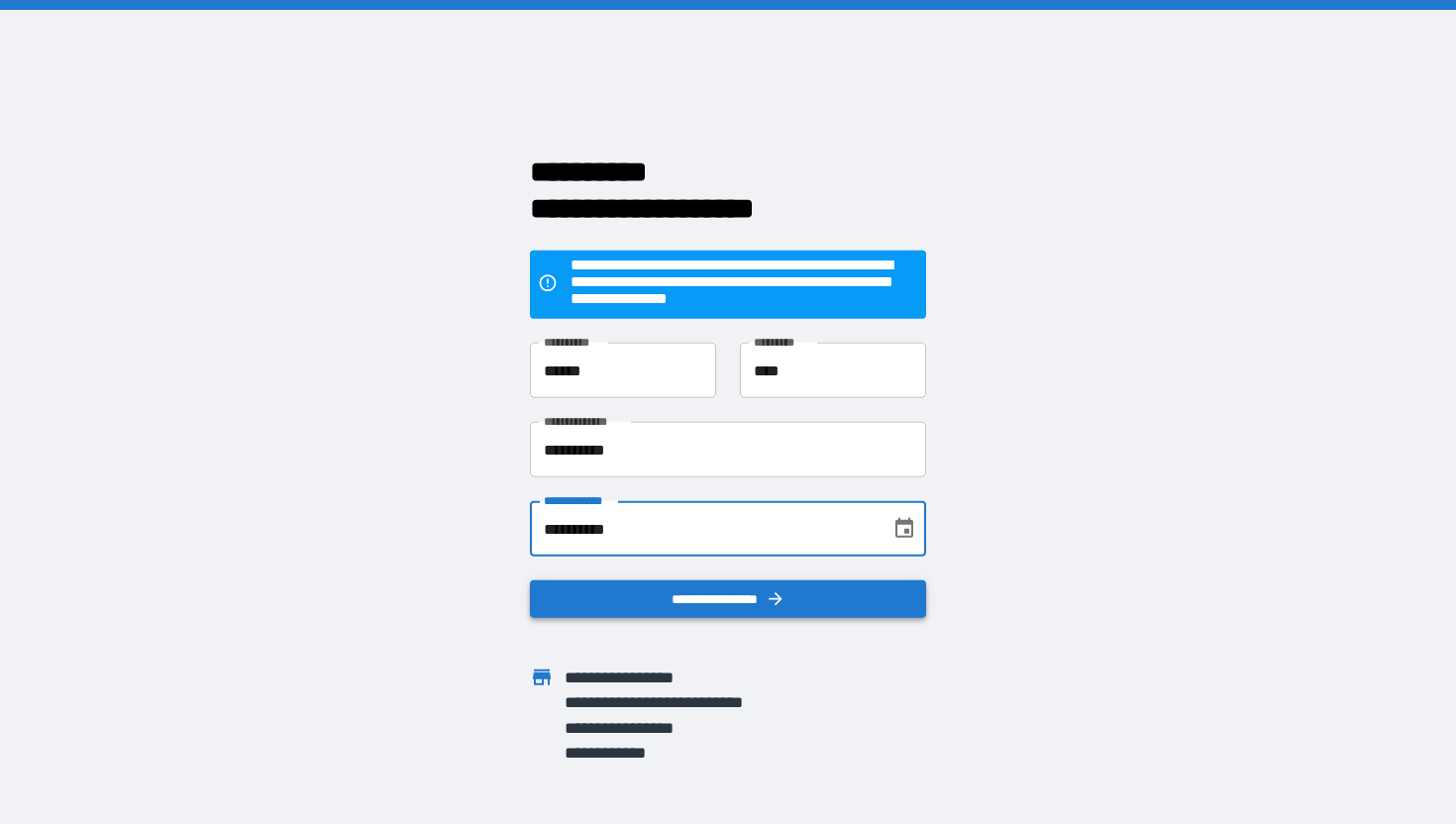 type on "**********" 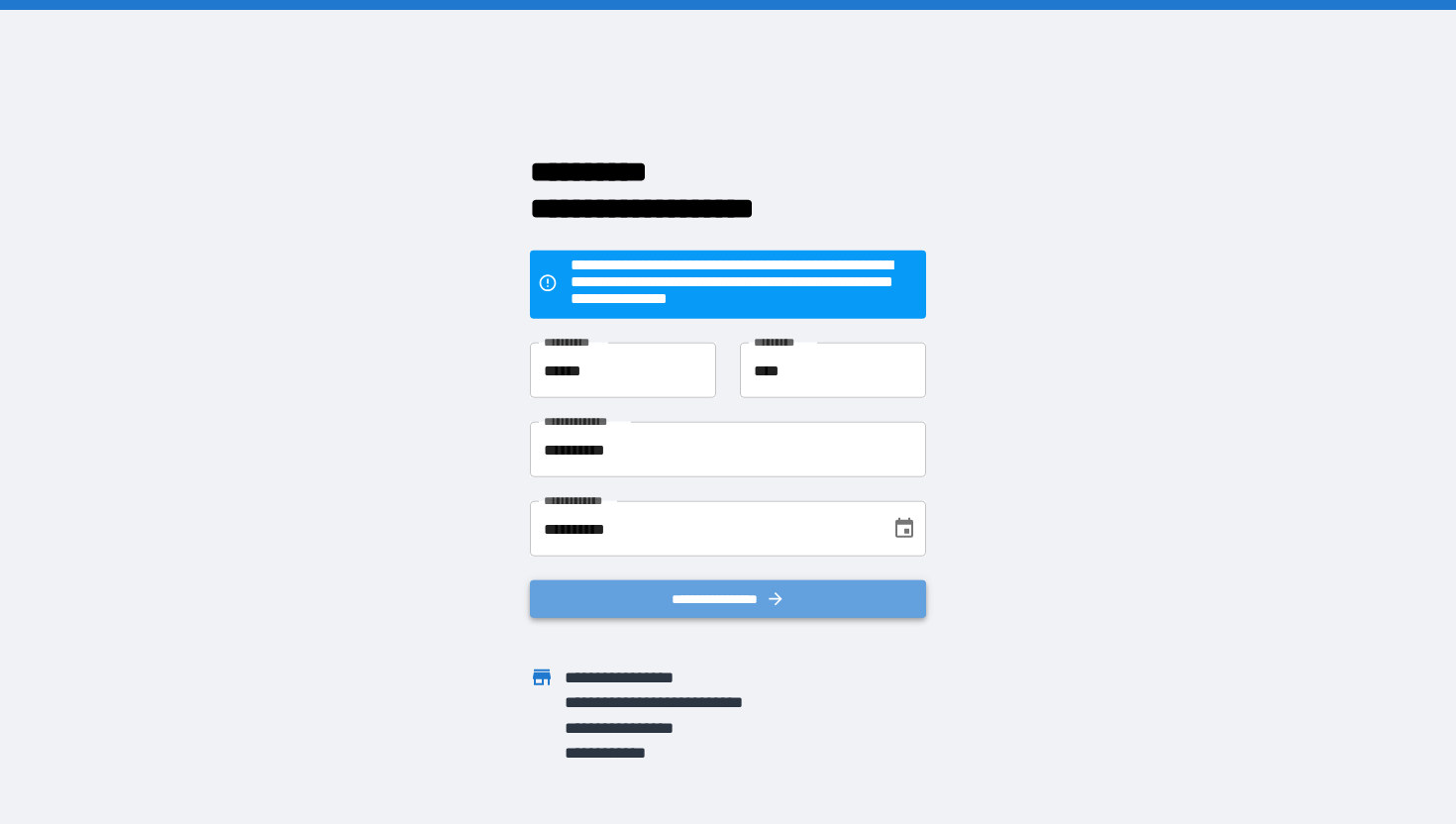 click on "**********" at bounding box center [728, 599] 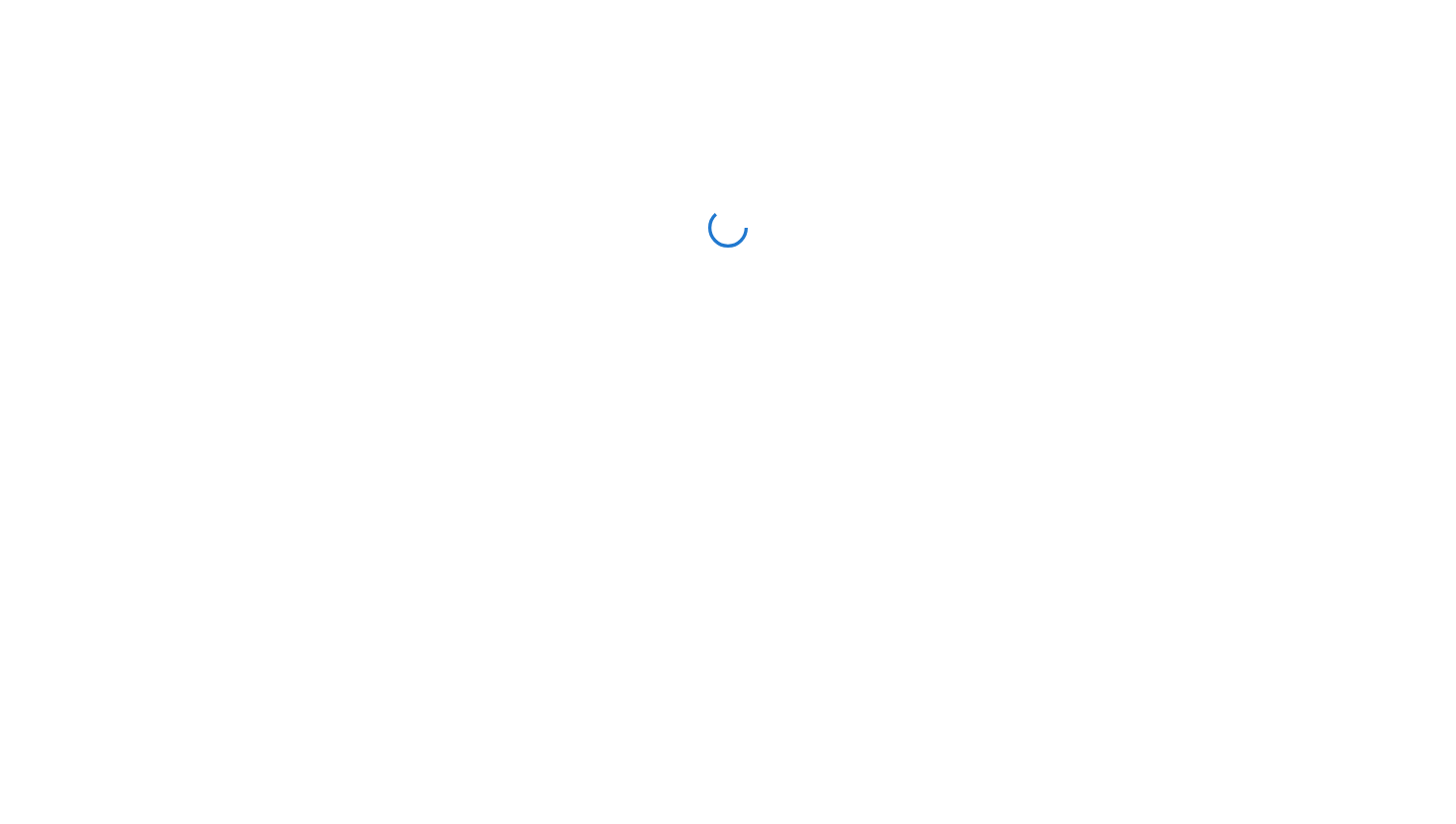 scroll, scrollTop: 0, scrollLeft: 0, axis: both 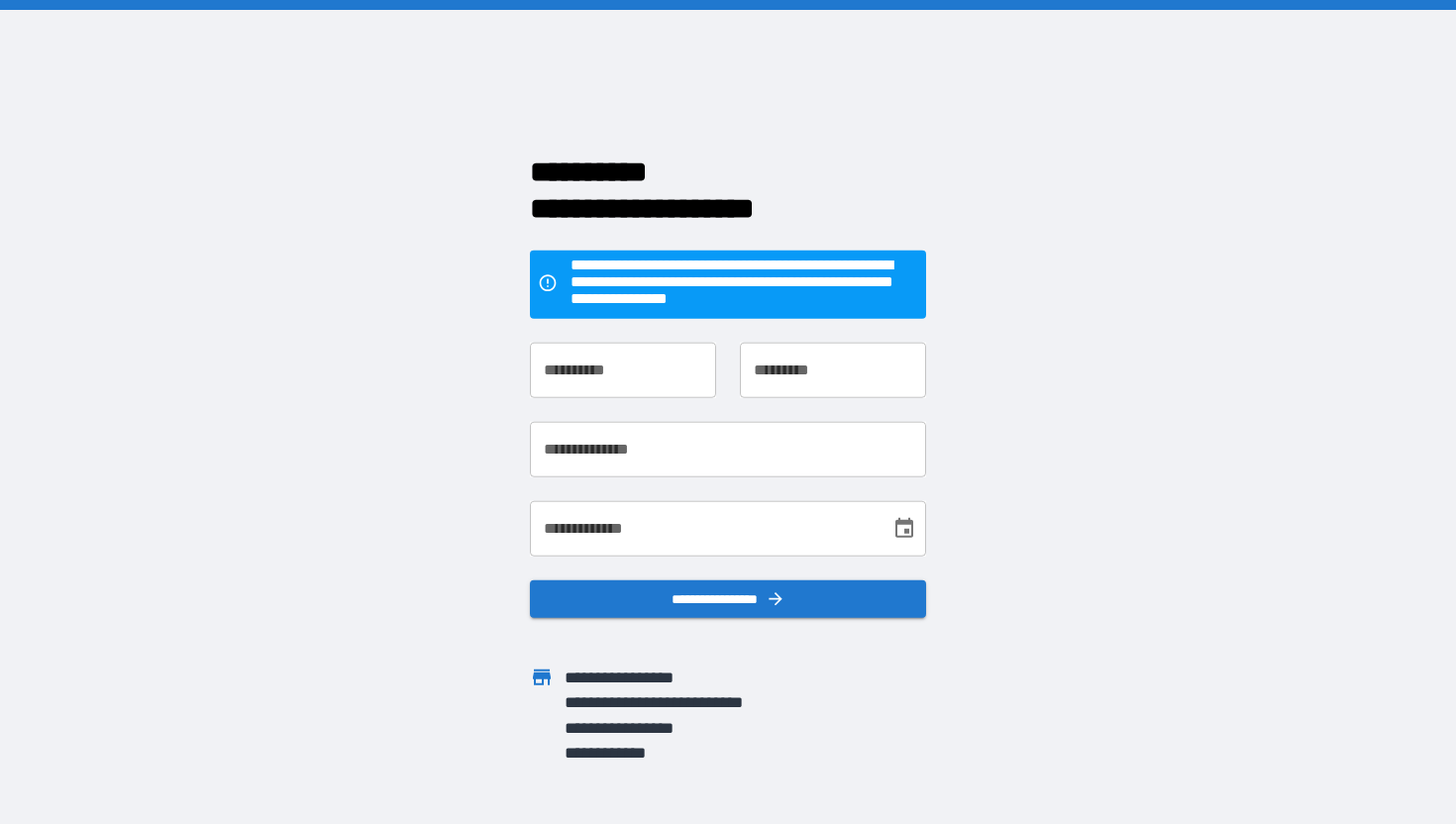 click on "**********" at bounding box center [623, 370] 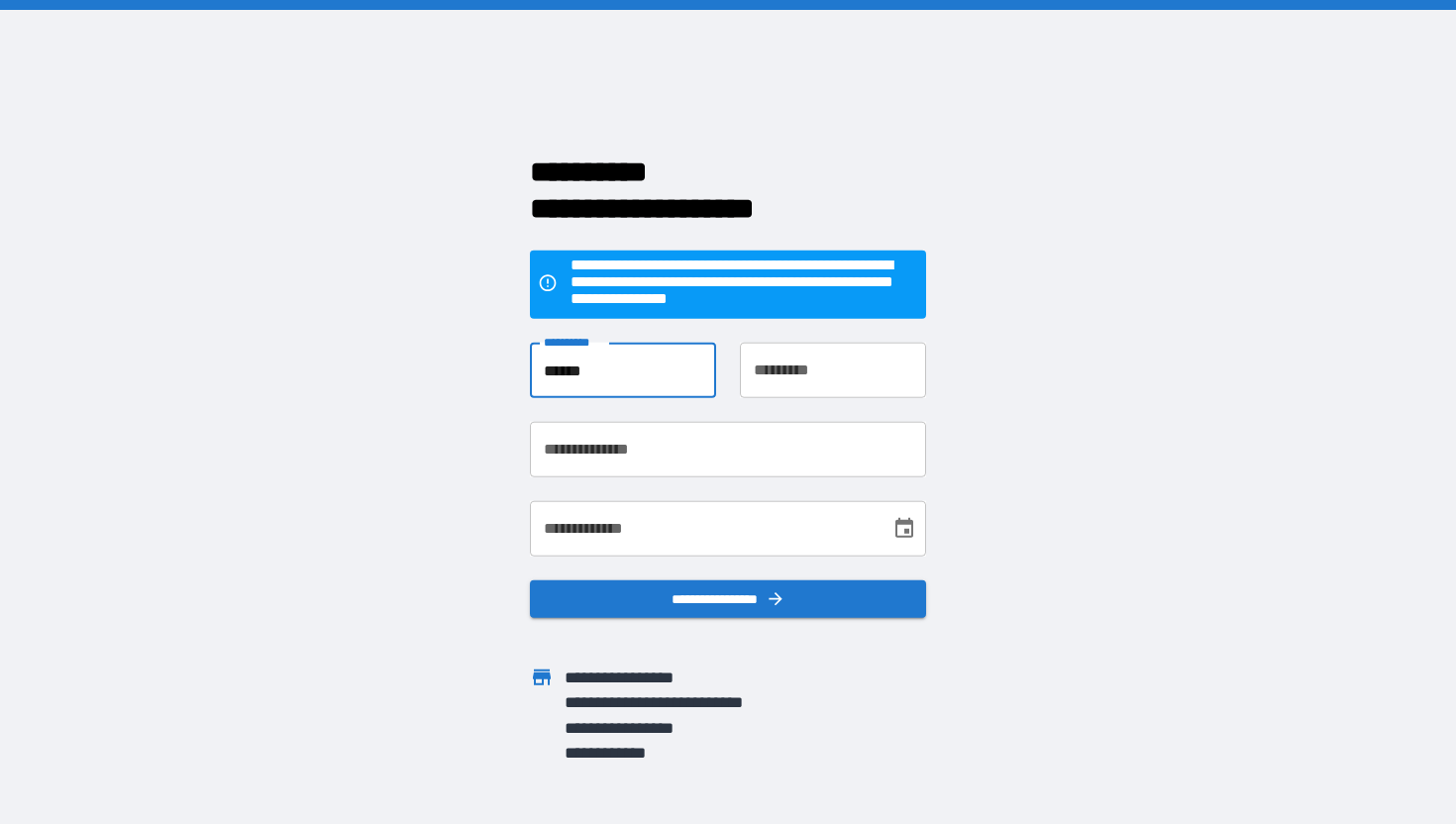 type on "******" 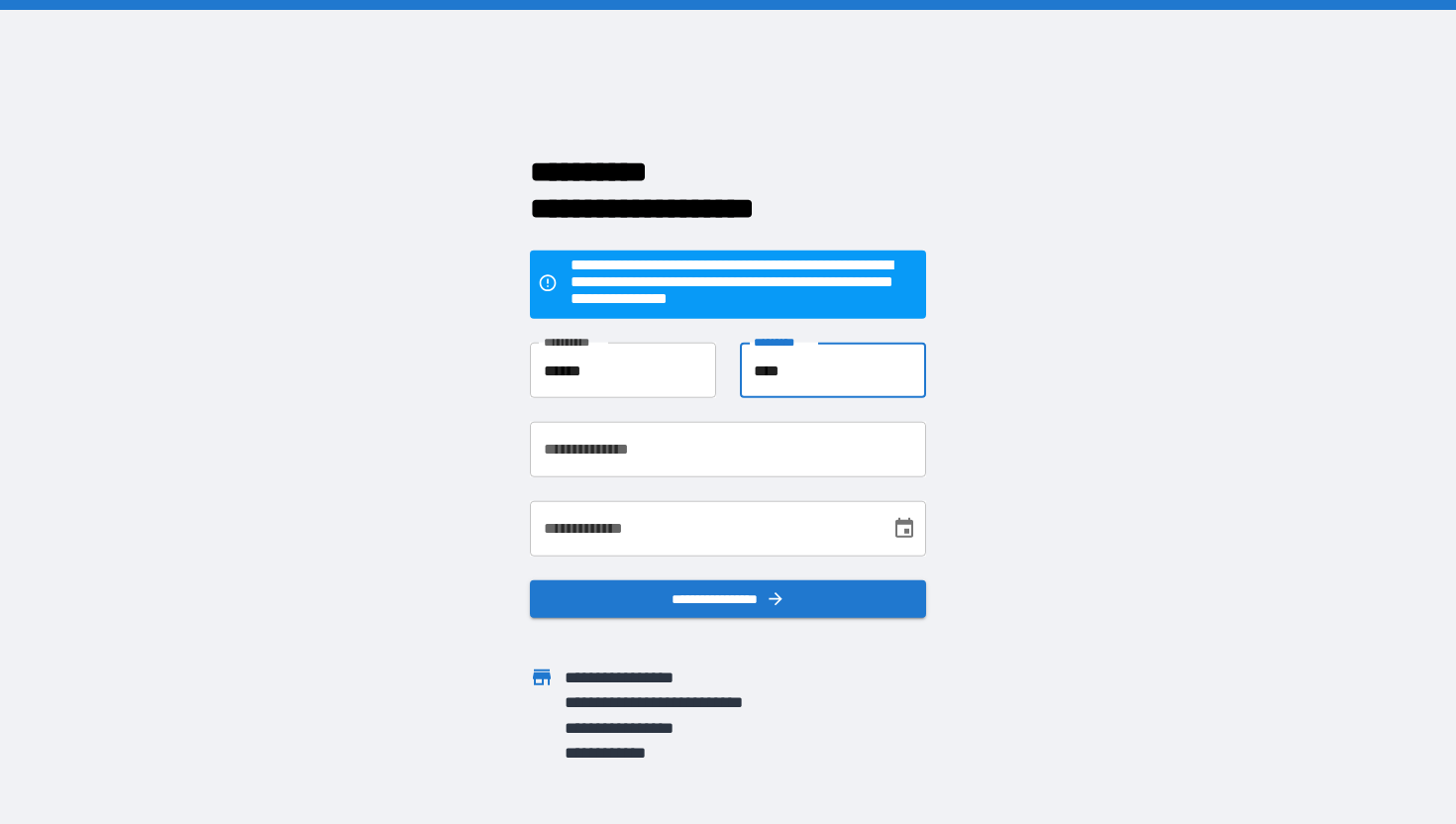 type on "****" 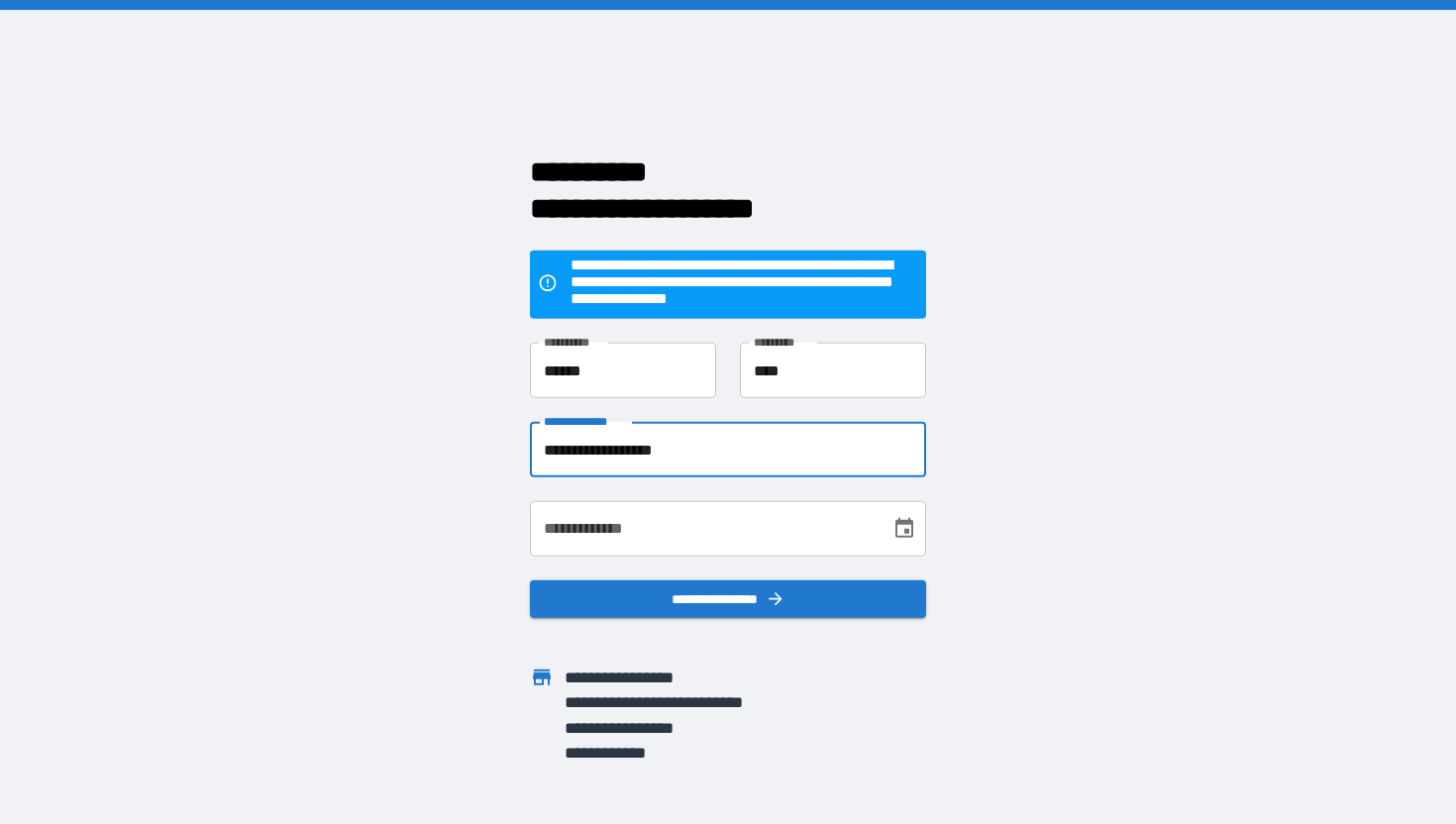 type on "**********" 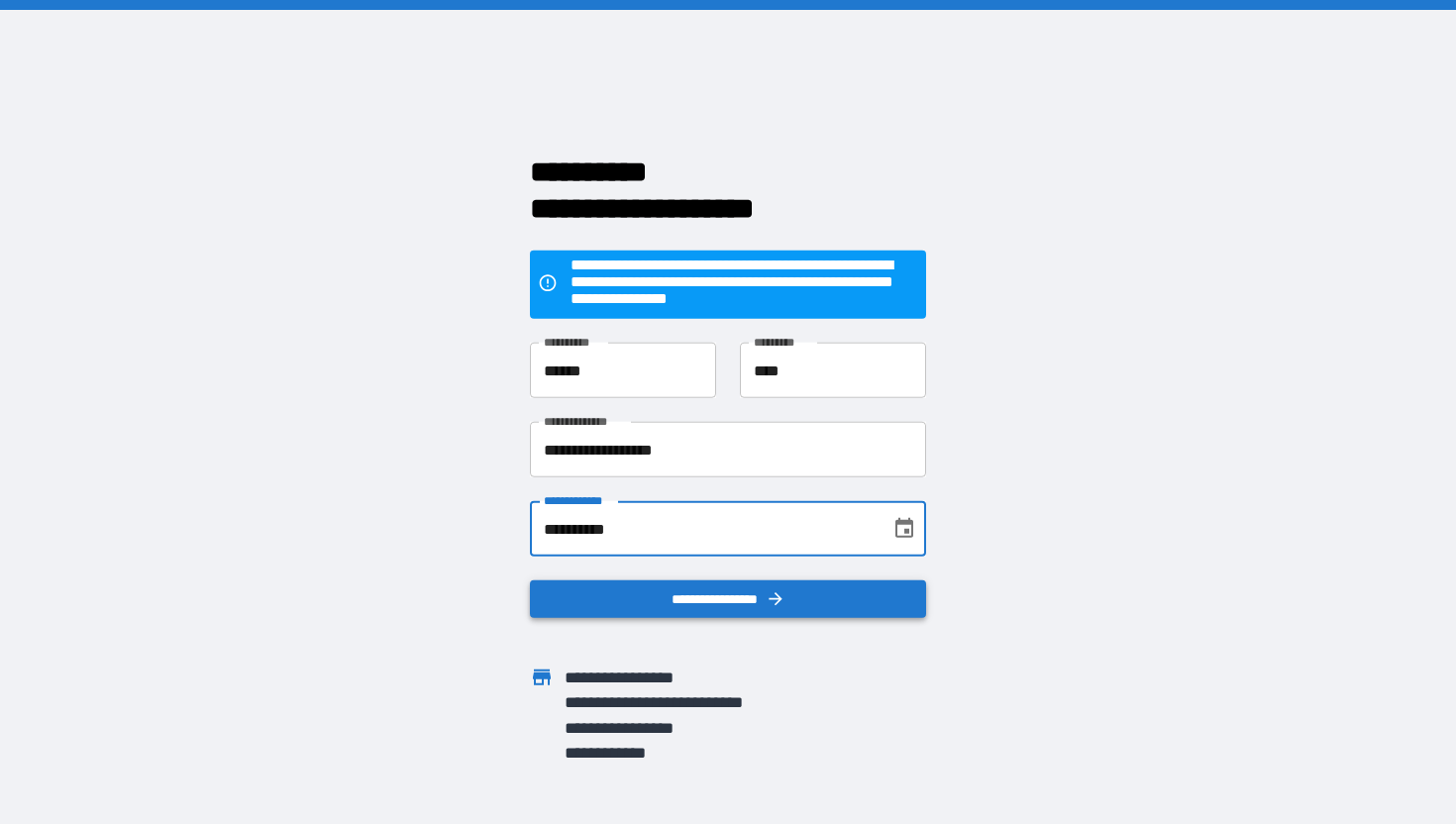 type on "**********" 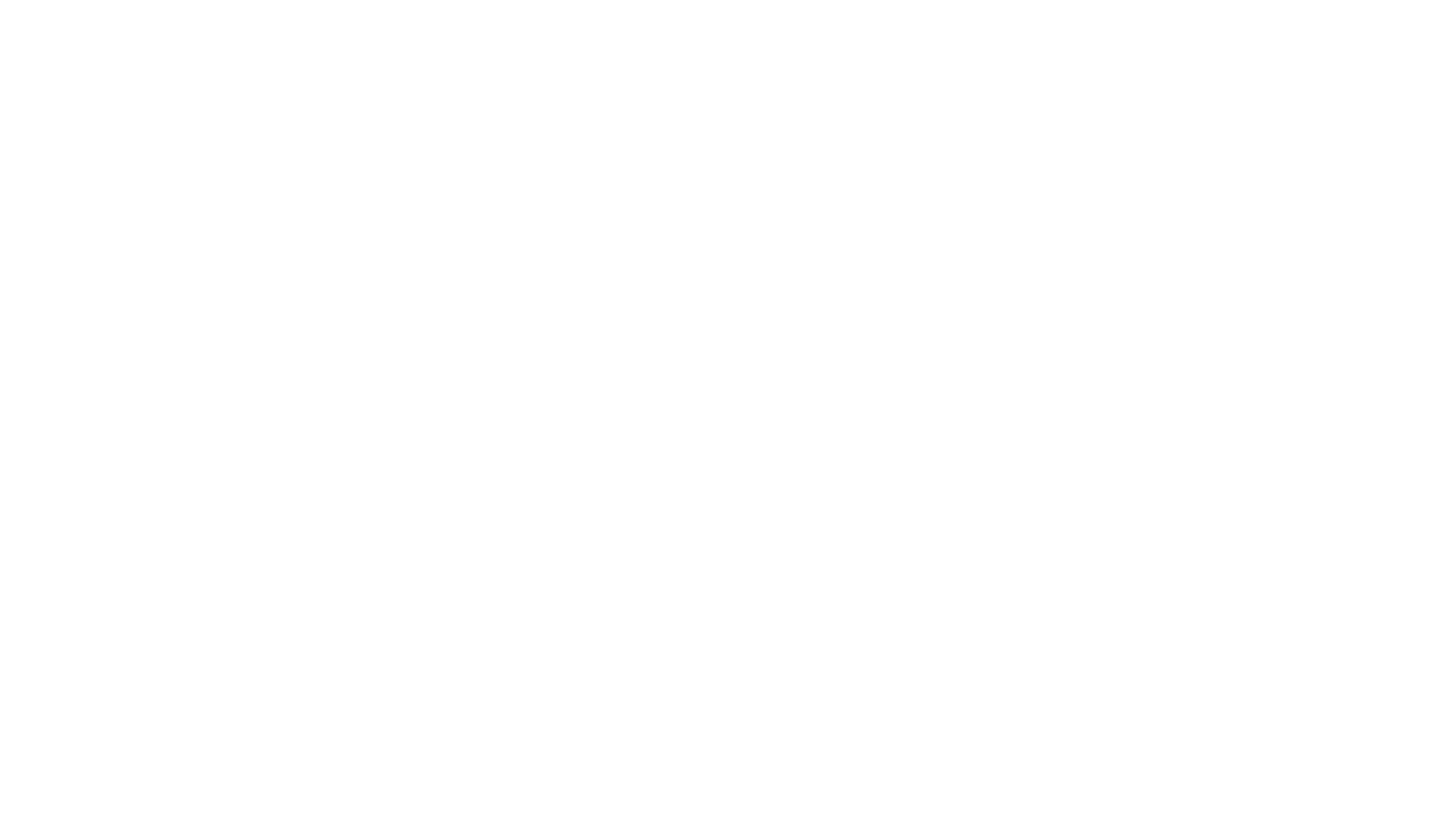 scroll, scrollTop: 0, scrollLeft: 0, axis: both 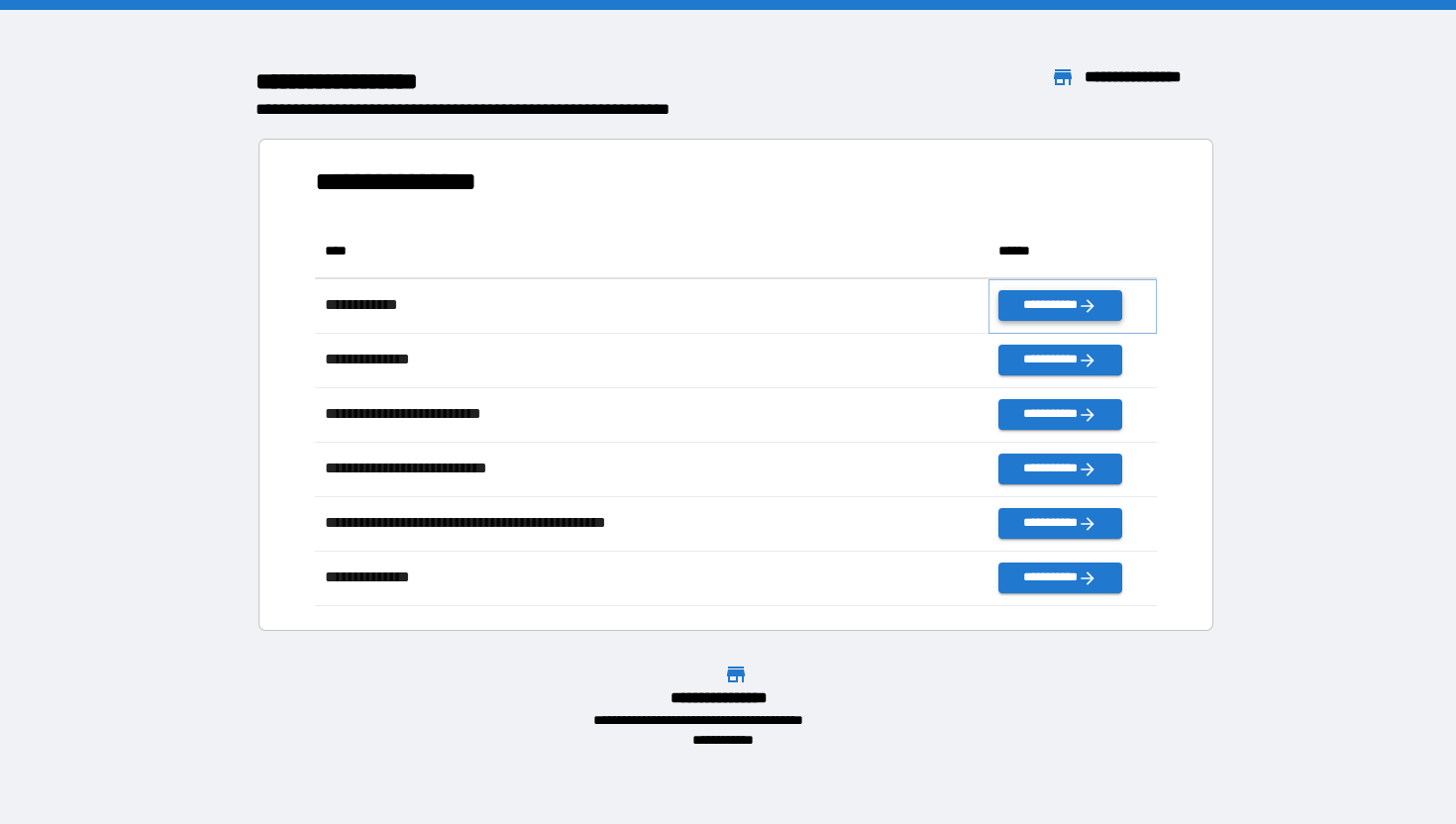 click on "**********" at bounding box center [1060, 305] 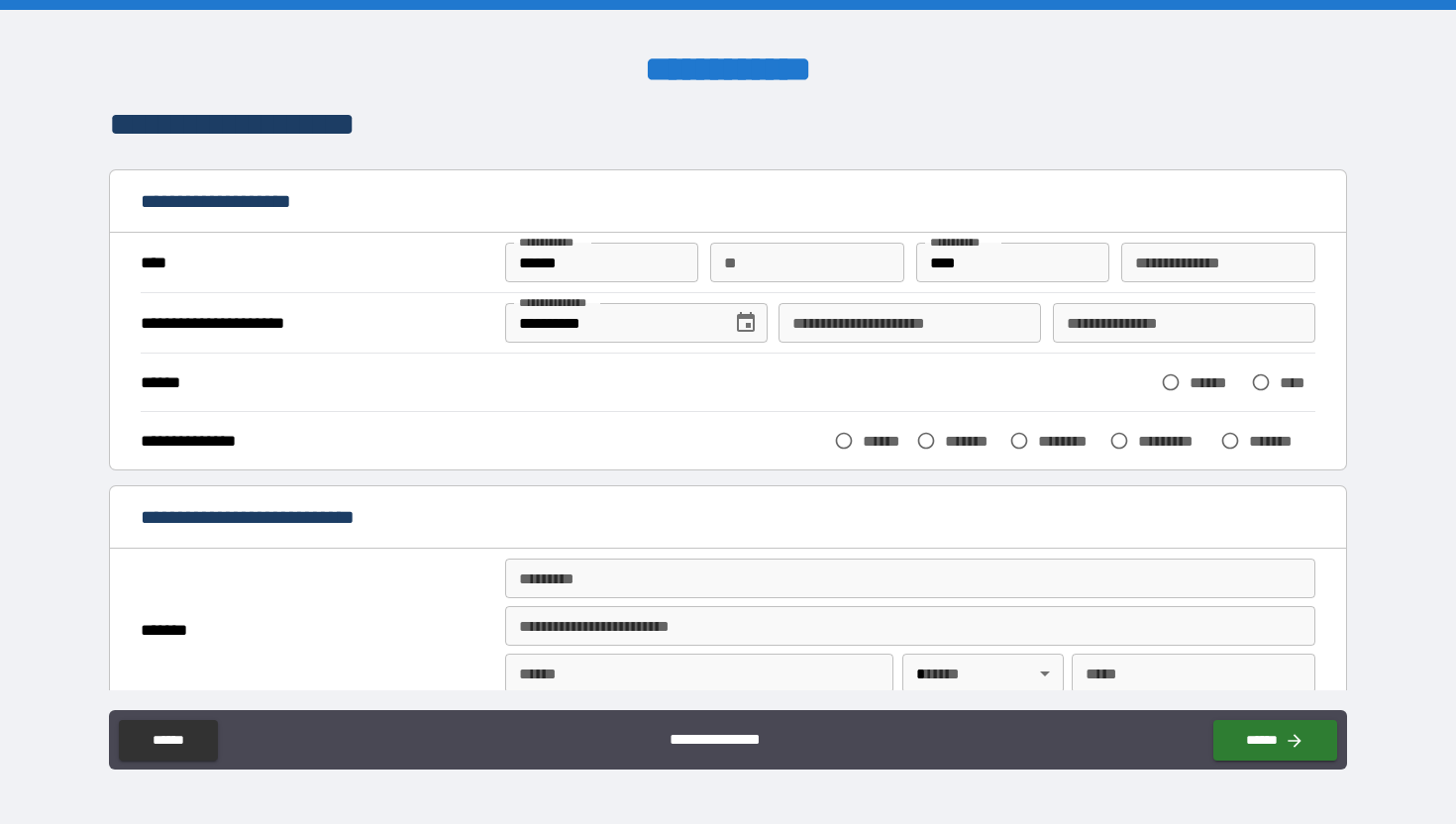 scroll, scrollTop: 19, scrollLeft: 0, axis: vertical 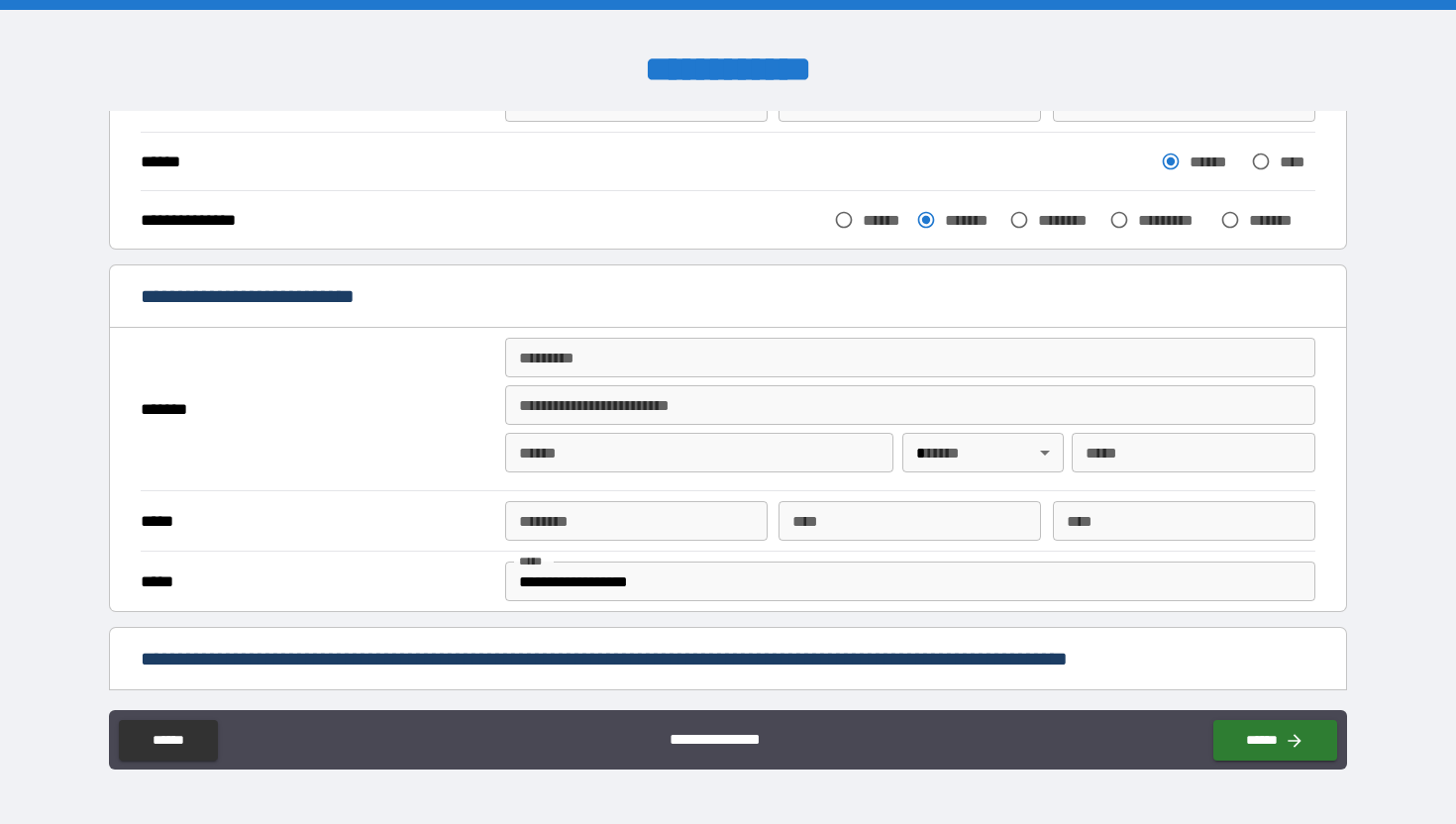 click on "*******   *" at bounding box center (910, 358) 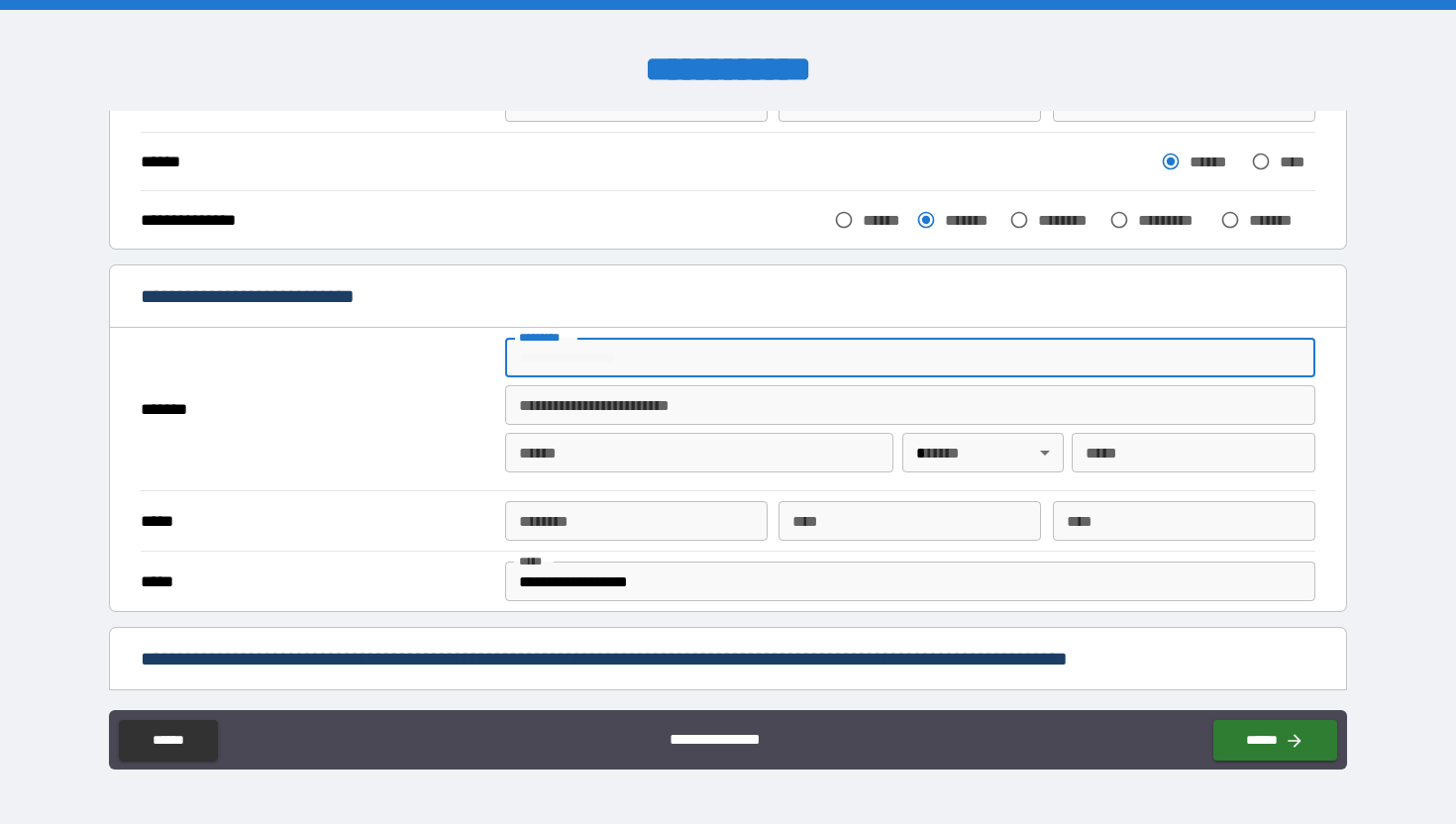 type on "**********" 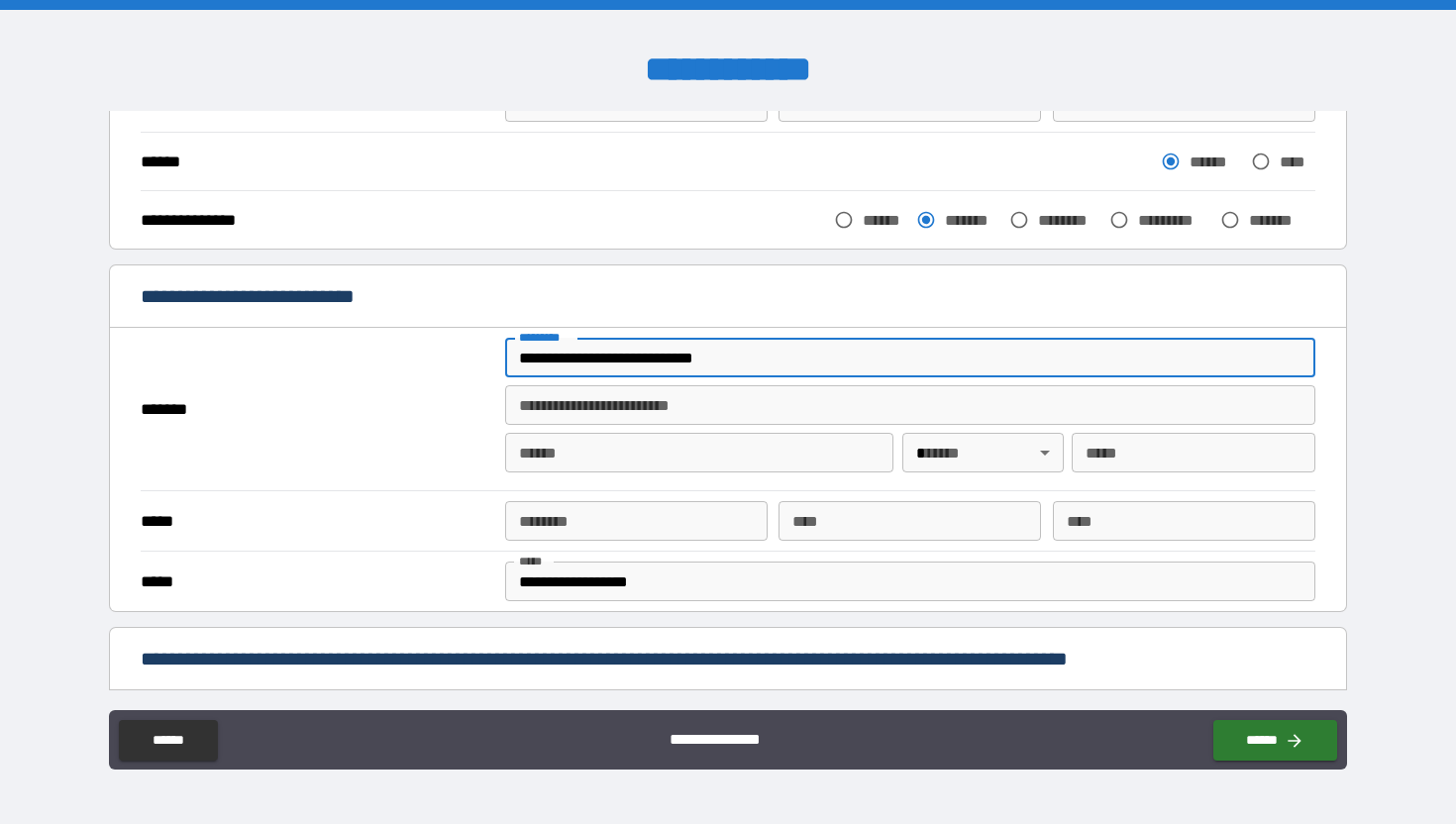 type on "*********" 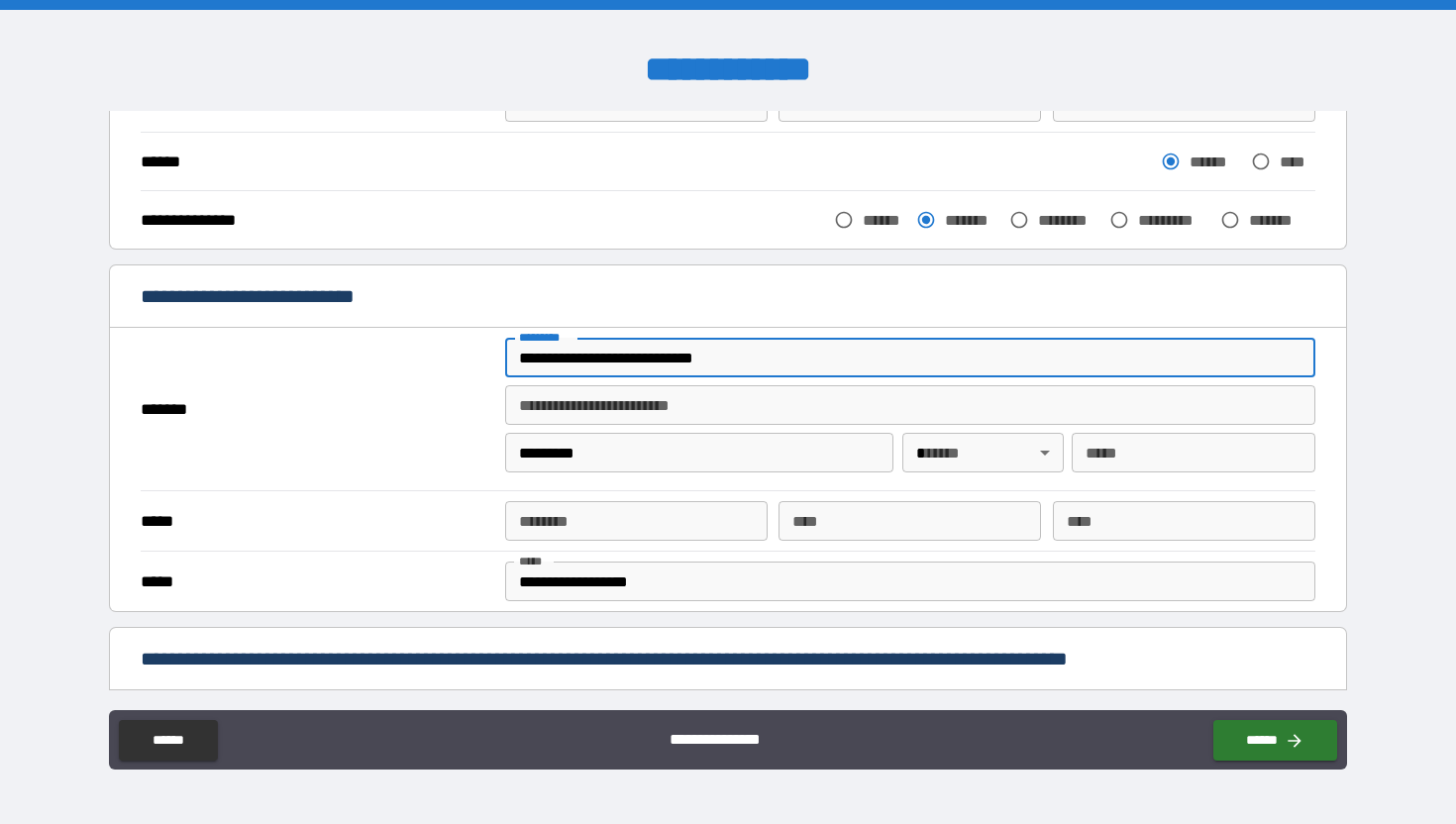 type on "**" 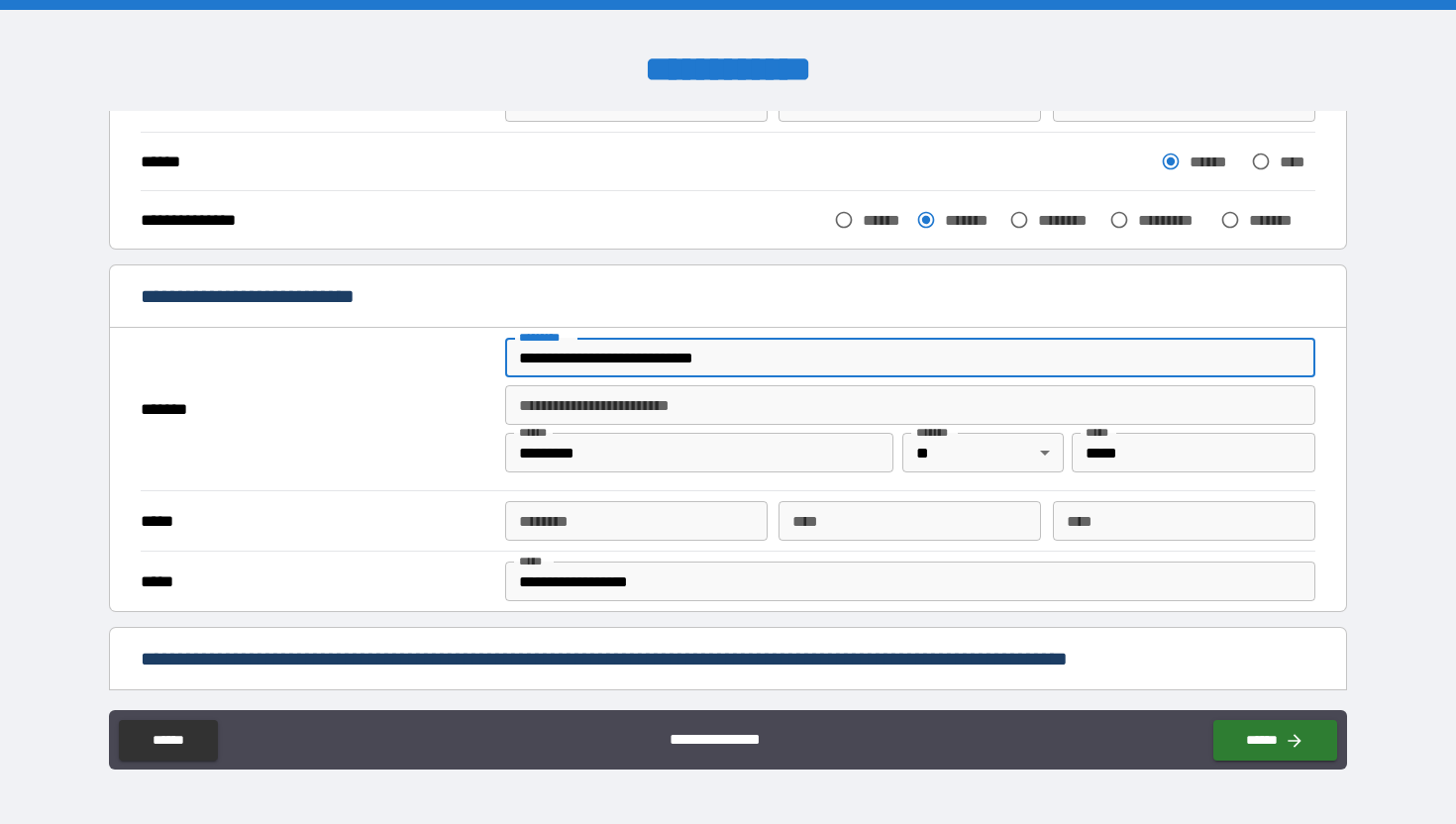 drag, startPoint x: 819, startPoint y: 370, endPoint x: 355, endPoint y: 349, distance: 464.47497 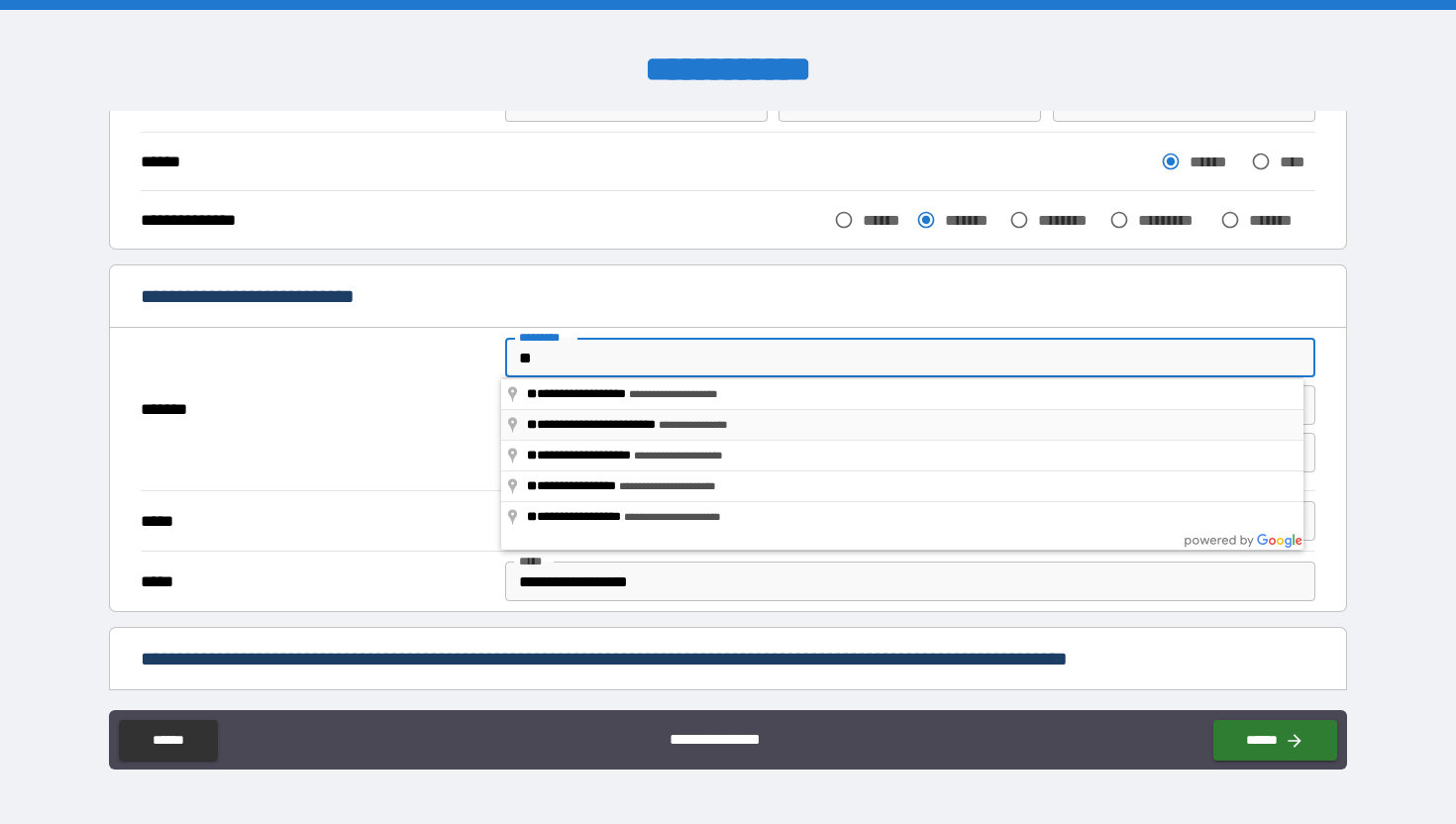 type on "**********" 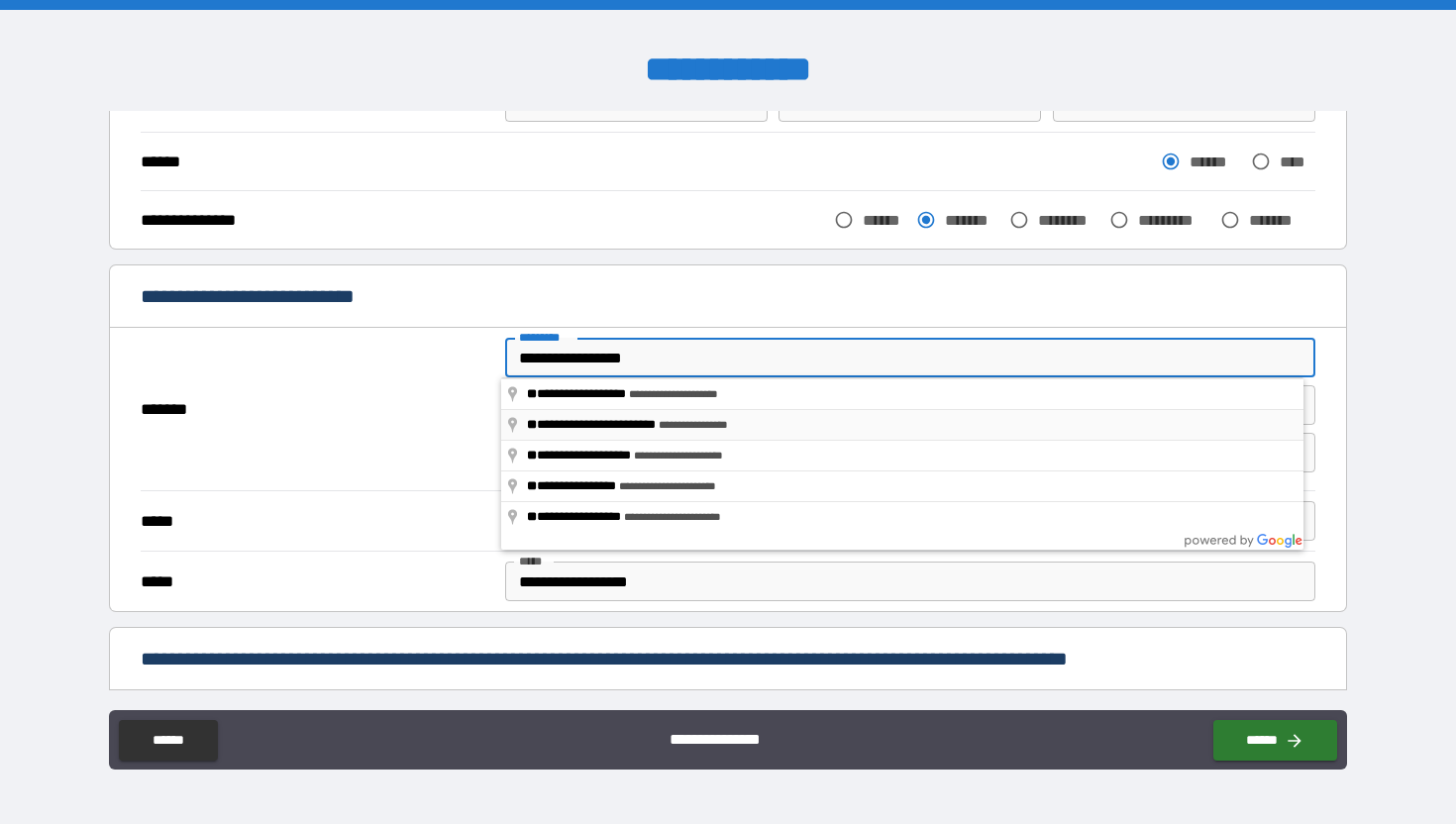 type on "******" 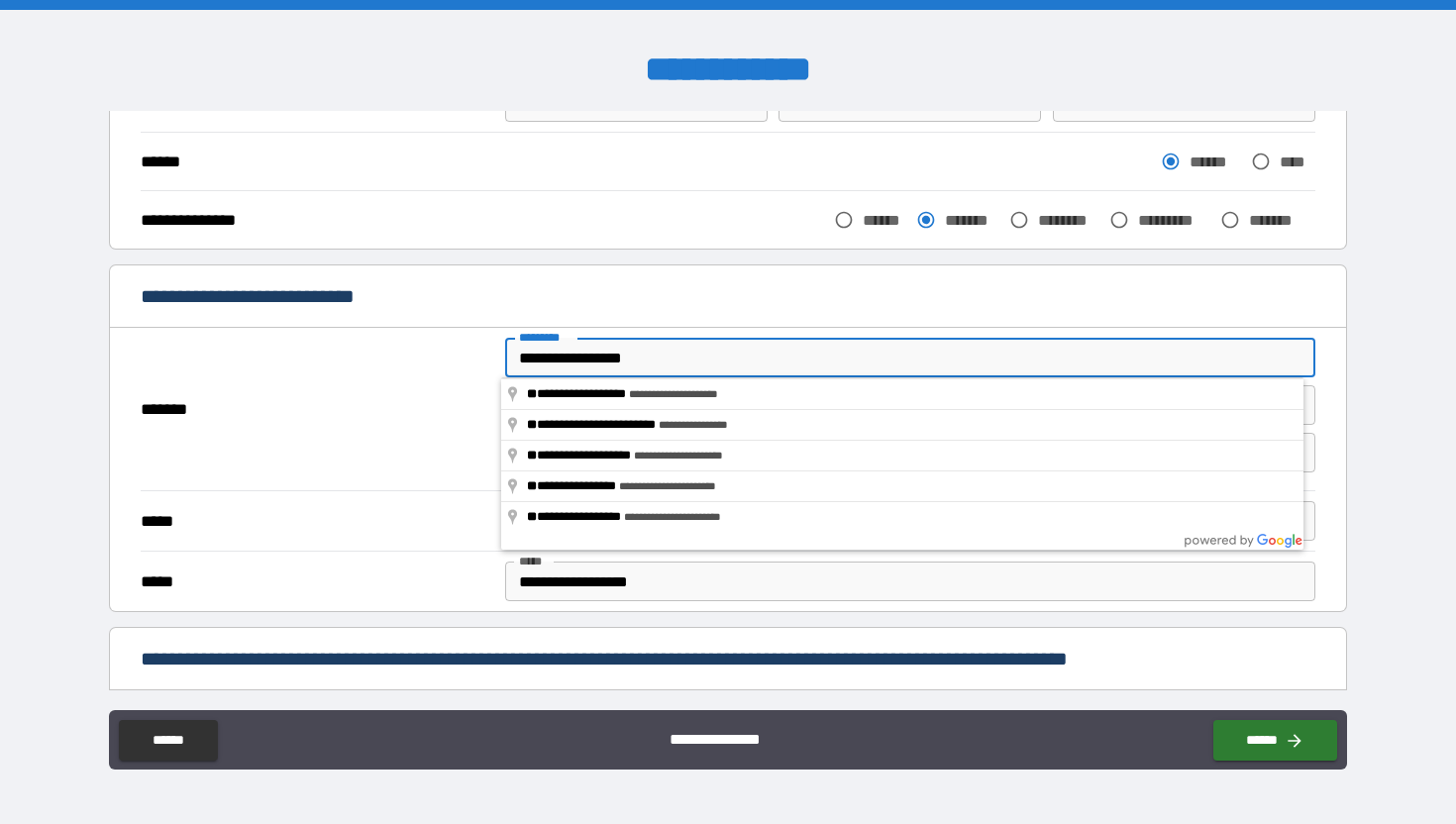 click on "*******" at bounding box center [317, 409] 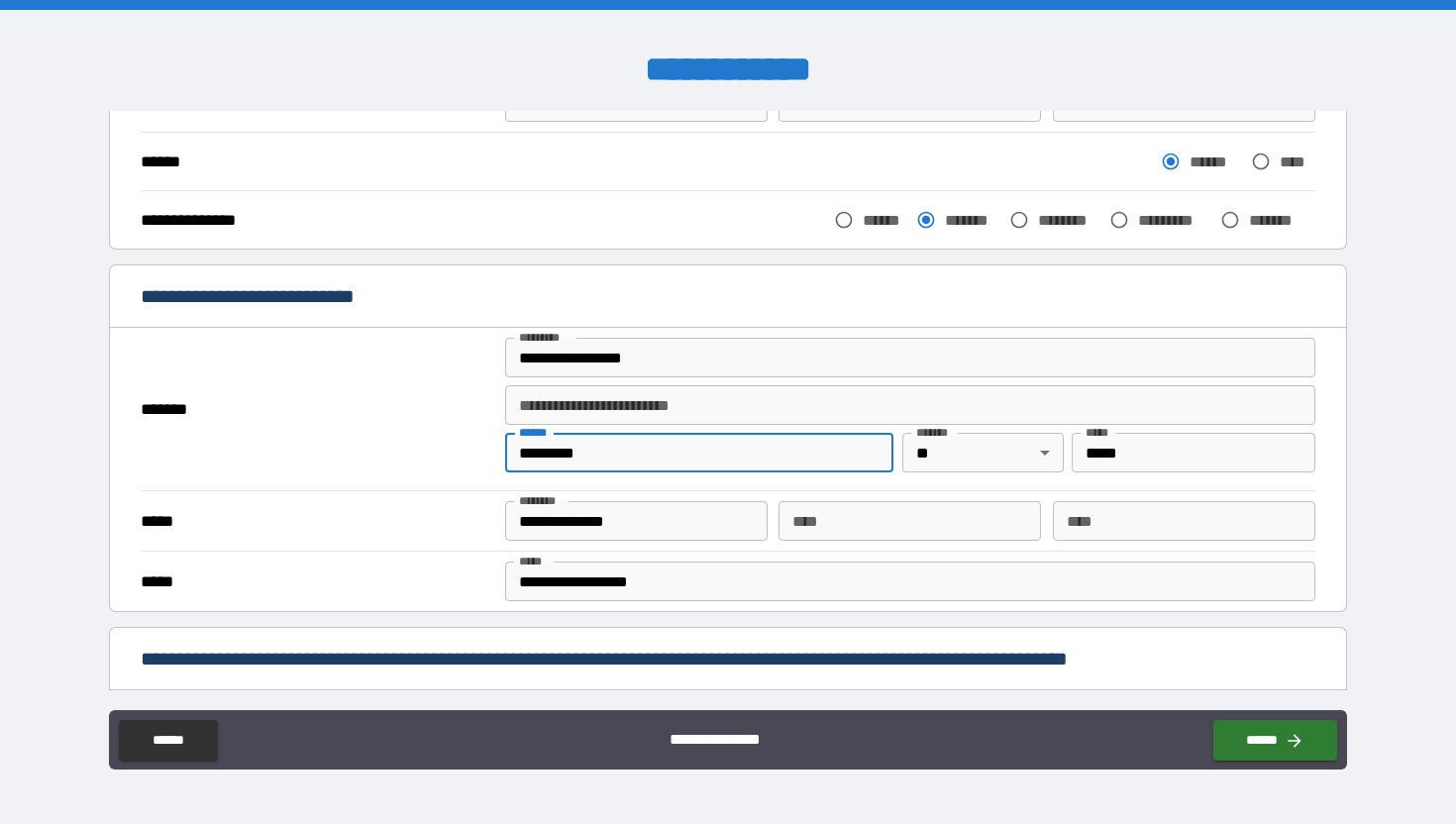 drag, startPoint x: 628, startPoint y: 449, endPoint x: 336, endPoint y: 435, distance: 292.33542 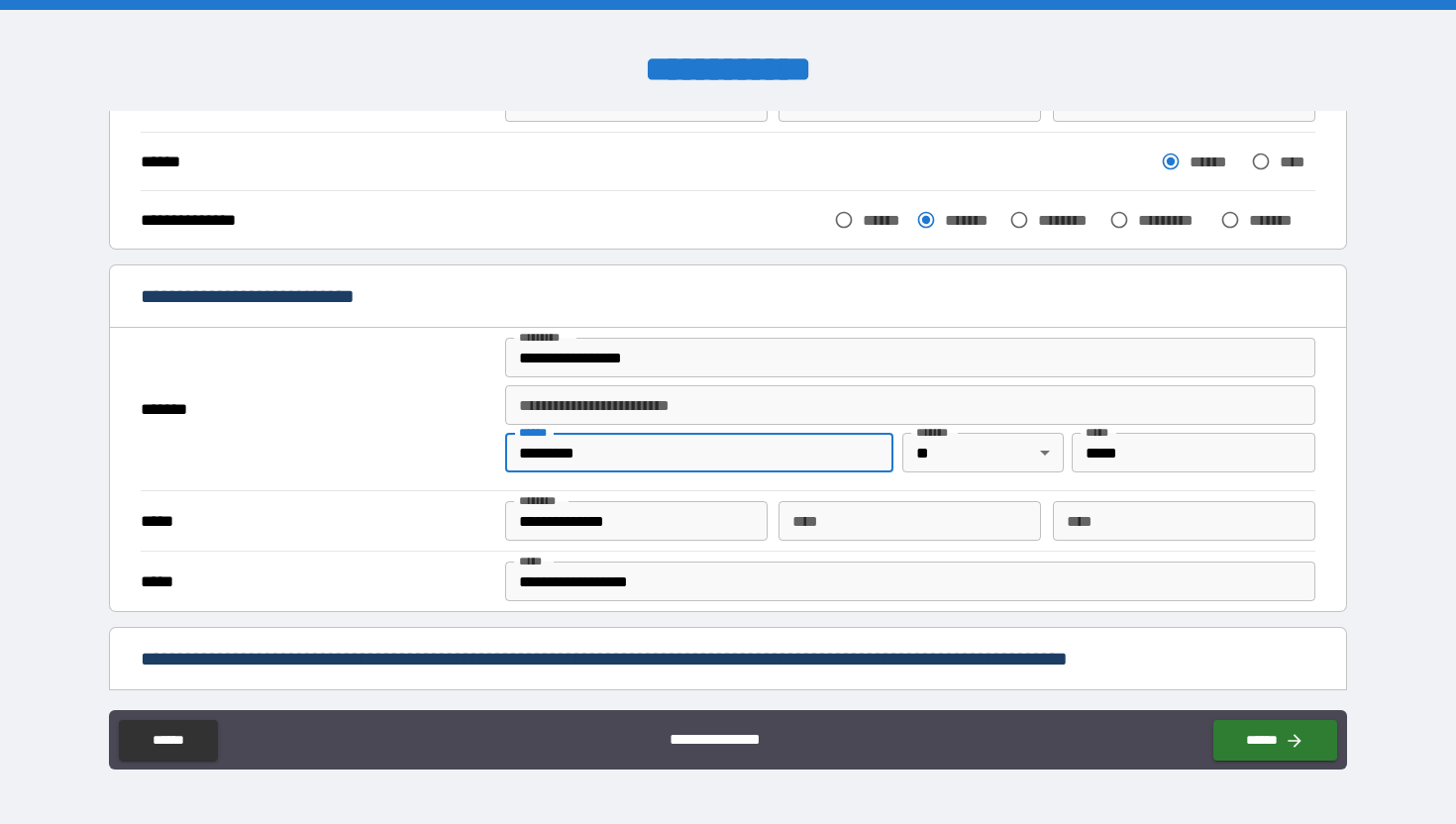 type on "**********" 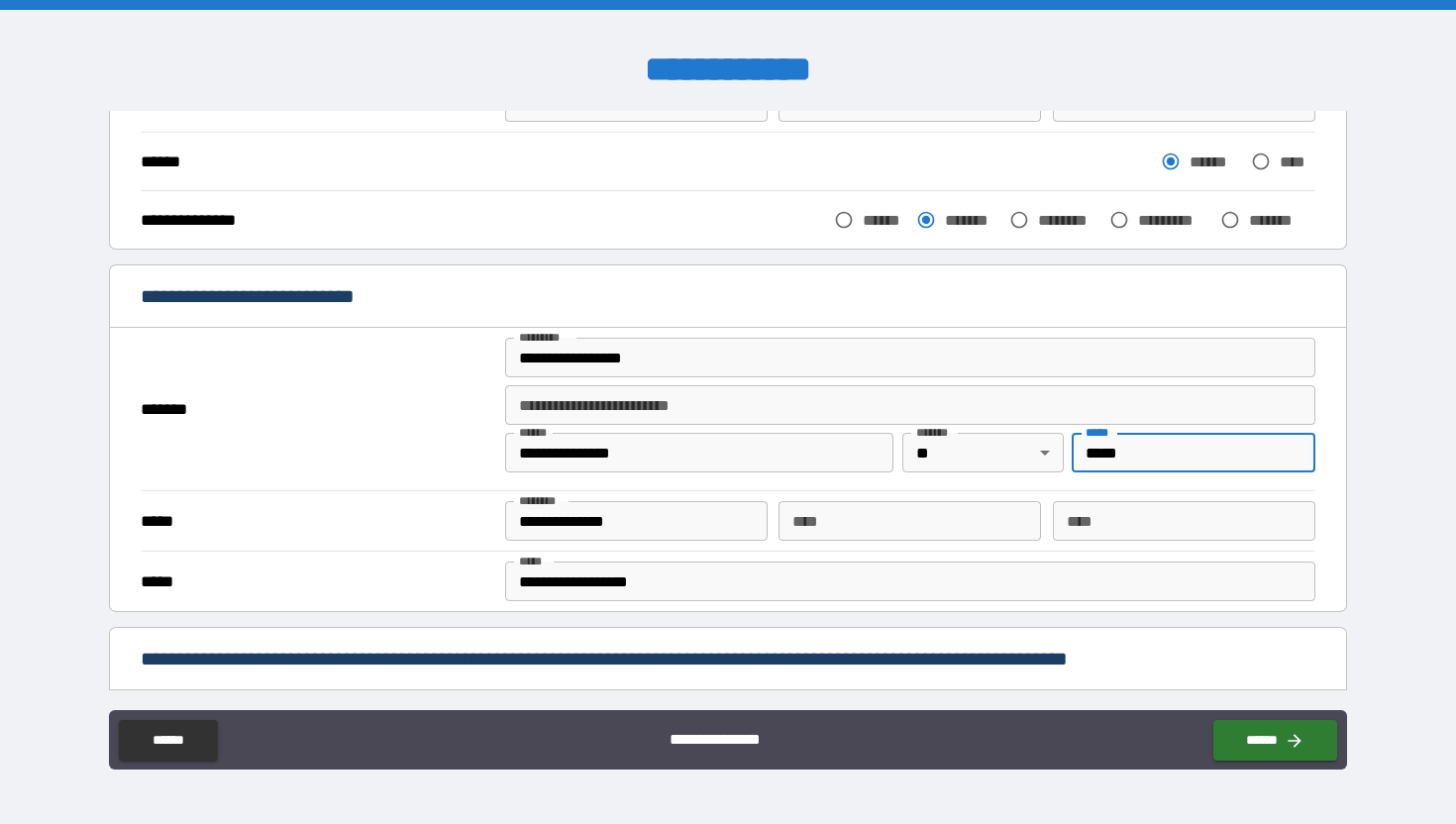 drag, startPoint x: 1186, startPoint y: 459, endPoint x: 864, endPoint y: 456, distance: 322.01397 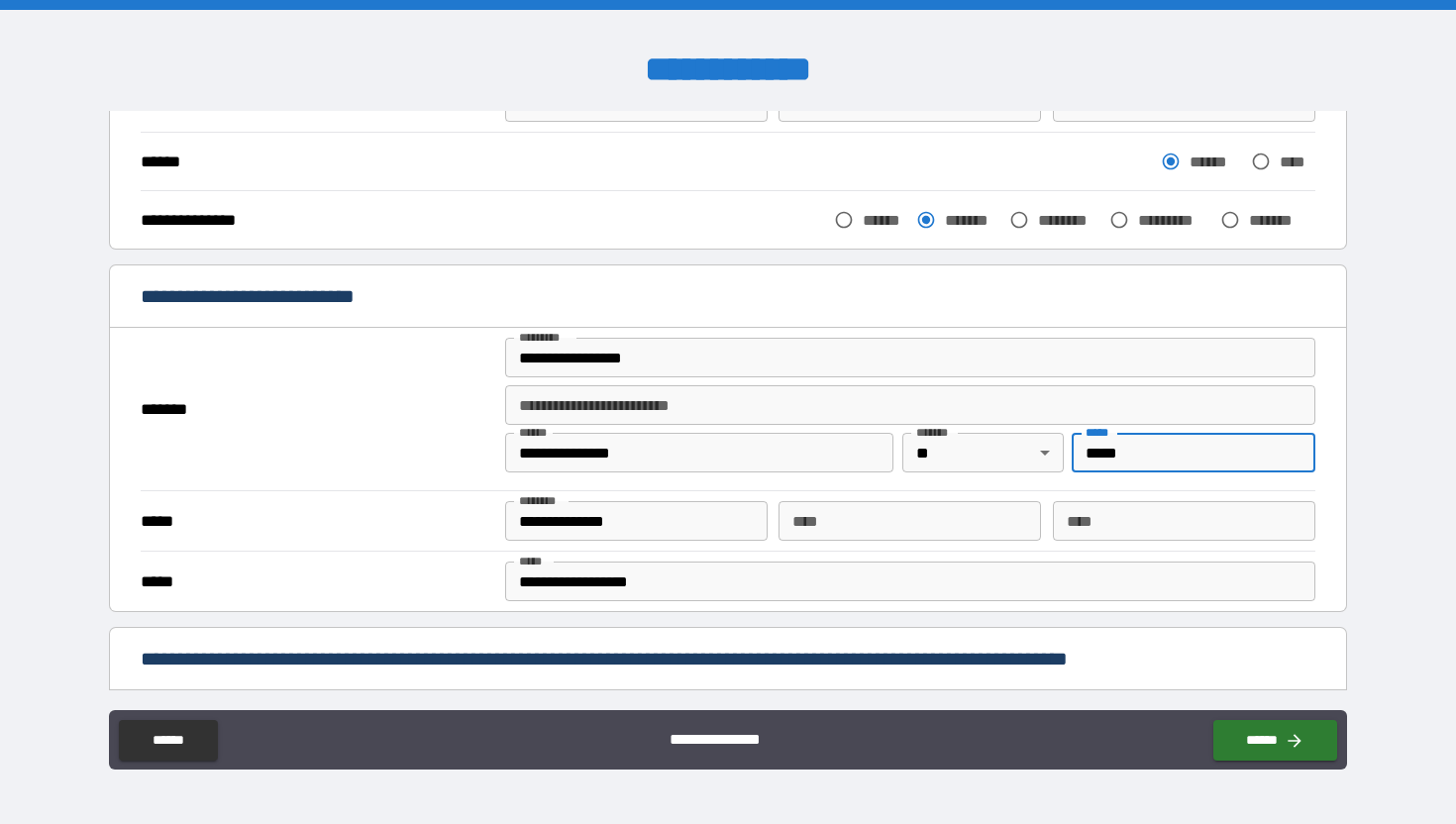 type on "*****" 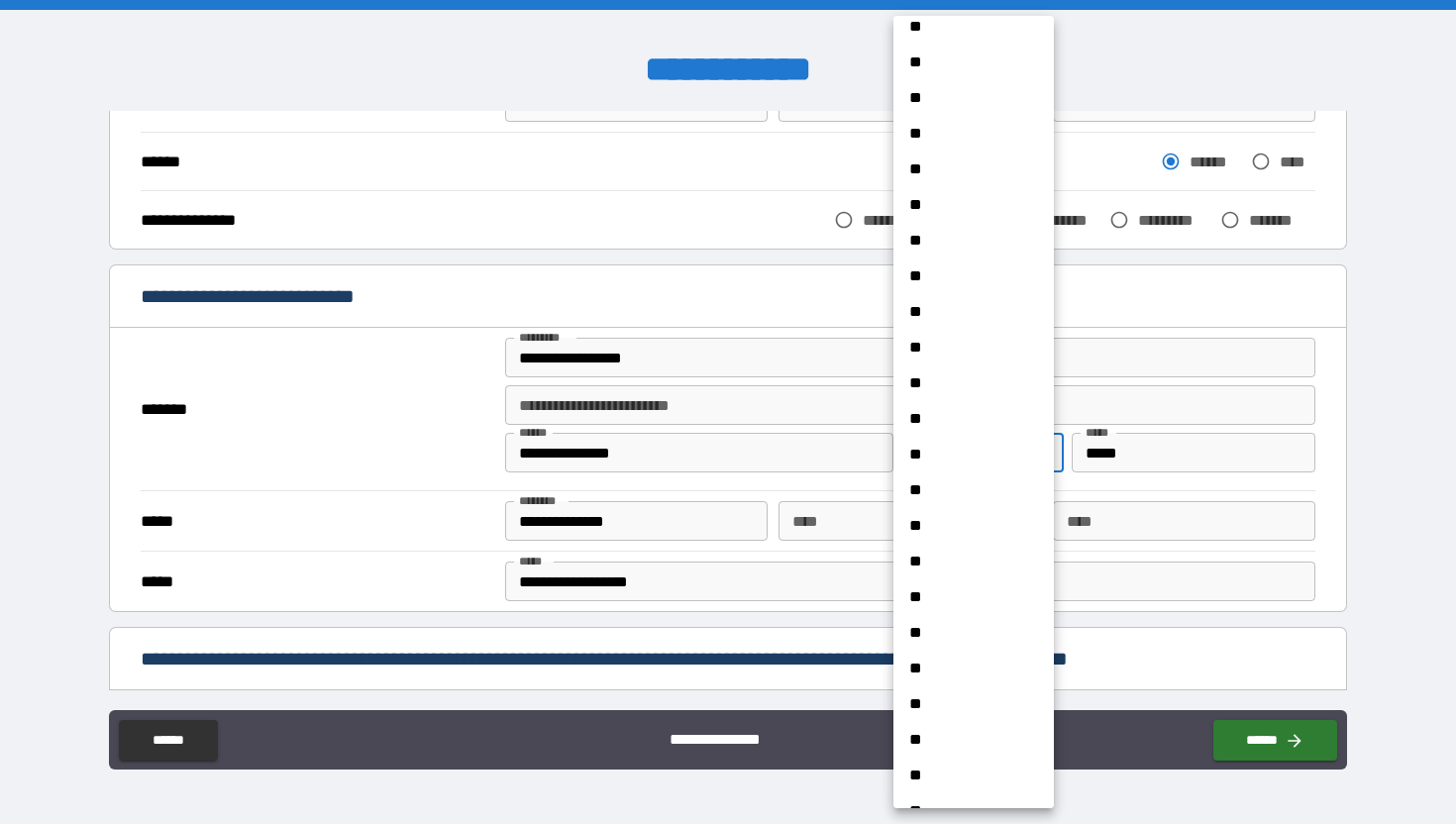 scroll, scrollTop: 0, scrollLeft: 0, axis: both 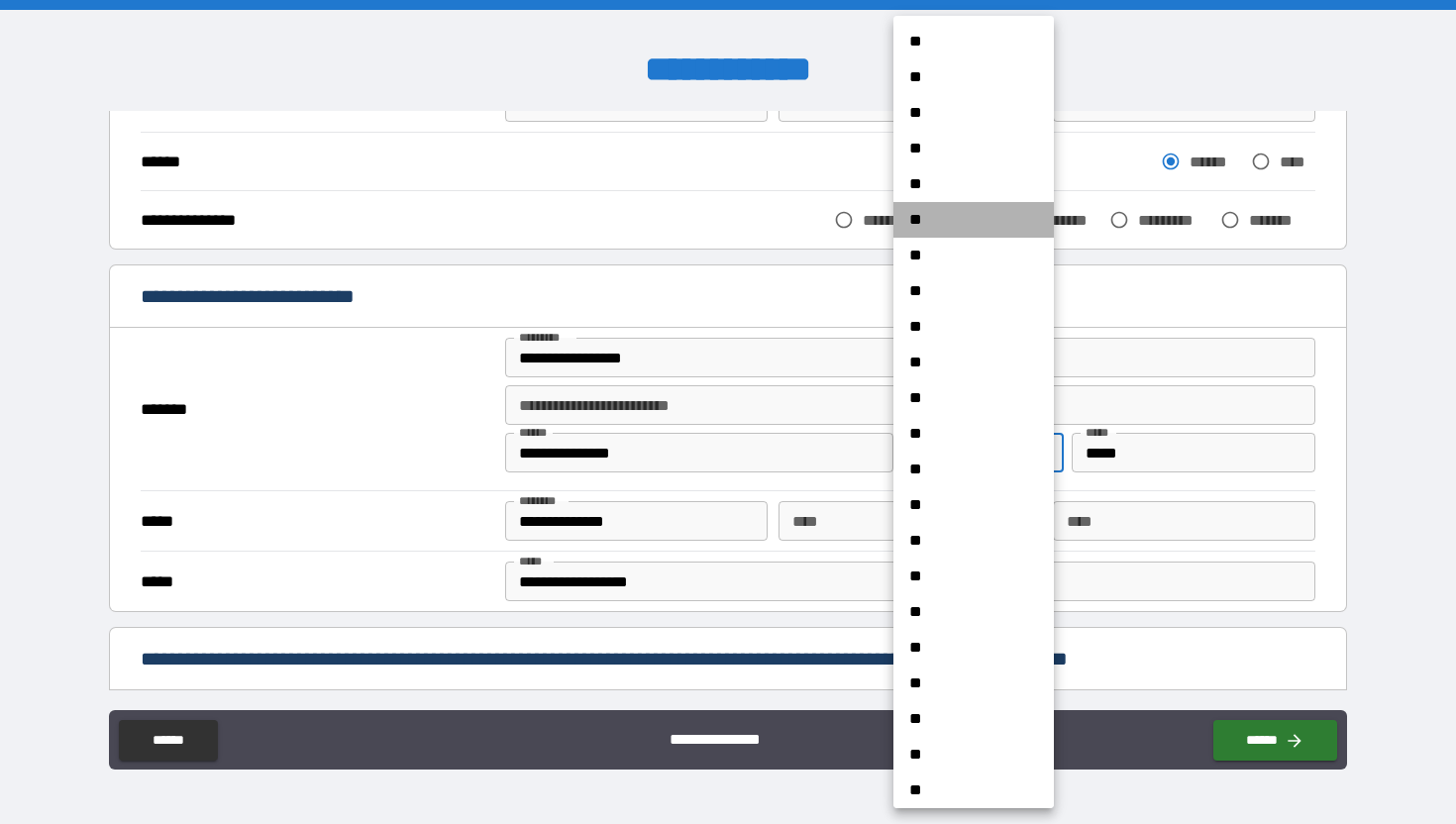 click on "**" at bounding box center (974, 220) 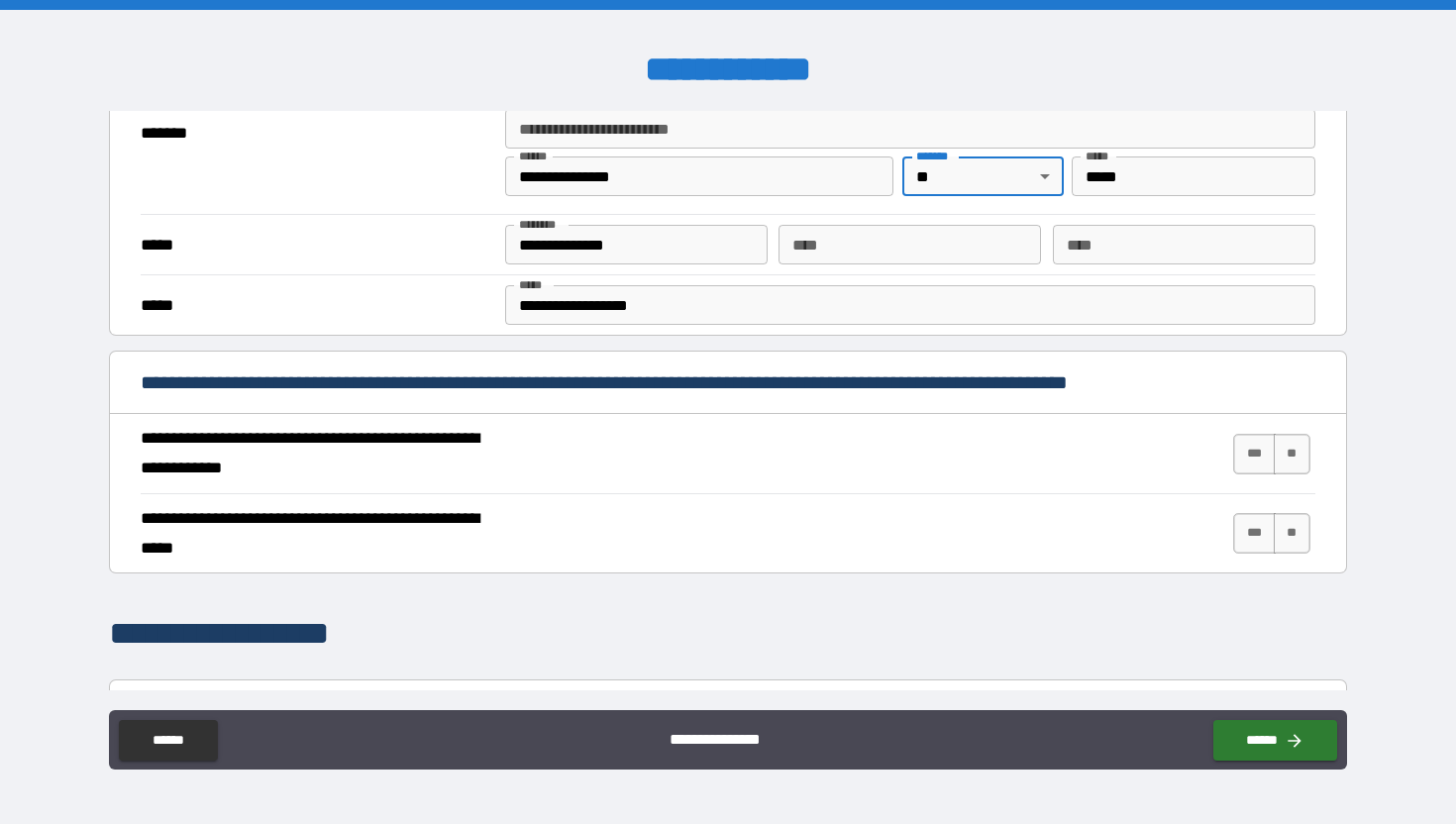 scroll, scrollTop: 515, scrollLeft: 0, axis: vertical 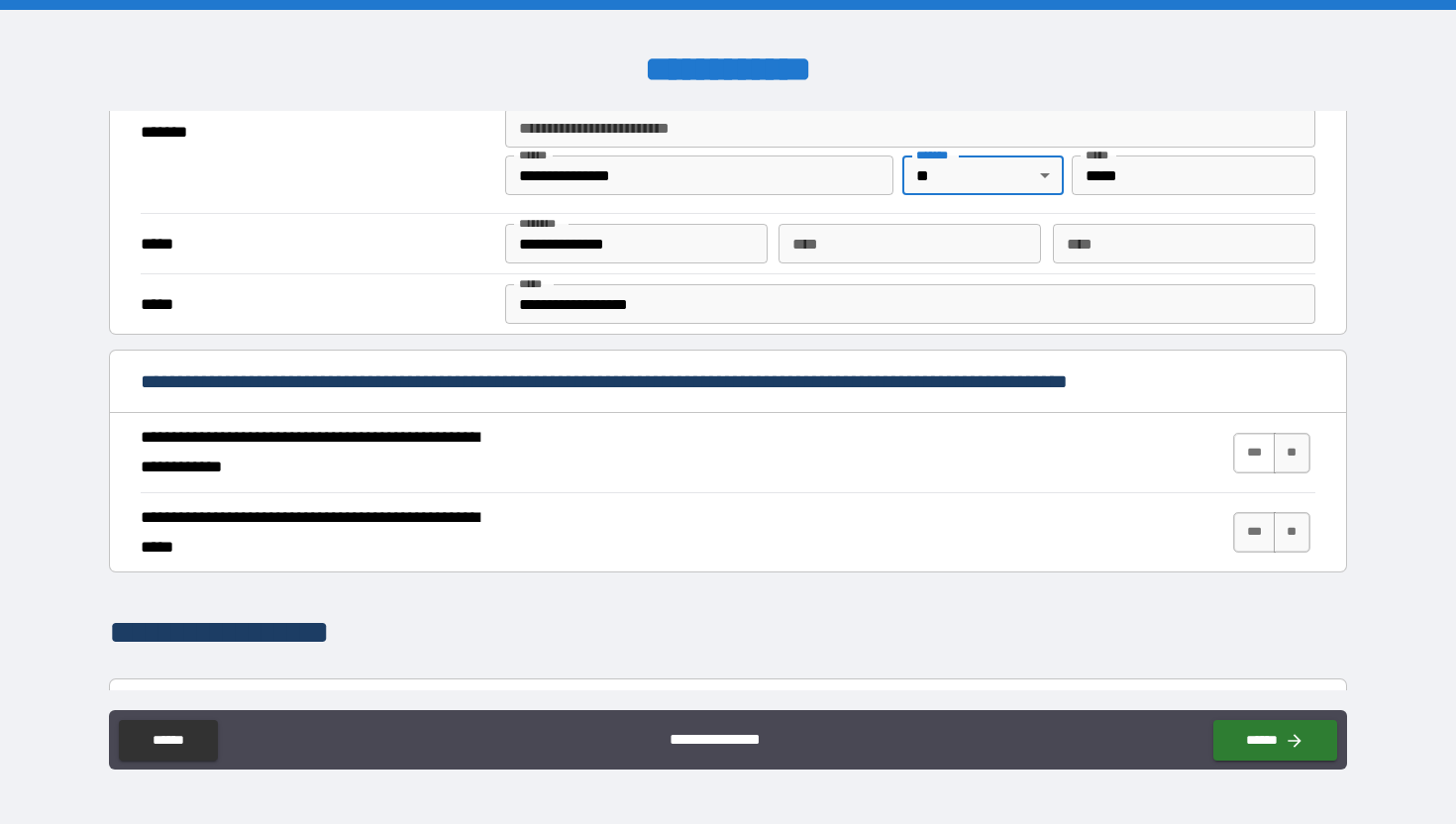 click on "***" at bounding box center [1254, 453] 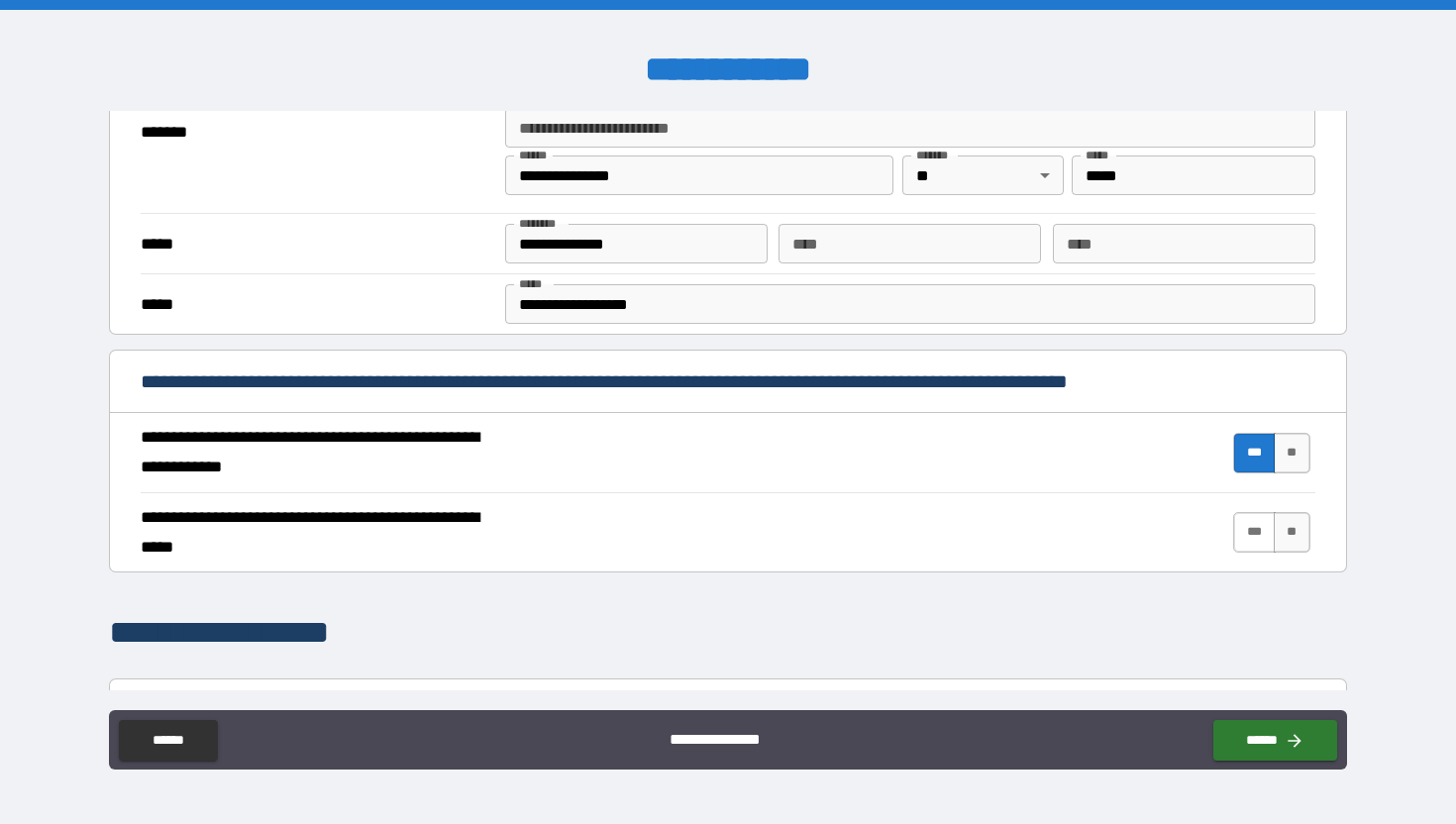 click on "***" at bounding box center [1254, 532] 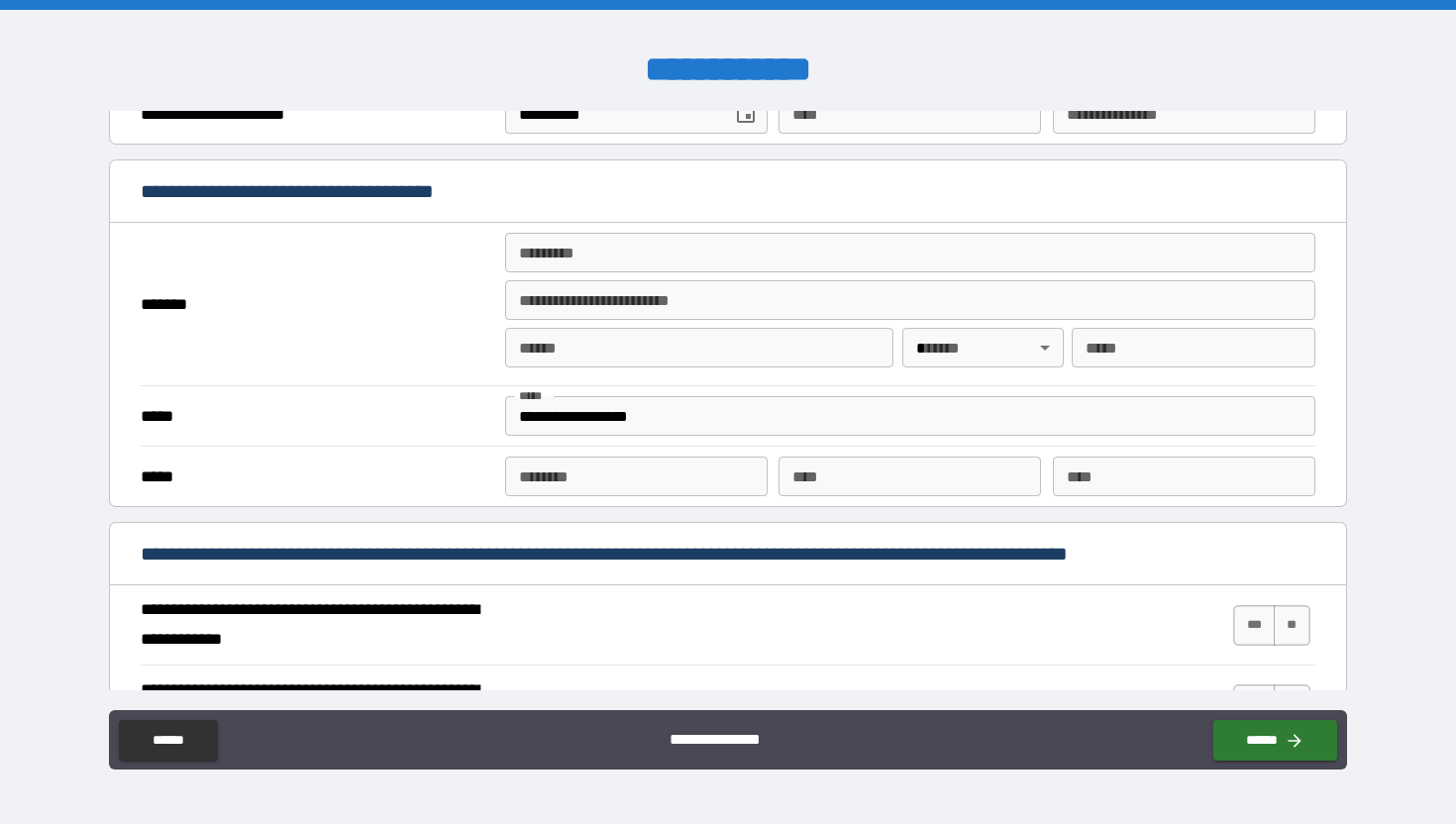 scroll, scrollTop: 1372, scrollLeft: 0, axis: vertical 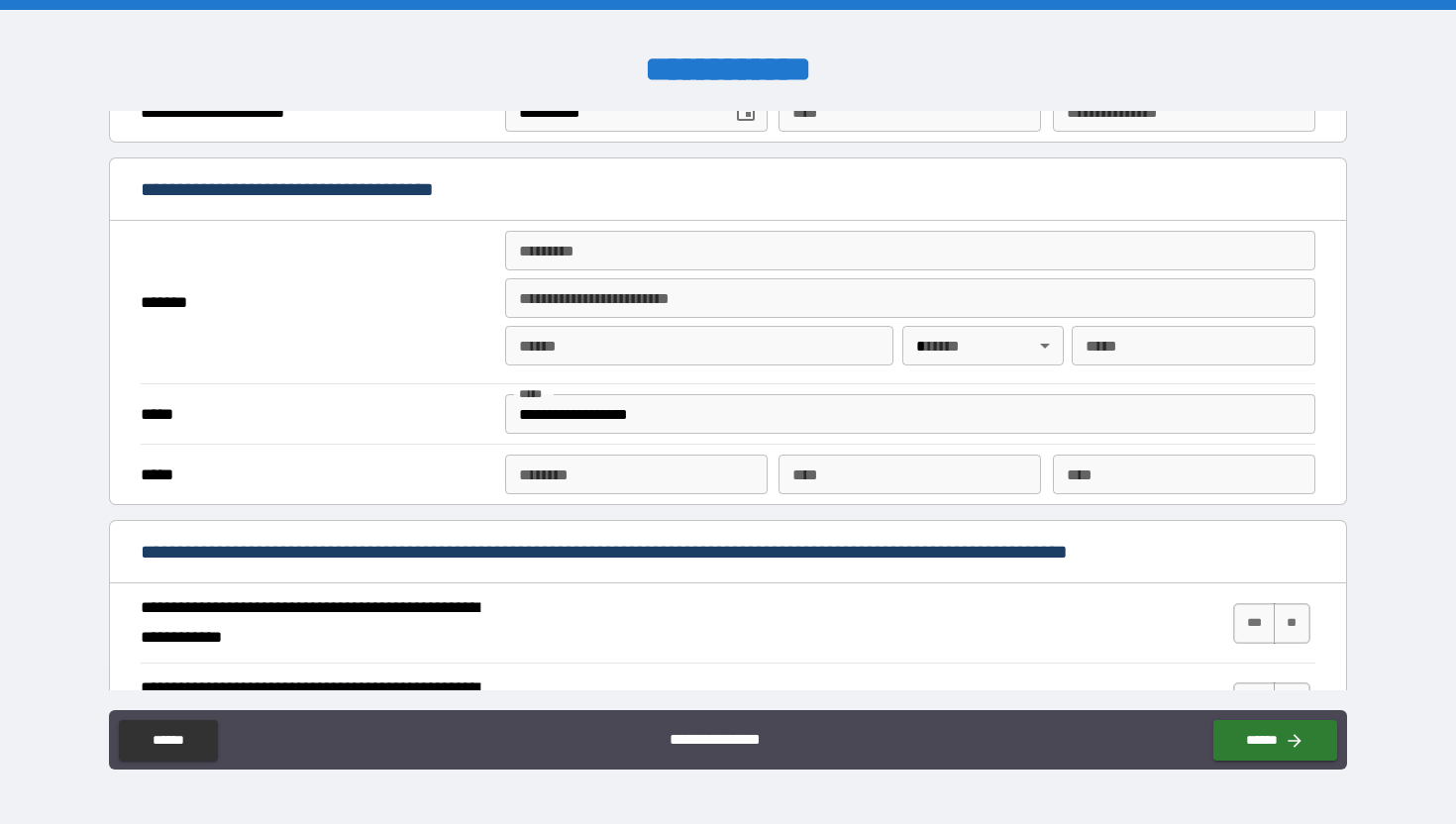 click on "*******   *" at bounding box center [910, 251] 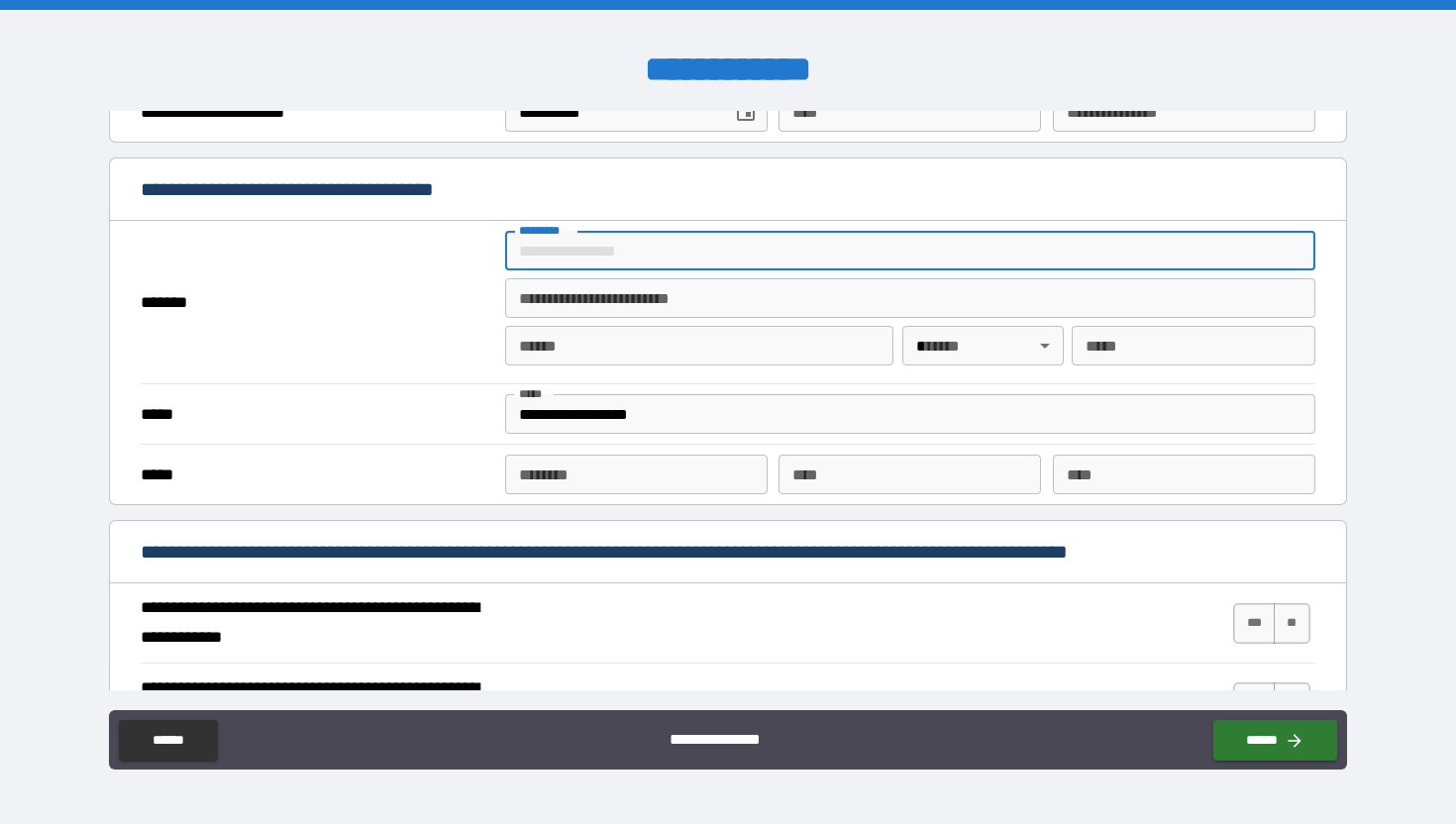 type on "**********" 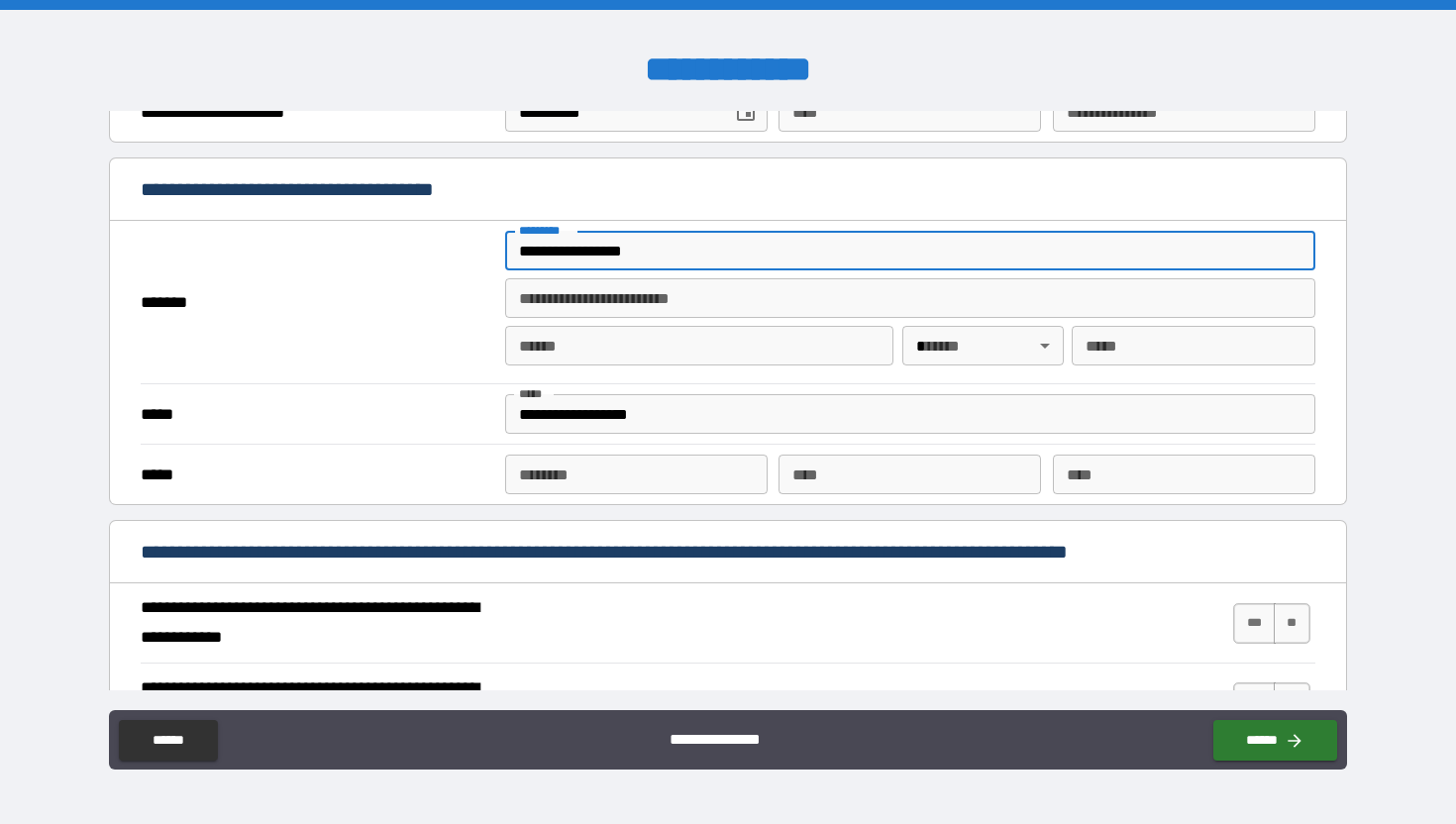 type on "**********" 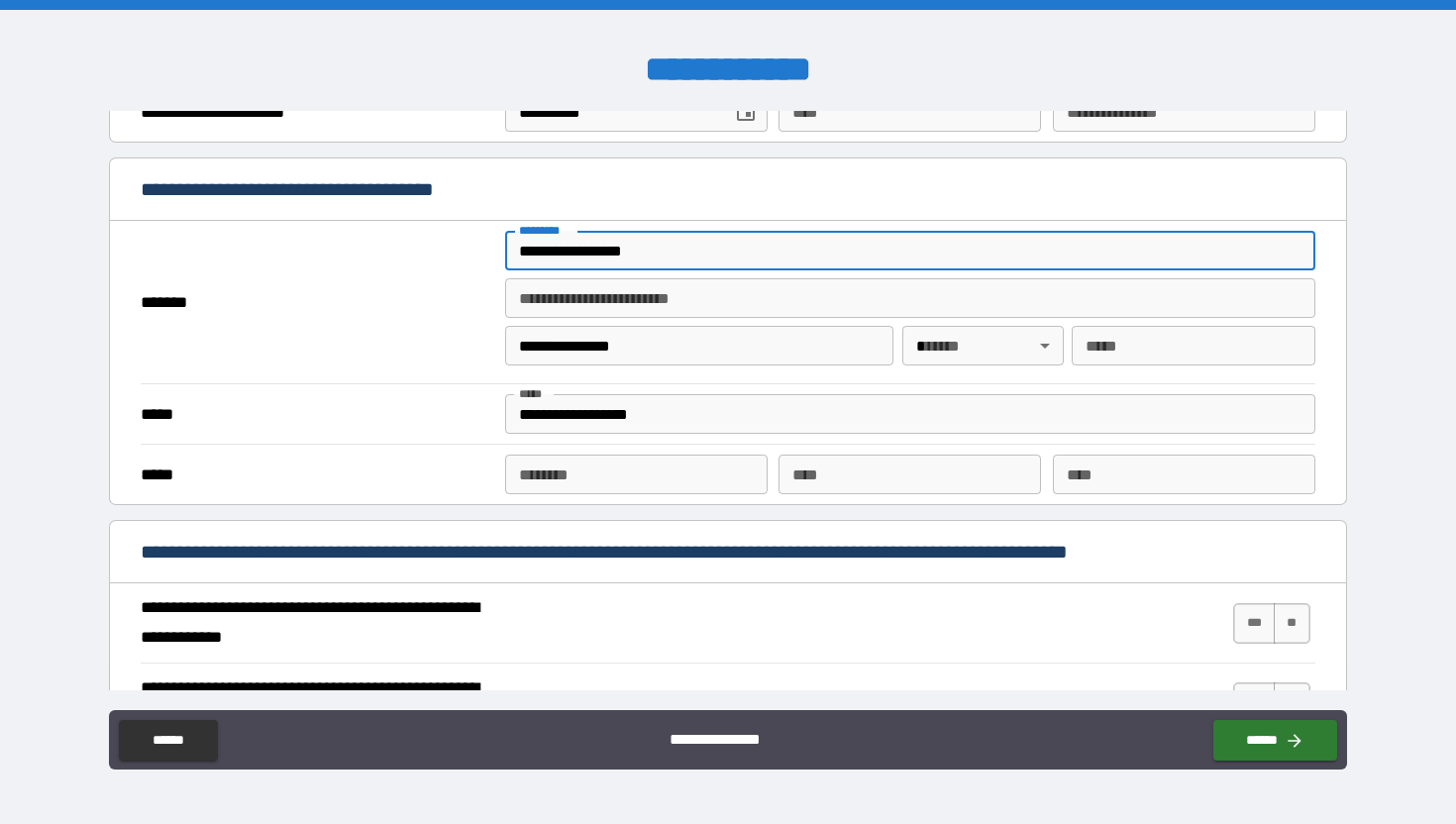 type on "**" 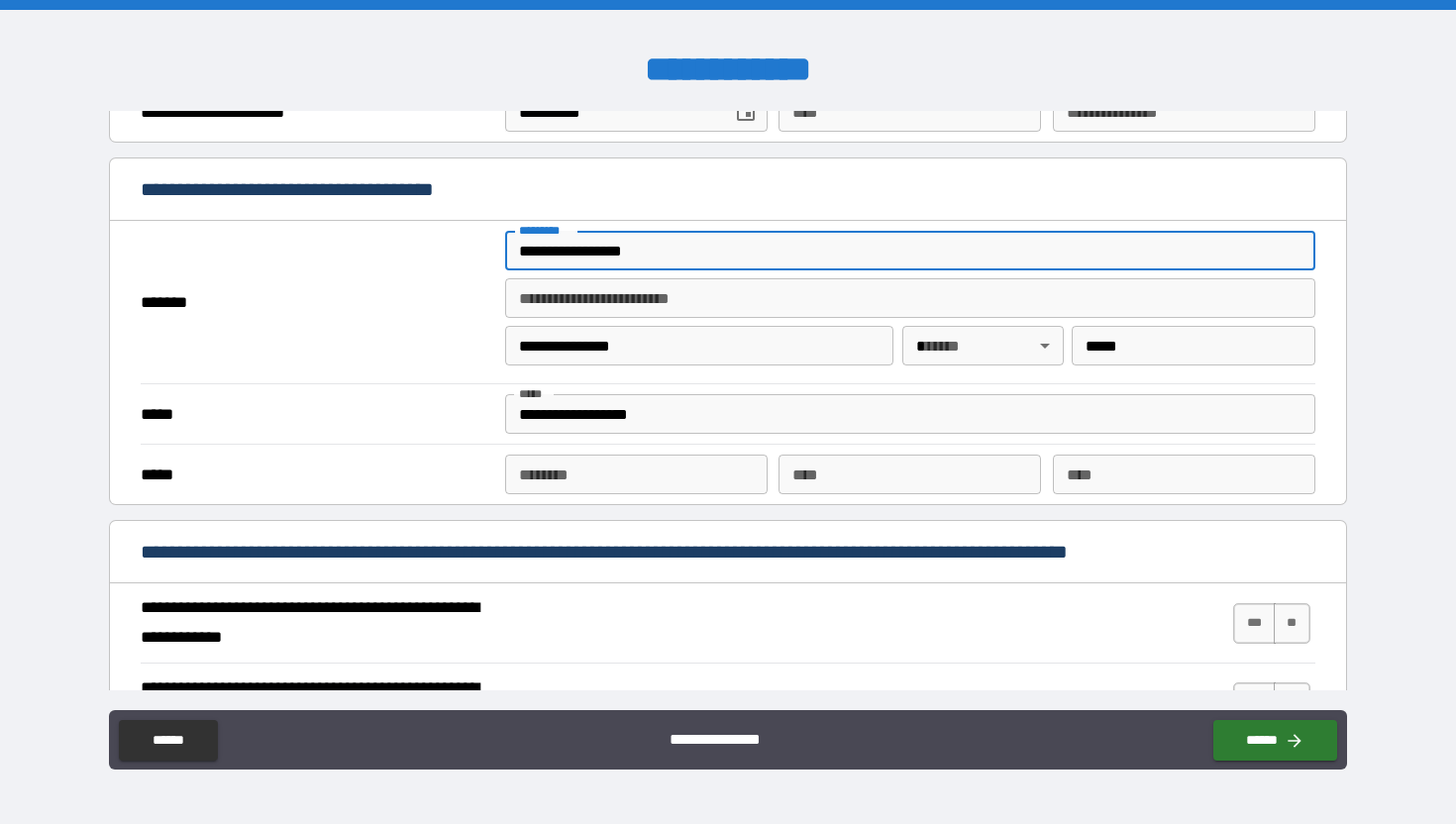 type on "**********" 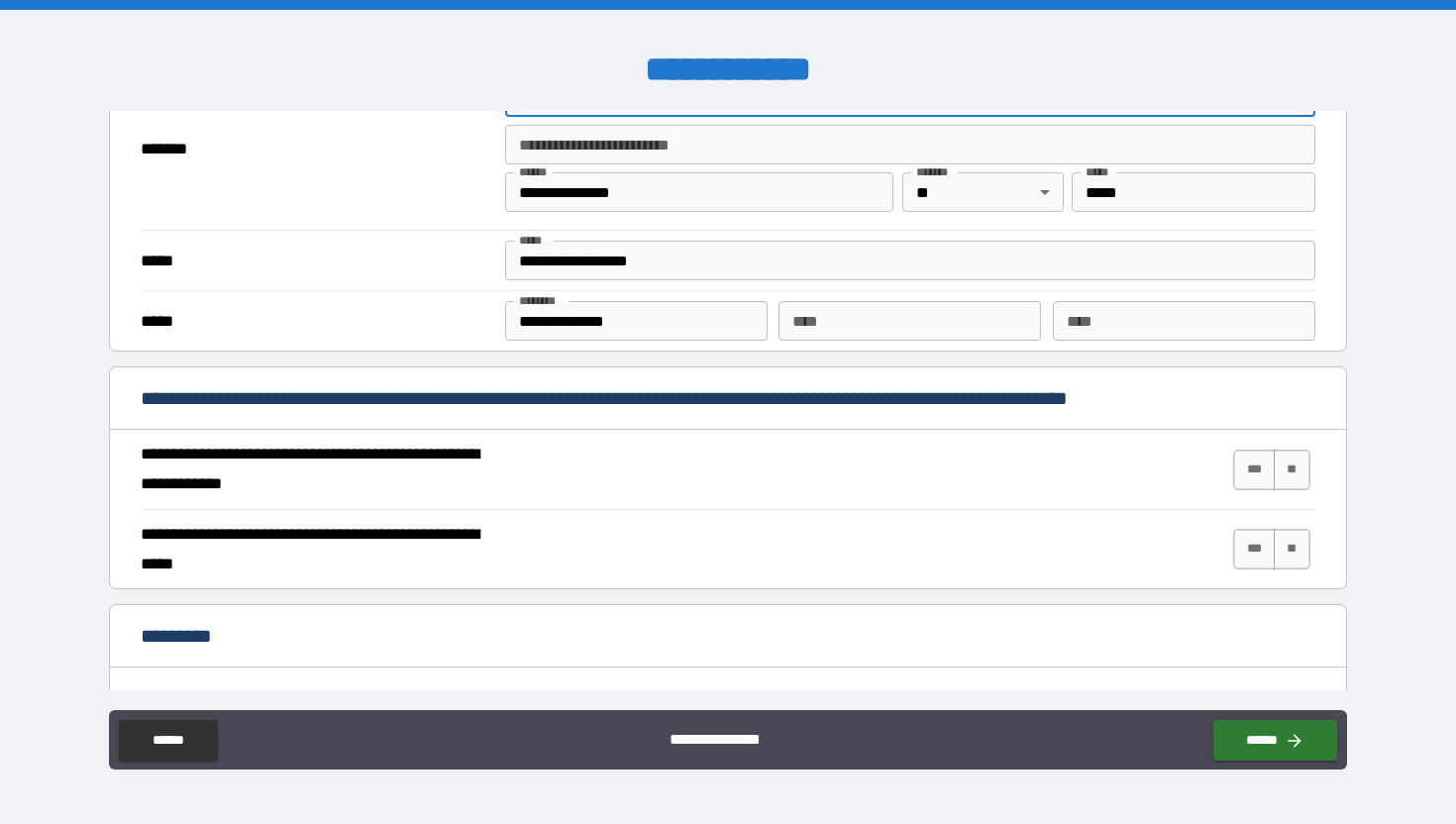 scroll, scrollTop: 1543, scrollLeft: 0, axis: vertical 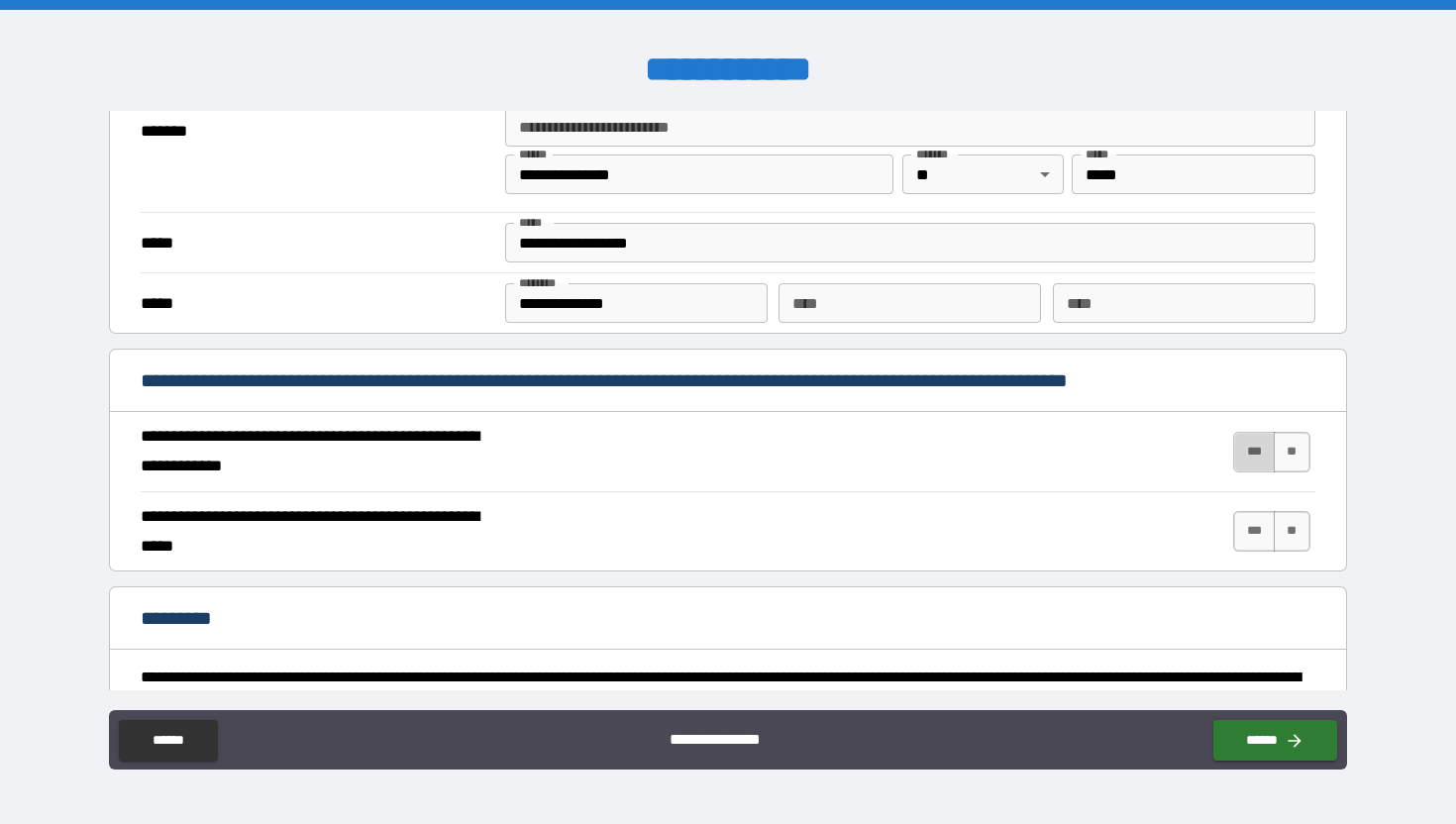 drag, startPoint x: 1228, startPoint y: 450, endPoint x: 1226, endPoint y: 500, distance: 50.04 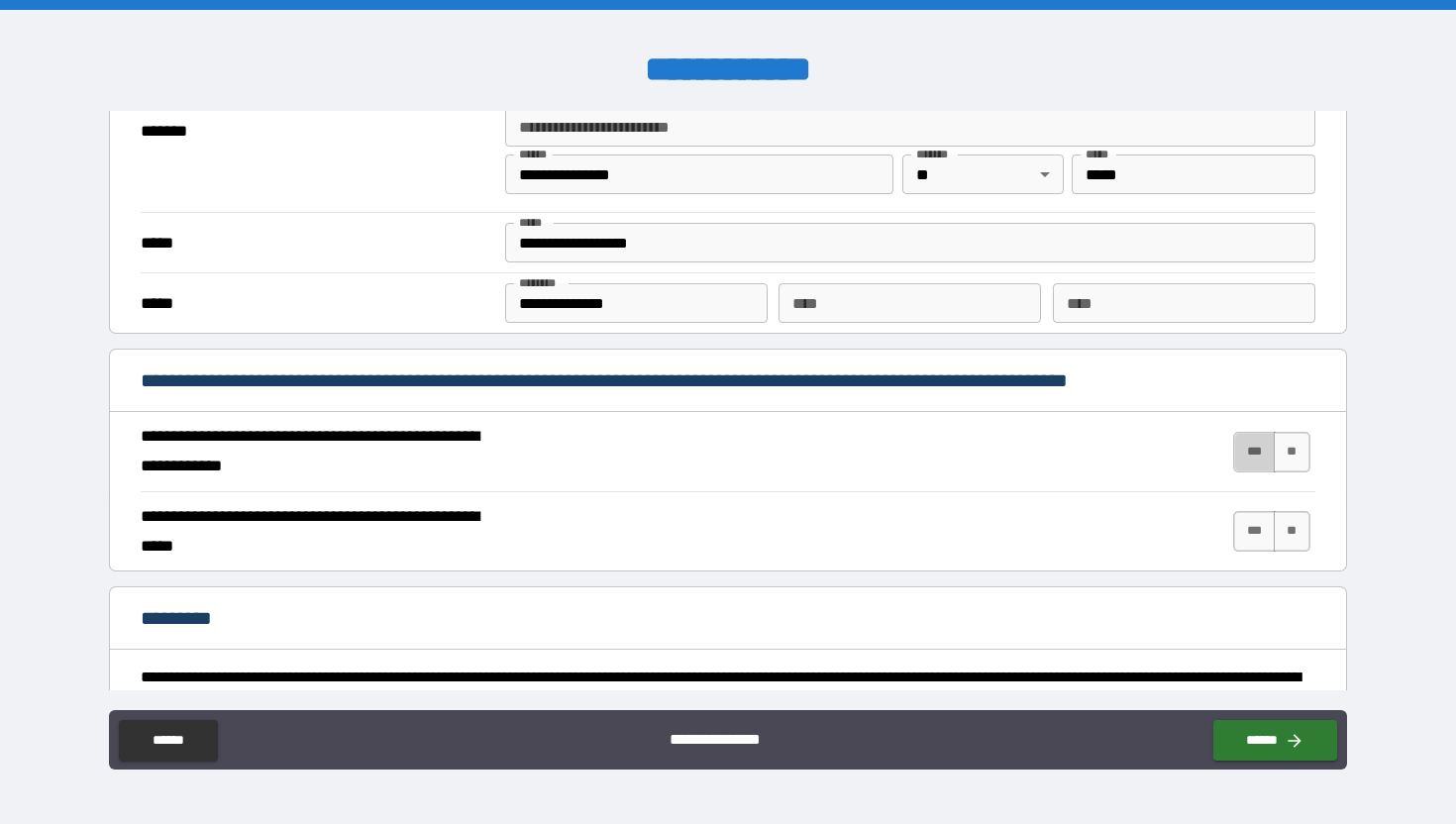 click on "***" at bounding box center [1254, 452] 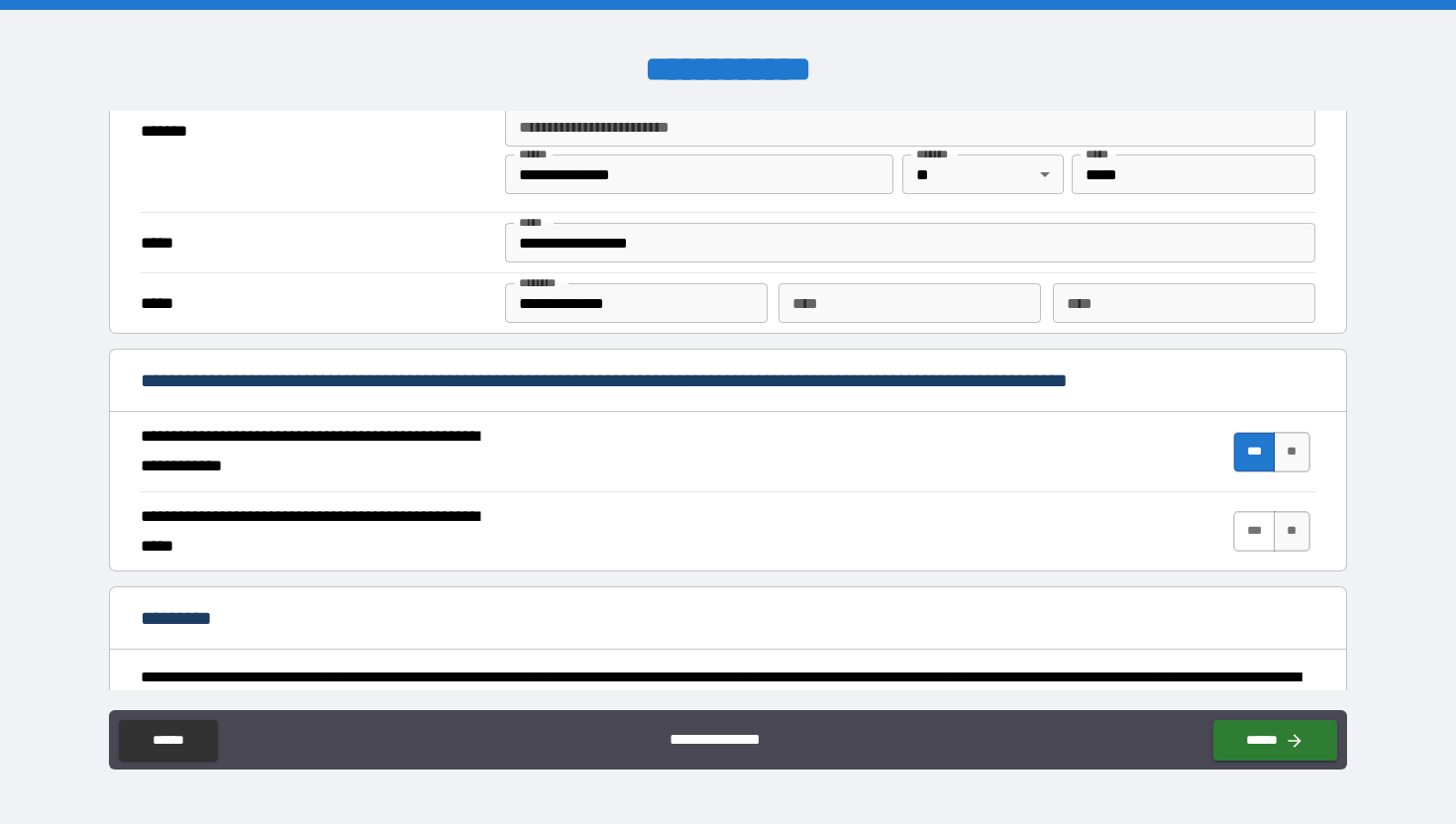 click on "***" at bounding box center (1254, 531) 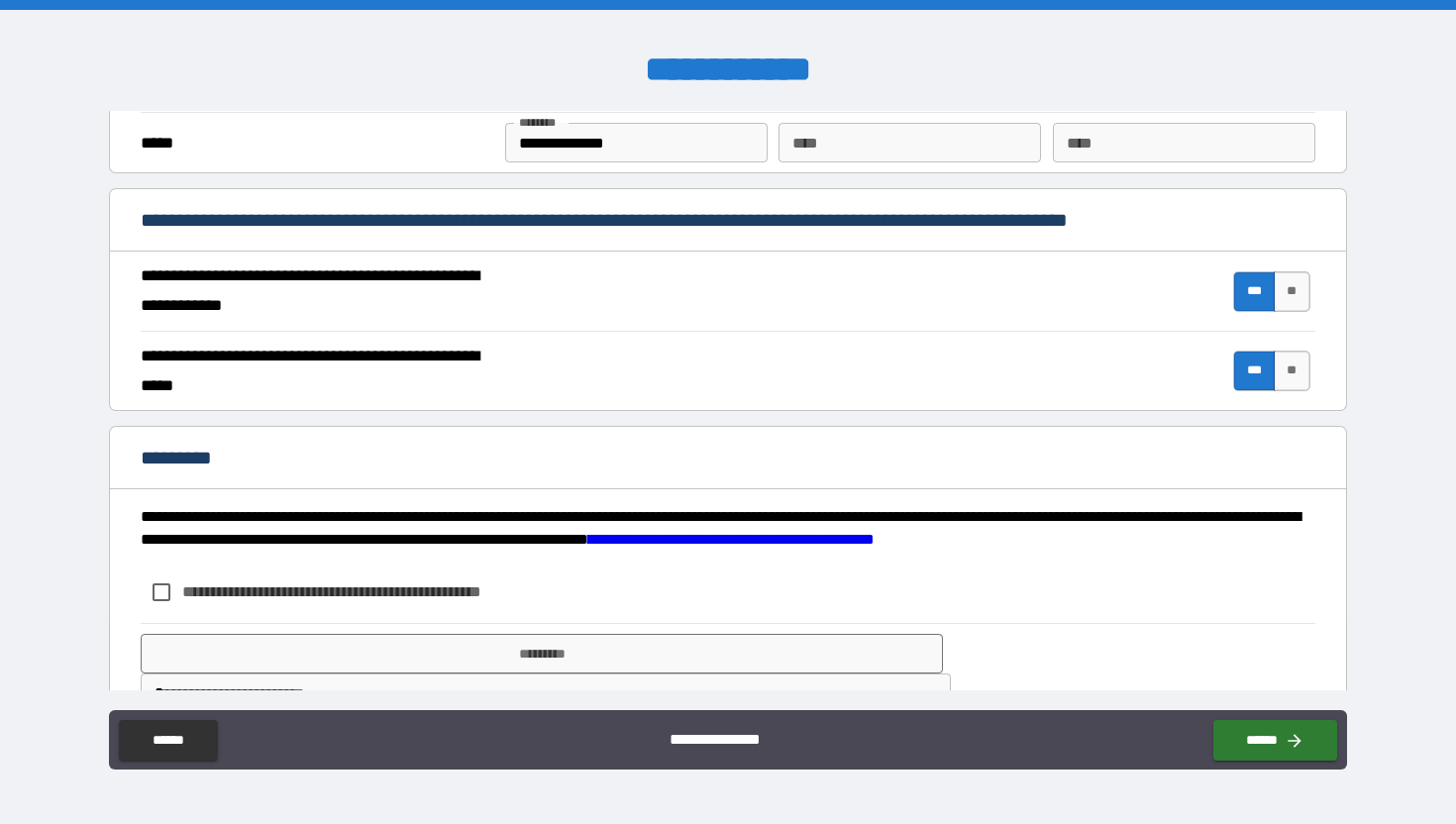 scroll, scrollTop: 1756, scrollLeft: 0, axis: vertical 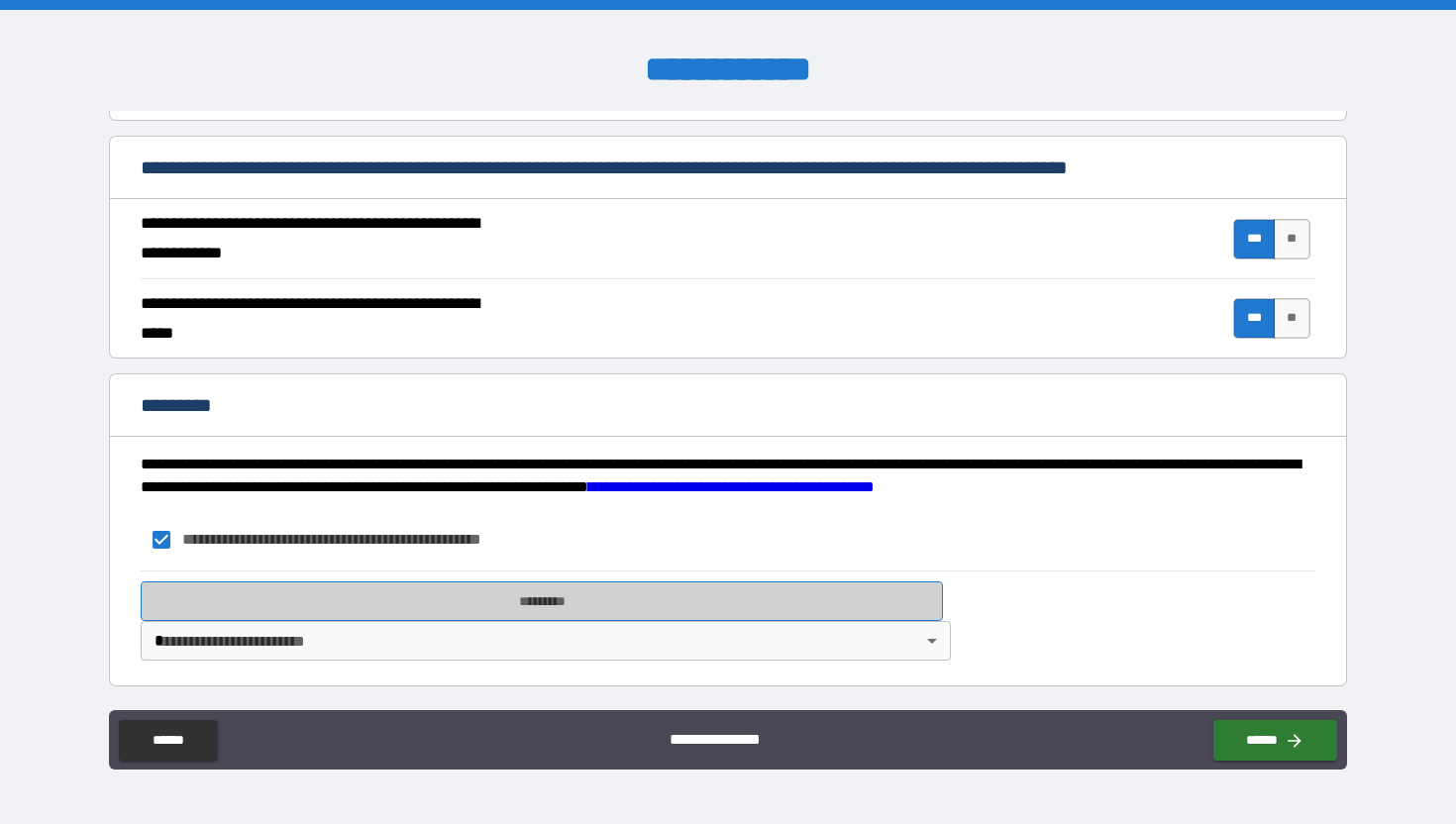 click on "*********" at bounding box center [542, 601] 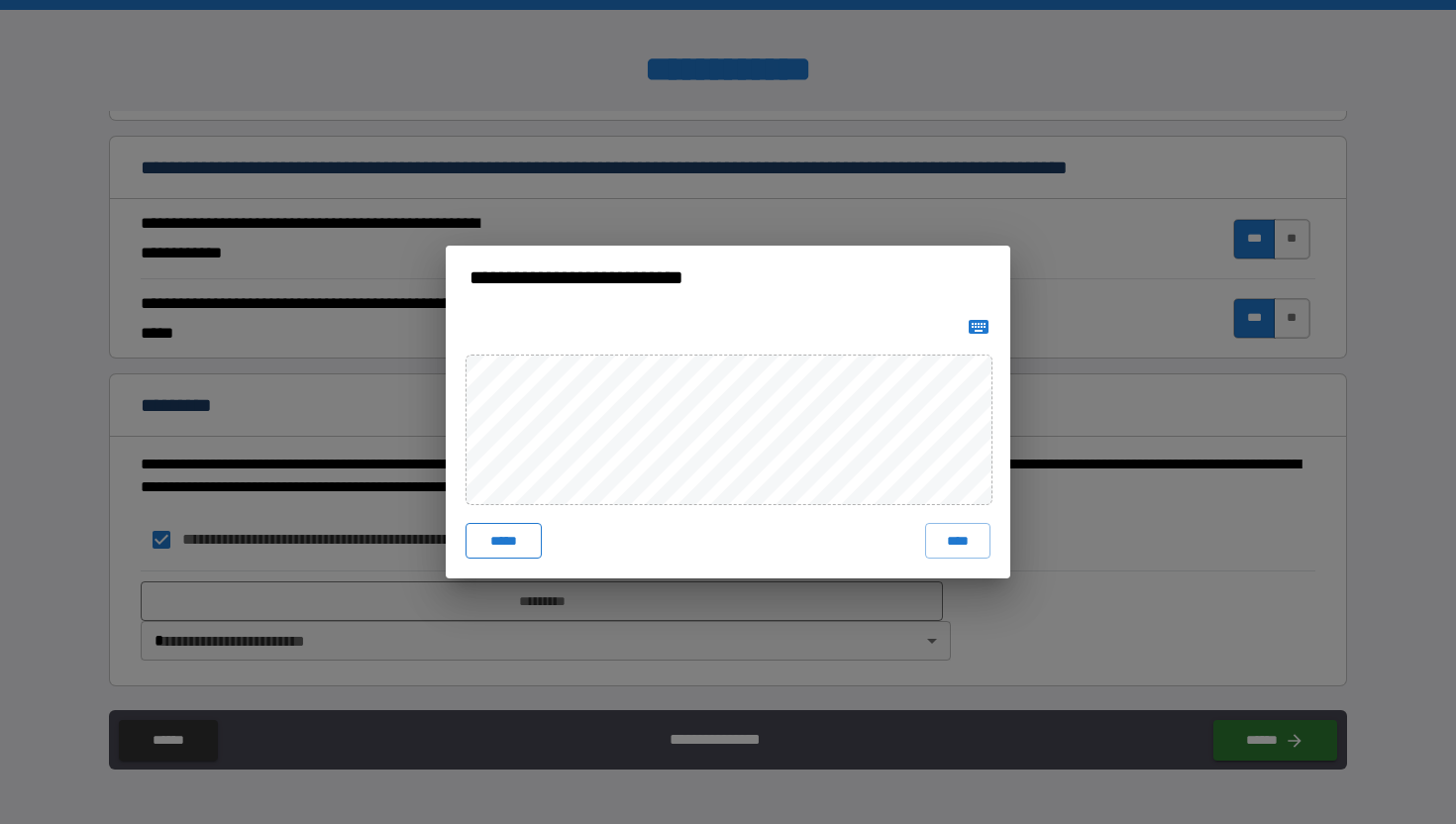 drag, startPoint x: 490, startPoint y: 537, endPoint x: 512, endPoint y: 547, distance: 24.166092 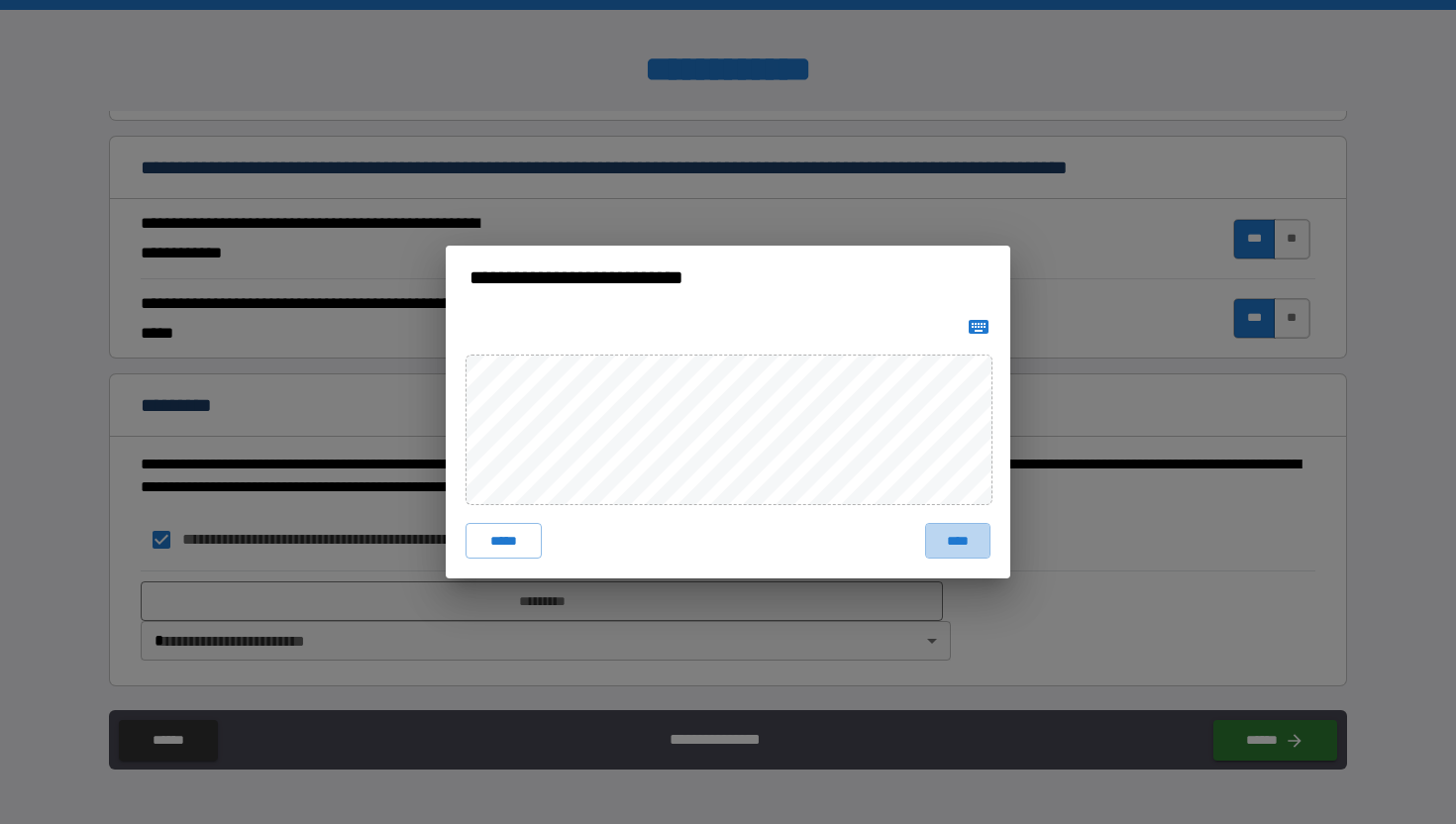 click on "****" at bounding box center [958, 541] 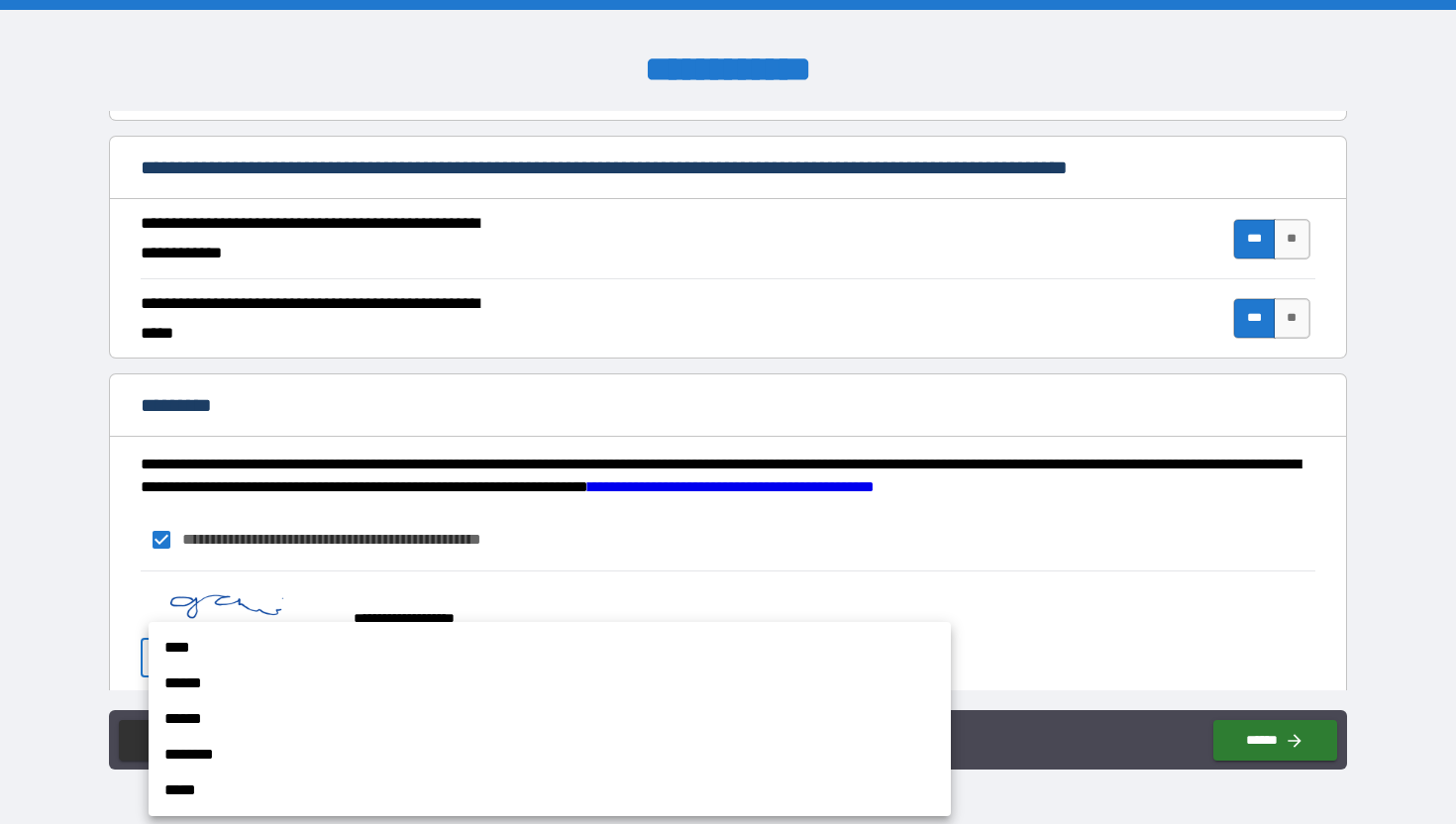 click on "**********" at bounding box center [728, 412] 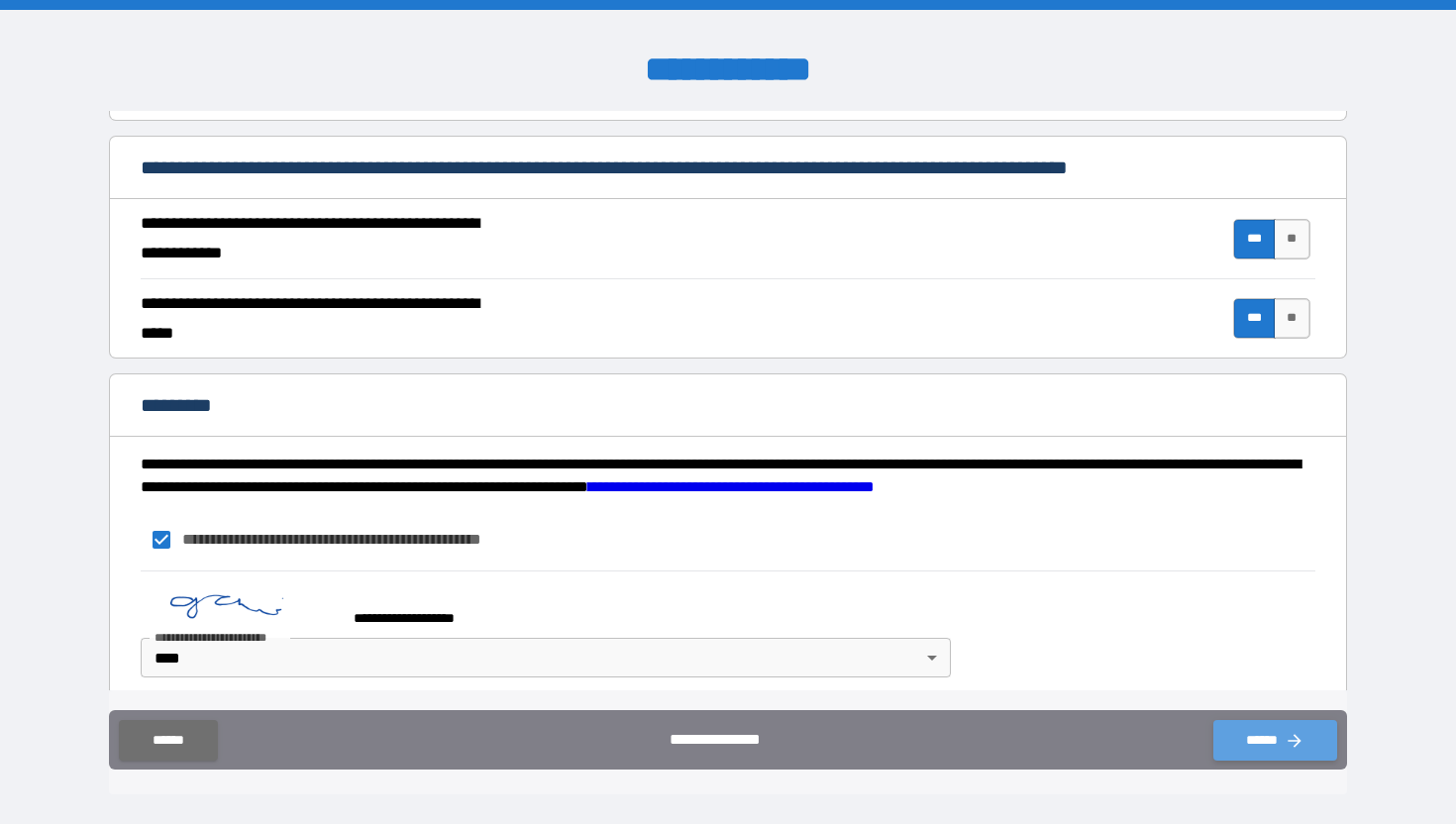 click 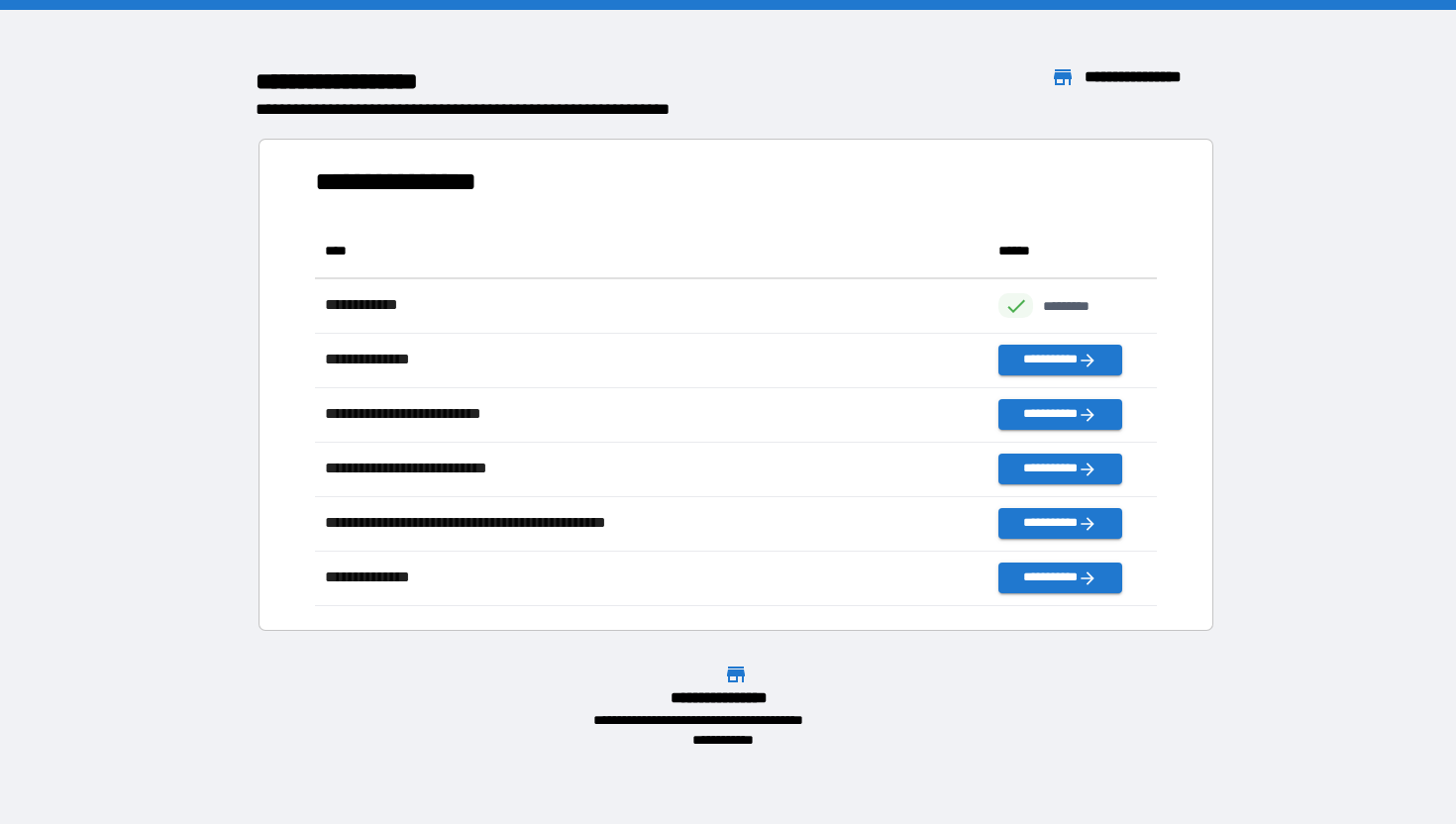 scroll, scrollTop: 1, scrollLeft: 1, axis: both 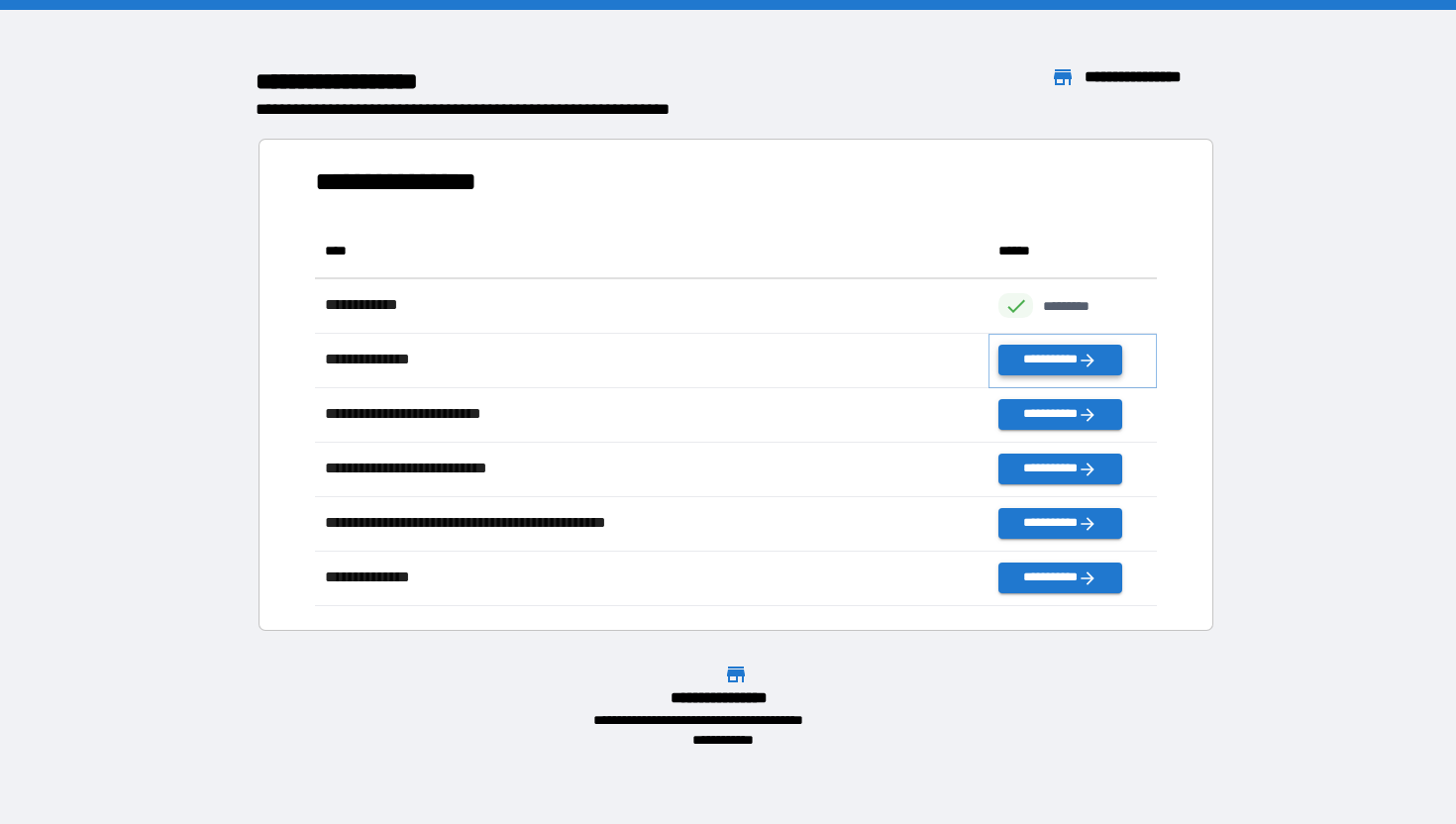 click on "**********" at bounding box center [1060, 360] 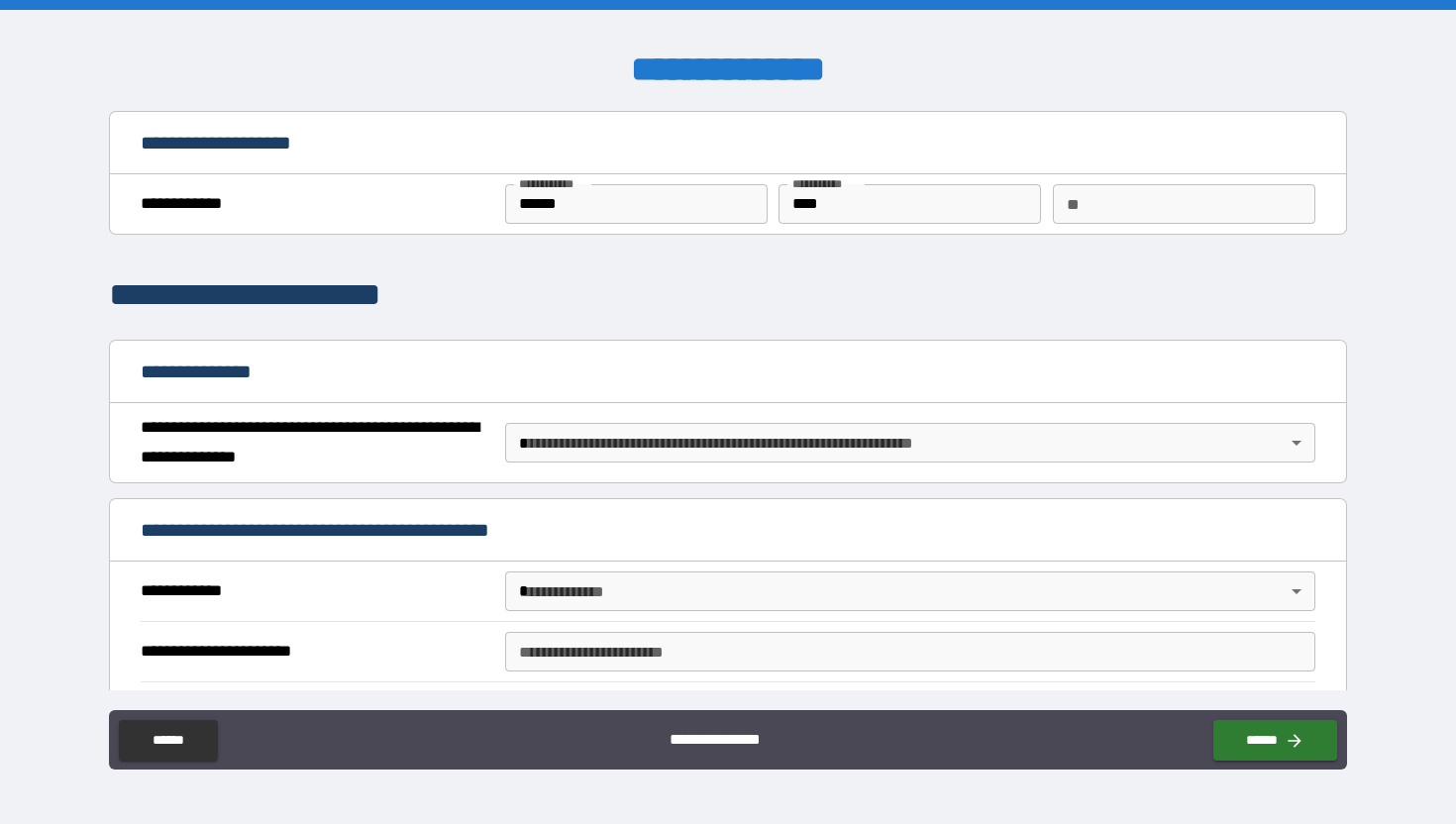 click on "**********" at bounding box center (728, 412) 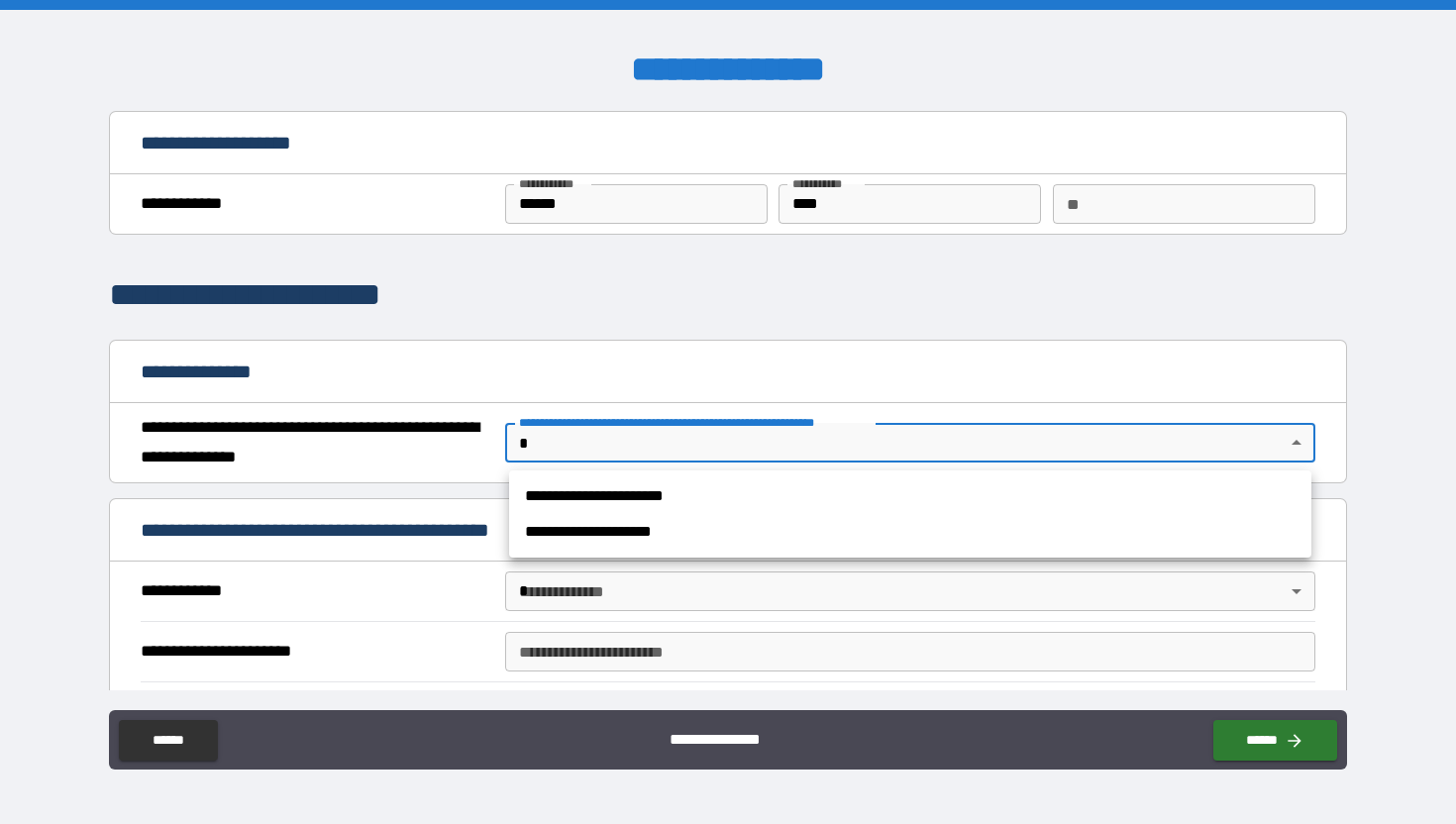 click on "**********" at bounding box center (910, 496) 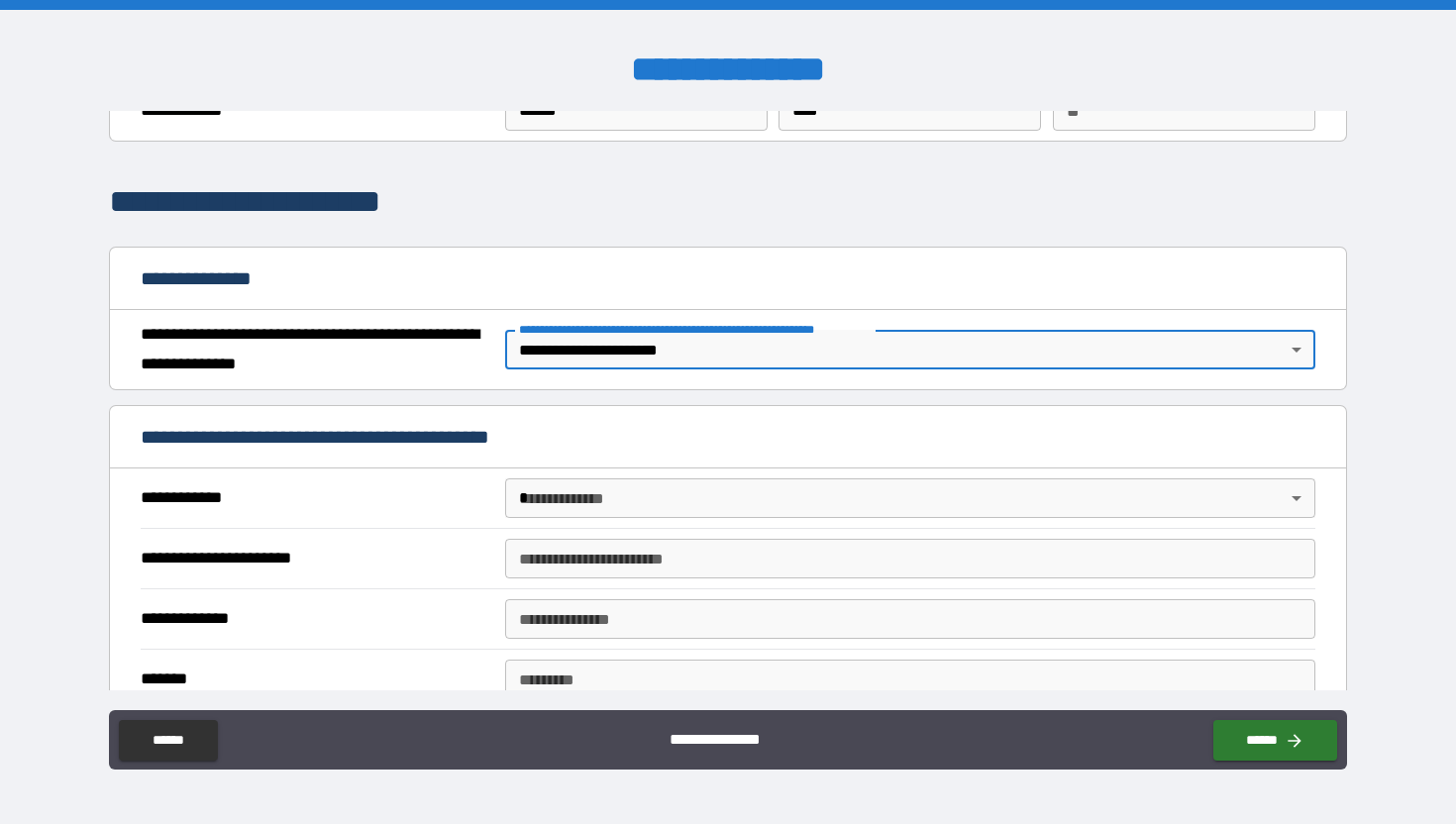scroll, scrollTop: 133, scrollLeft: 0, axis: vertical 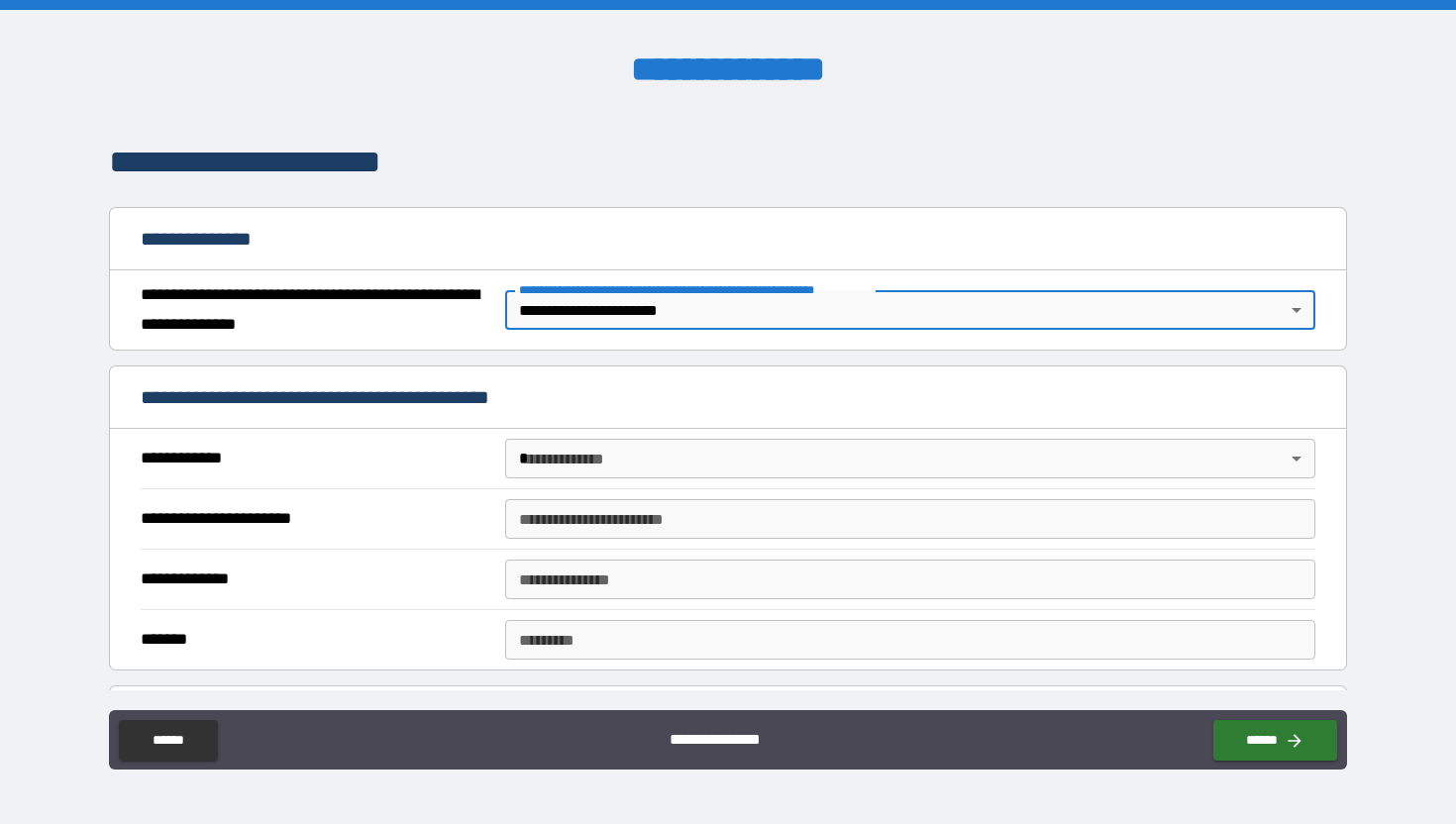 click on "**********" at bounding box center (728, 412) 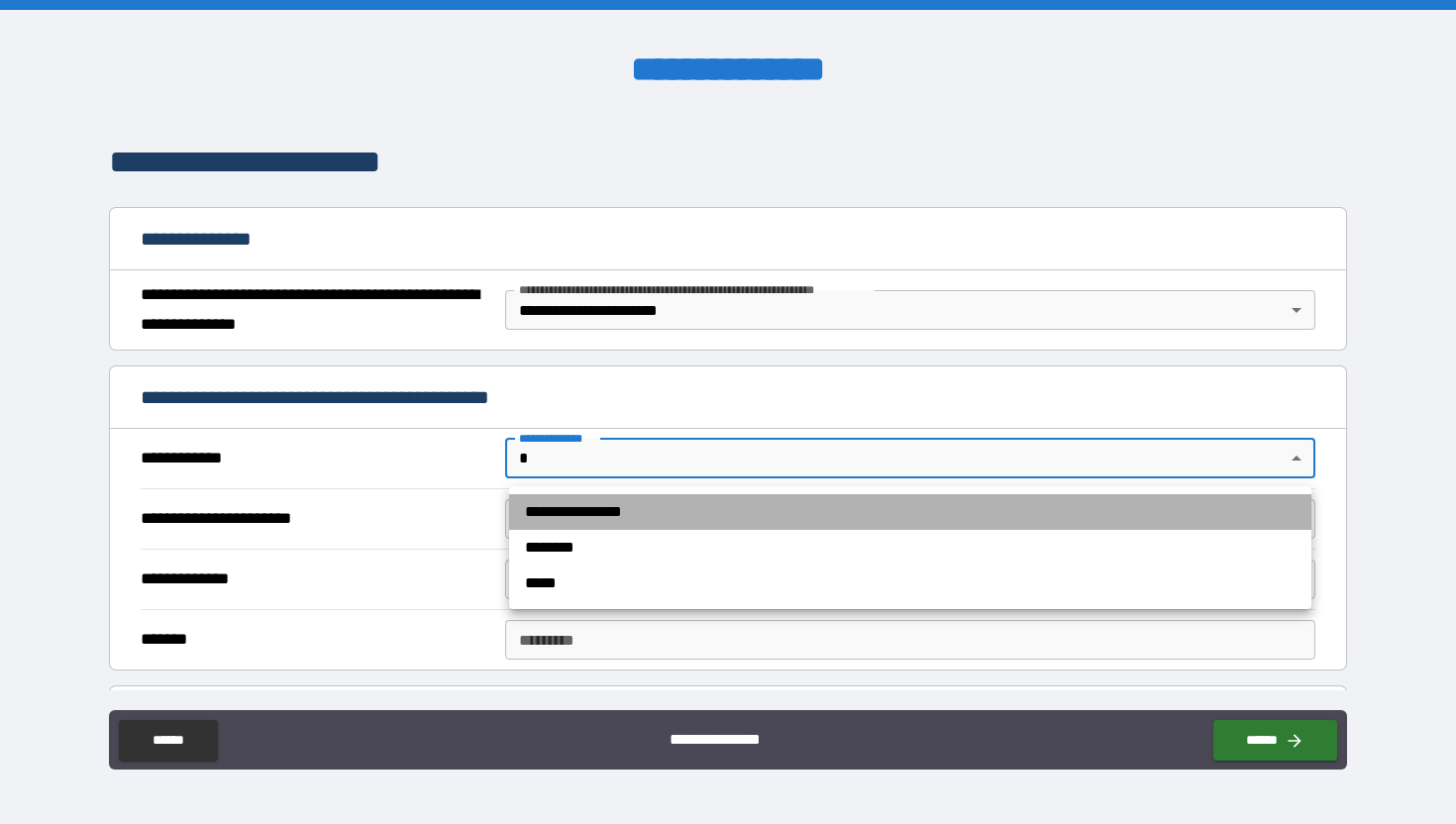 click on "**********" at bounding box center [910, 512] 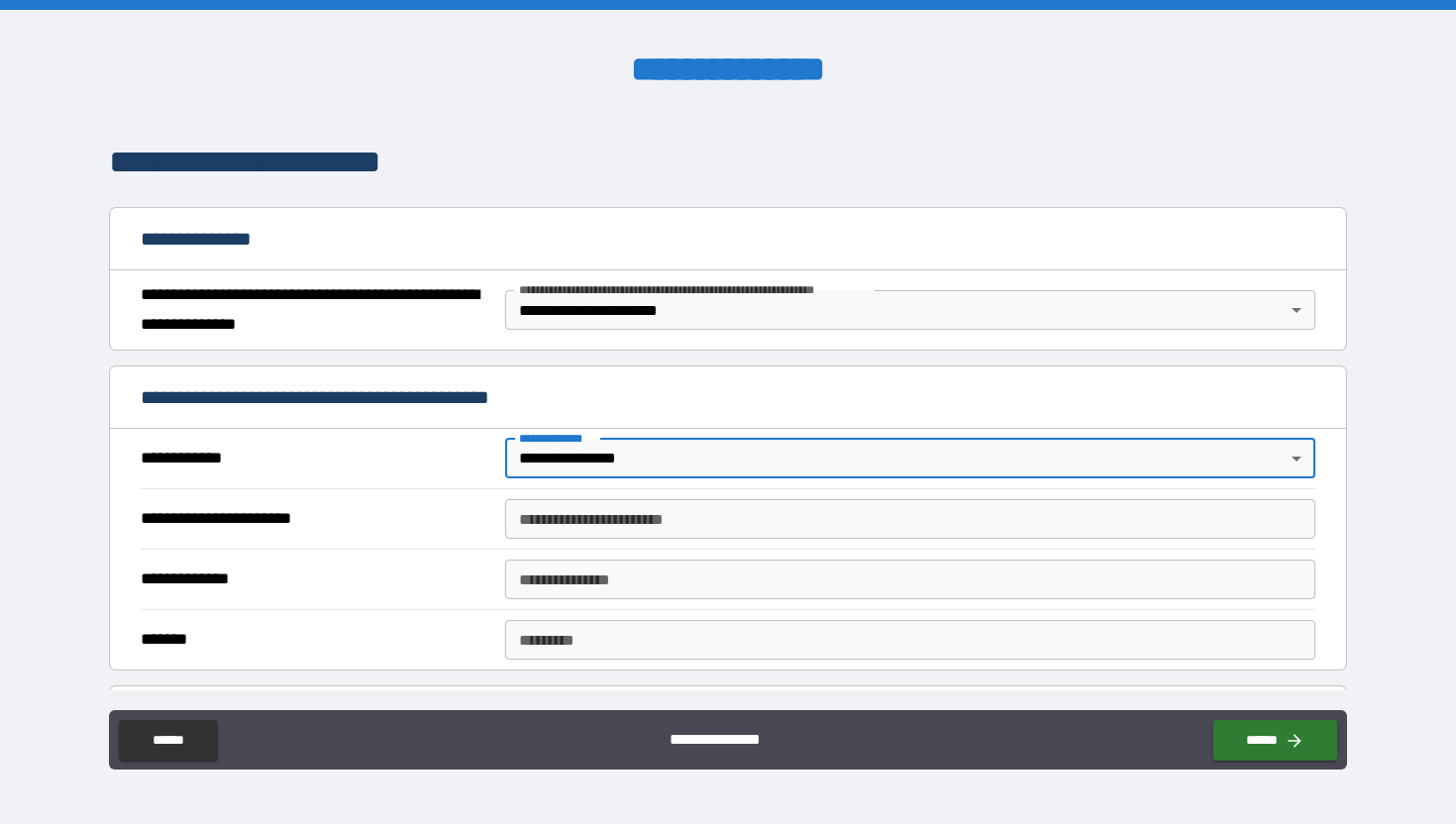 click on "**********" at bounding box center (910, 519) 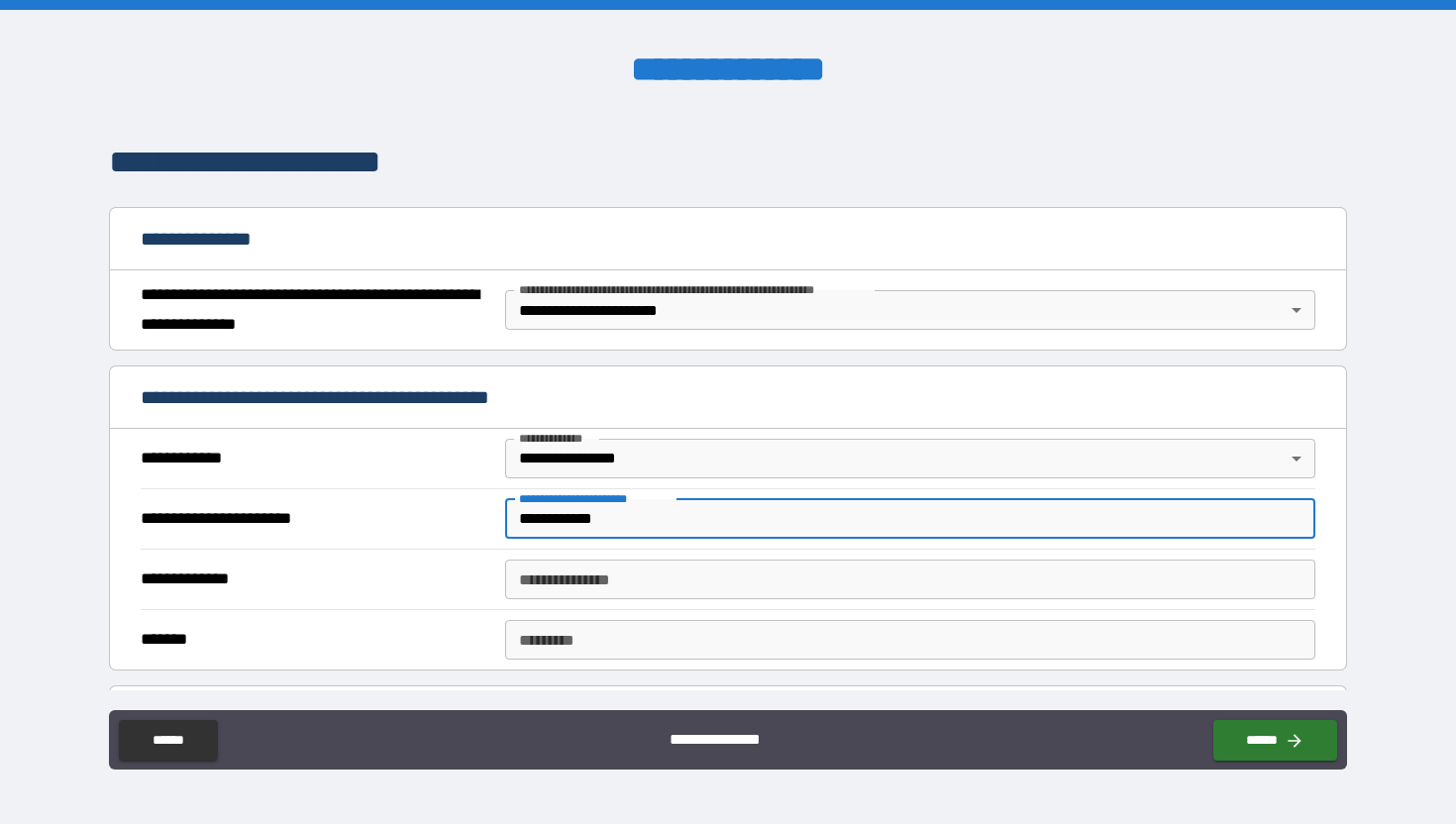 type on "**********" 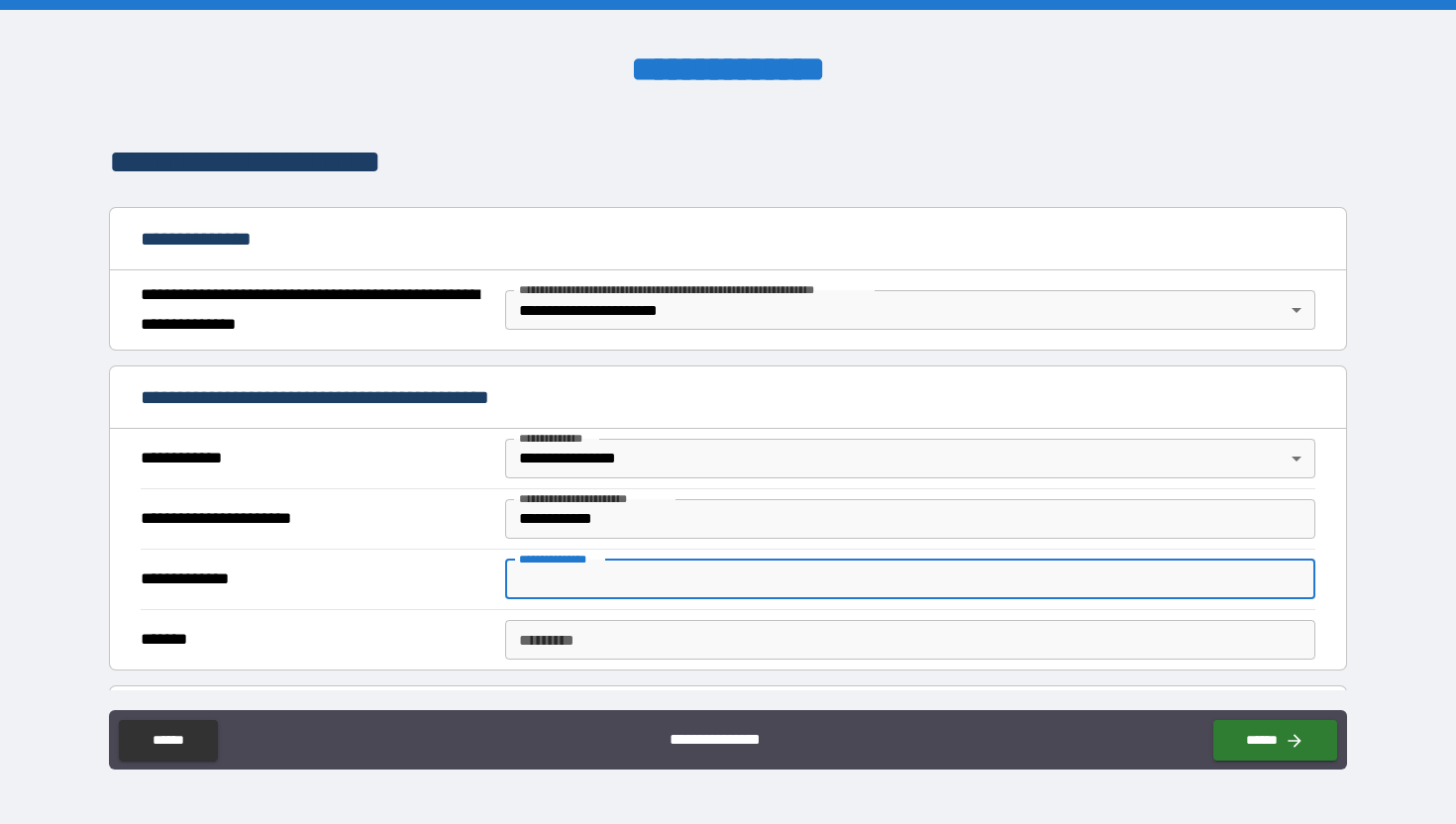 click on "**********" at bounding box center [910, 579] 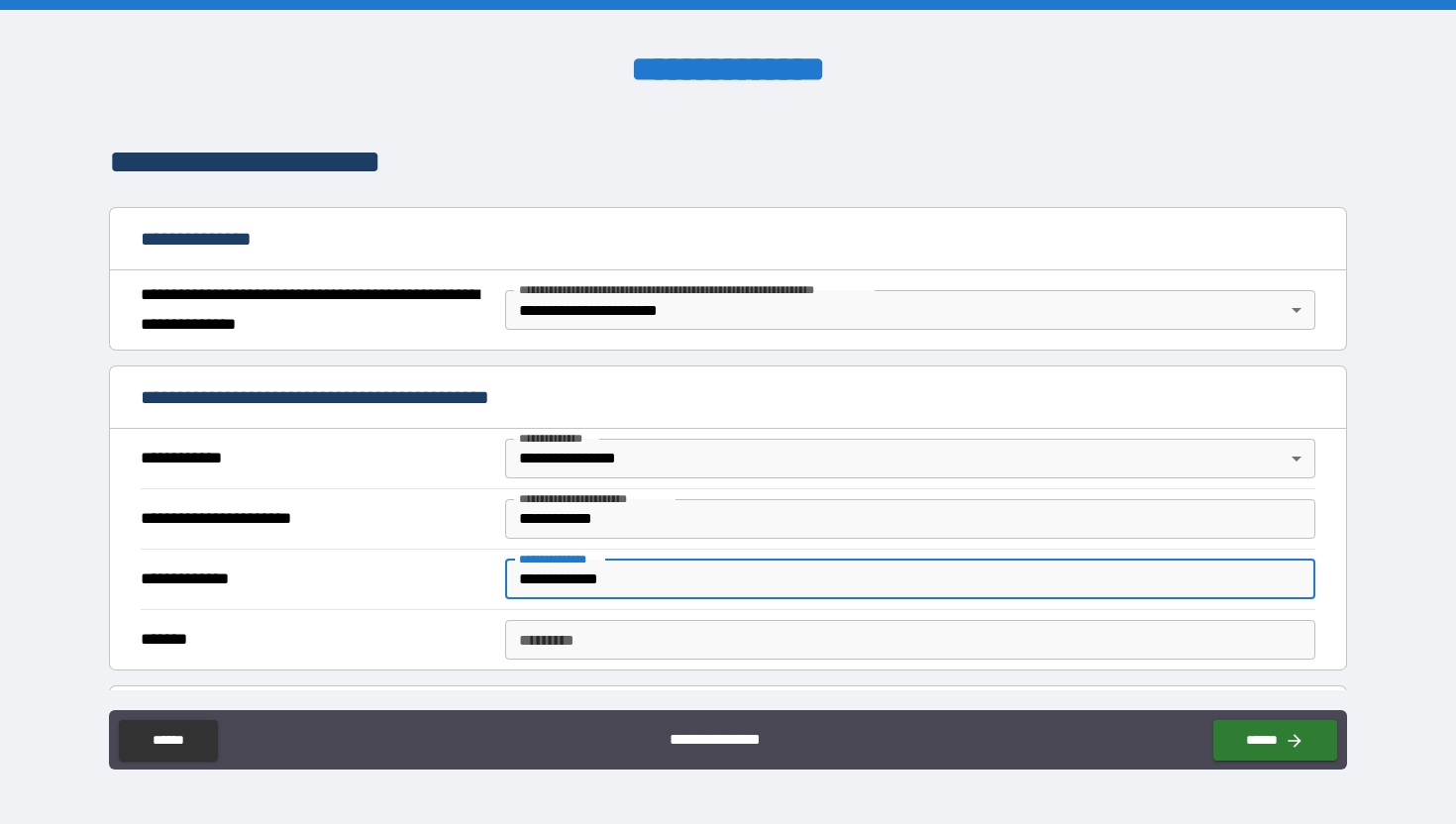 type on "**********" 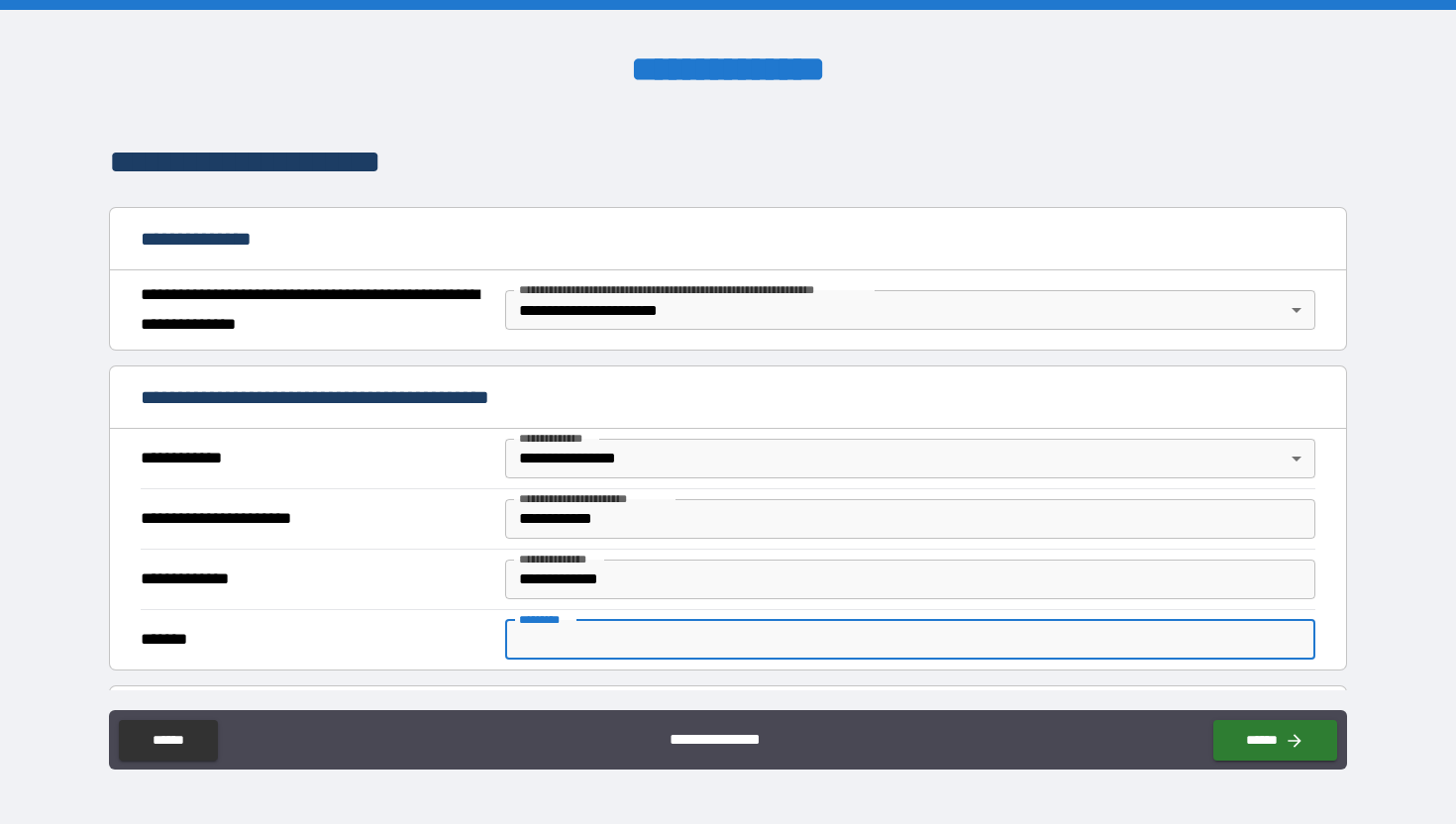 click on "*******   *" at bounding box center [910, 640] 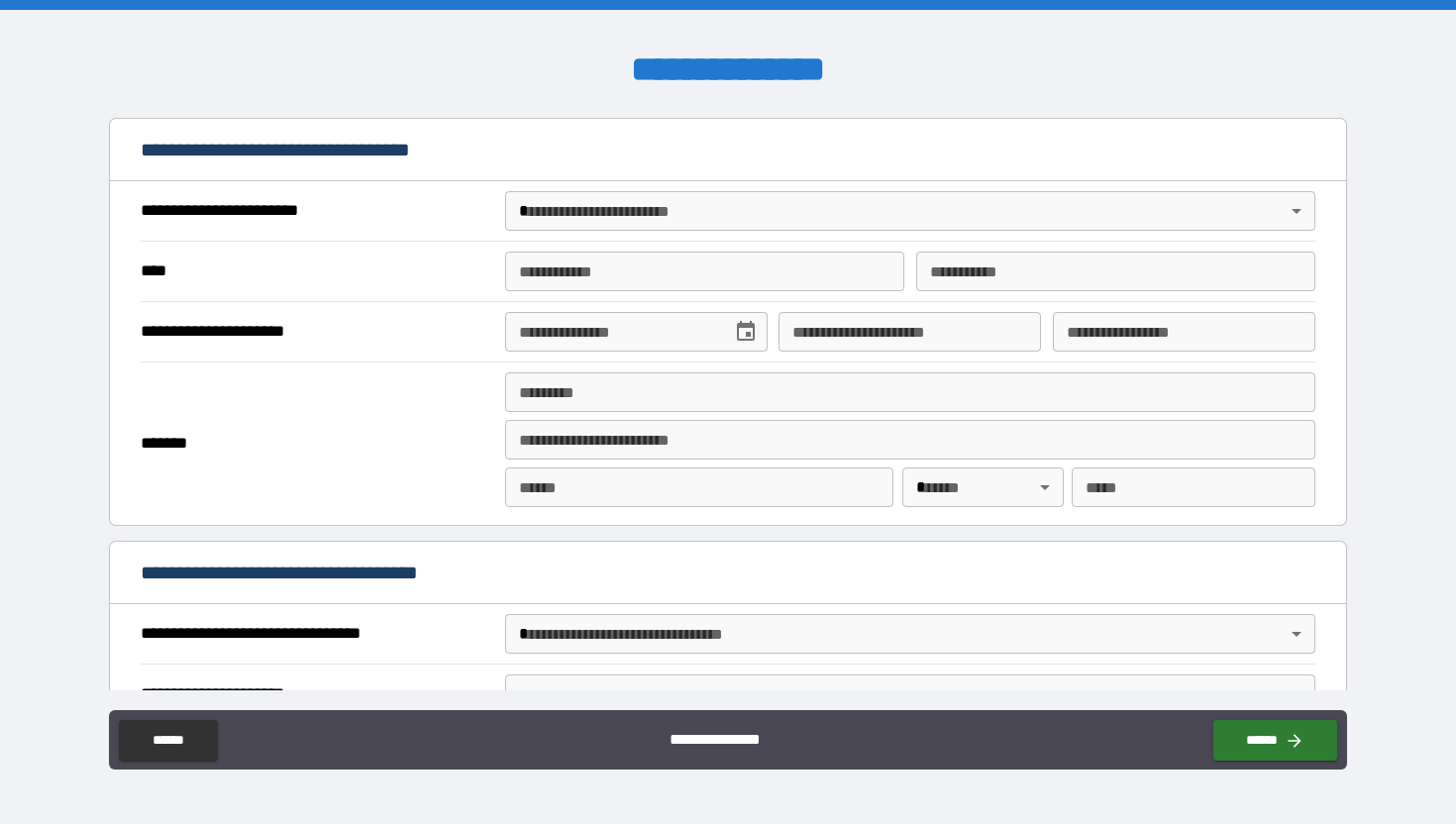 scroll, scrollTop: 724, scrollLeft: 0, axis: vertical 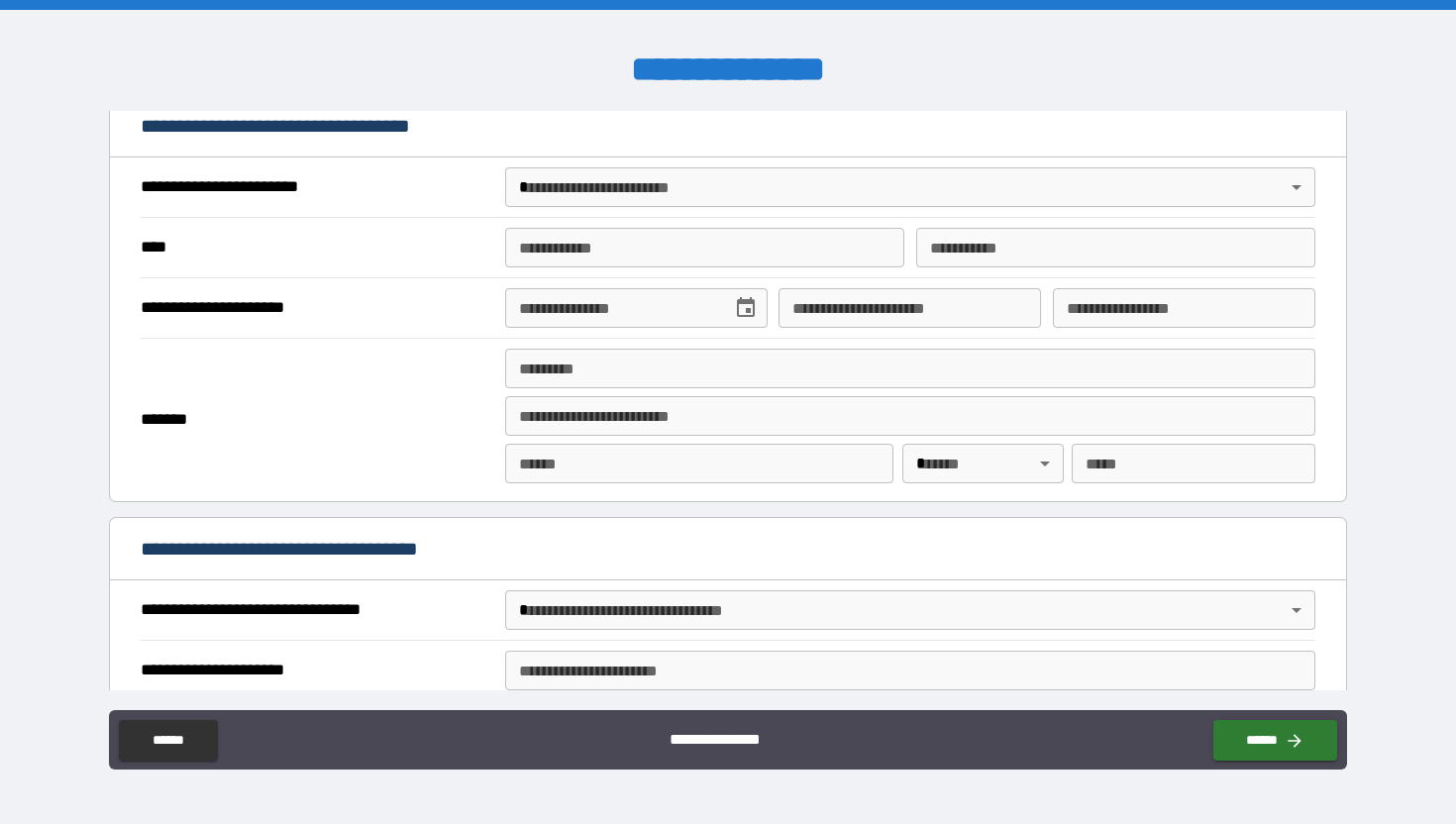 type on "**********" 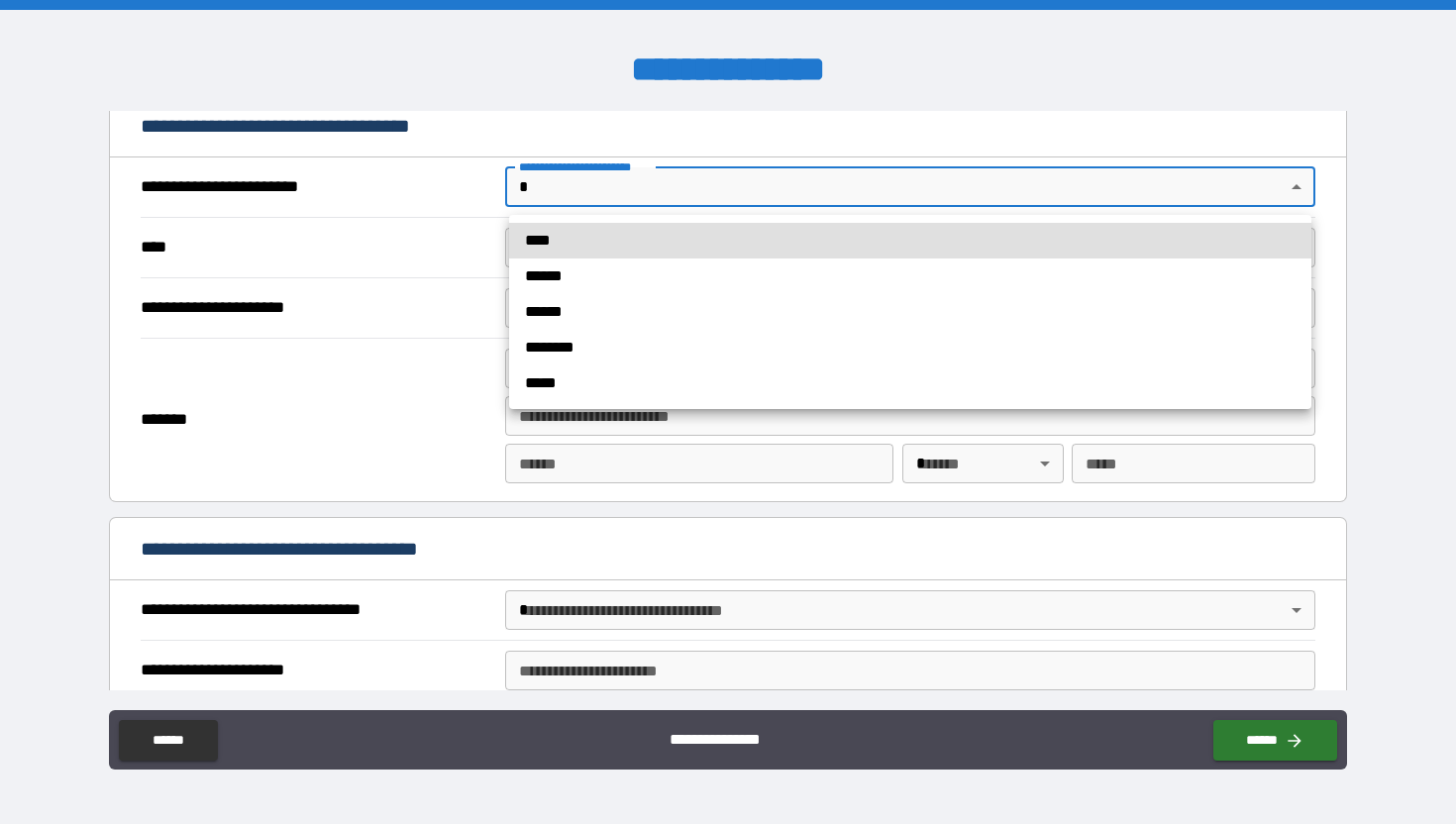 click on "**********" at bounding box center [728, 412] 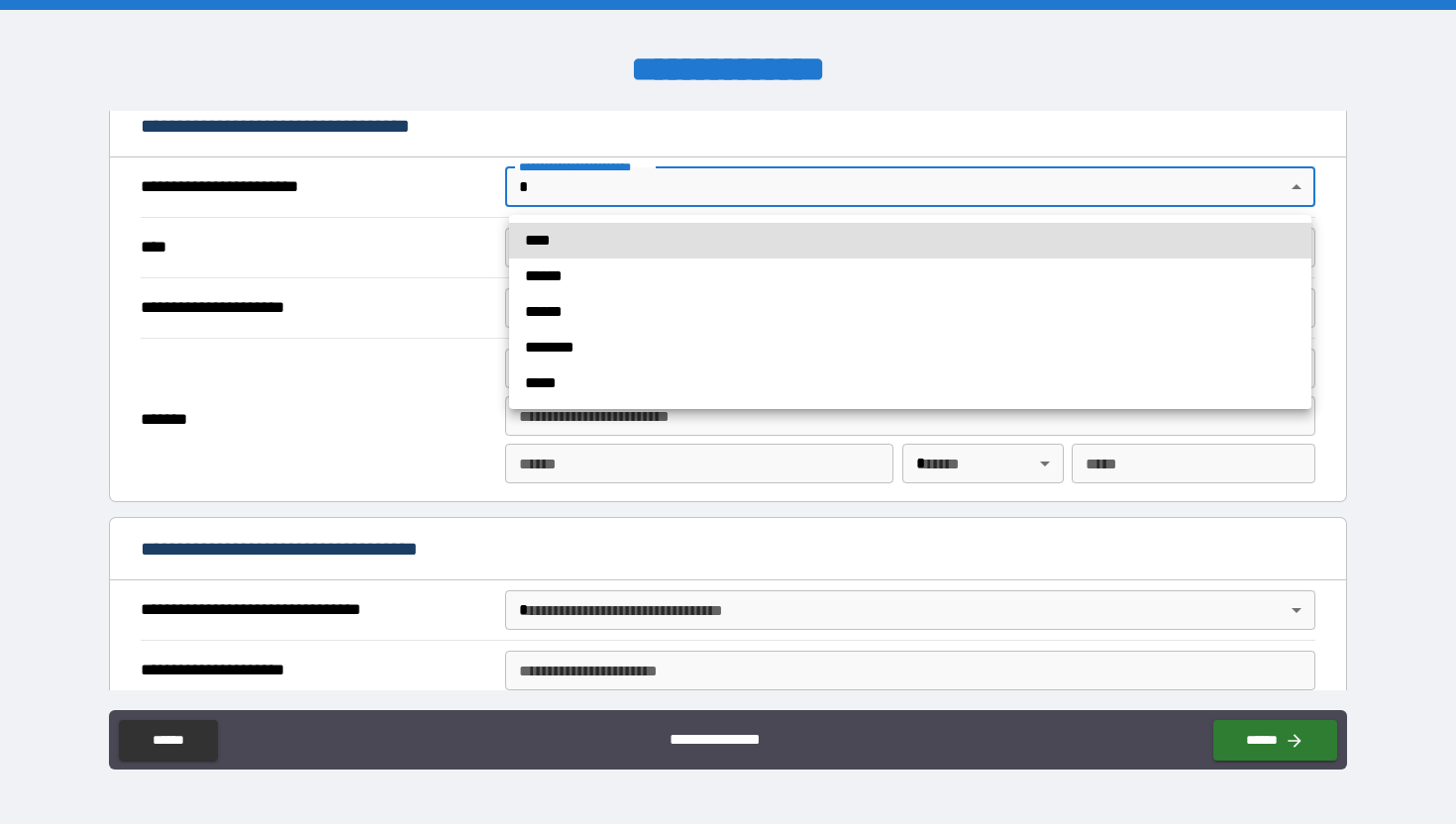 click on "******" at bounding box center [910, 312] 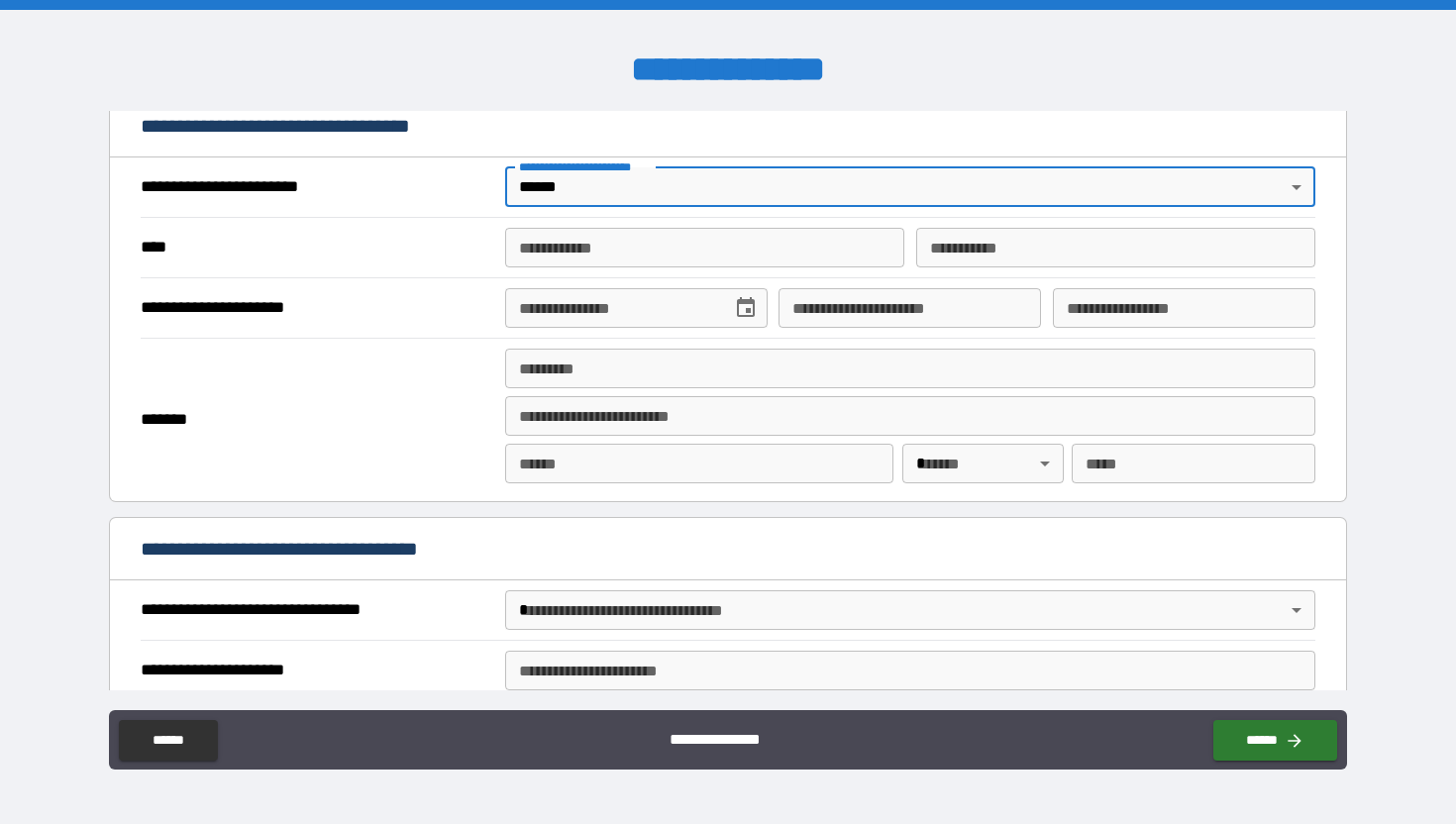 click on "**********" at bounding box center [704, 248] 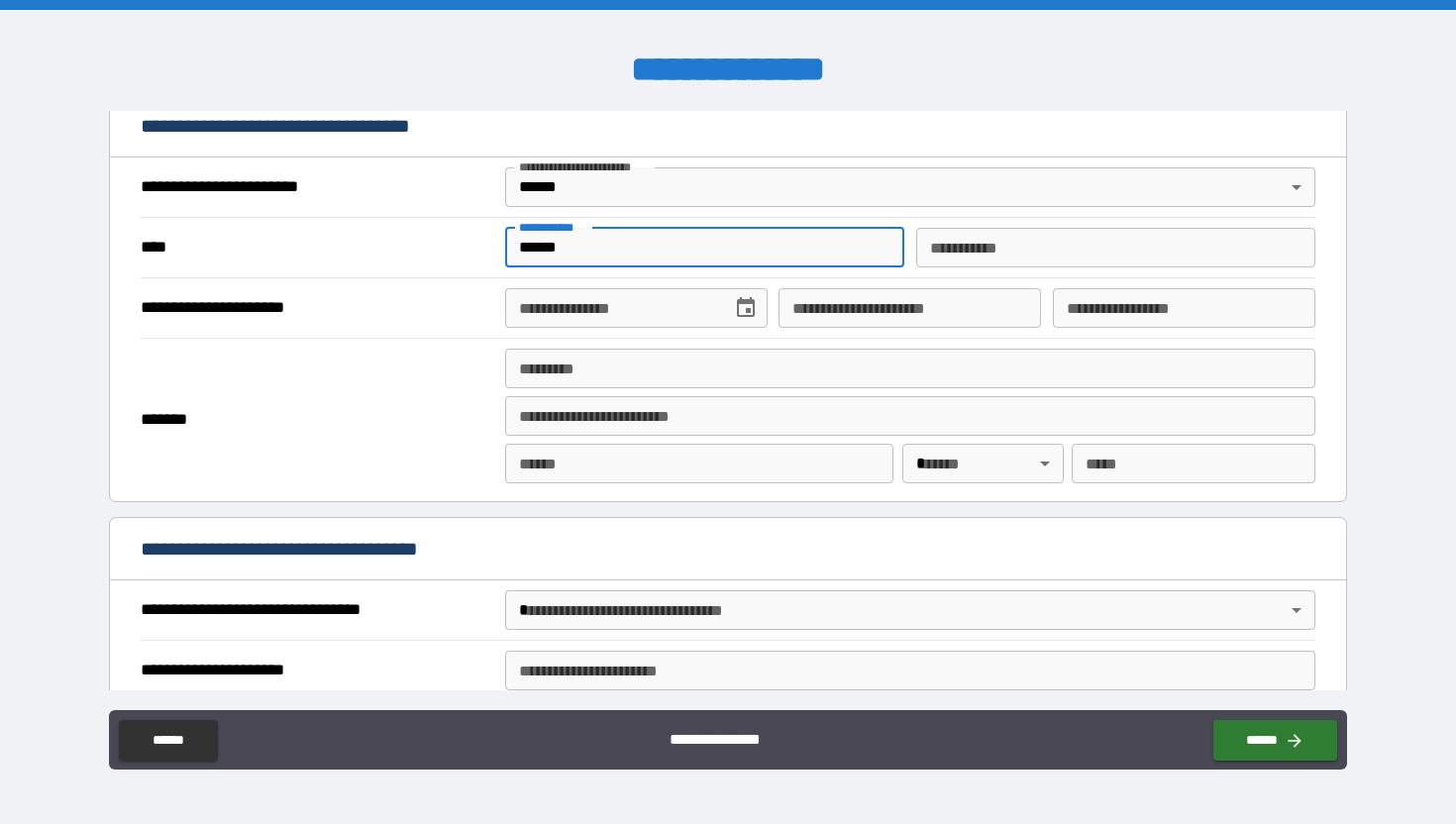 type on "******" 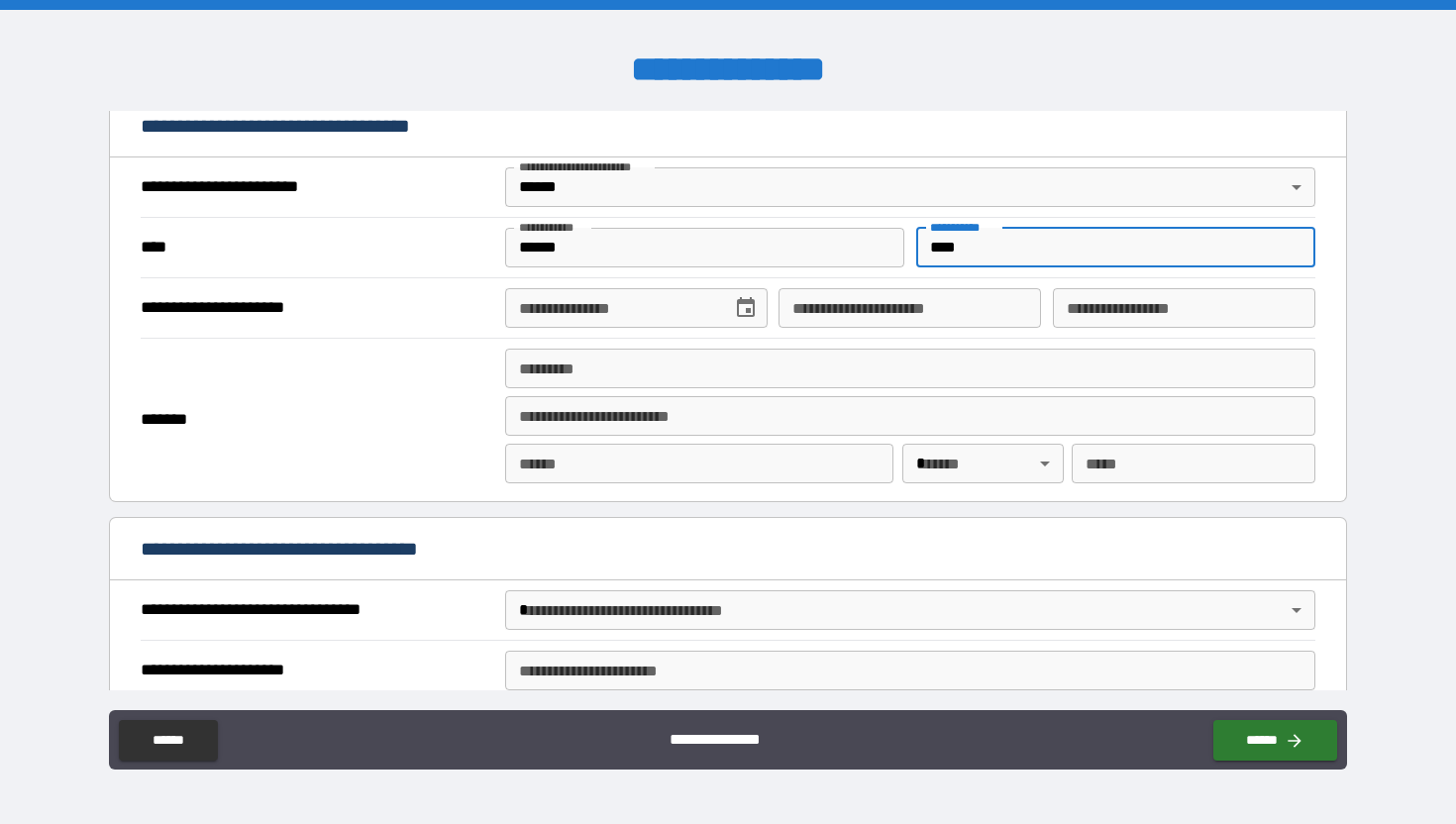 type on "****" 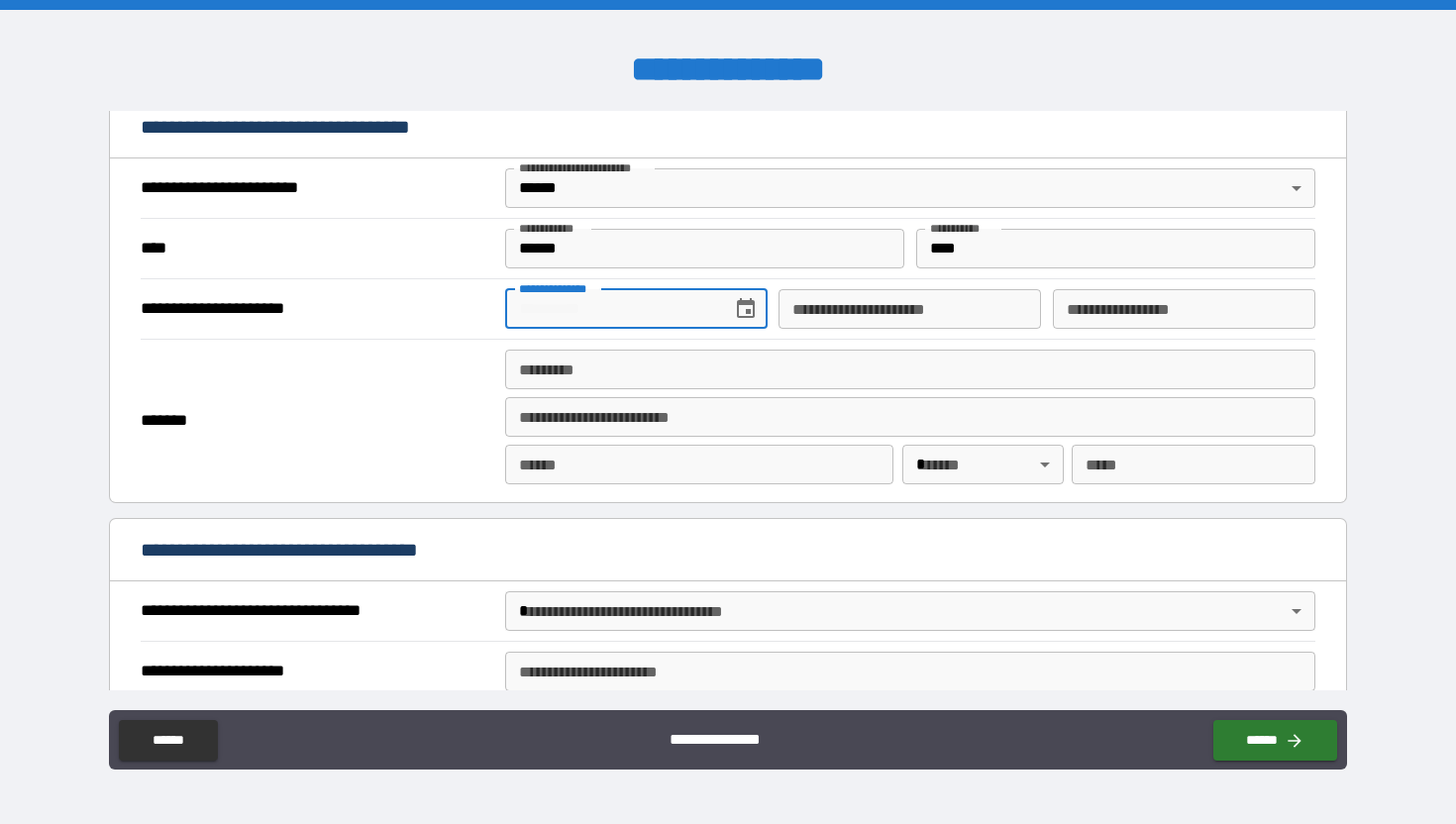 scroll, scrollTop: 727, scrollLeft: 0, axis: vertical 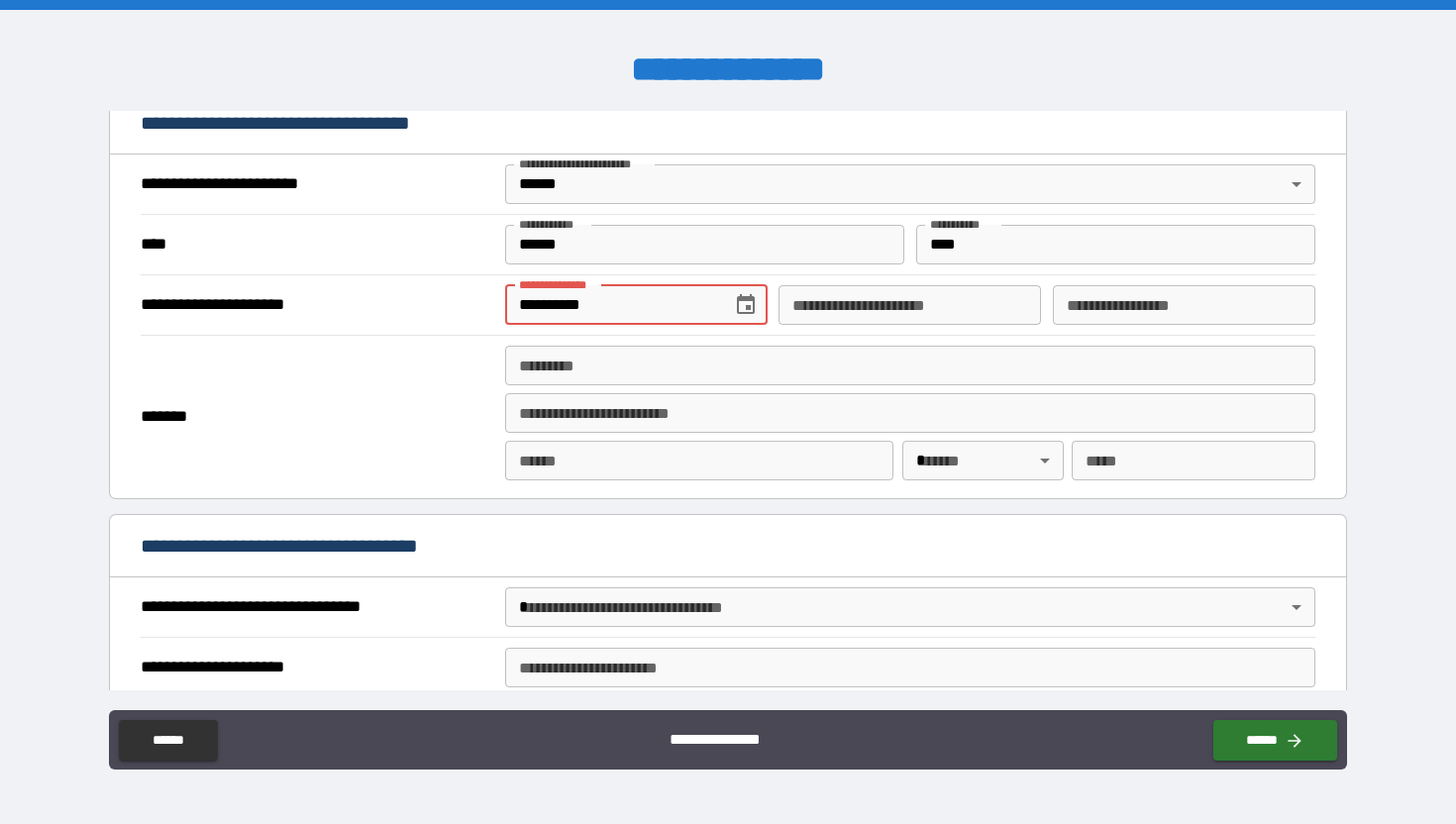 type on "**********" 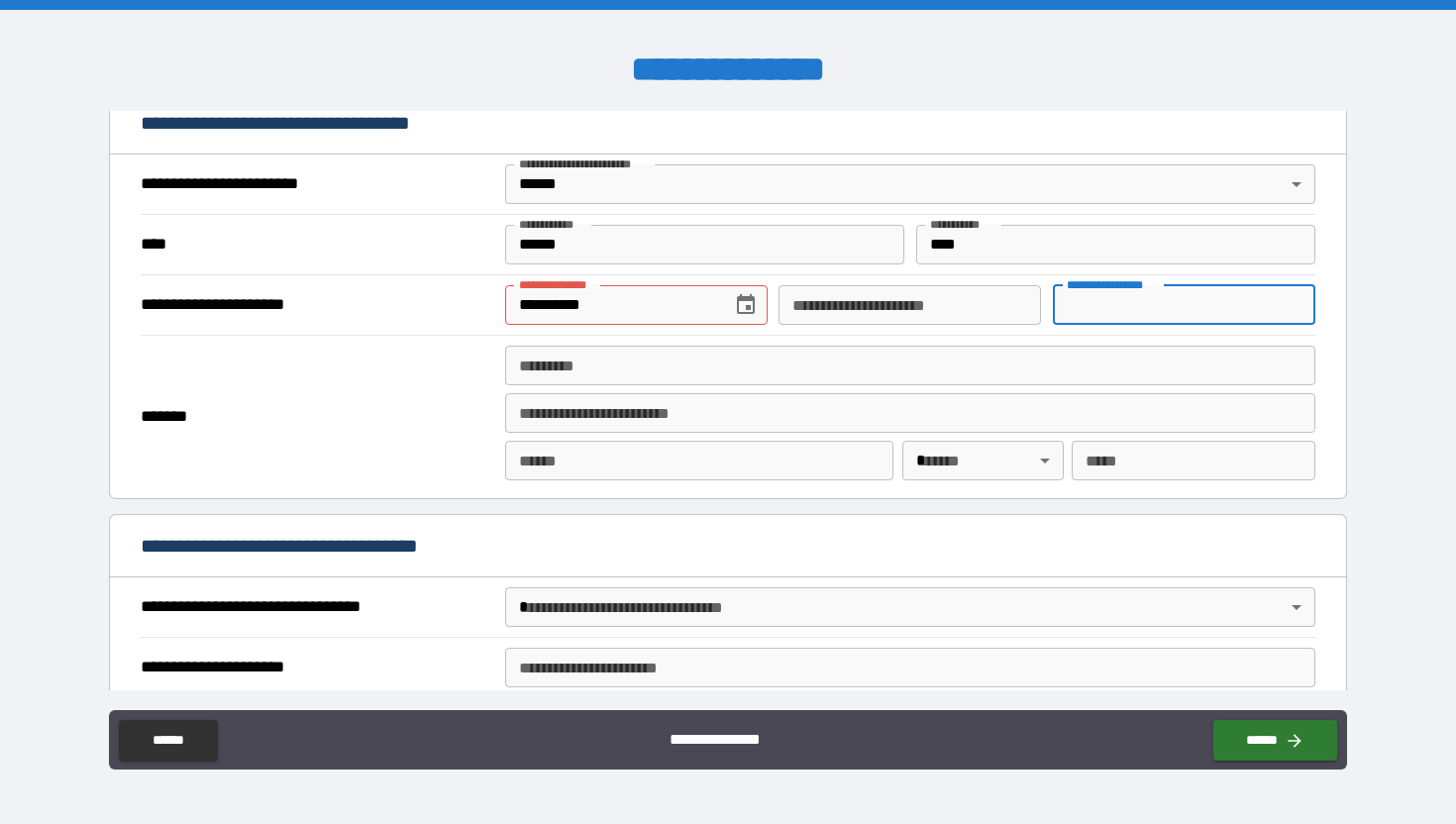 click on "**********" at bounding box center [1184, 305] 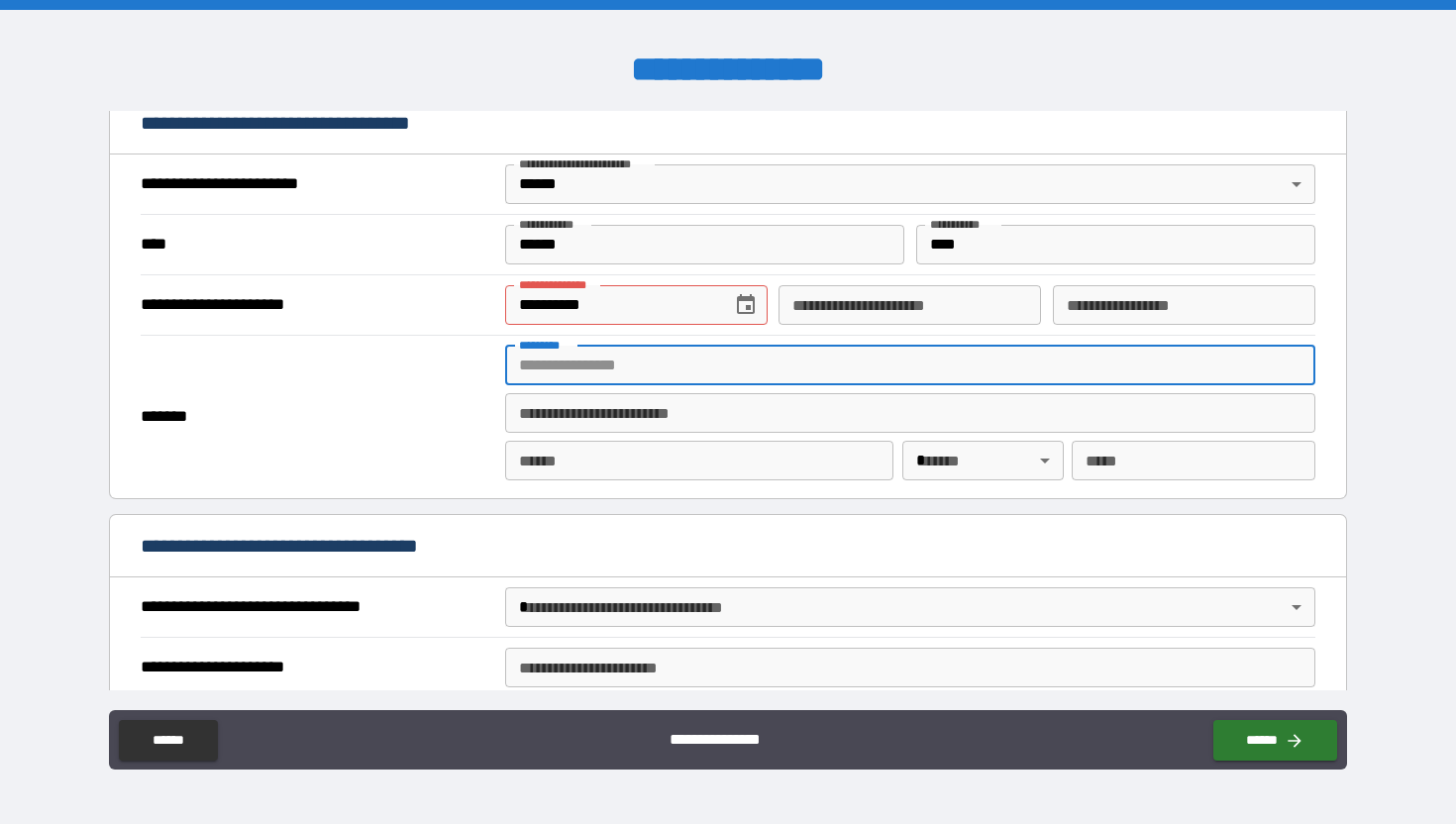 click on "*******   *" at bounding box center (910, 365) 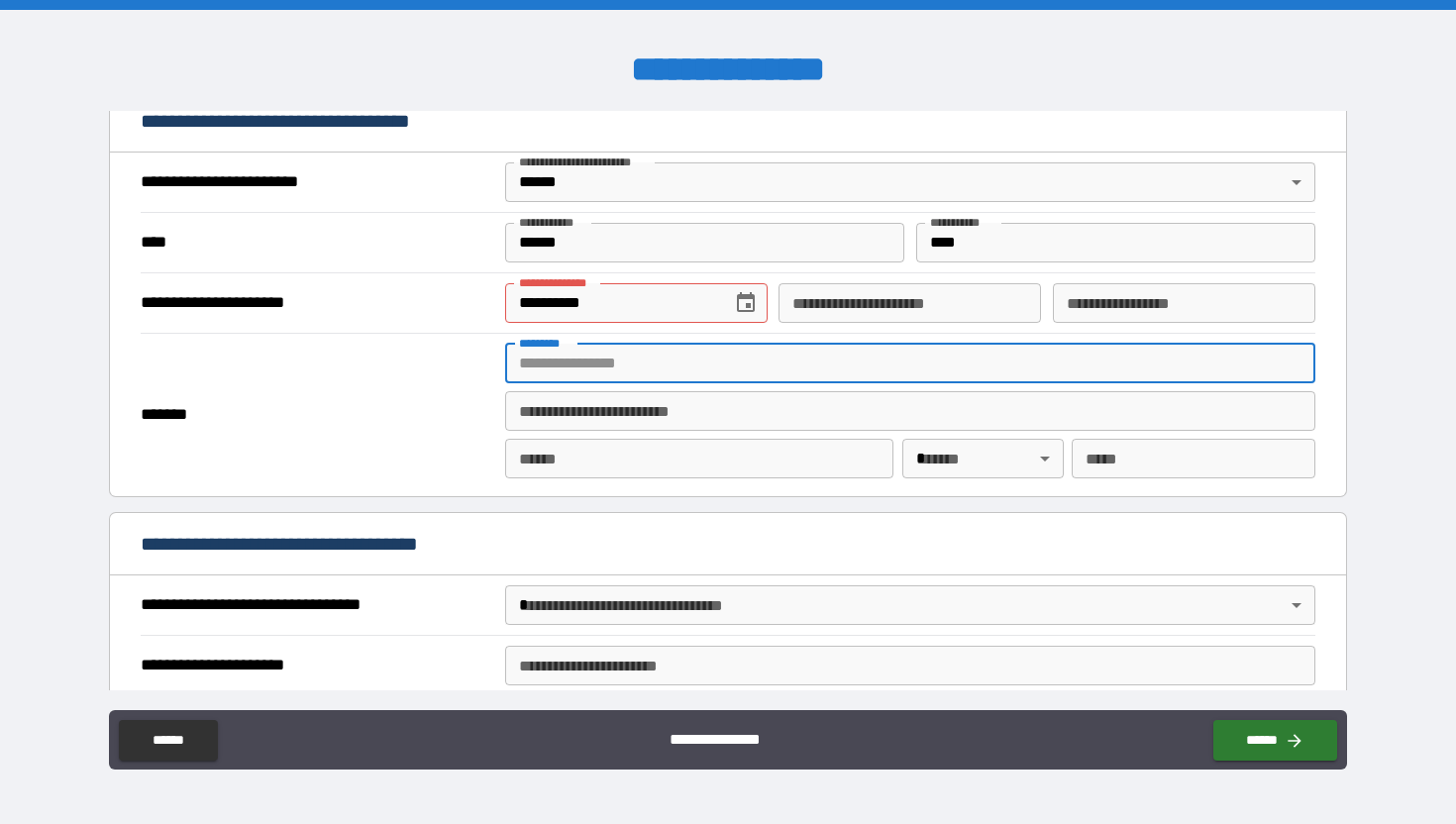 type on "**********" 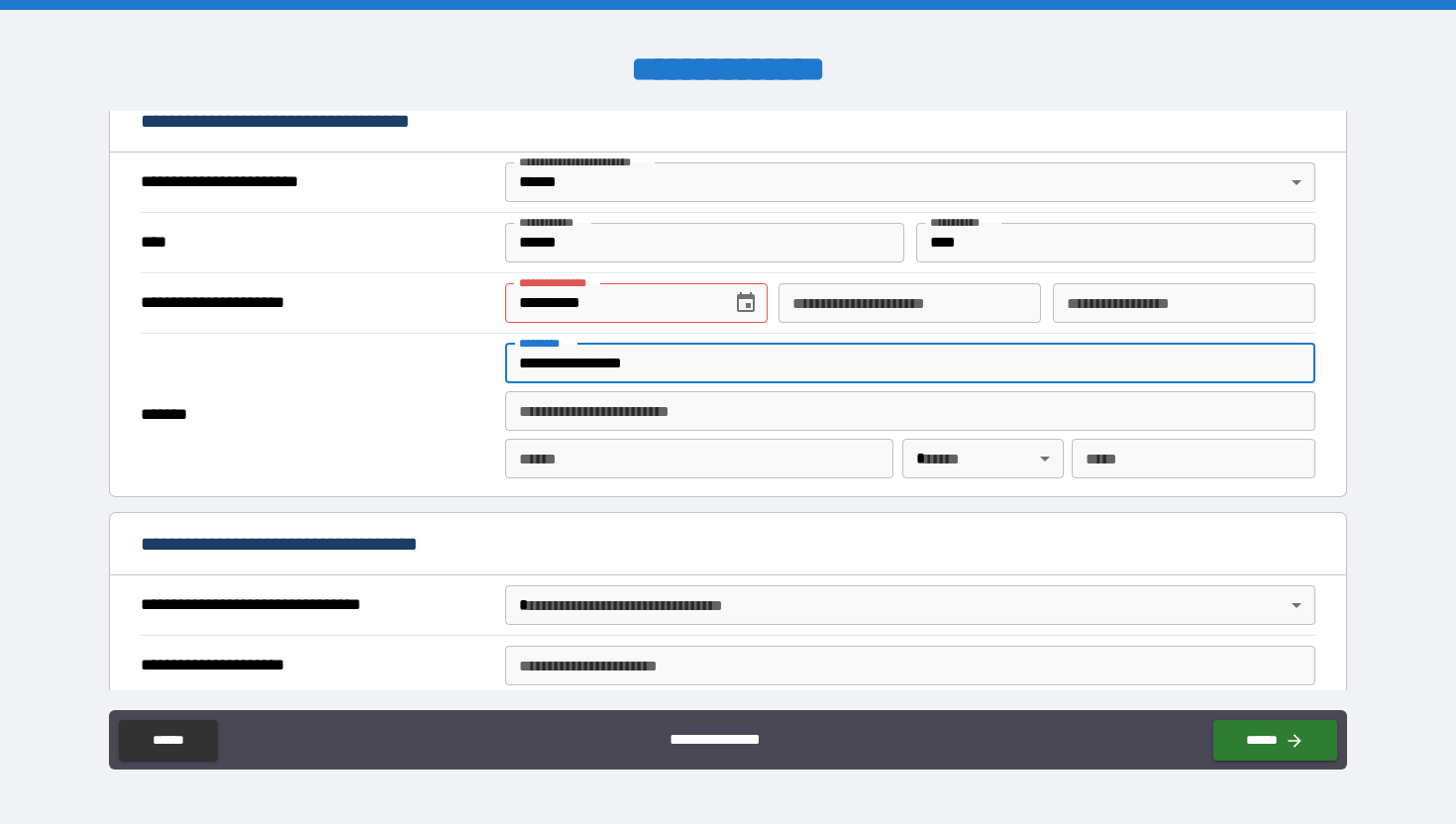 type on "**********" 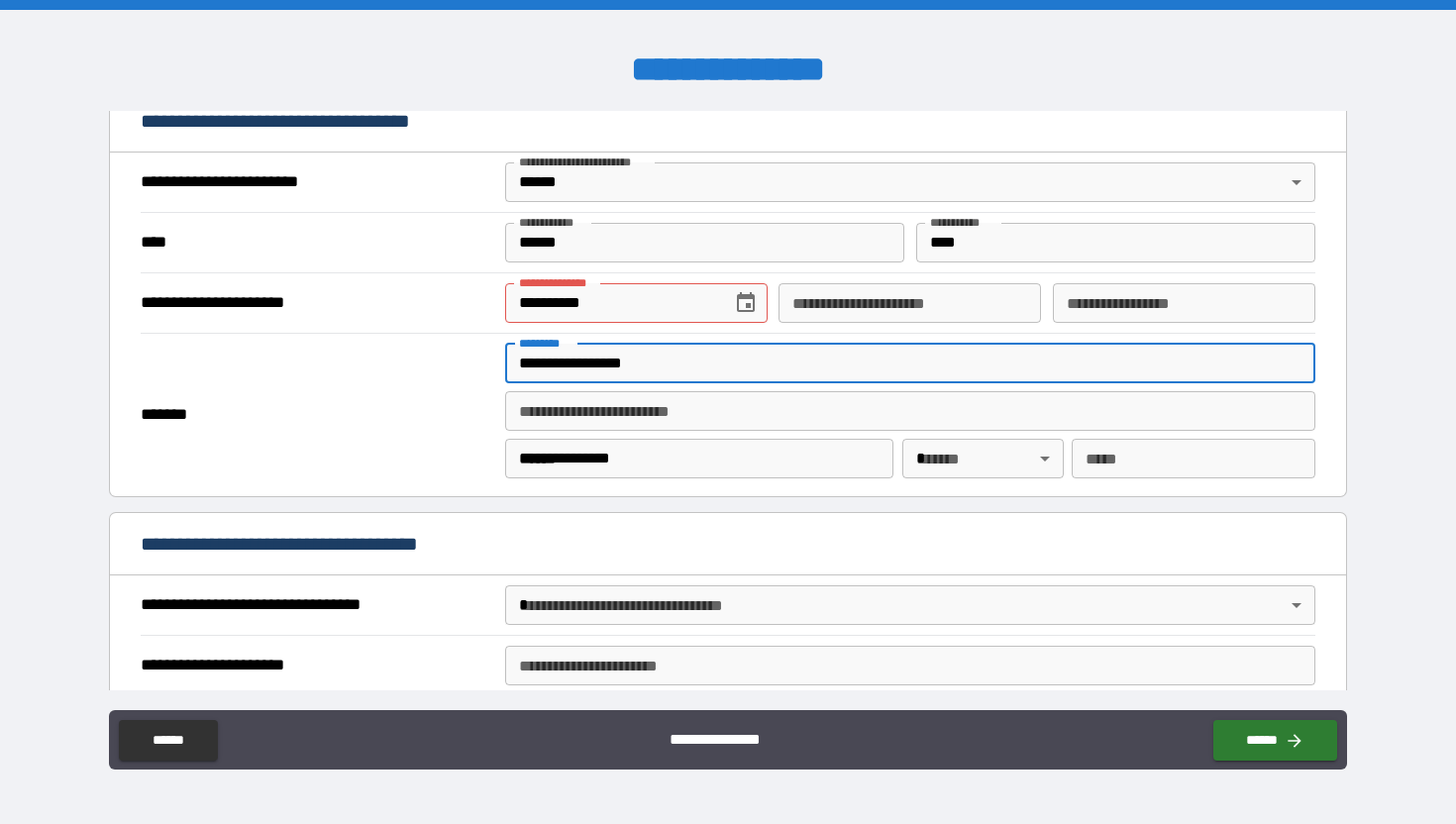 type on "**" 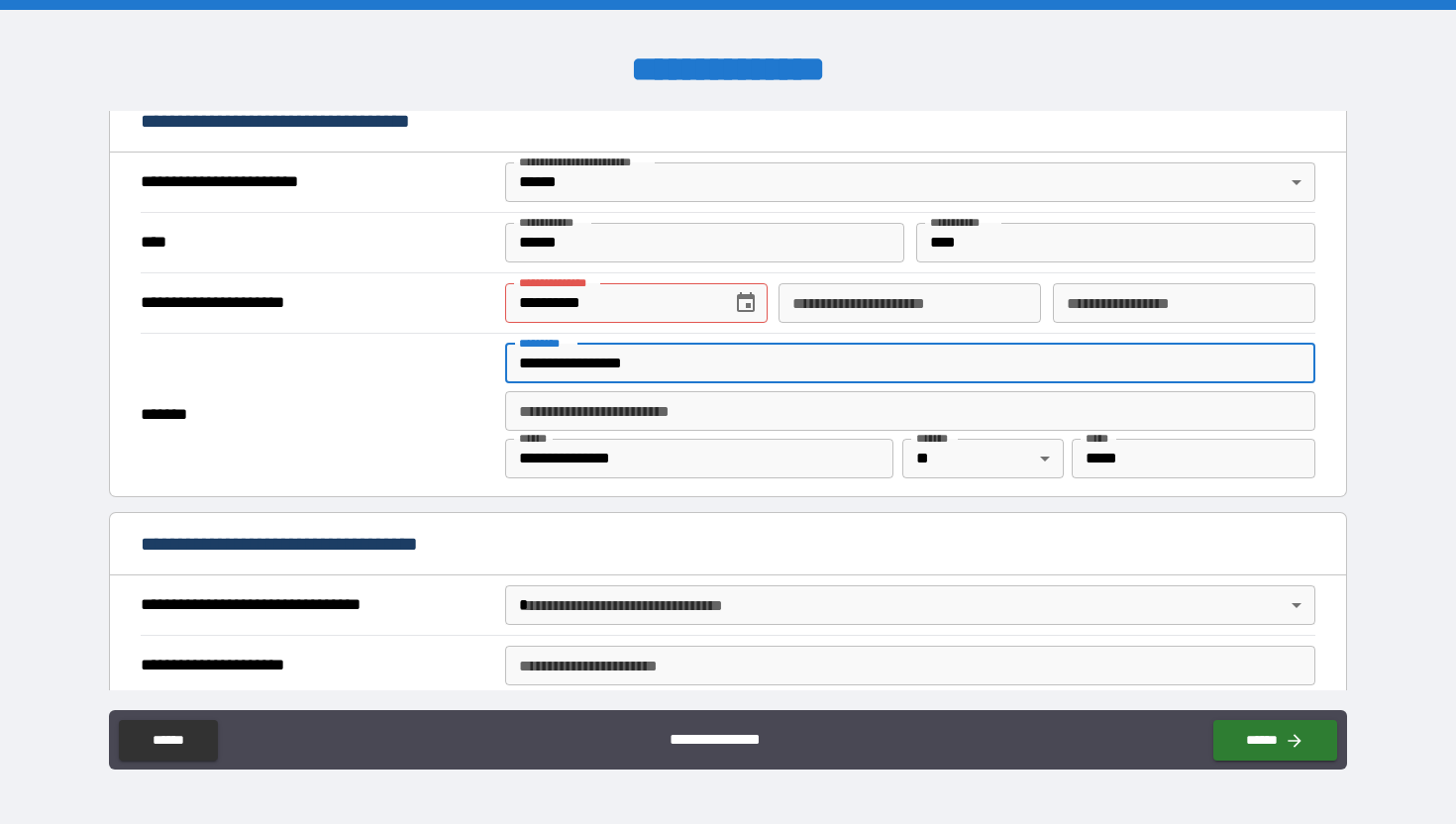 scroll, scrollTop: 727, scrollLeft: 0, axis: vertical 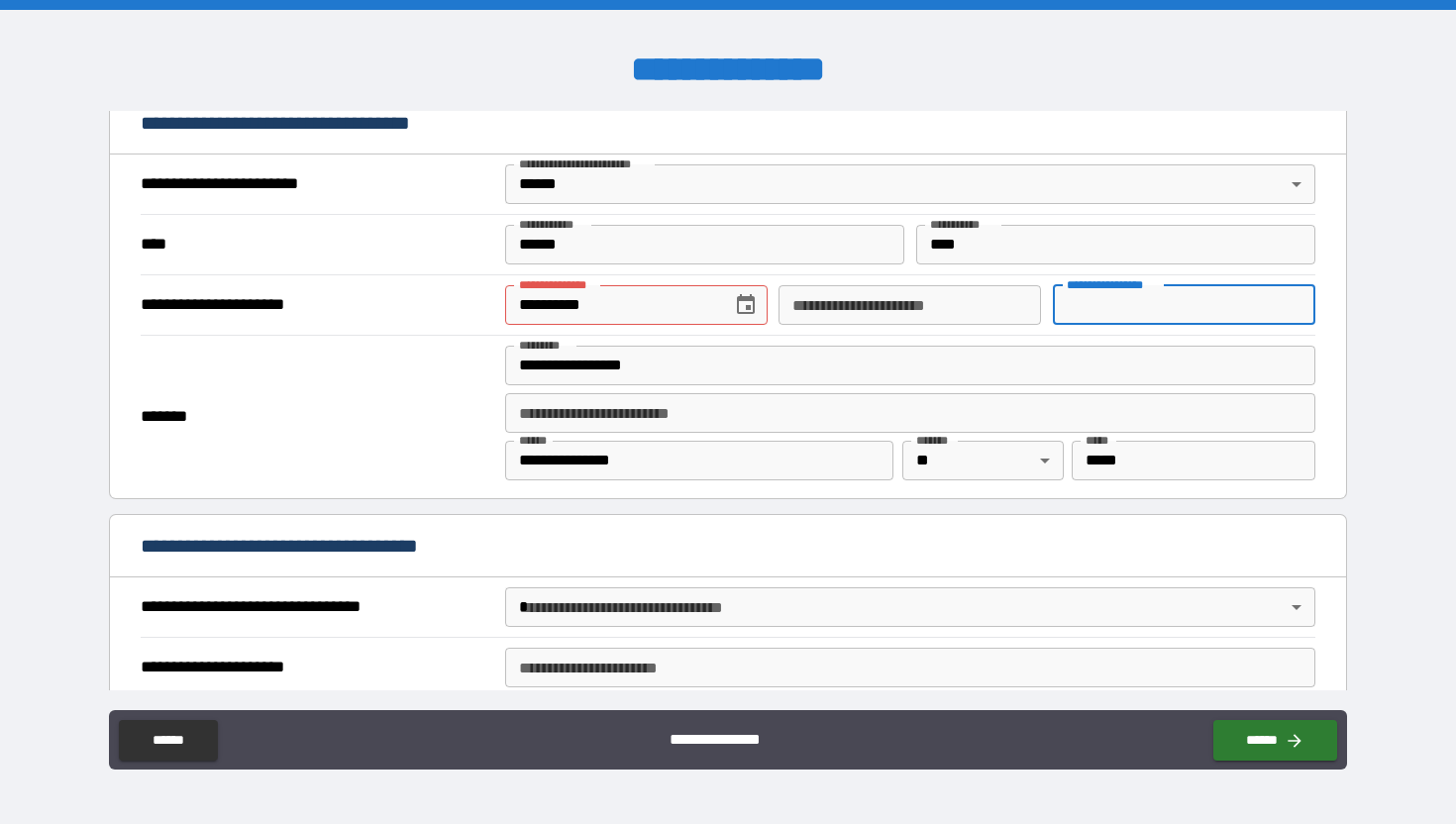 click on "**********" at bounding box center [1184, 305] 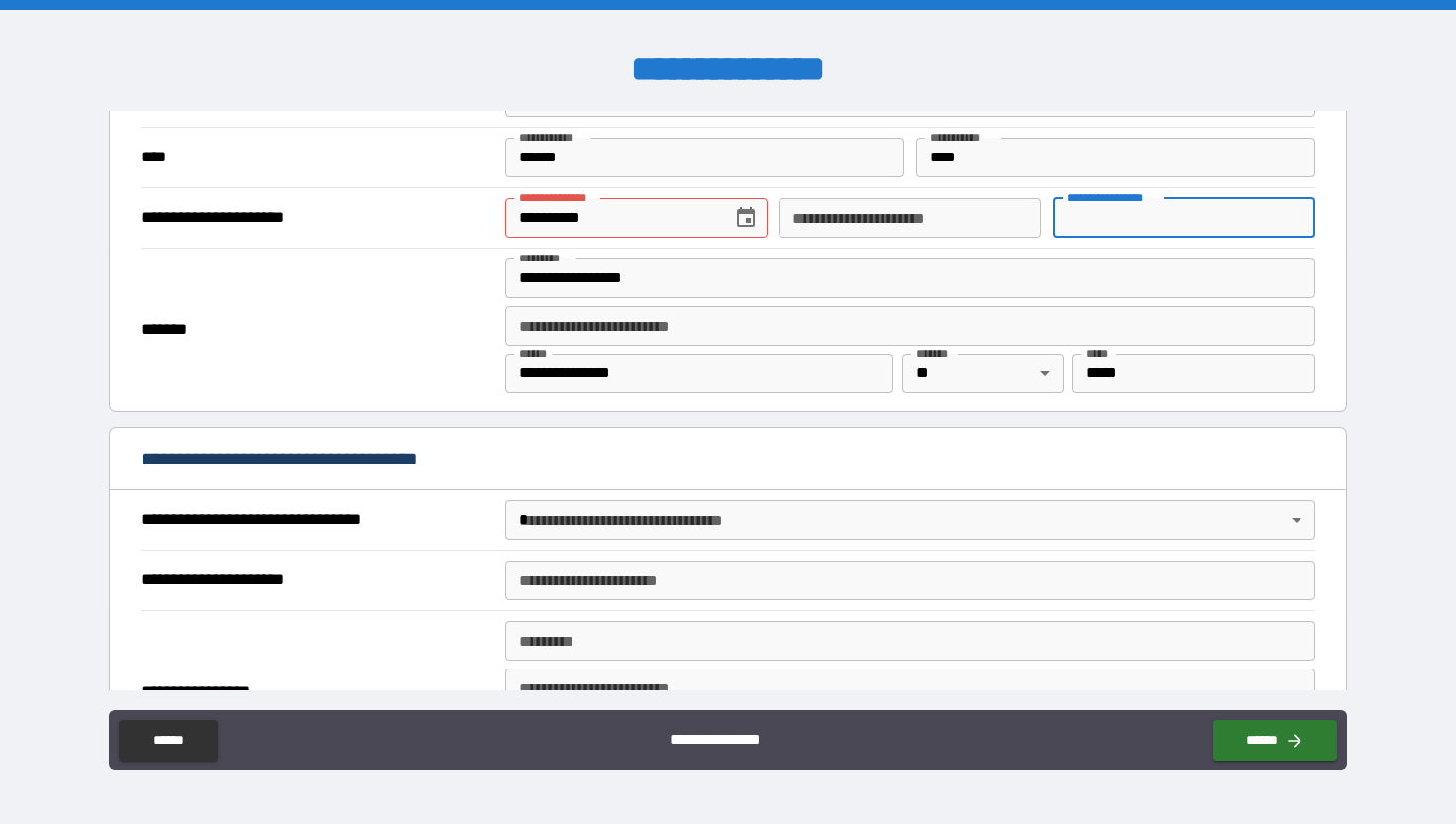 scroll, scrollTop: 815, scrollLeft: 0, axis: vertical 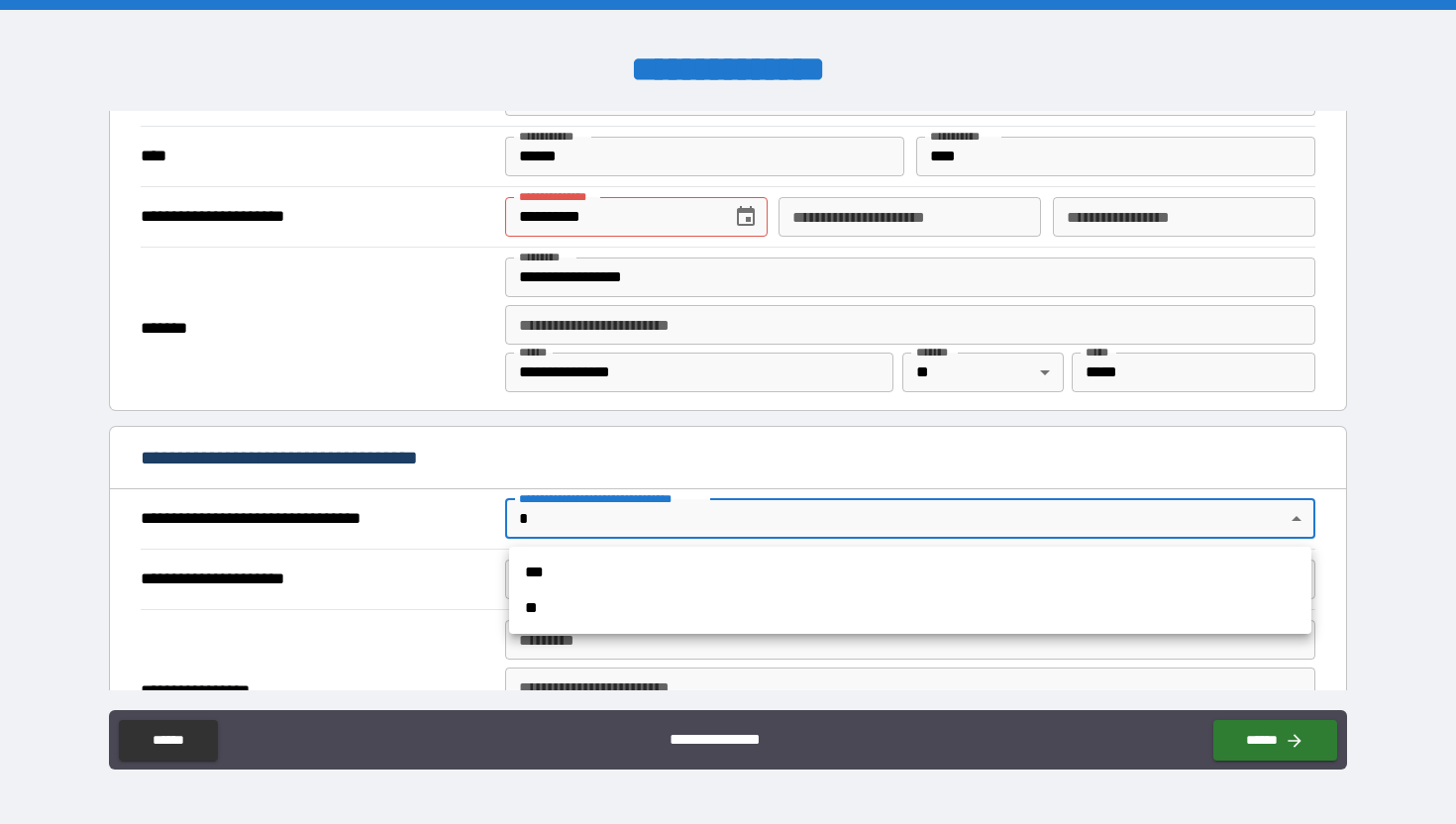 click on "**********" at bounding box center [728, 412] 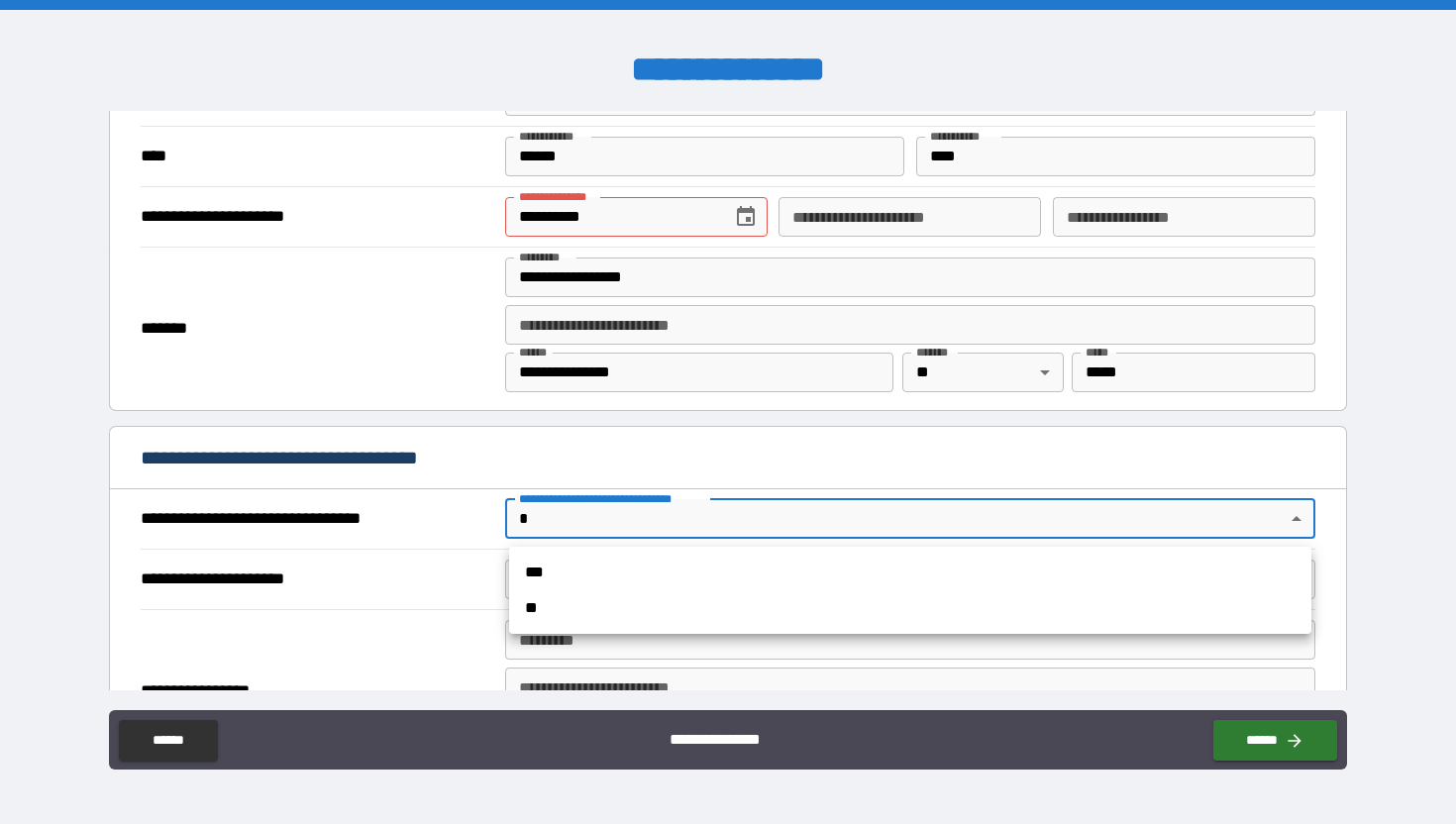 click on "***" at bounding box center [910, 572] 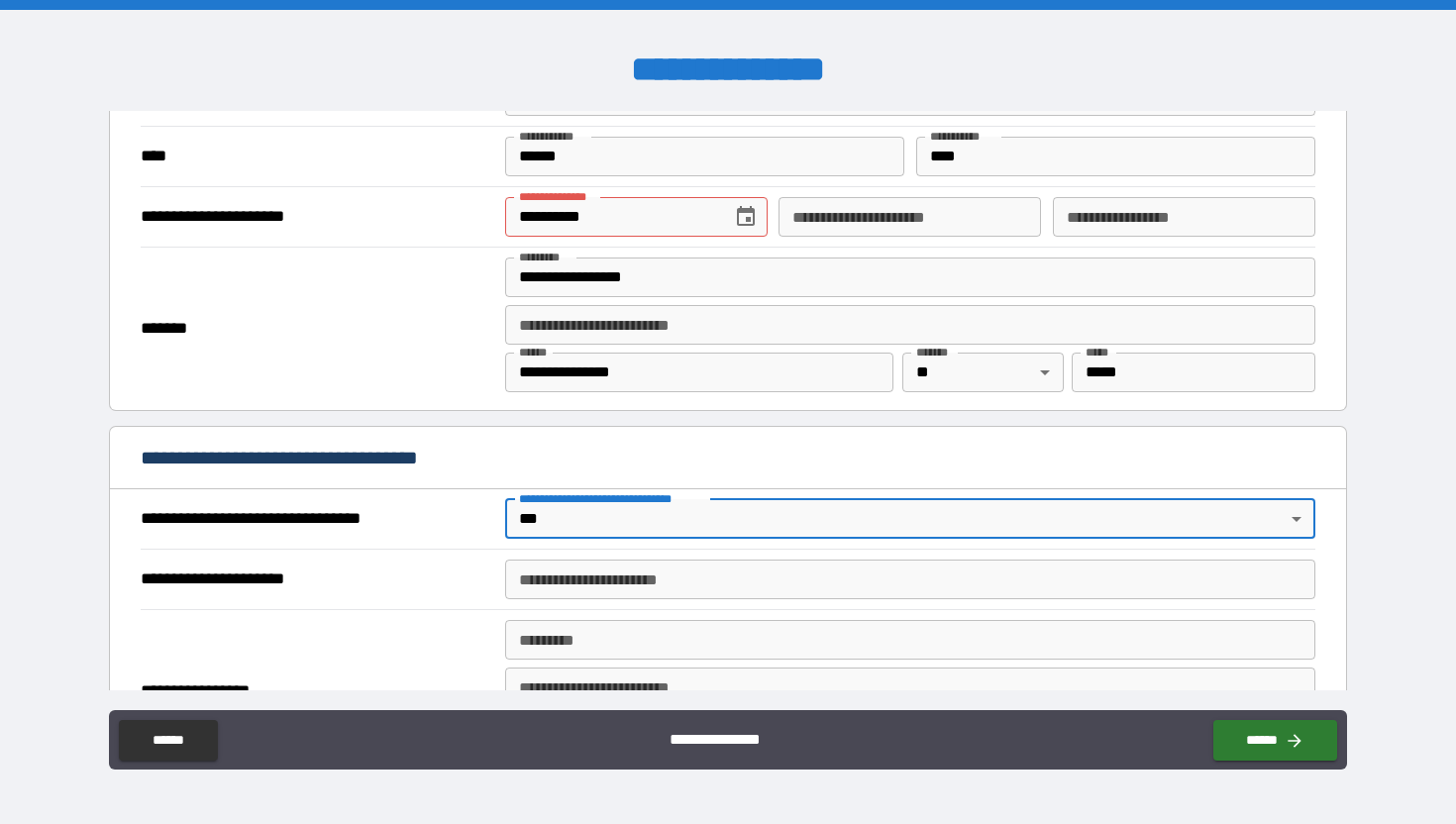click on "**********" at bounding box center (910, 579) 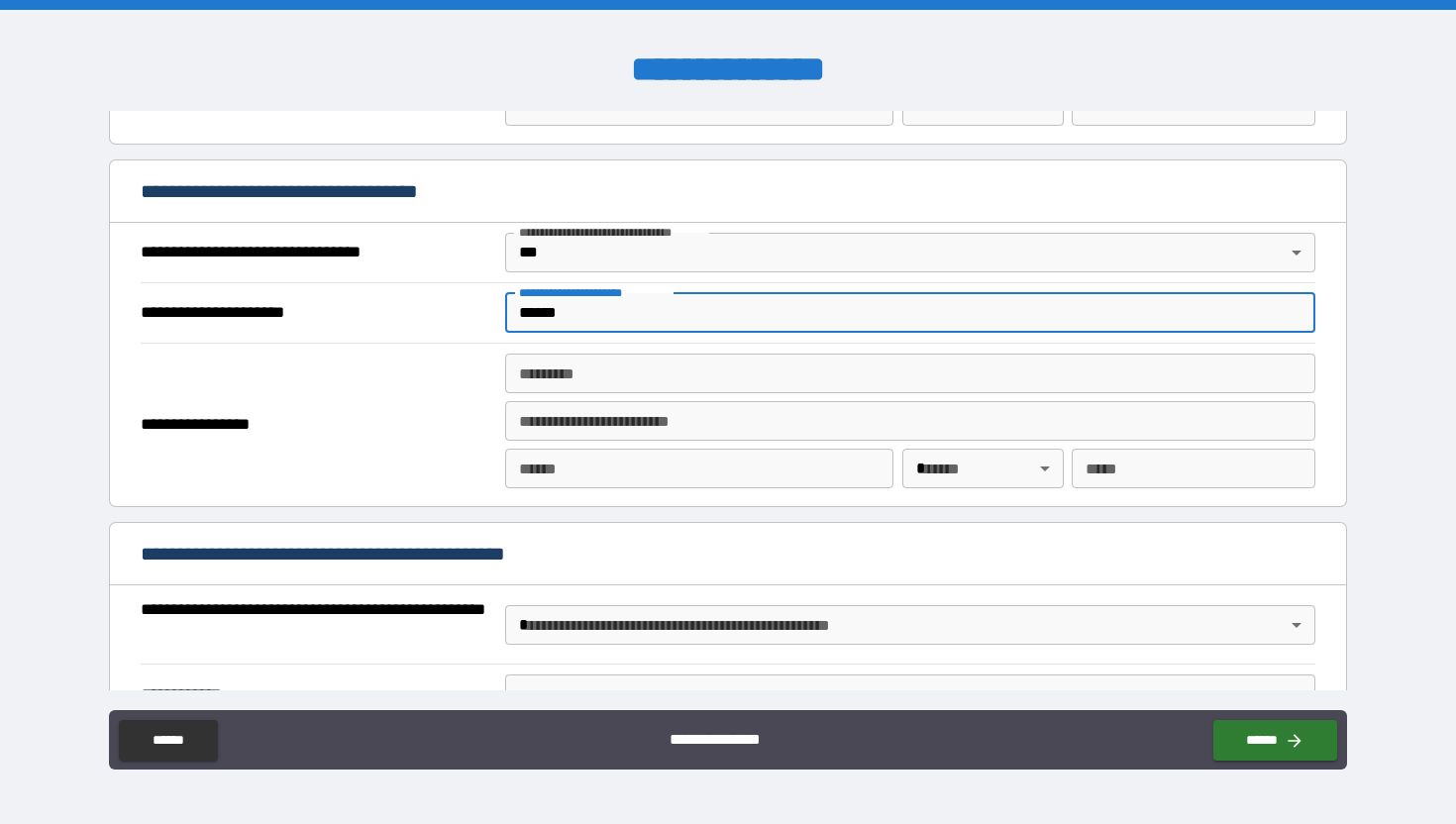 scroll, scrollTop: 1112, scrollLeft: 0, axis: vertical 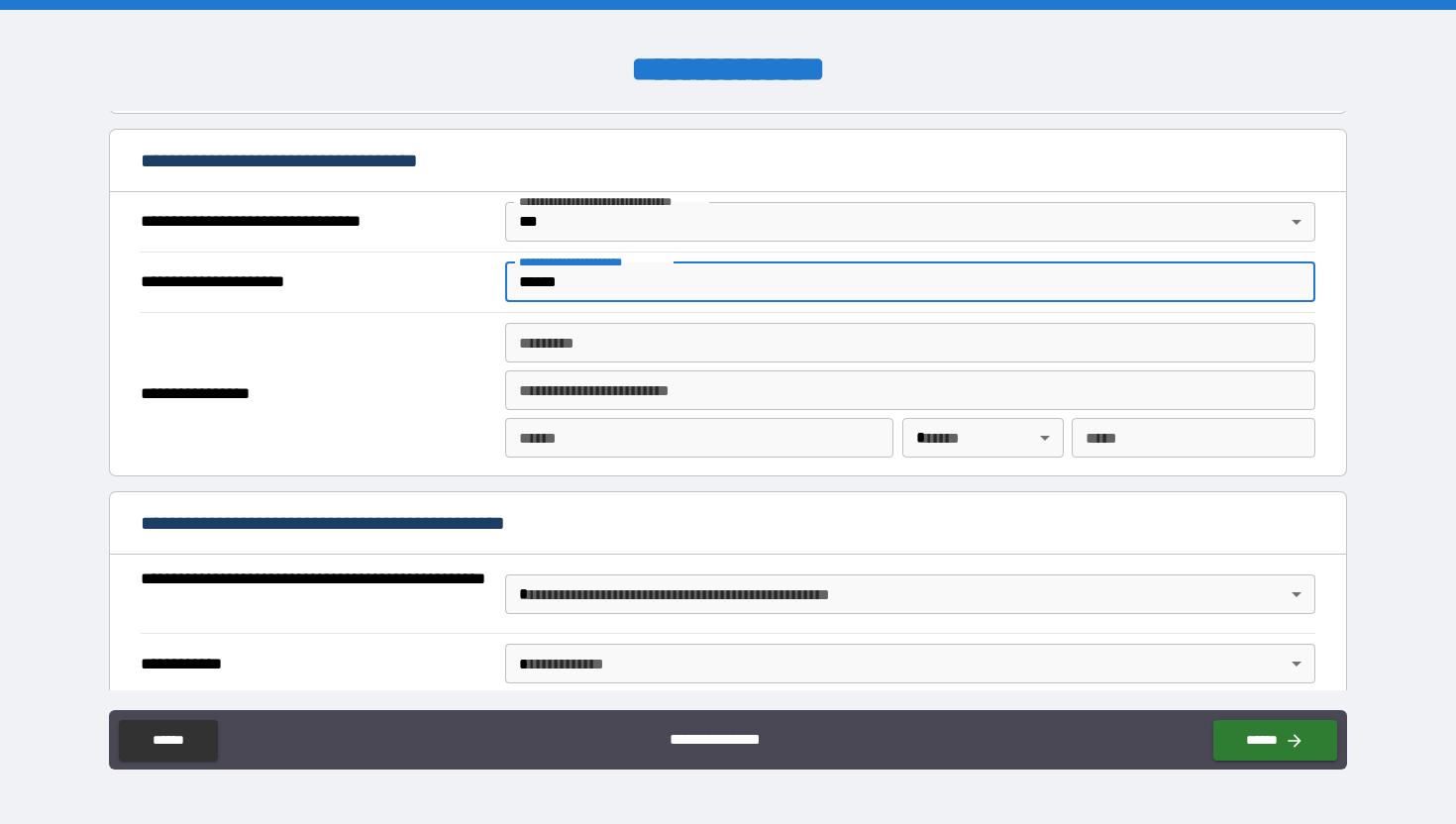 type on "******" 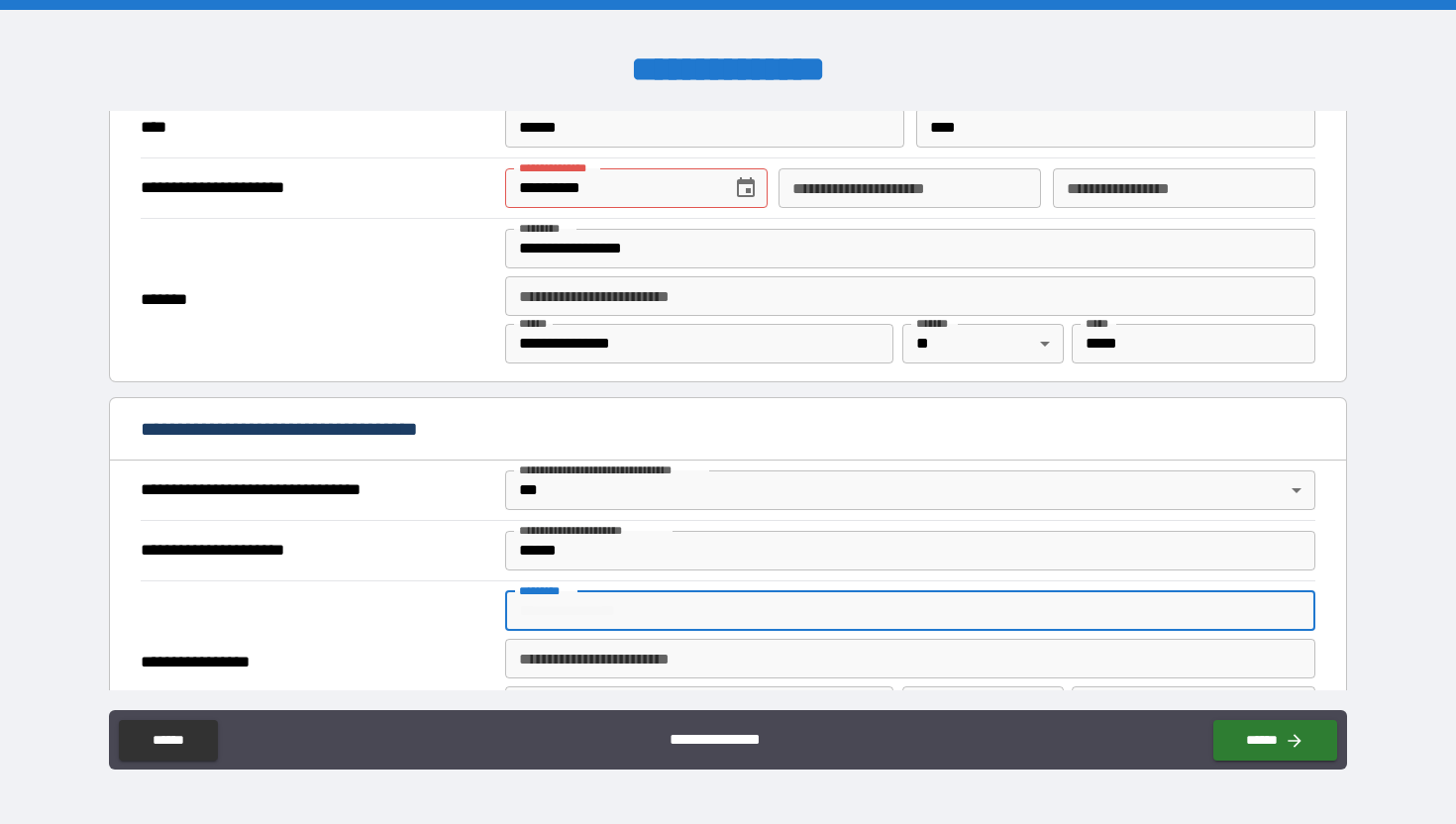 scroll, scrollTop: 836, scrollLeft: 0, axis: vertical 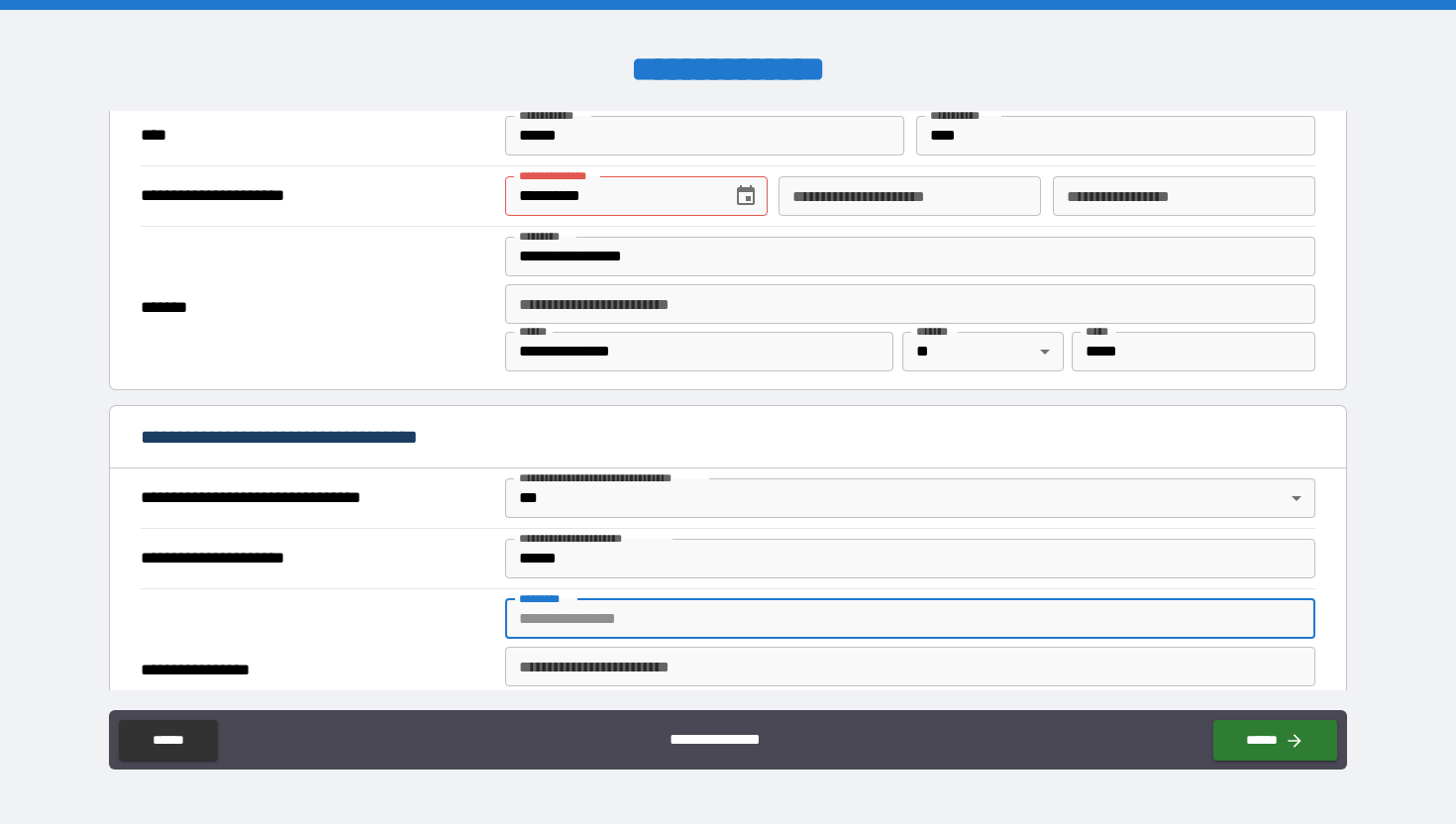 click on "**********" at bounding box center (1184, 196) 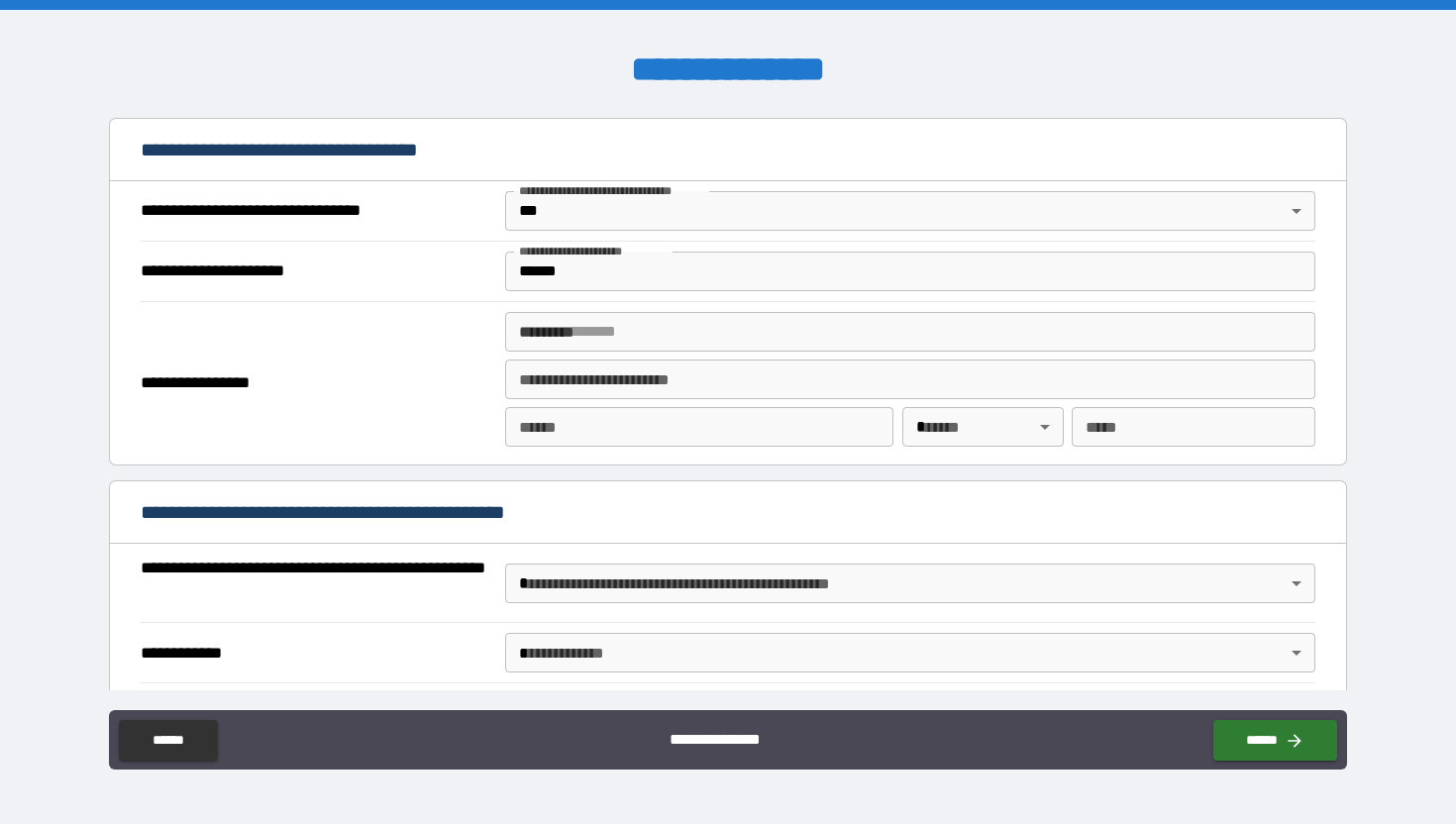 scroll, scrollTop: 1127, scrollLeft: 0, axis: vertical 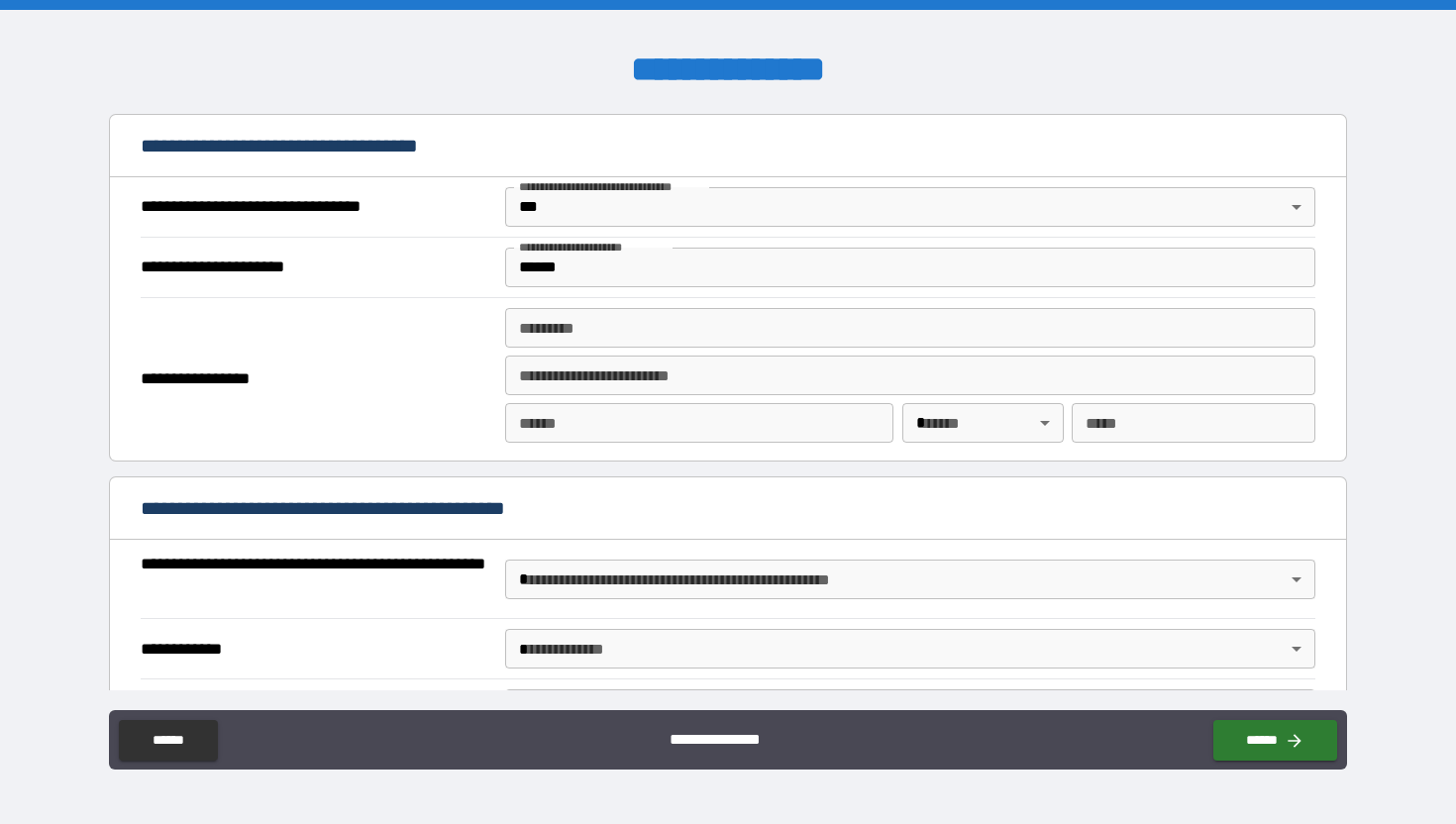 type on "********" 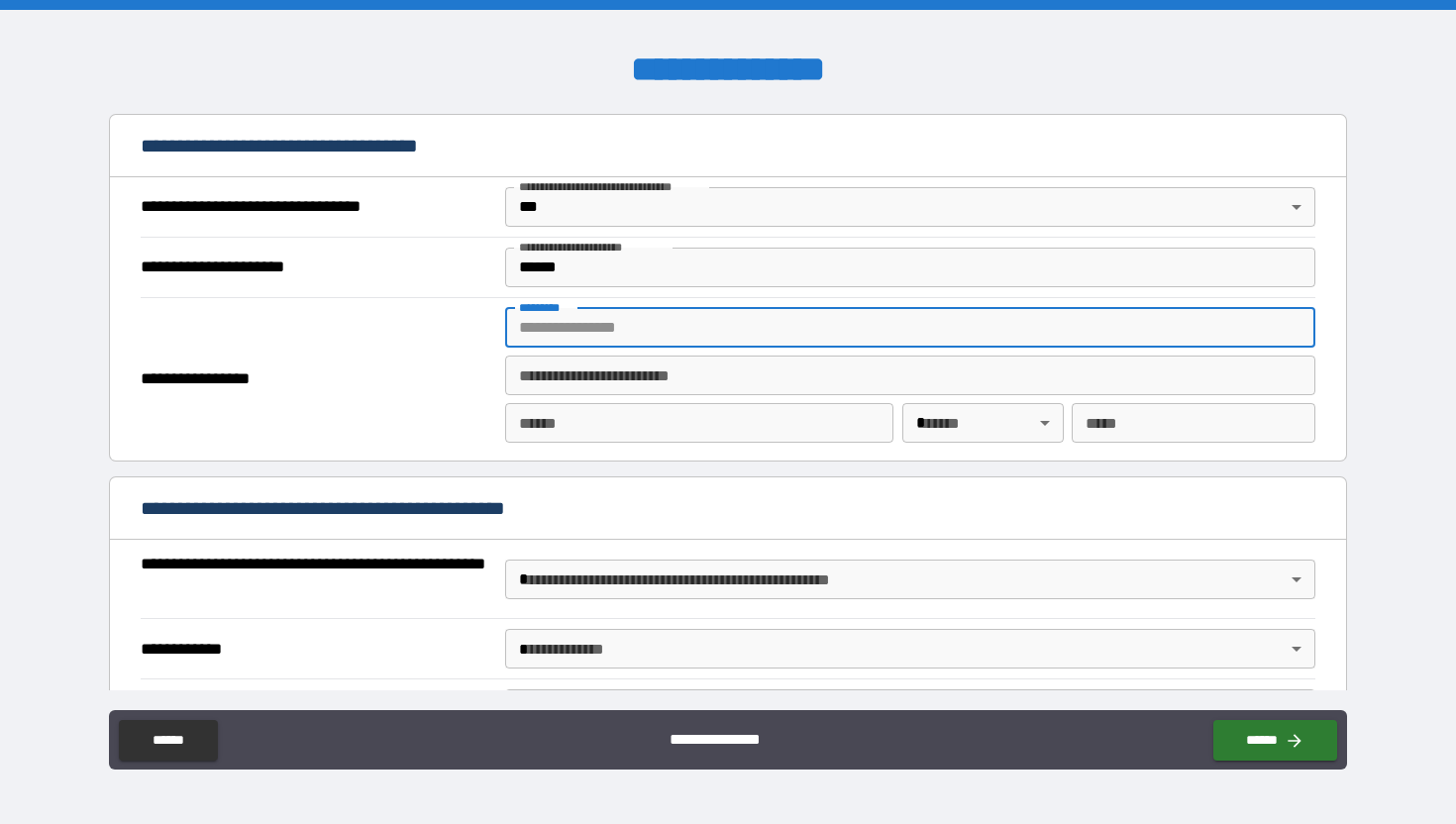 click on "*******   * *******   *" at bounding box center (910, 328) 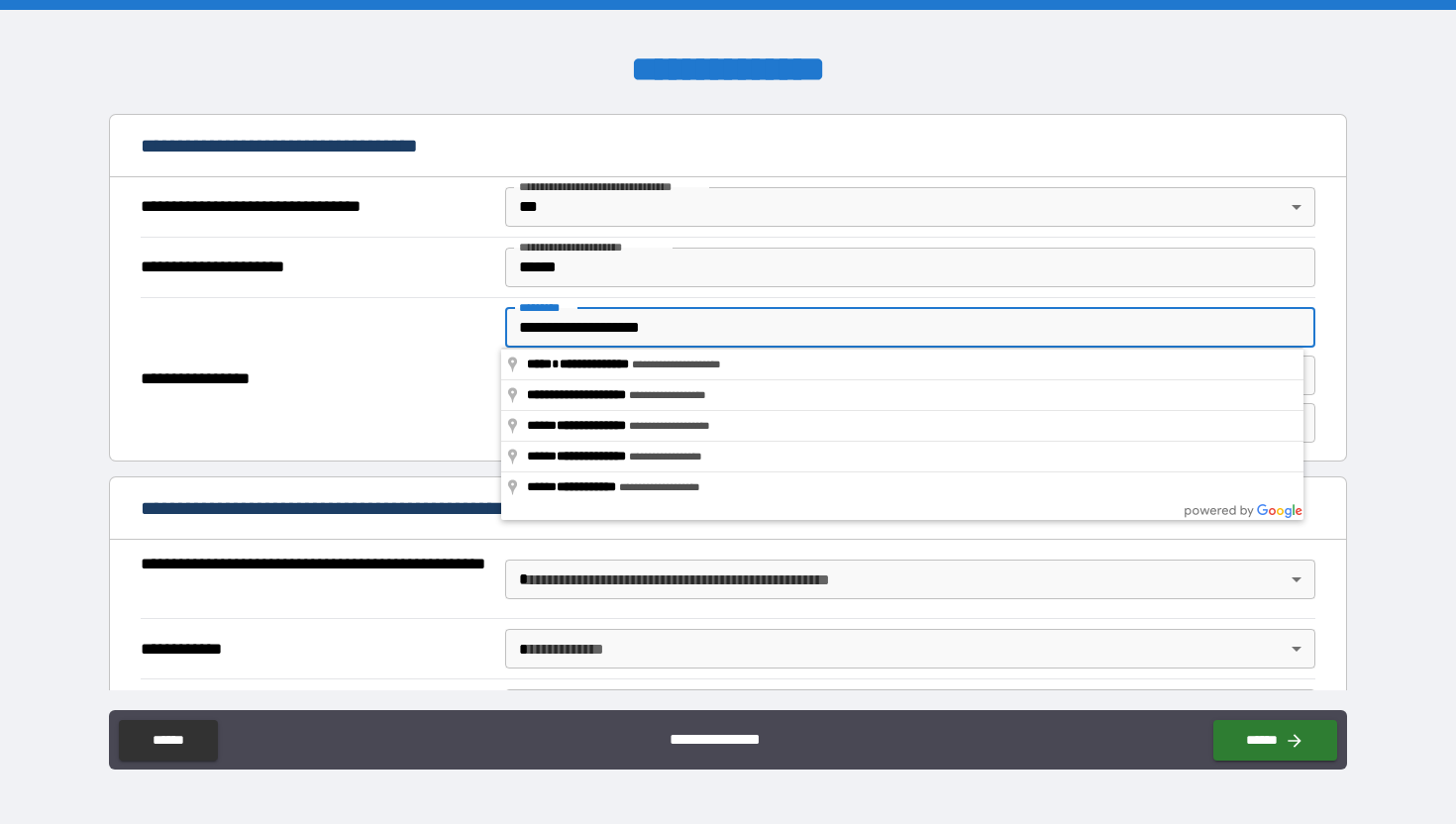 type on "**********" 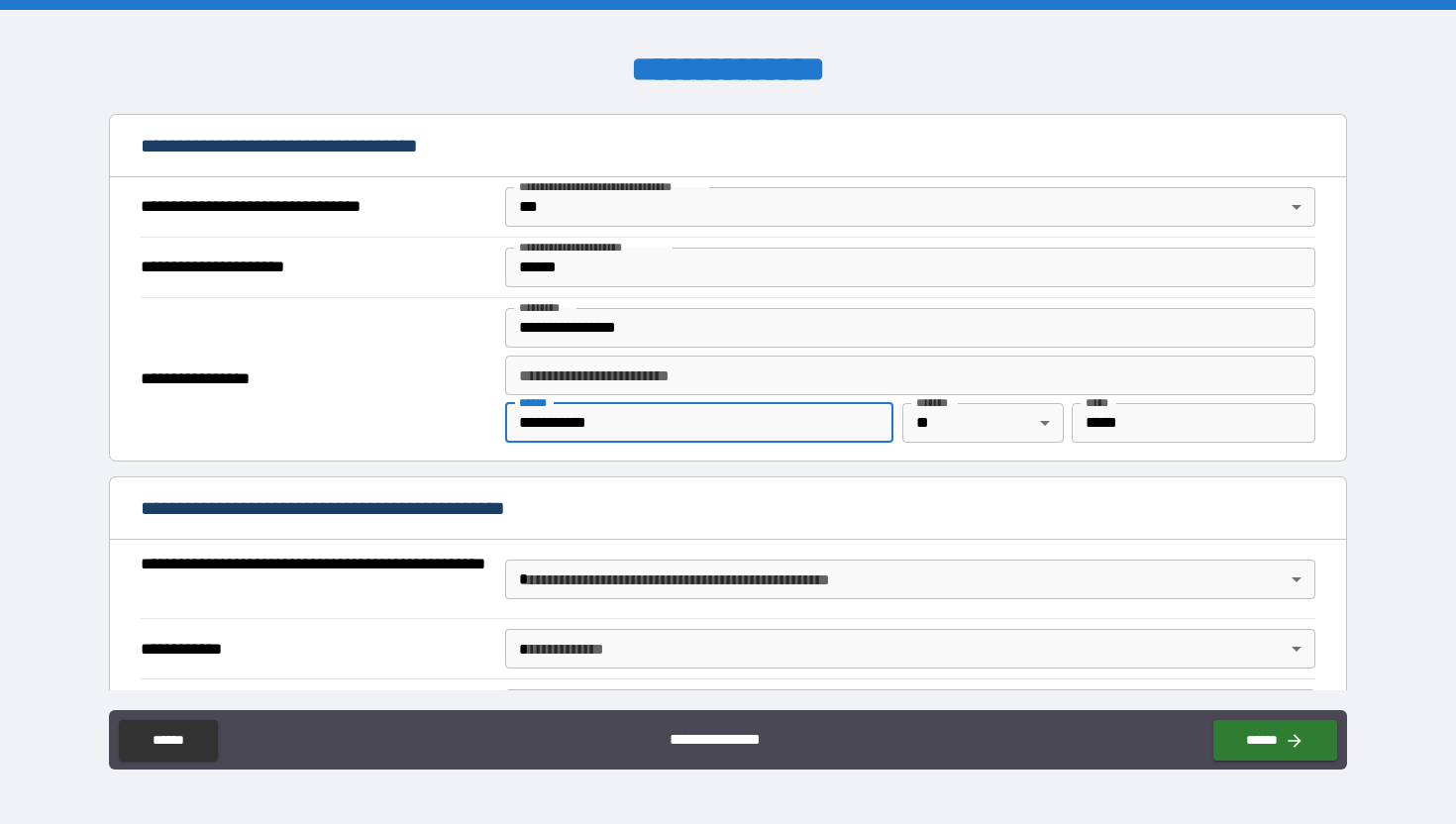 click on "**********" at bounding box center [699, 423] 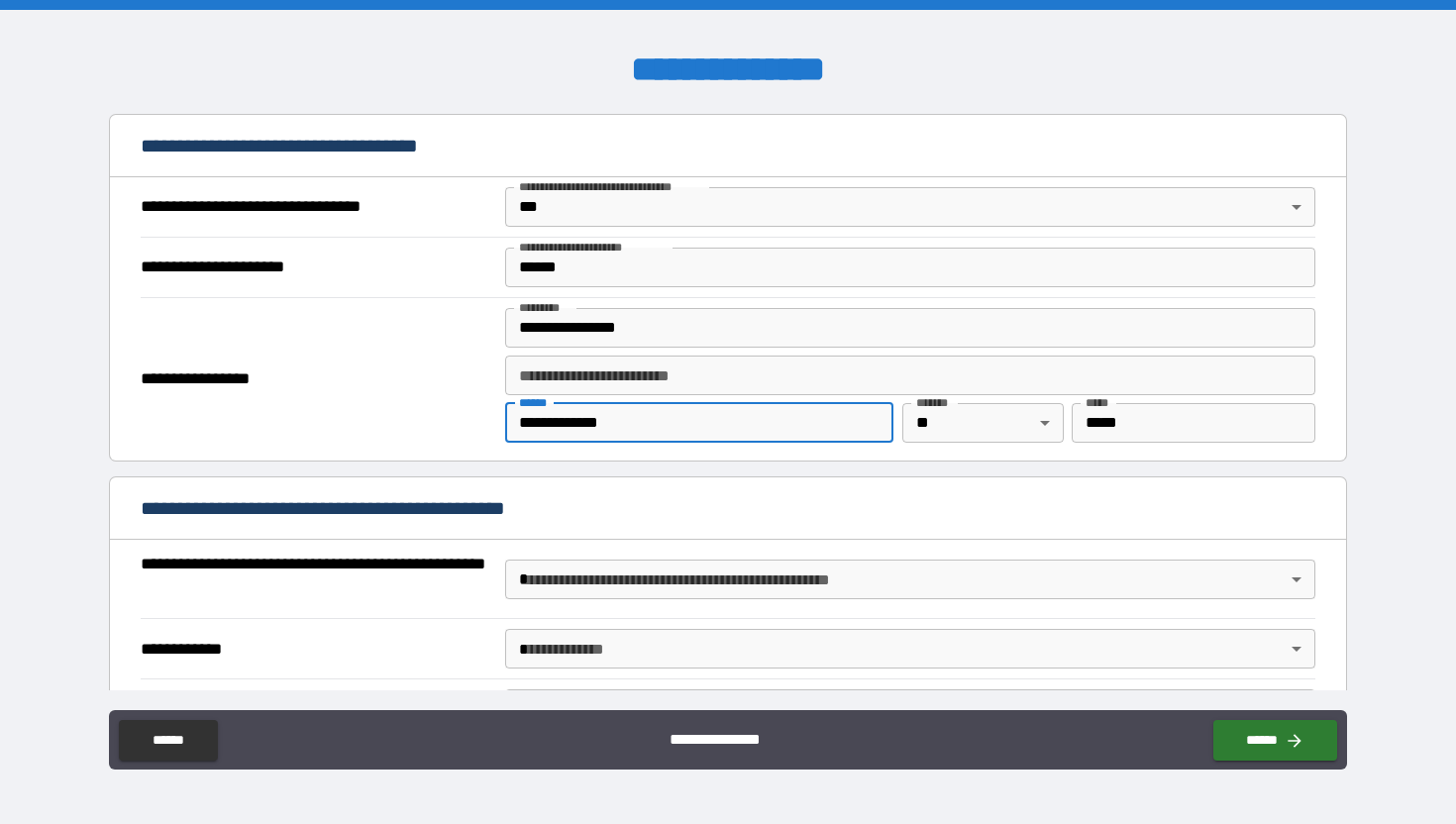 type on "**********" 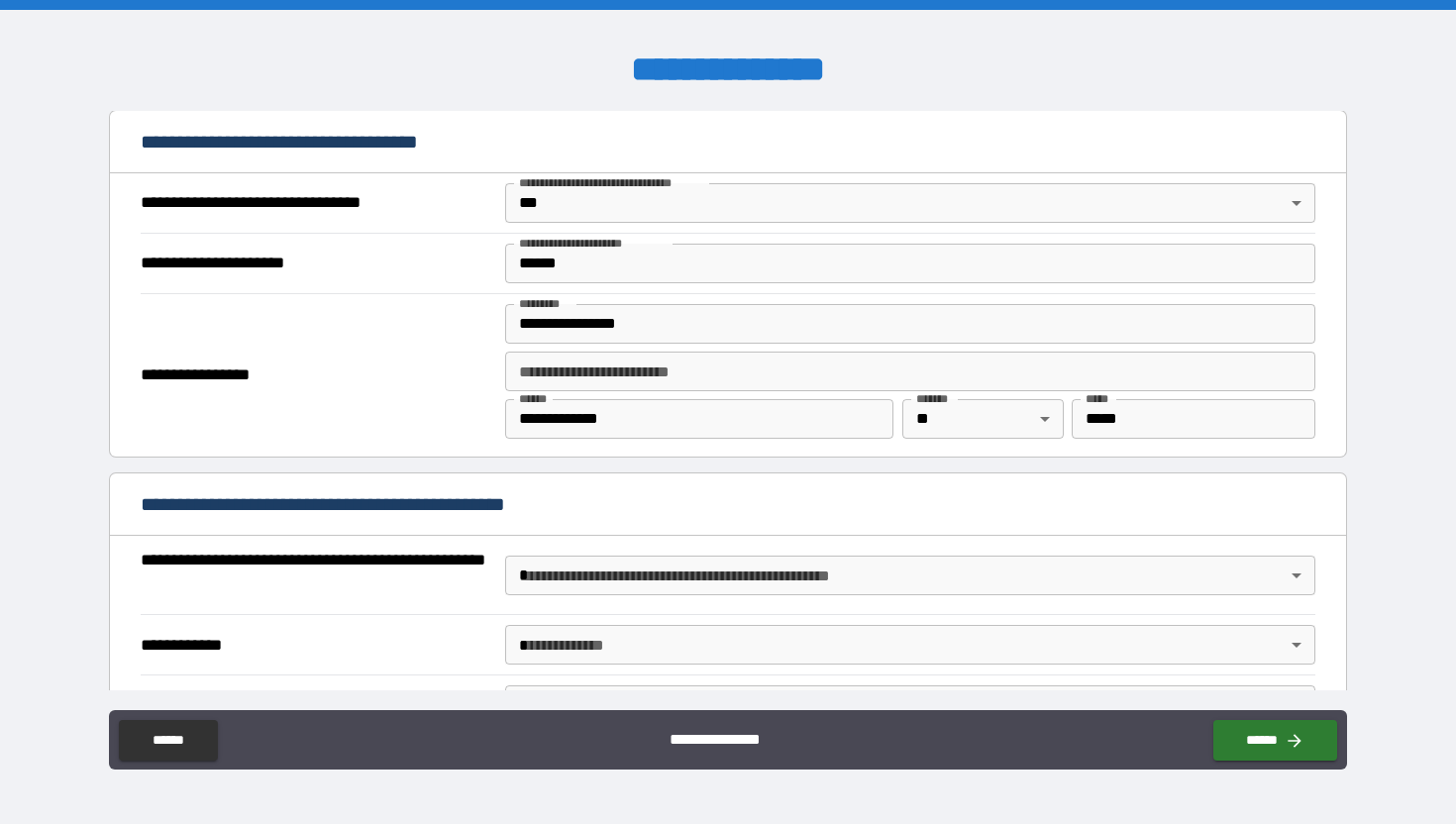 click on "**********" at bounding box center (315, 375) 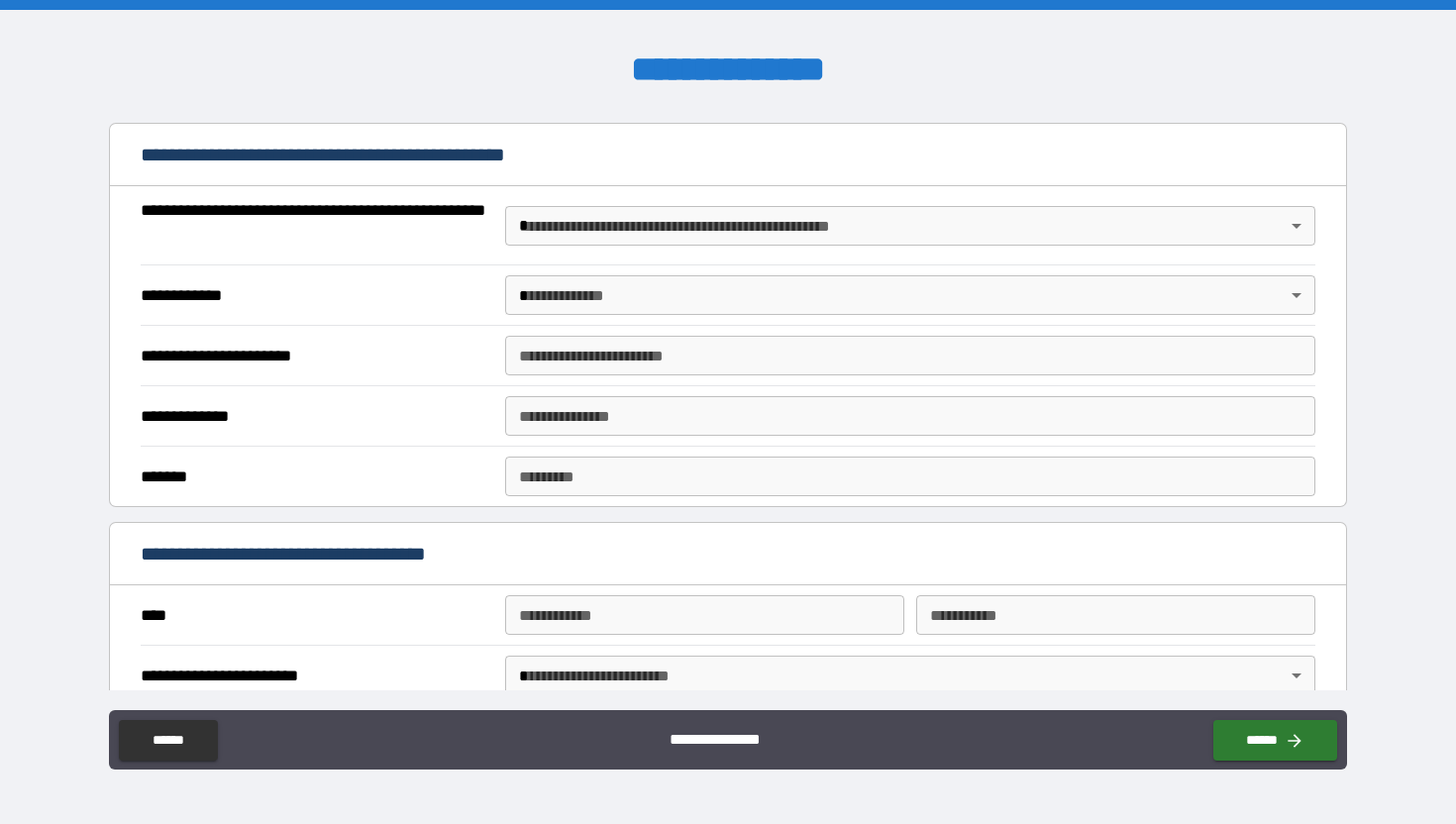 scroll, scrollTop: 1526, scrollLeft: 0, axis: vertical 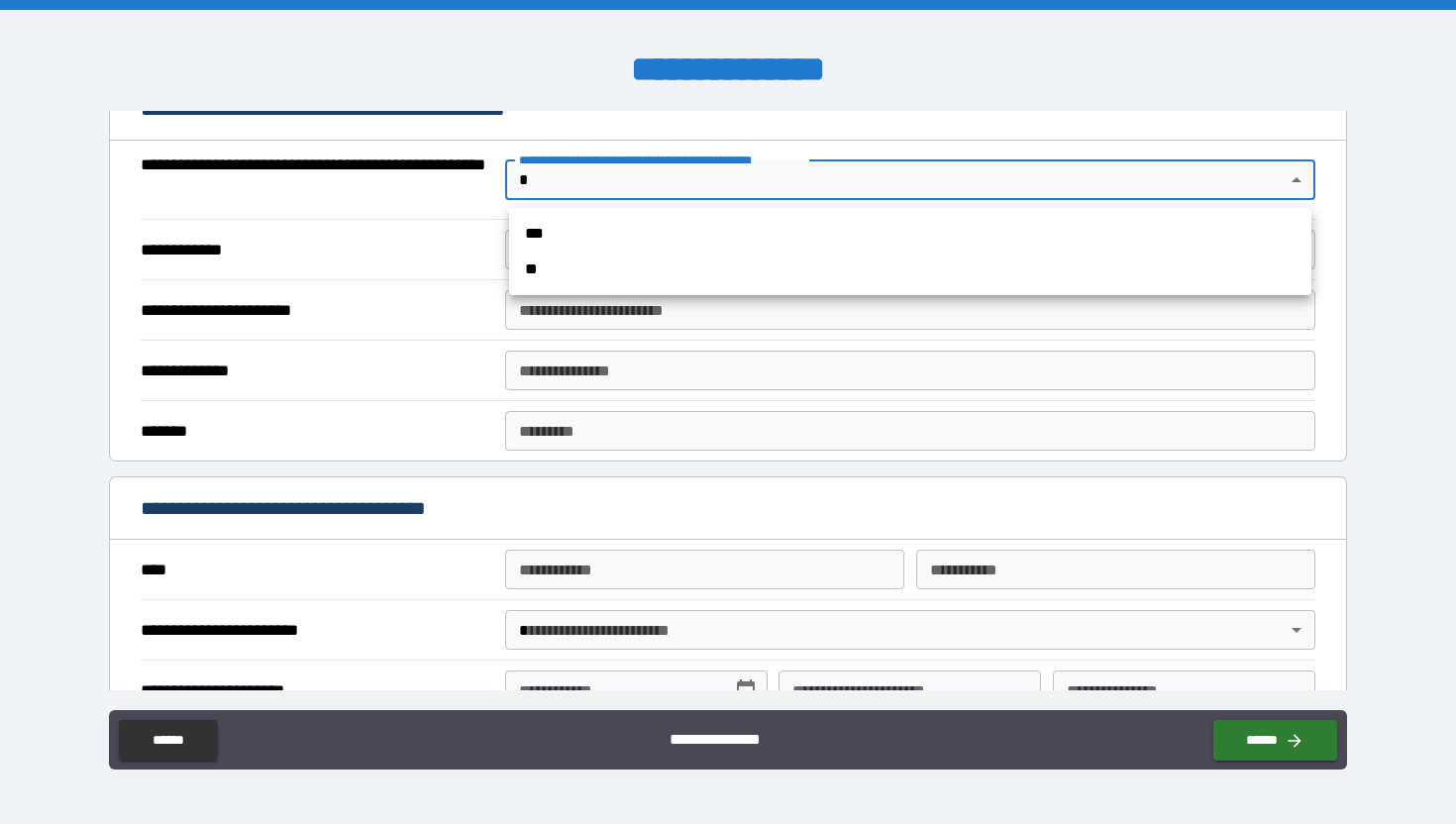 click on "**********" at bounding box center [728, 412] 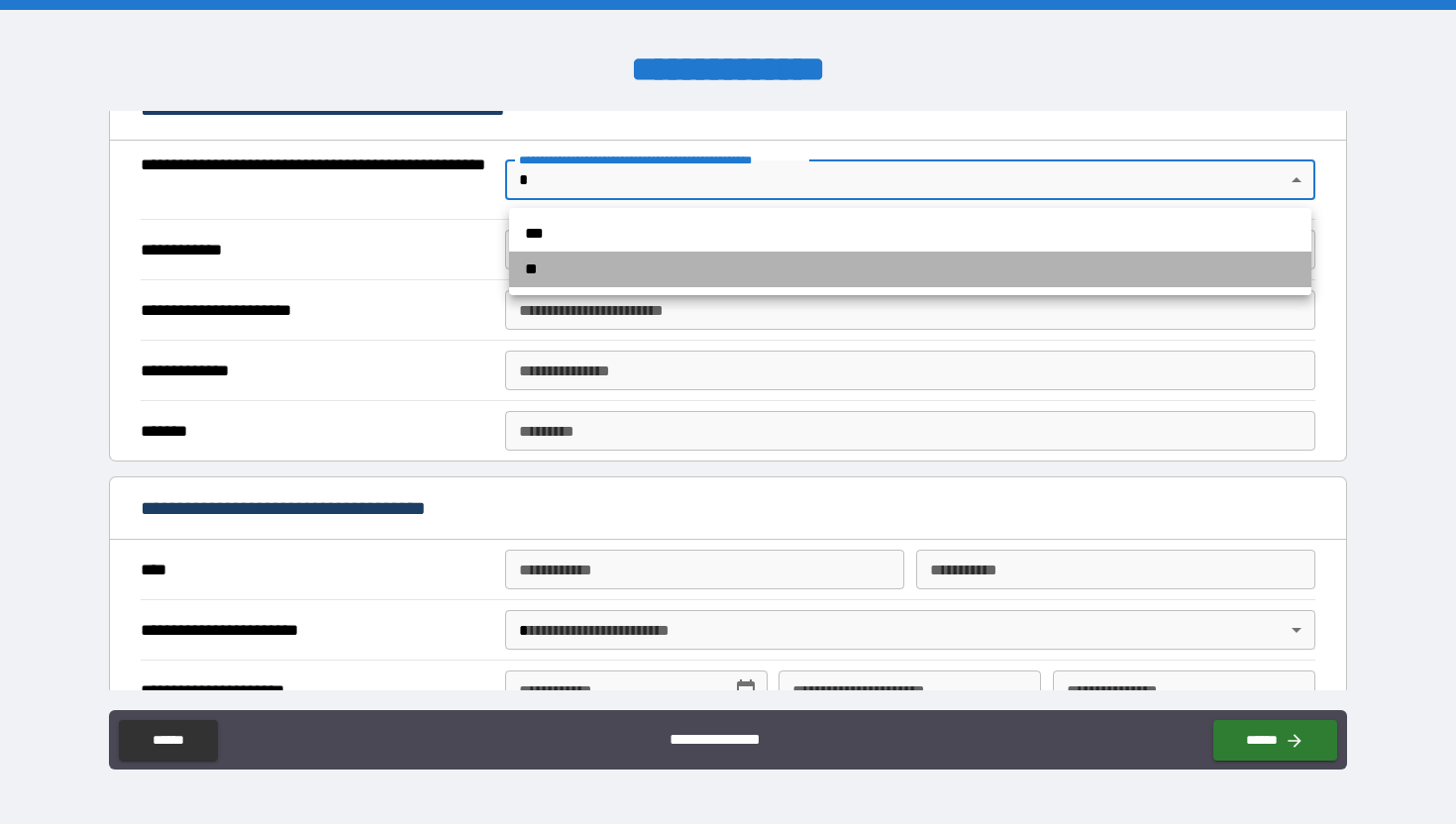 click on "**" at bounding box center [910, 269] 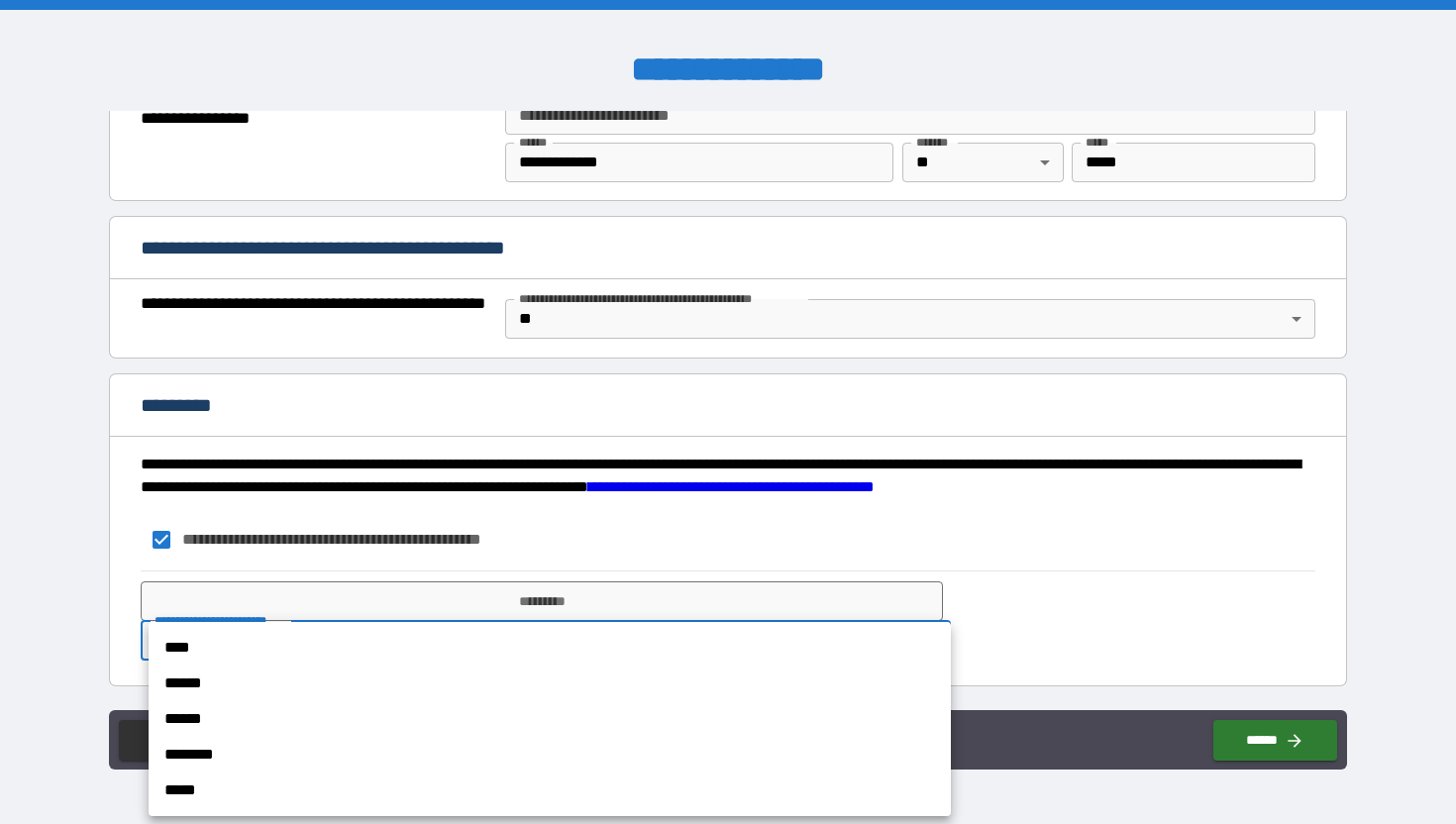 click on "**********" at bounding box center [728, 412] 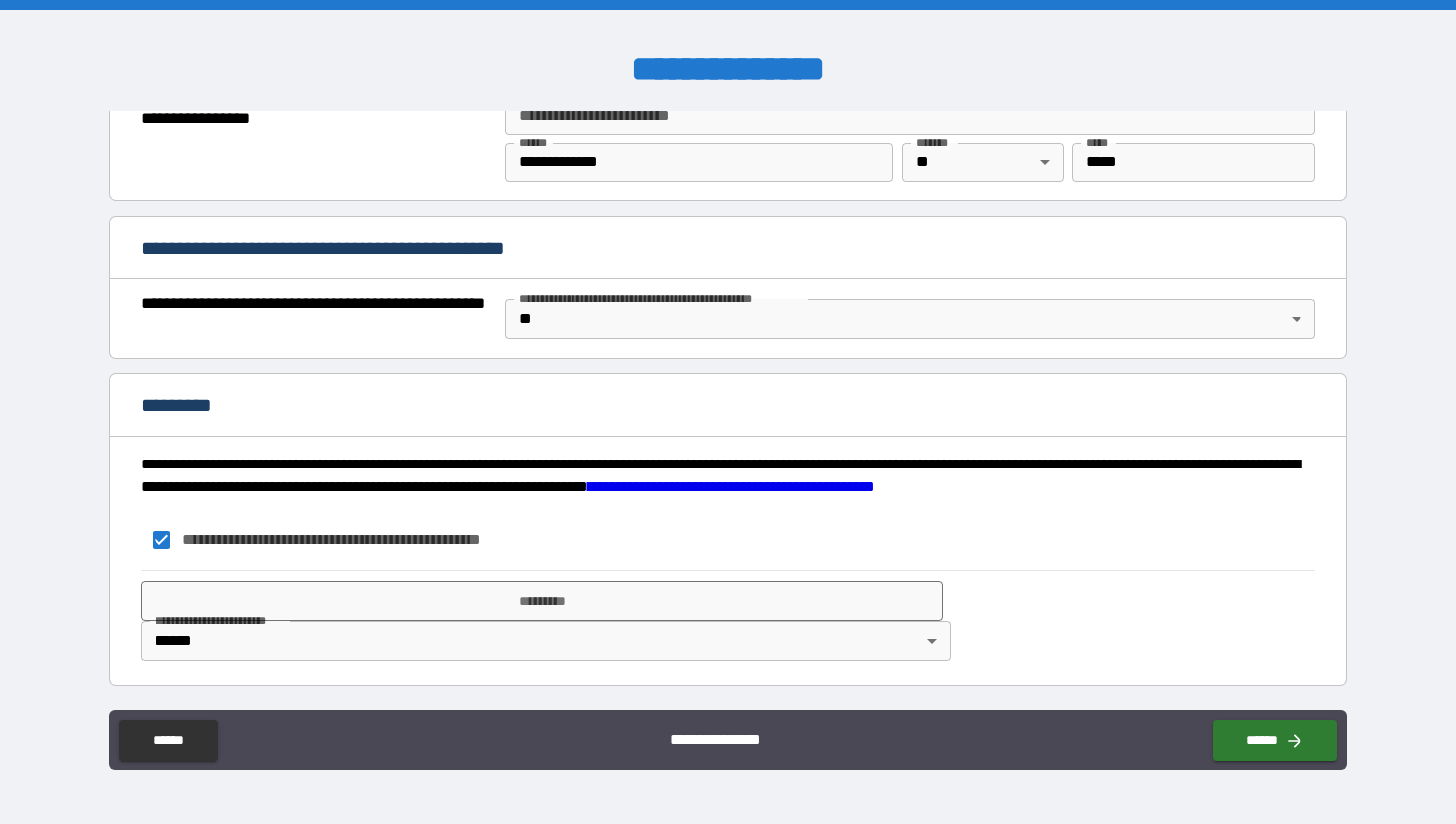 click on "**********" at bounding box center (219, 620) 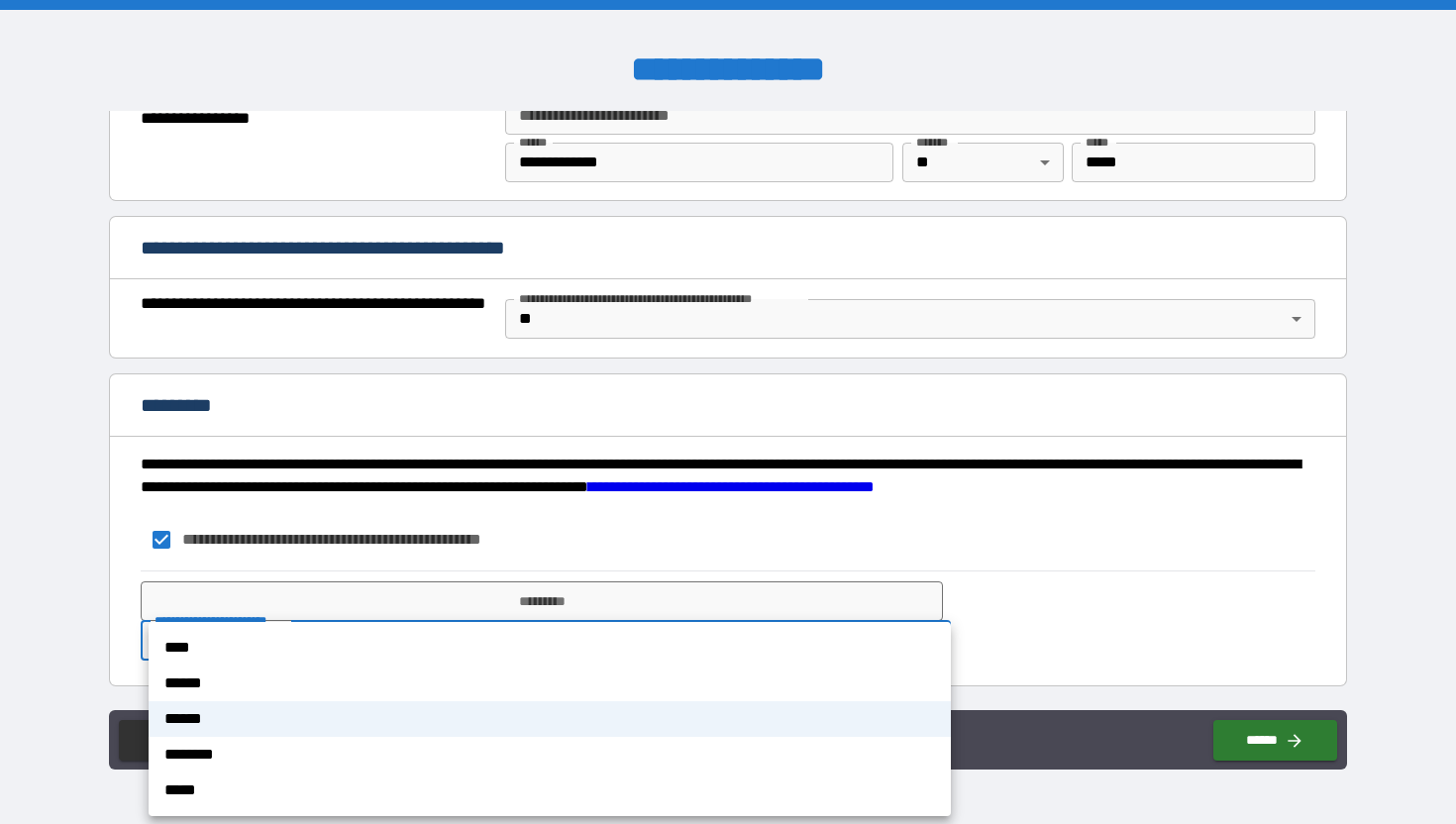 click on "**********" at bounding box center [728, 412] 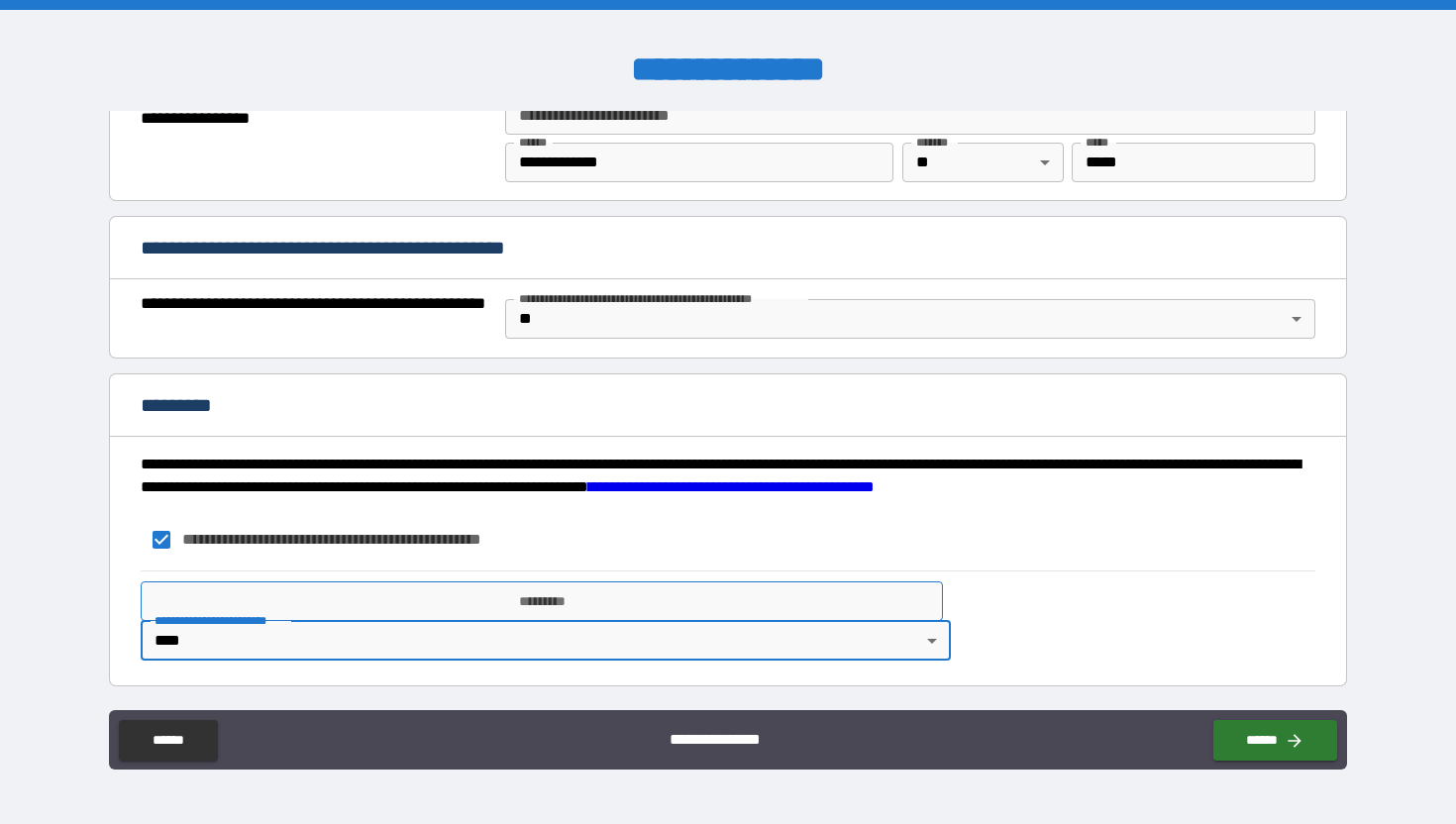 click on "*********" at bounding box center (542, 601) 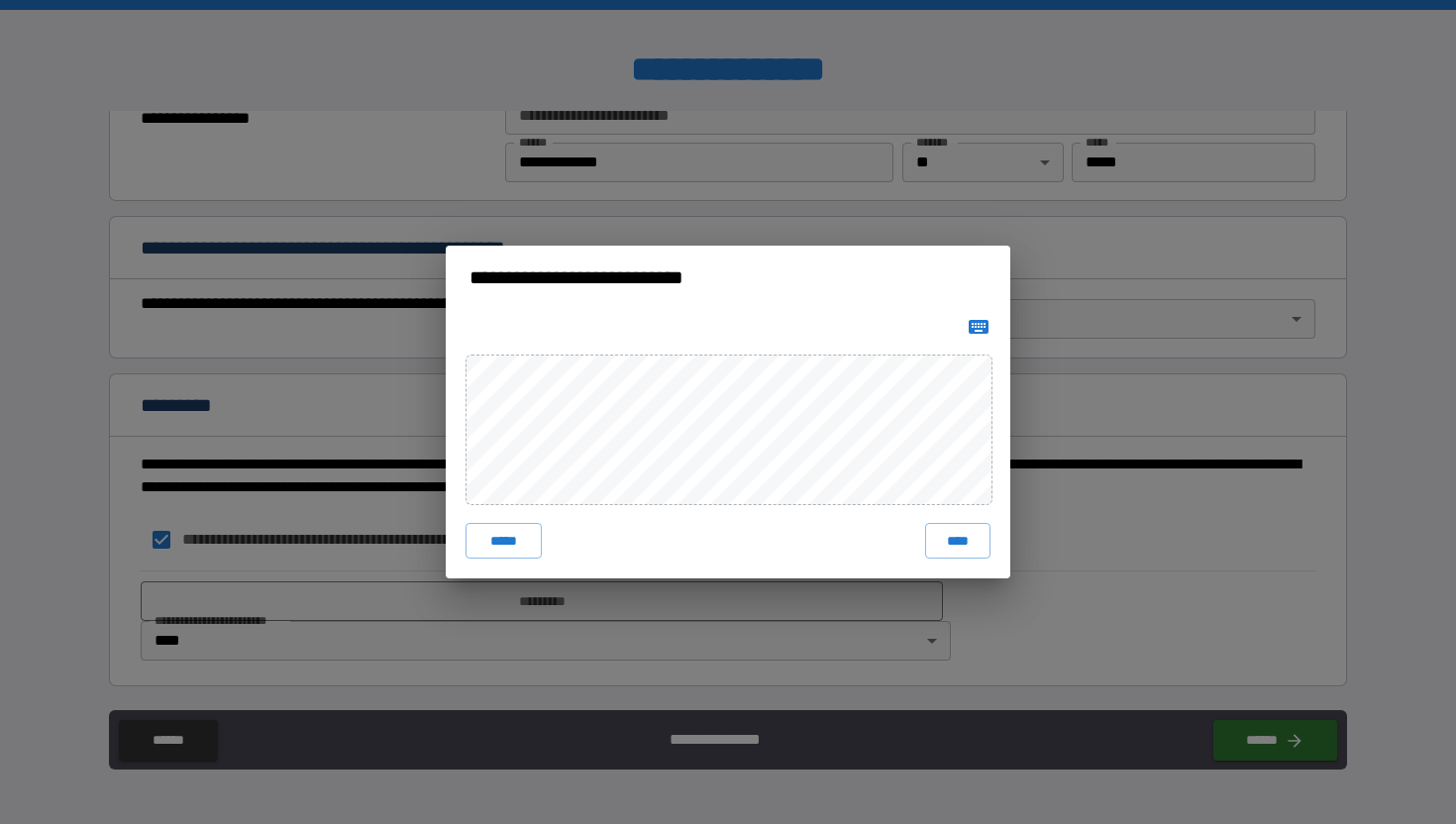 click on "****" at bounding box center (958, 541) 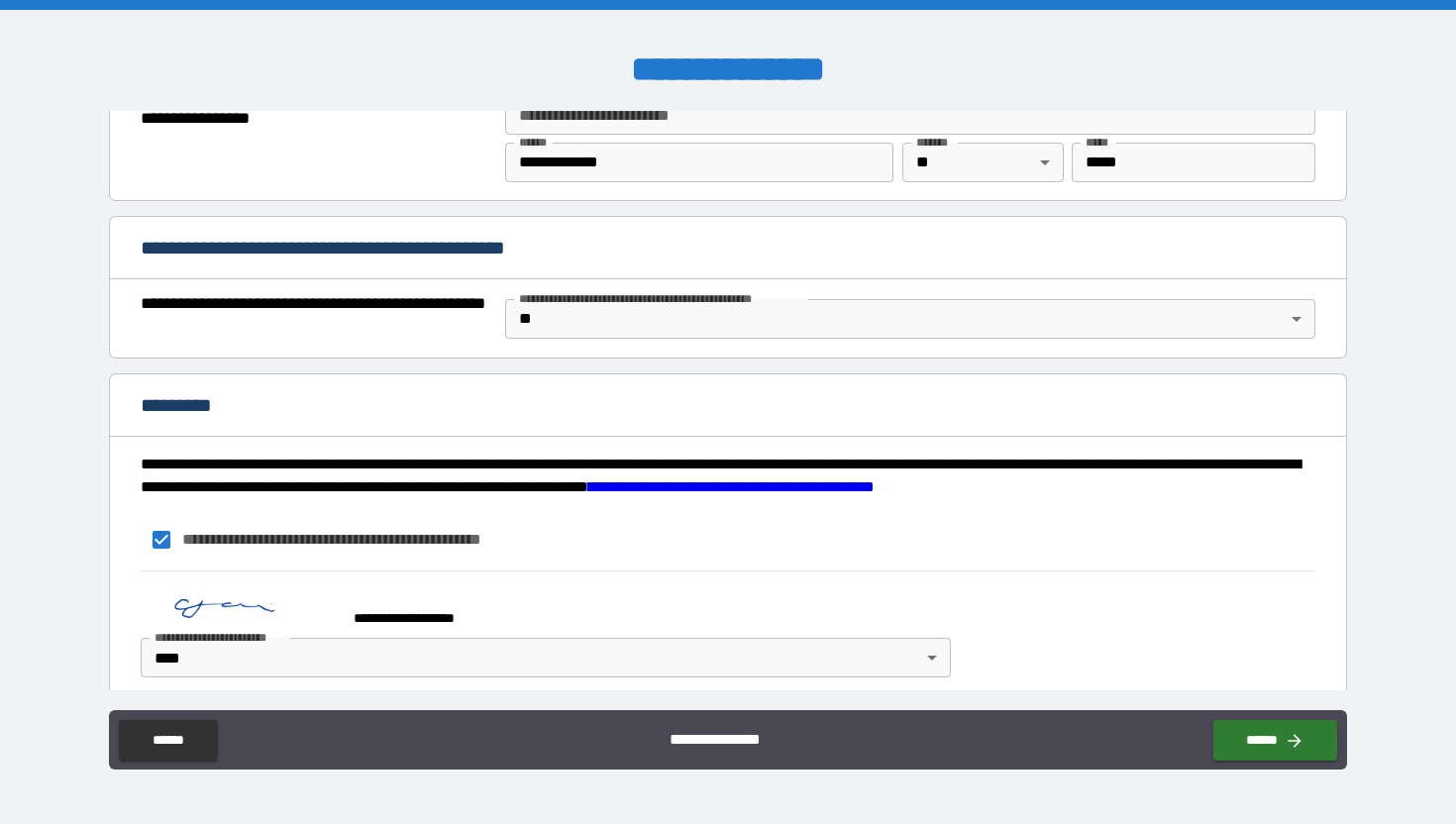 scroll, scrollTop: 1404, scrollLeft: 0, axis: vertical 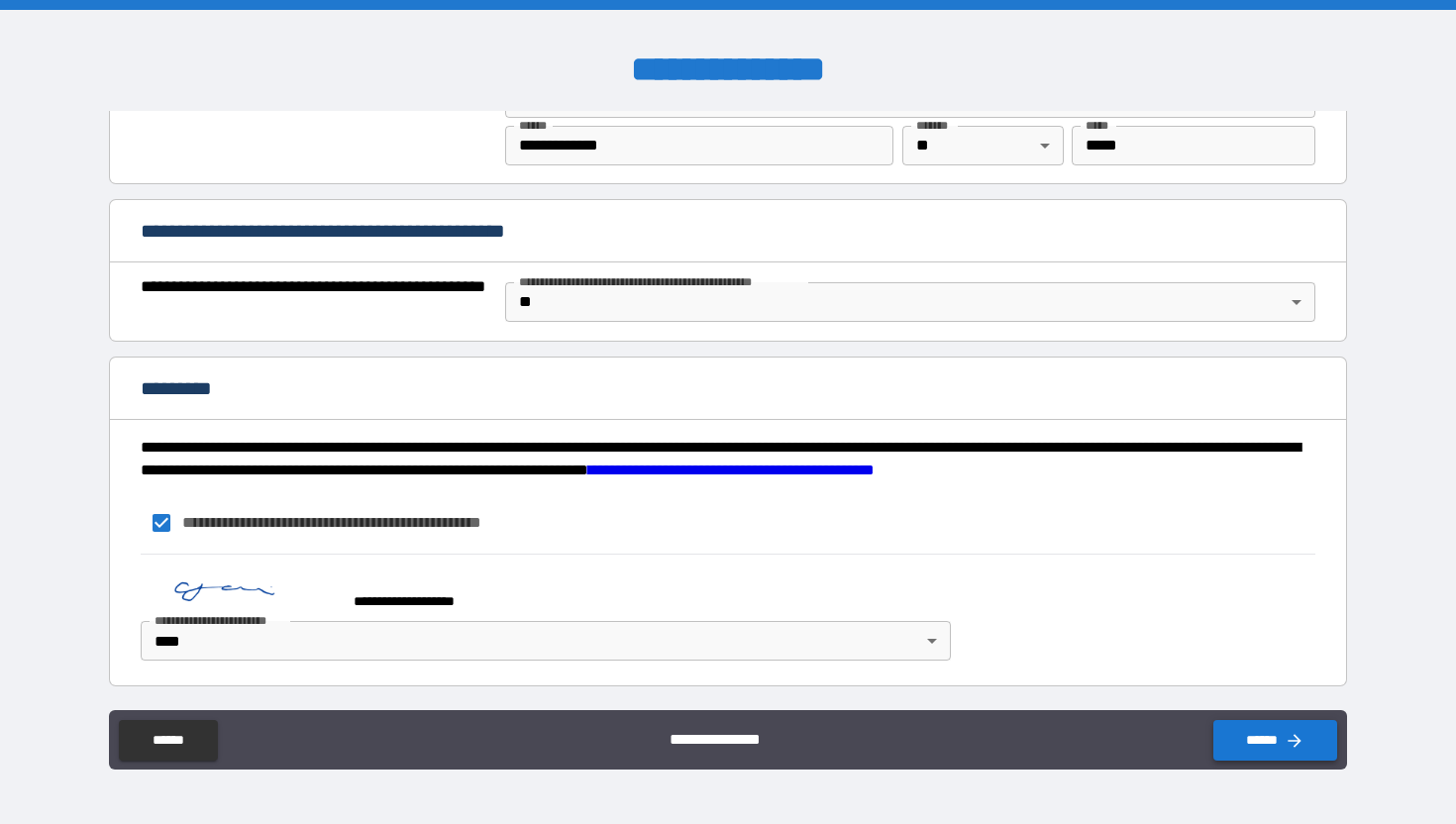 click on "******" at bounding box center [1275, 740] 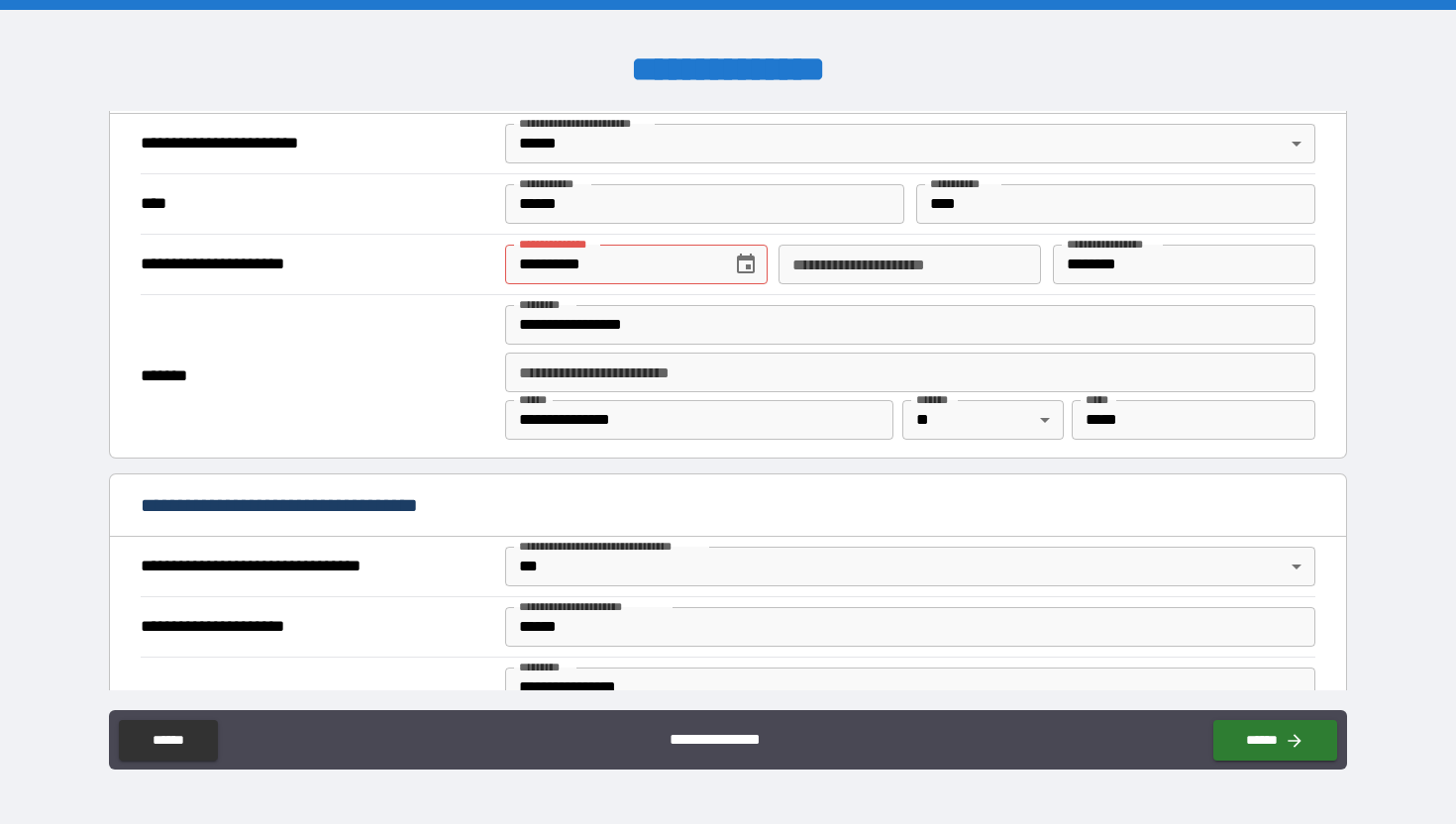 scroll, scrollTop: 763, scrollLeft: 0, axis: vertical 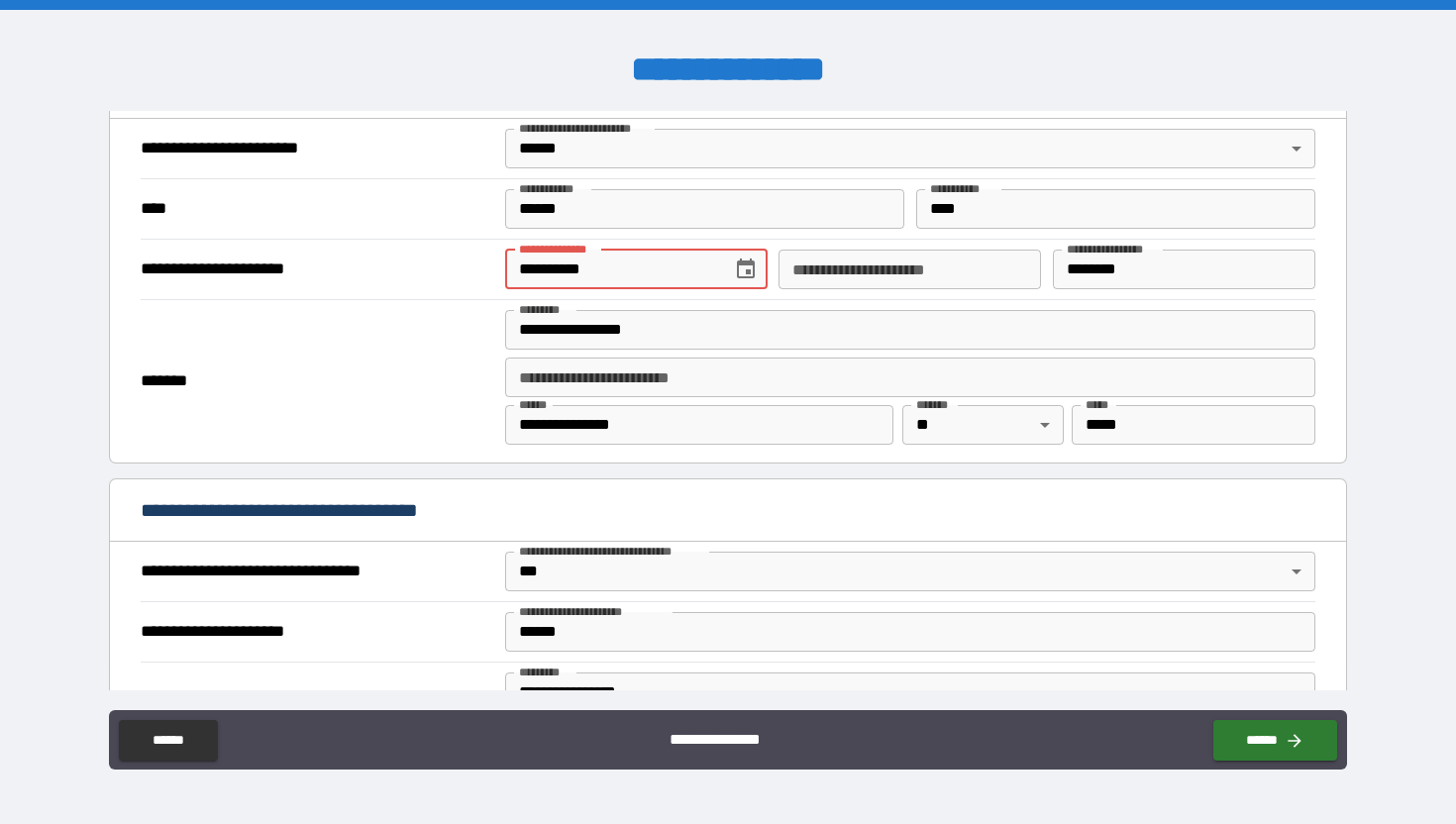 drag, startPoint x: 618, startPoint y: 268, endPoint x: 565, endPoint y: 270, distance: 53.037722 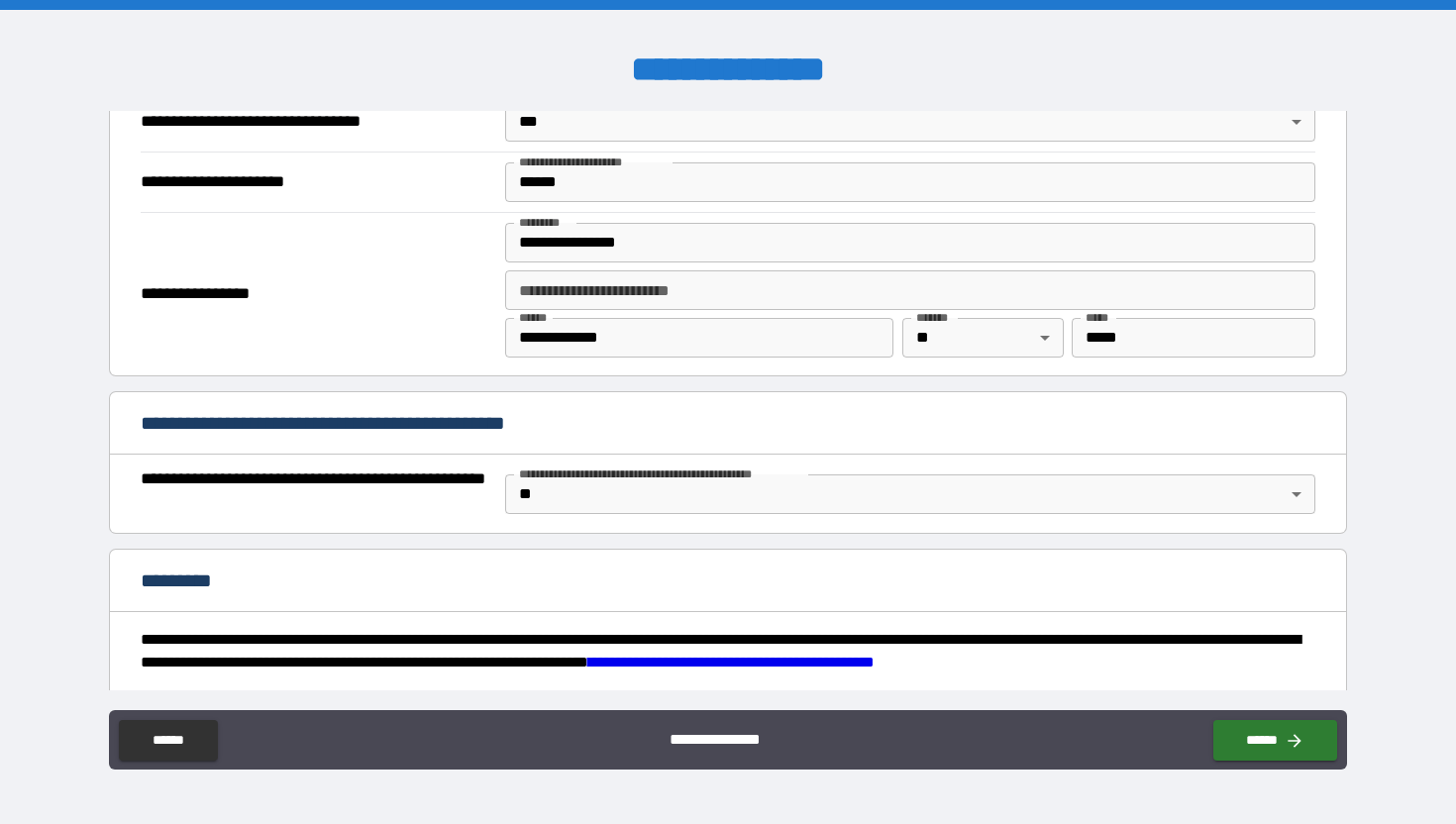 scroll, scrollTop: 1404, scrollLeft: 0, axis: vertical 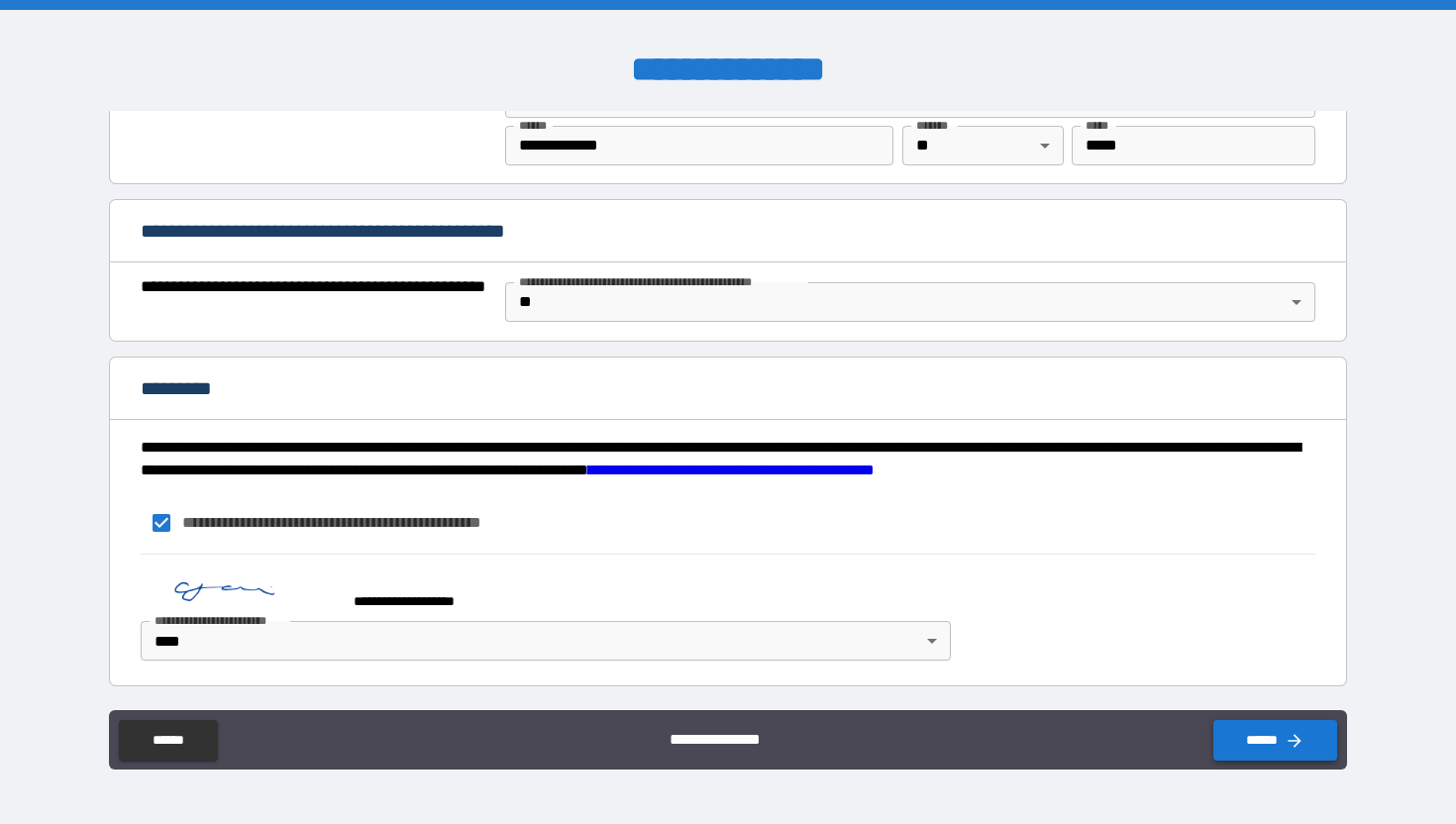 type on "**********" 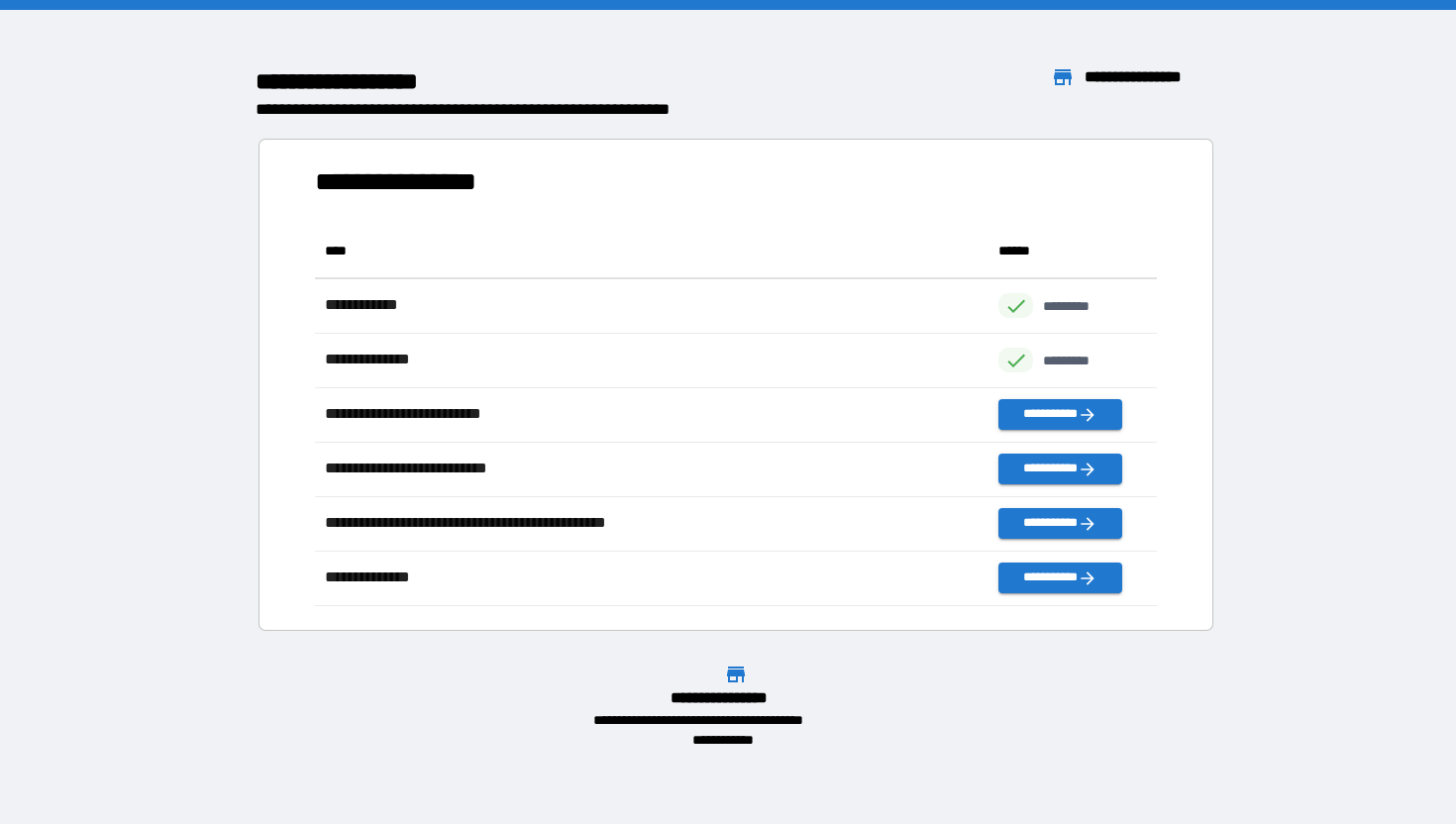 scroll, scrollTop: 1, scrollLeft: 1, axis: both 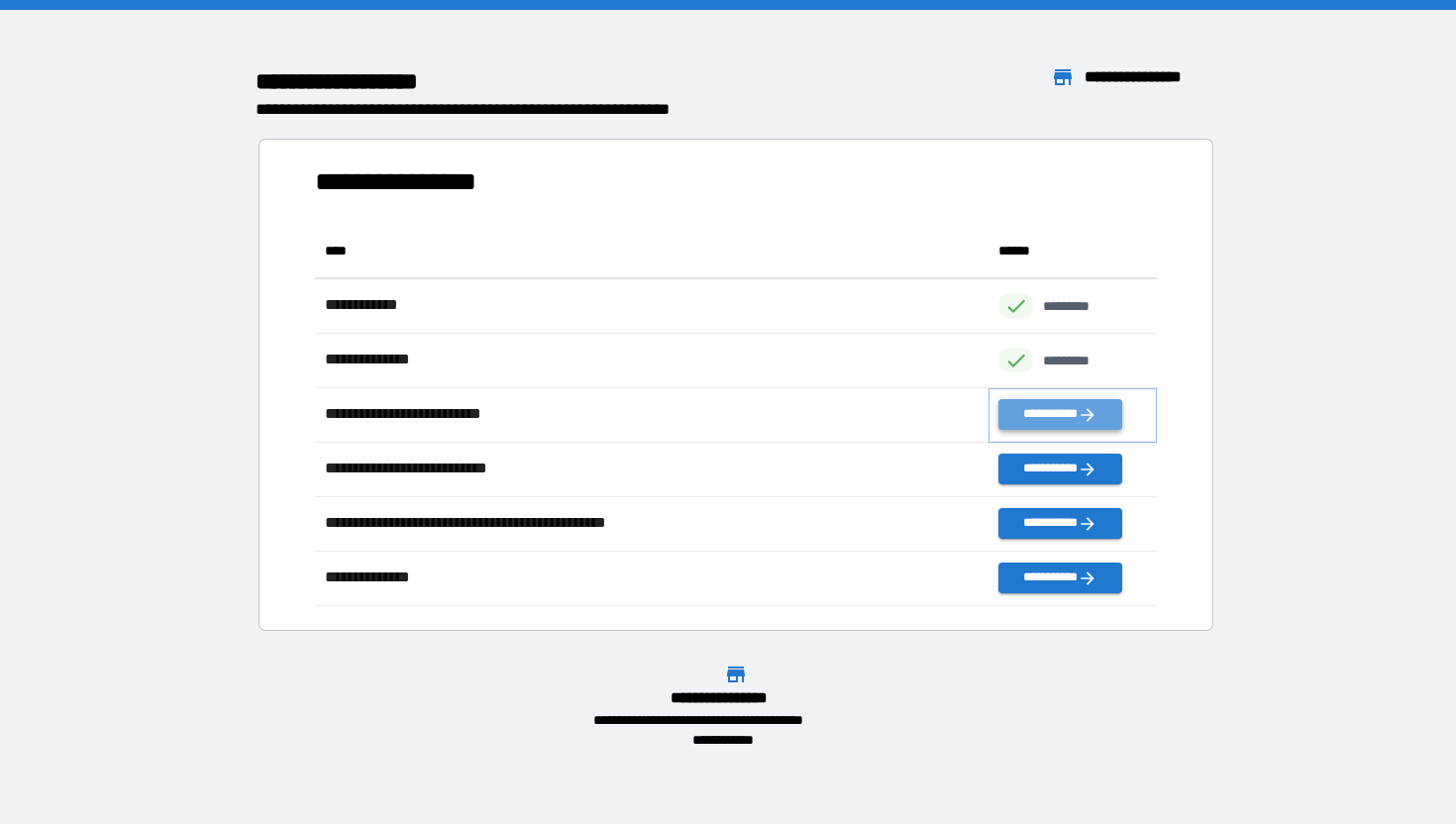 click on "**********" at bounding box center (1060, 414) 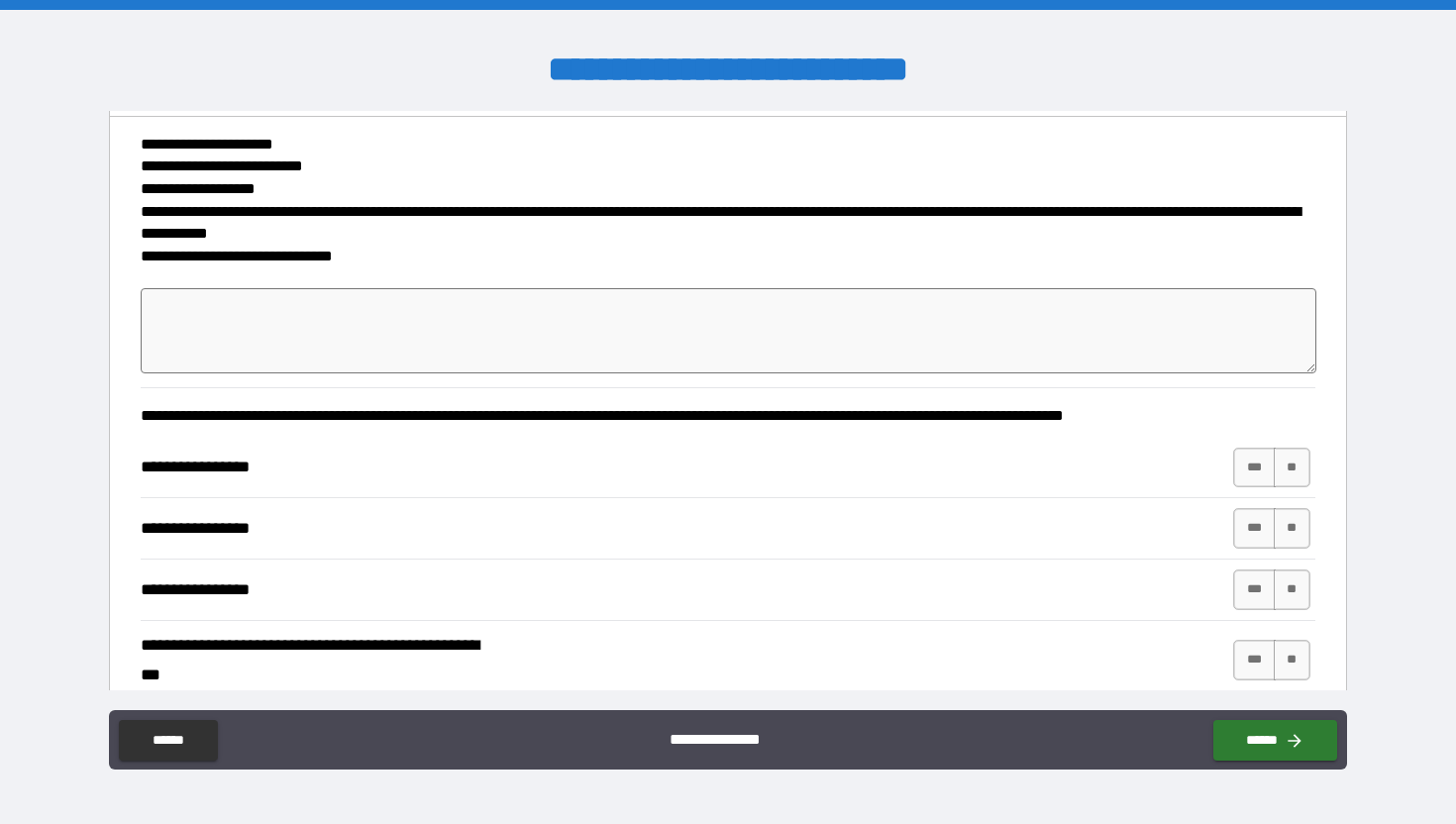 scroll, scrollTop: 202, scrollLeft: 0, axis: vertical 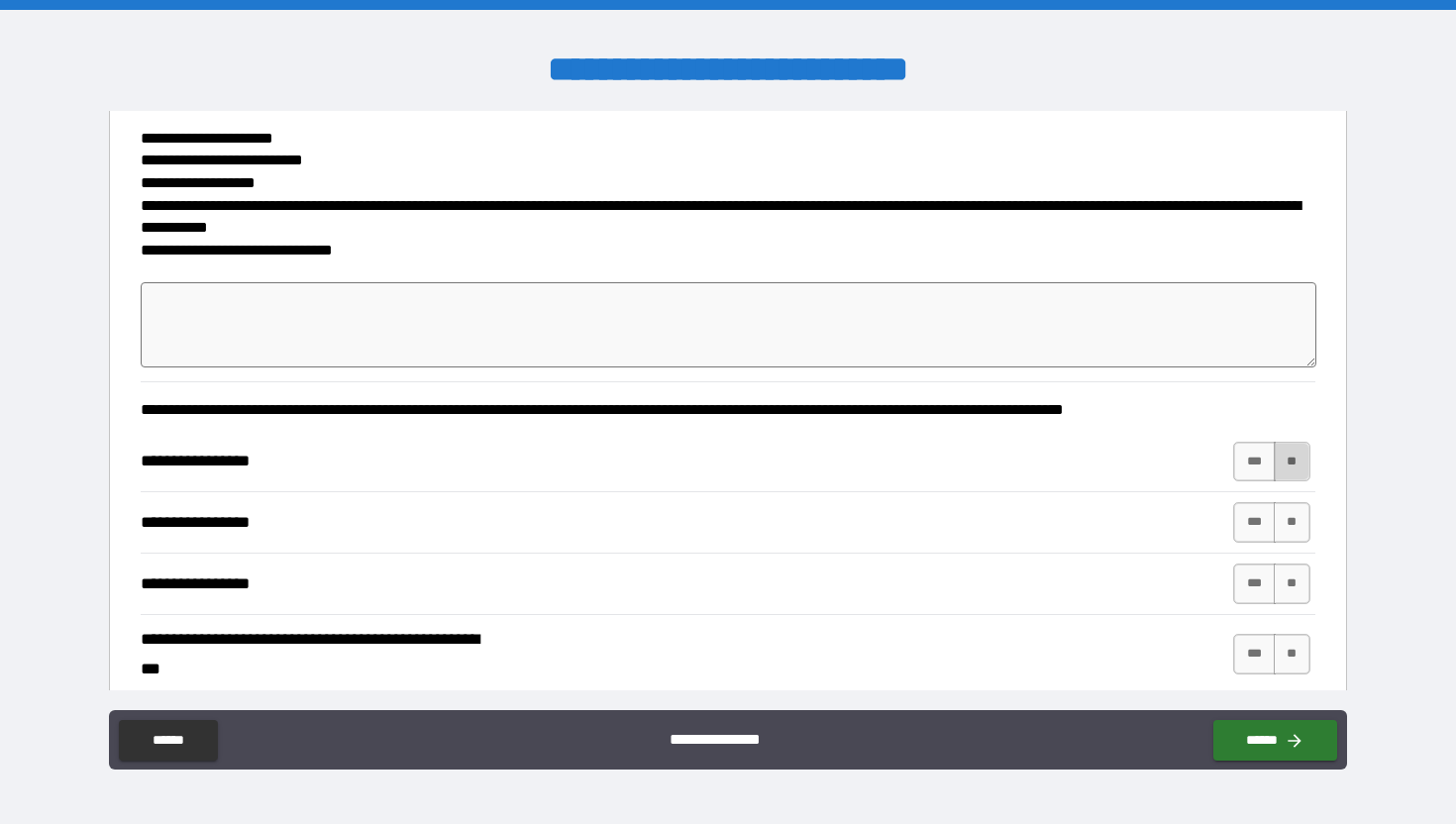 click on "**" at bounding box center (1292, 462) 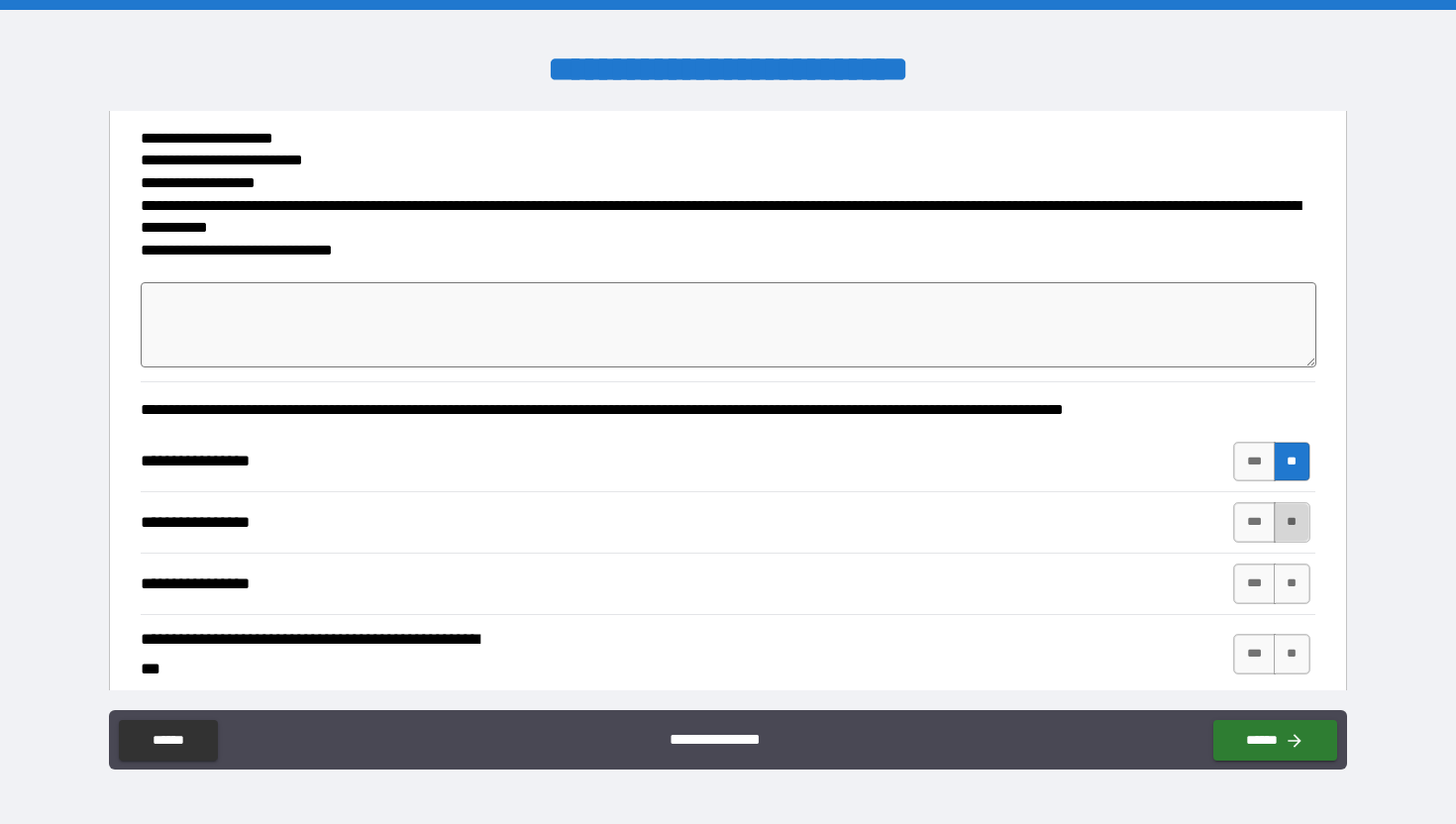 click on "**" at bounding box center (1292, 522) 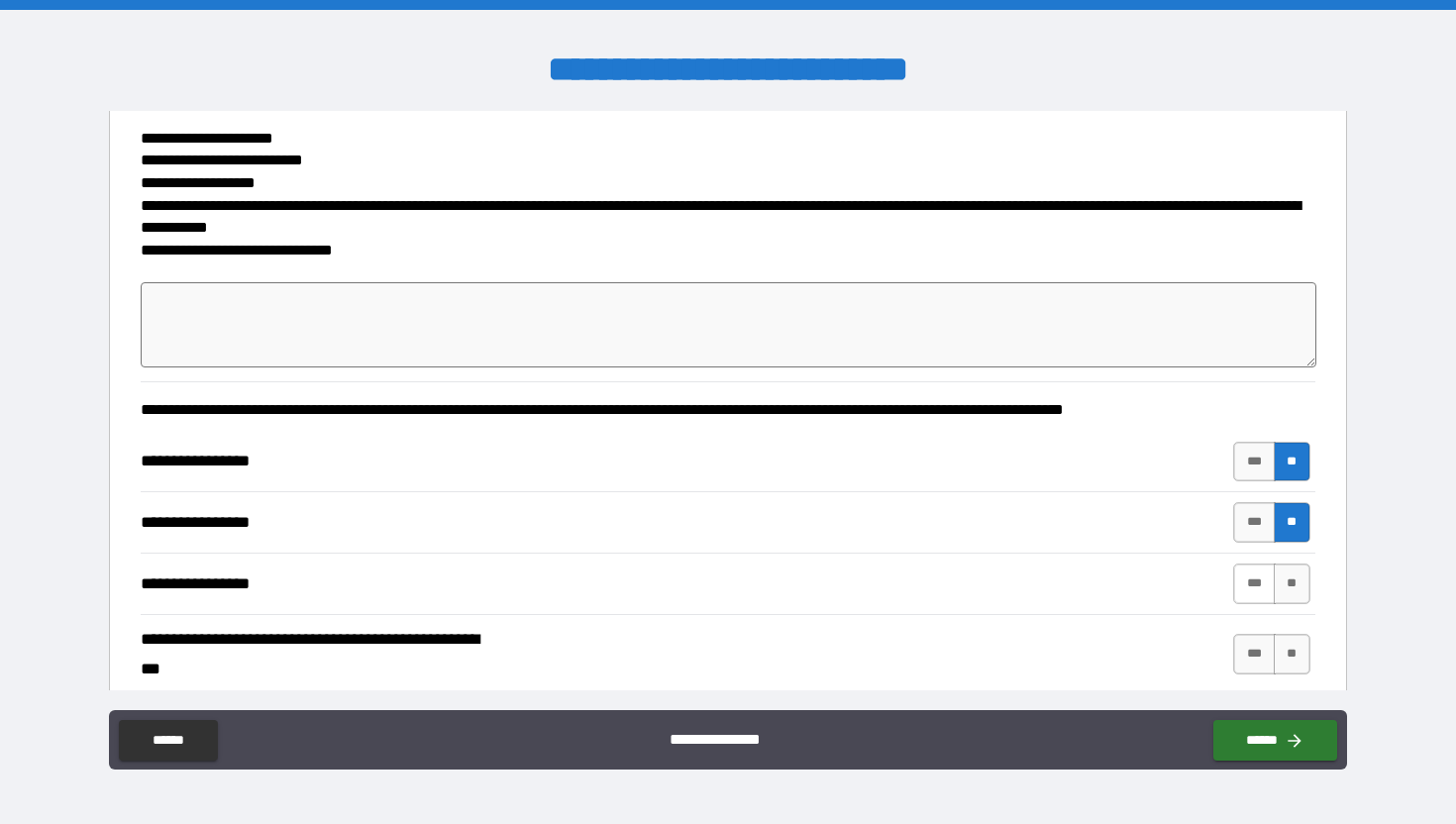 click on "***" at bounding box center [1254, 583] 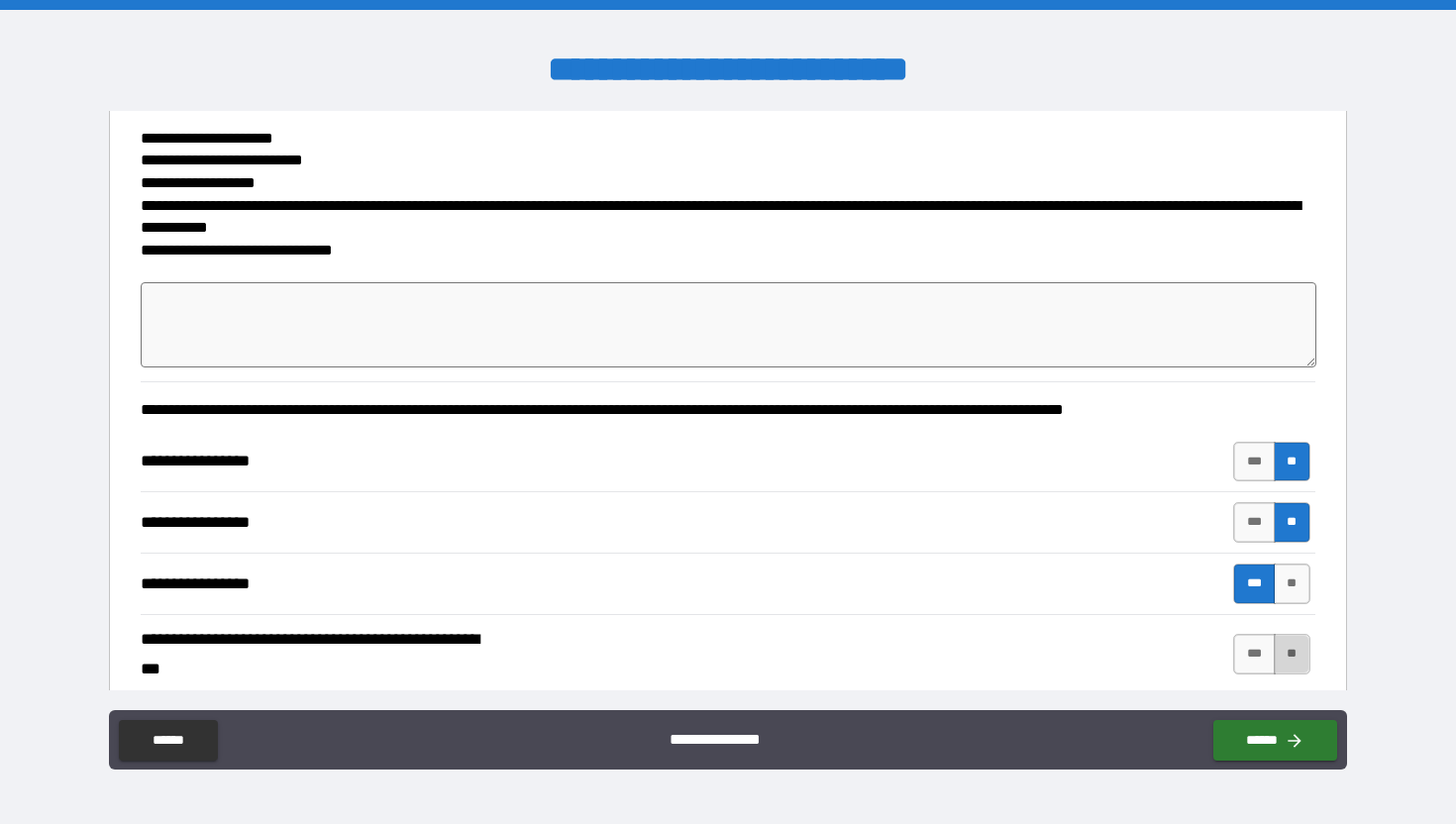 click on "**" at bounding box center (1292, 654) 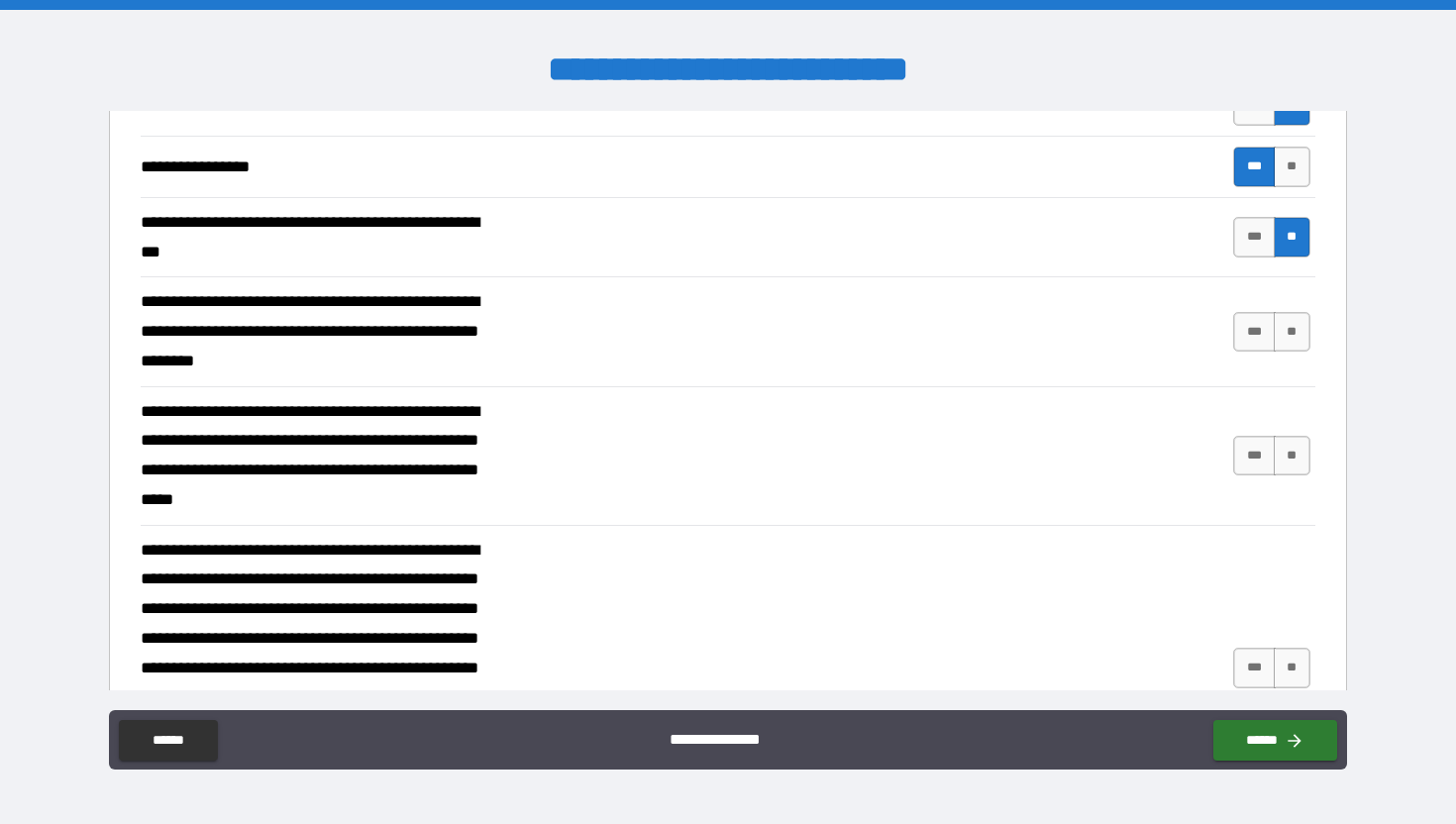scroll, scrollTop: 625, scrollLeft: 0, axis: vertical 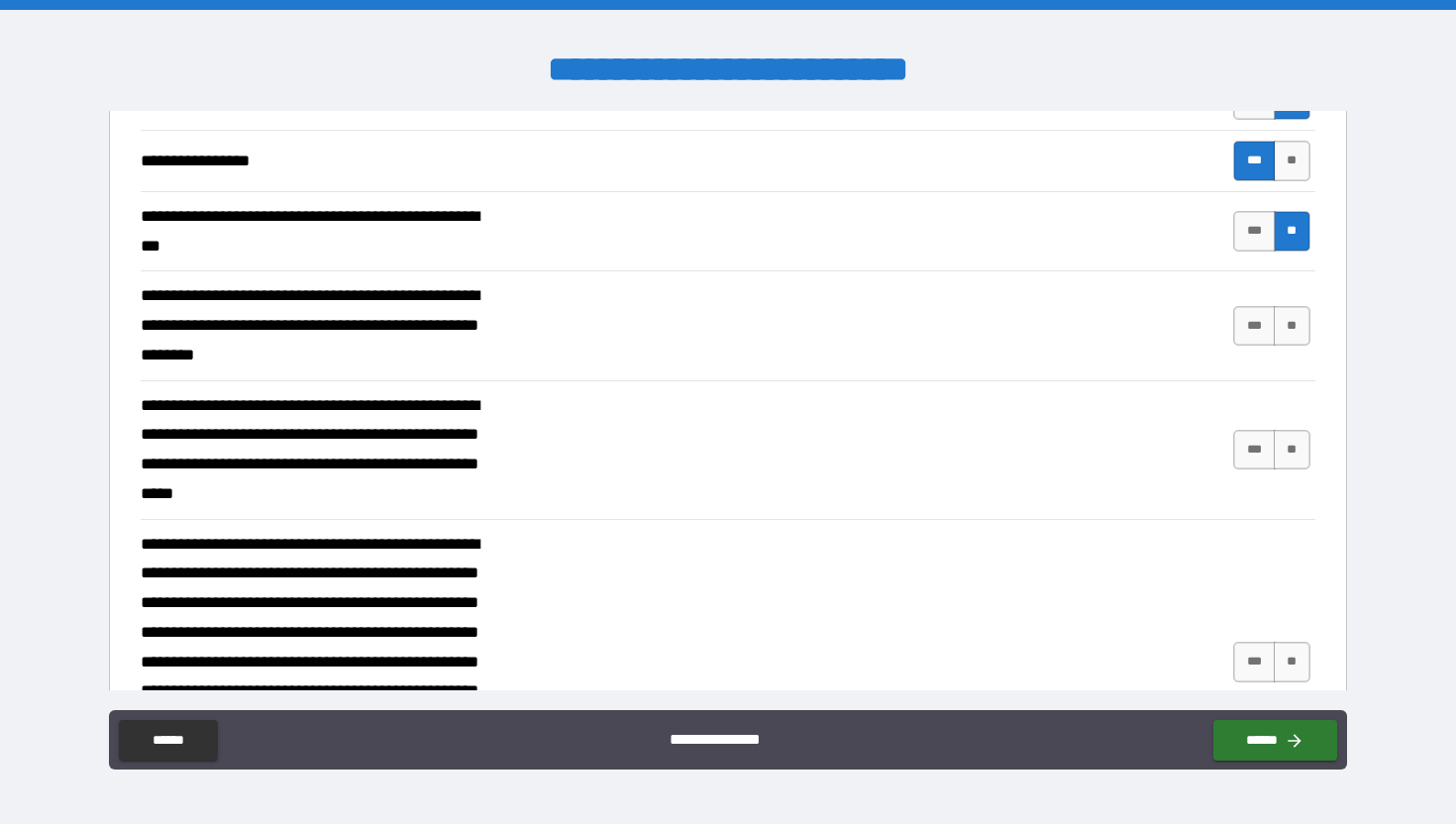 drag, startPoint x: 1235, startPoint y: 327, endPoint x: 1234, endPoint y: 354, distance: 27.018512 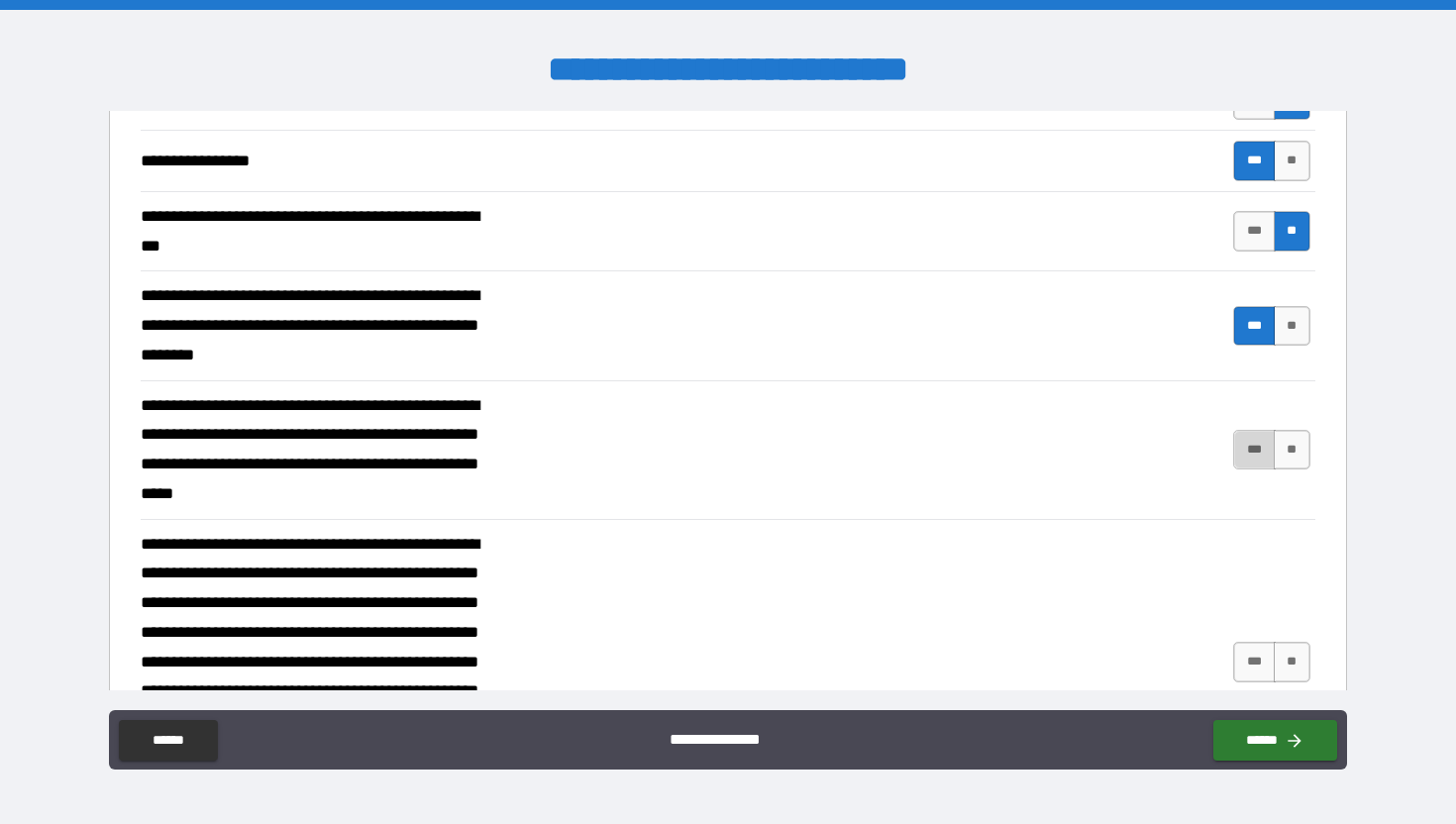 click on "***" at bounding box center (1254, 450) 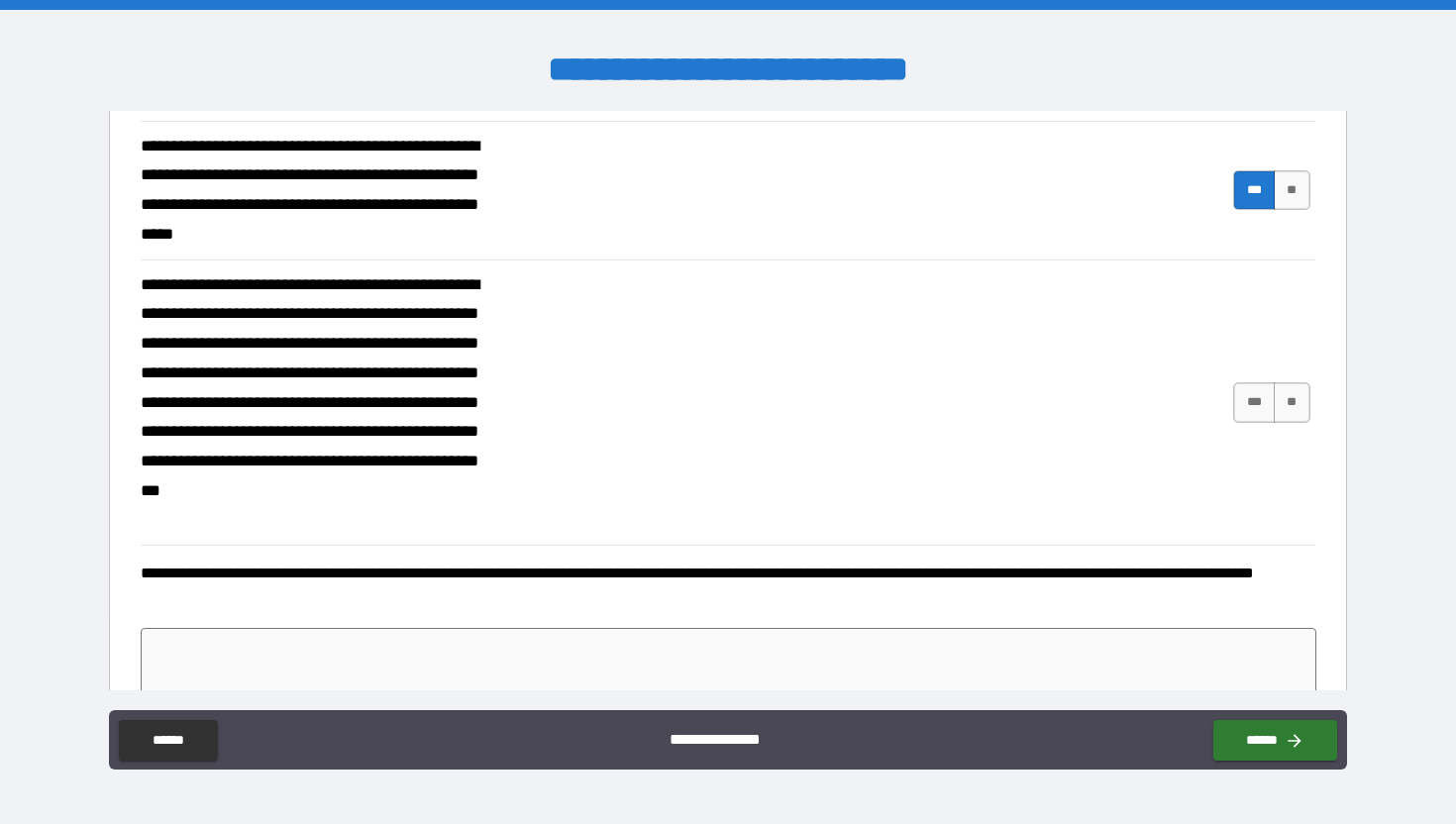 scroll, scrollTop: 885, scrollLeft: 0, axis: vertical 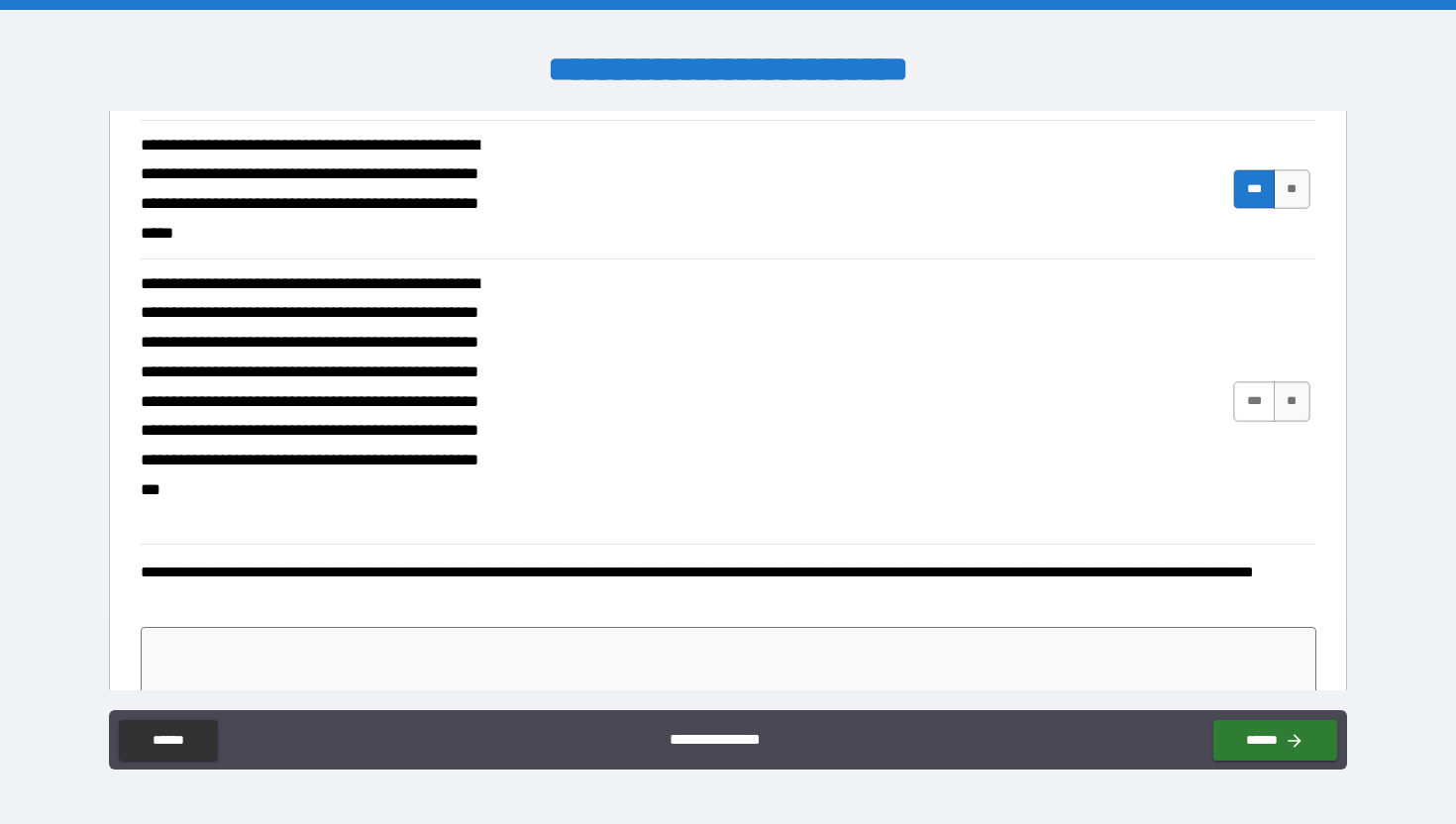 click on "***" at bounding box center [1254, 401] 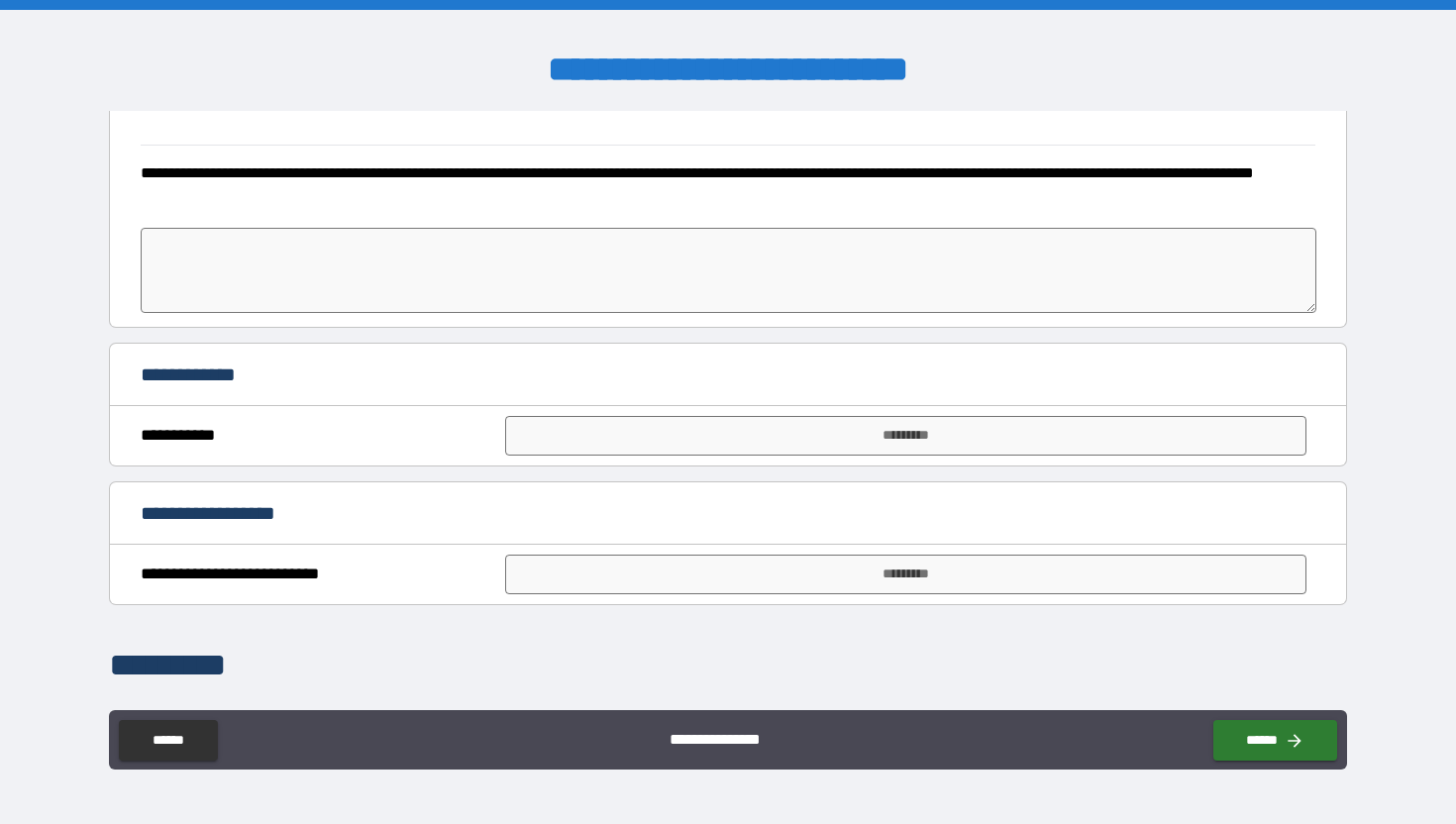 scroll, scrollTop: 1279, scrollLeft: 0, axis: vertical 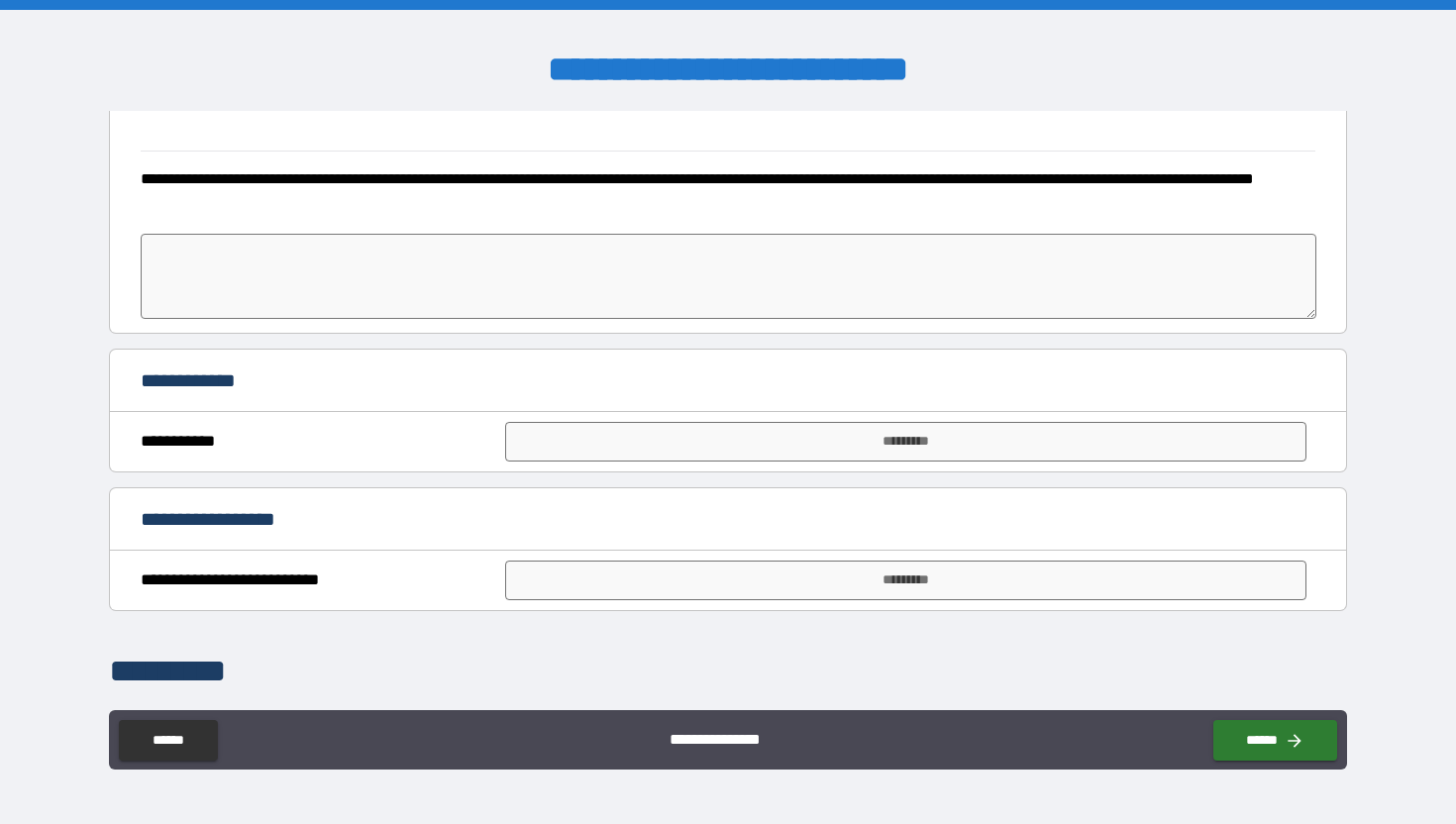 click at bounding box center (728, 276) 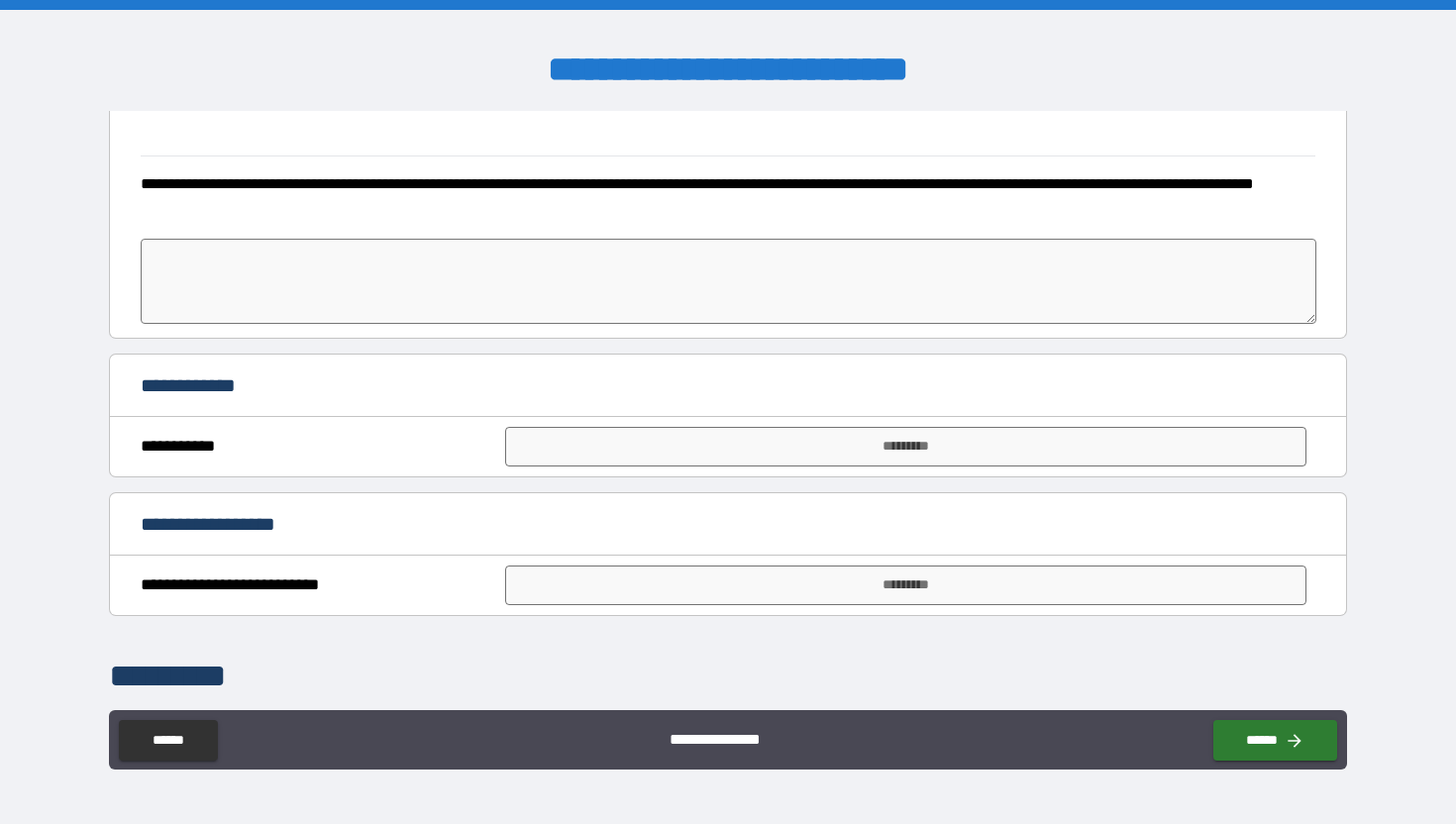 scroll, scrollTop: 1272, scrollLeft: 0, axis: vertical 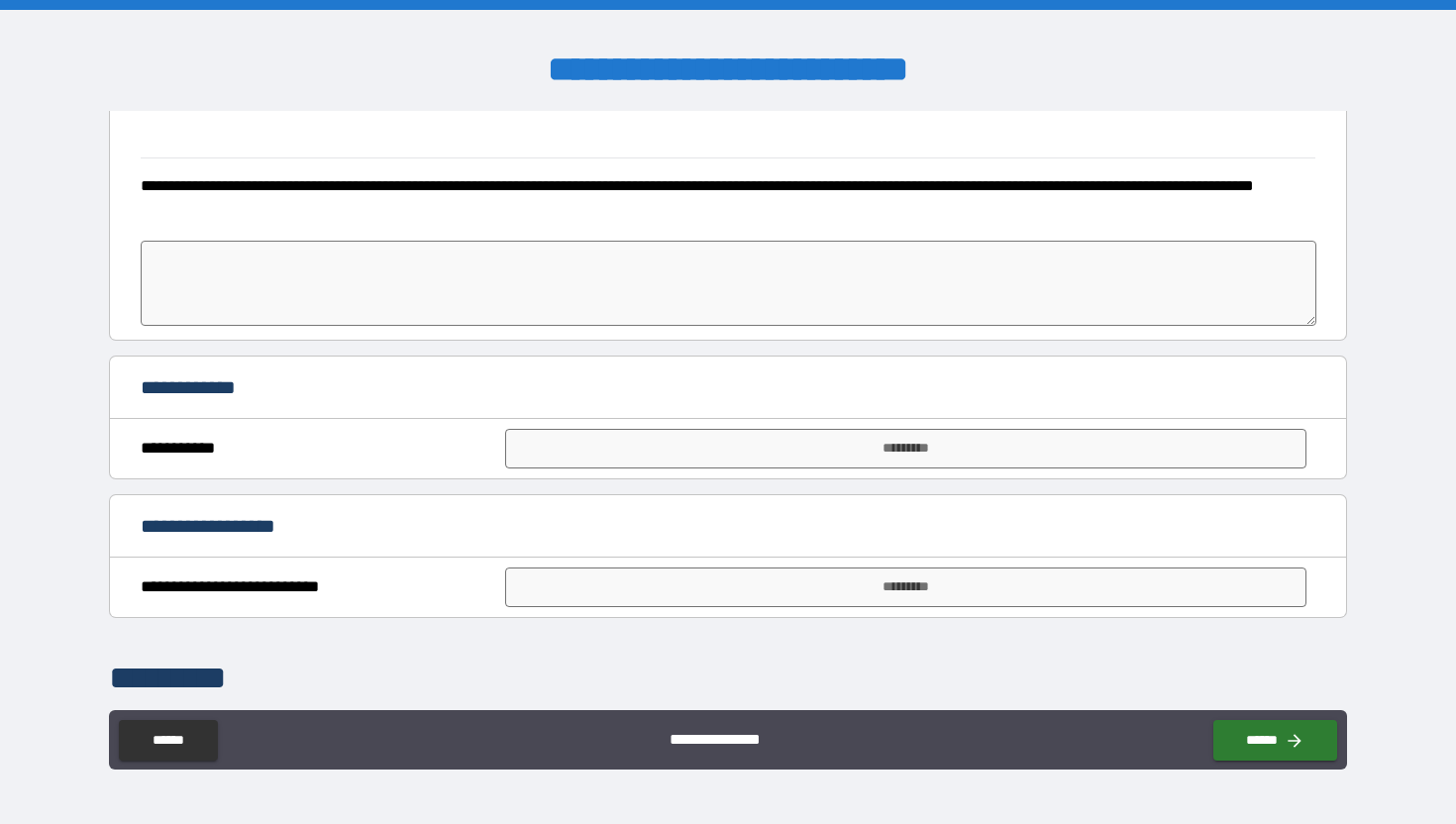 type on "*" 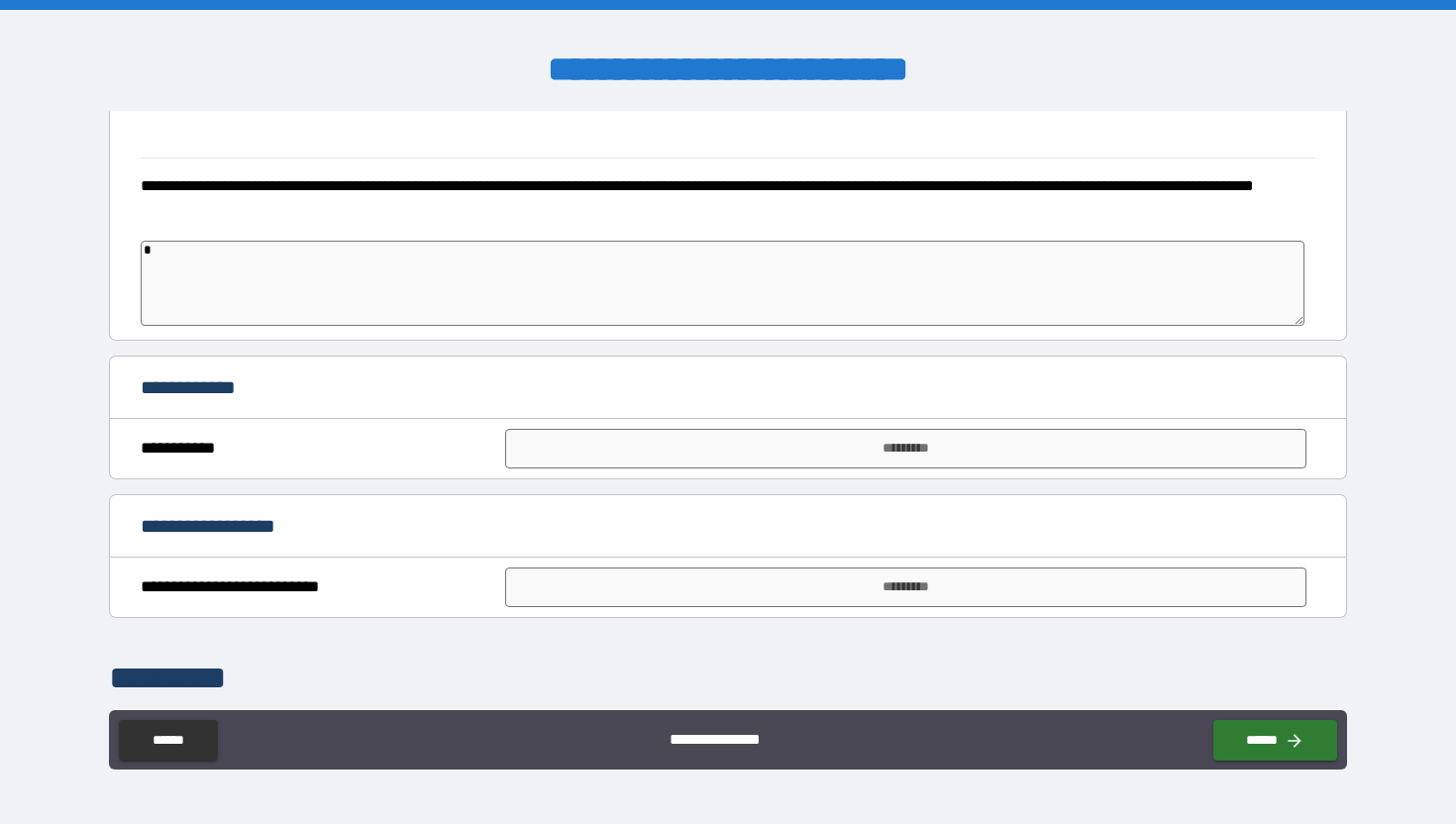 type on "**" 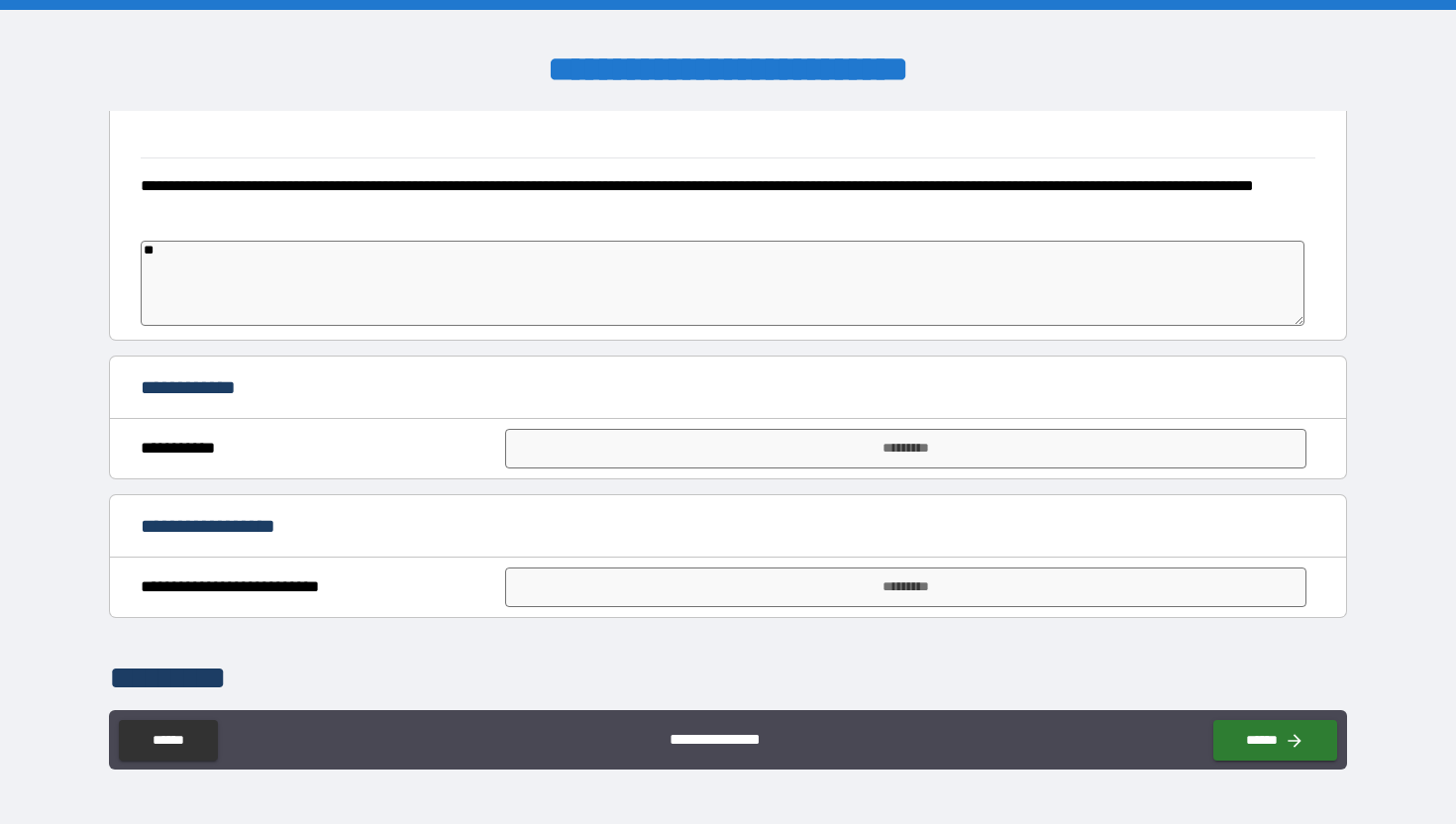 type on "*" 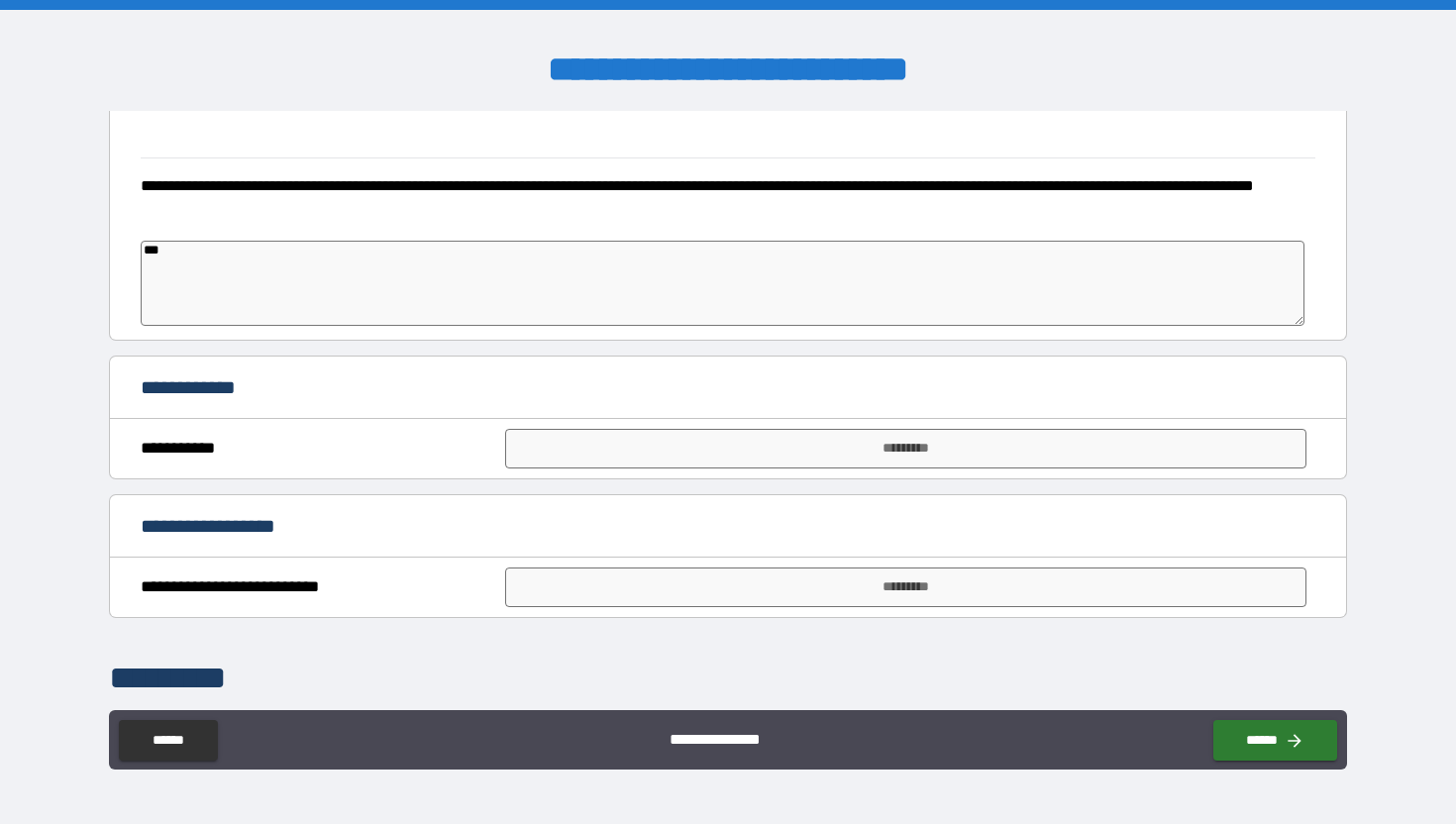 type on "*" 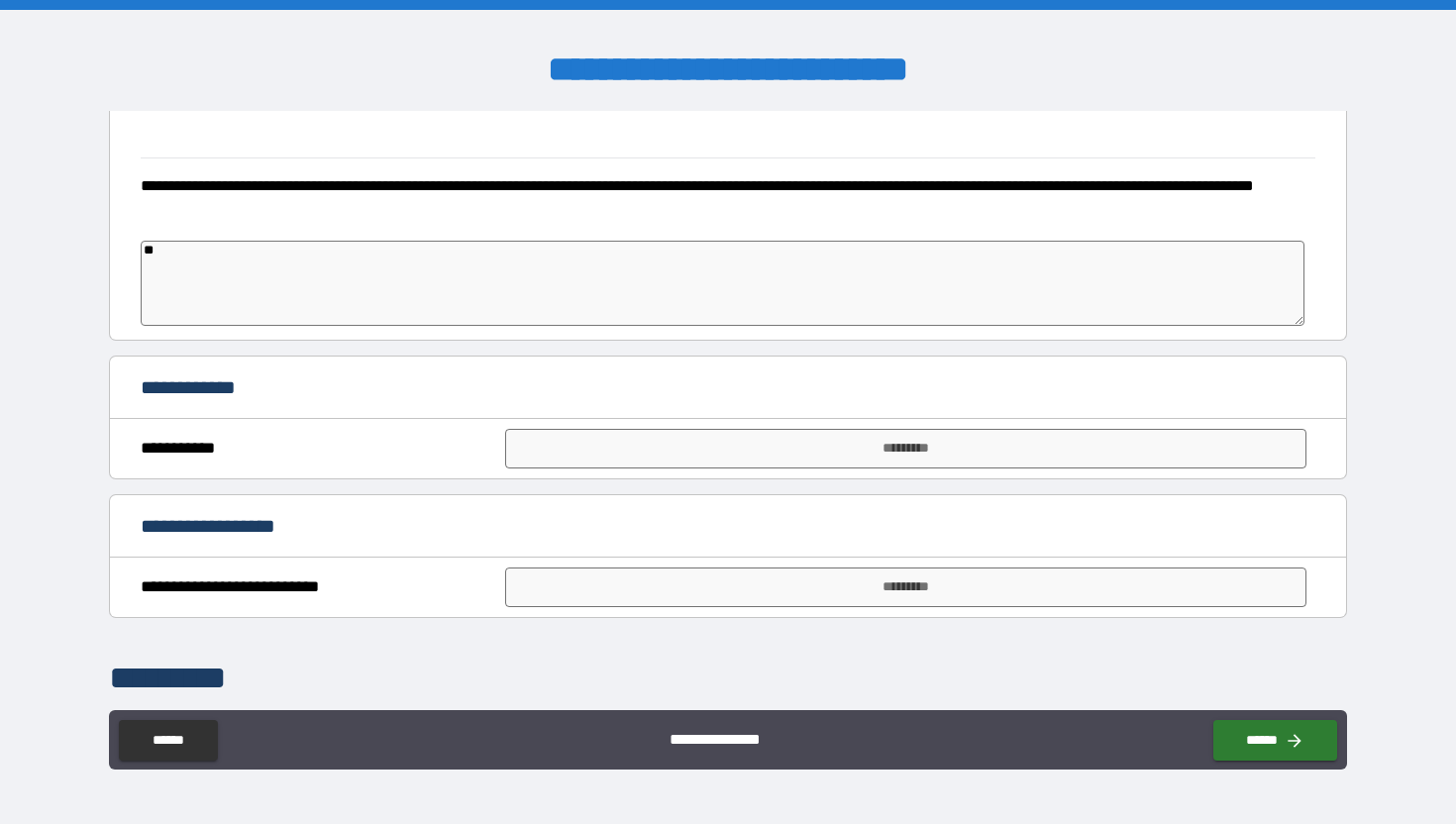 type on "*" 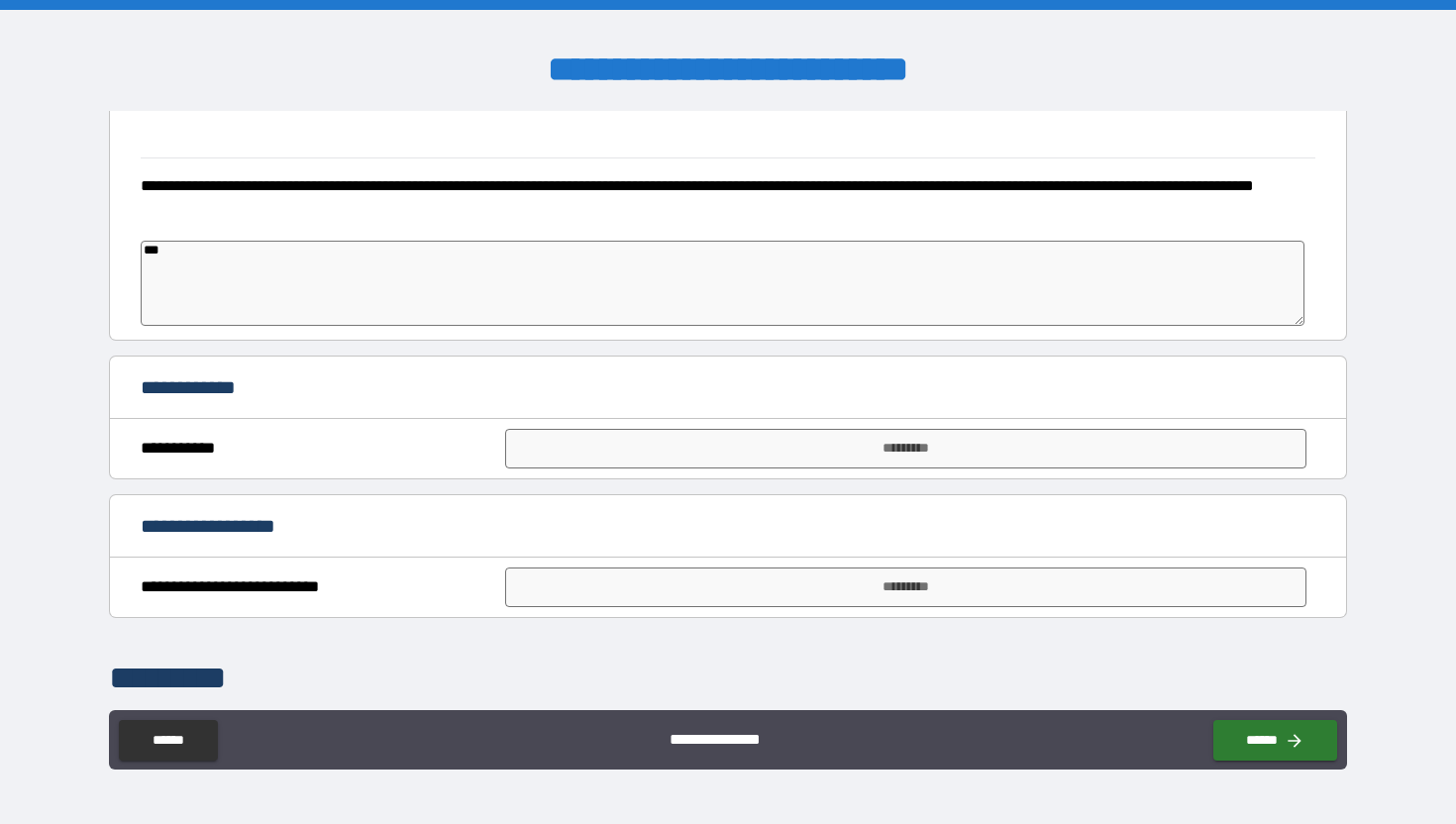 type on "***" 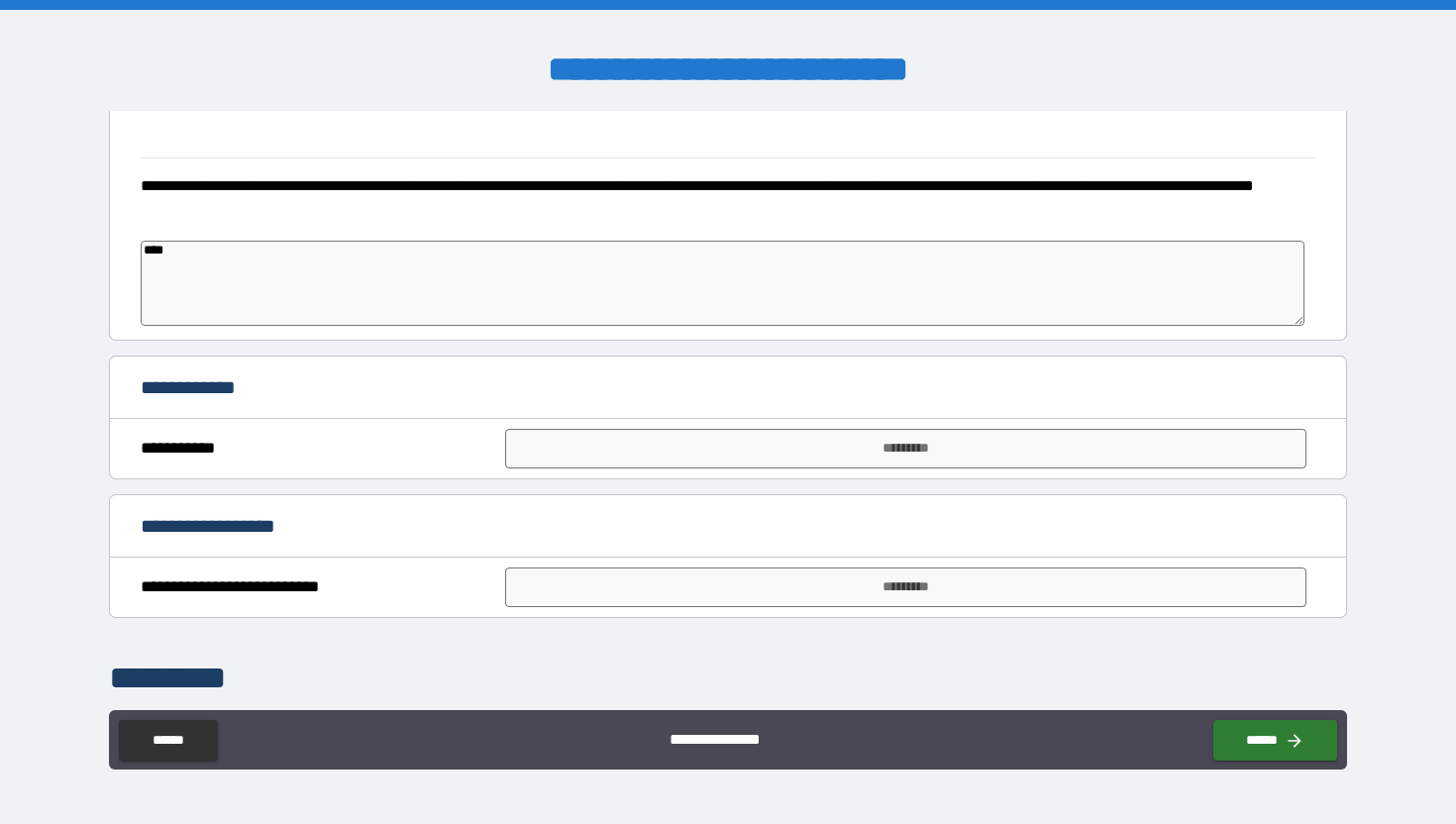 type on "*" 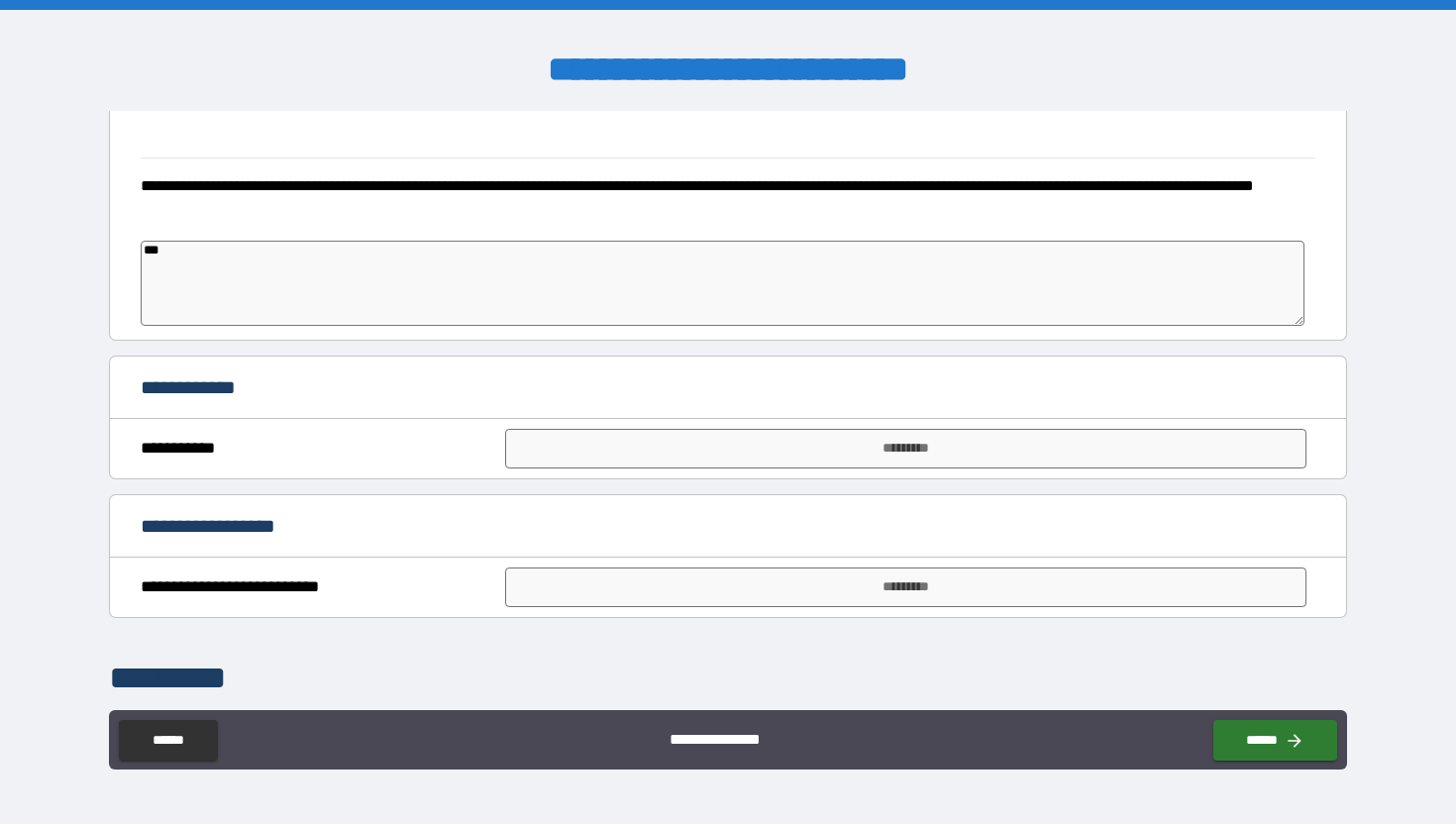type on "*" 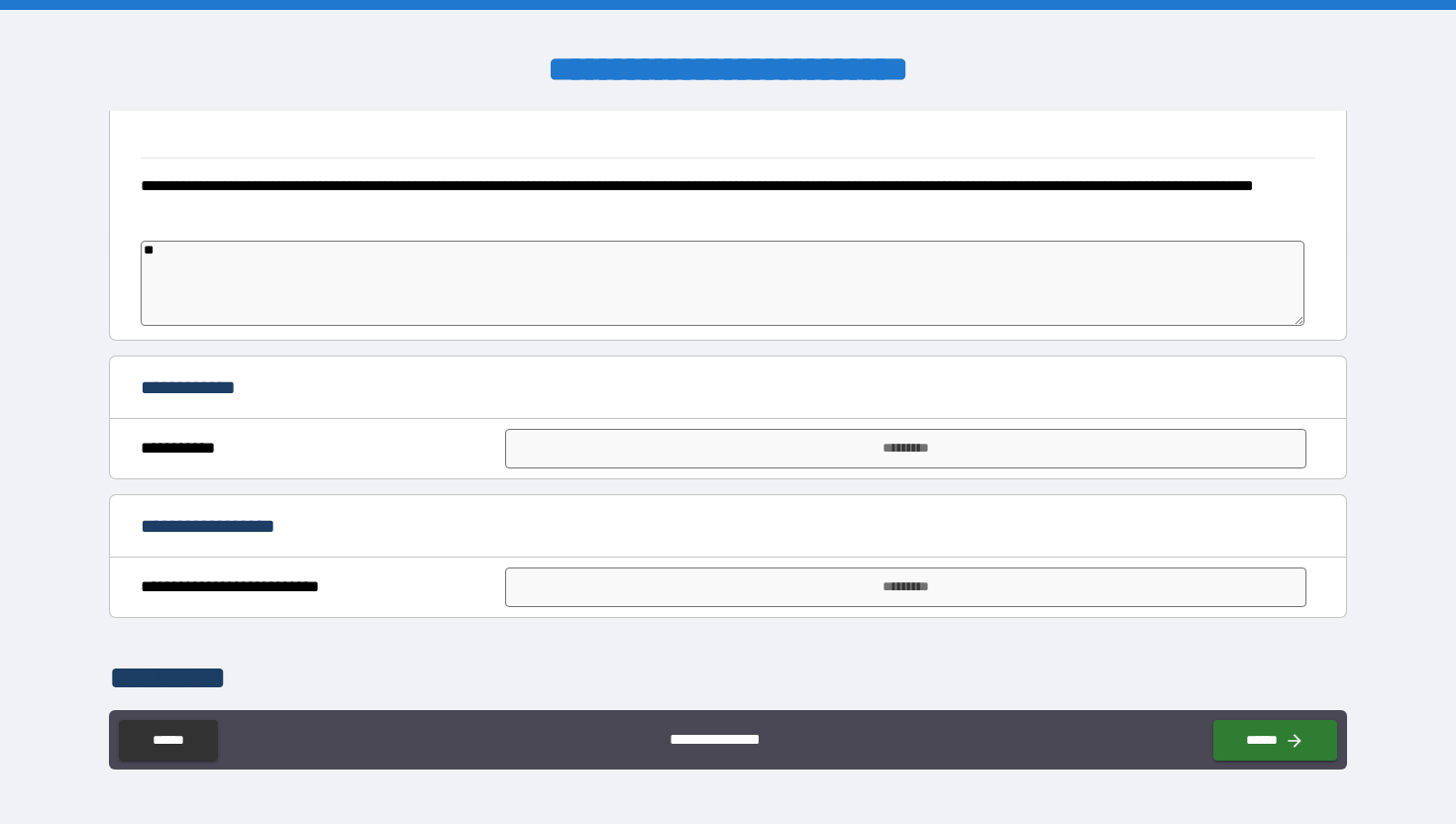 type on "*" 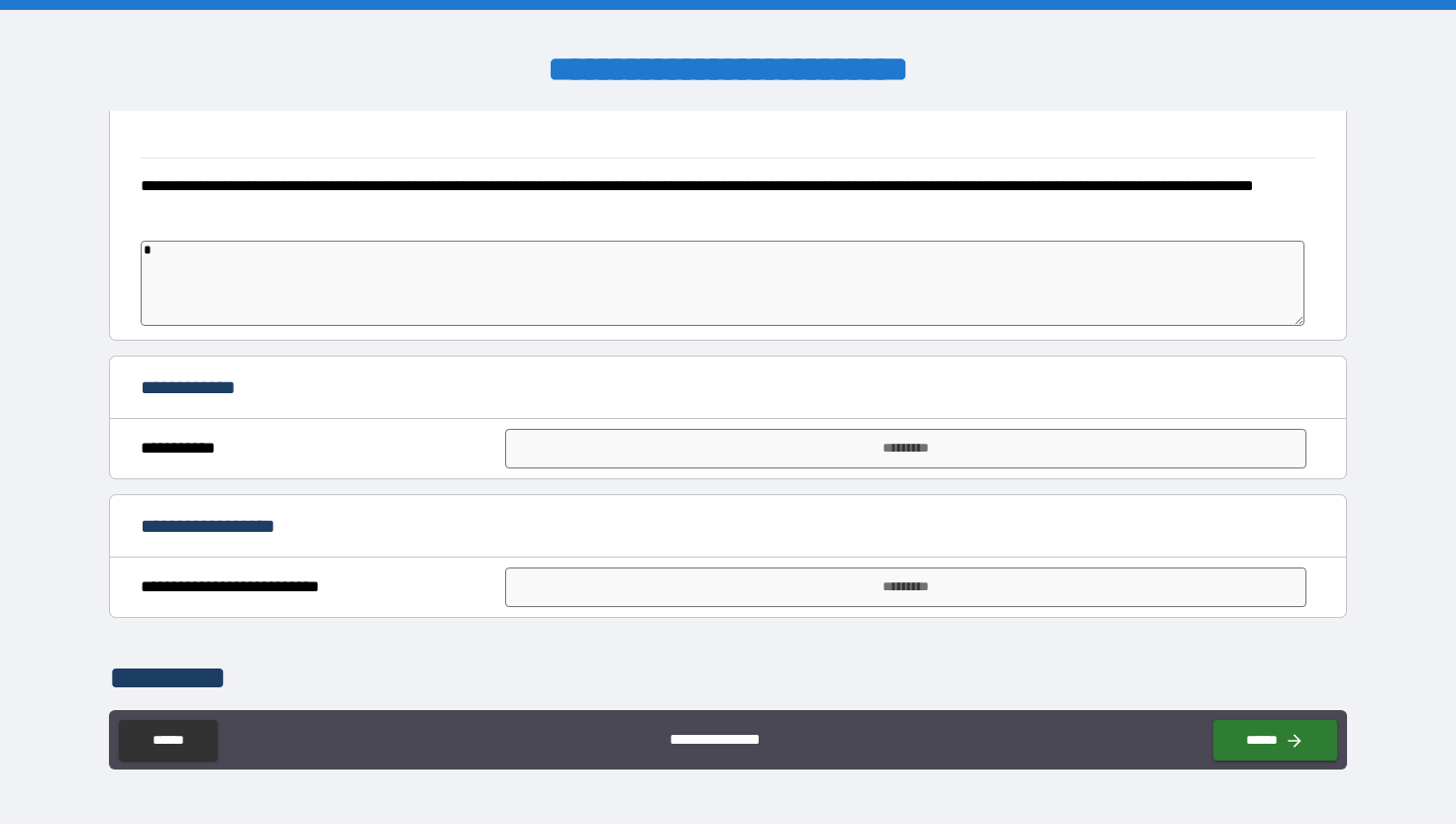 type 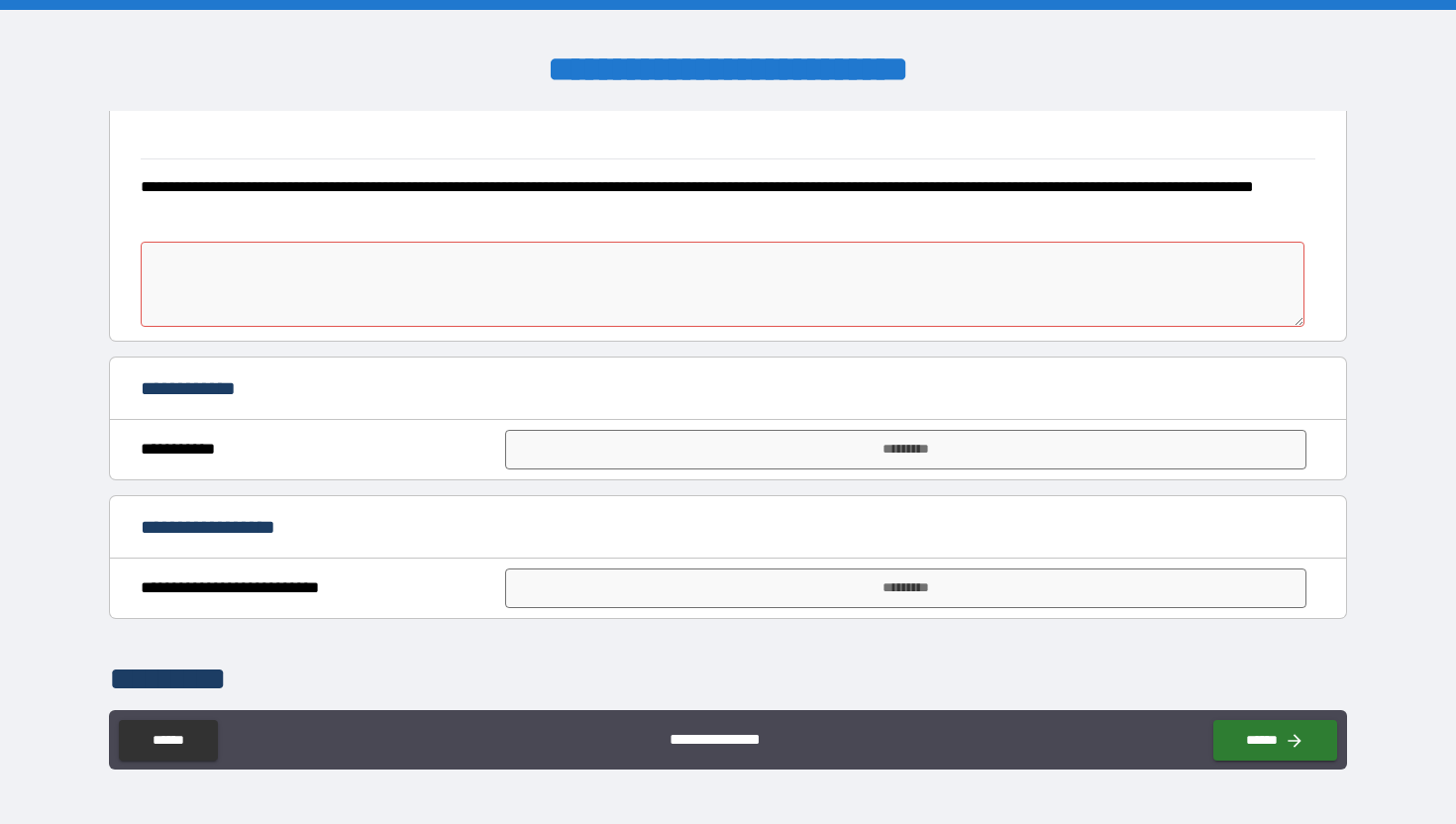 scroll, scrollTop: 1549, scrollLeft: 0, axis: vertical 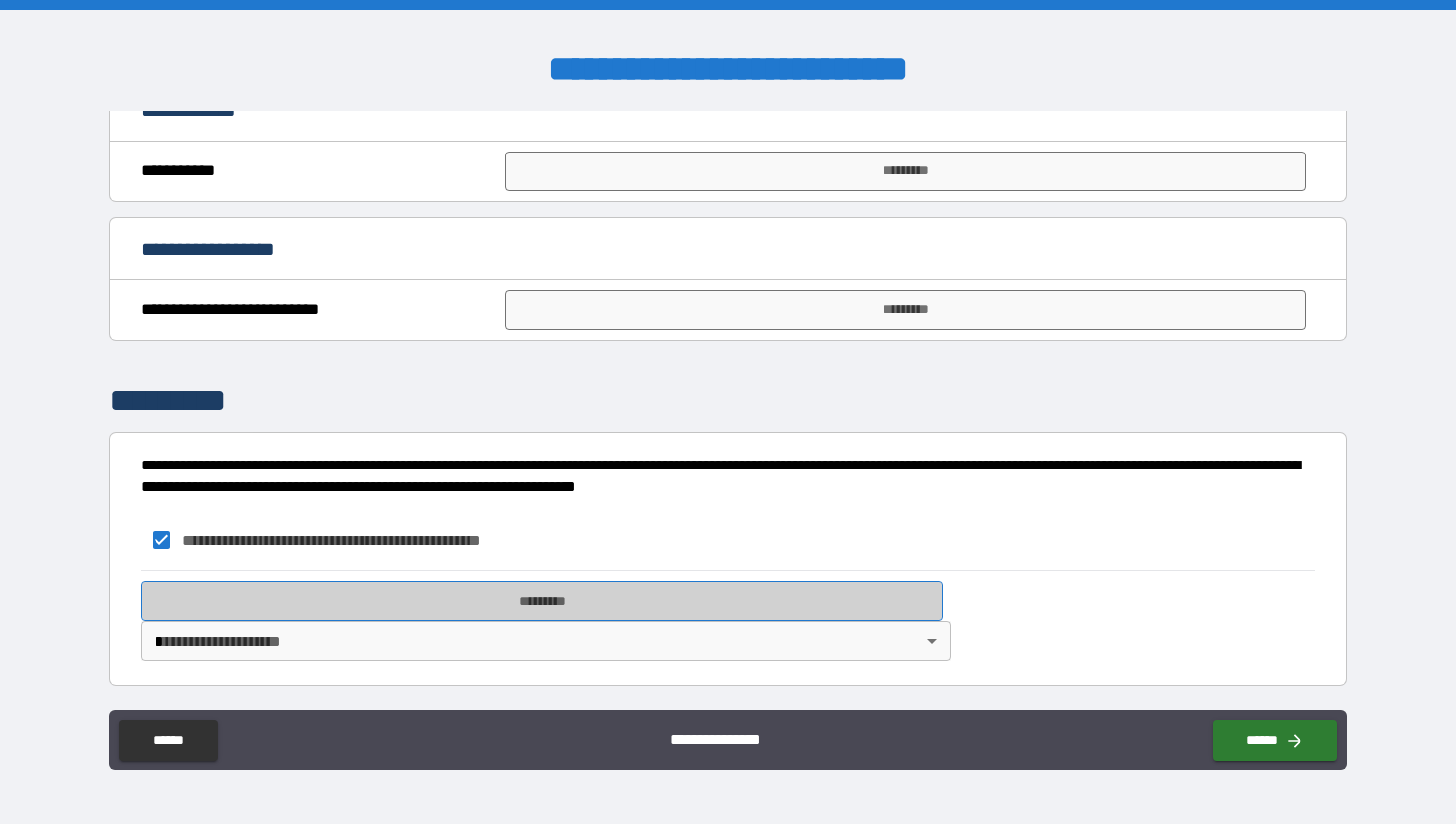 click on "*********" at bounding box center (542, 601) 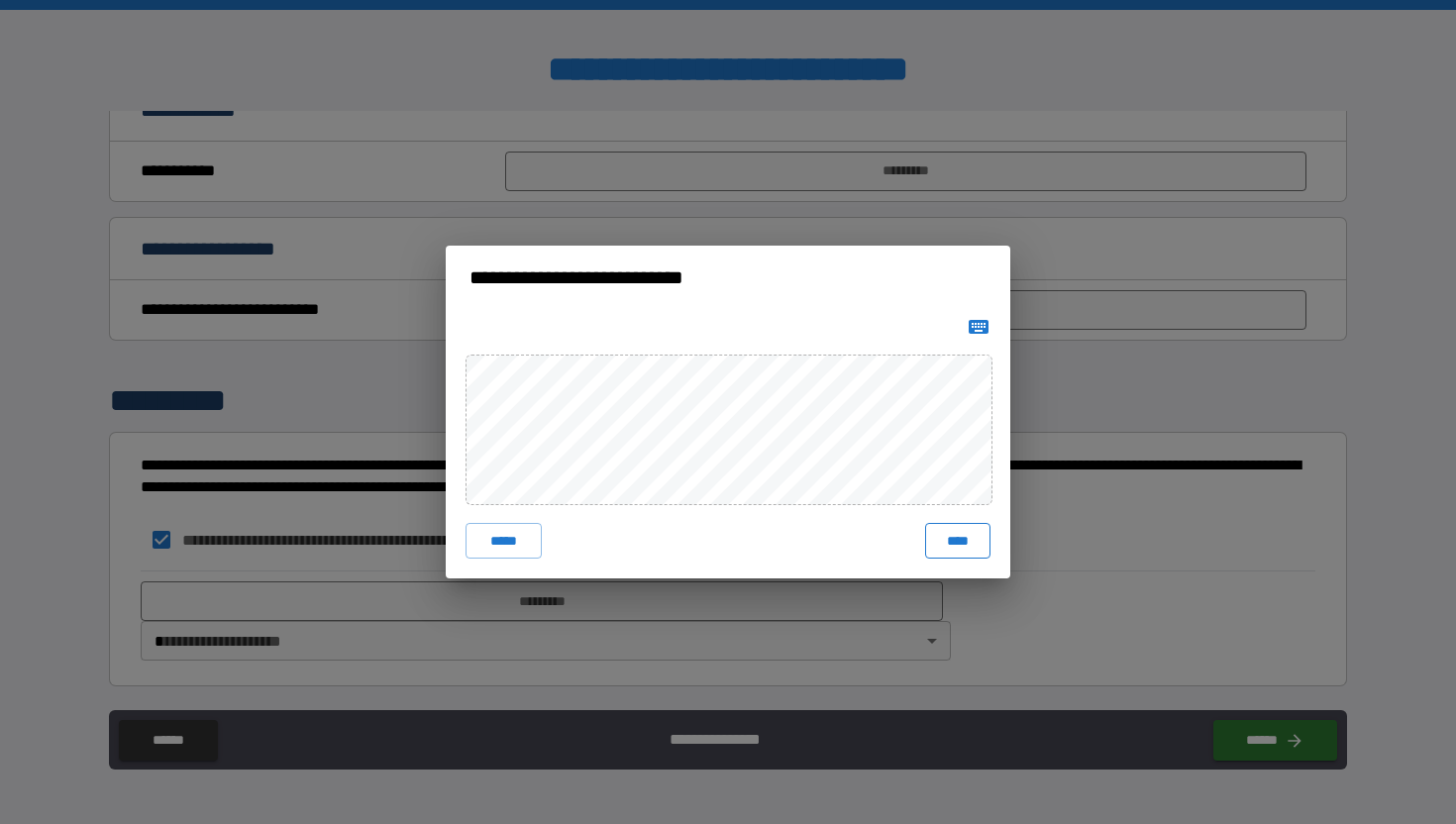 click on "****" at bounding box center (958, 541) 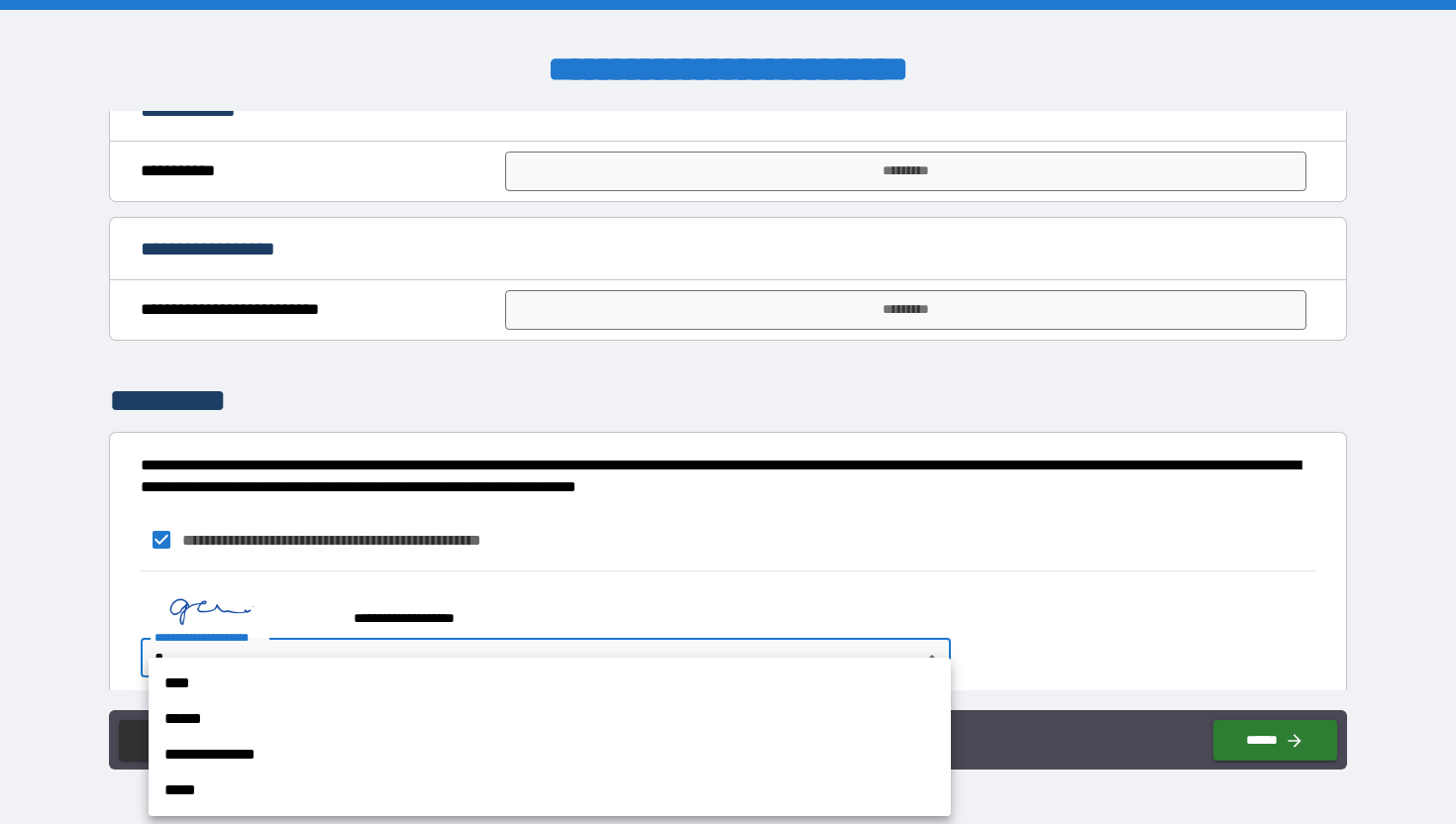 drag, startPoint x: 507, startPoint y: 656, endPoint x: 471, endPoint y: 663, distance: 36.67424 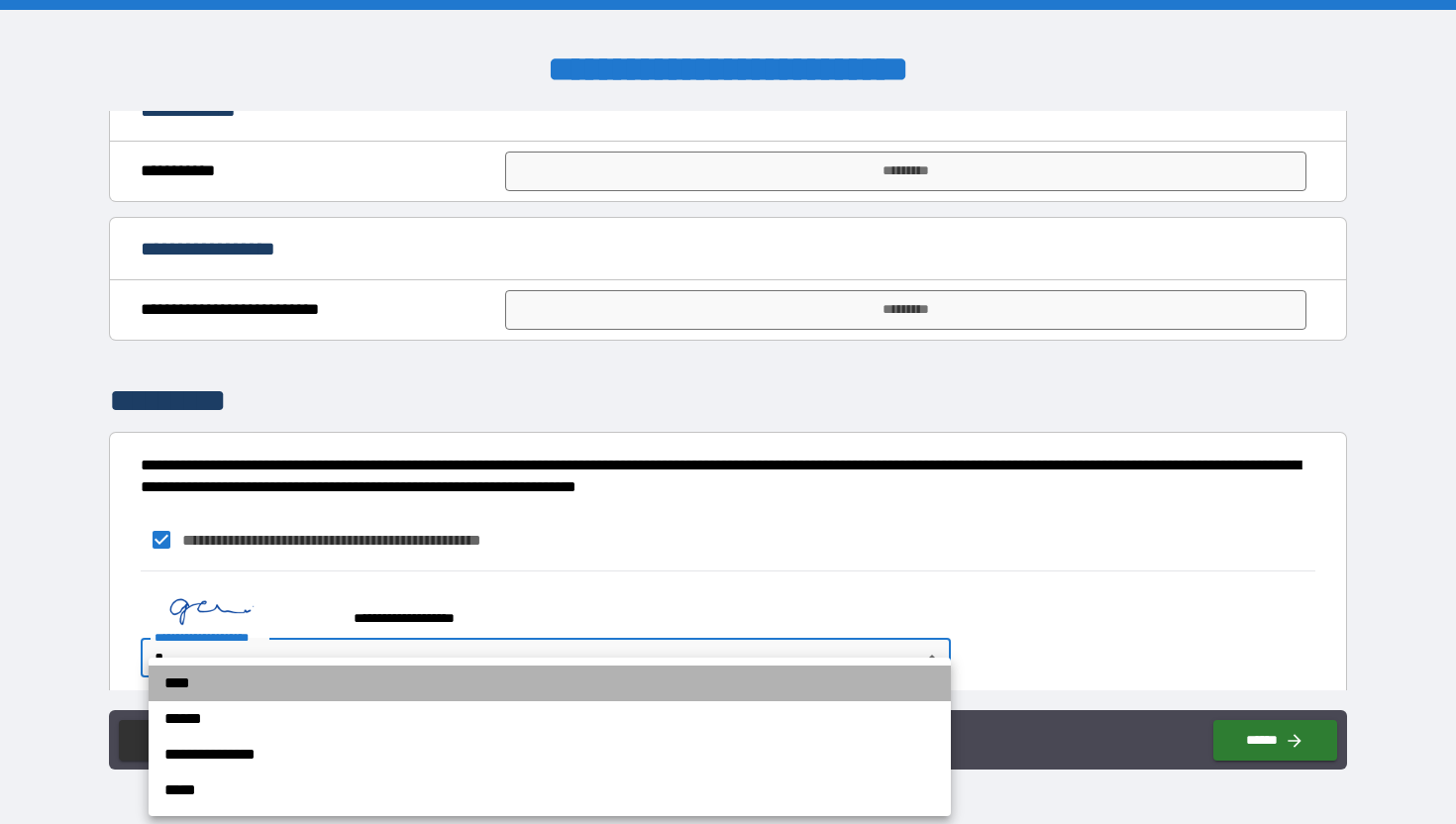 click on "****" at bounding box center [550, 683] 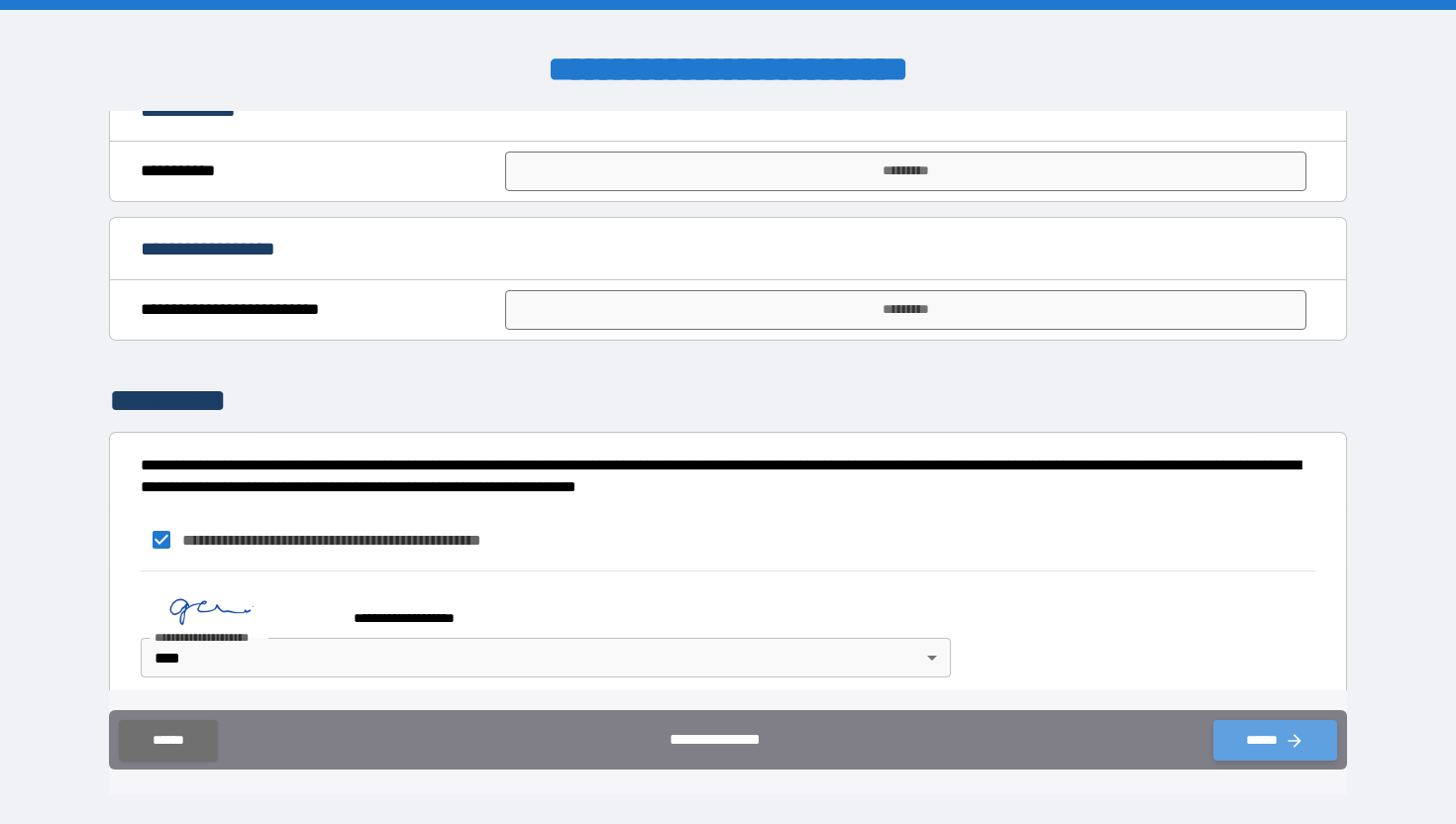click on "******" at bounding box center (1275, 740) 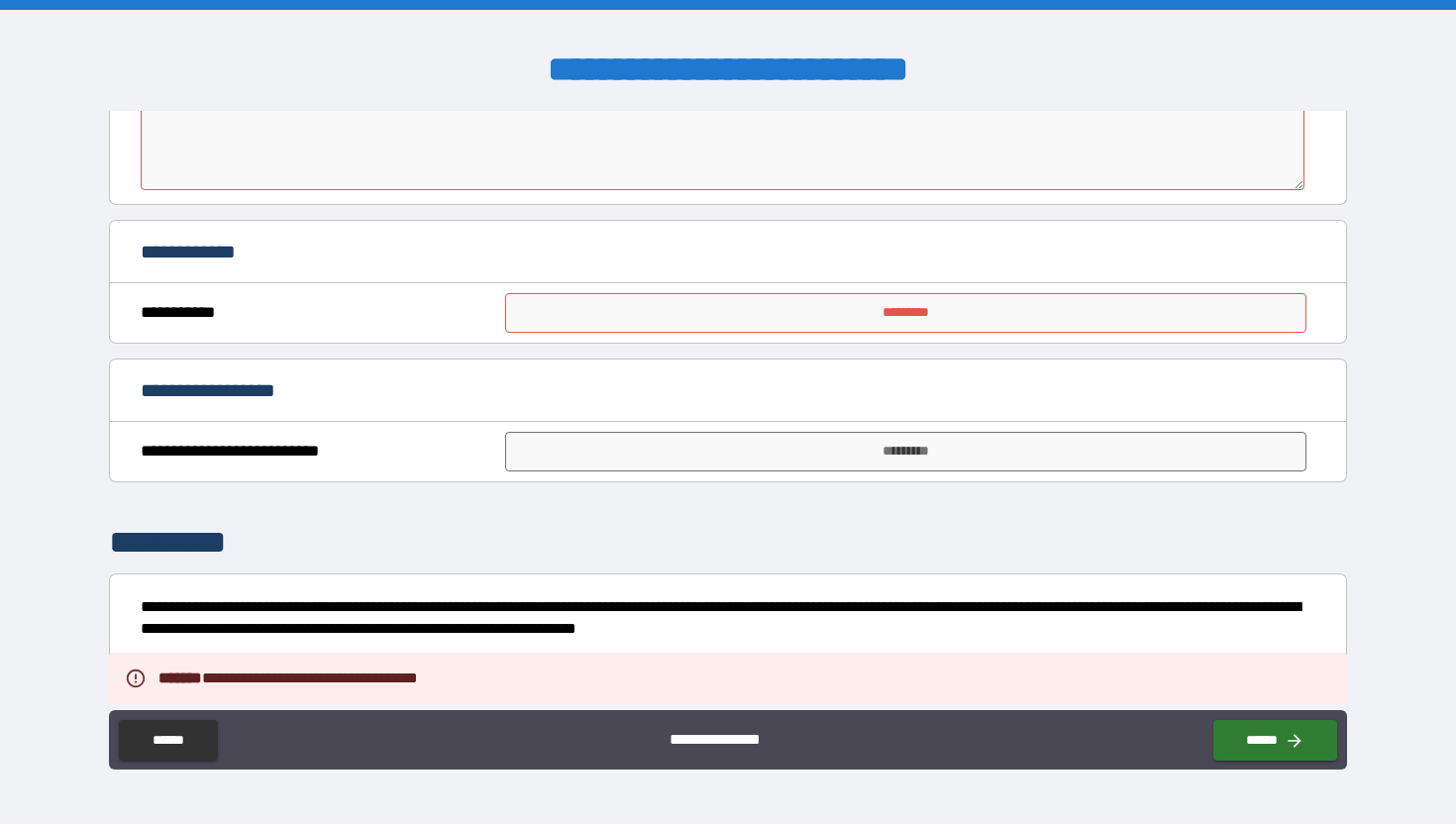 scroll, scrollTop: 1403, scrollLeft: 0, axis: vertical 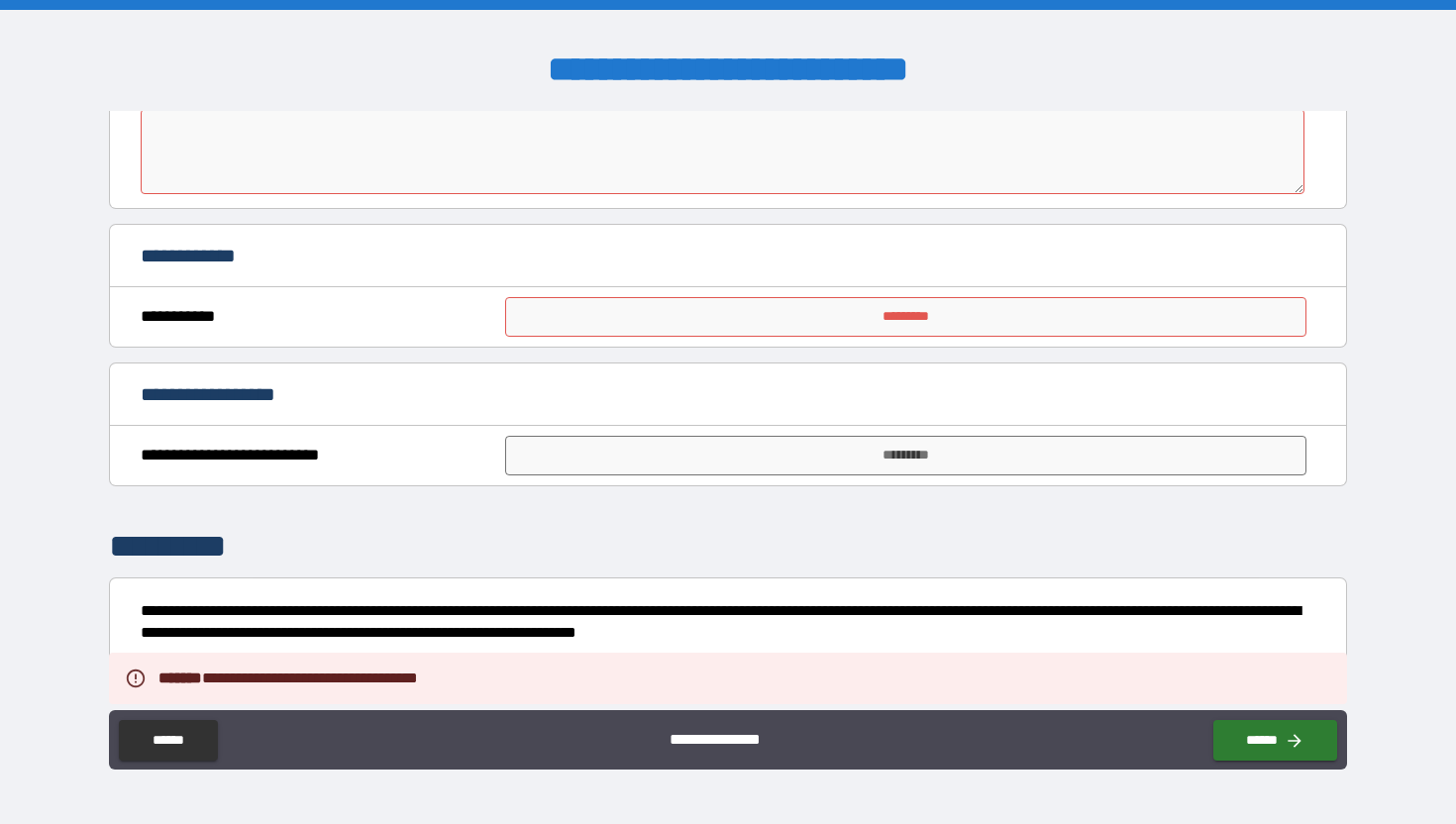 click on "*********" at bounding box center [906, 317] 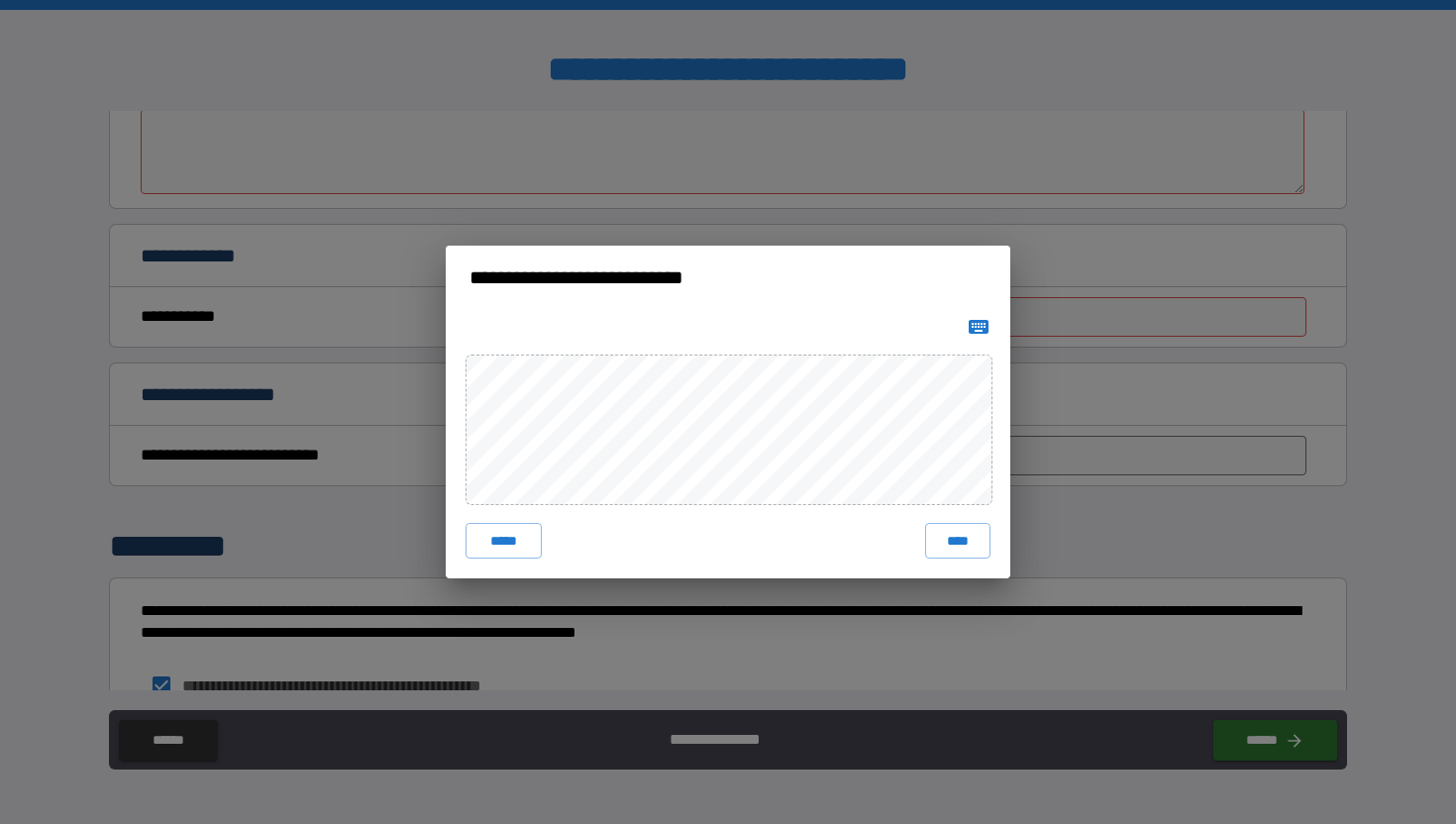 click on "****" at bounding box center [958, 541] 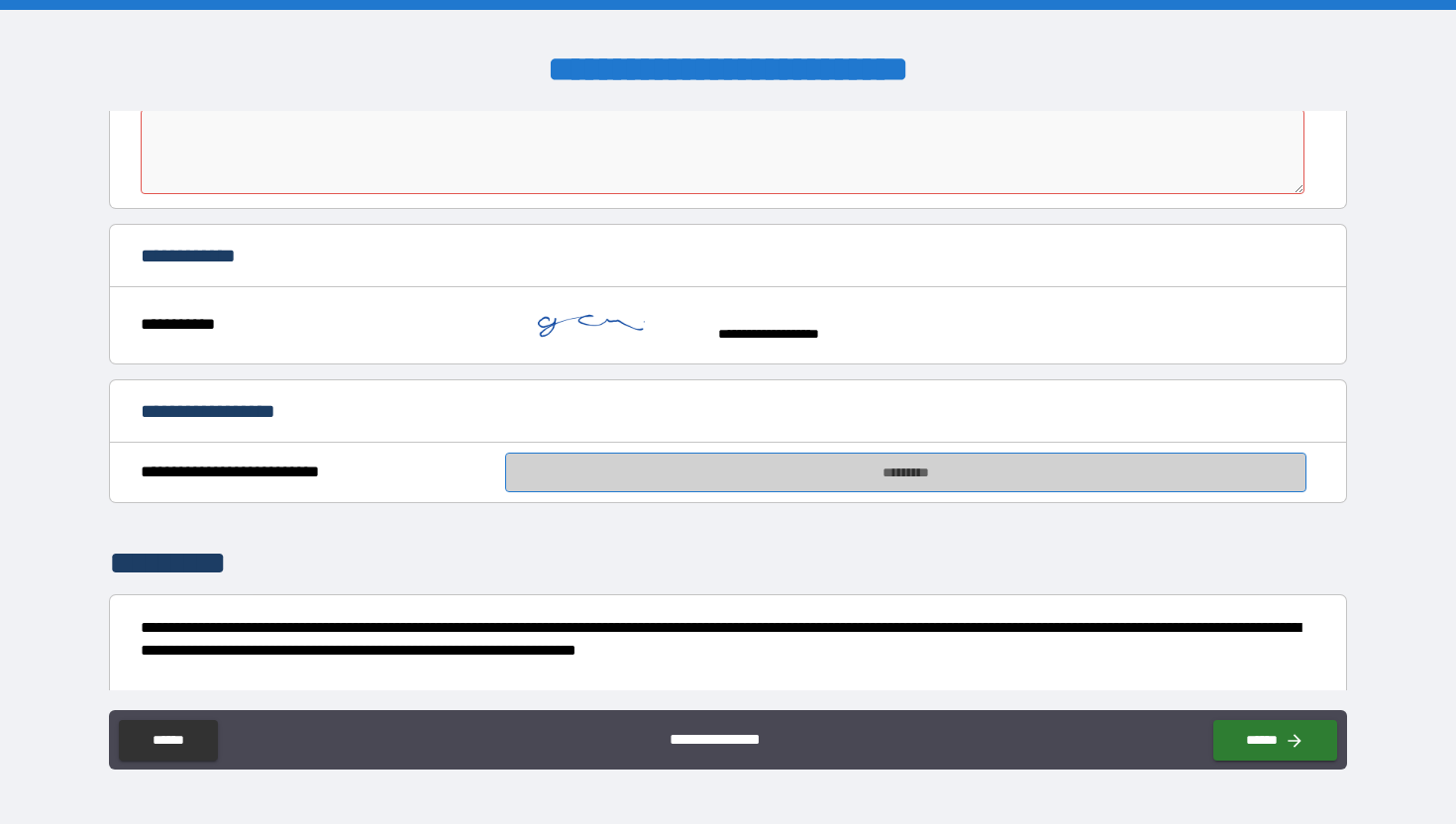 click on "*********" at bounding box center (906, 472) 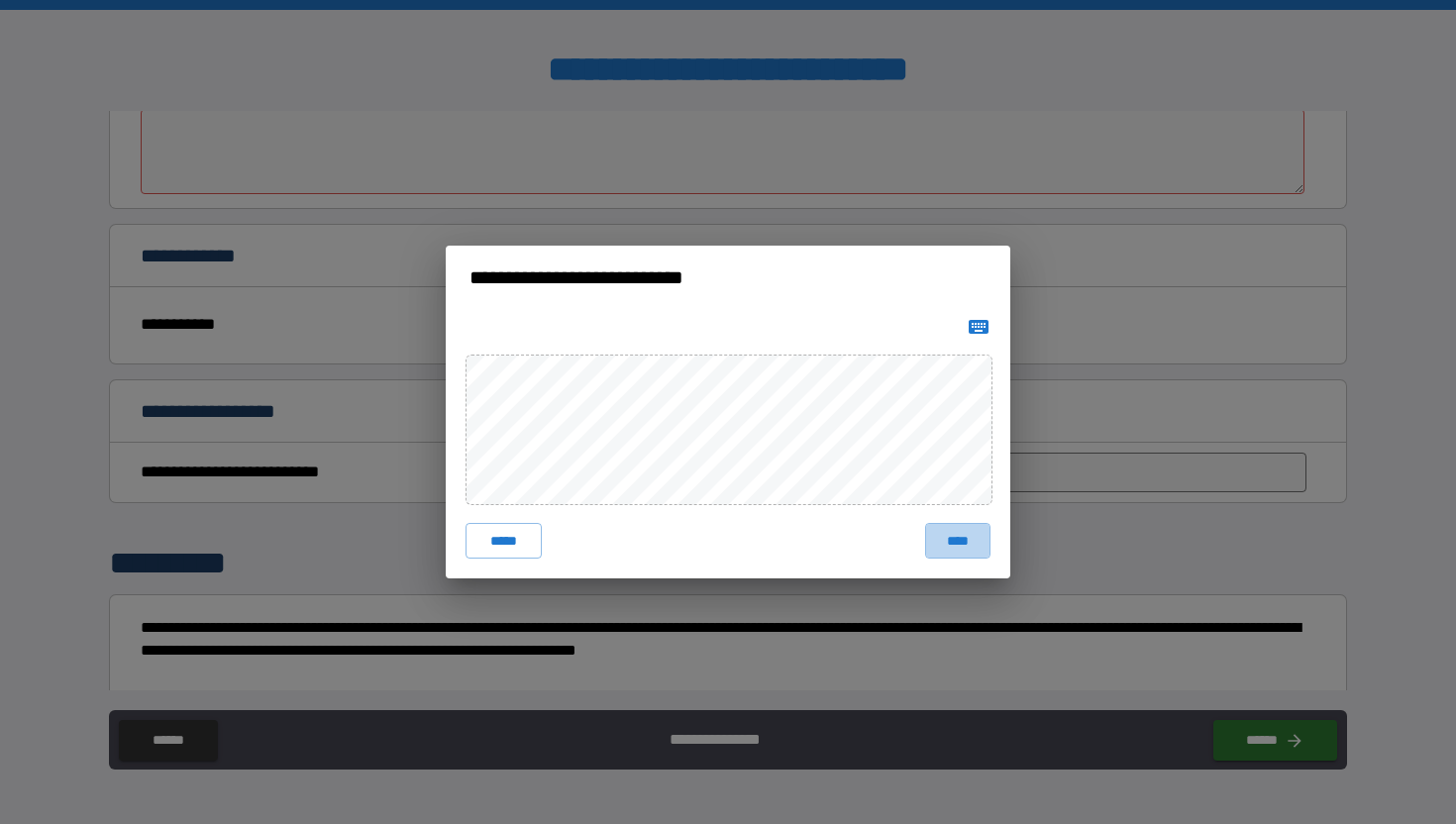 click on "****" at bounding box center (958, 541) 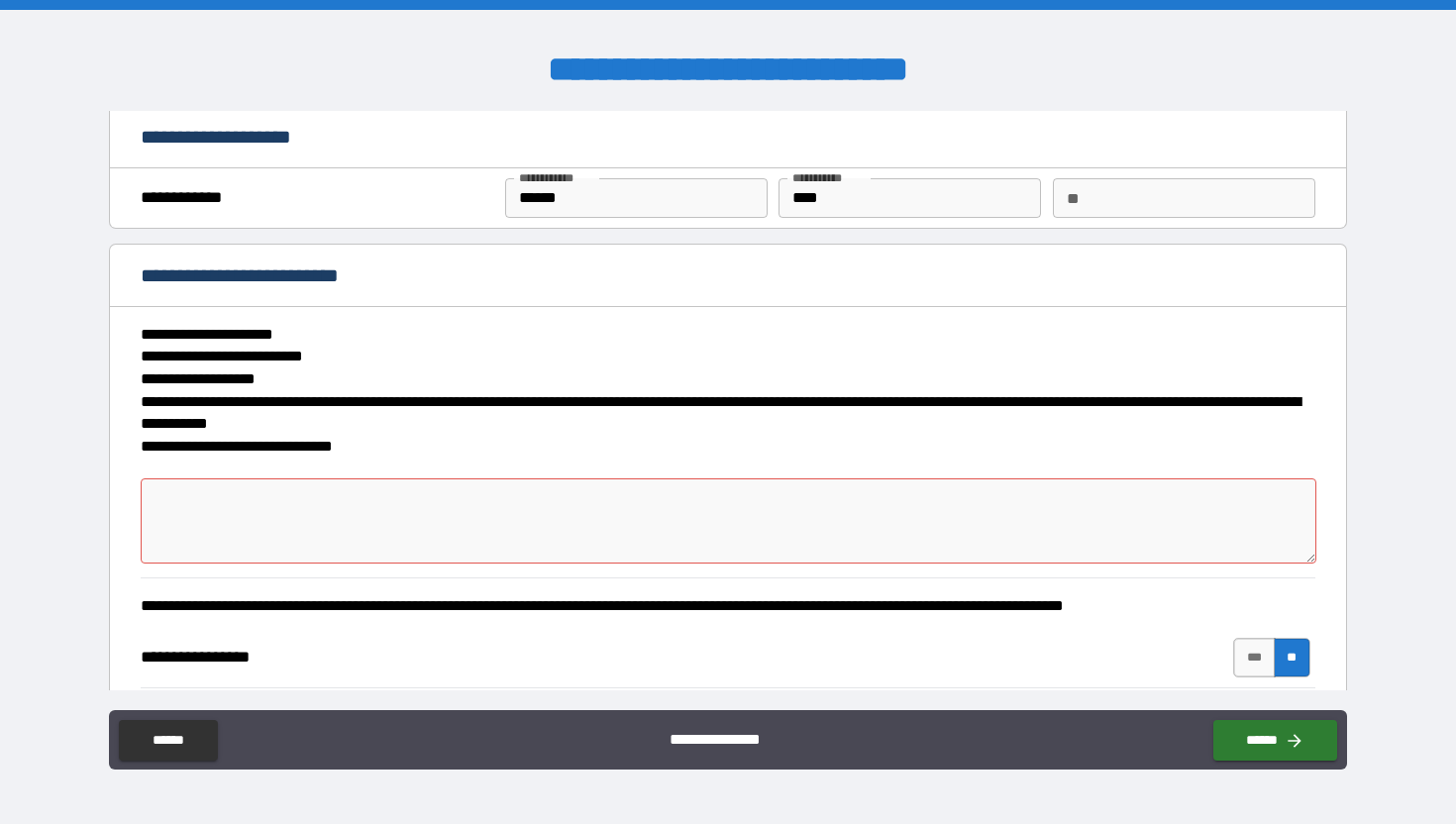 scroll, scrollTop: 0, scrollLeft: 0, axis: both 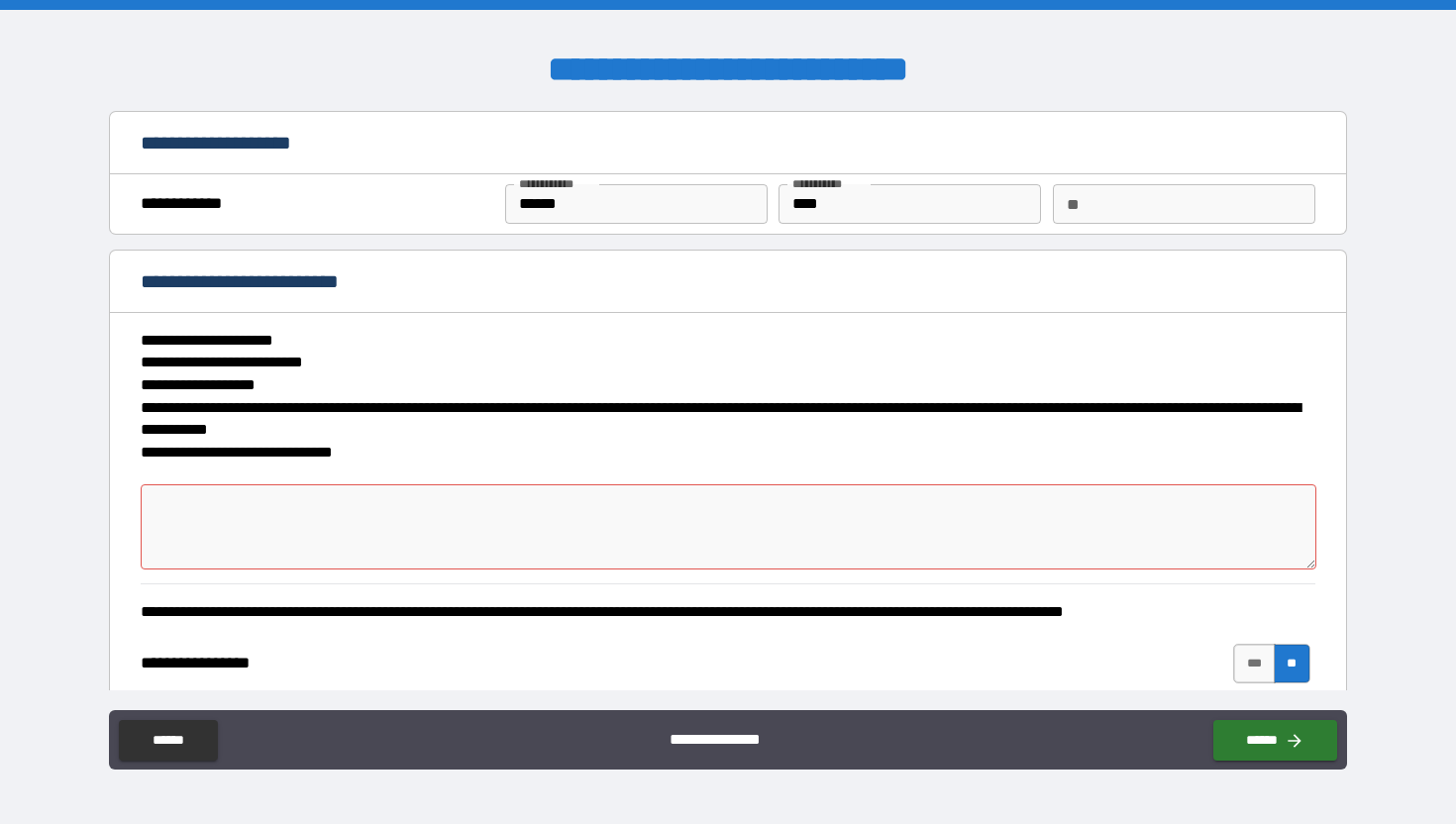 click at bounding box center (728, 527) 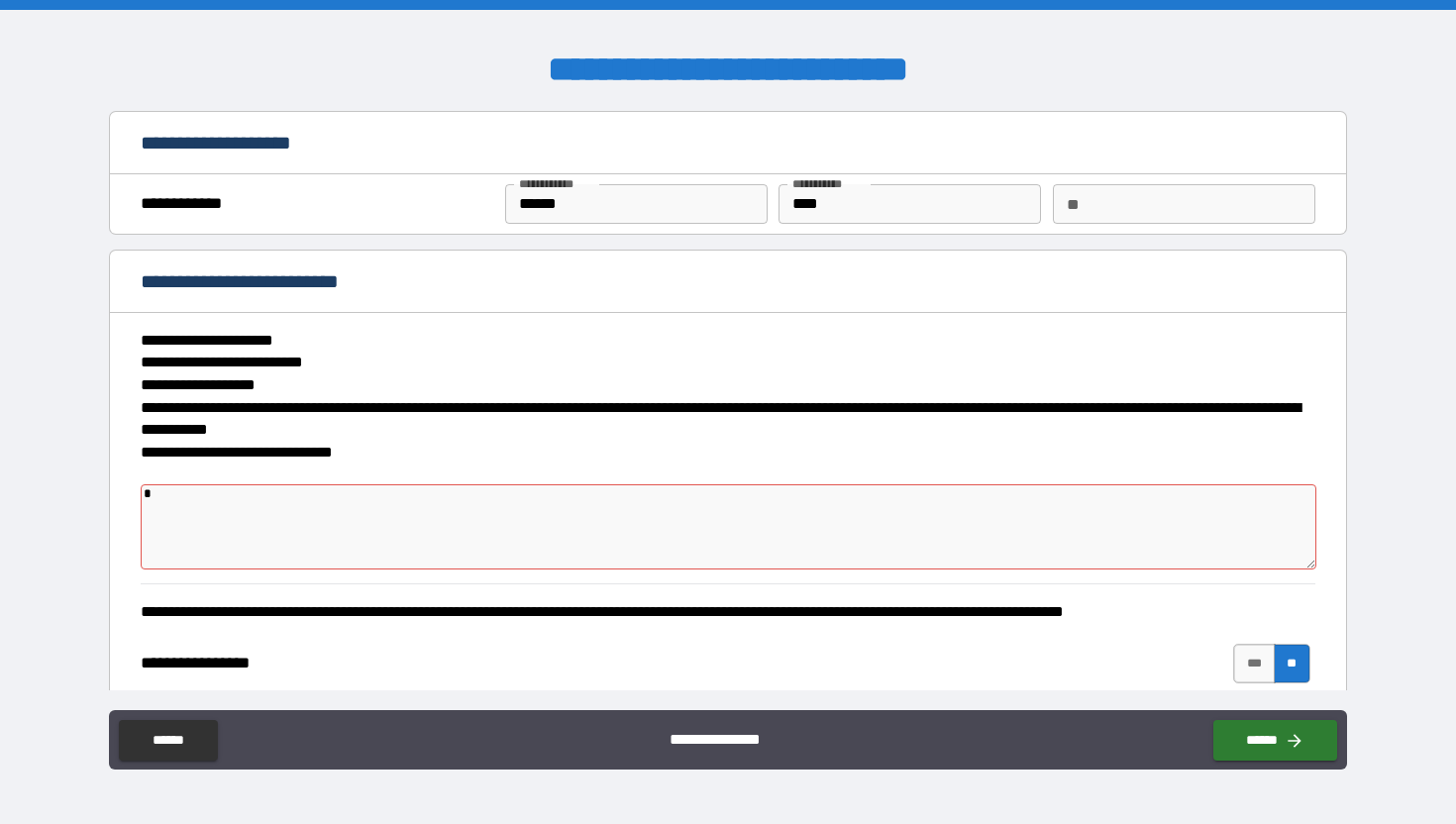 type on "**" 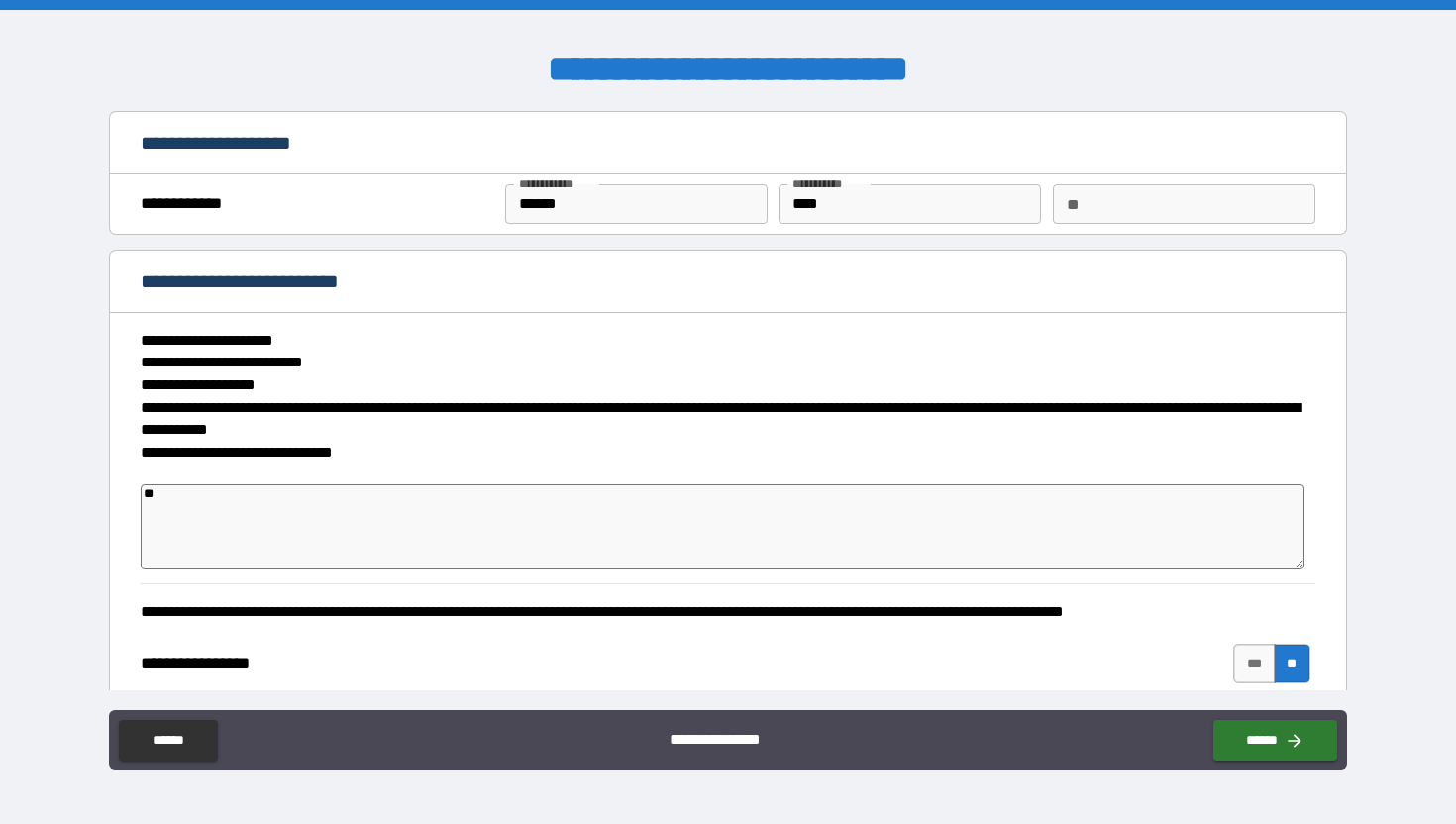 type on "*" 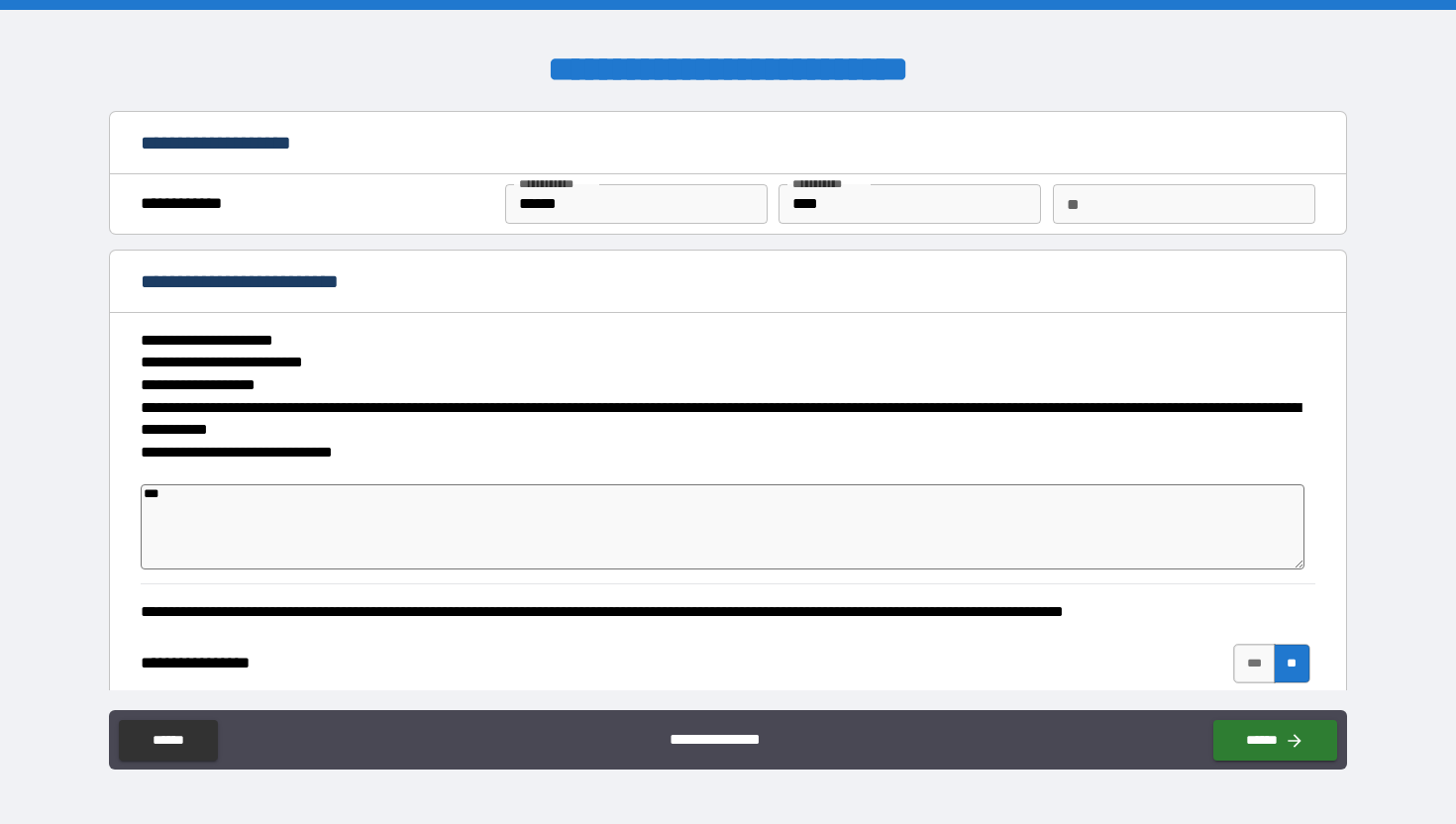 type on "****" 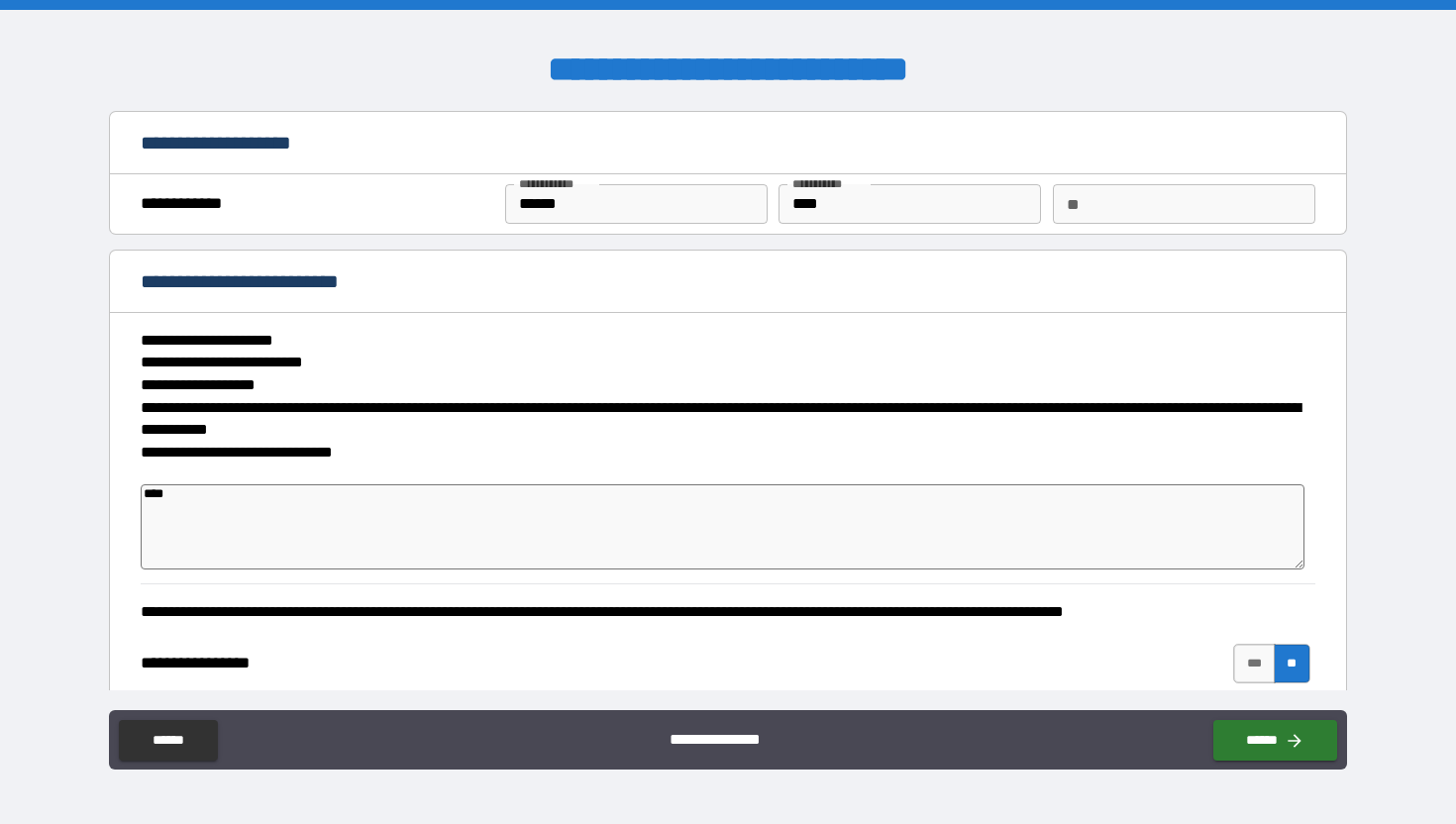 type on "*" 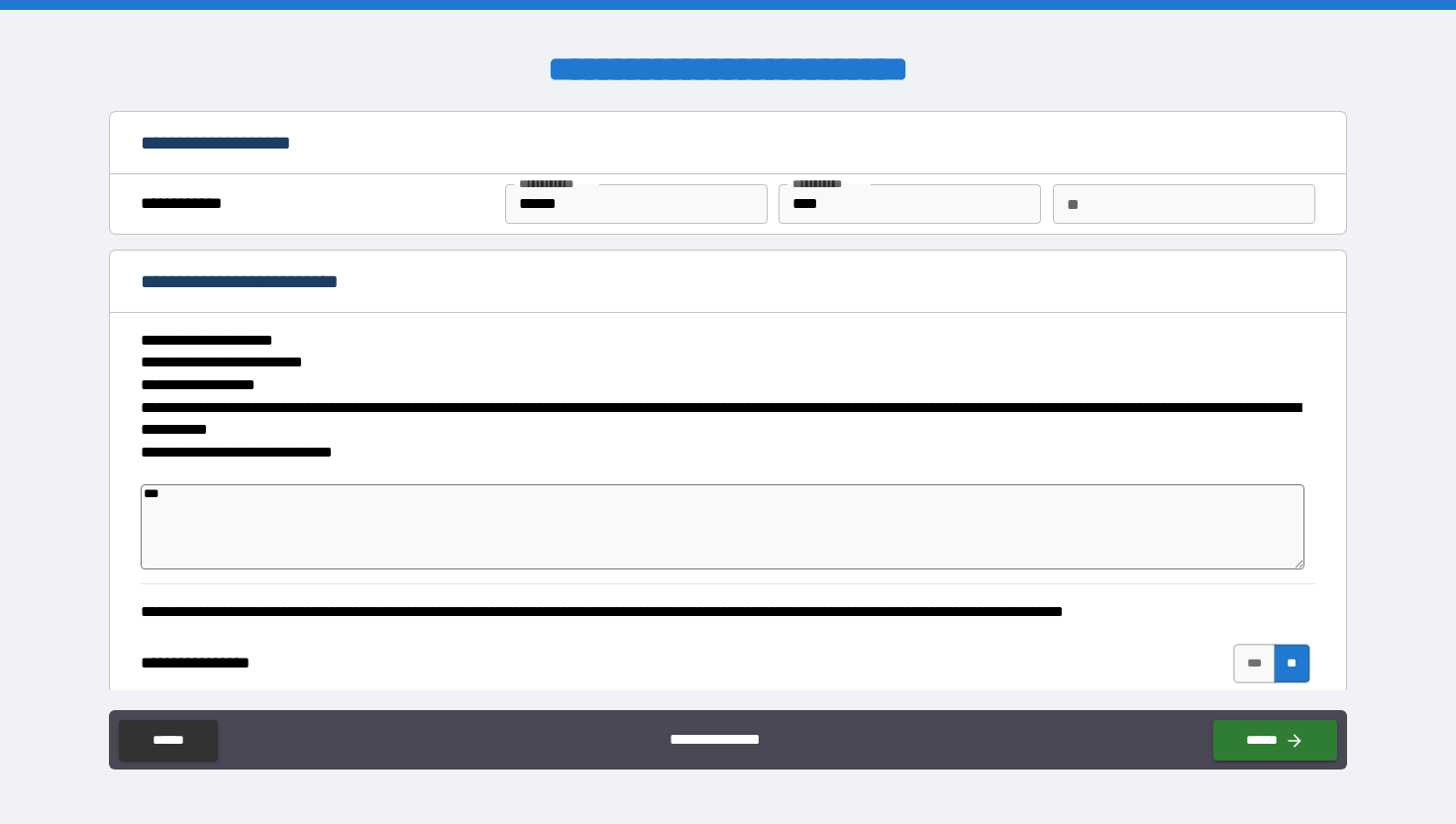 type on "**" 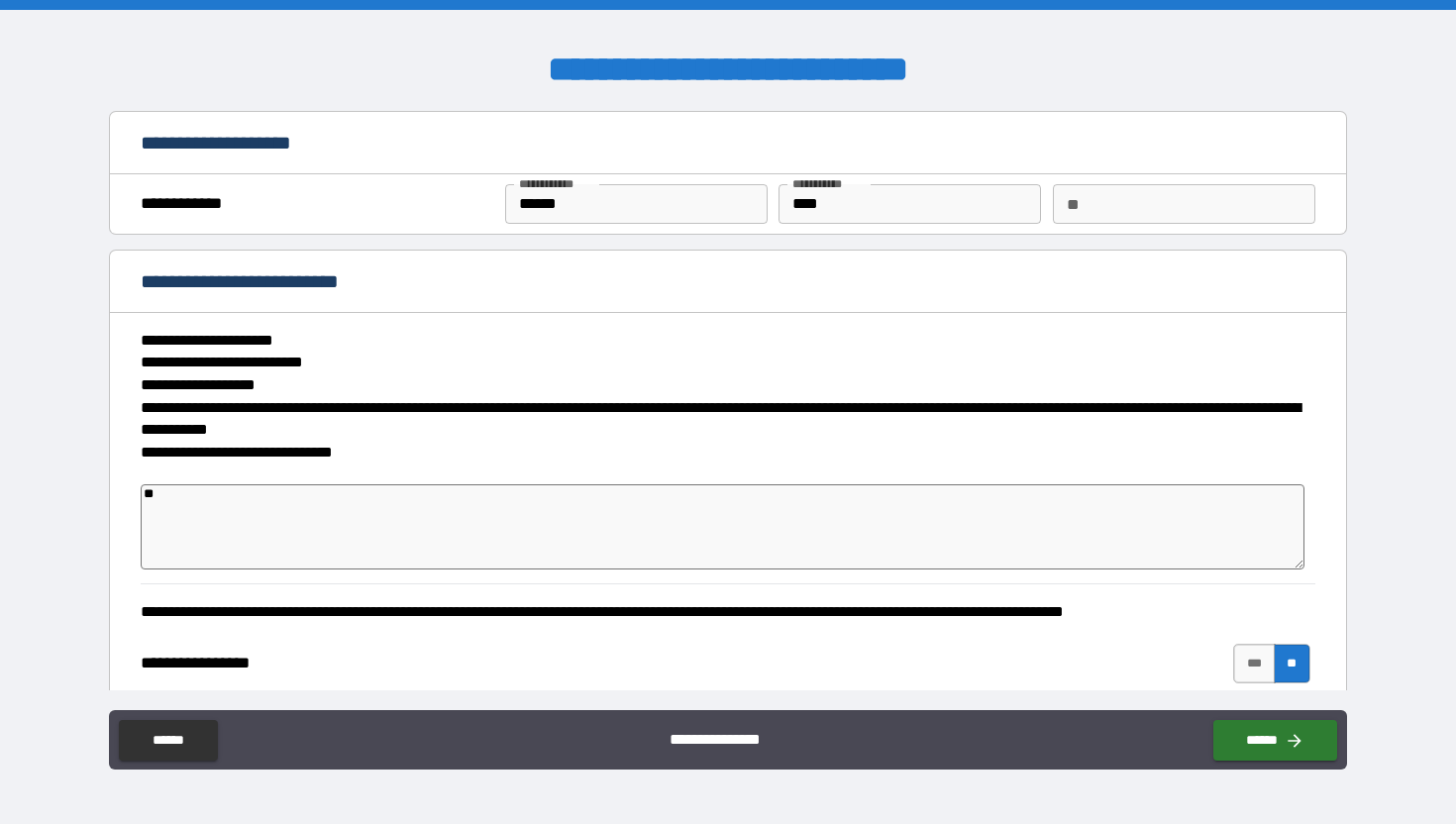 type on "*" 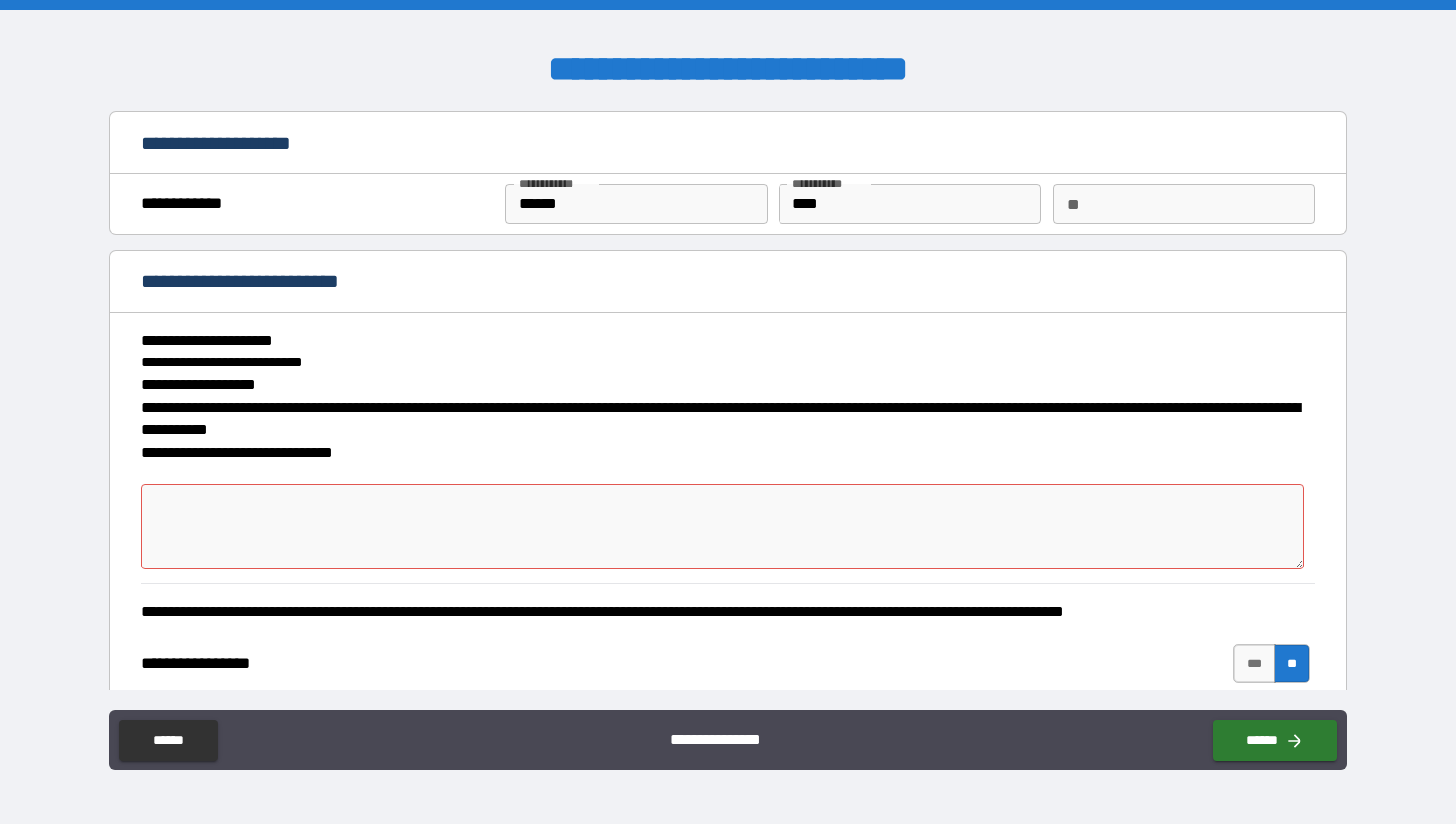type on "*" 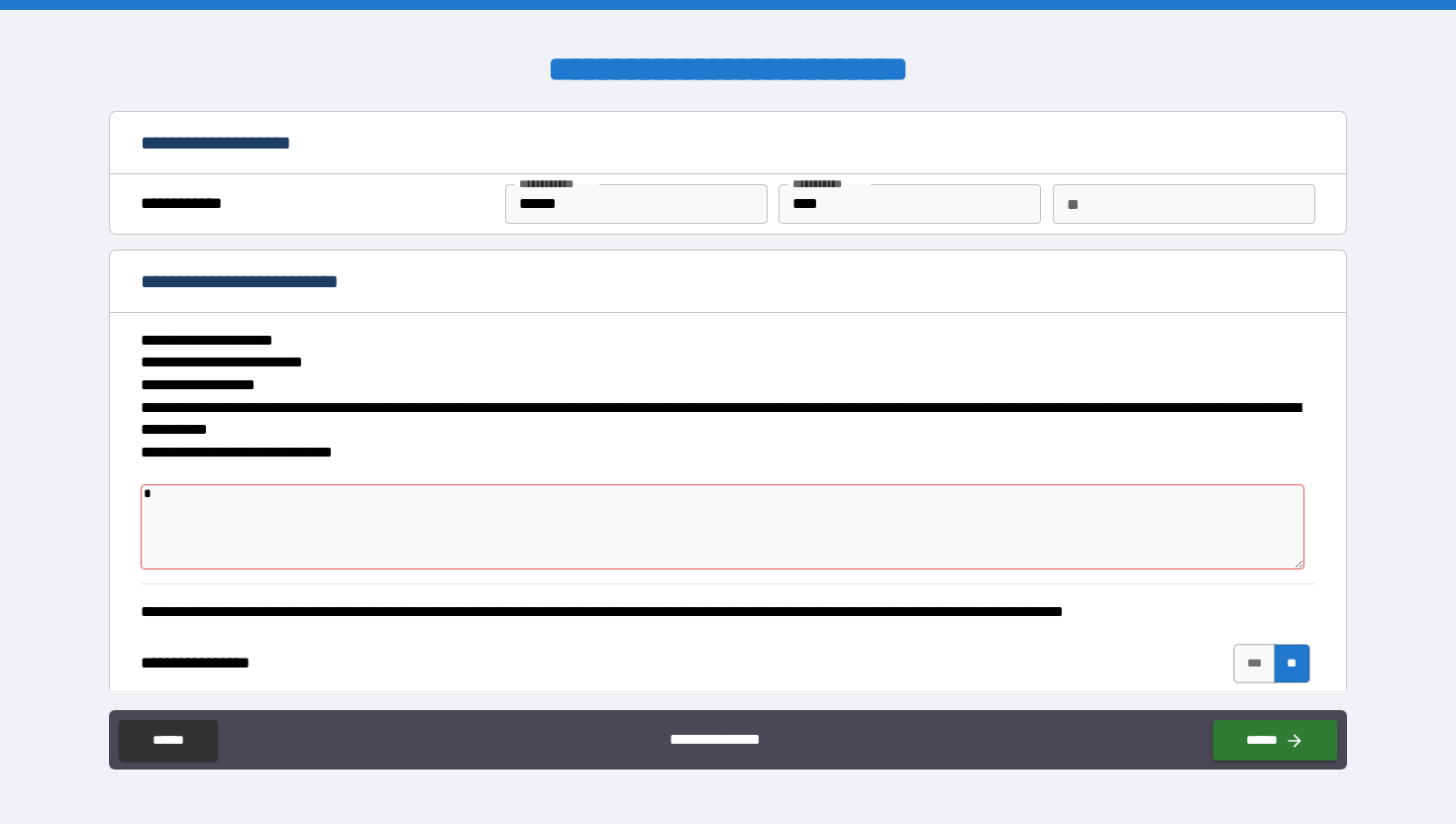 type on "**" 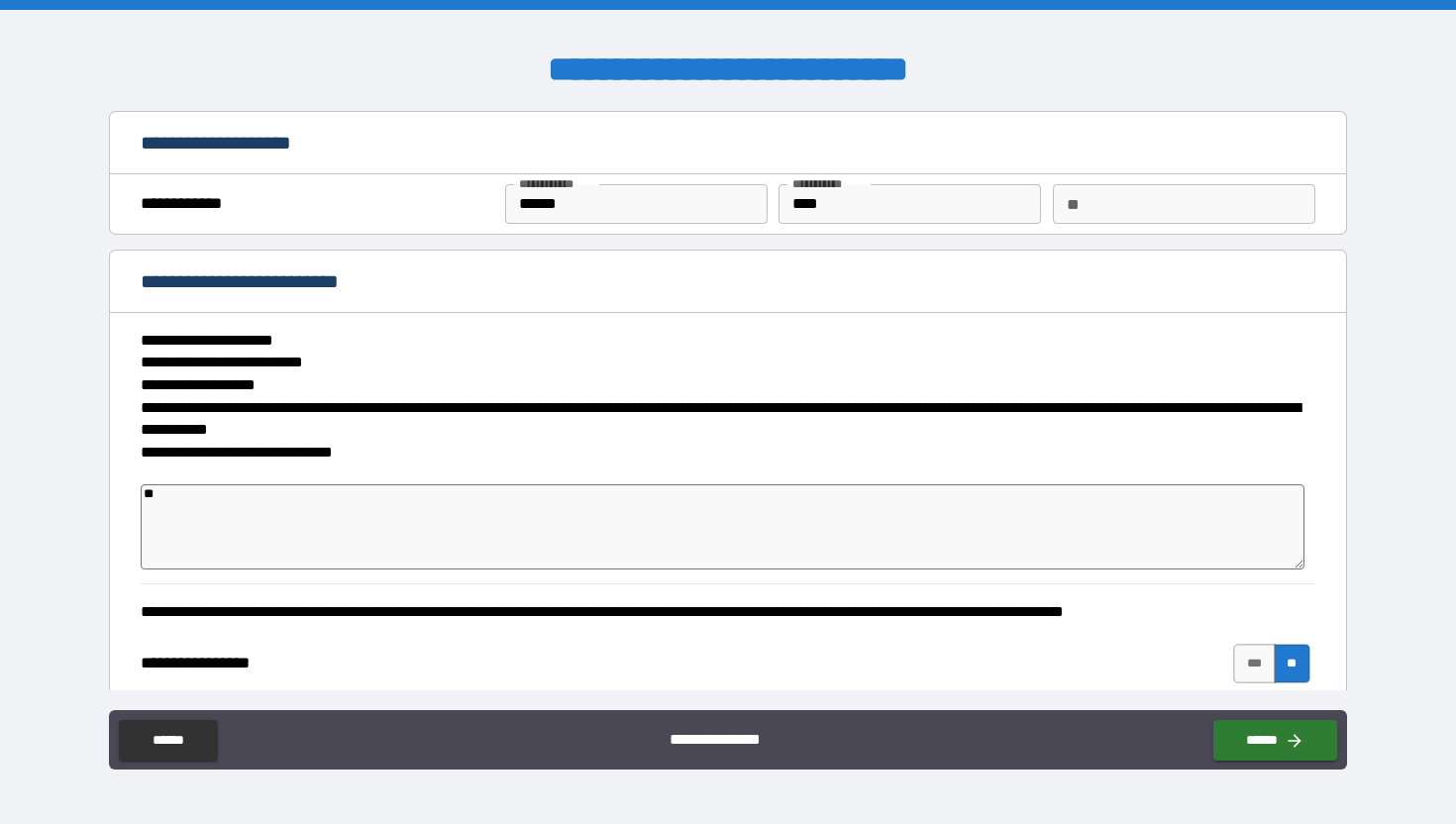 type on "*" 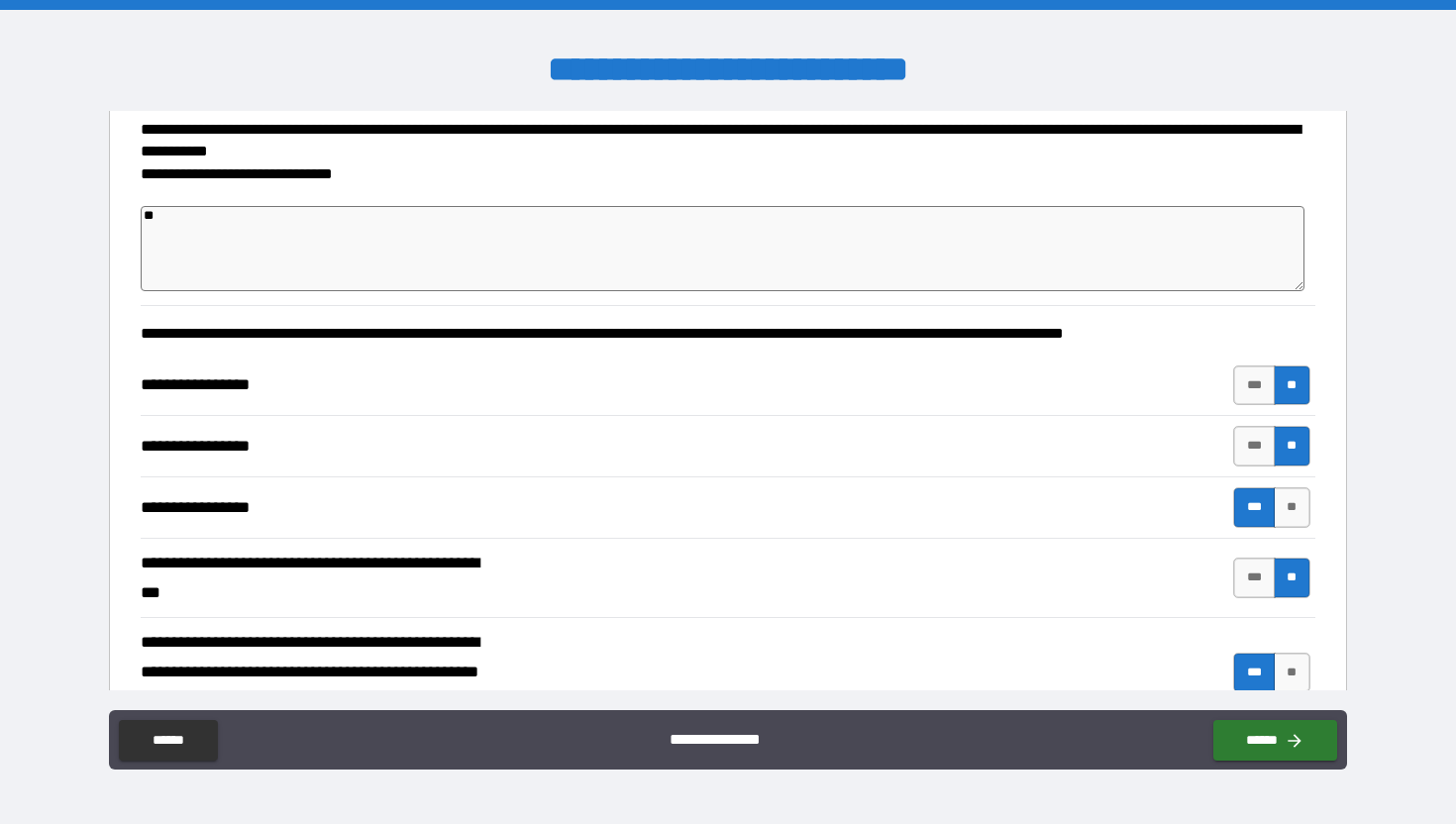 scroll, scrollTop: 279, scrollLeft: 0, axis: vertical 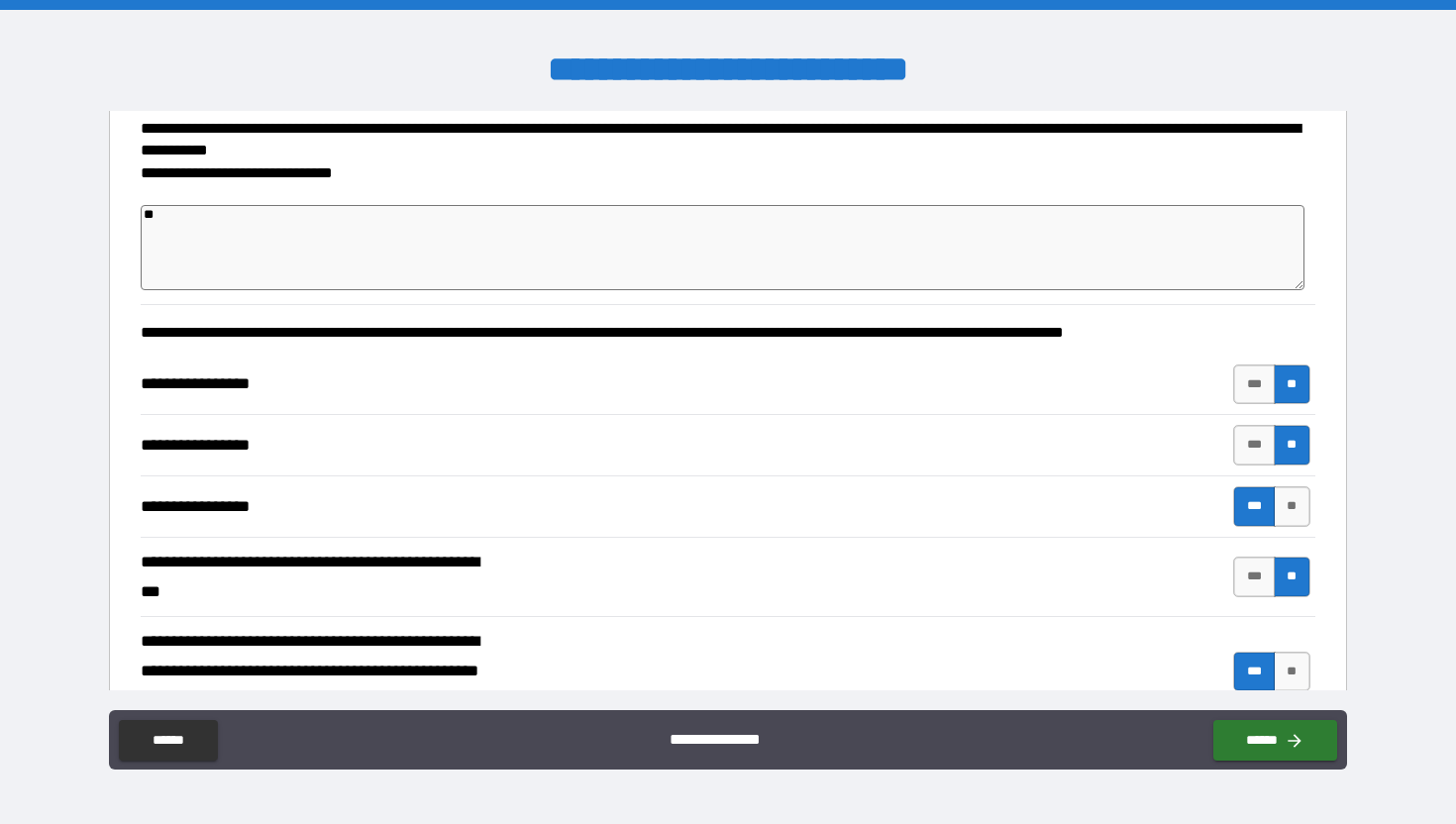 type on "**" 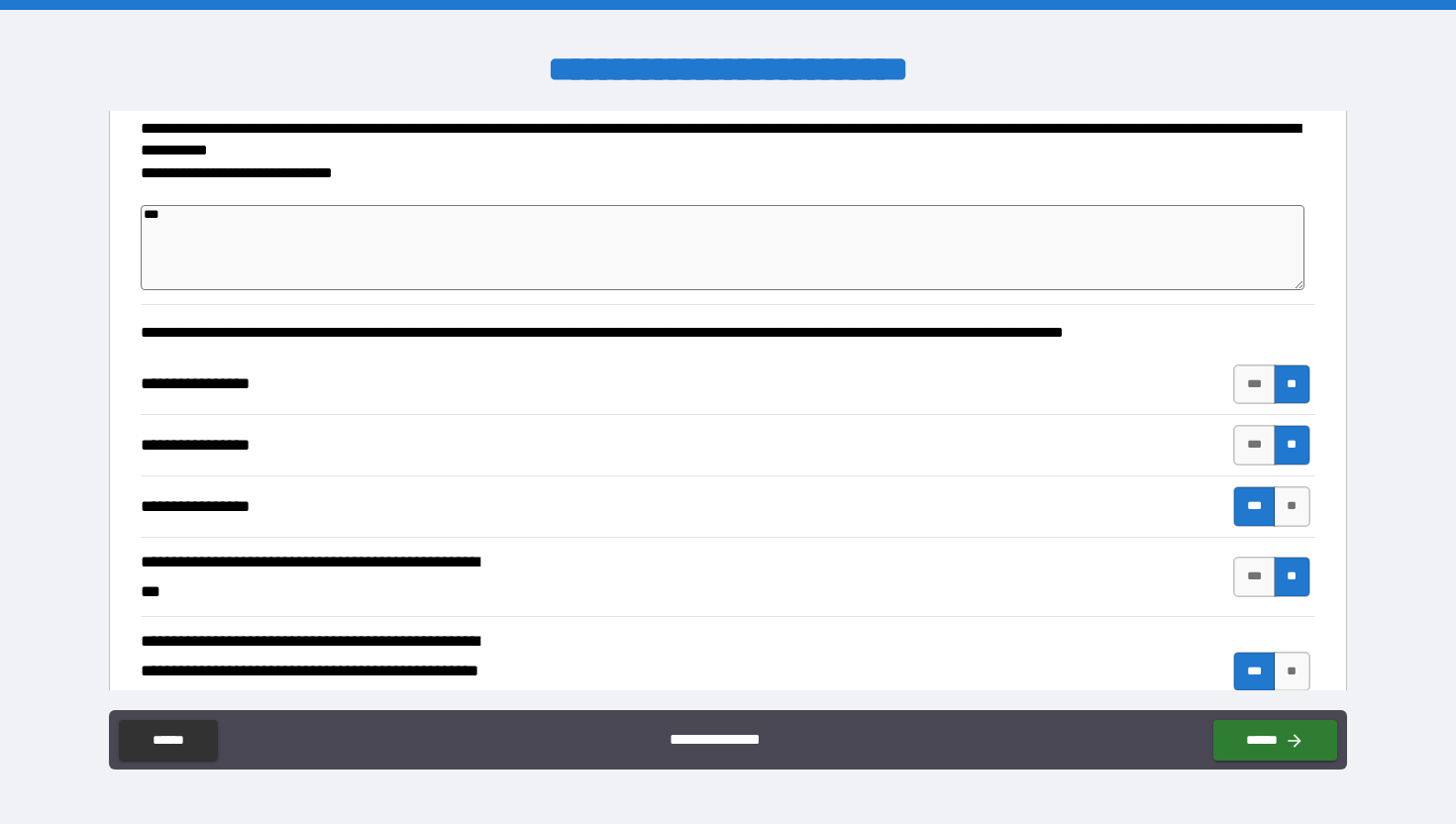 type on "****" 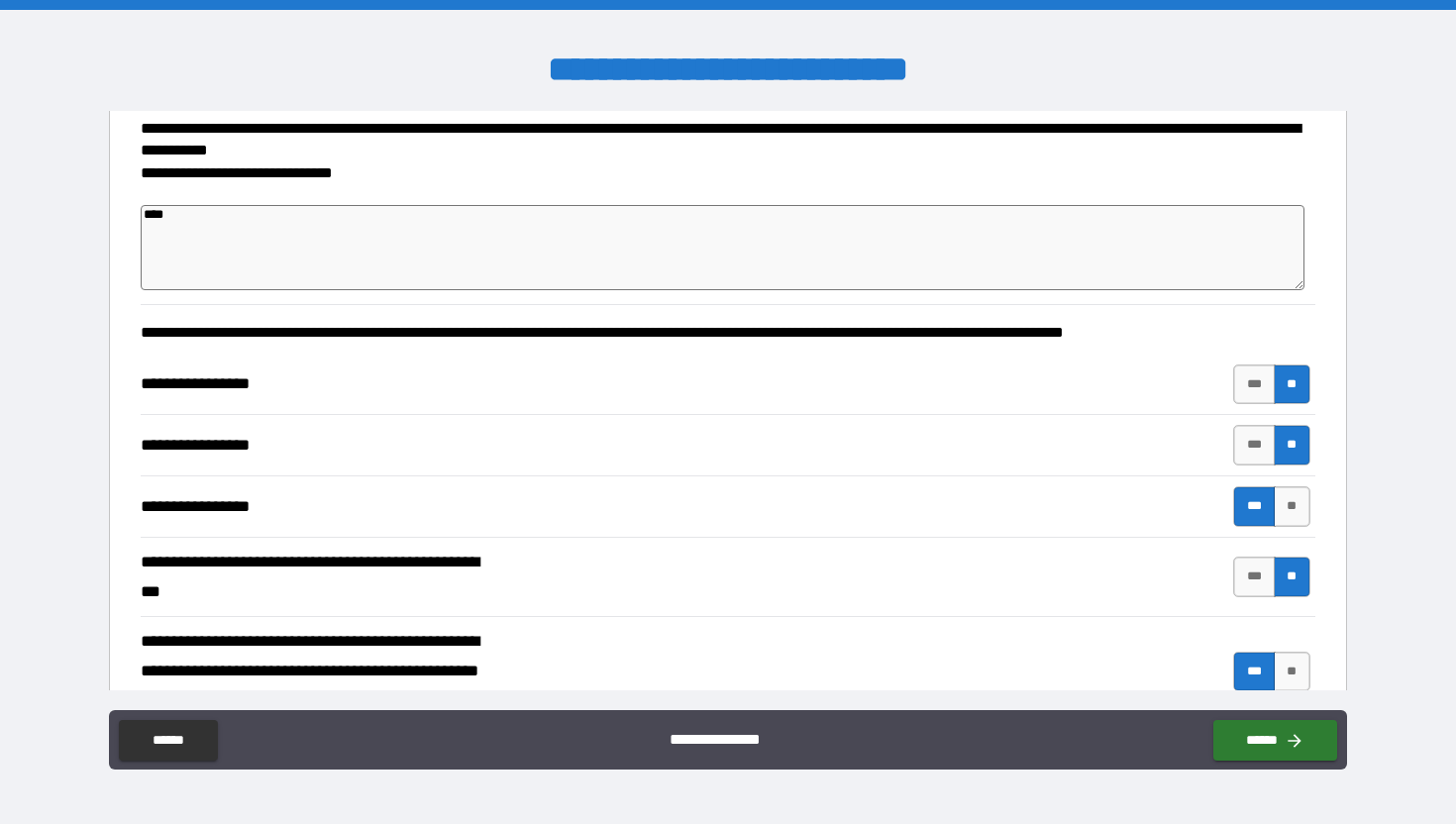 type on "*****" 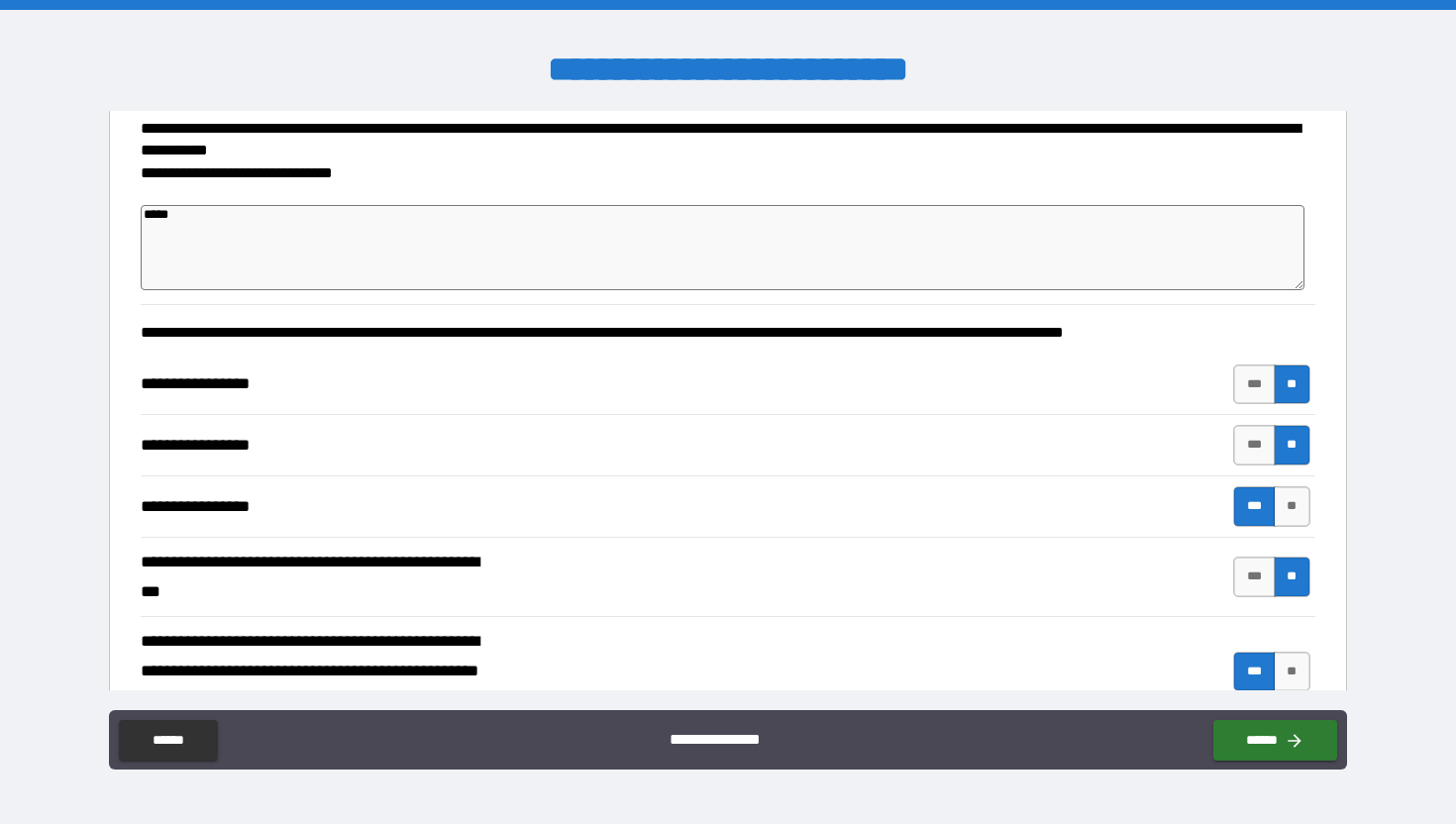 type on "******" 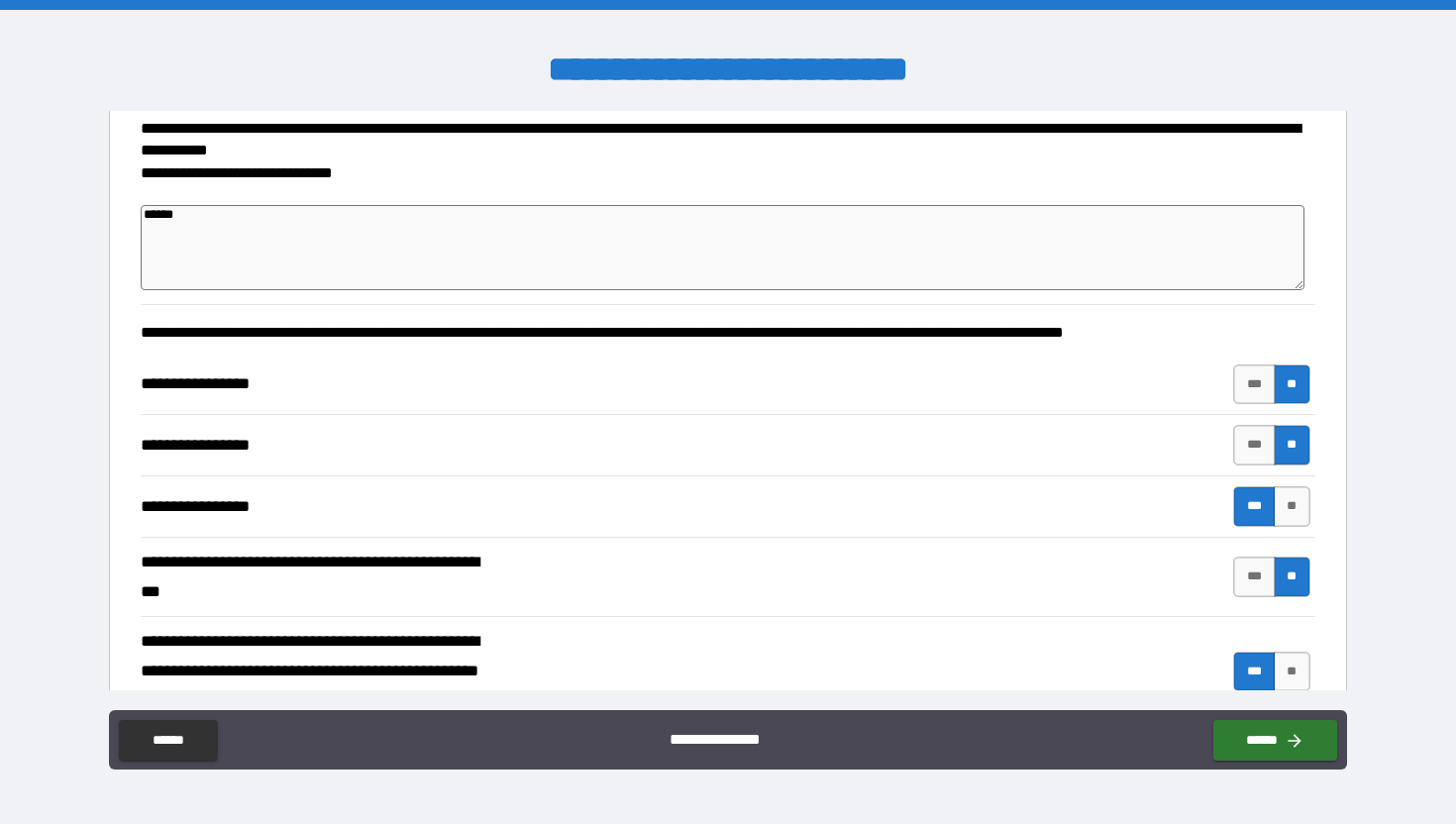 type on "******" 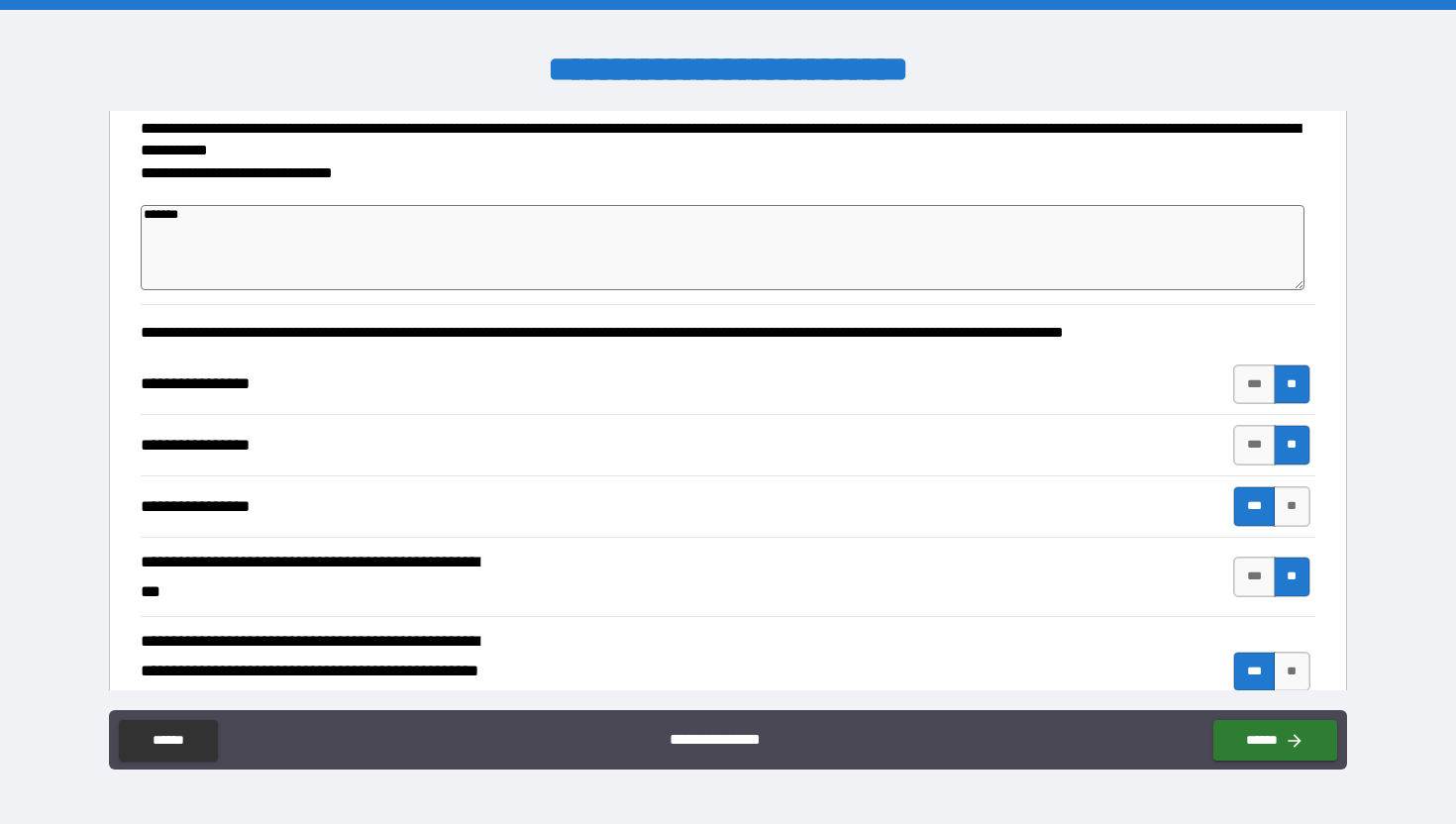 type on "********" 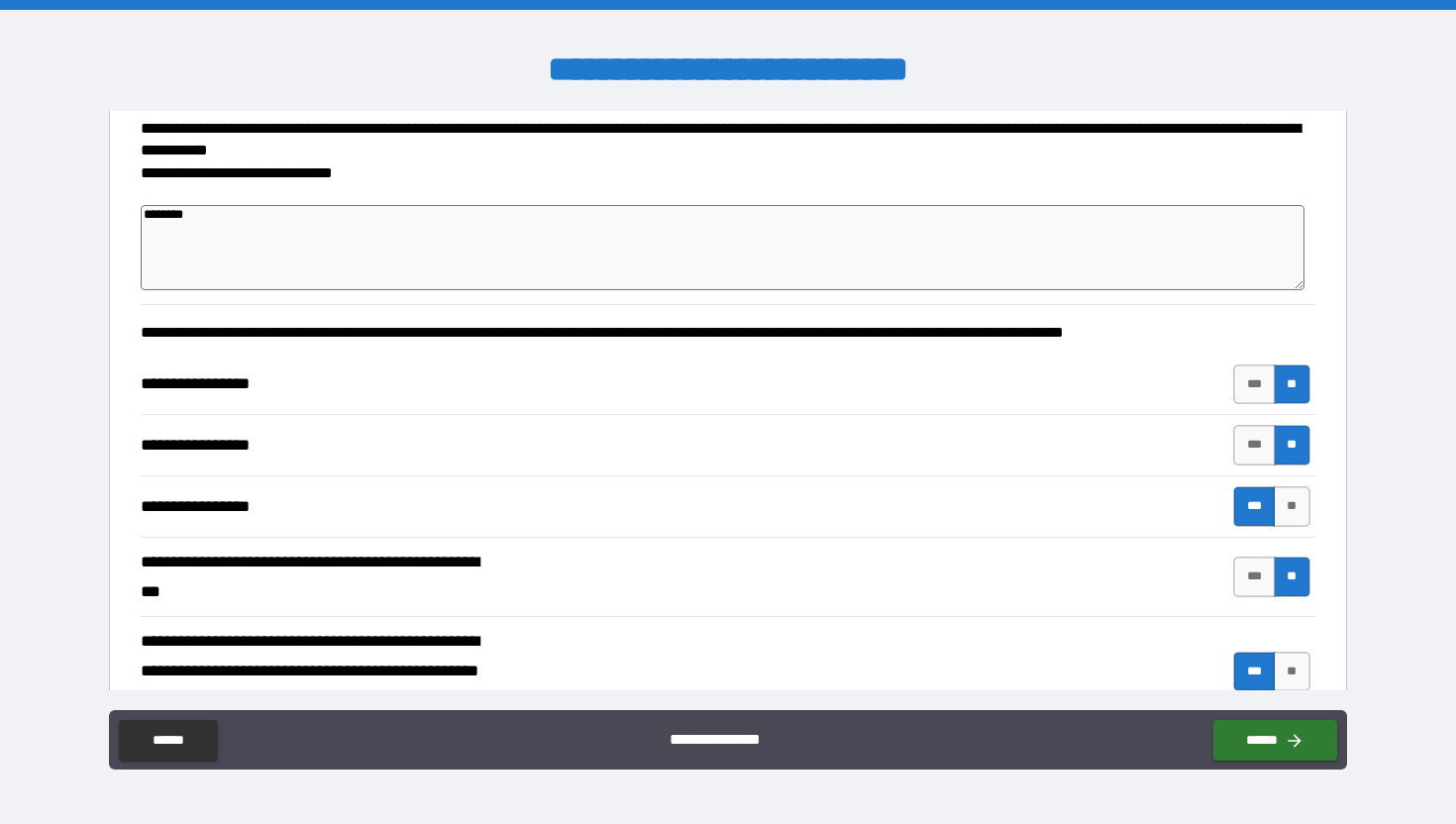 type on "*" 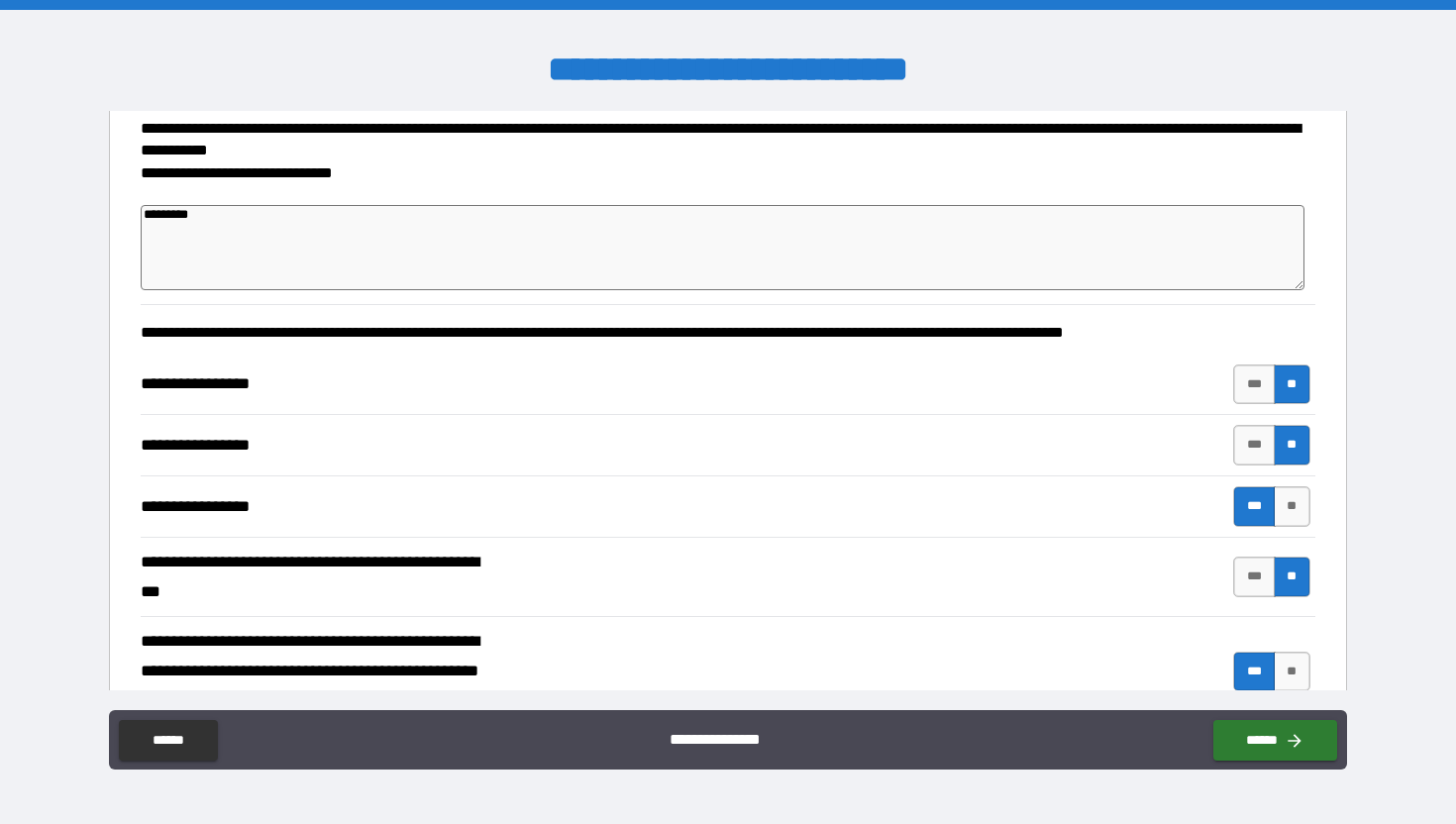 type on "*" 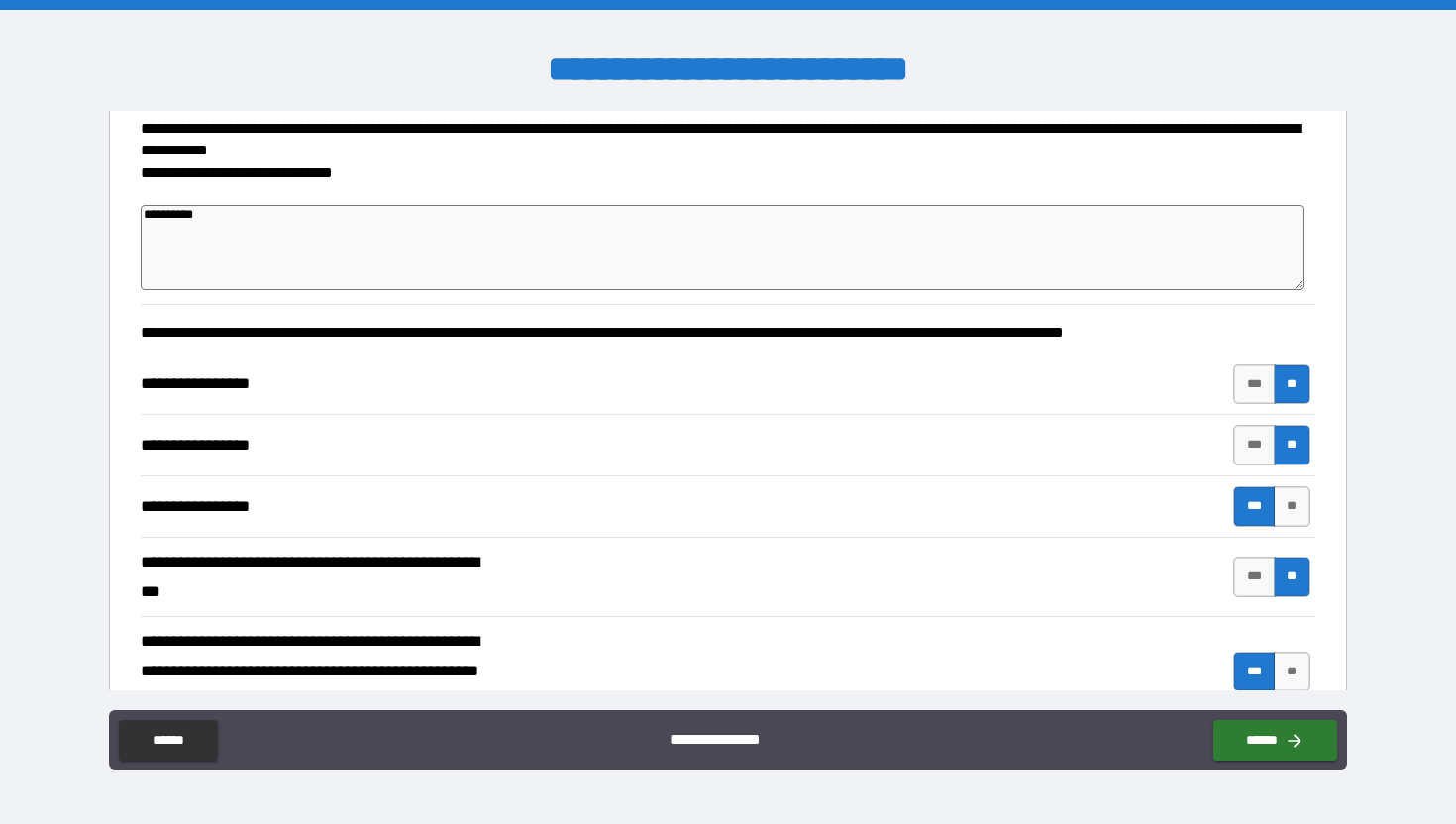 type on "**********" 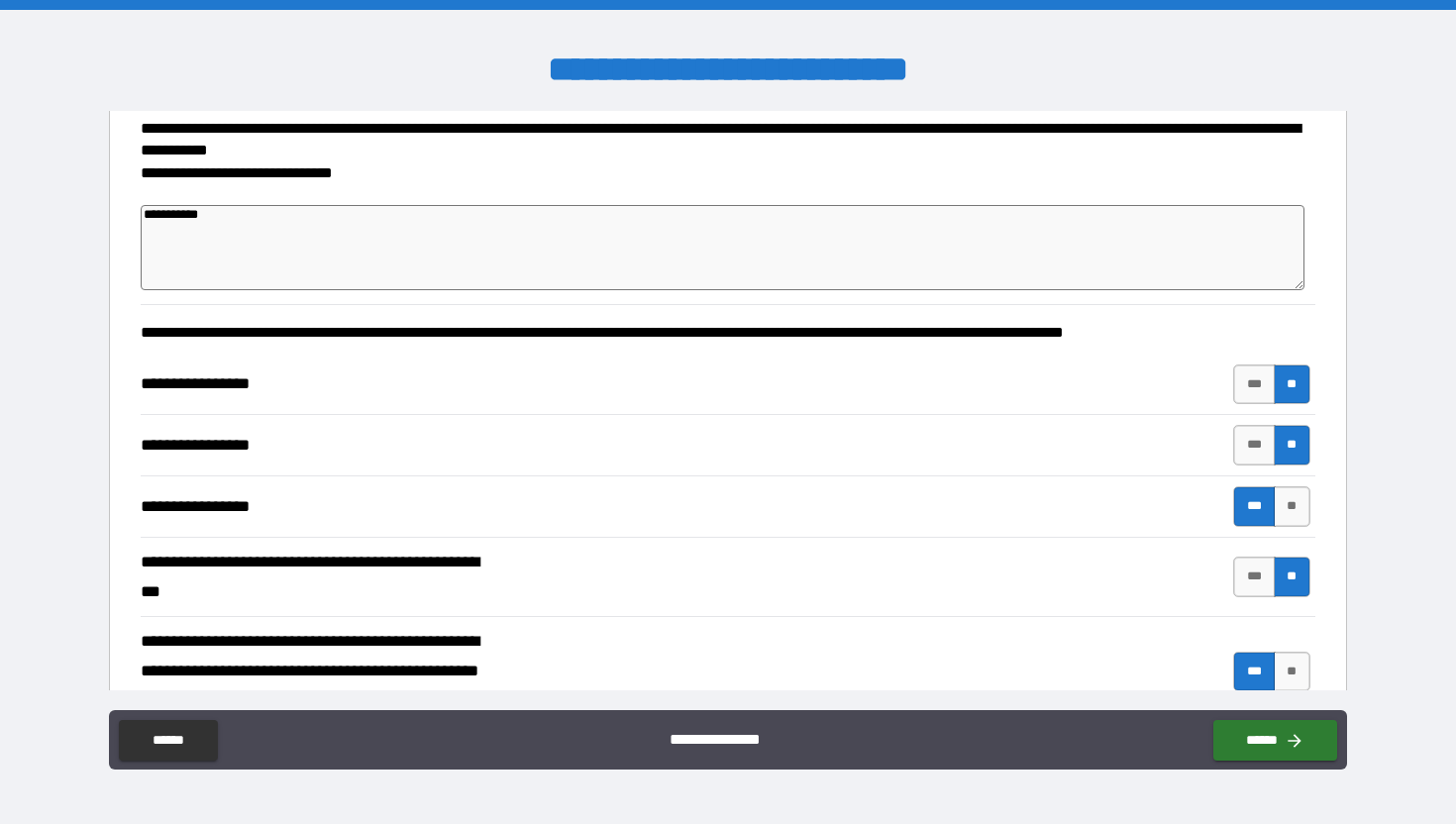 type on "**********" 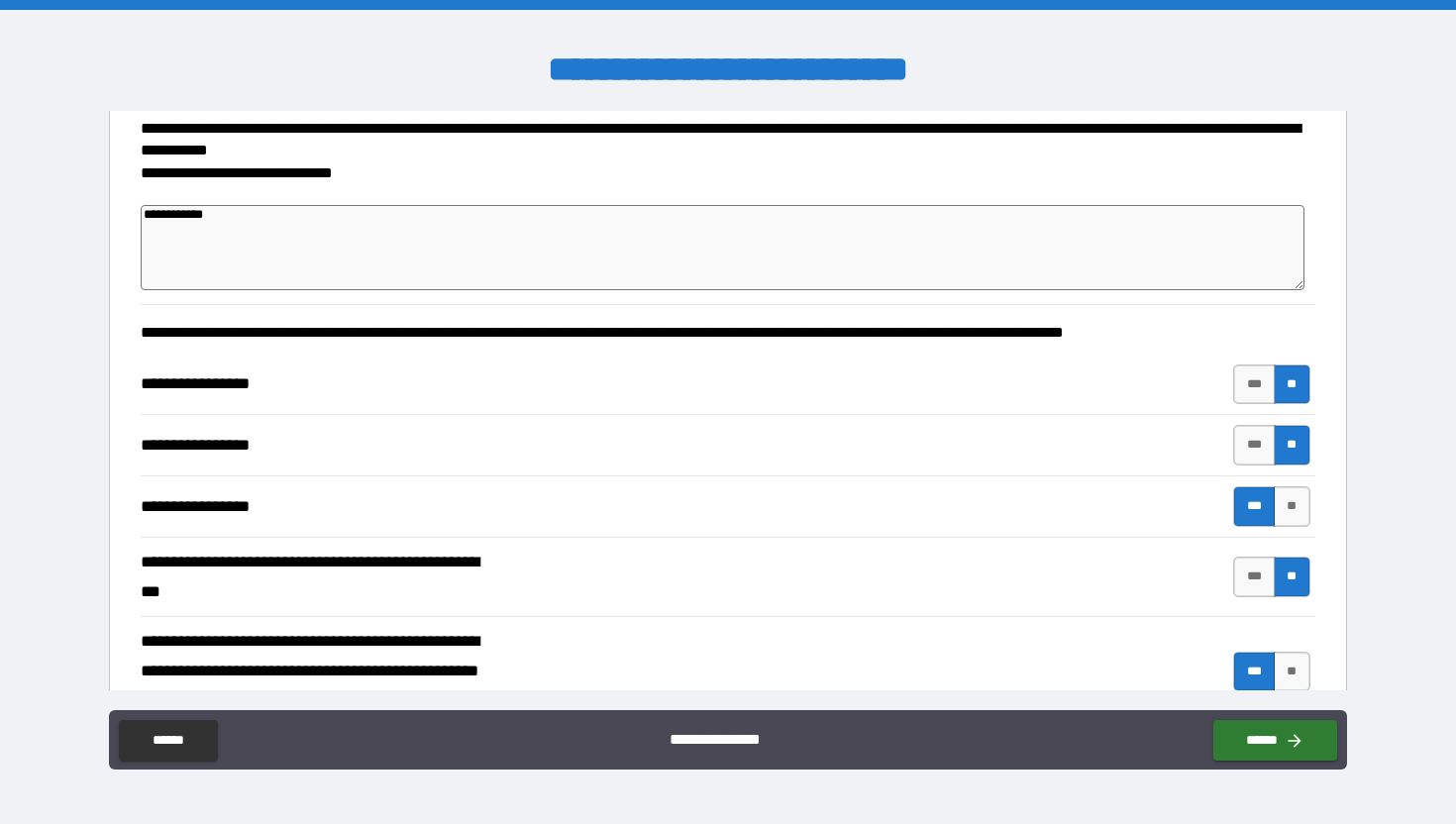 type on "**********" 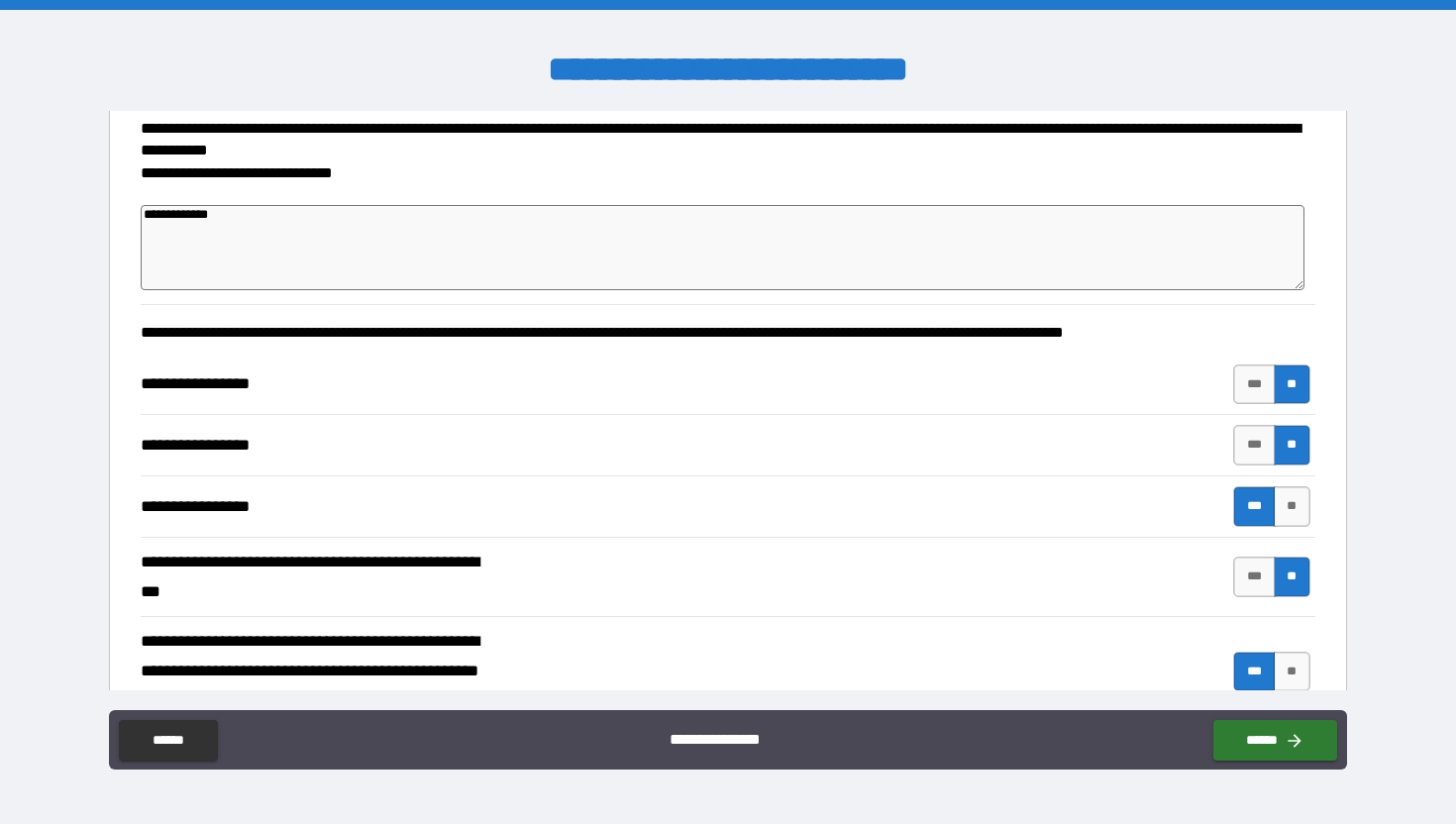 type on "**********" 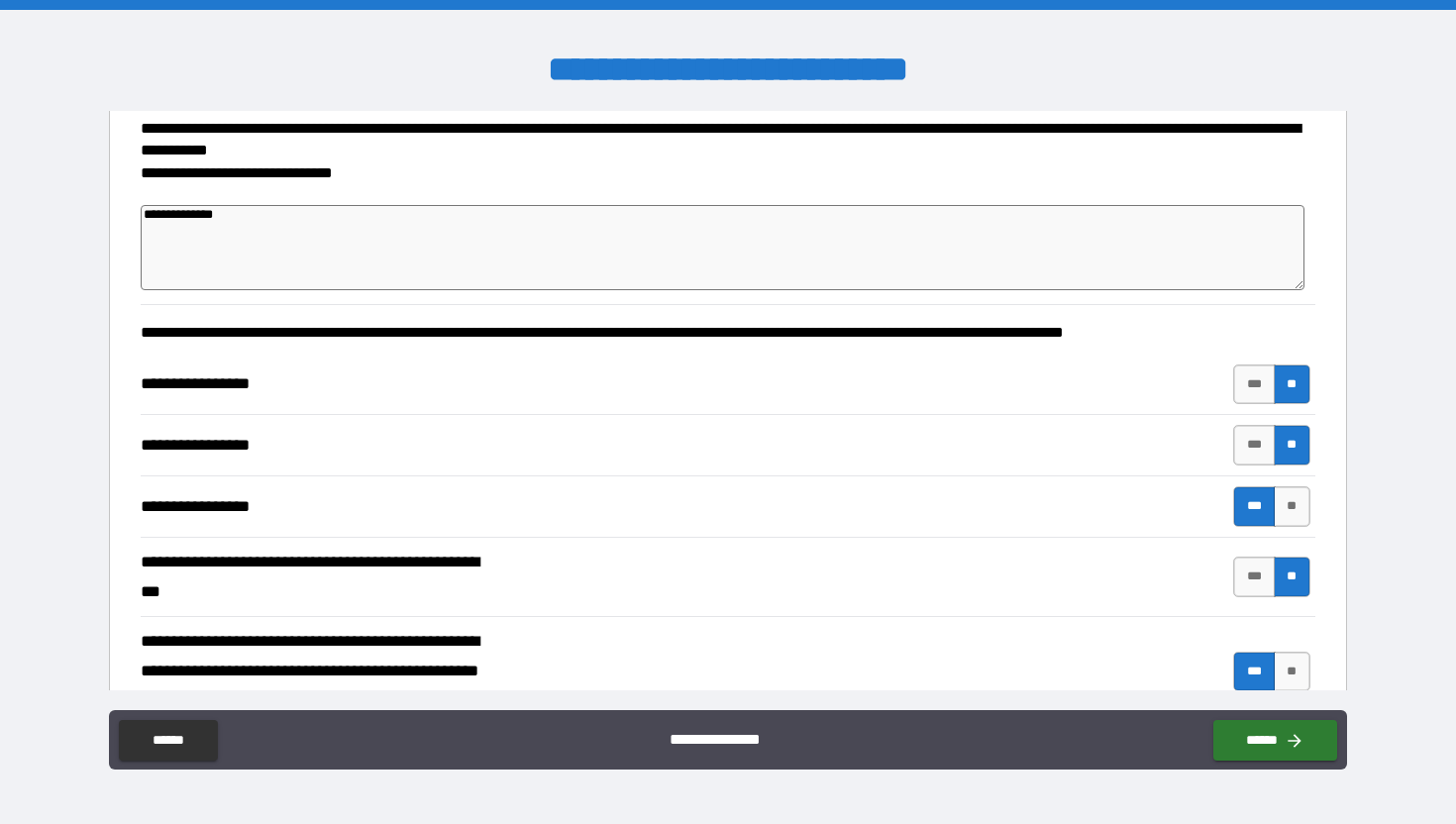 type on "*" 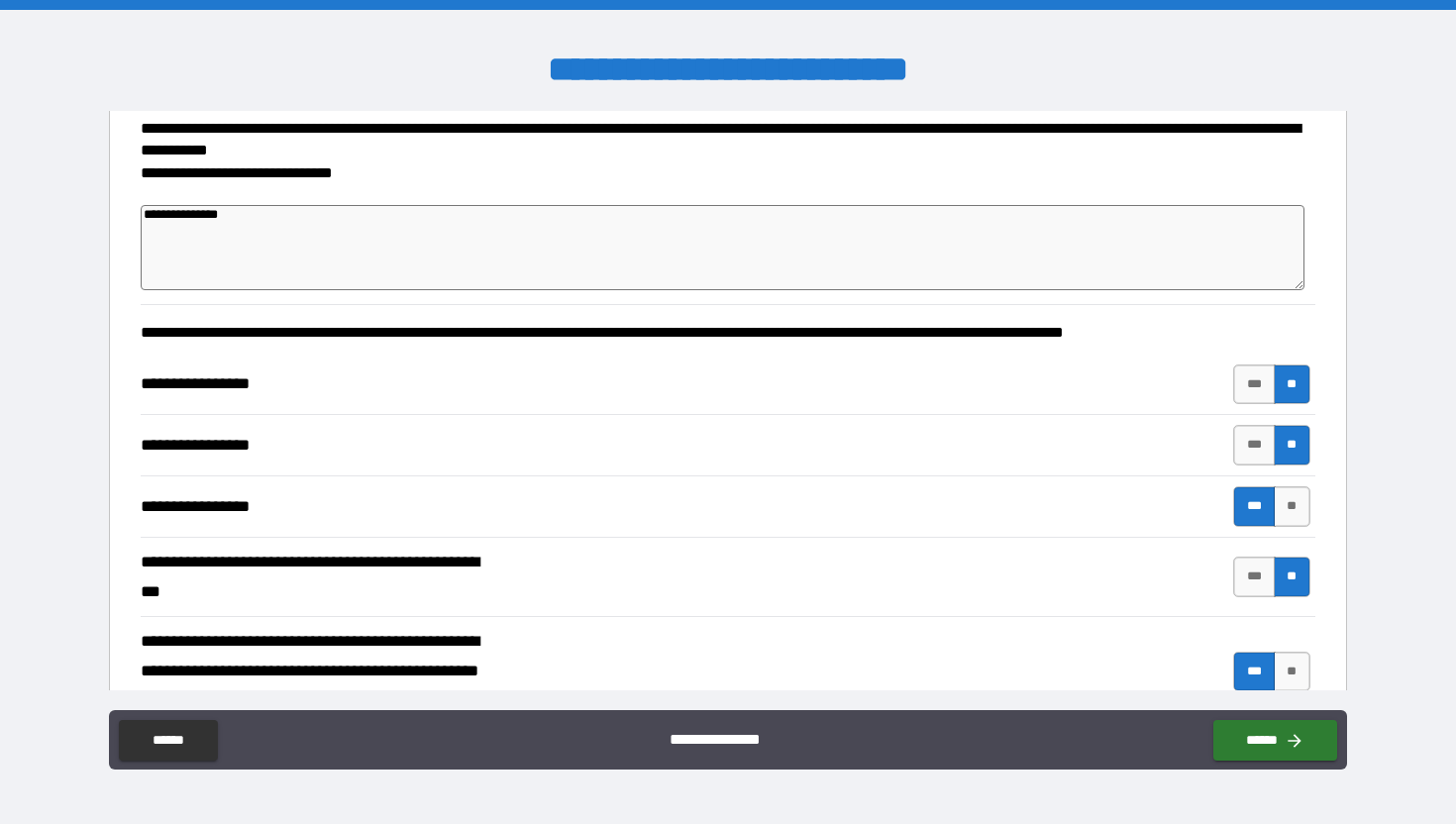 type on "**********" 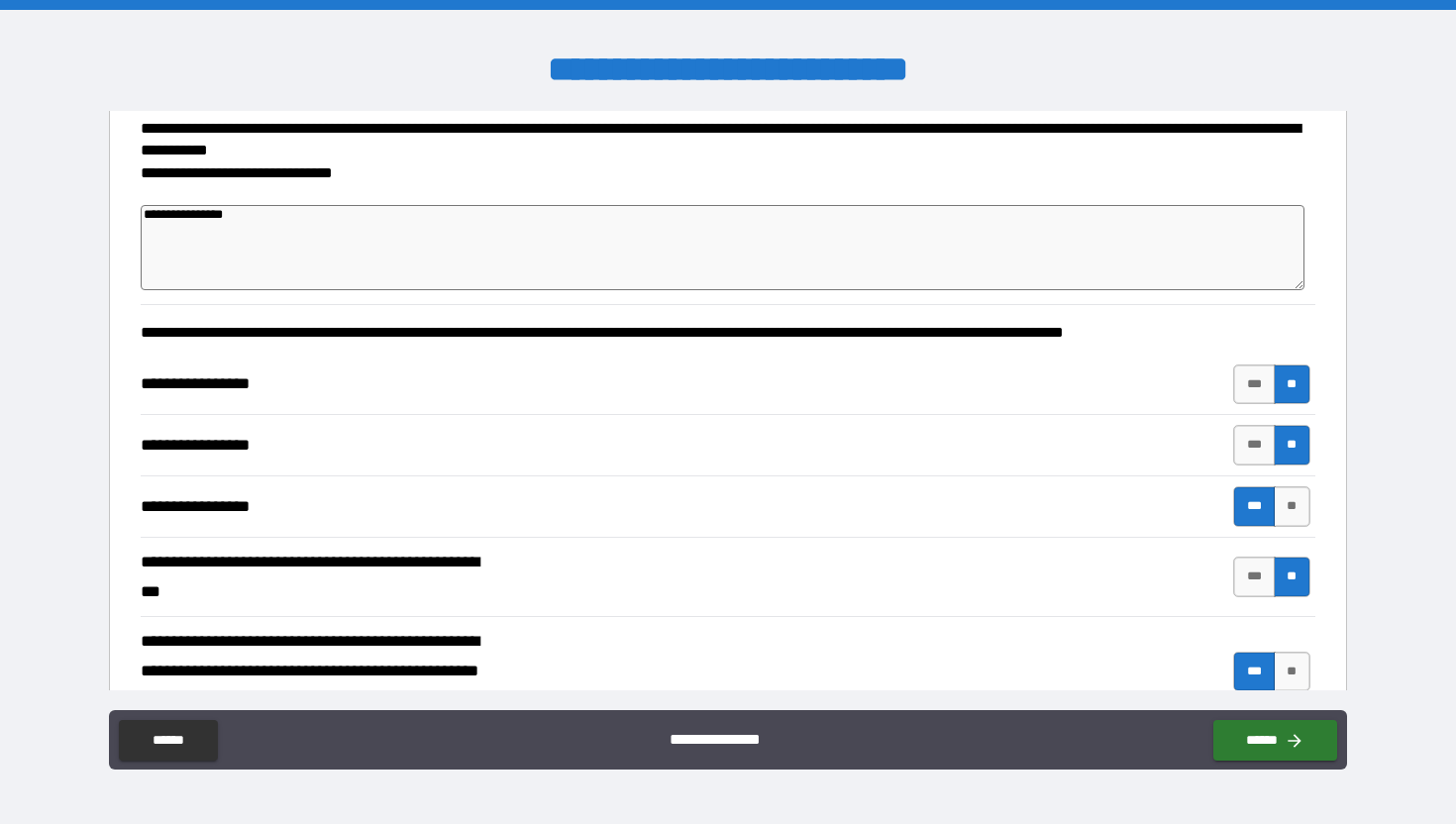 type on "**********" 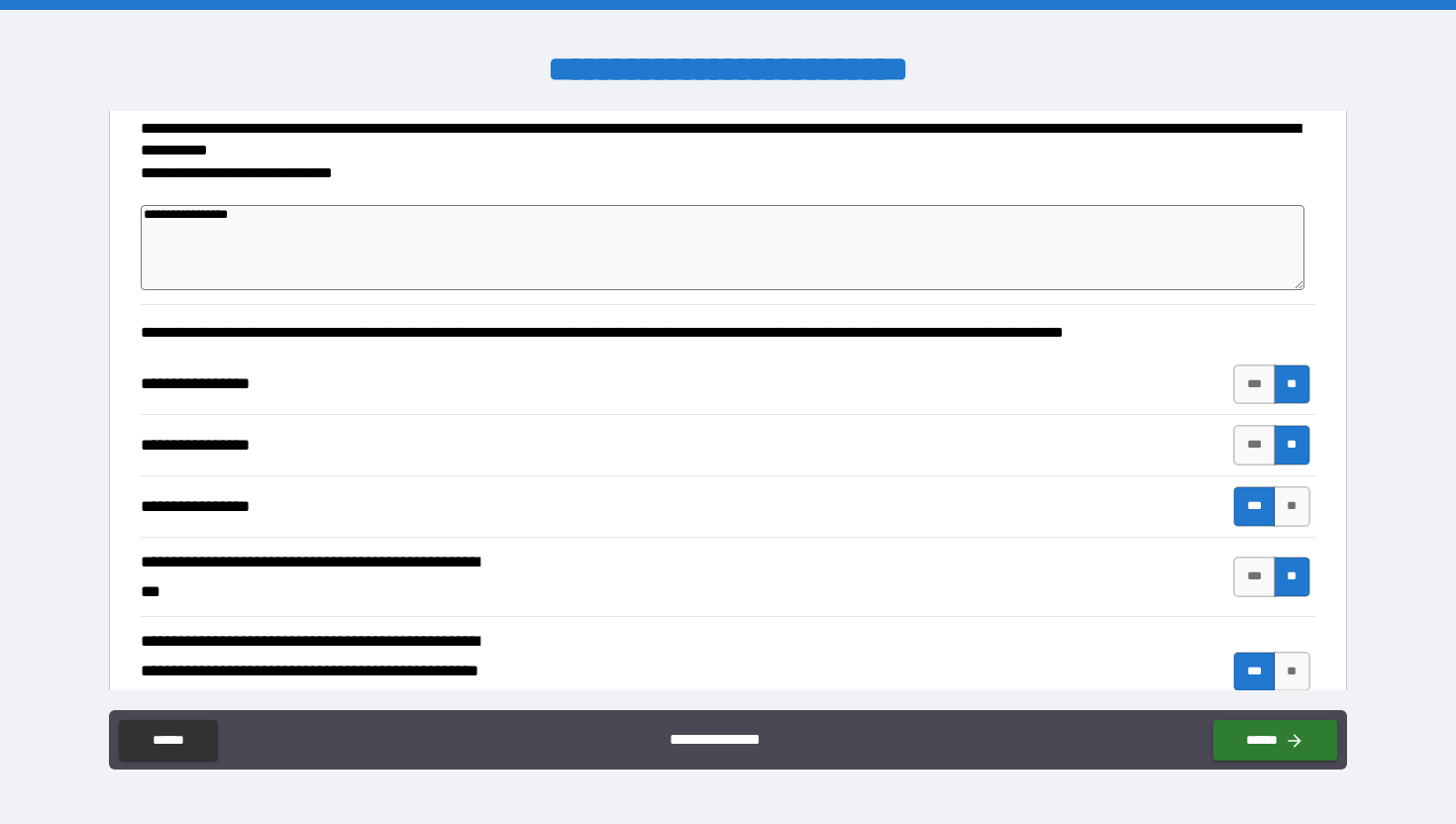 type on "**********" 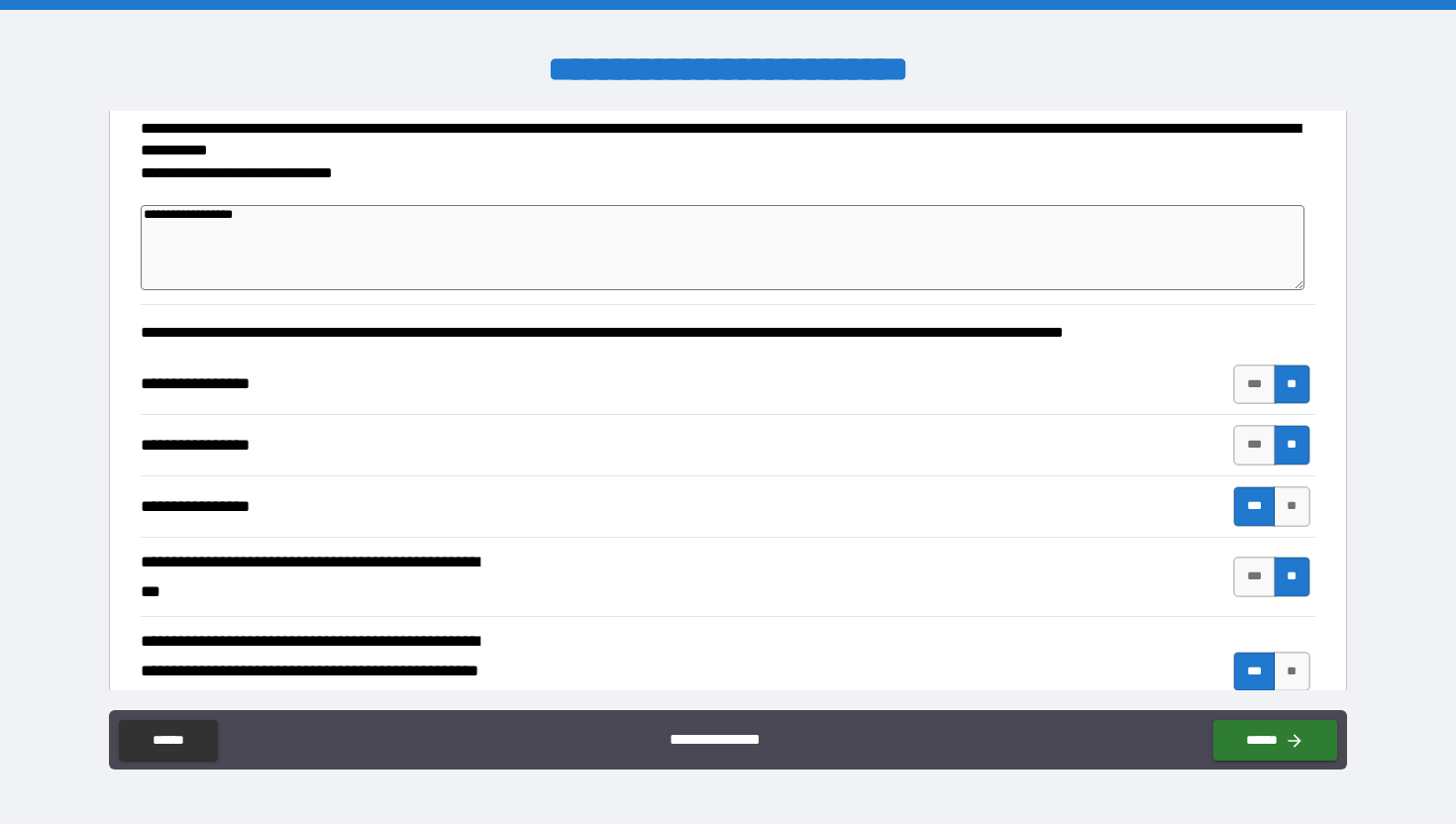 type on "*" 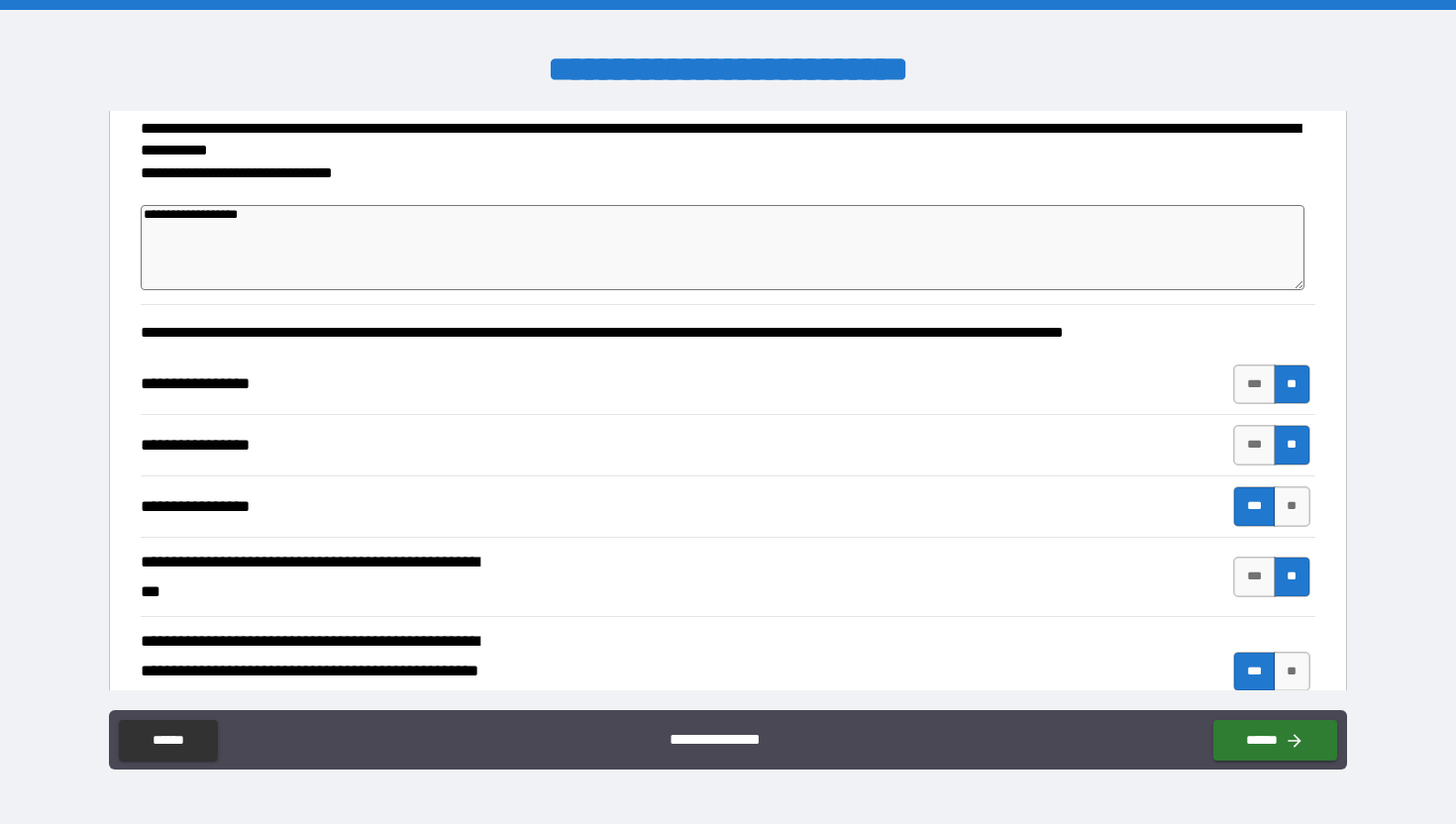 type on "**********" 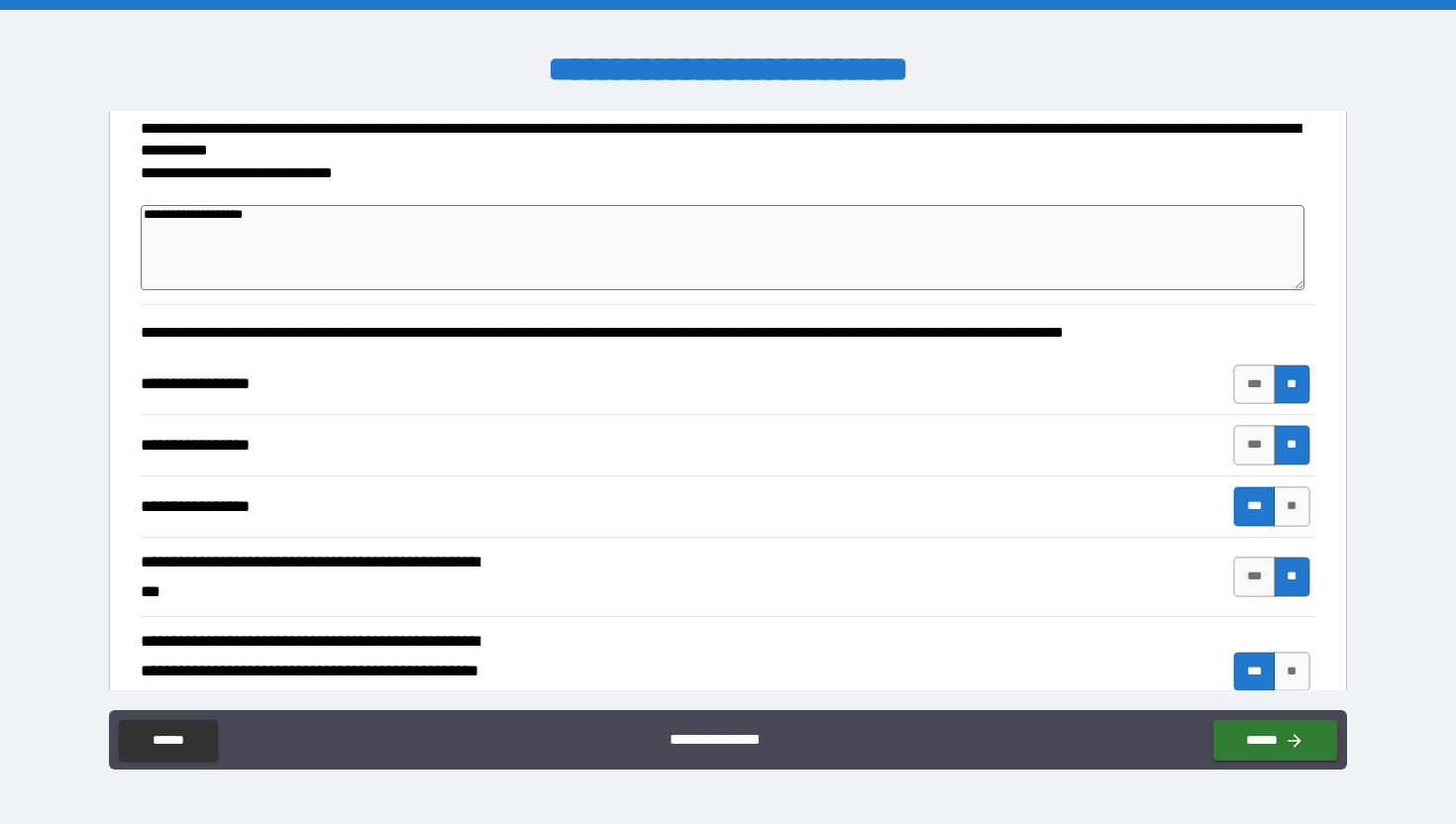 type on "**********" 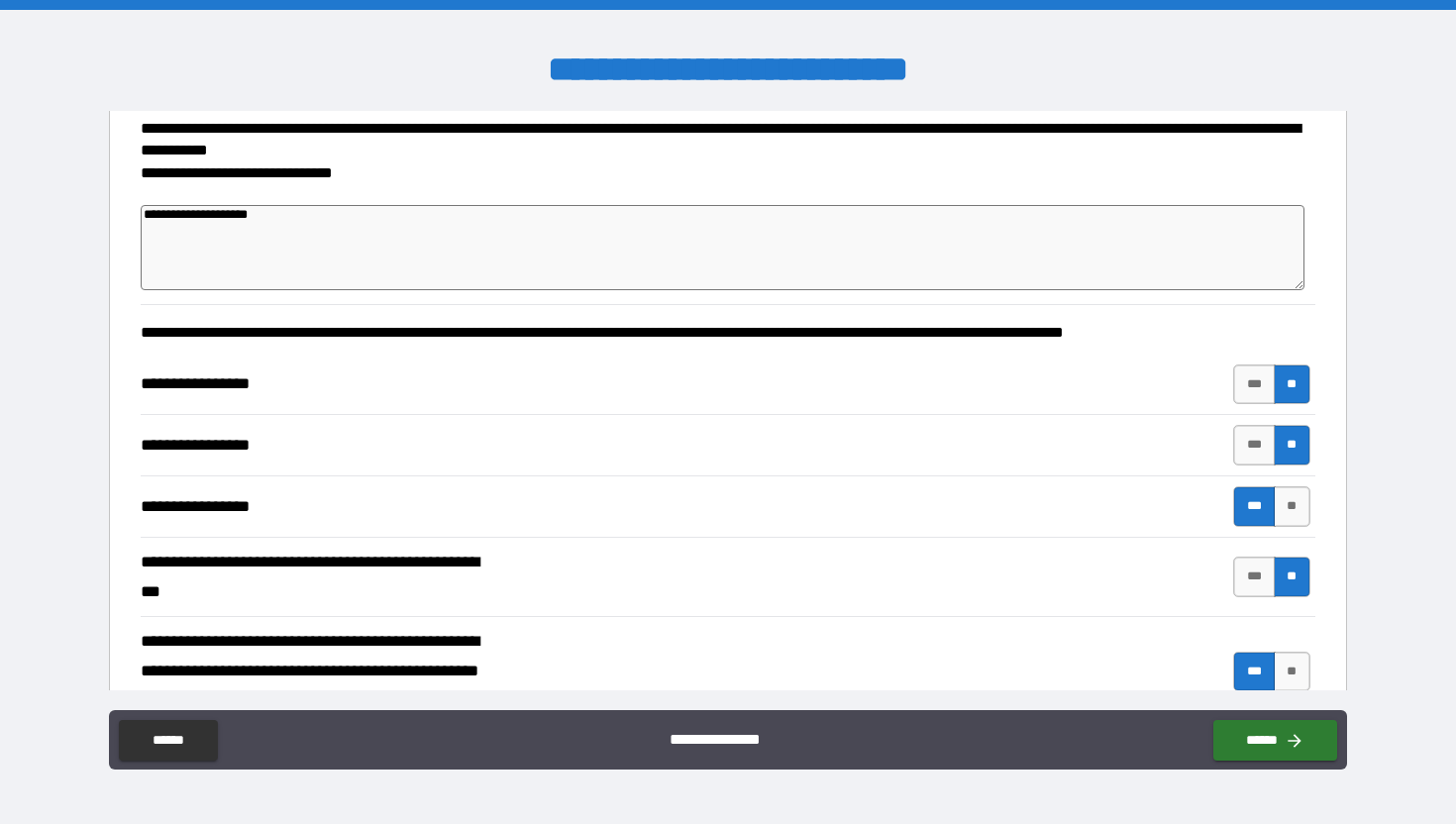 type on "*" 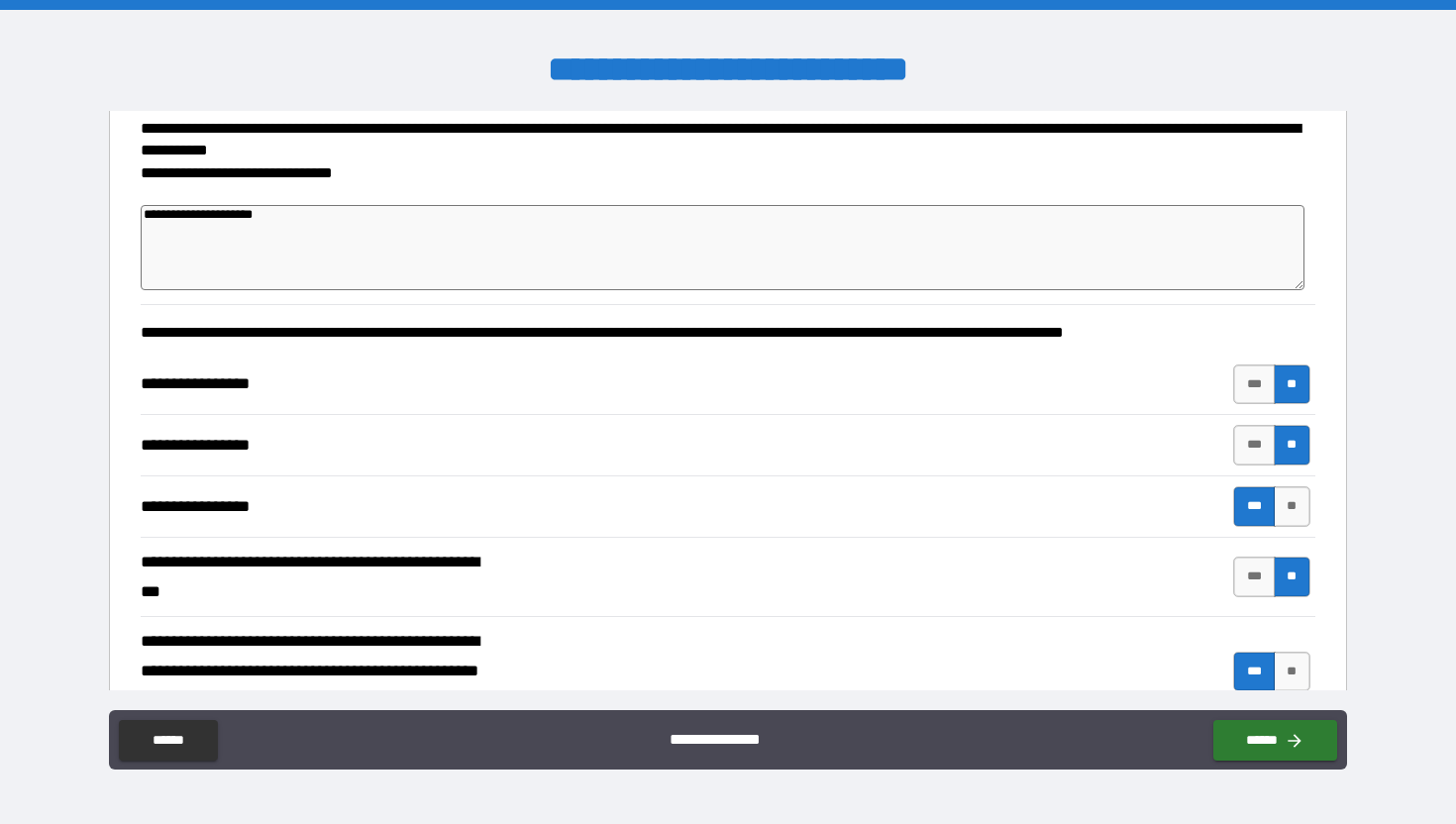 type on "**********" 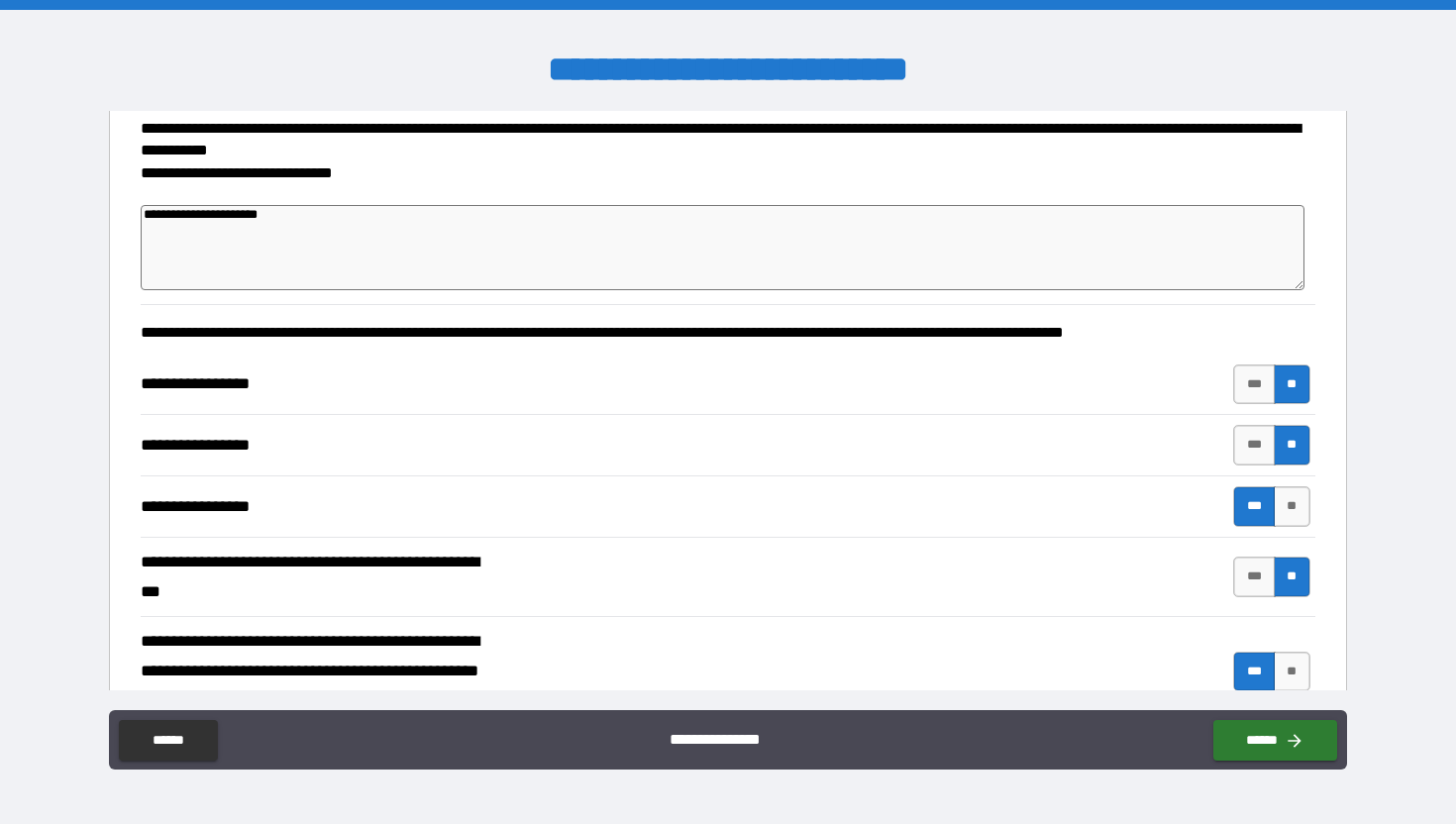 type on "*" 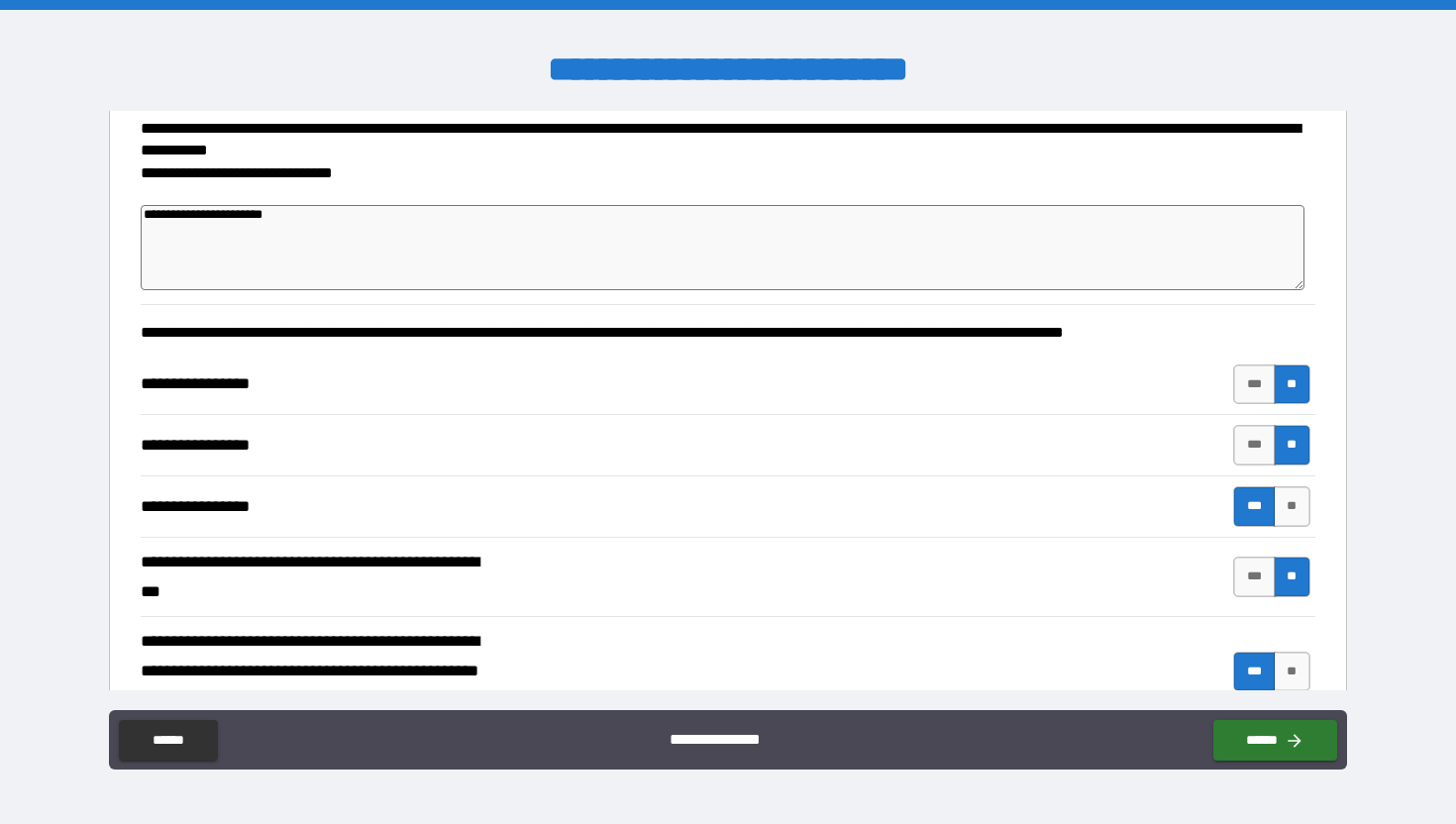 type on "**********" 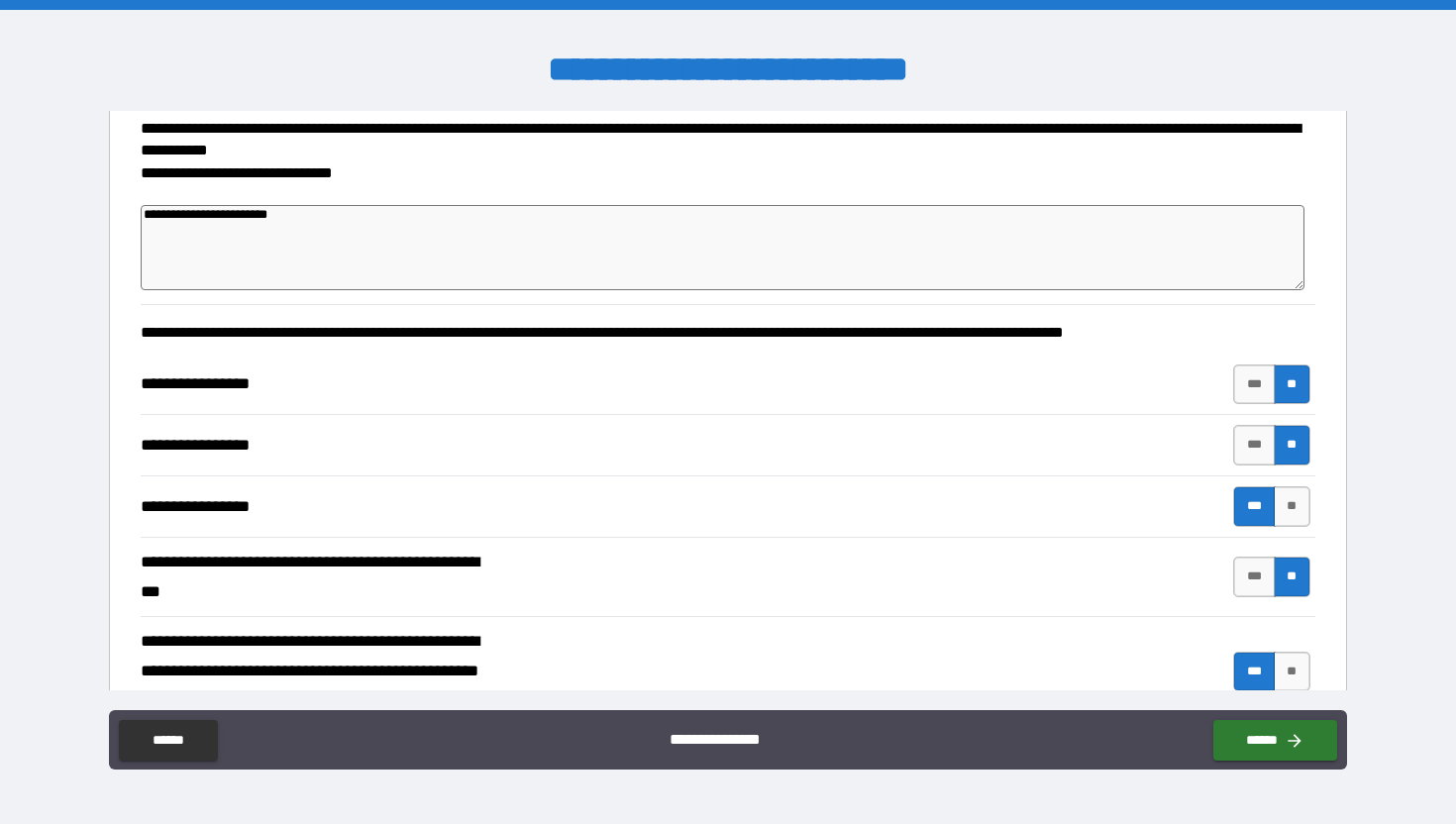 type on "*" 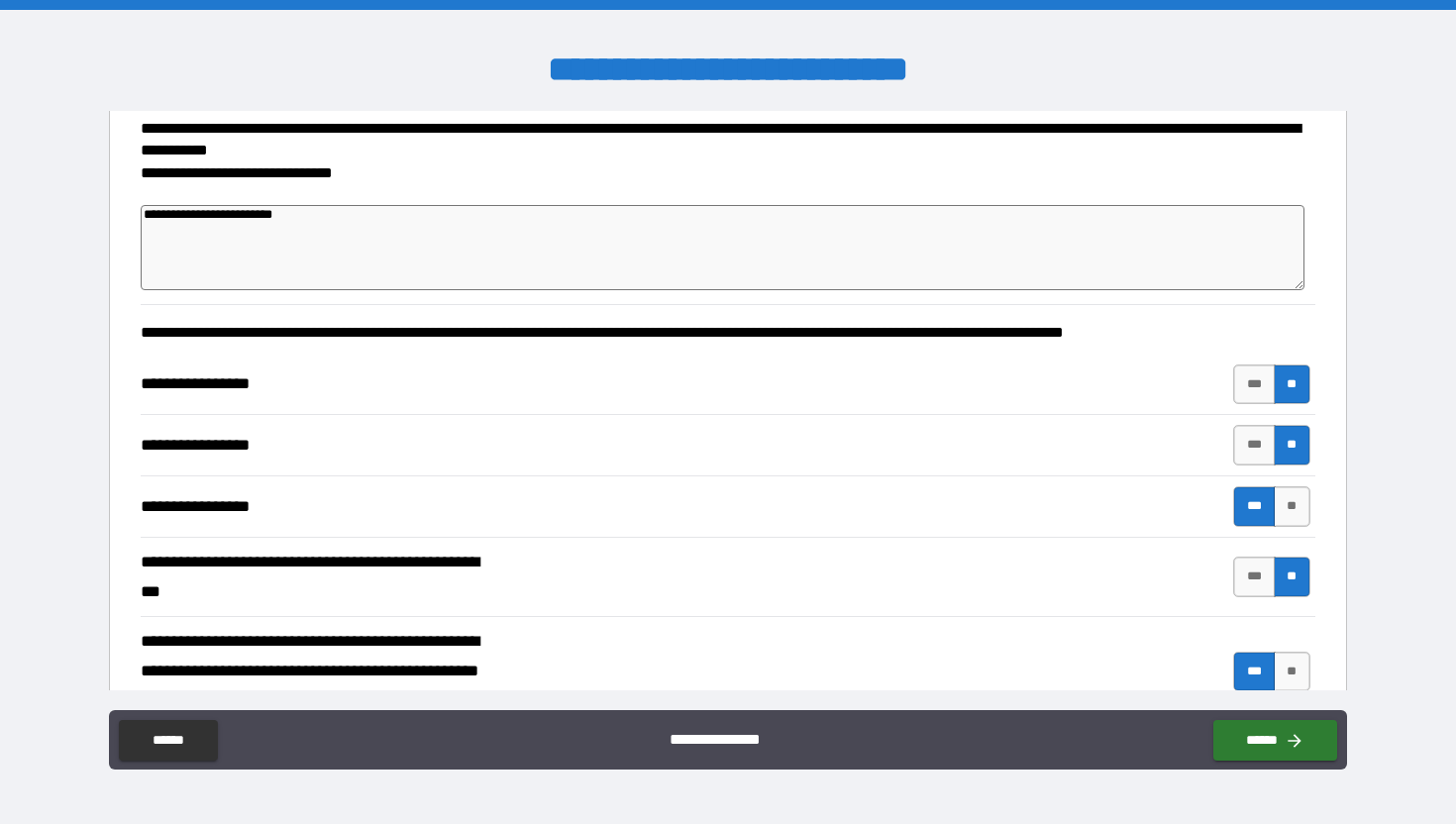 type on "**********" 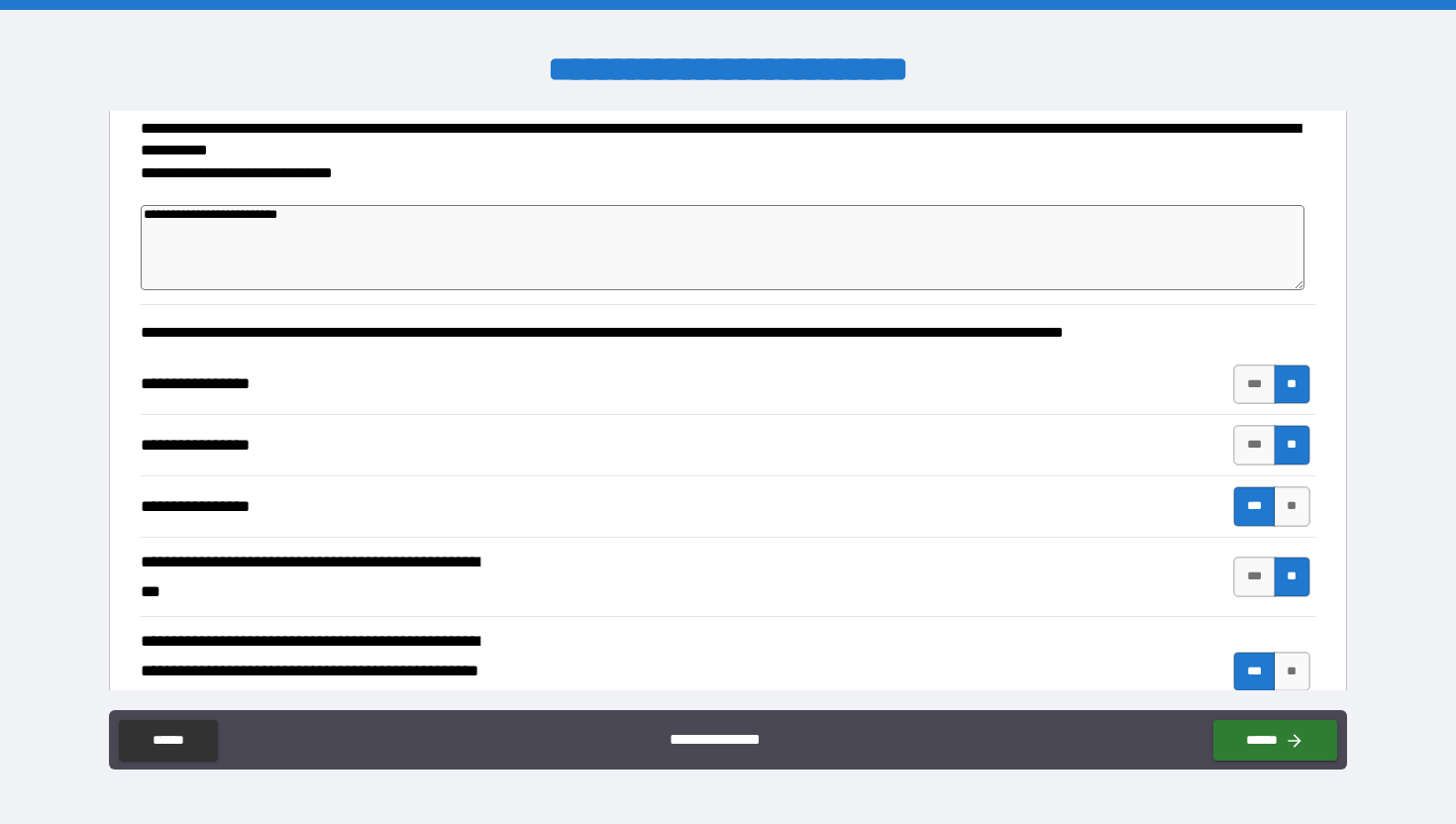 type on "*" 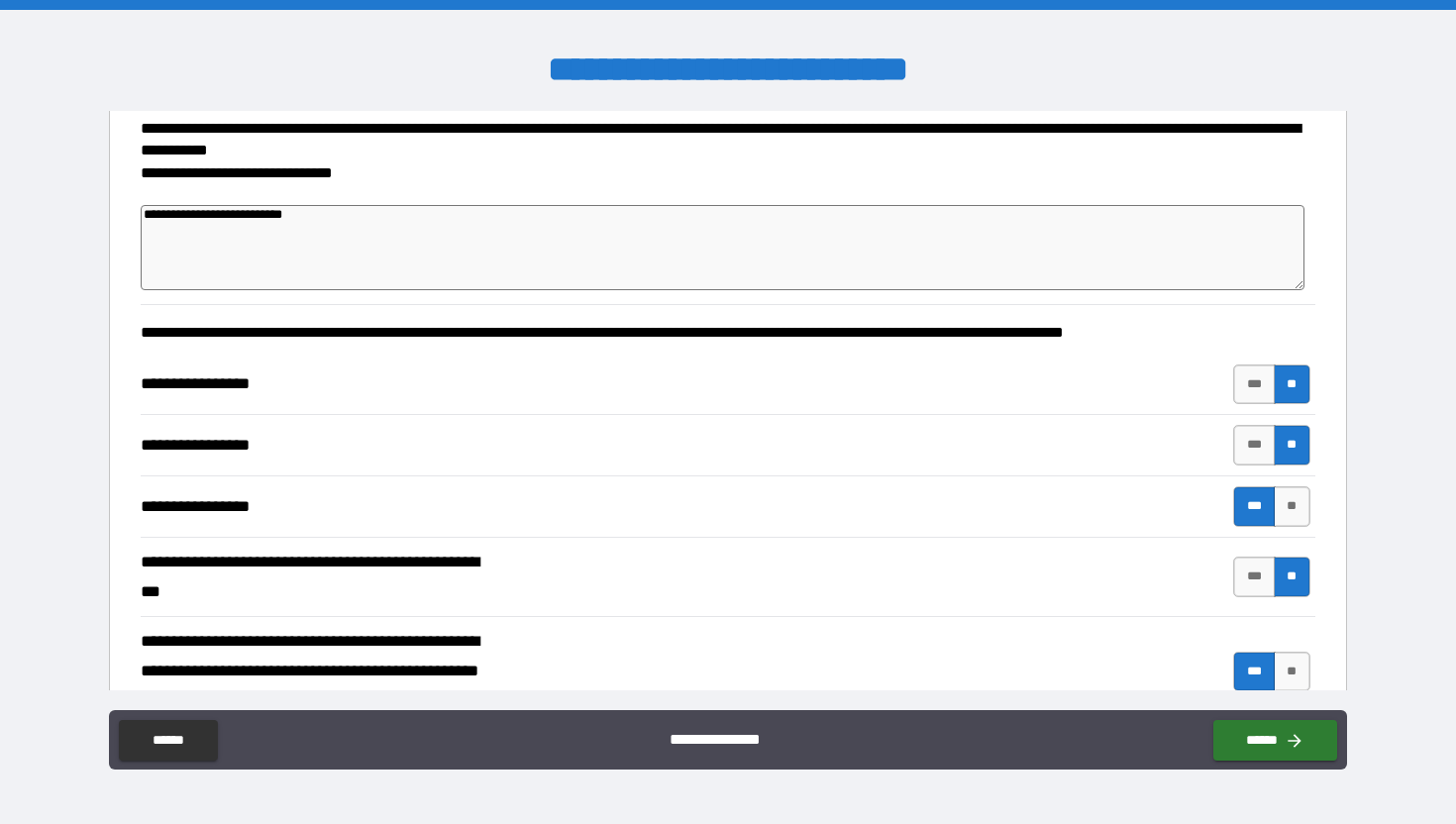 type on "**********" 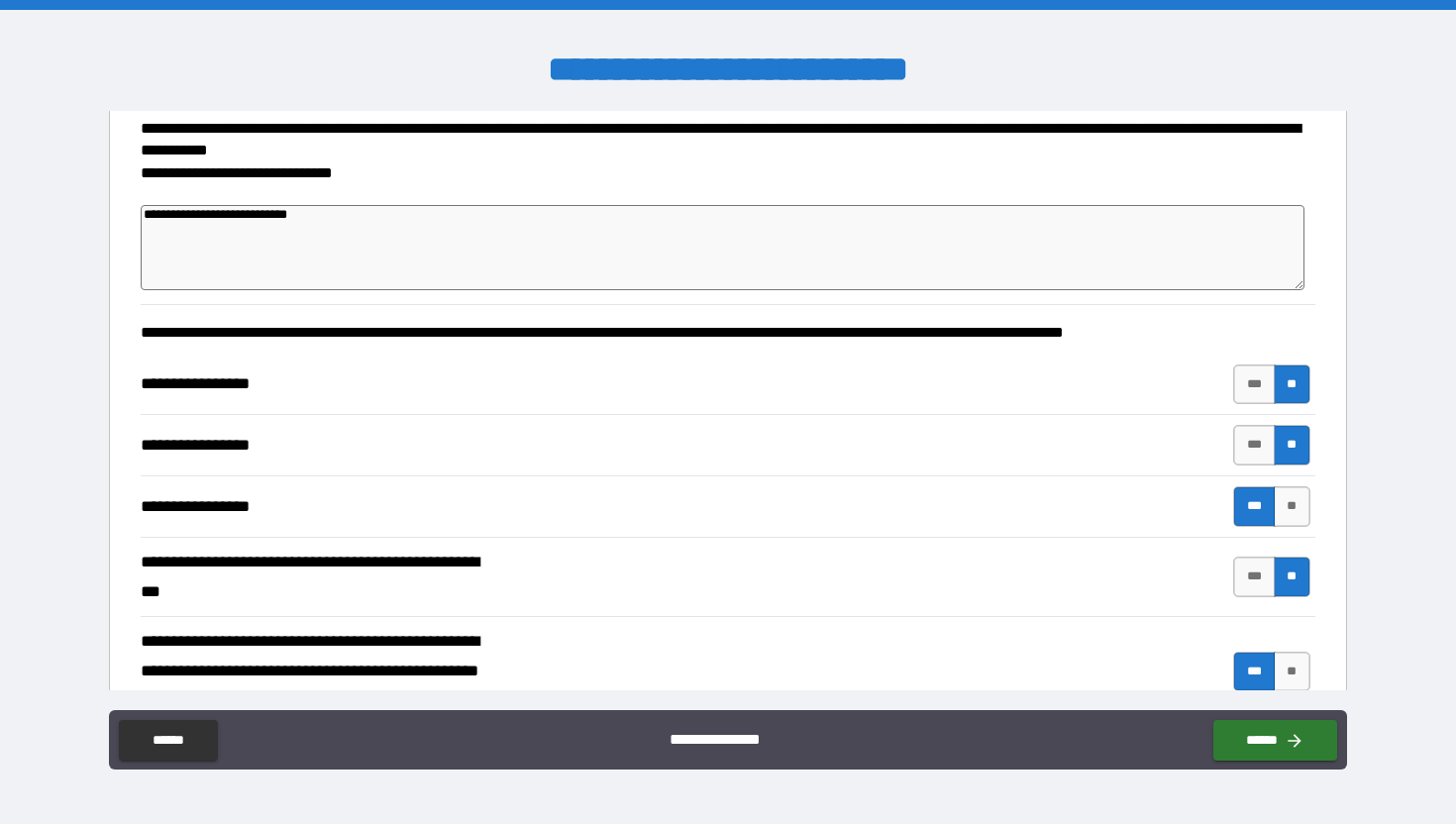 type on "*" 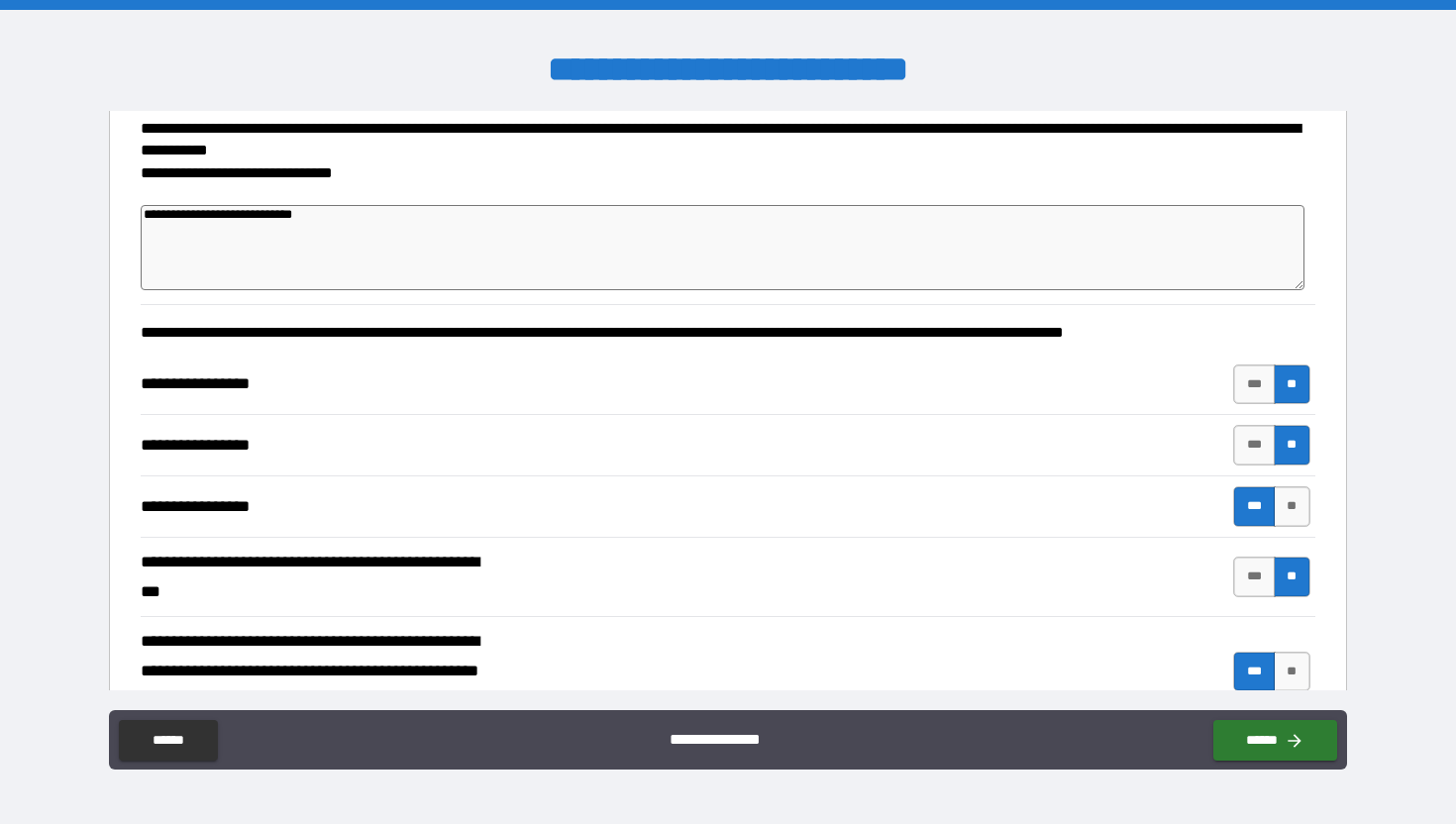 type on "**********" 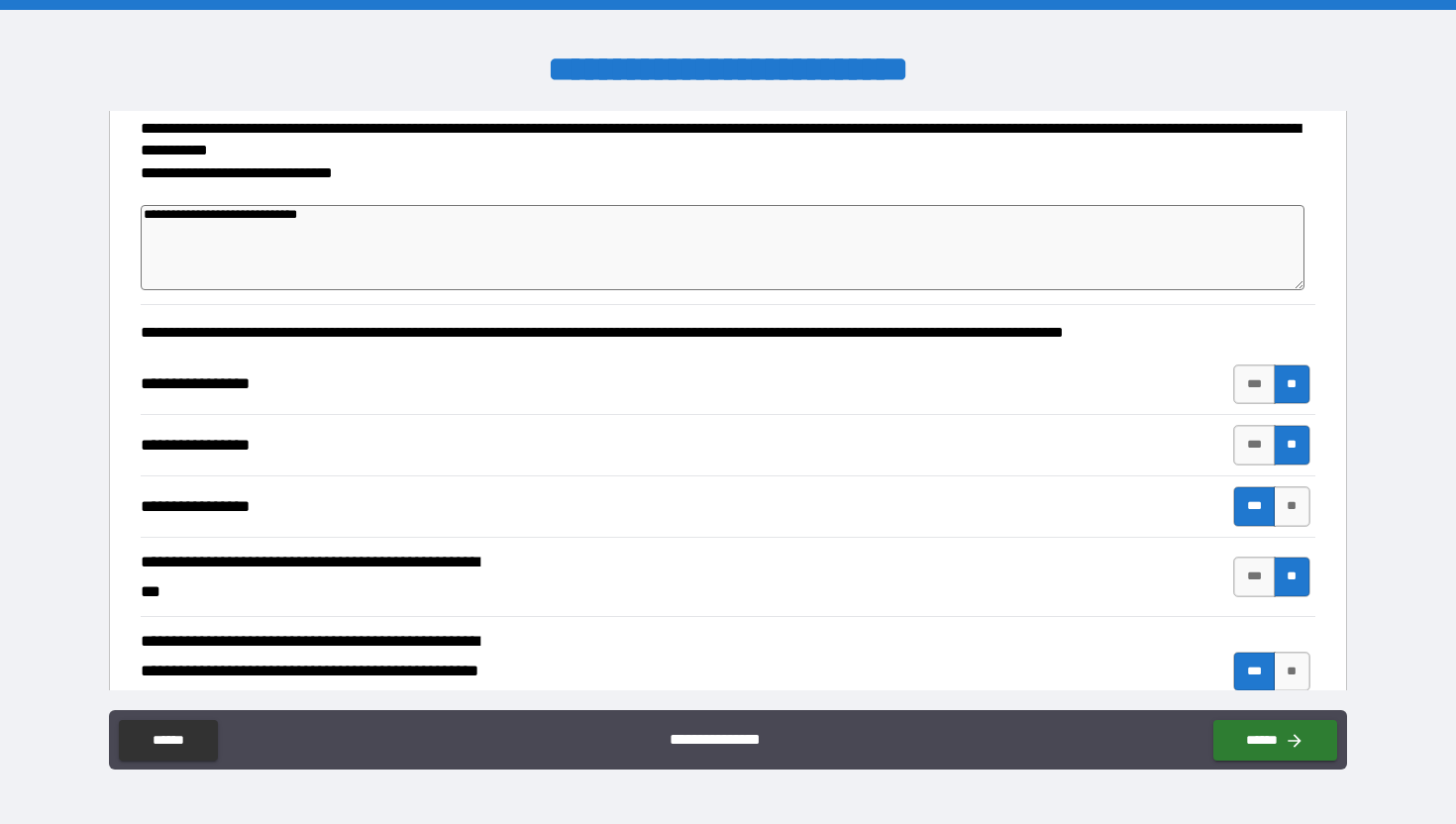 type on "*" 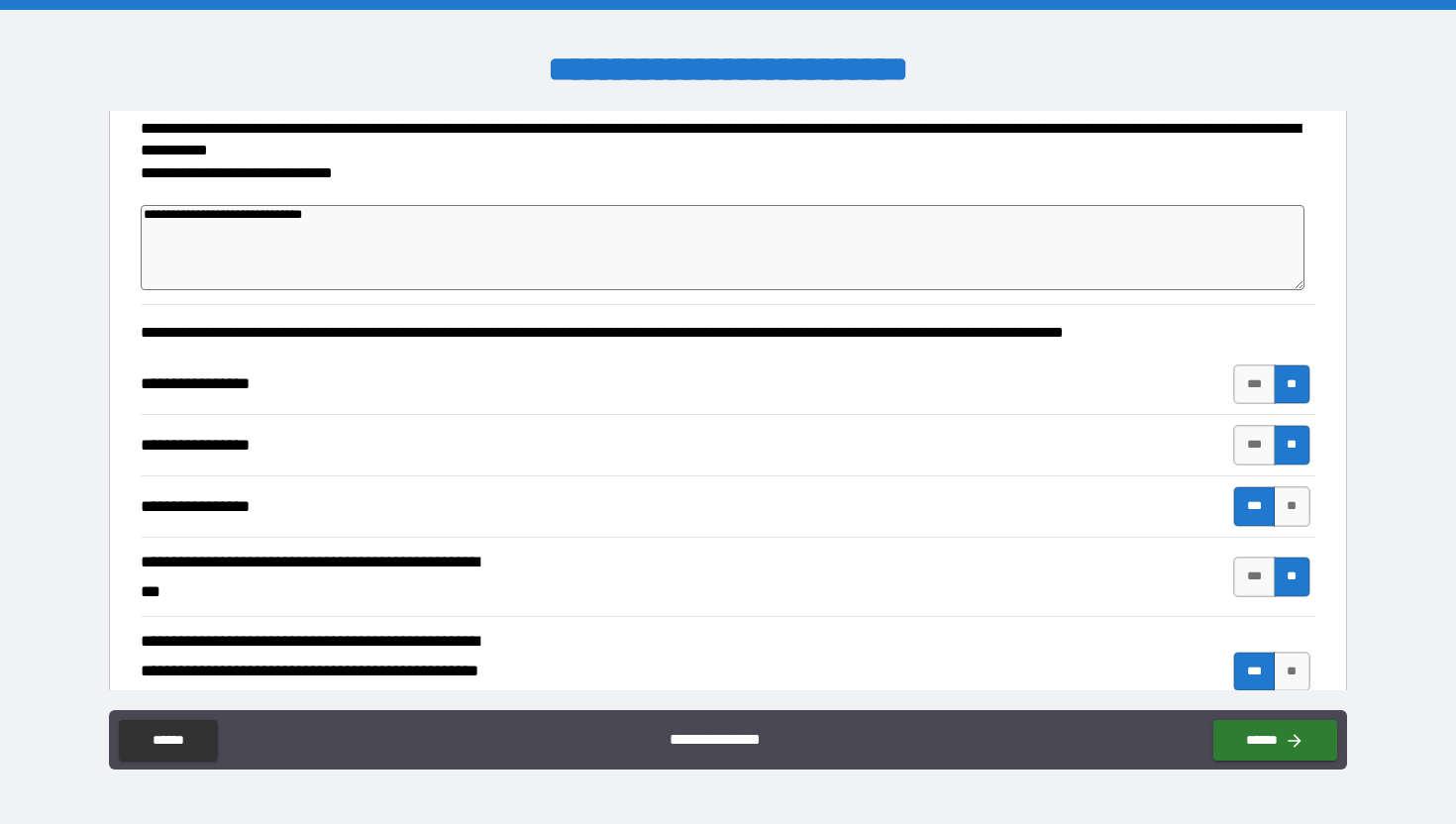 type on "*" 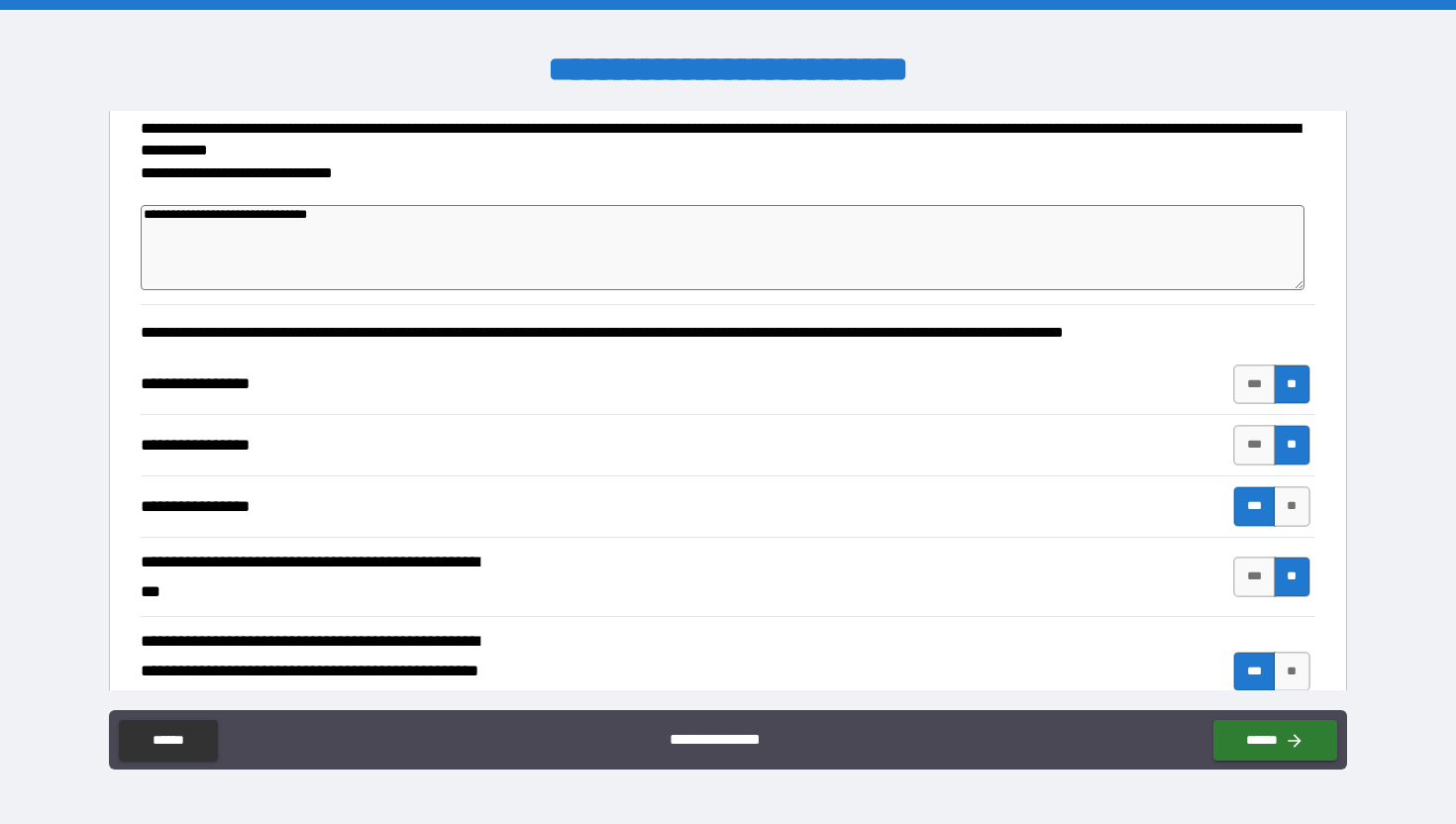 type on "**********" 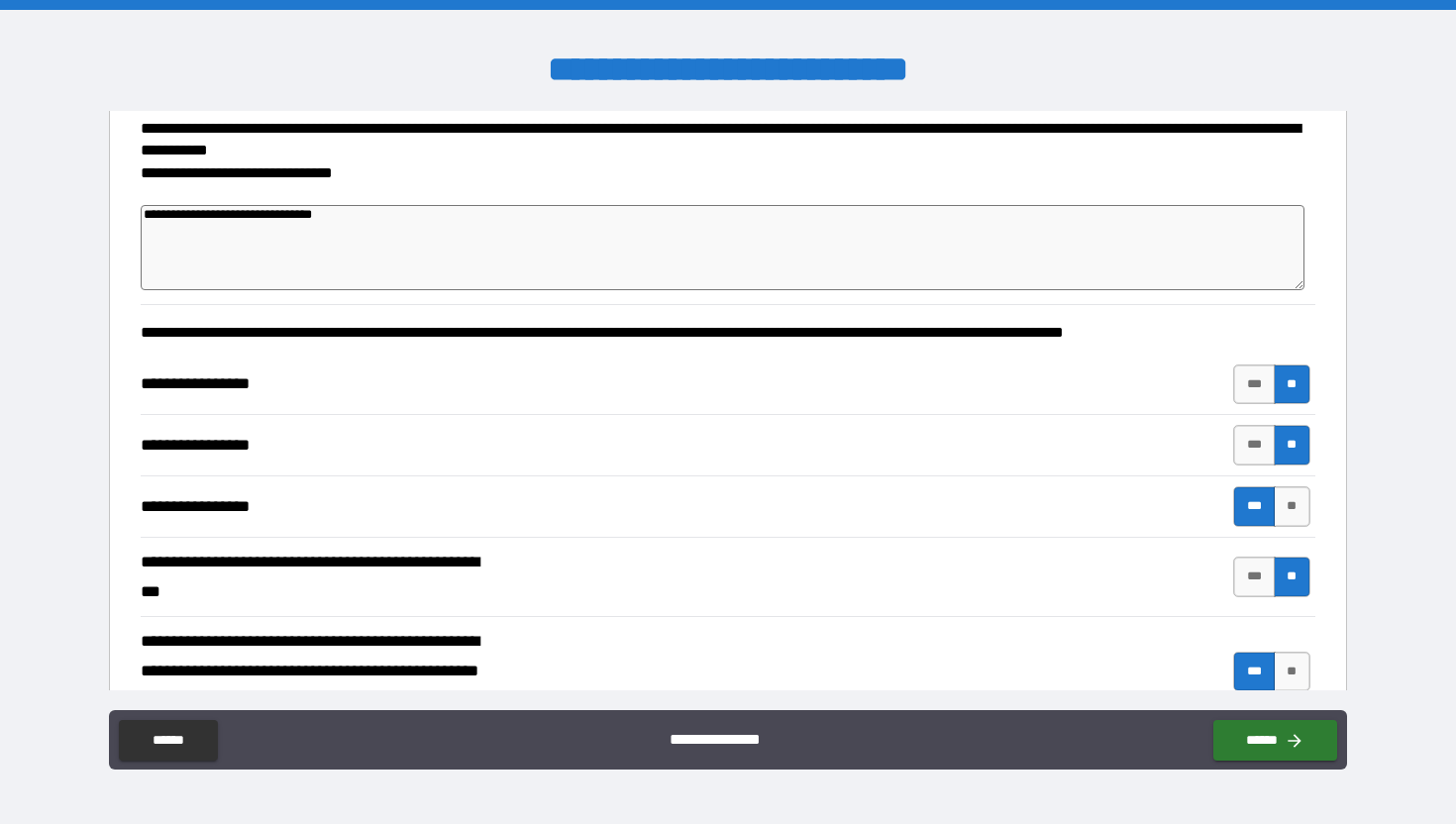 type on "*" 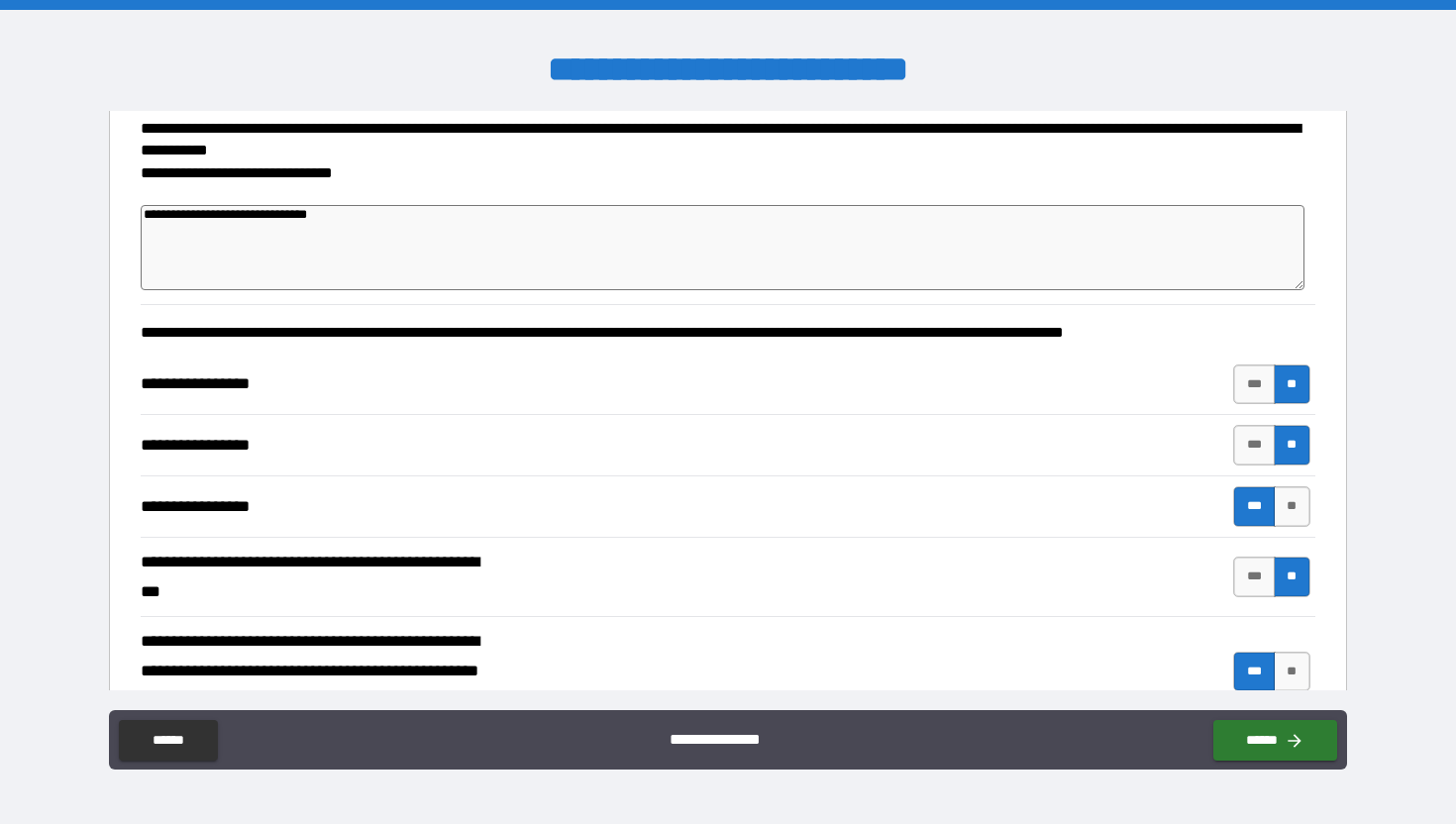 type on "**********" 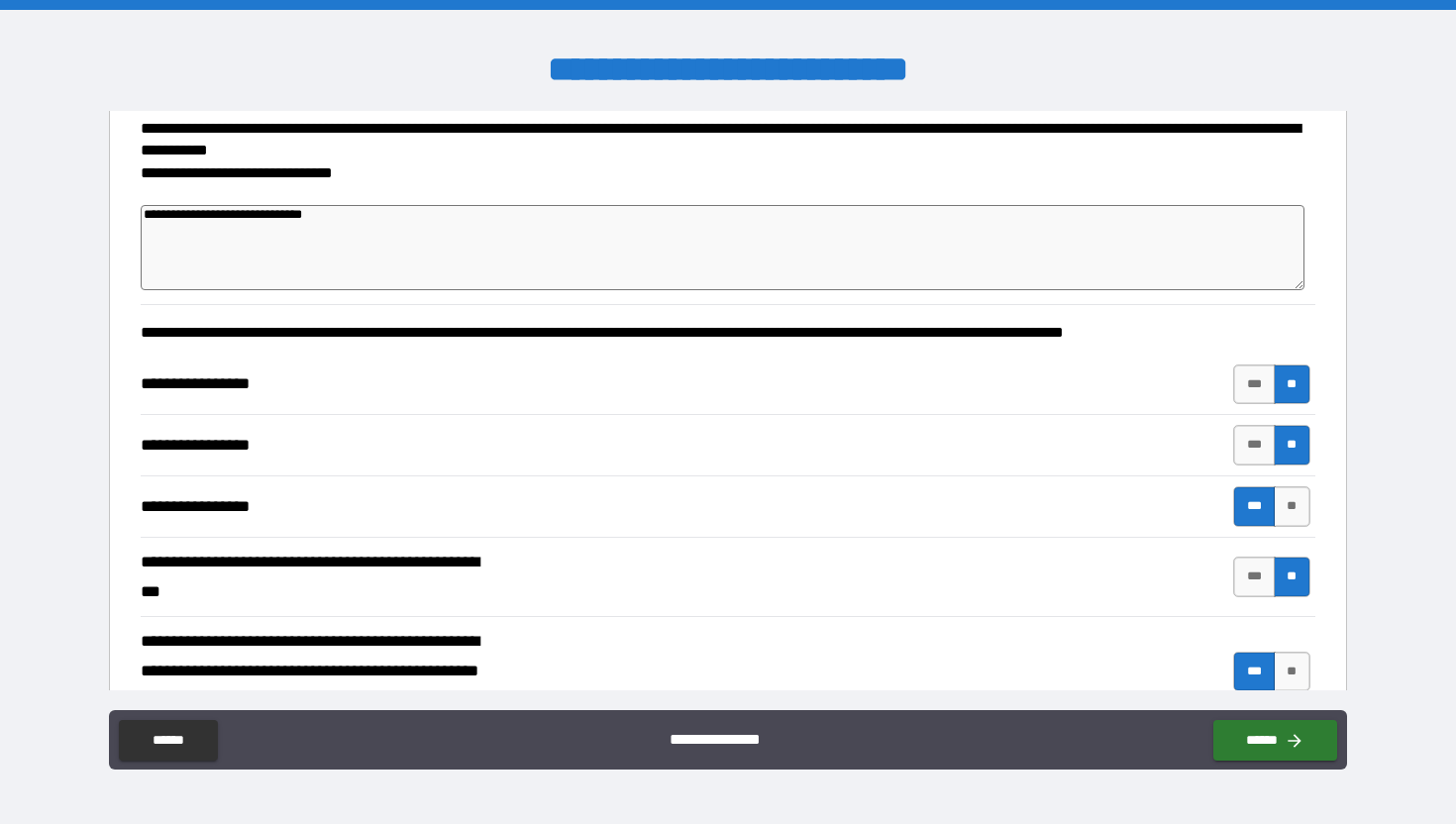 type on "**********" 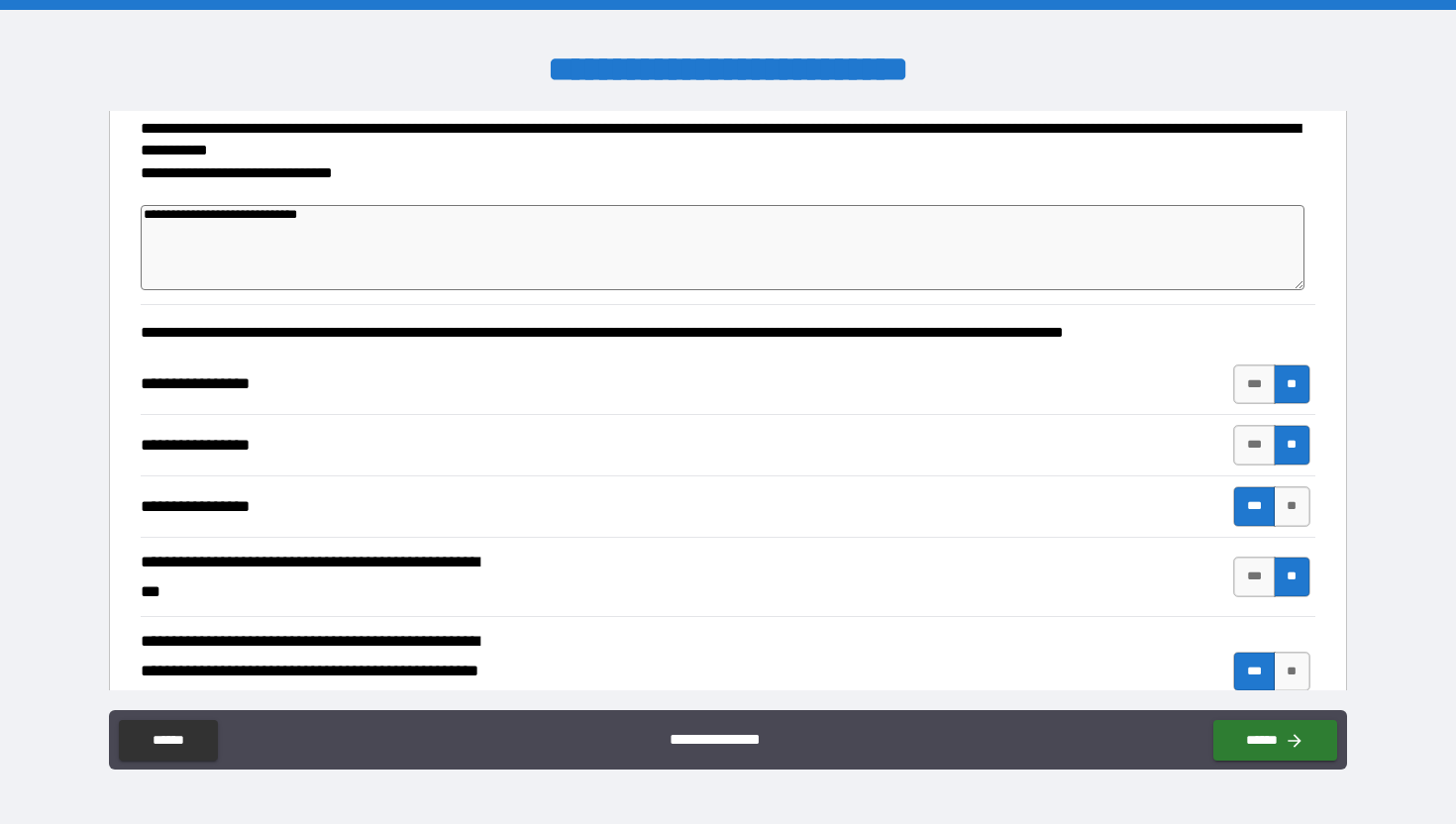 type on "**********" 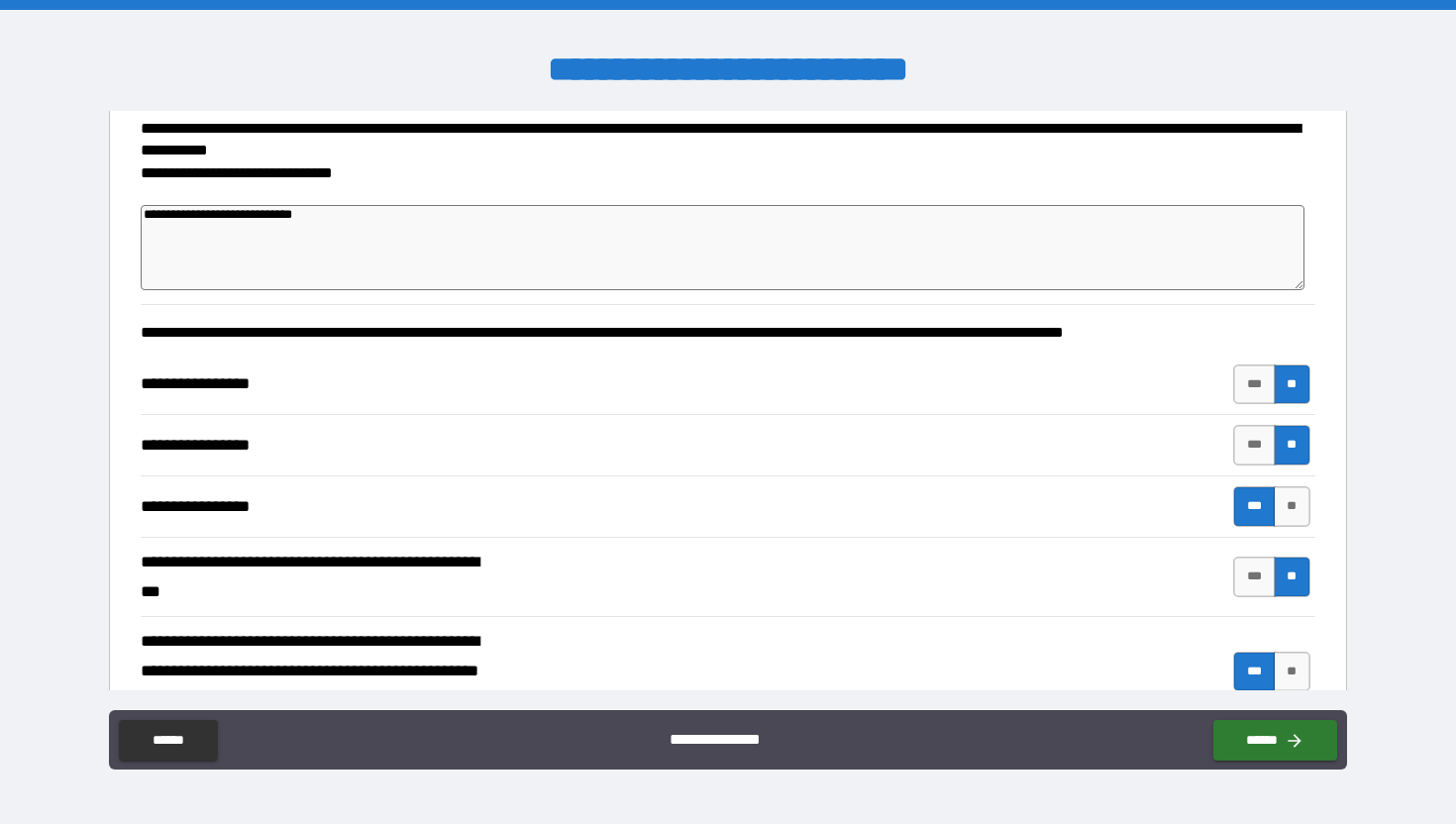 type on "*" 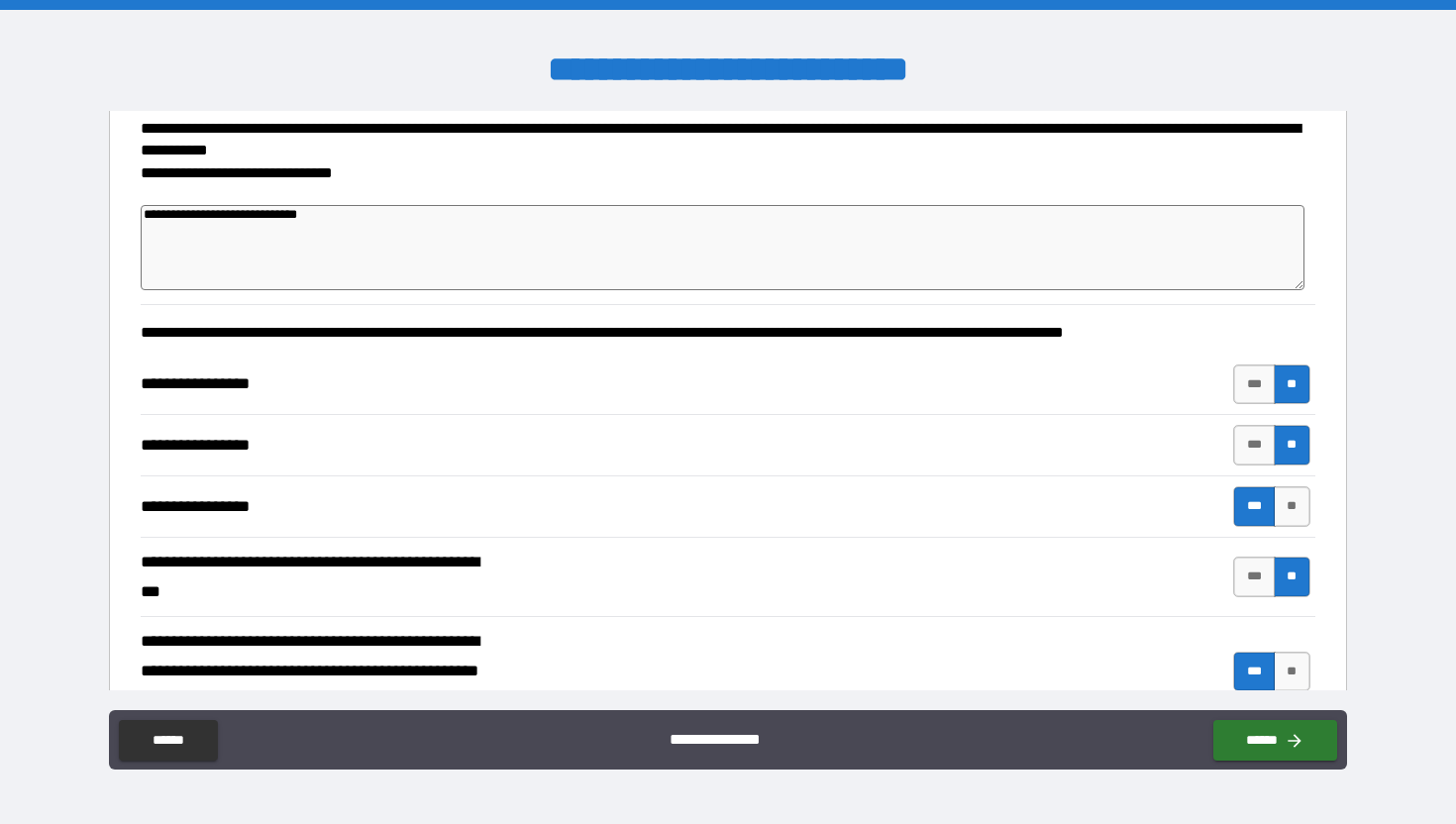 type on "*" 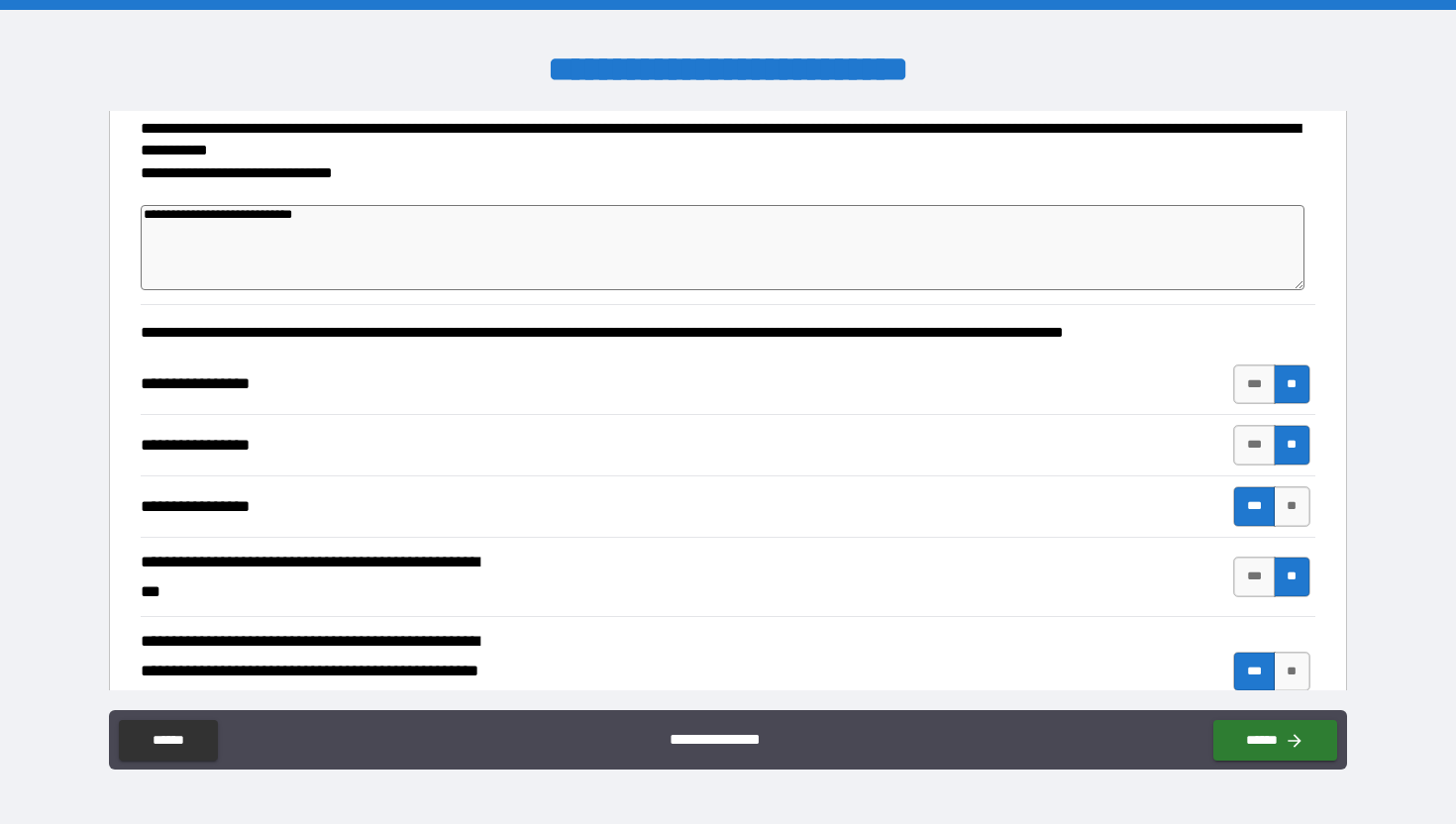 type on "**********" 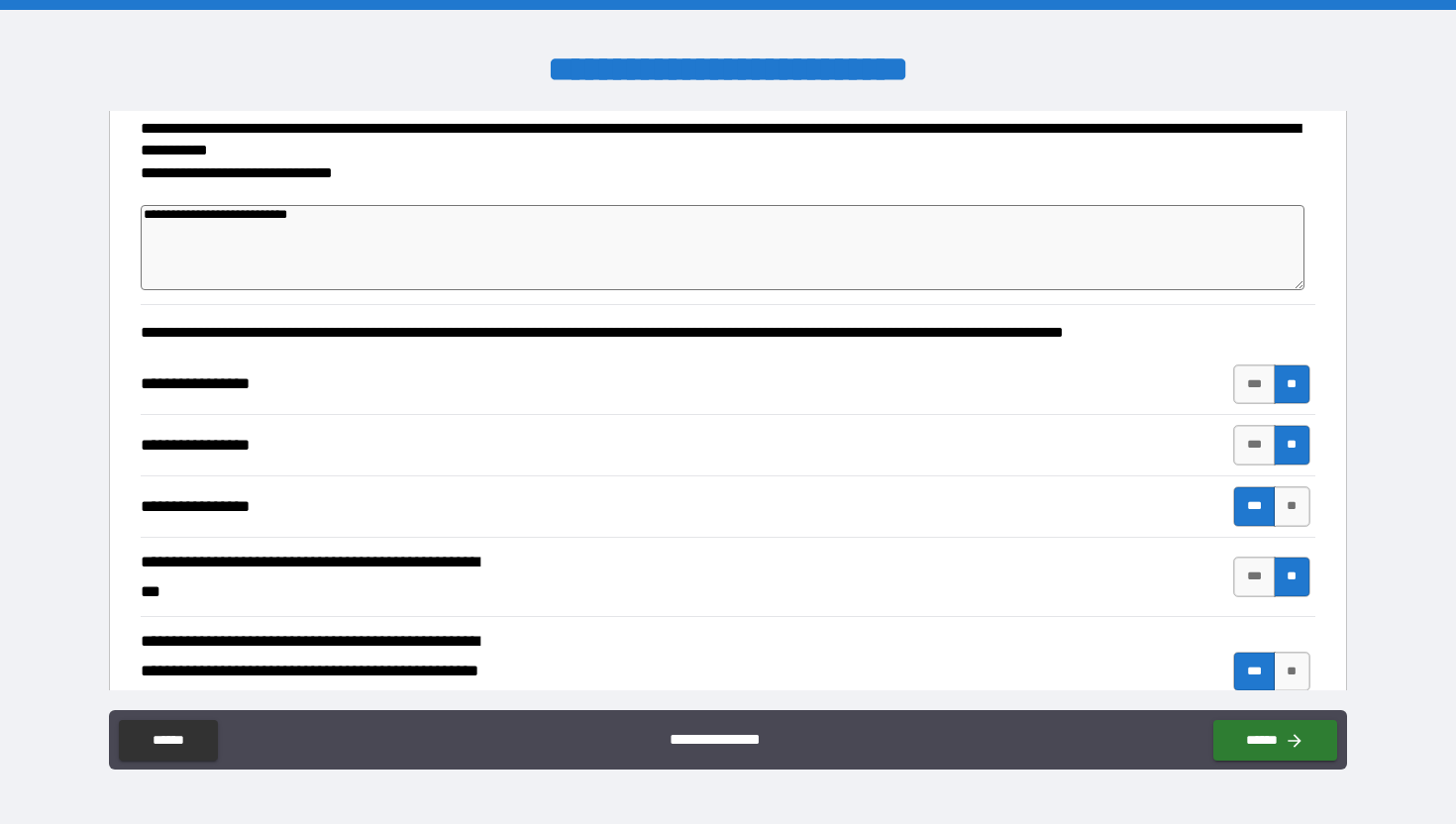 type on "*" 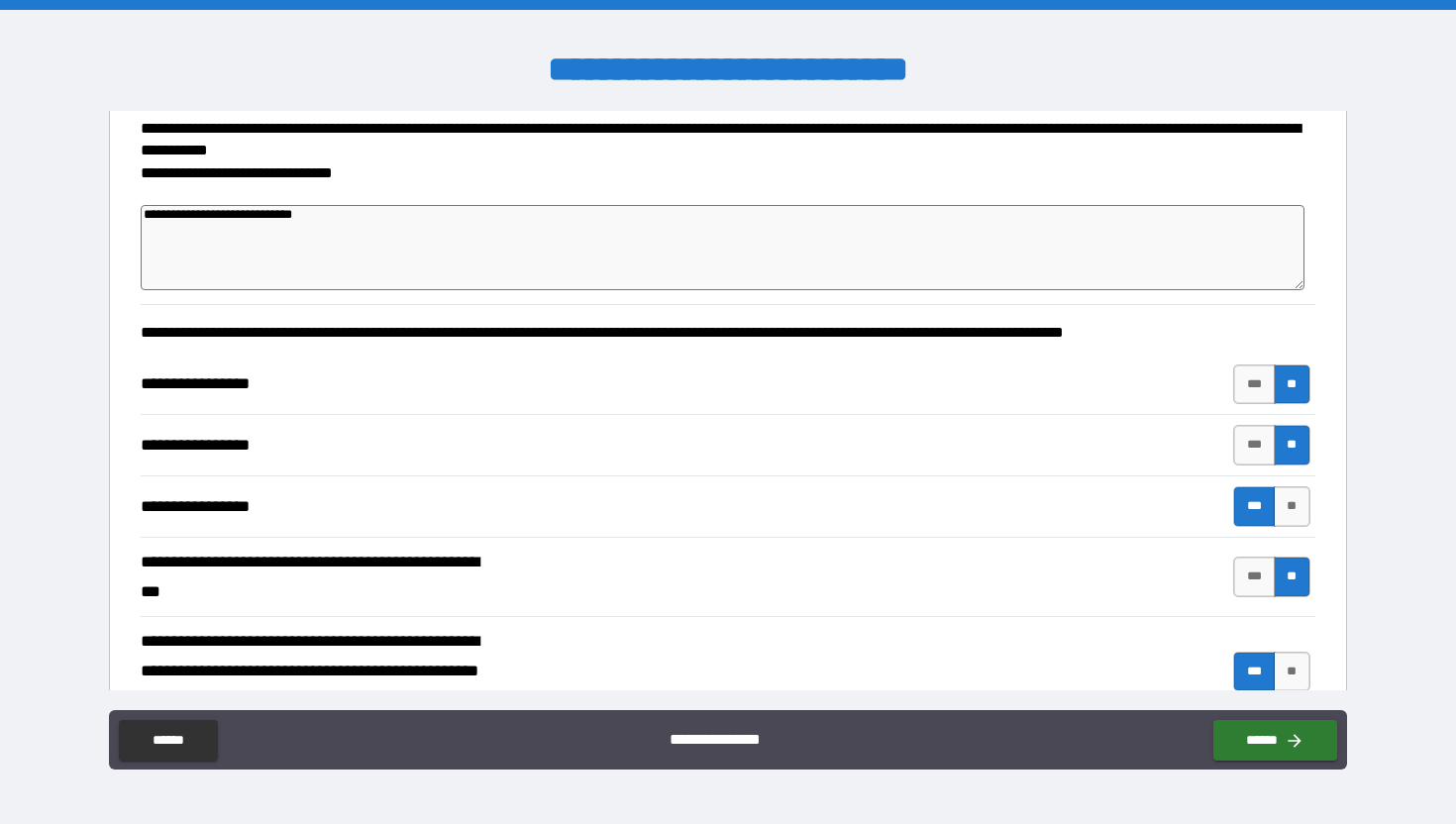 type on "*" 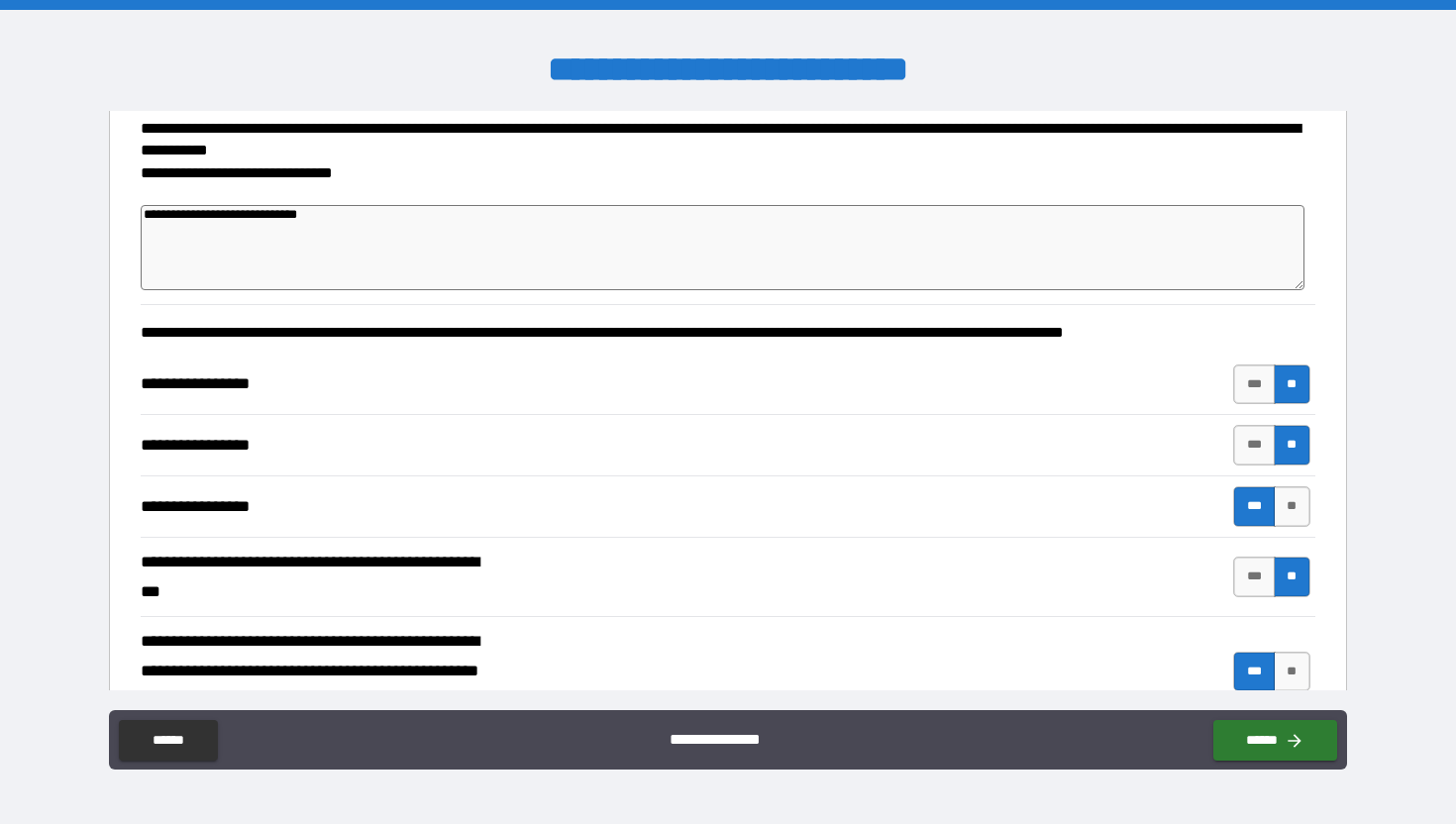 type on "**********" 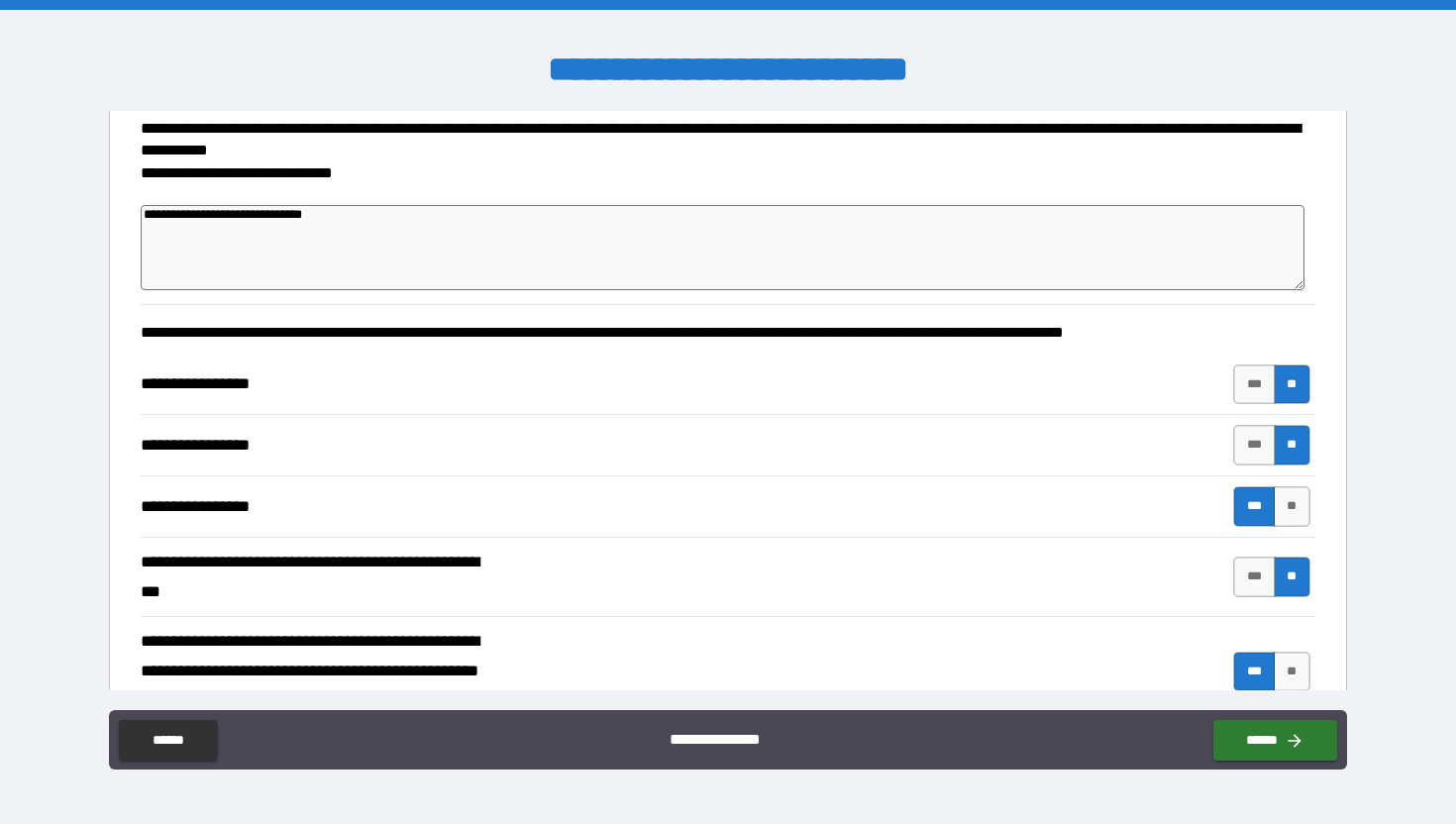 type on "**********" 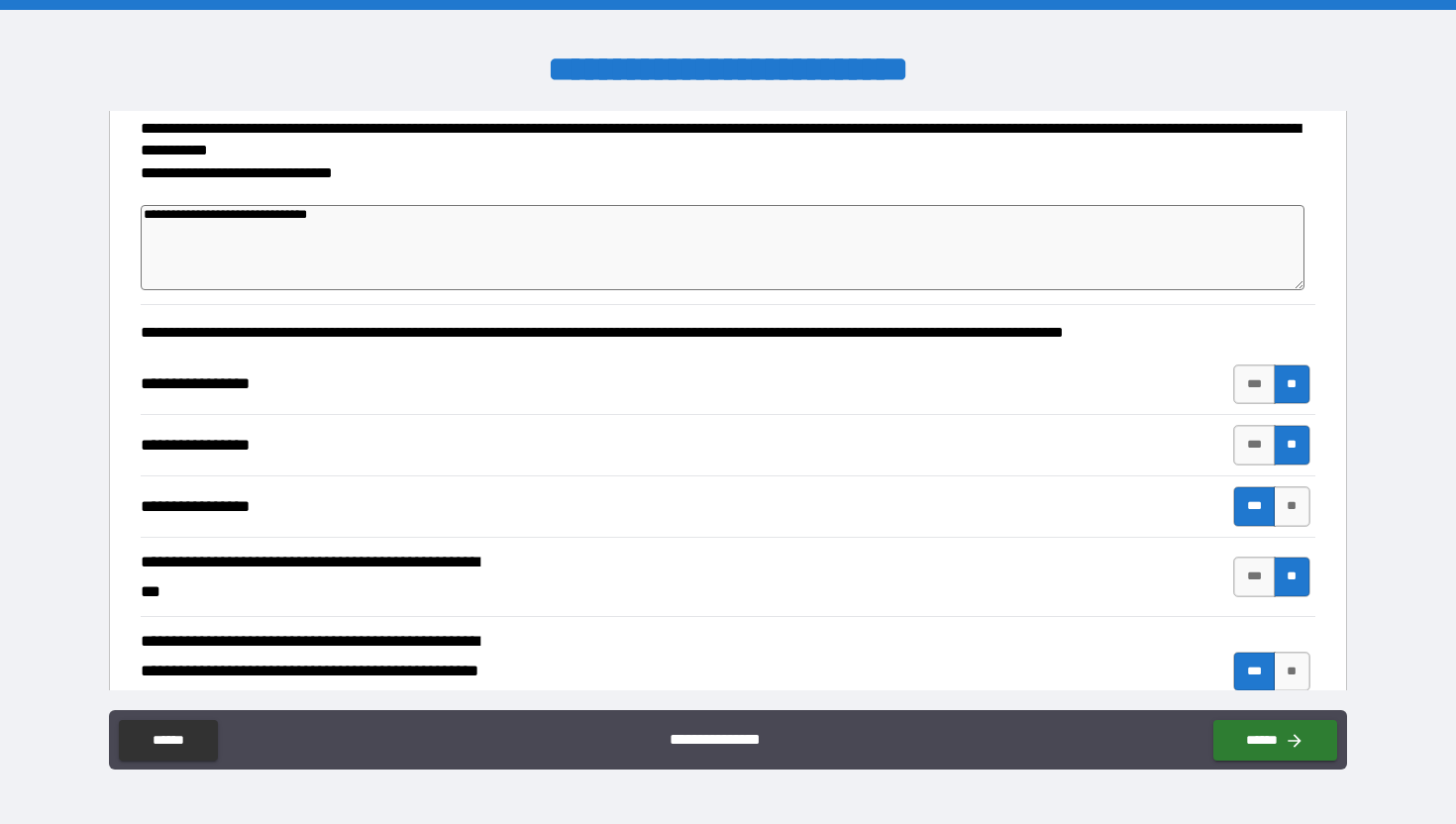 type on "*" 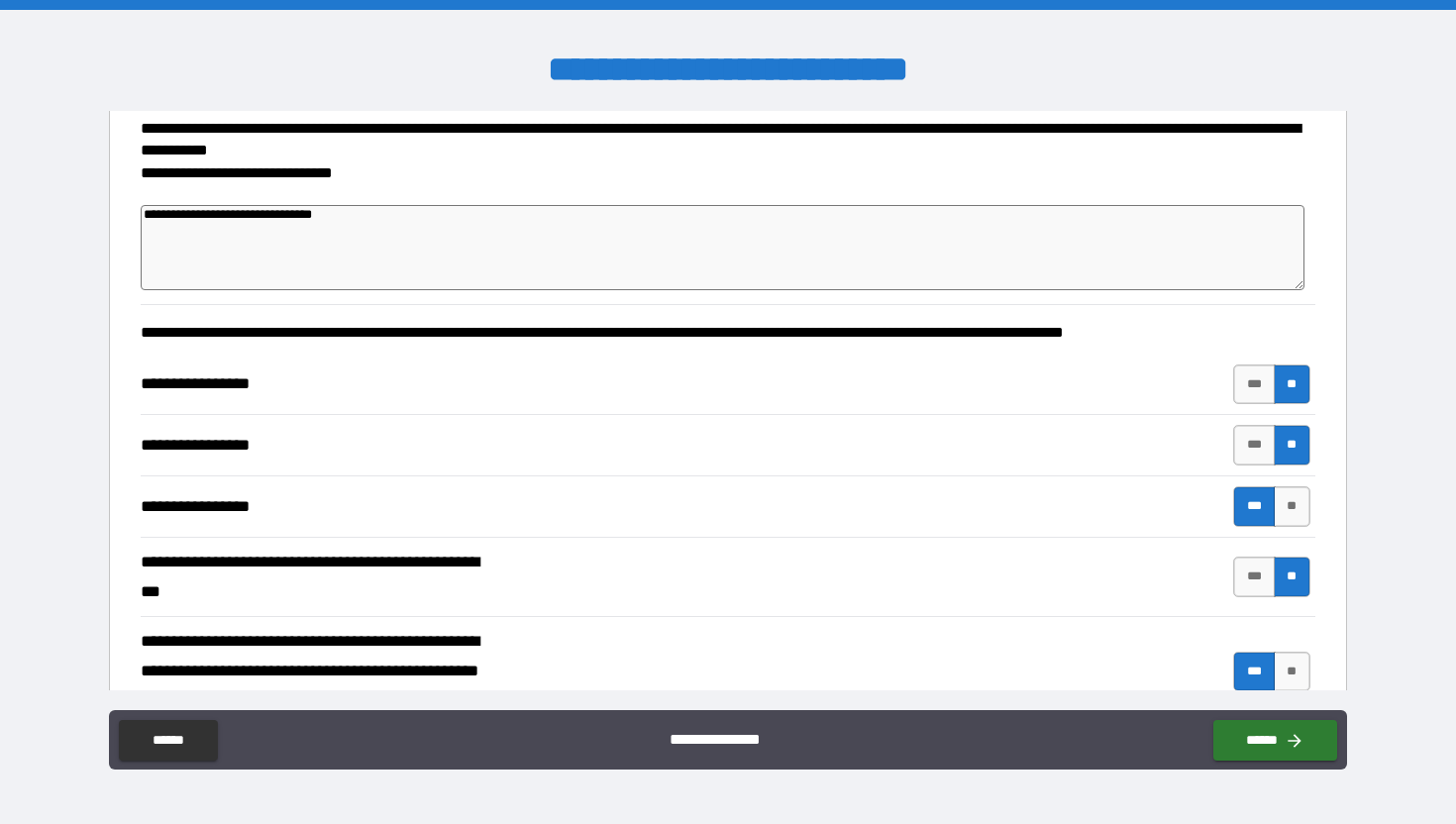 type on "**********" 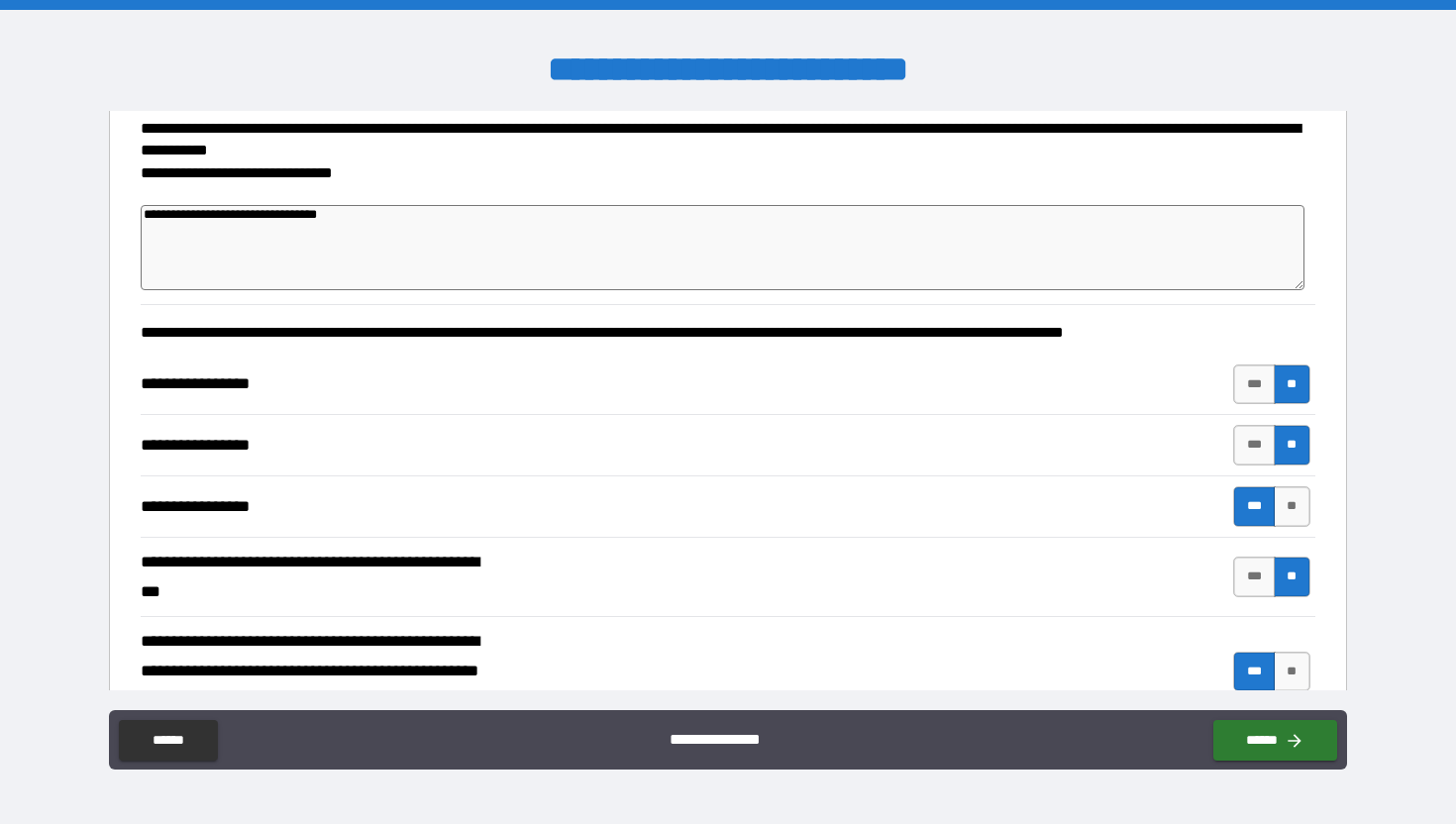 type on "**********" 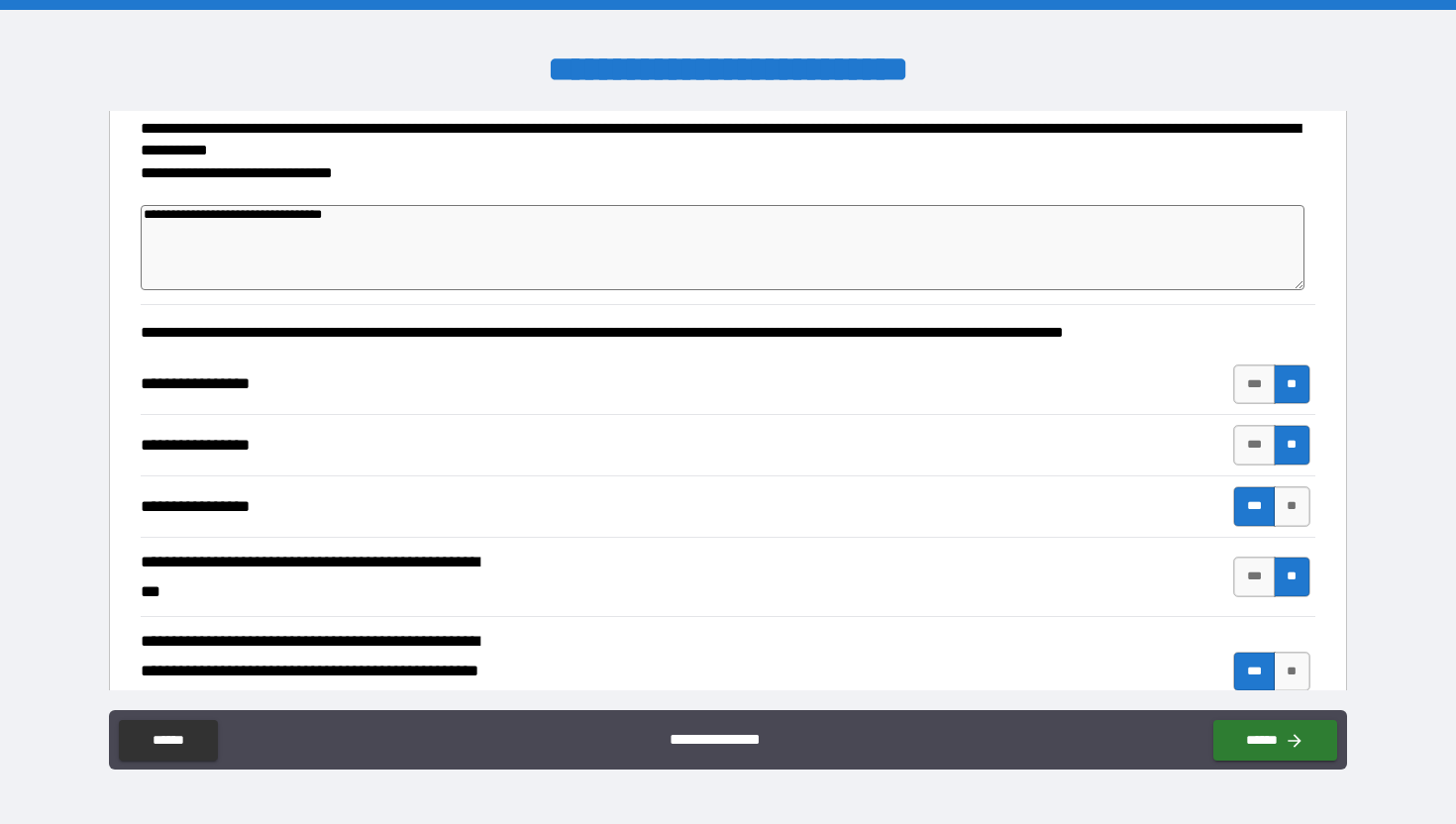 type on "**********" 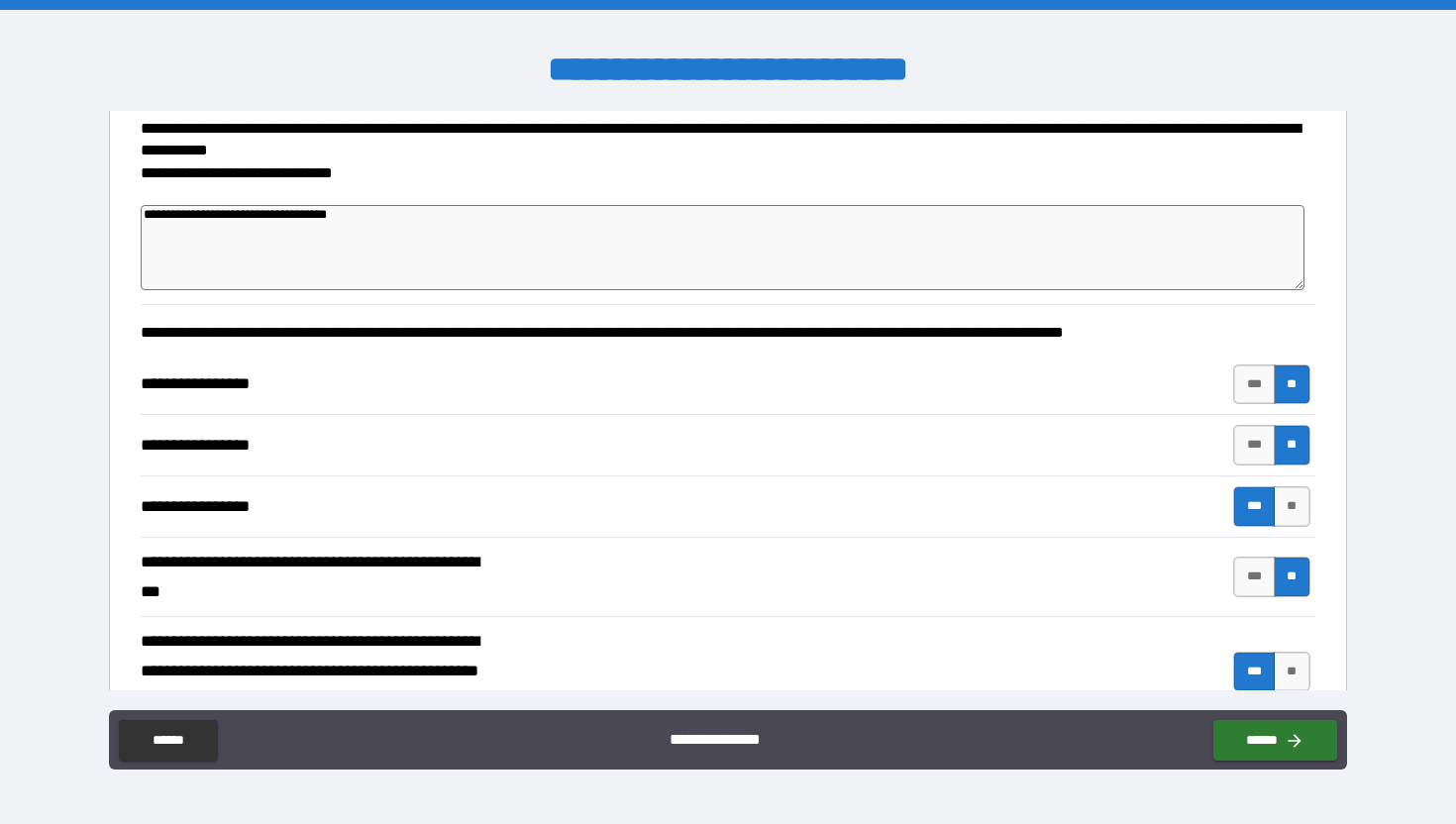 type on "*" 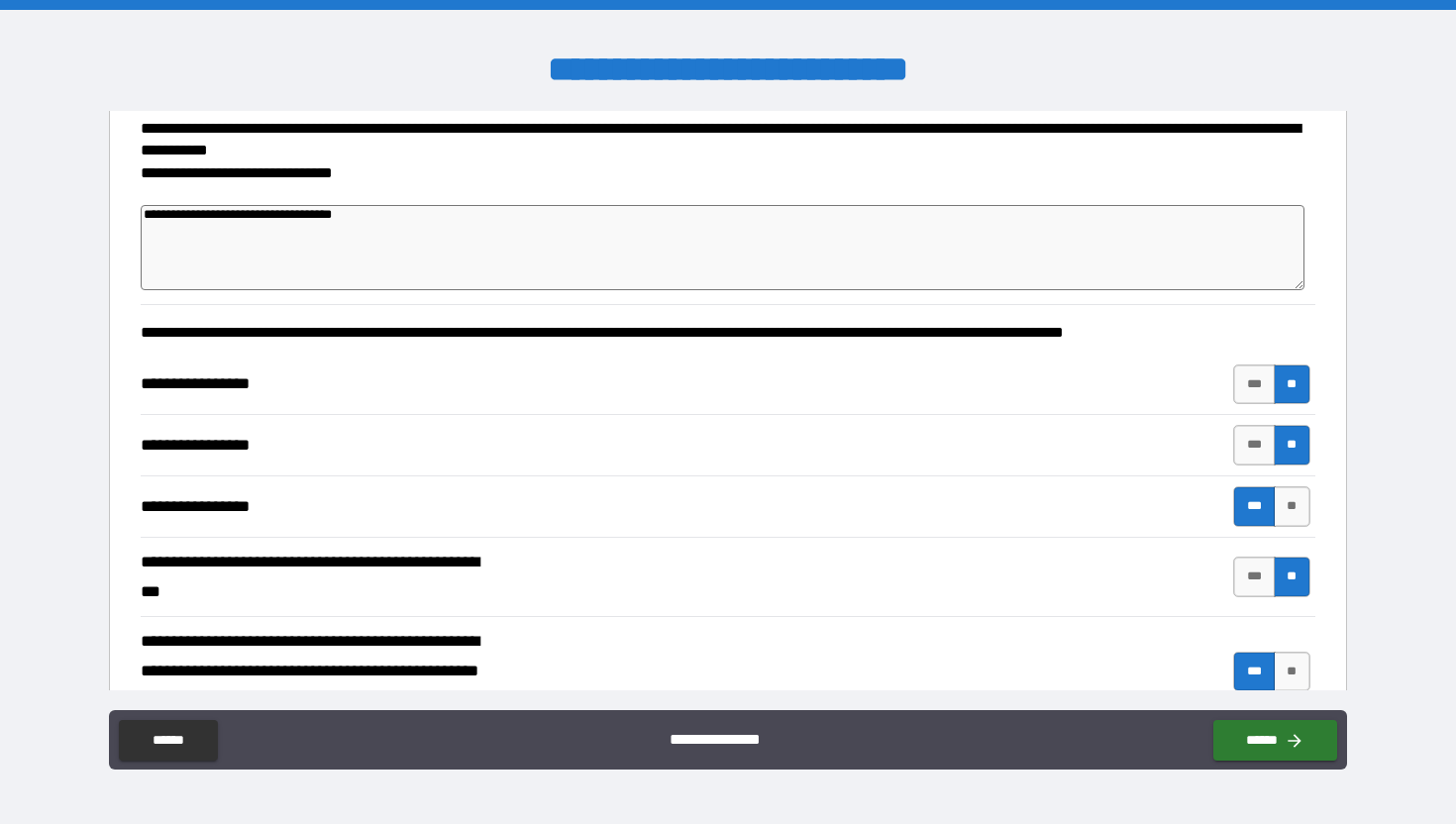 type on "*" 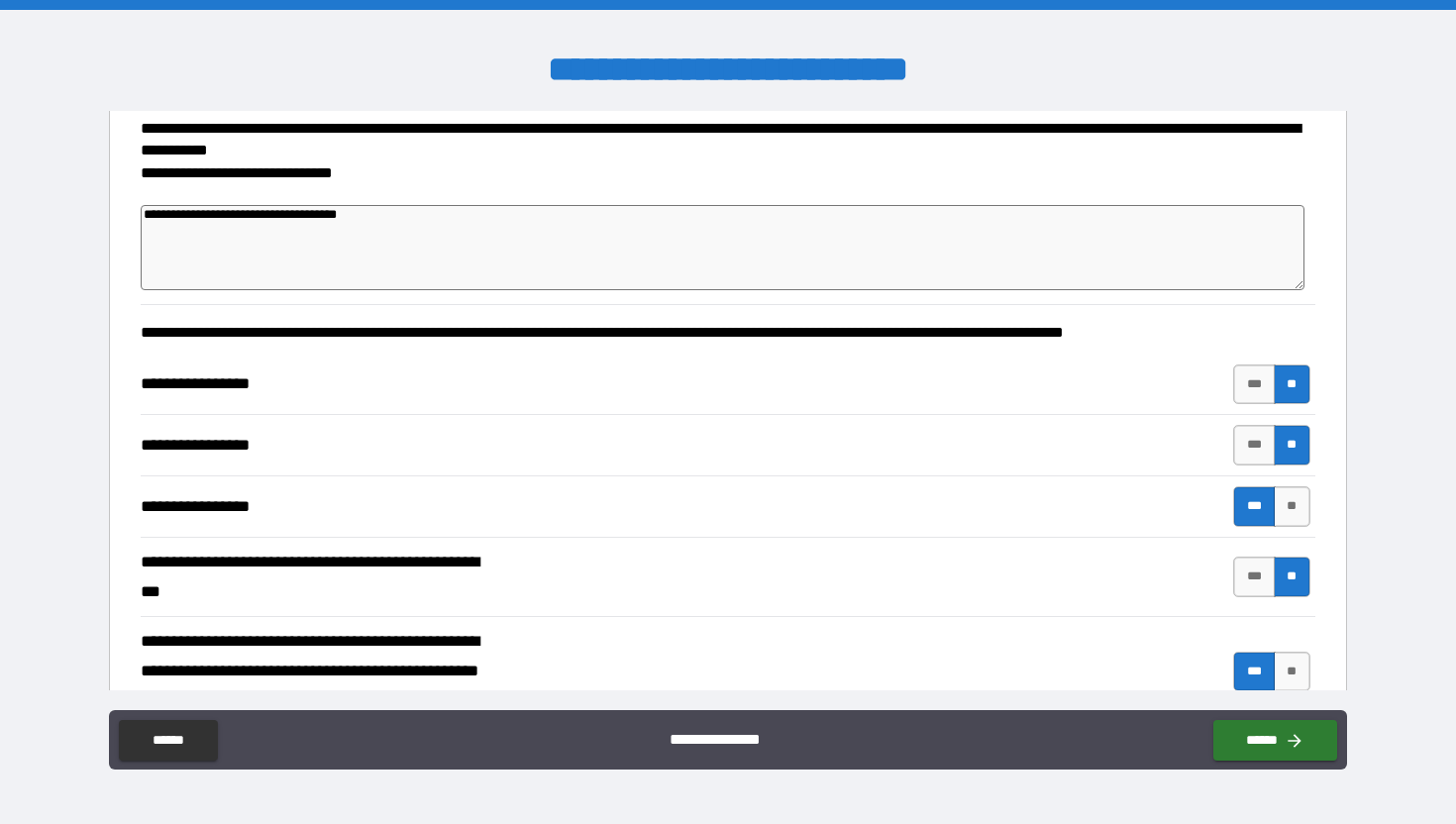 type on "**********" 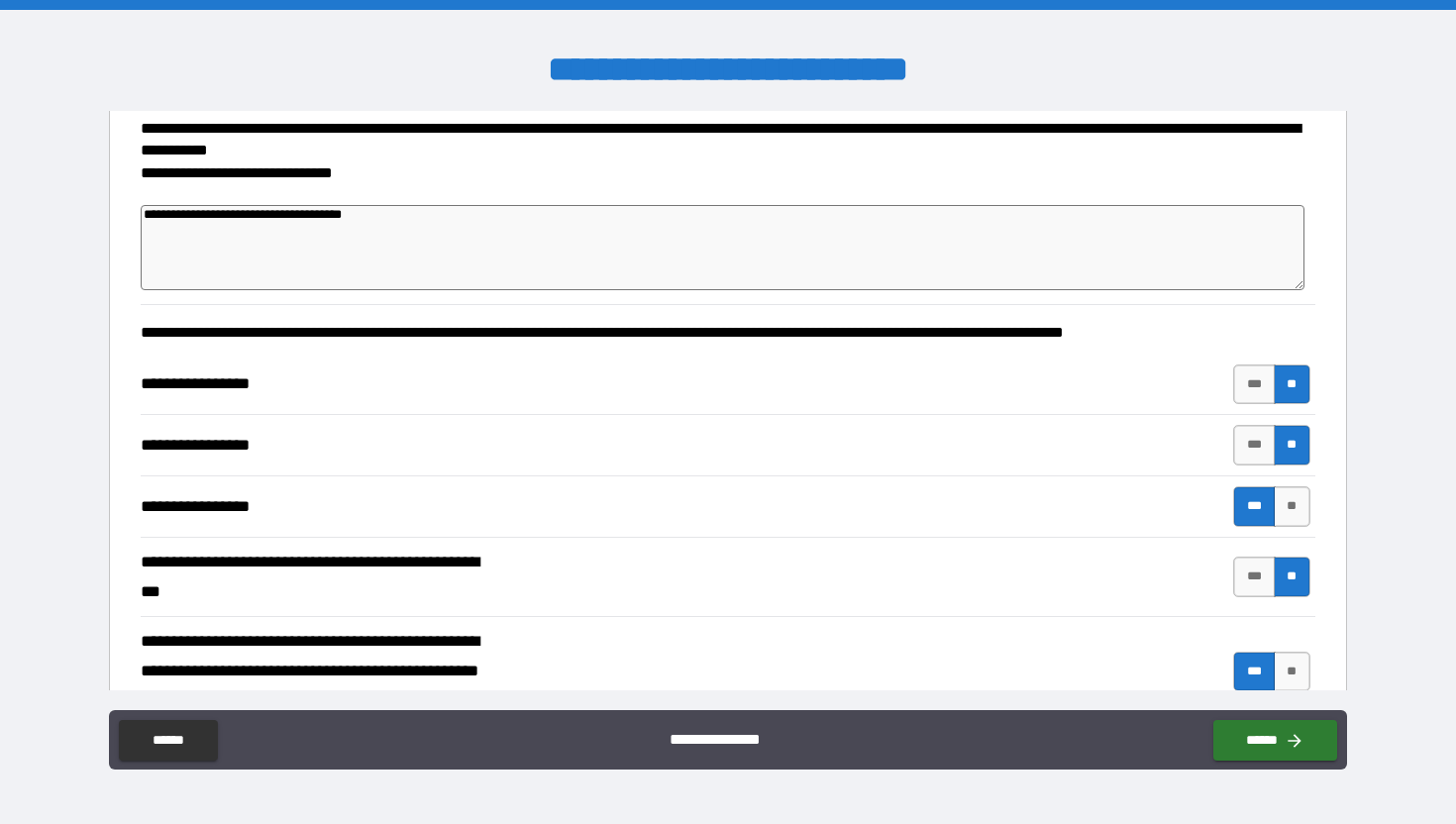 type on "**********" 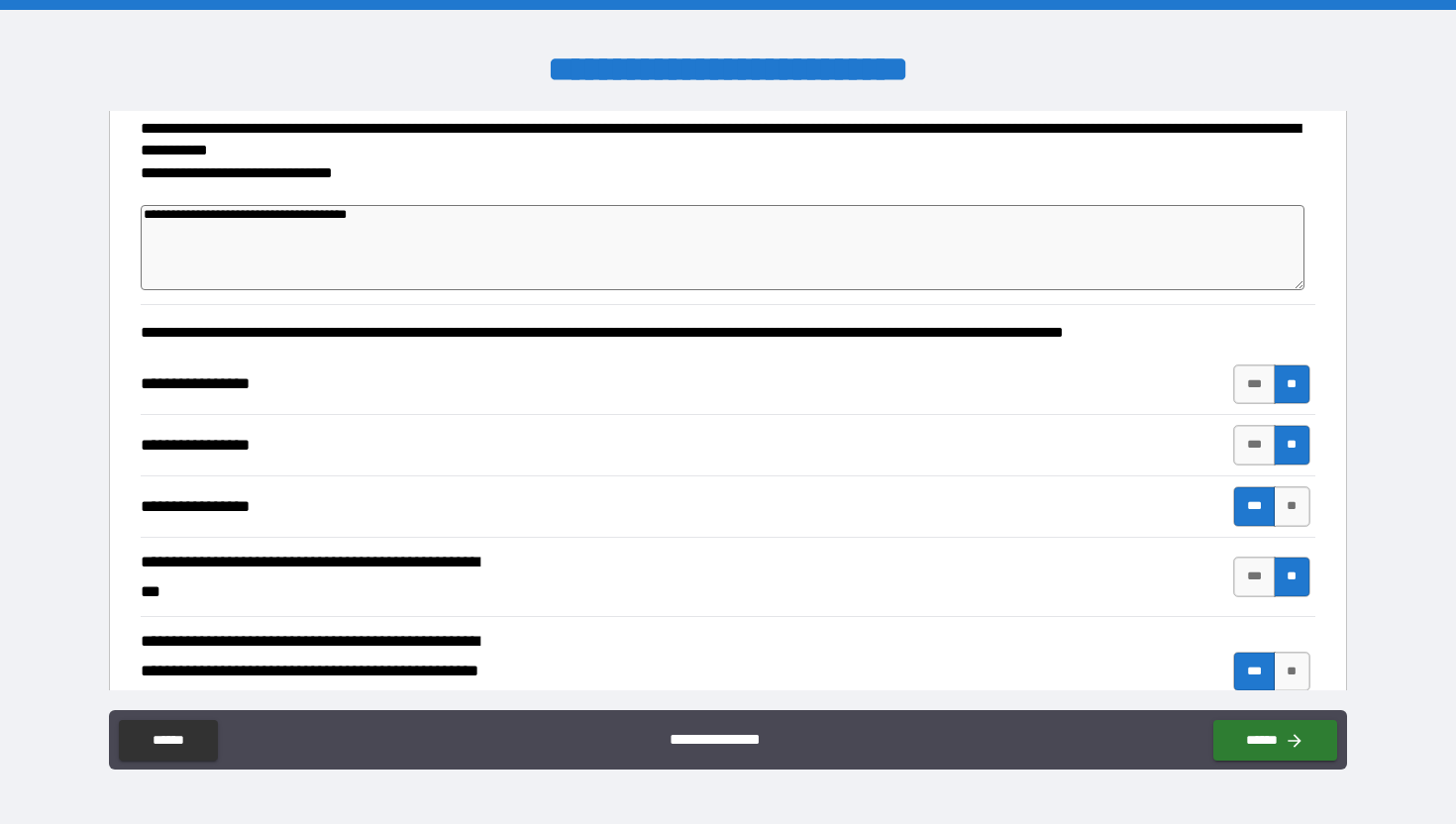 type on "**********" 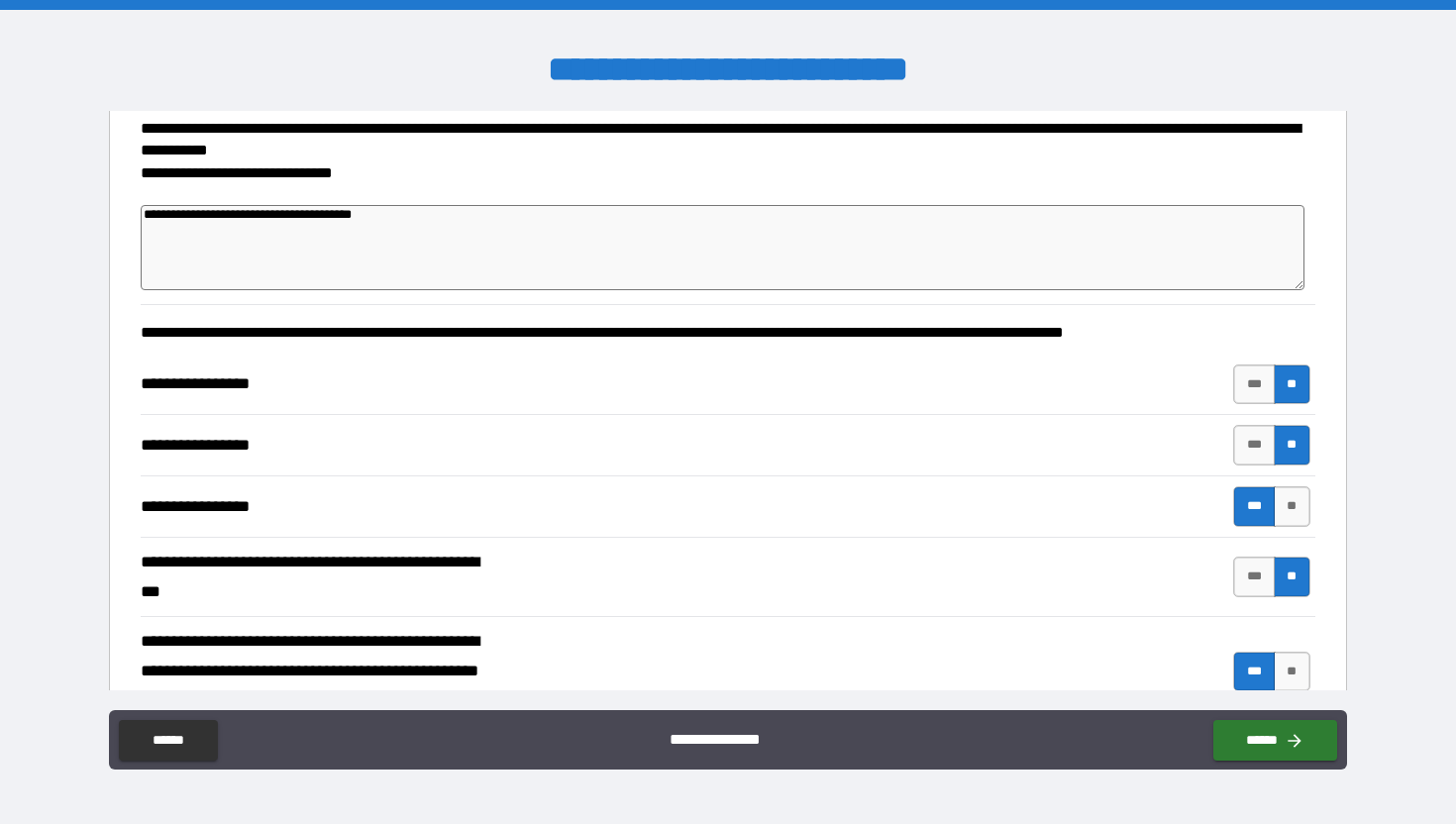 type on "*" 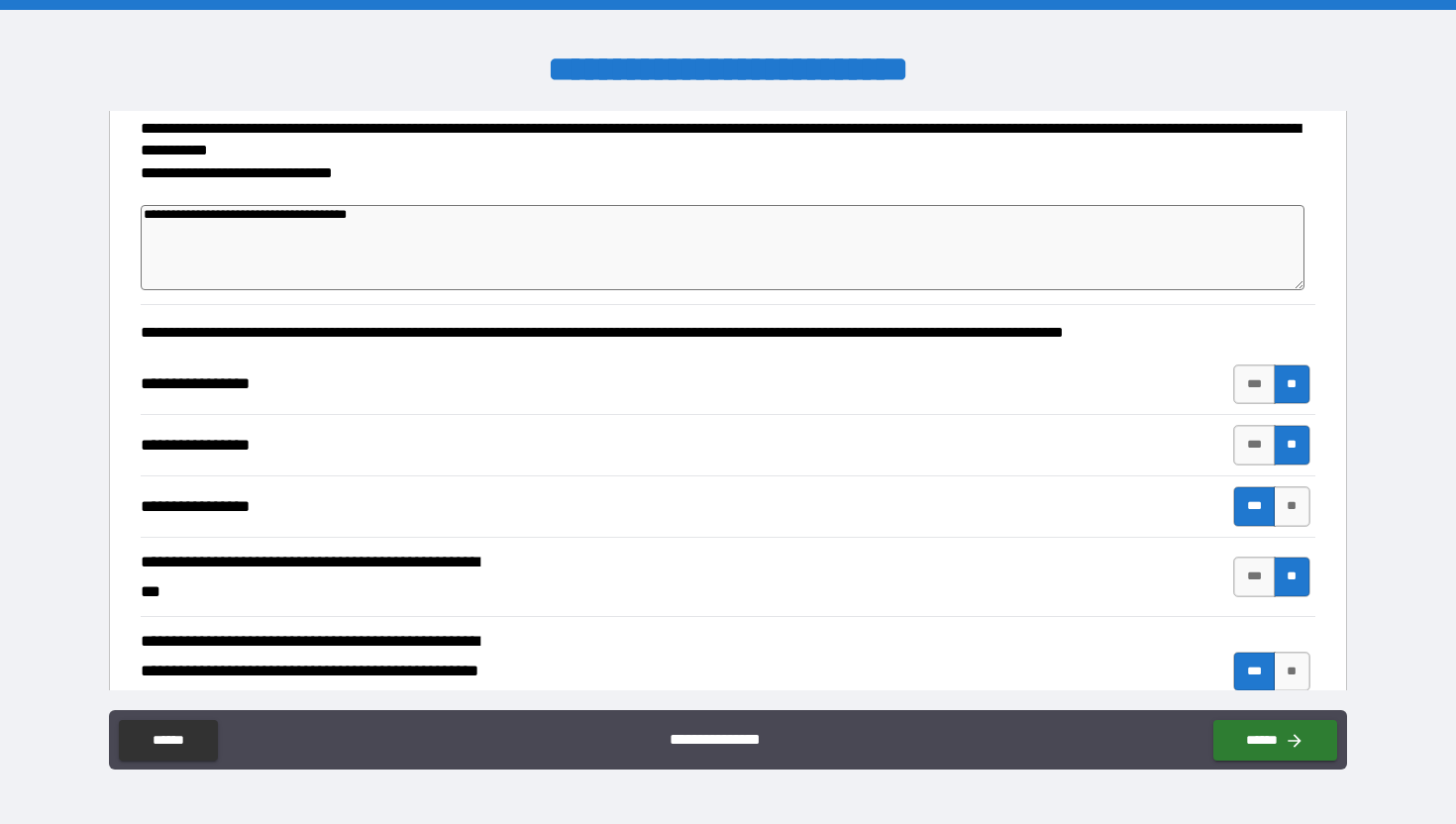 type on "**********" 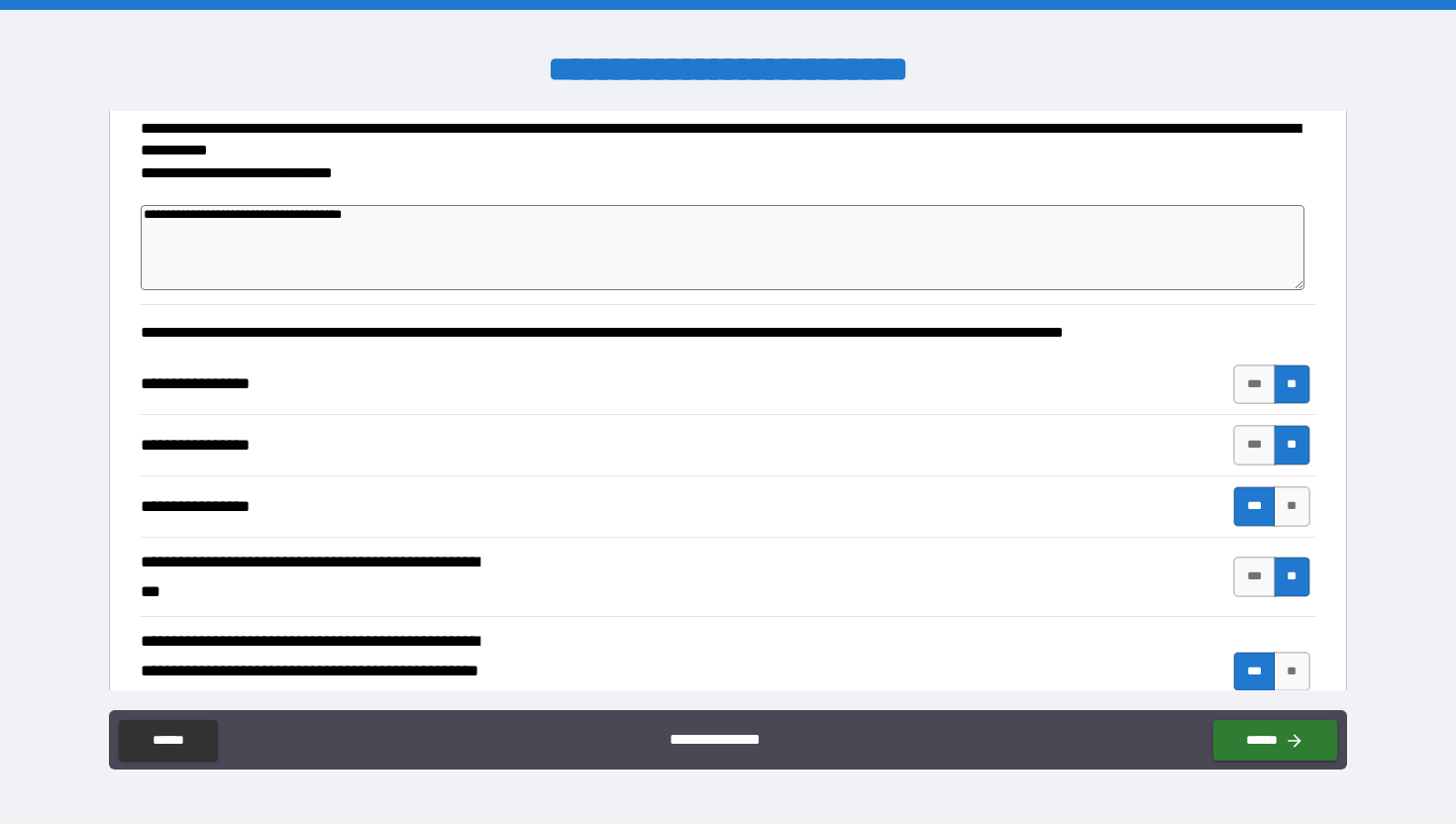 type on "**********" 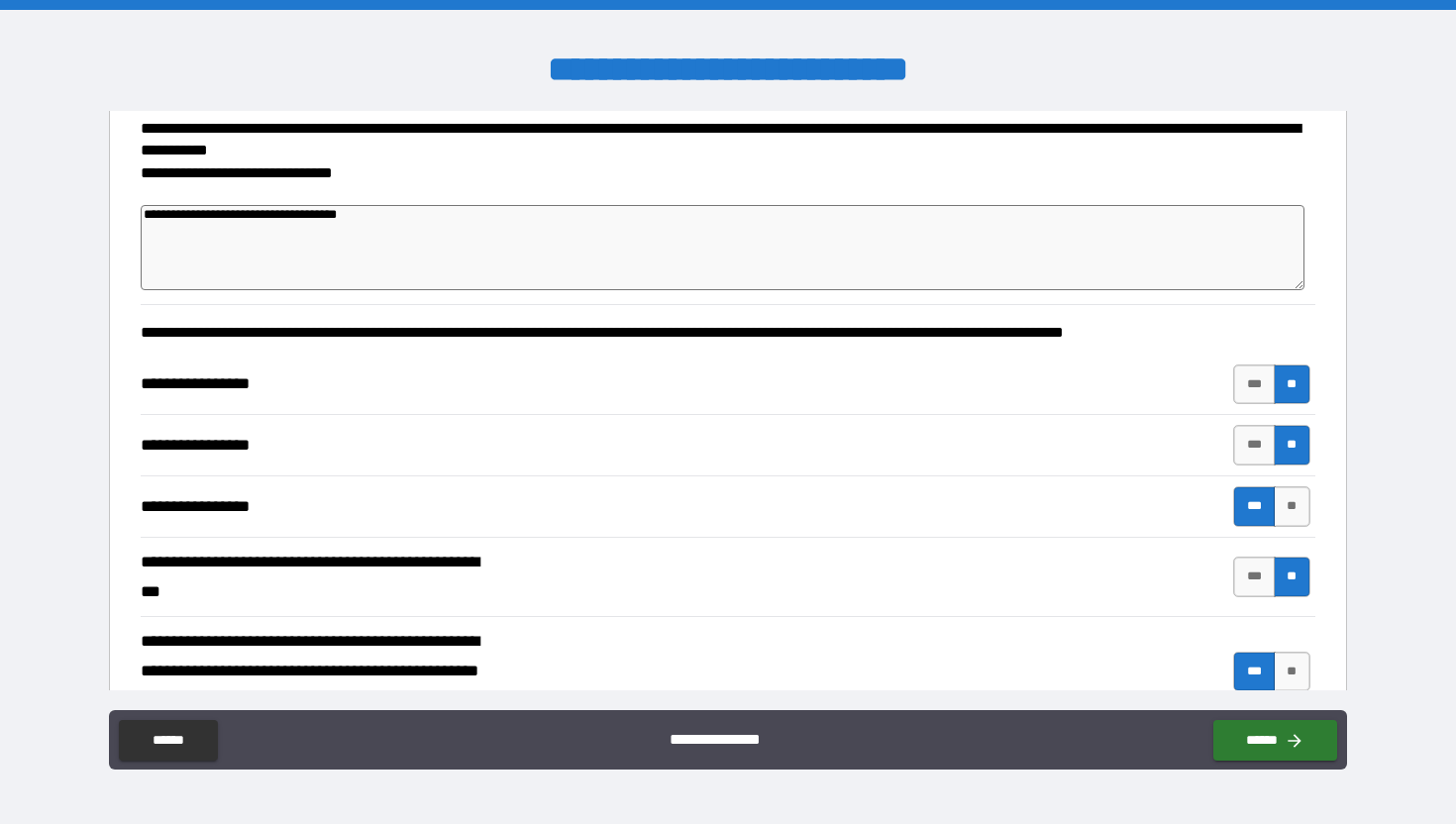 type on "*" 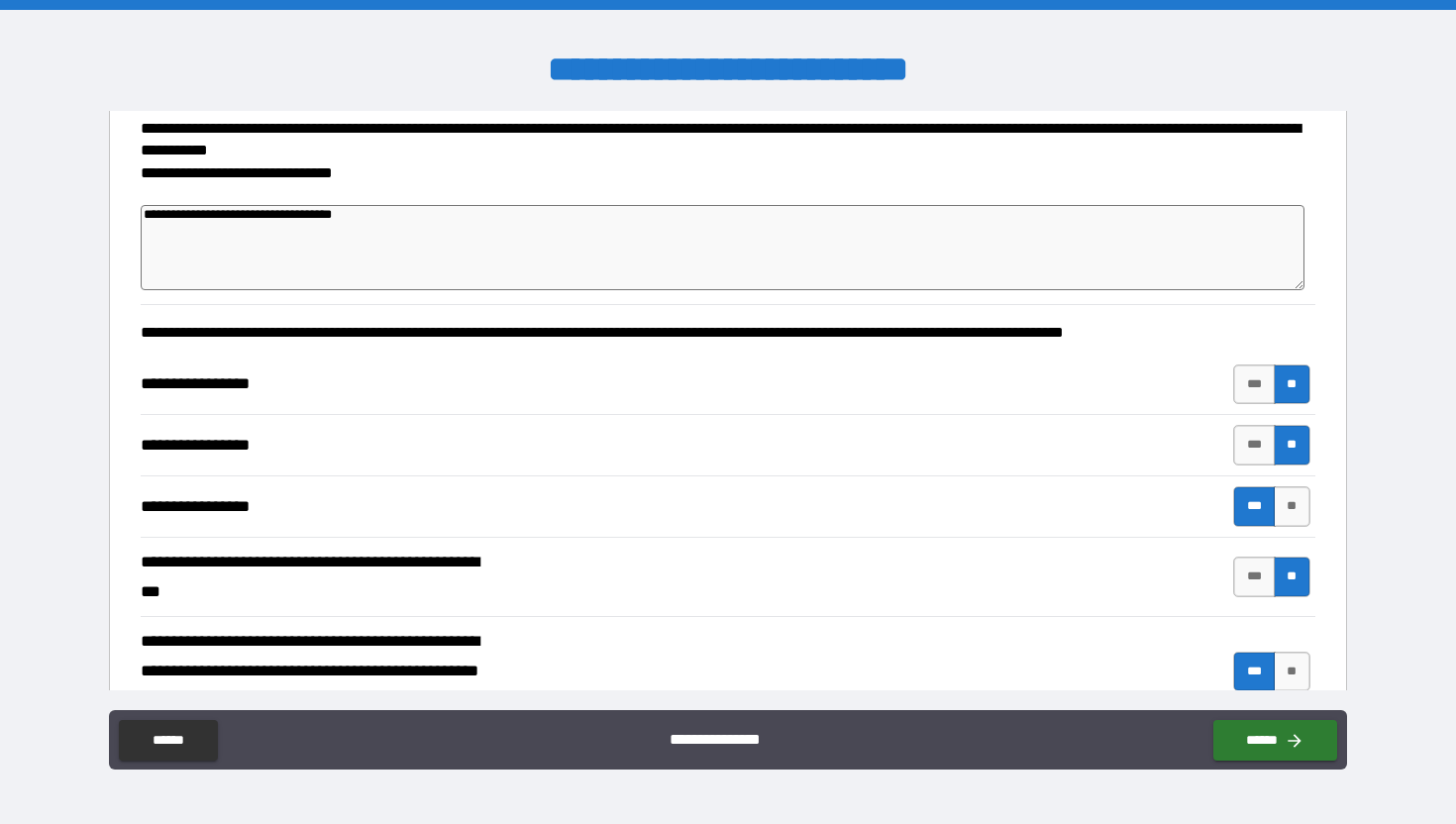 type on "*" 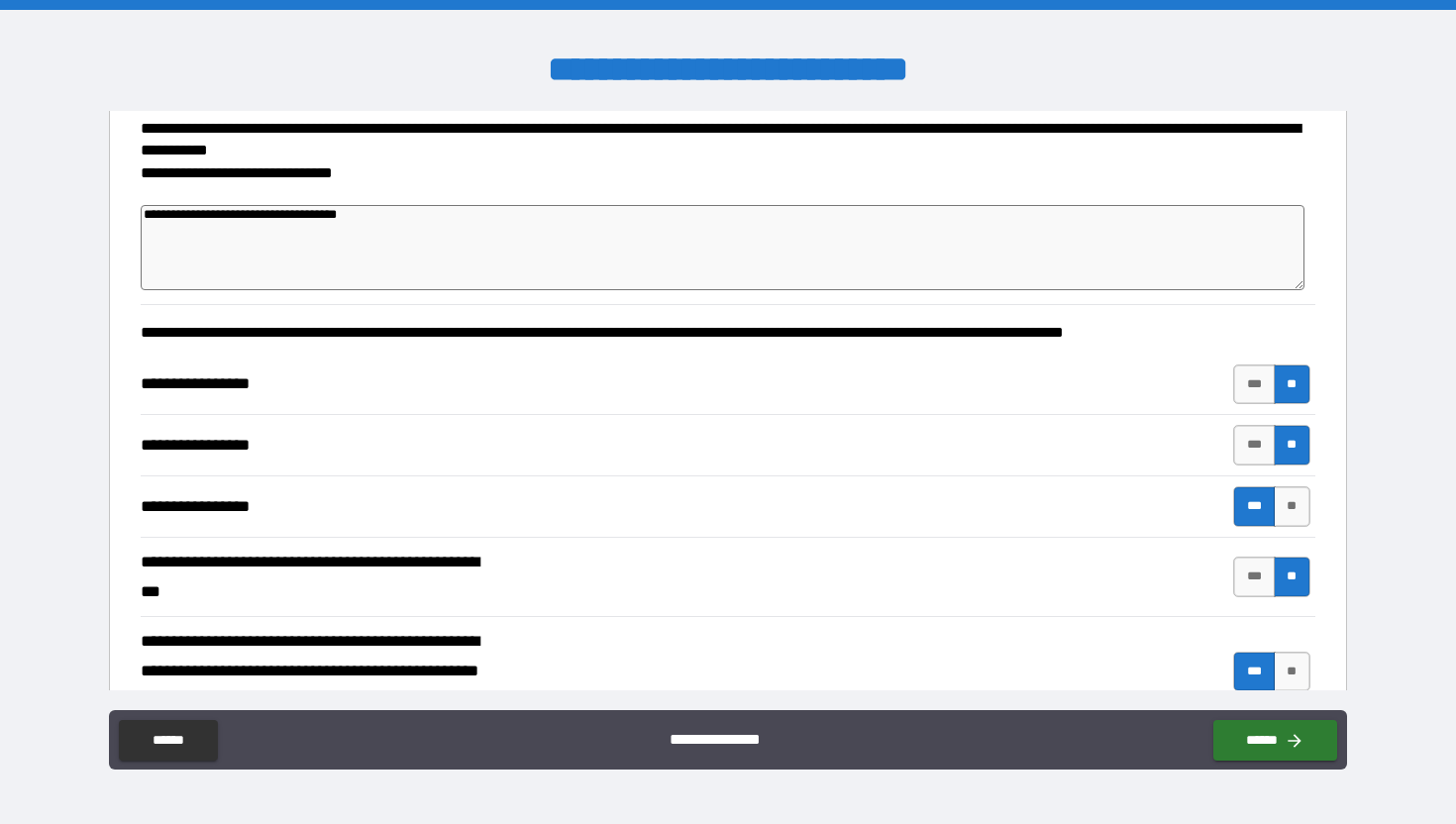 type on "**********" 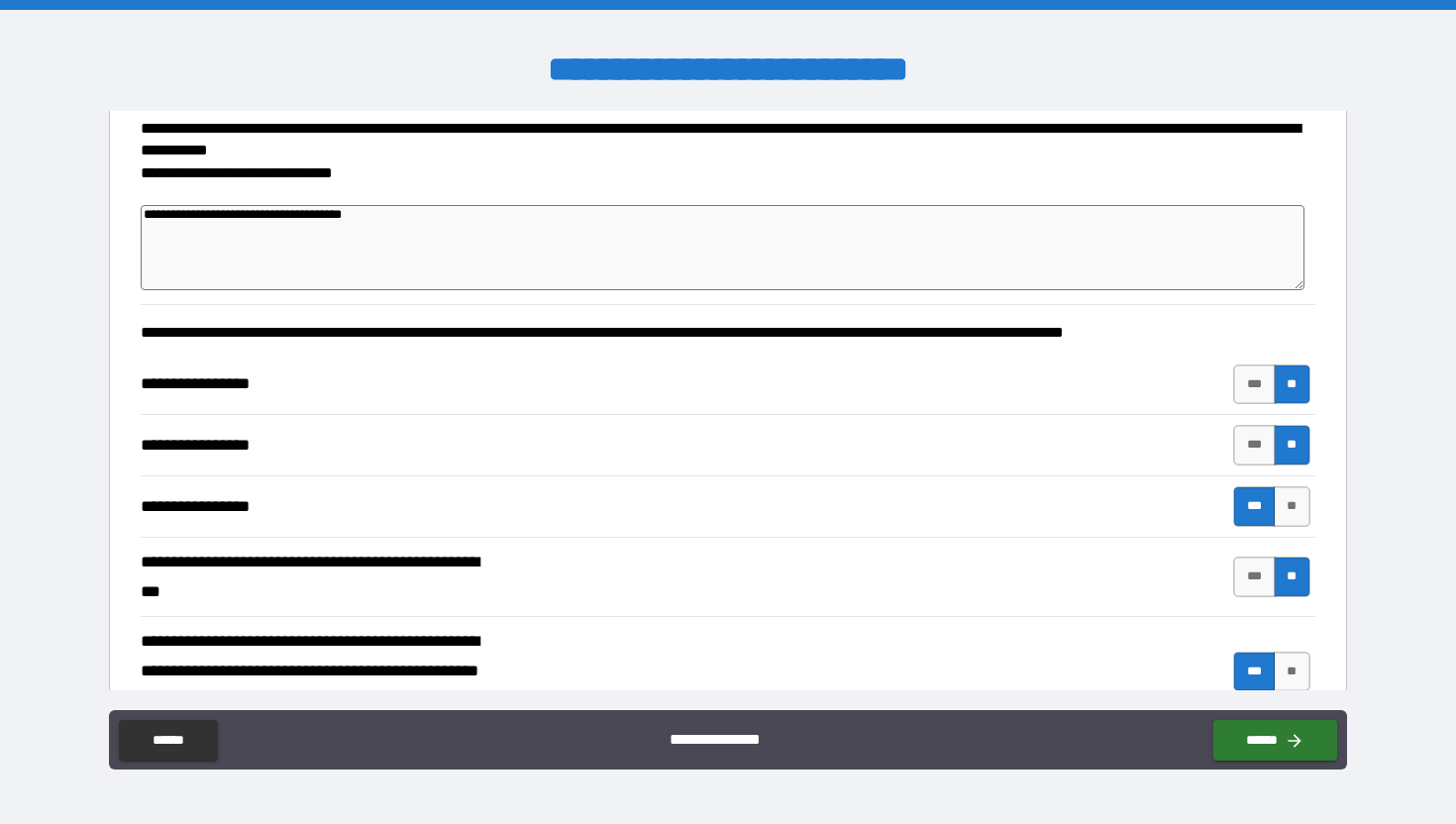 type on "**********" 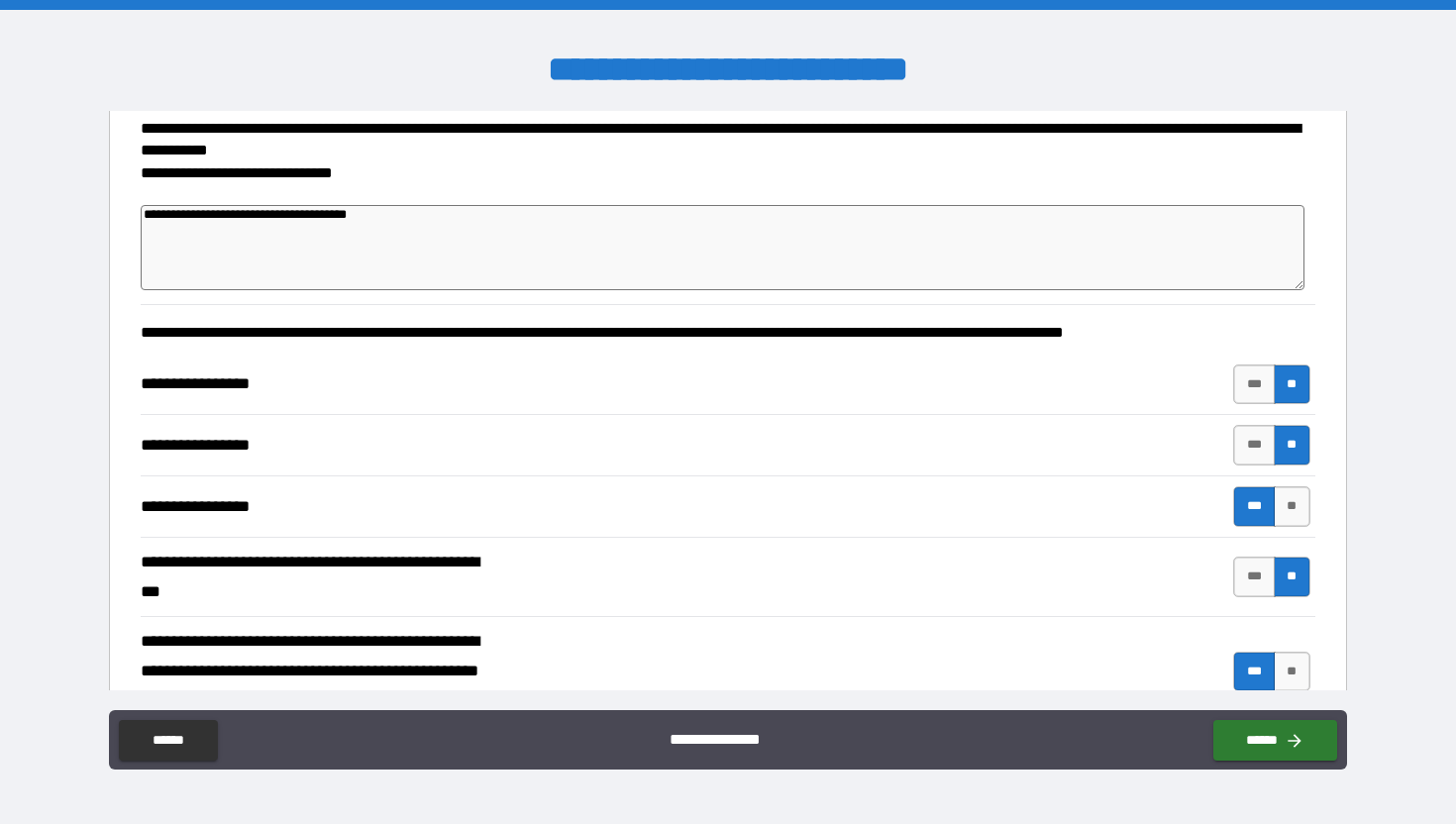 type on "*" 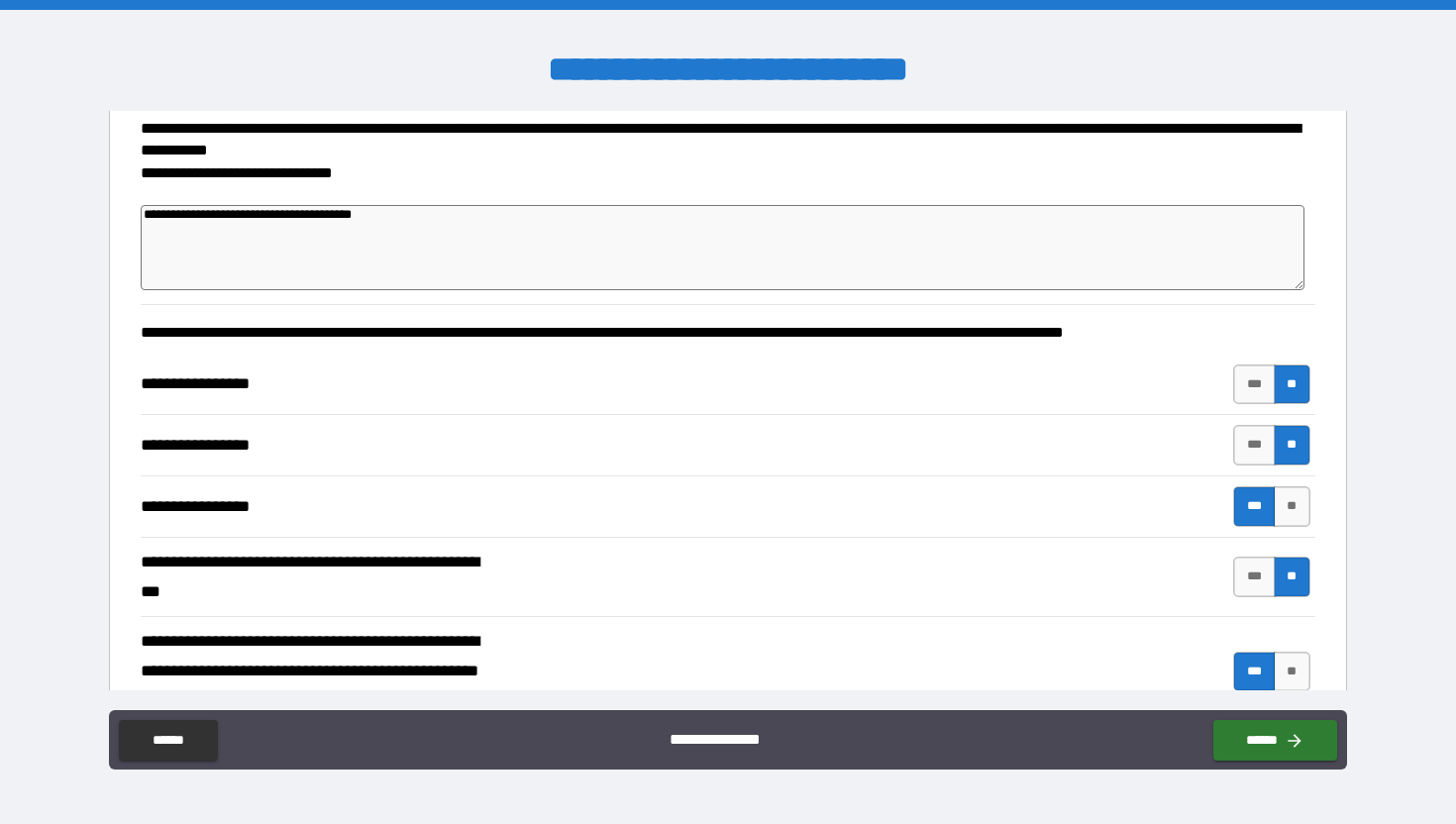 type on "*" 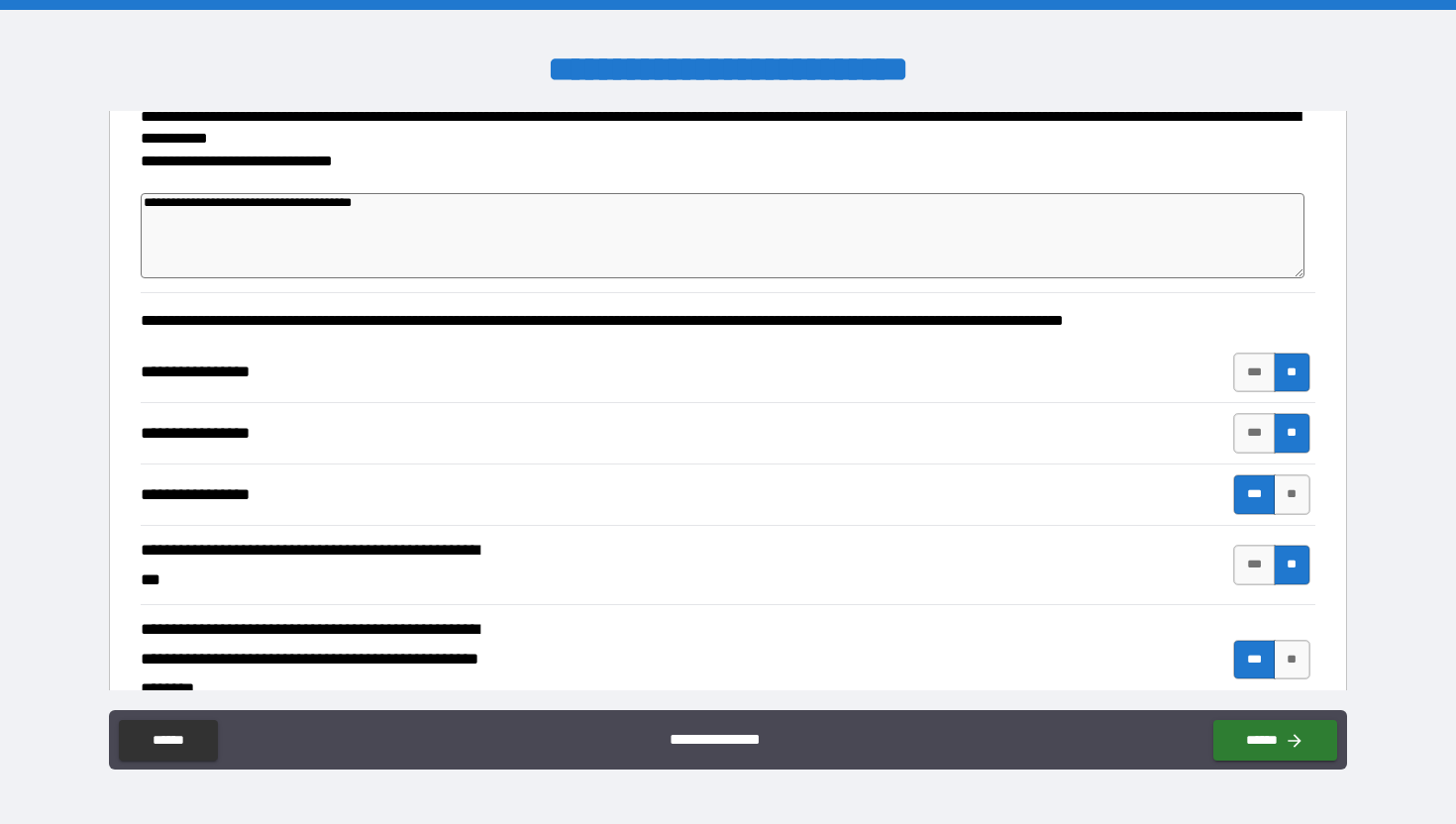 drag, startPoint x: 432, startPoint y: 221, endPoint x: 195, endPoint y: 208, distance: 237.3563 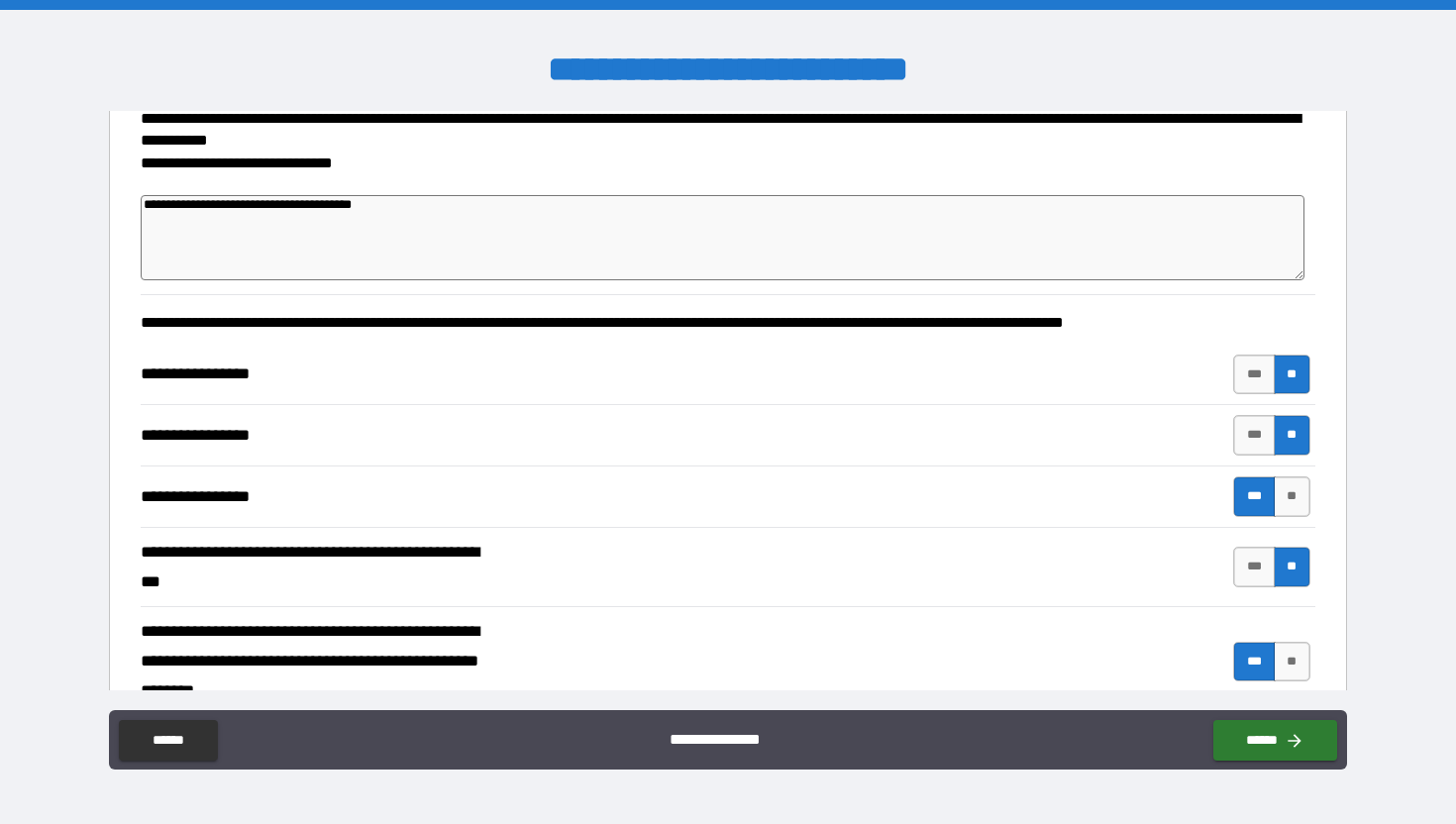 click on "**********" at bounding box center [722, 238] 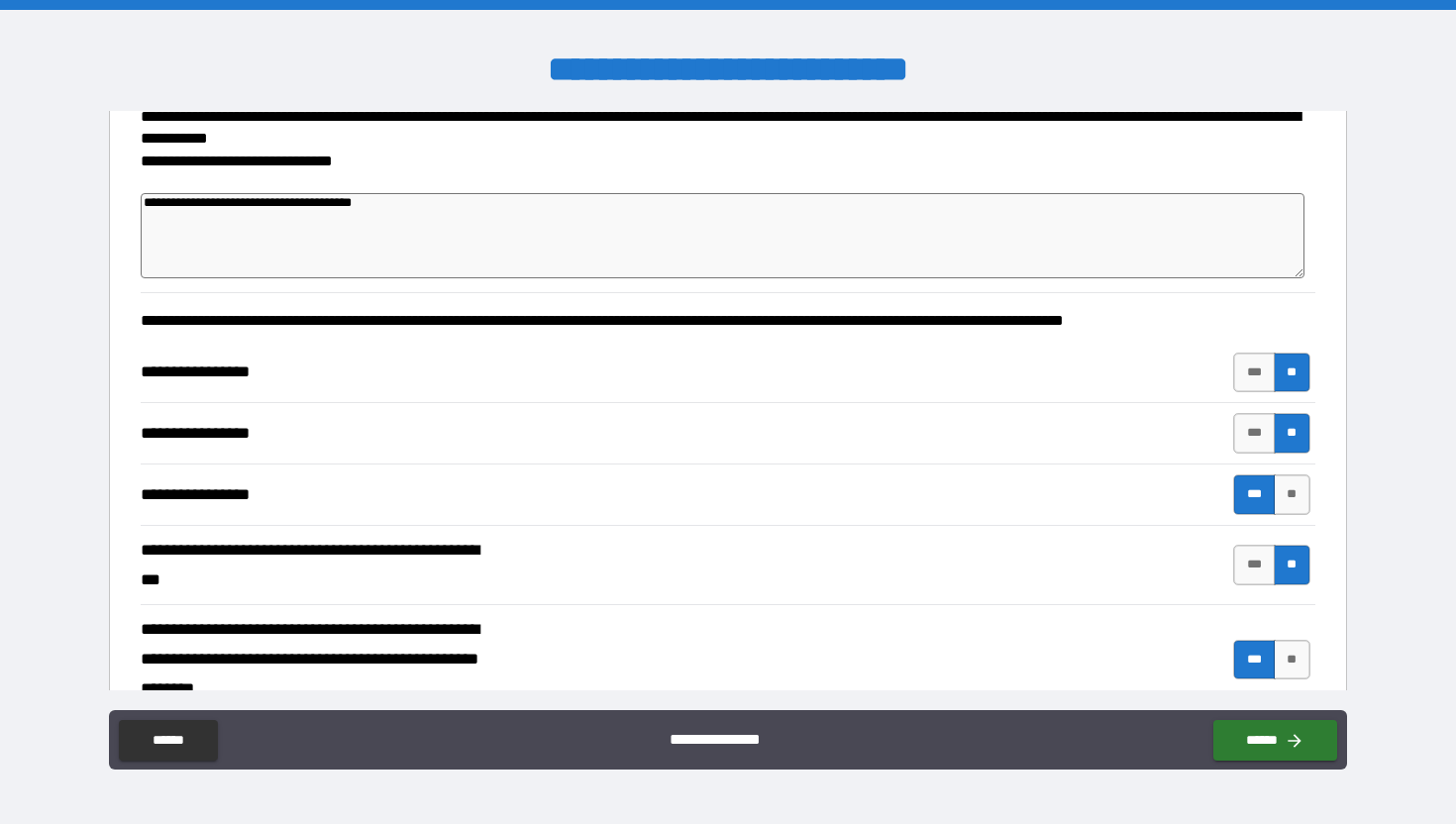 scroll, scrollTop: 289, scrollLeft: 0, axis: vertical 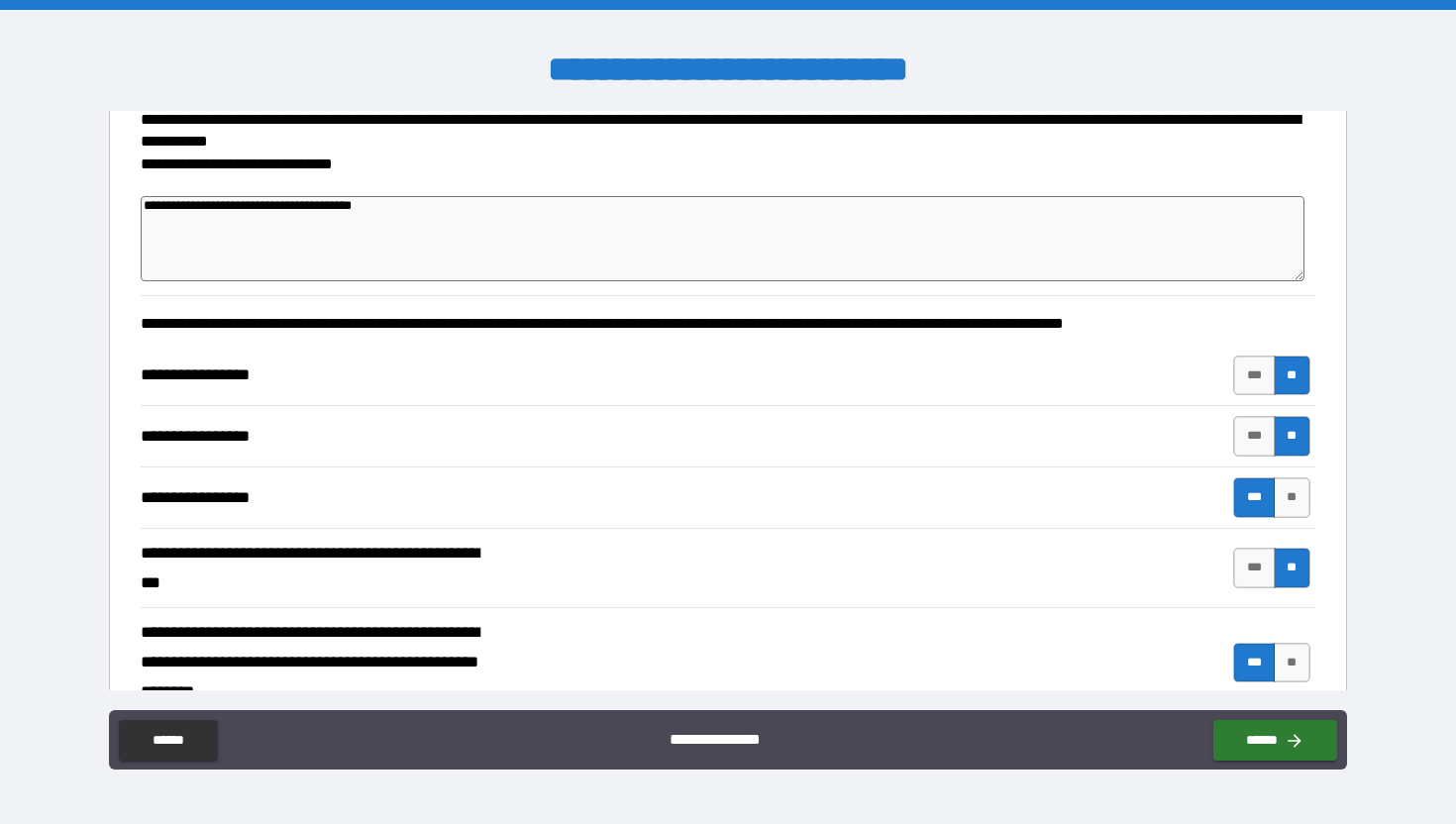 click on "**********" at bounding box center (722, 239) 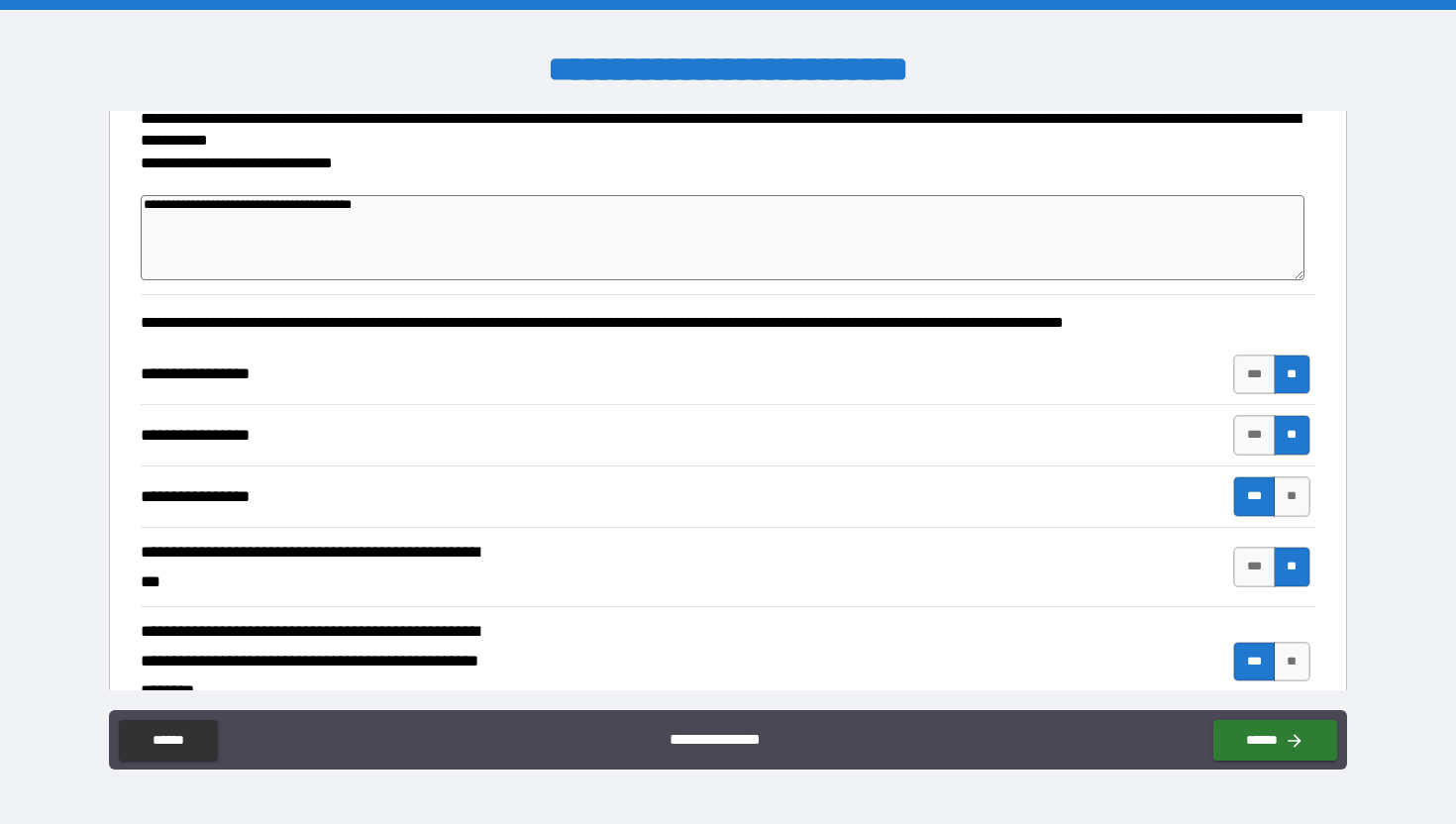 click on "**********" at bounding box center [722, 238] 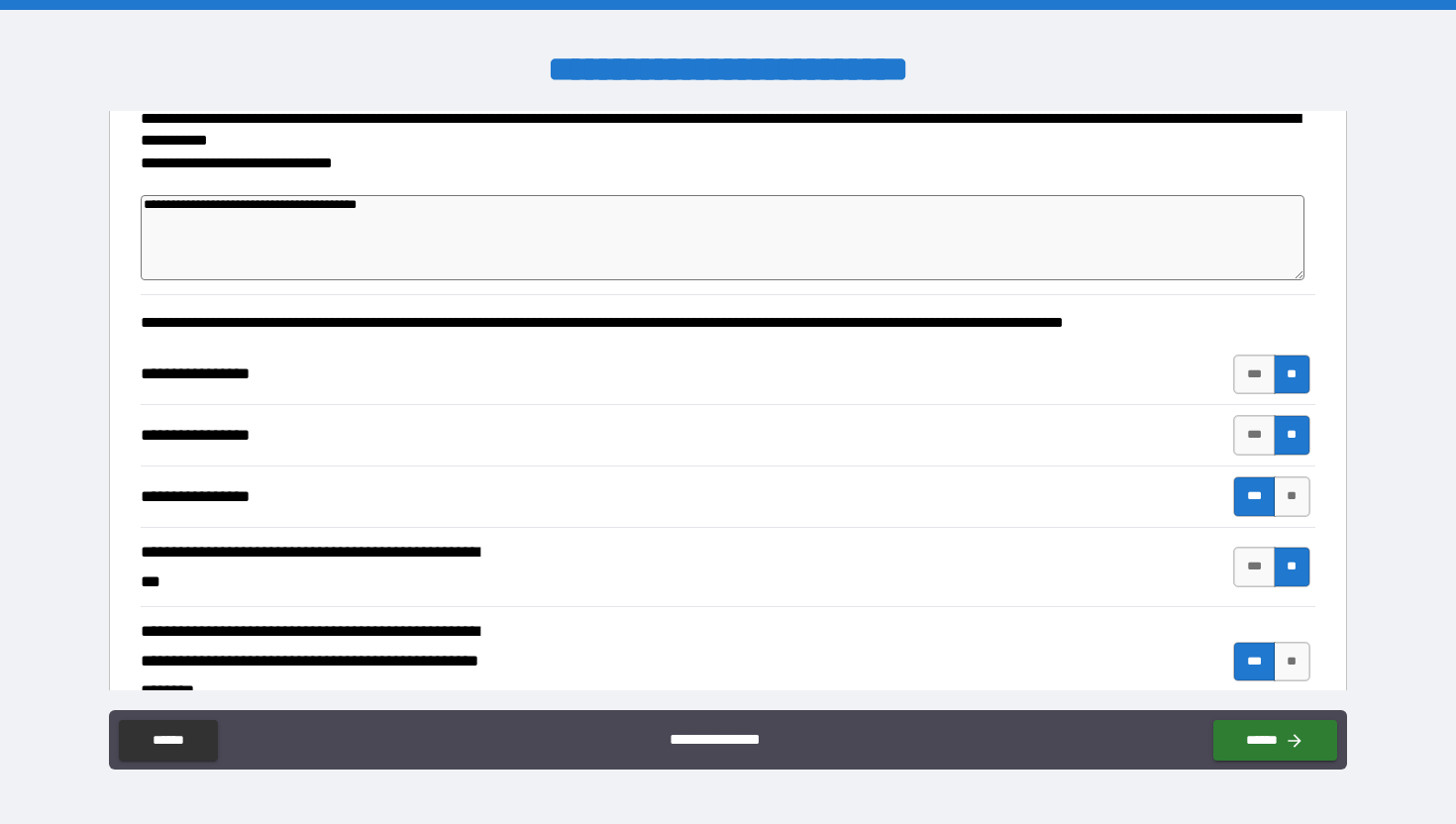 type 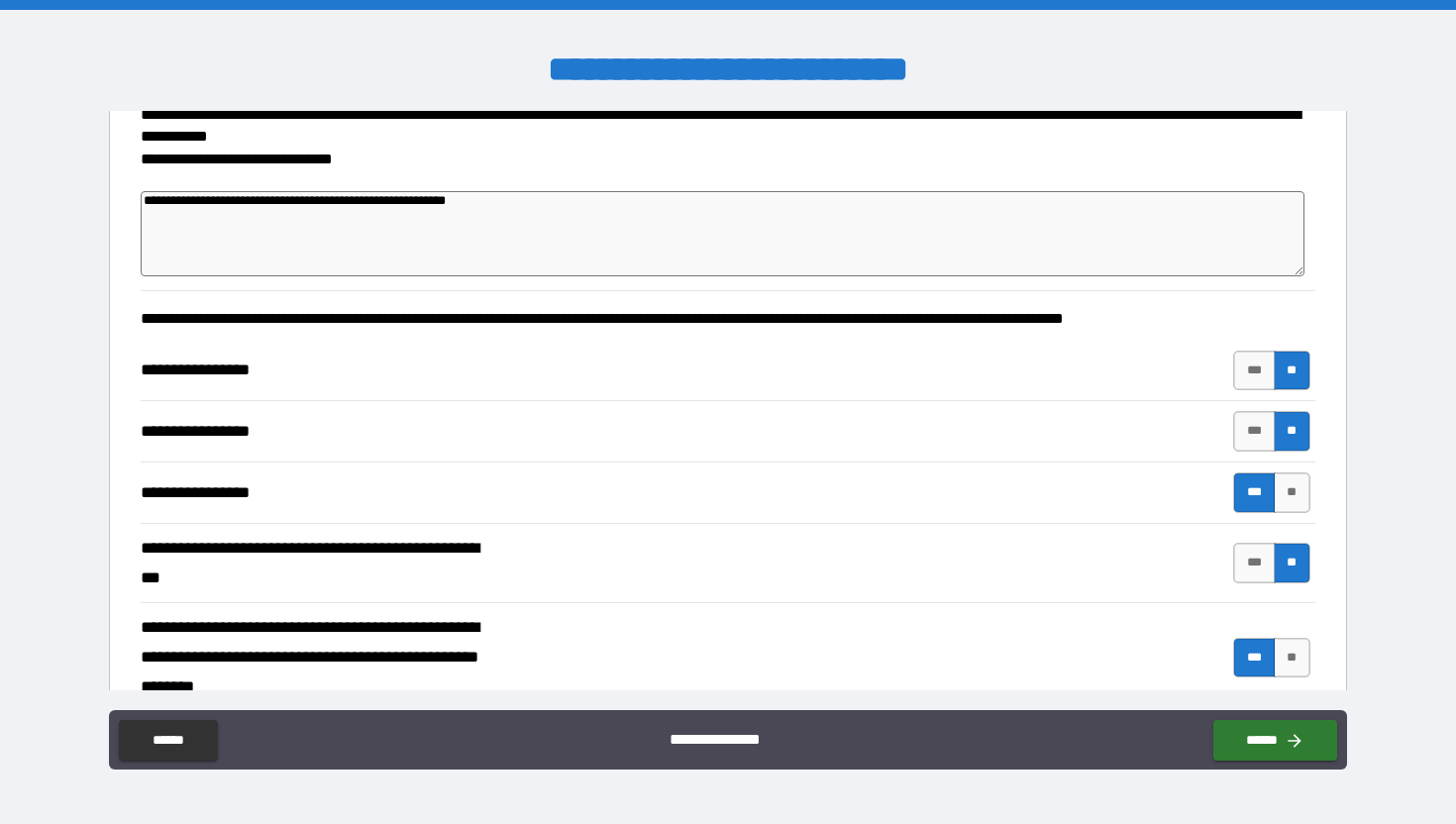scroll, scrollTop: 294, scrollLeft: 0, axis: vertical 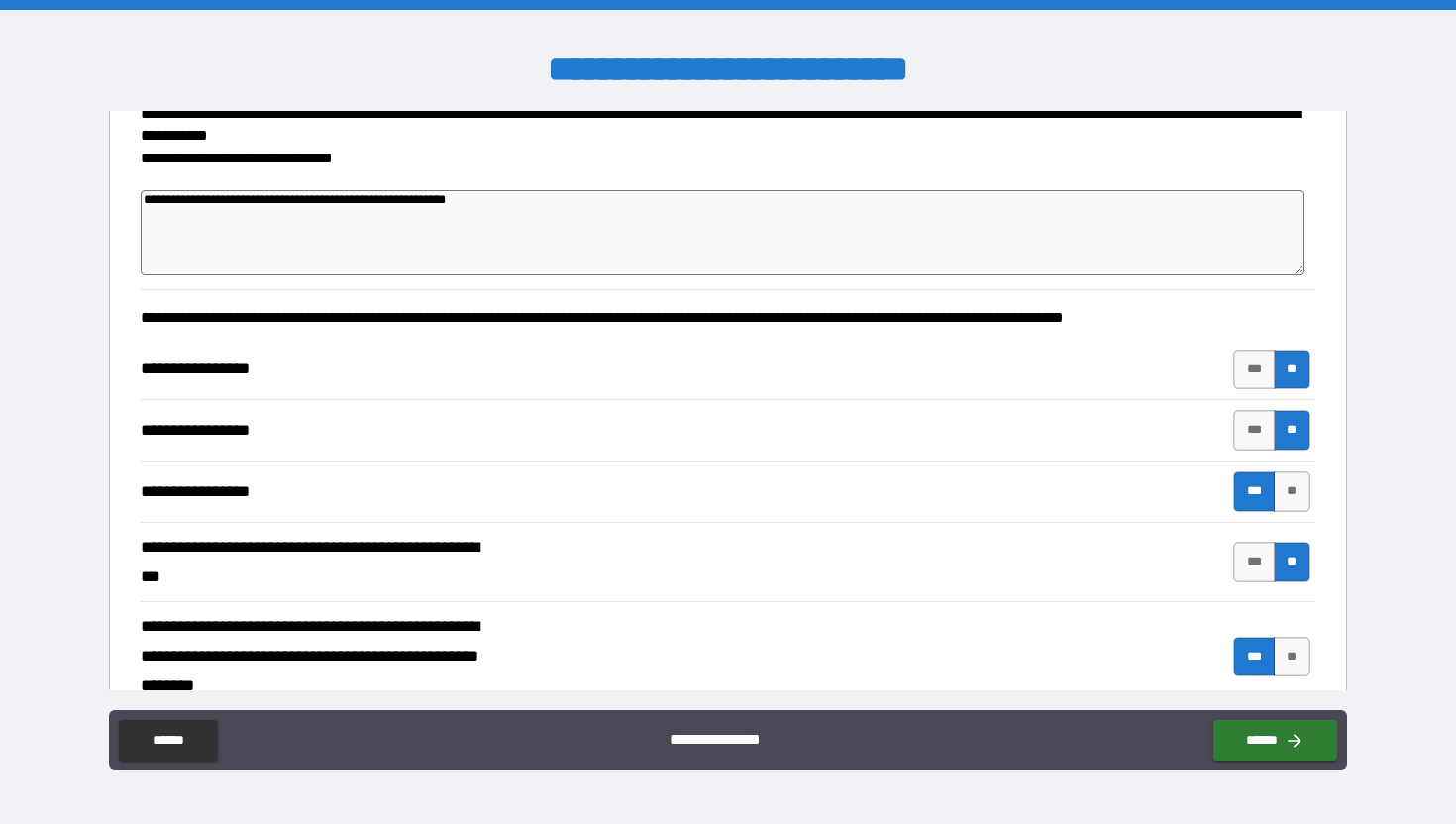 drag, startPoint x: 354, startPoint y: 204, endPoint x: 597, endPoint y: 211, distance: 243.1008 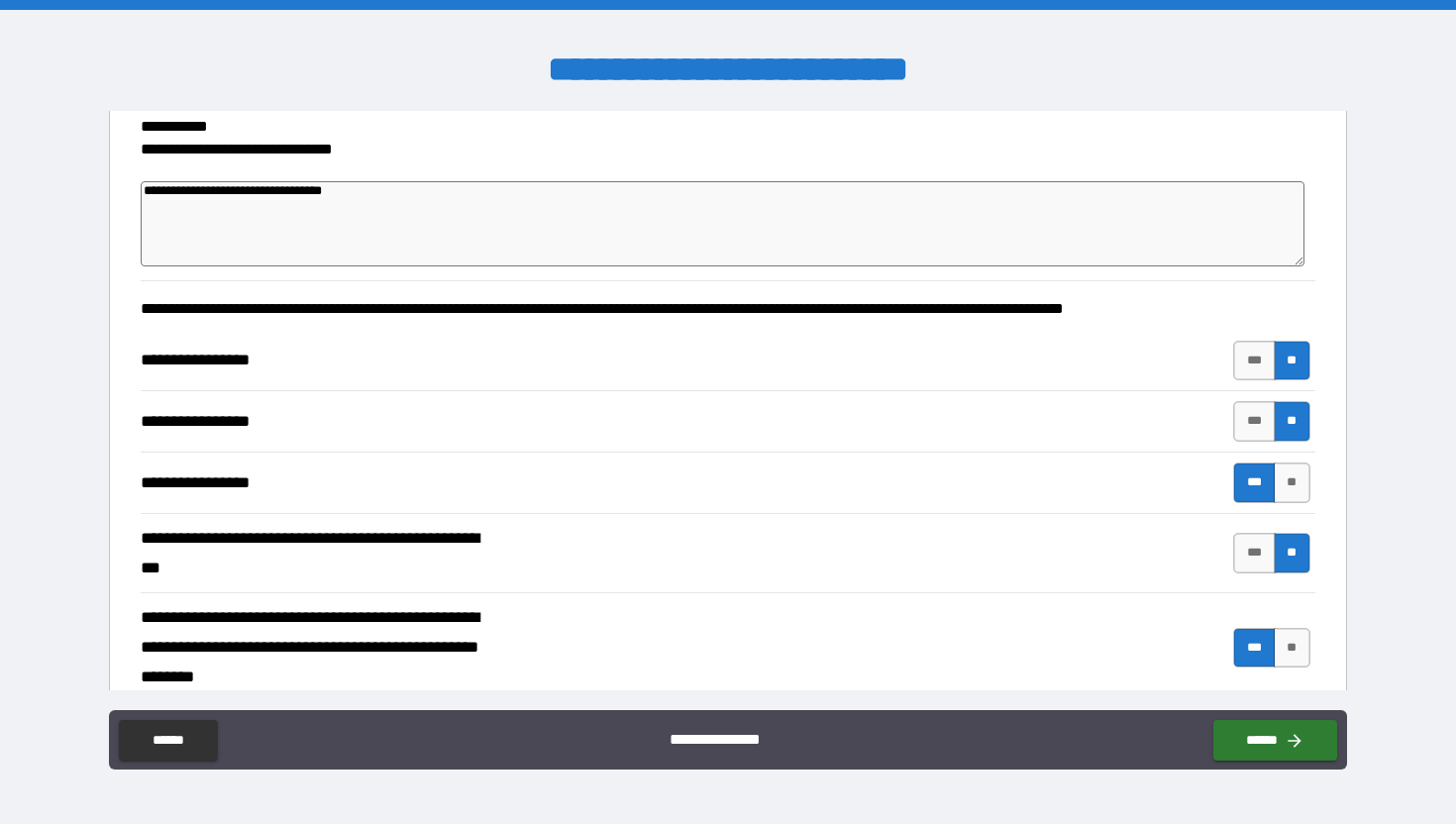 drag, startPoint x: 390, startPoint y: 197, endPoint x: 32, endPoint y: 185, distance: 358.20106 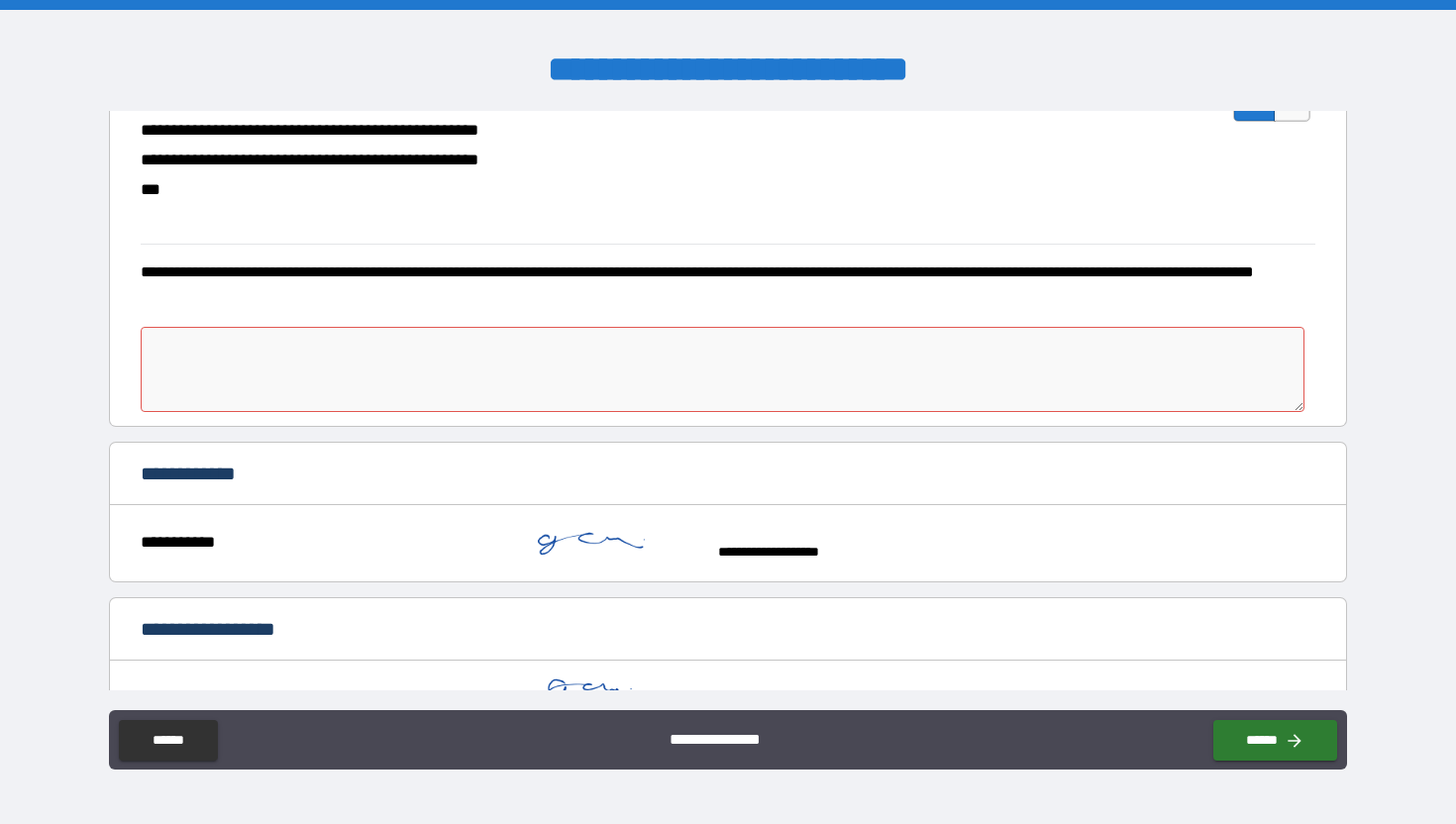 scroll, scrollTop: 1207, scrollLeft: 0, axis: vertical 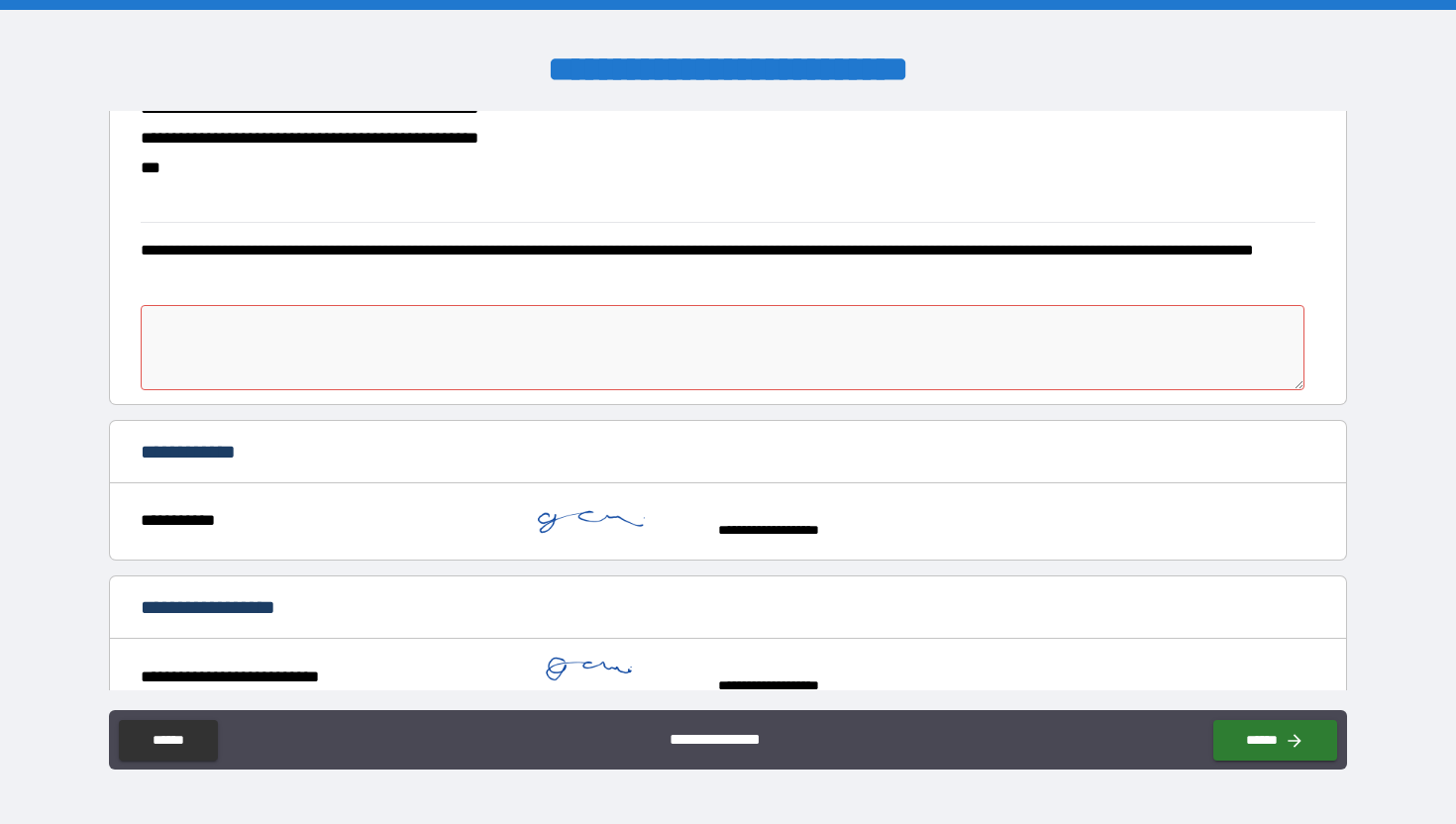 click at bounding box center (722, 348) 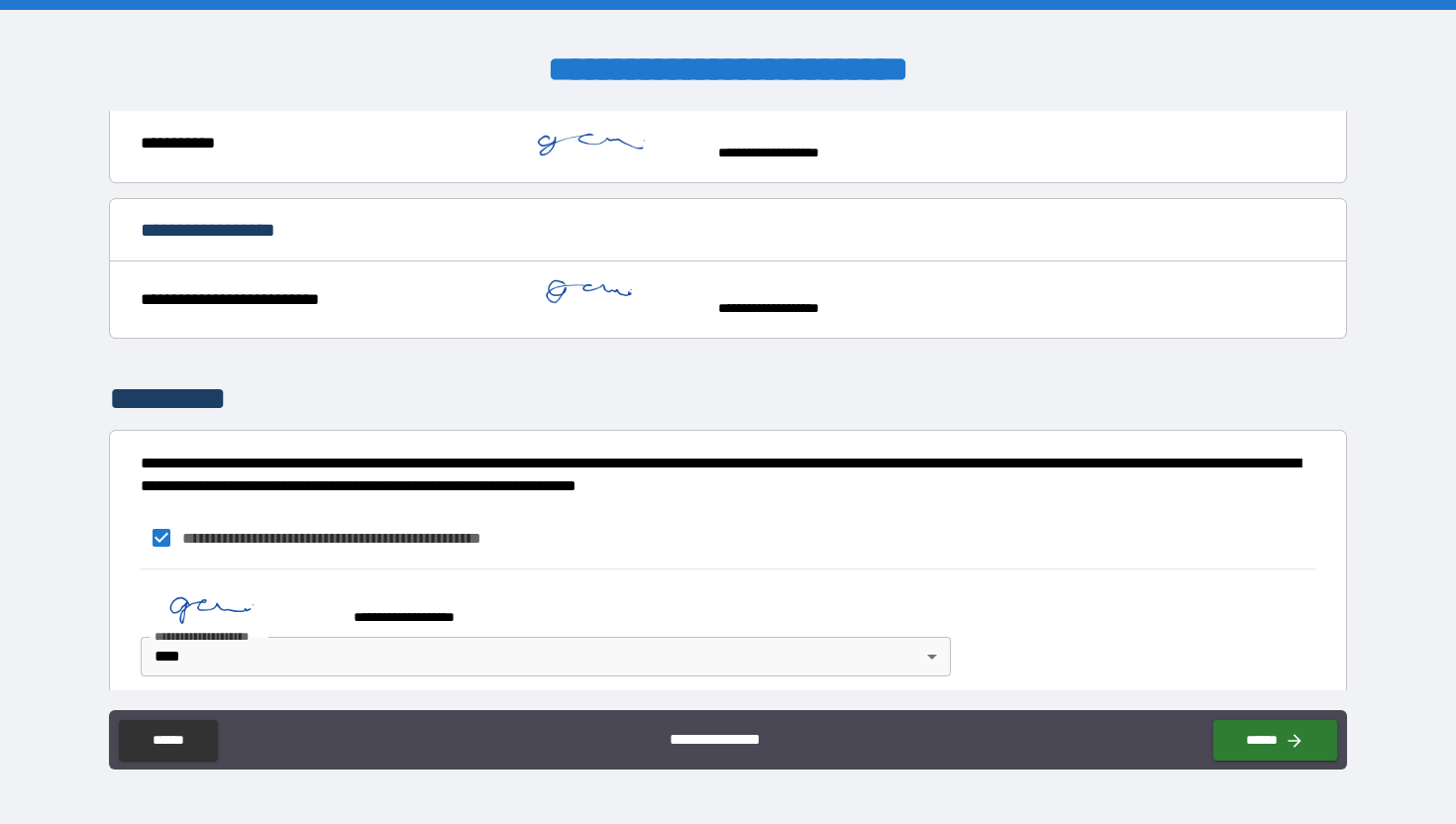 scroll, scrollTop: 1600, scrollLeft: 0, axis: vertical 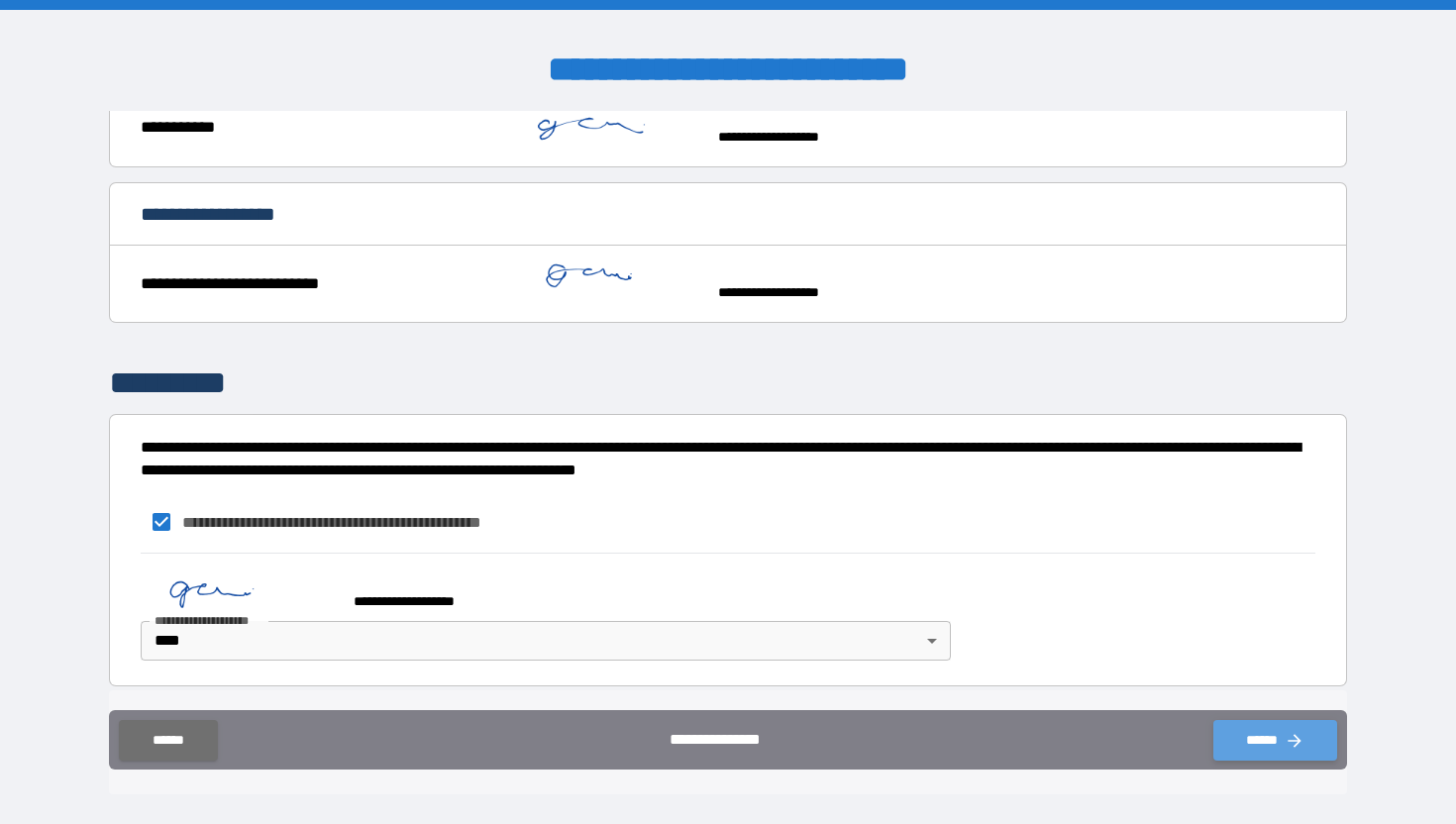 click on "******" at bounding box center (1275, 740) 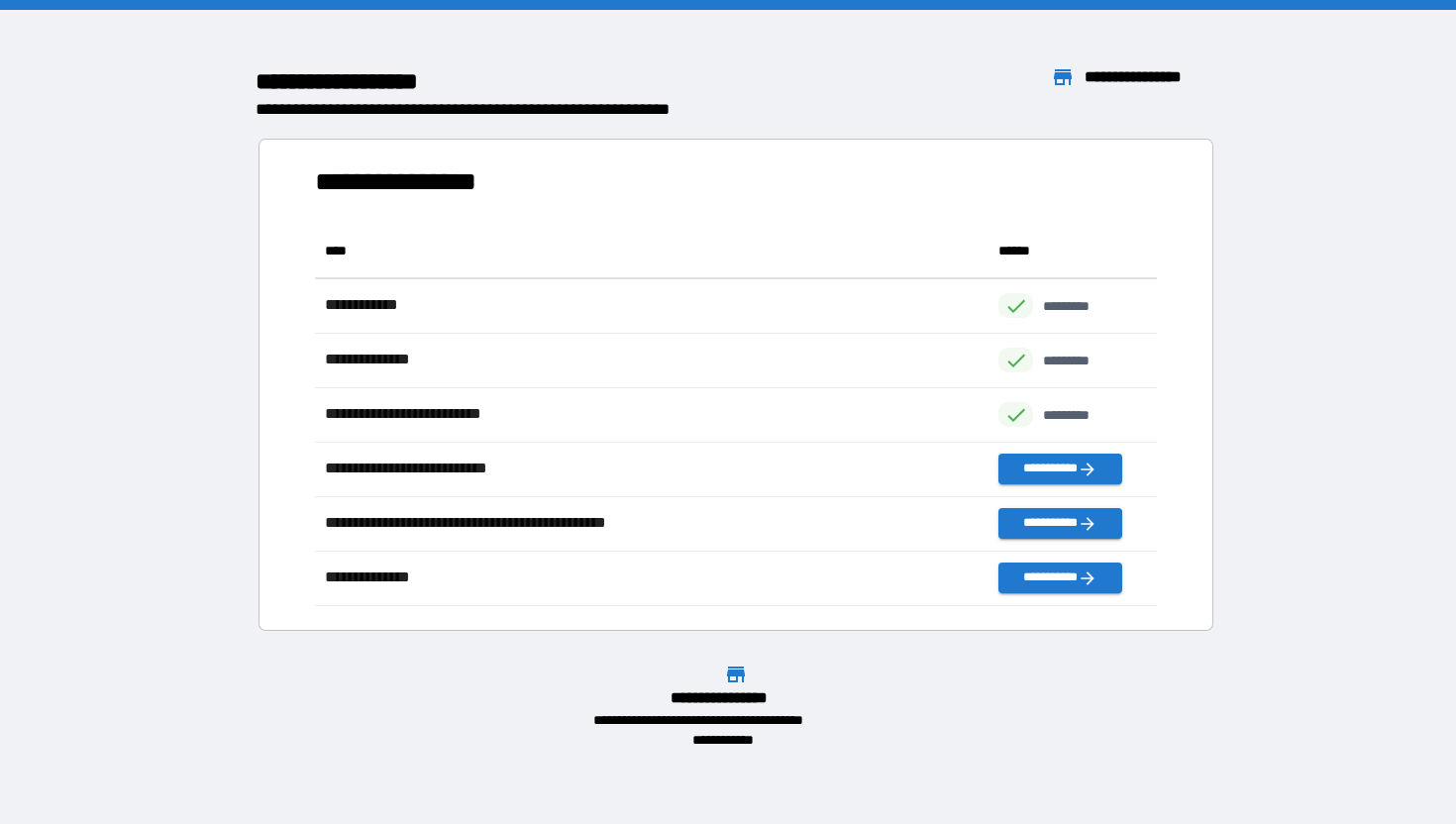 scroll, scrollTop: 1, scrollLeft: 1, axis: both 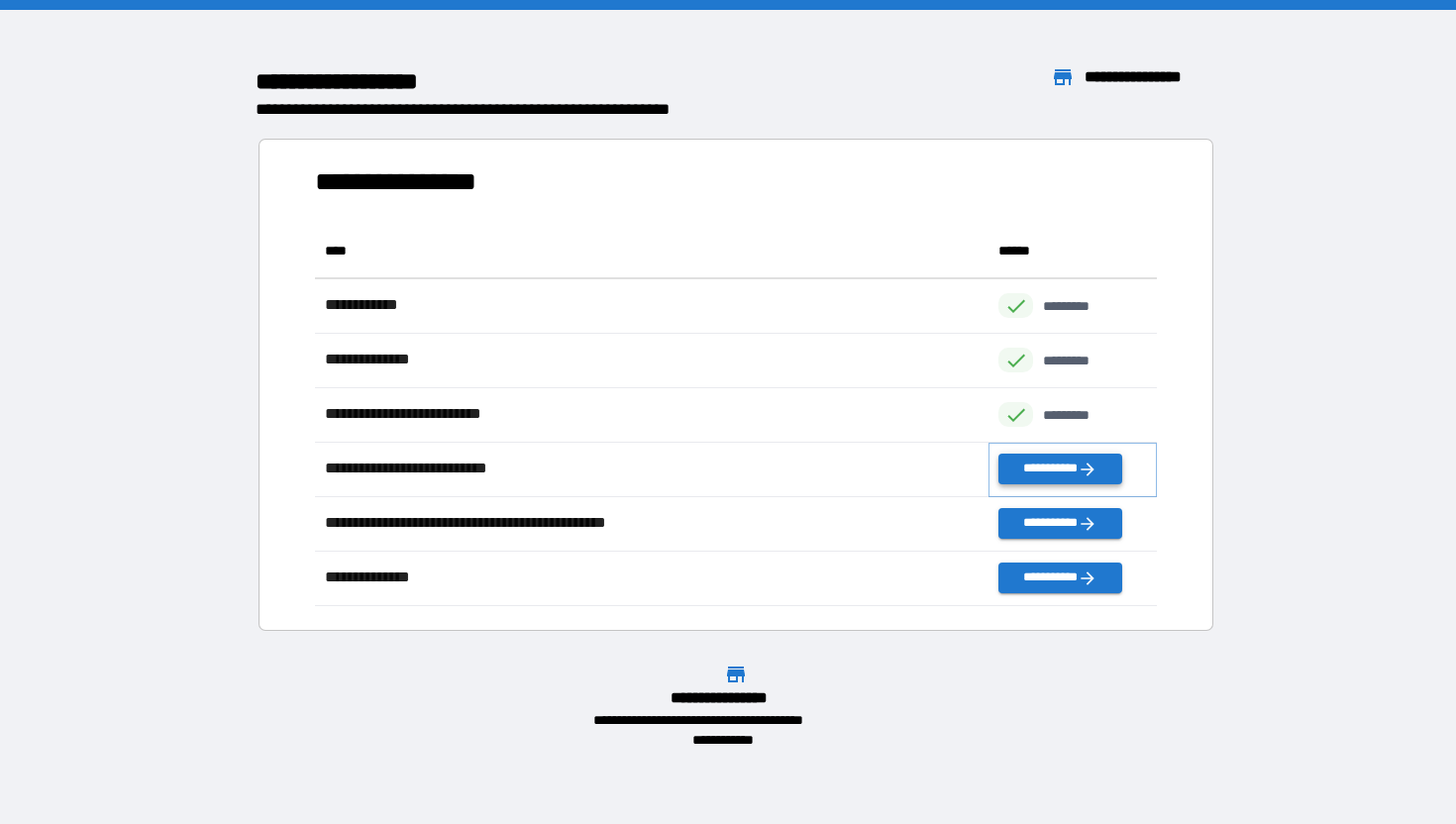 click on "**********" at bounding box center [1060, 468] 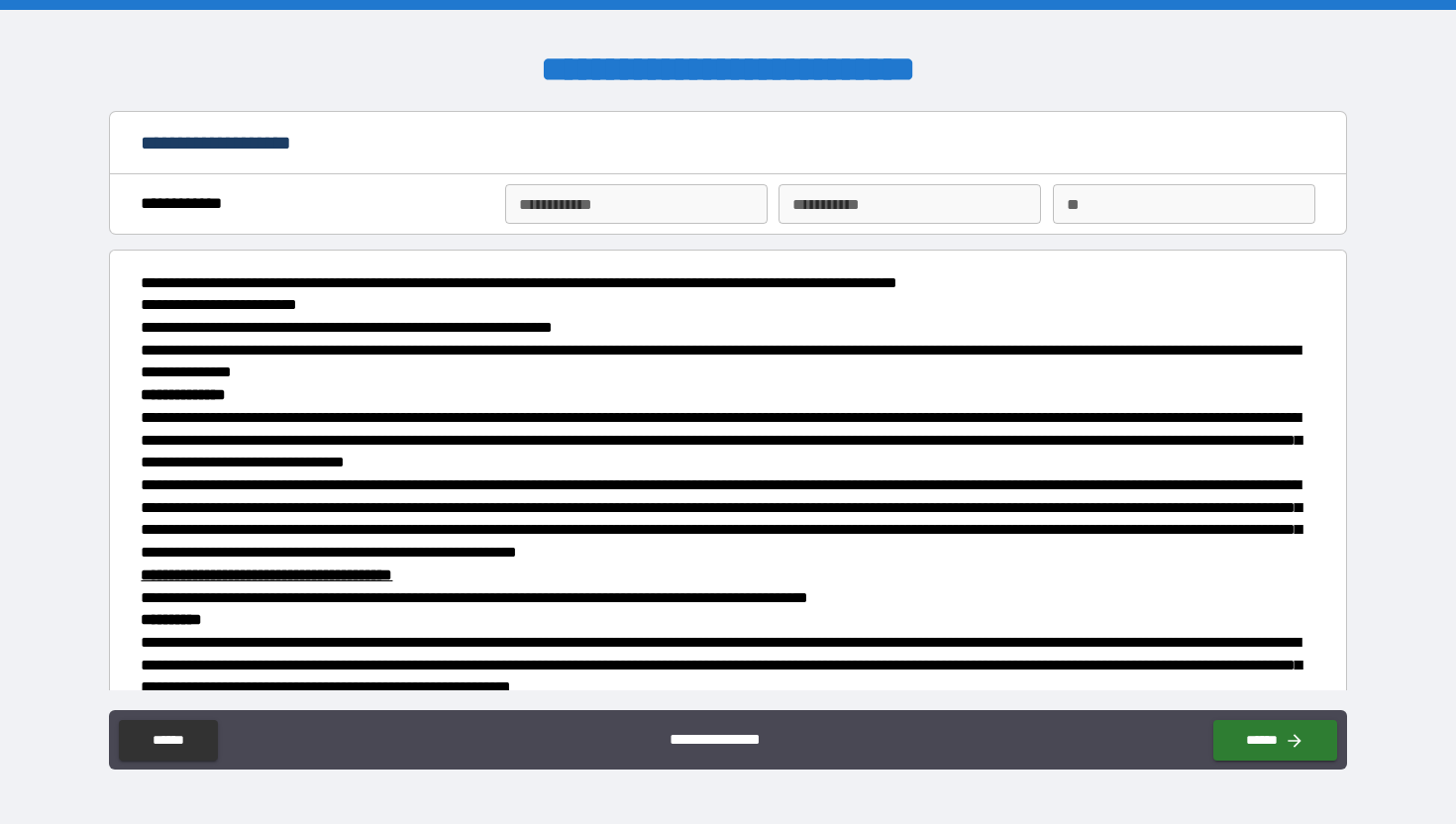 click on "**********" at bounding box center [636, 204] 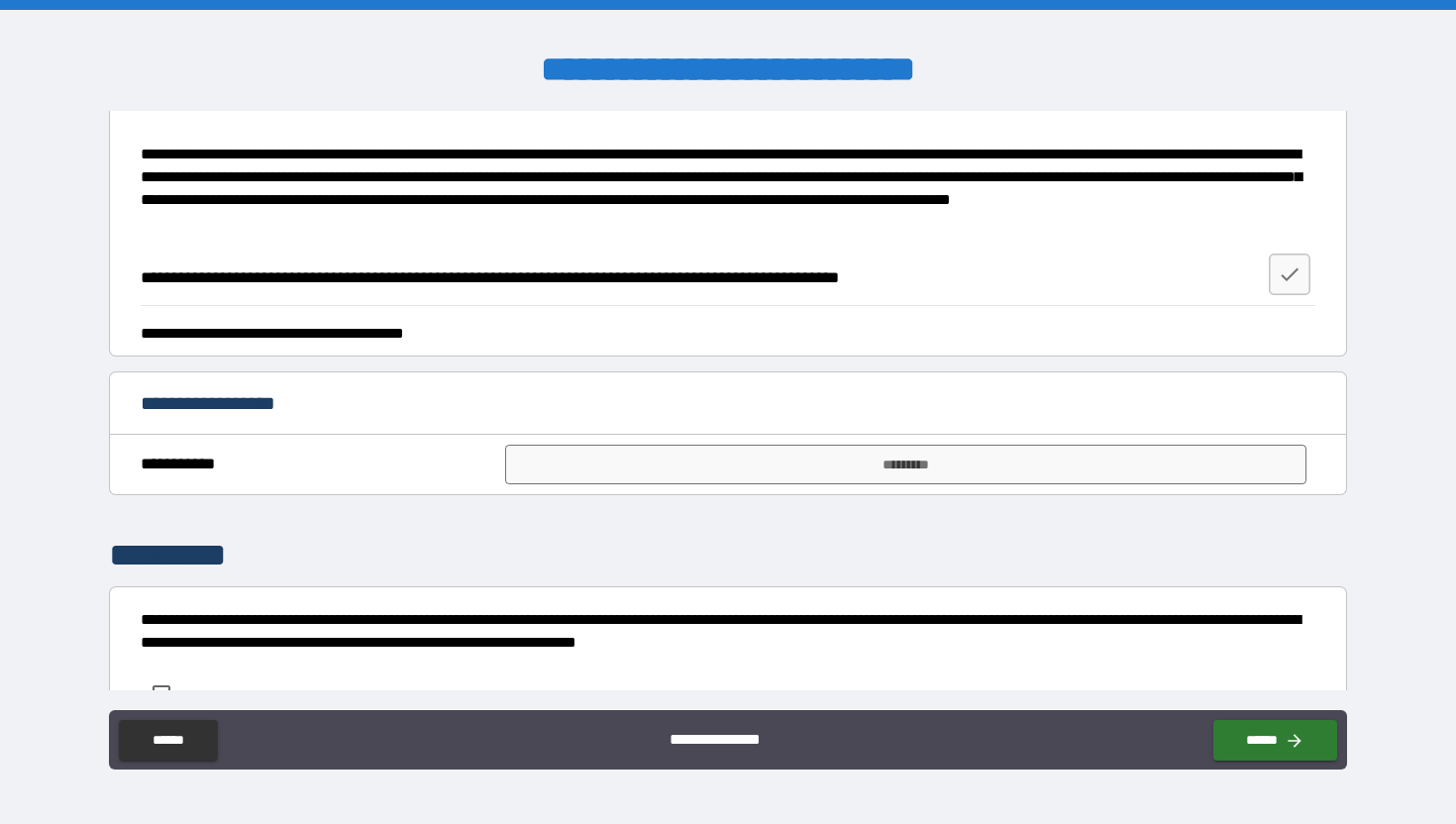 scroll, scrollTop: 2691, scrollLeft: 0, axis: vertical 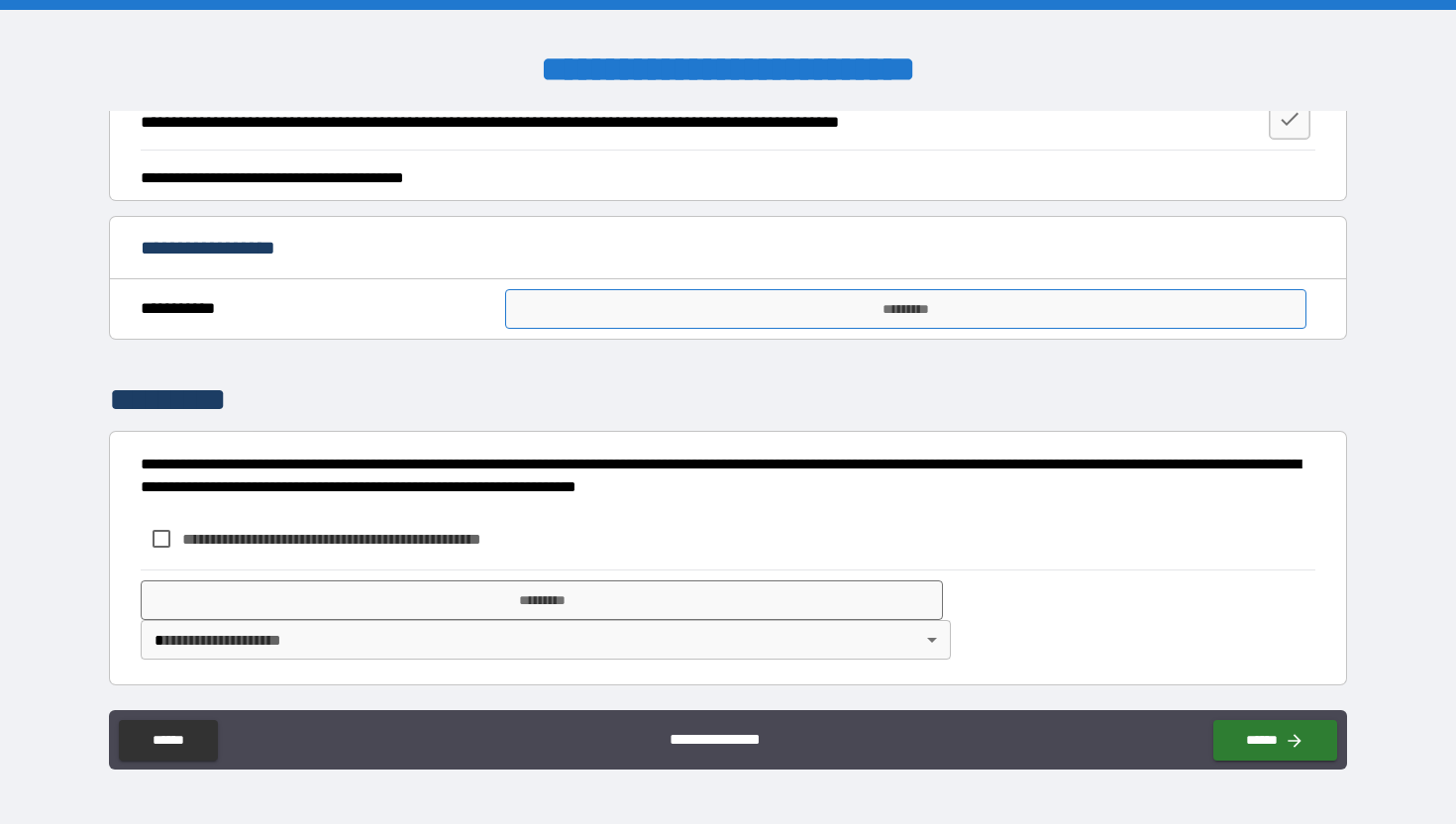 click on "*********" at bounding box center [906, 309] 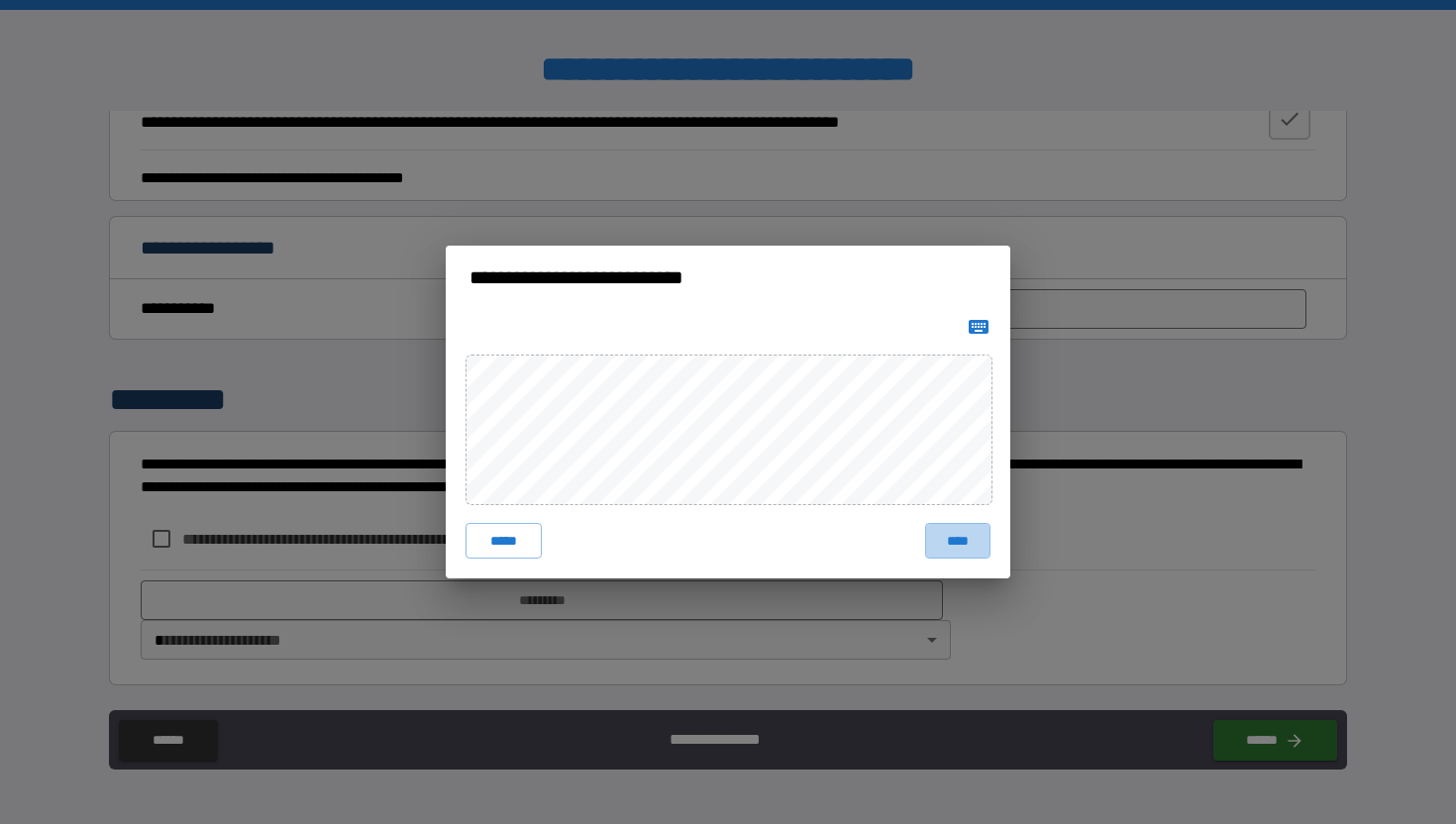 click on "****" at bounding box center [958, 541] 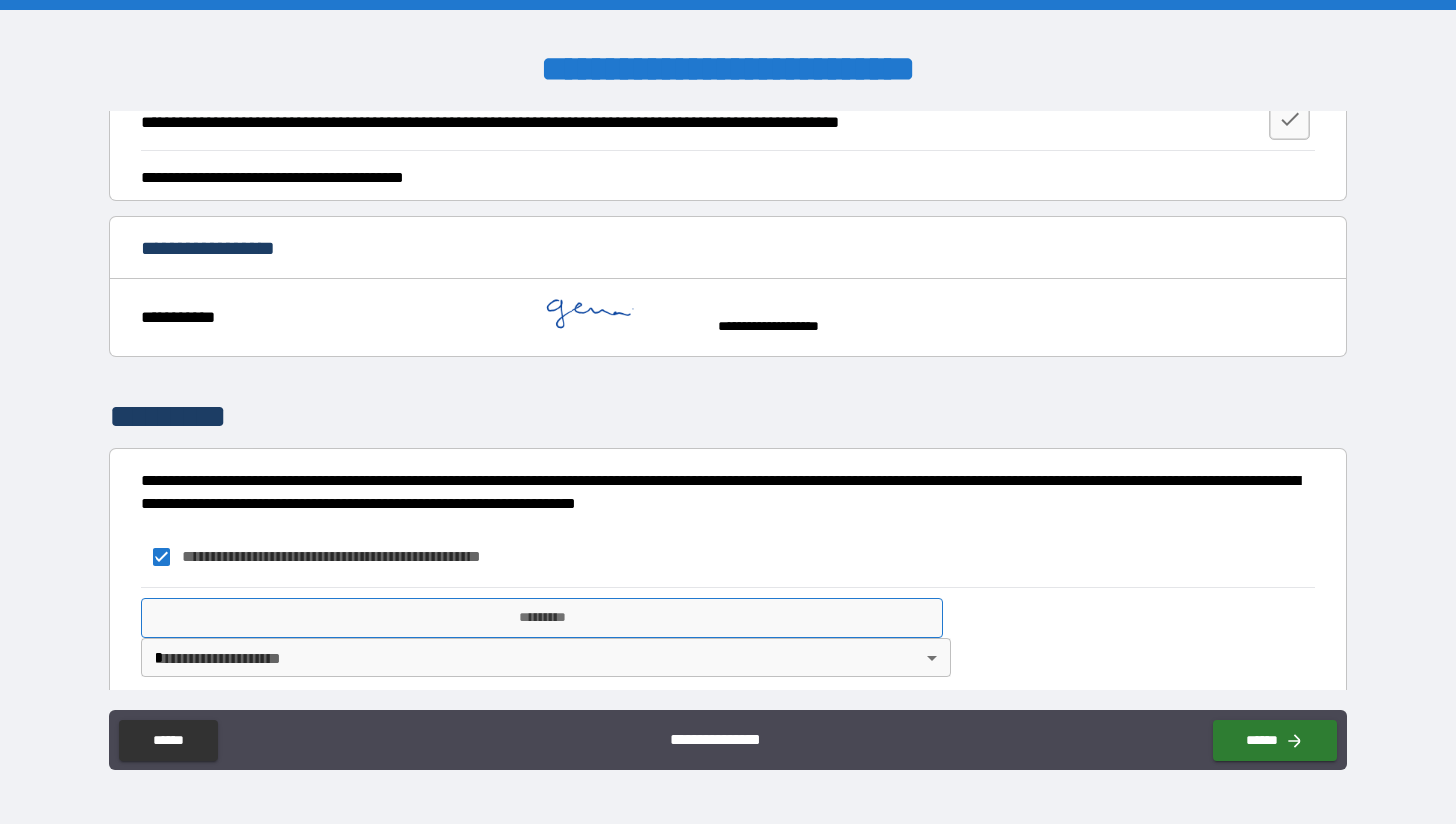 click on "*********" at bounding box center (542, 618) 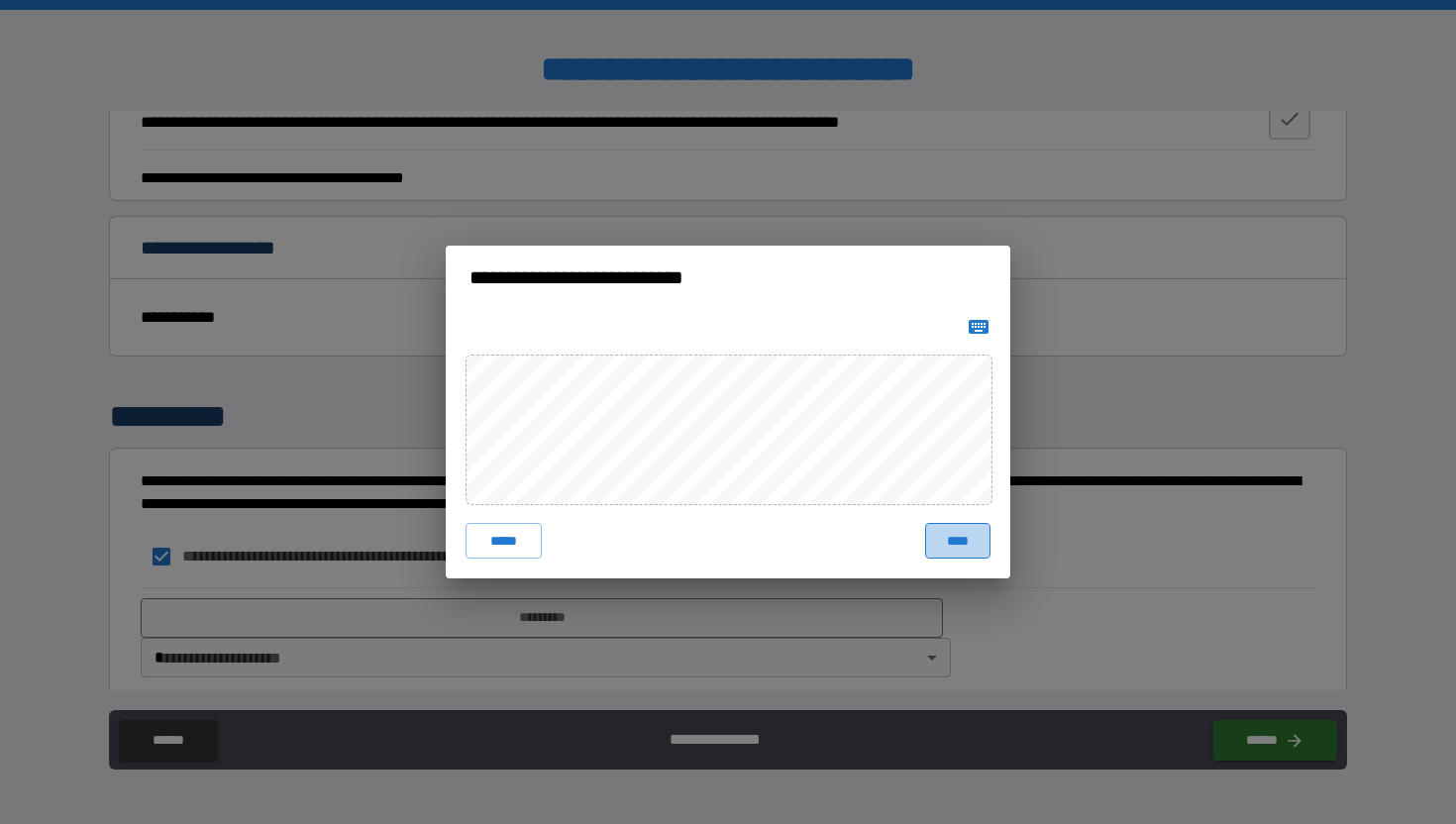 click on "****" at bounding box center [958, 541] 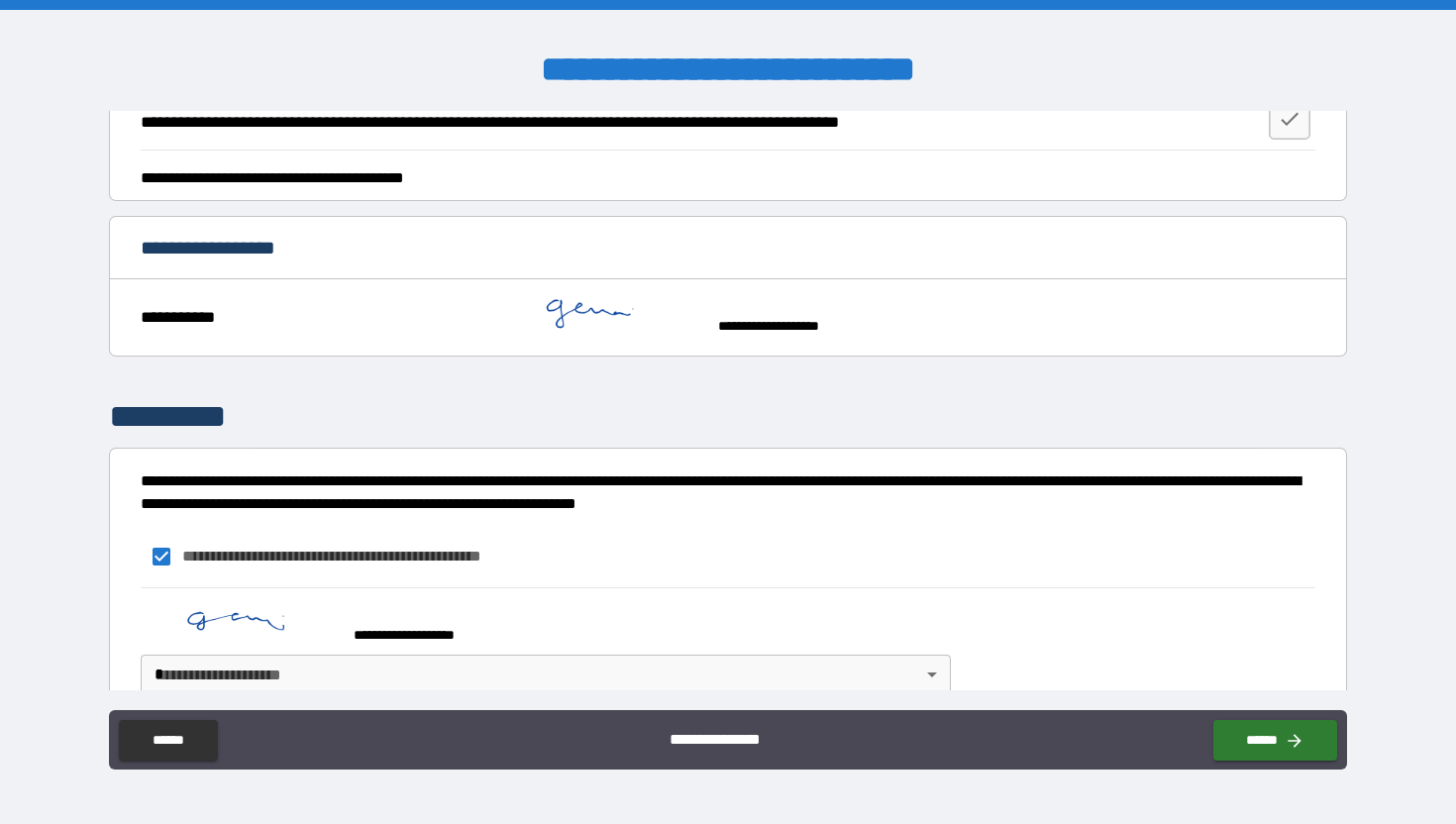 scroll, scrollTop: 2725, scrollLeft: 0, axis: vertical 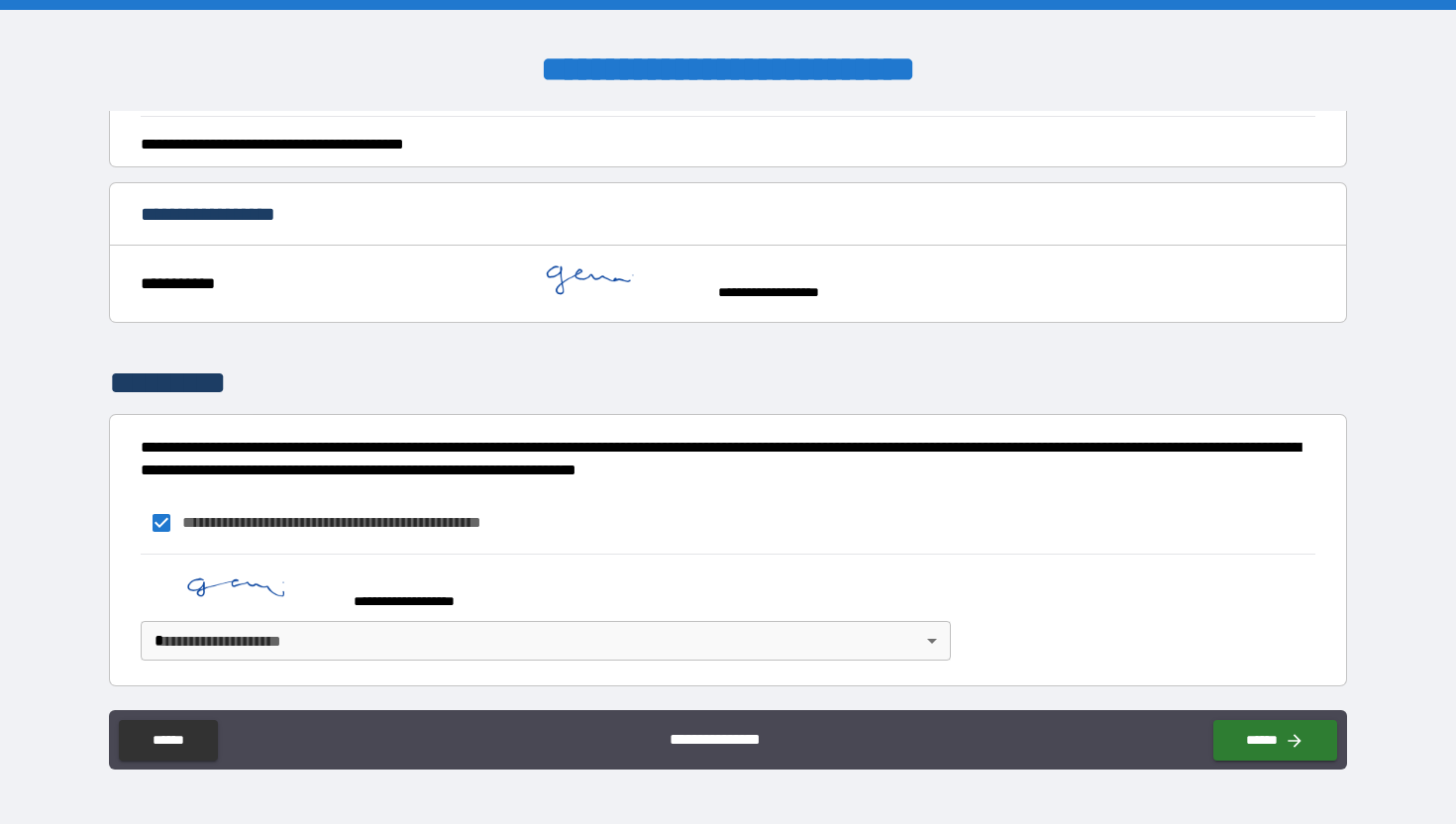 click on "**********" at bounding box center [728, 412] 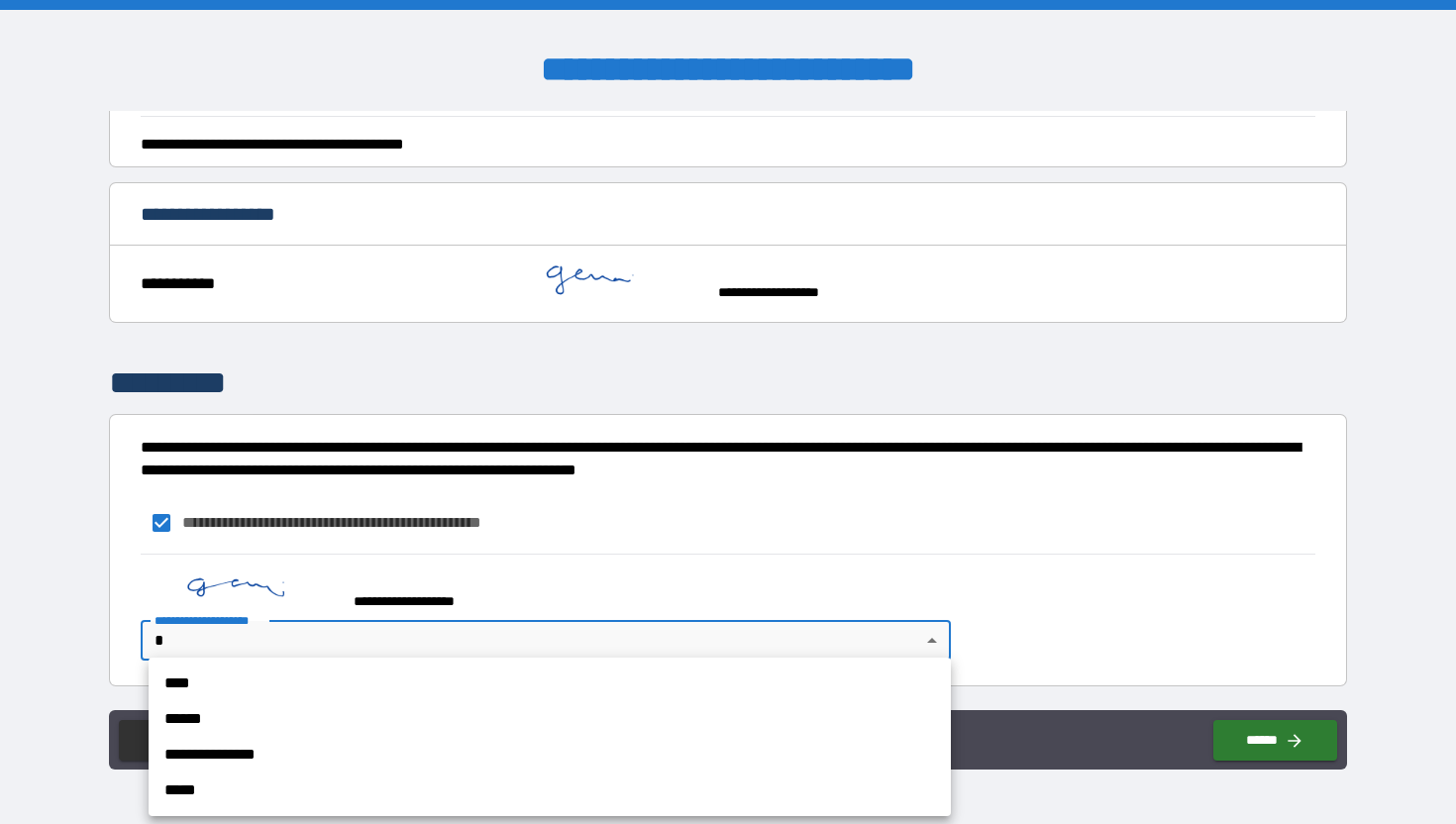 click on "****" at bounding box center [550, 683] 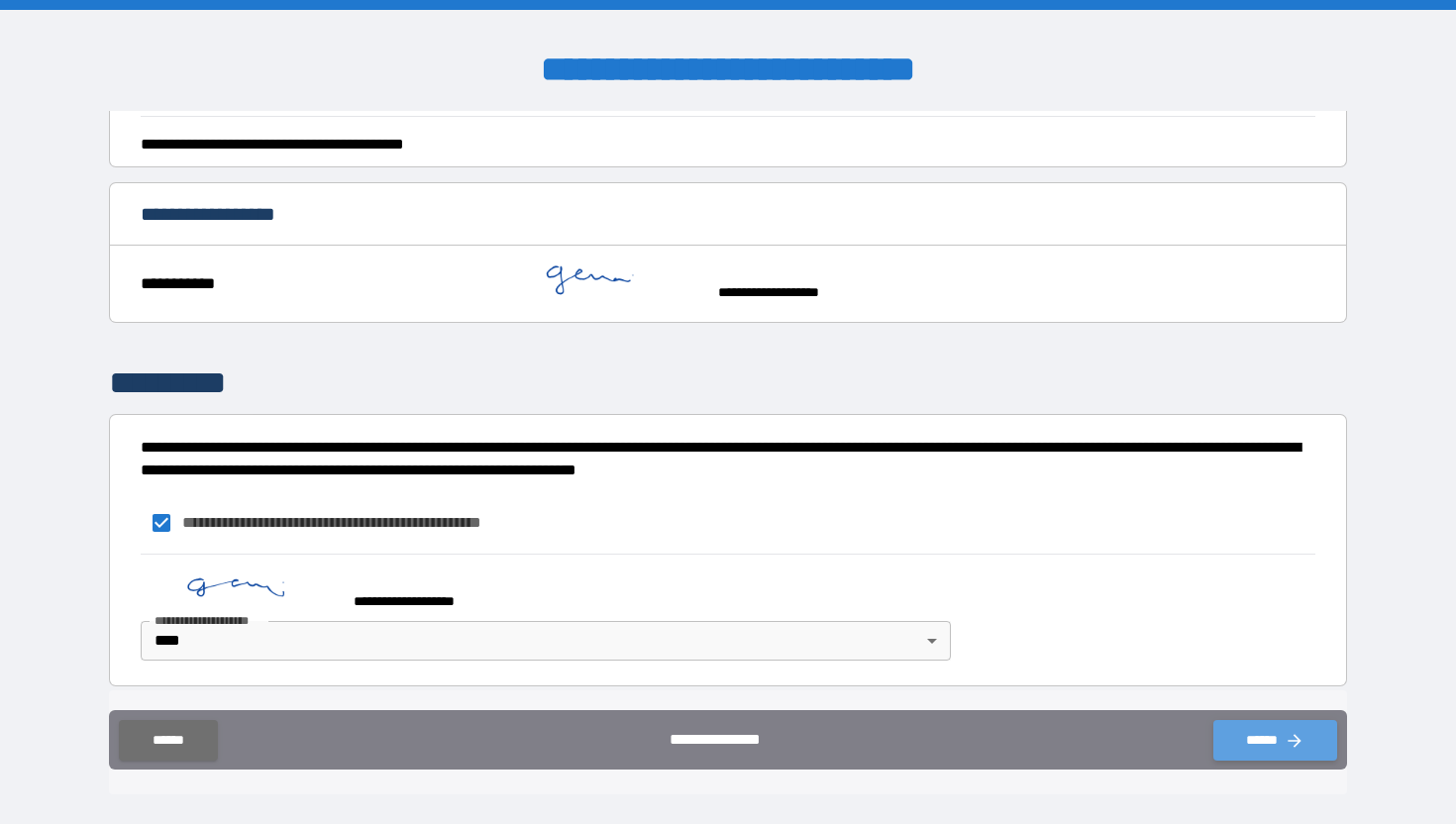 click on "******" at bounding box center (1275, 740) 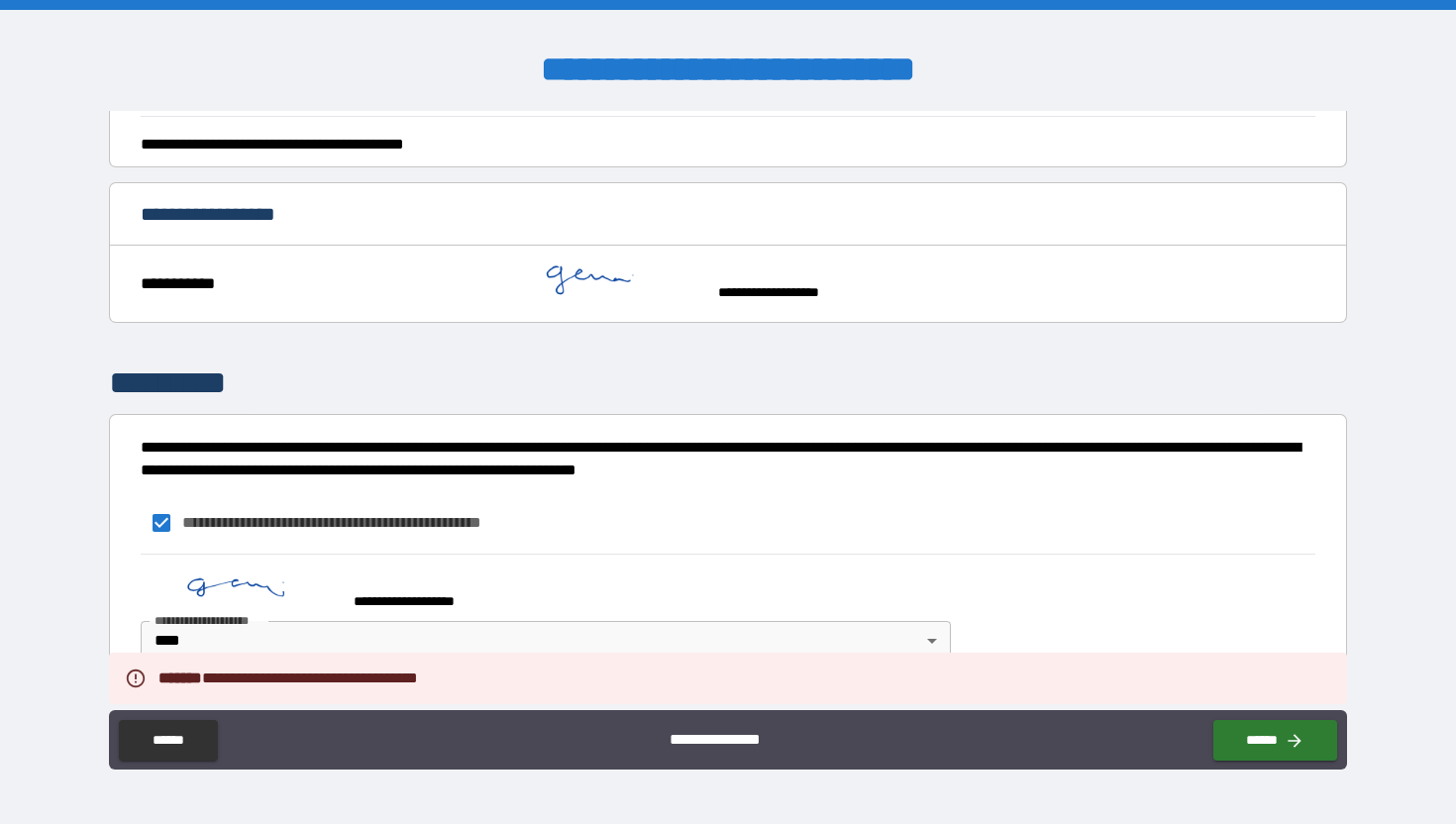 click on "**********" at bounding box center [728, 453] 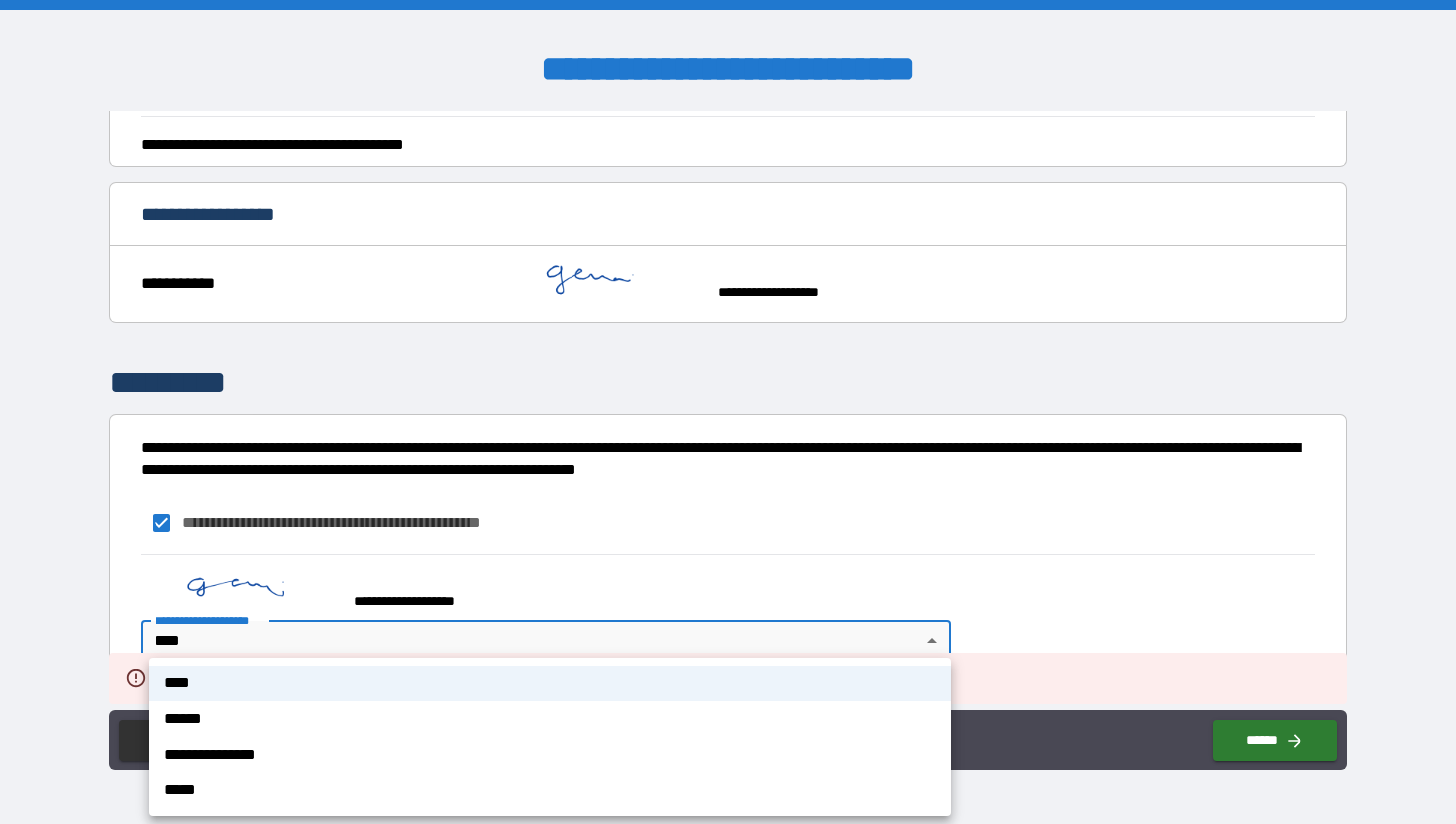 click at bounding box center (728, 412) 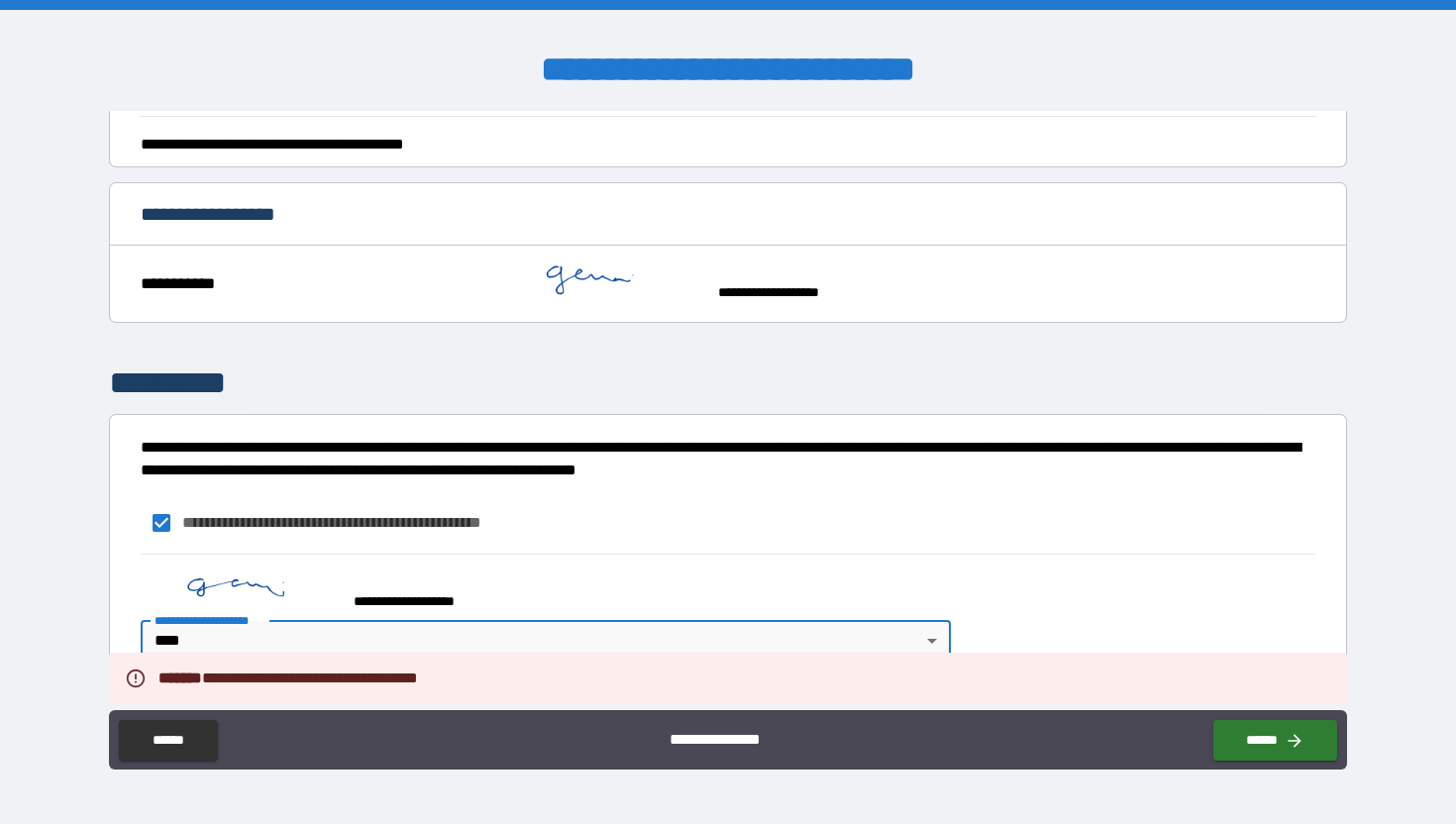 click on "**********" at bounding box center (727, 456) 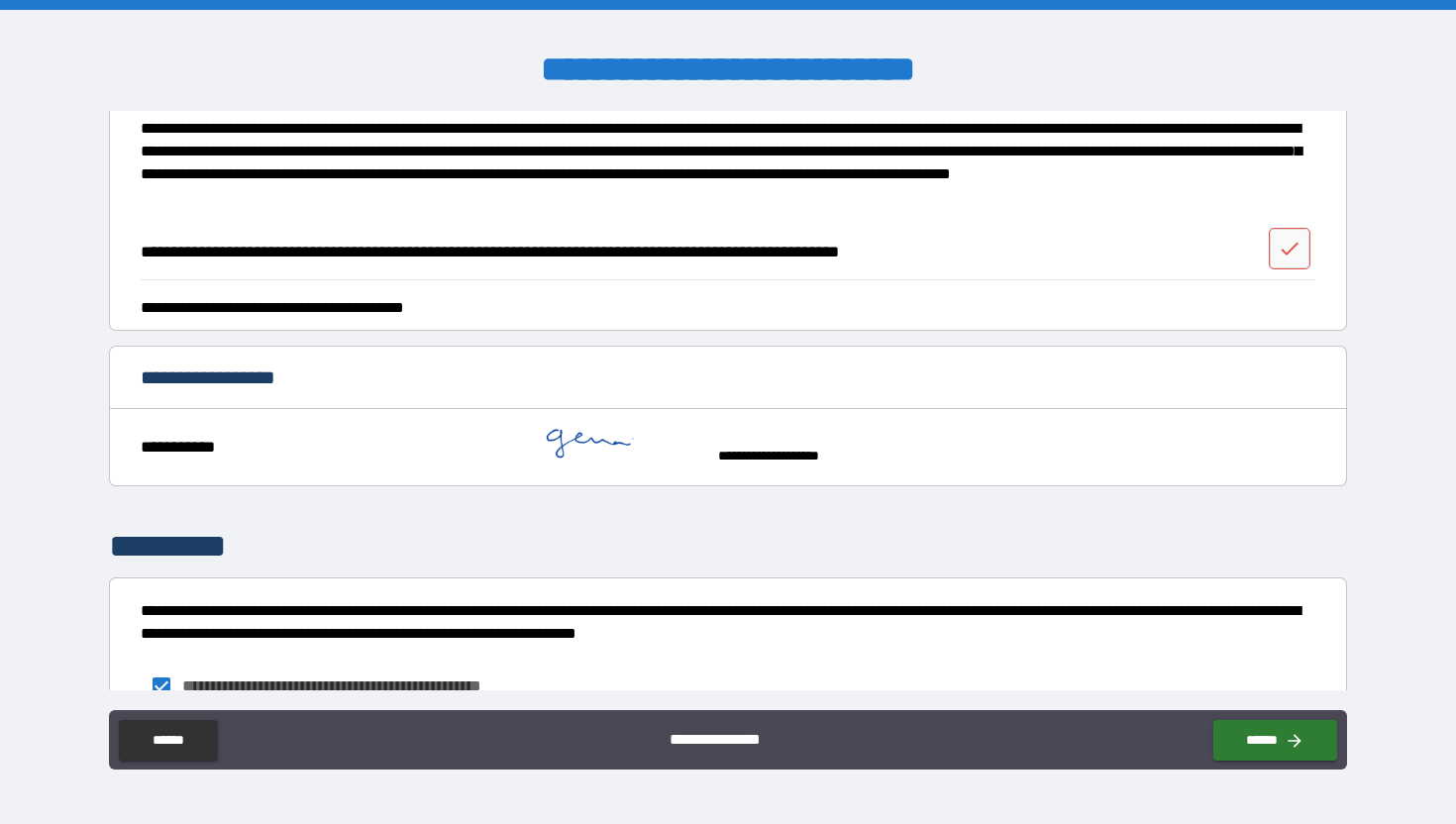 scroll, scrollTop: 2569, scrollLeft: 0, axis: vertical 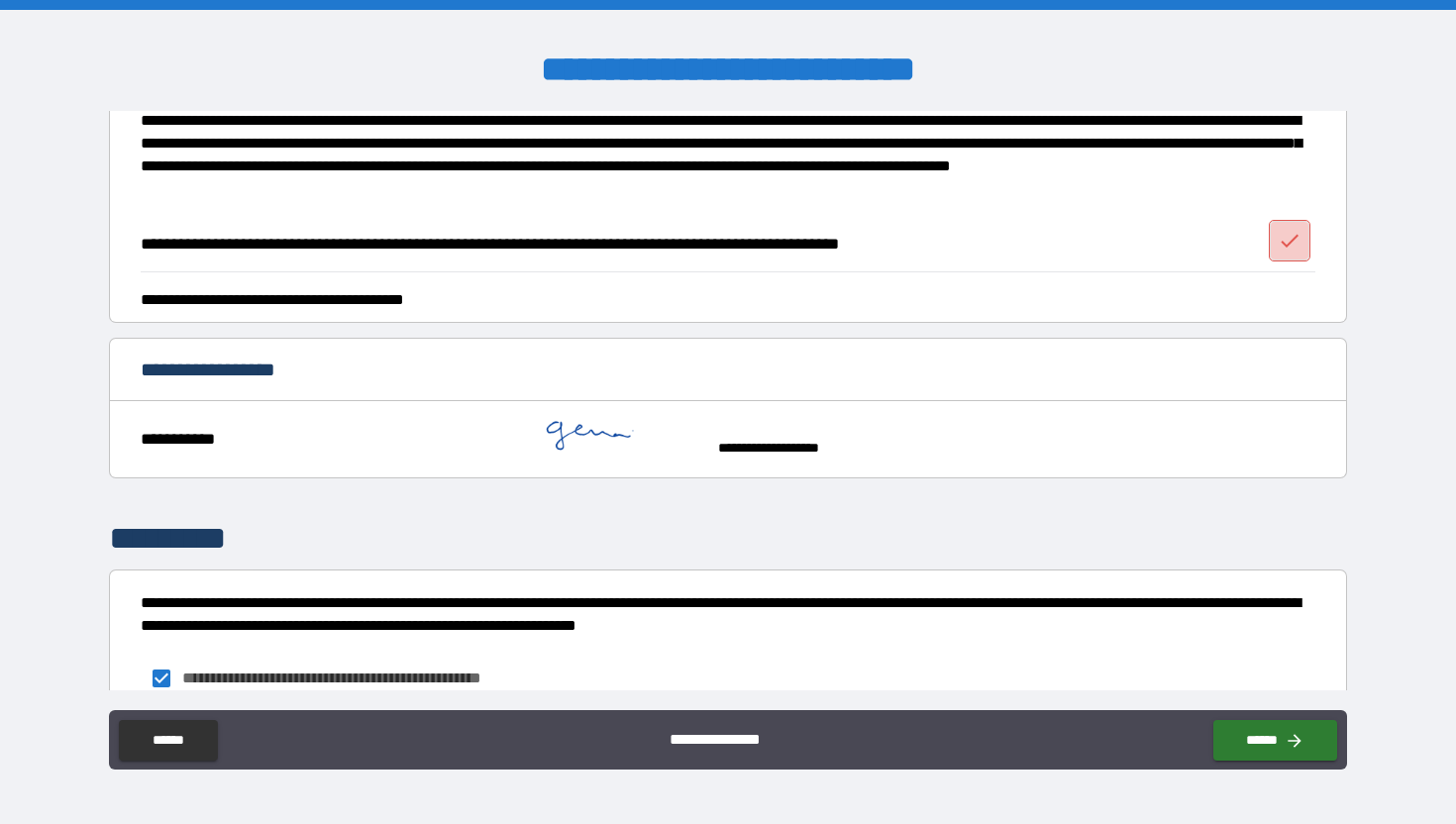 click 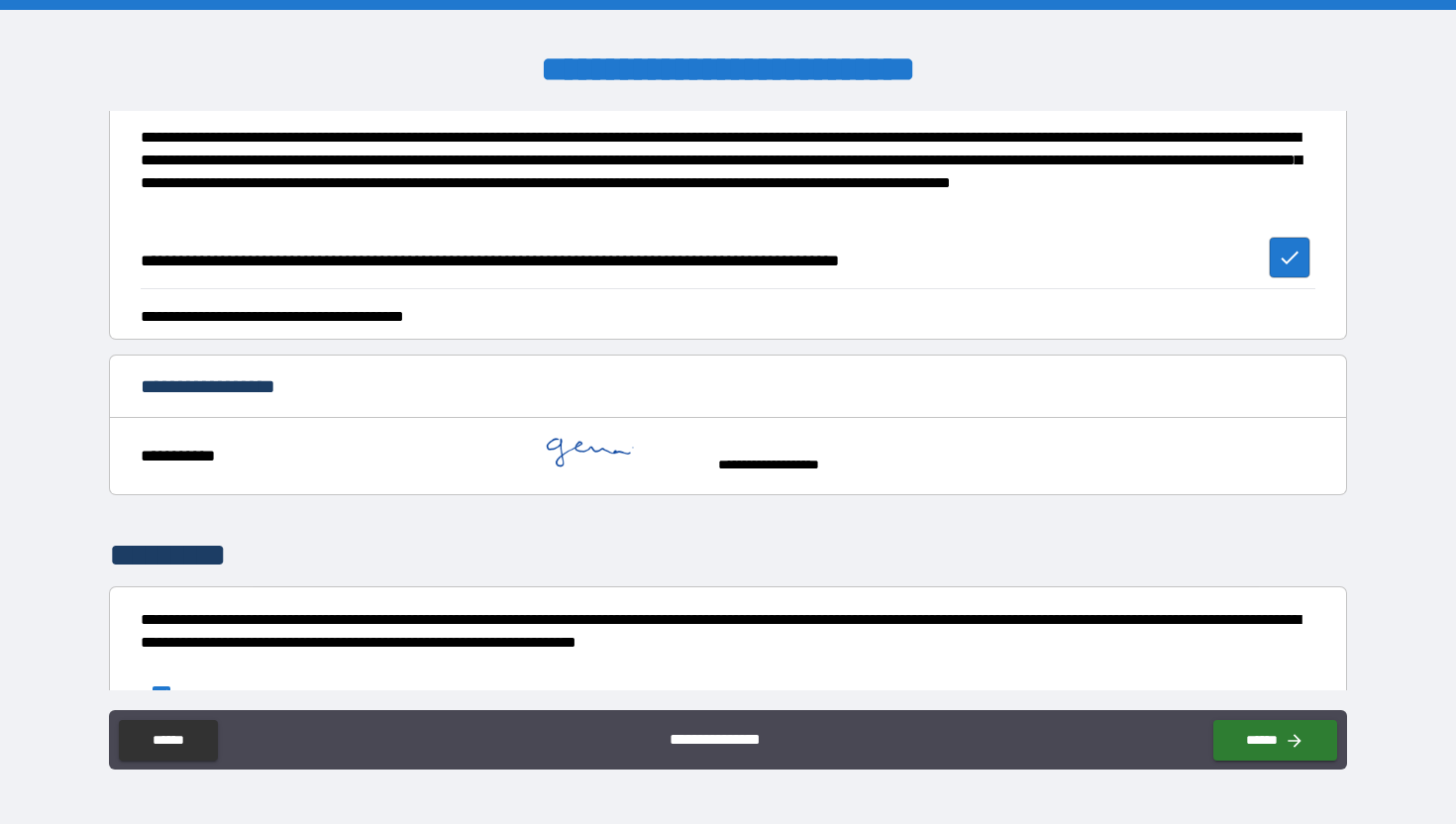 scroll, scrollTop: 2725, scrollLeft: 0, axis: vertical 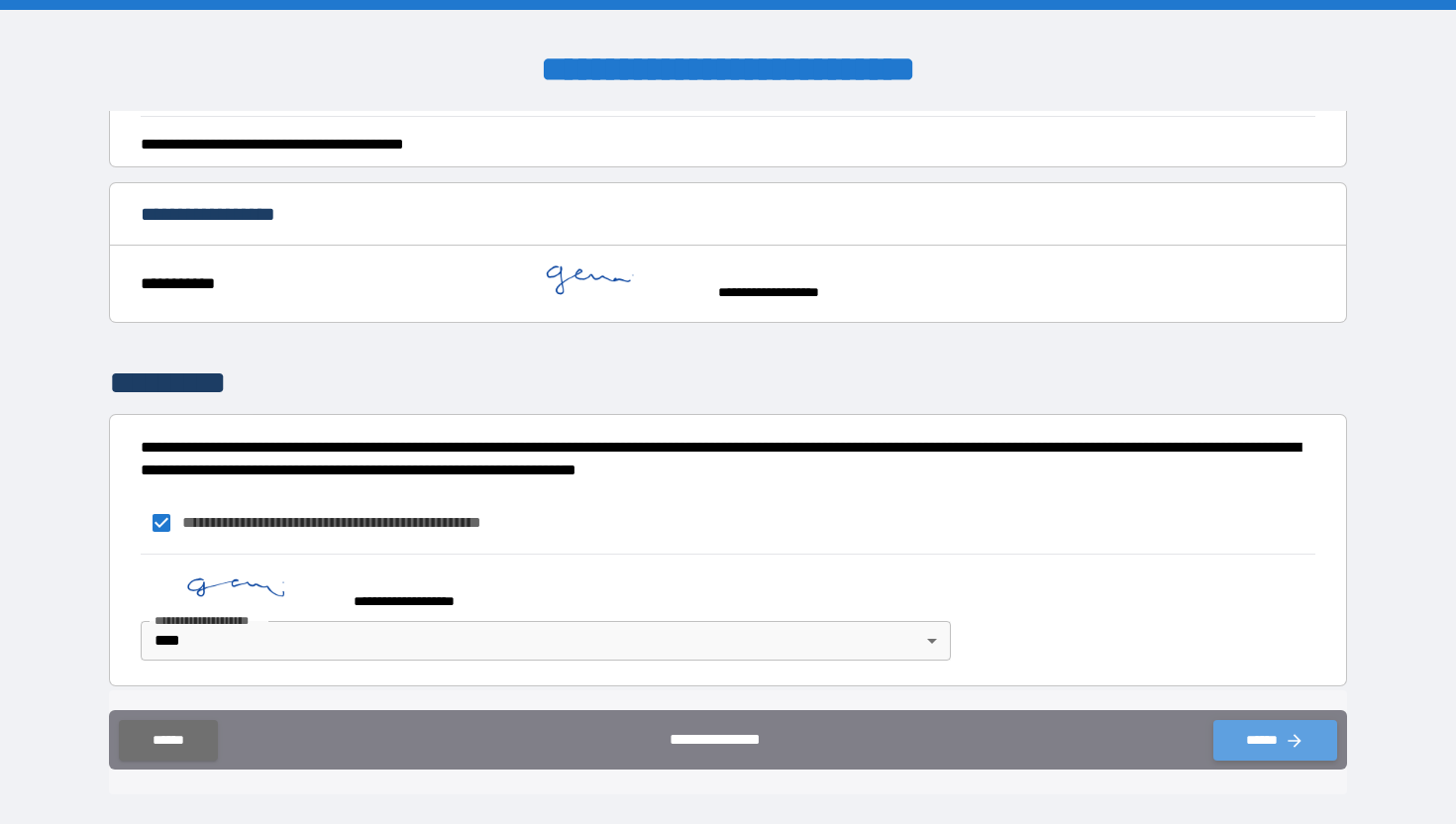 click 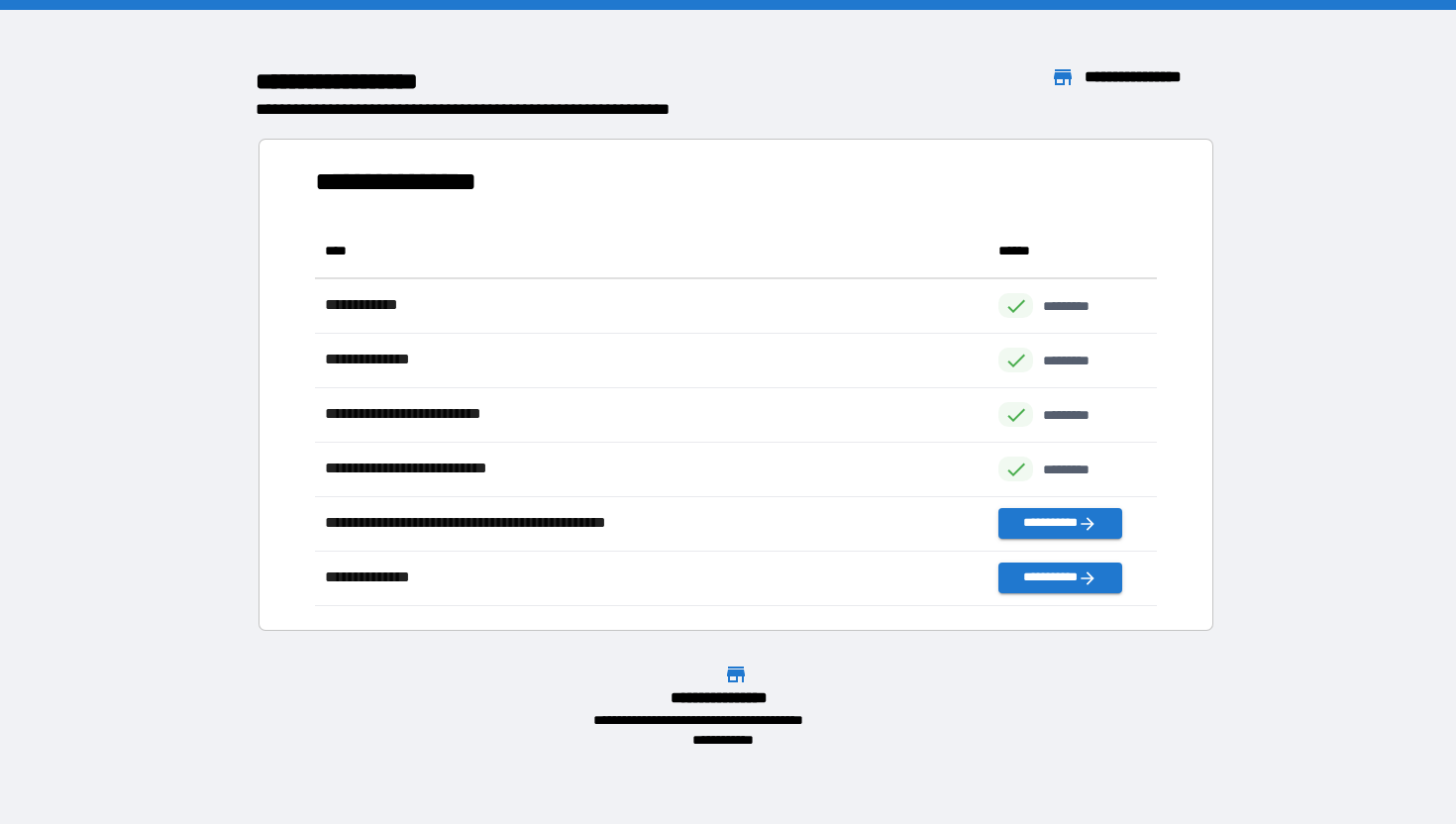 scroll, scrollTop: 1, scrollLeft: 1, axis: both 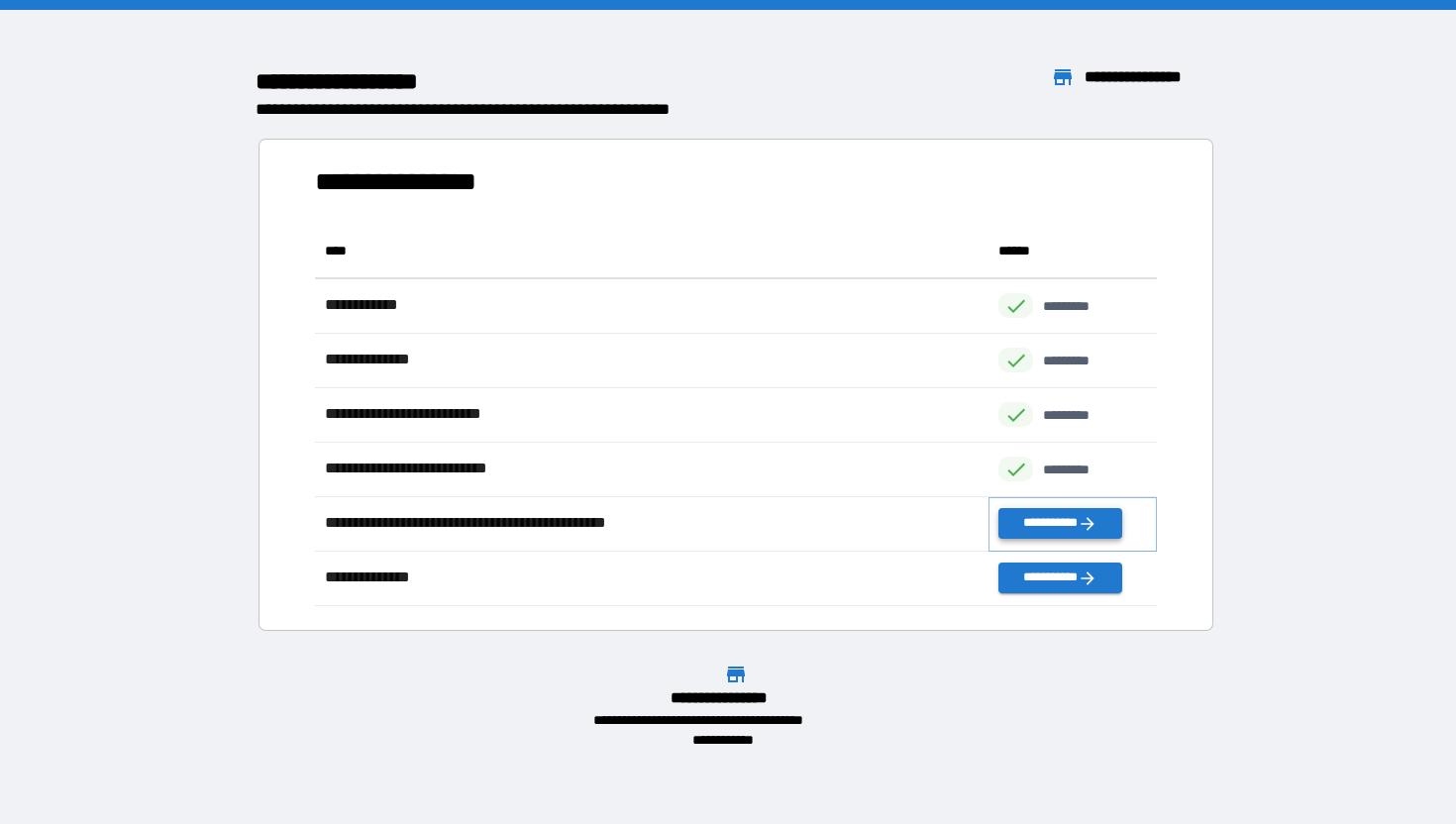 click on "**********" at bounding box center (1060, 523) 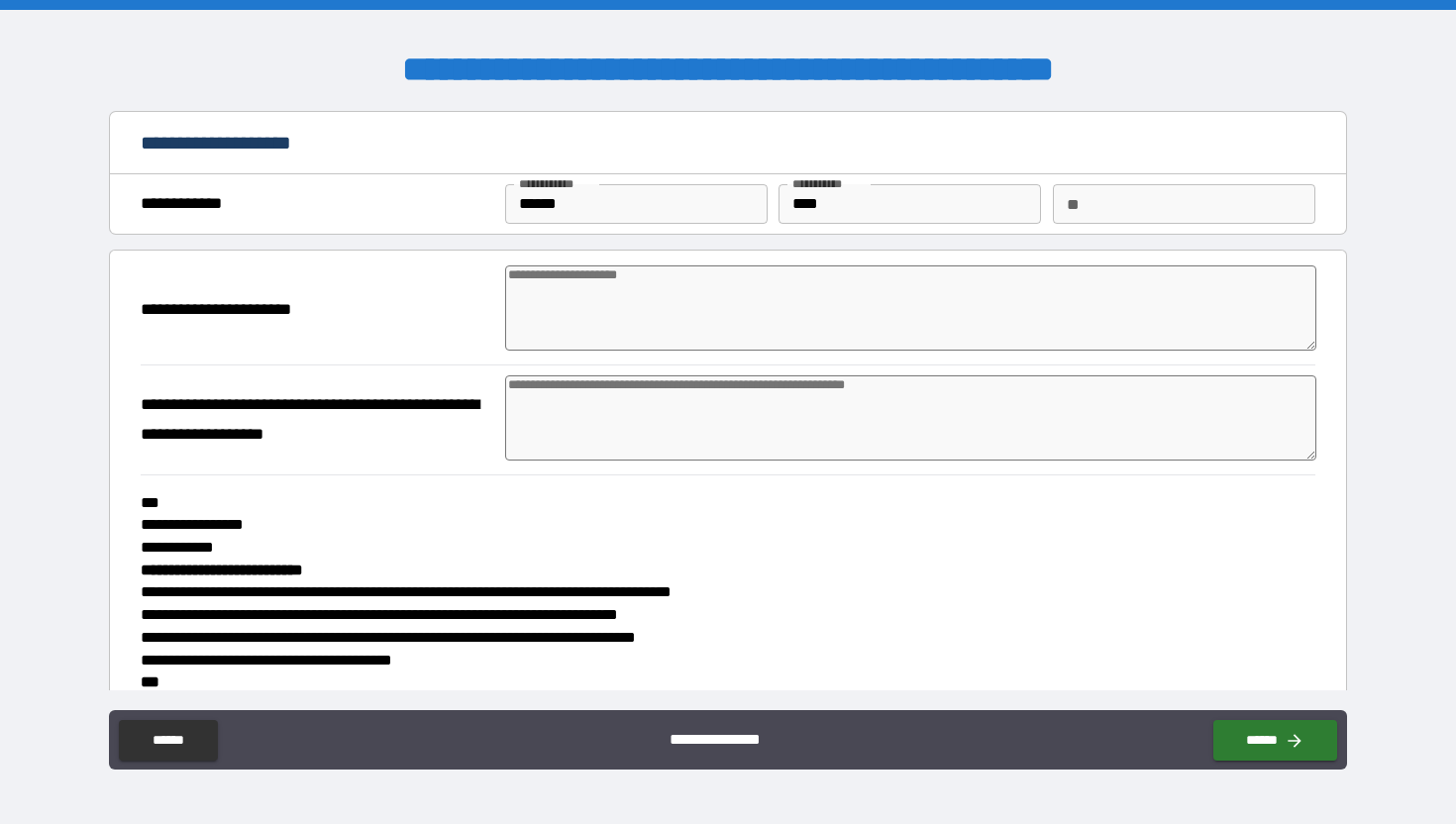 click at bounding box center [910, 308] 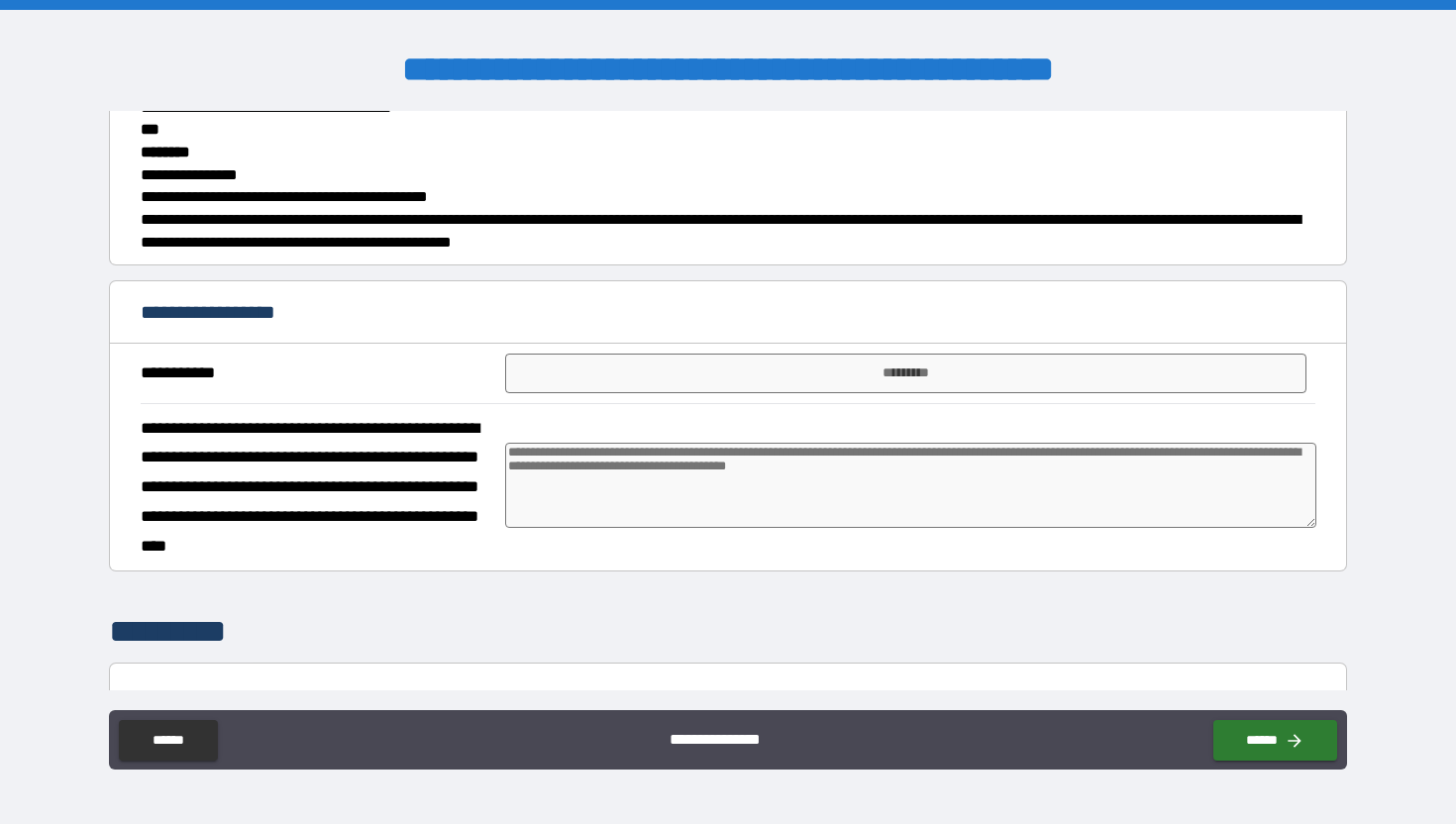 scroll, scrollTop: 554, scrollLeft: 0, axis: vertical 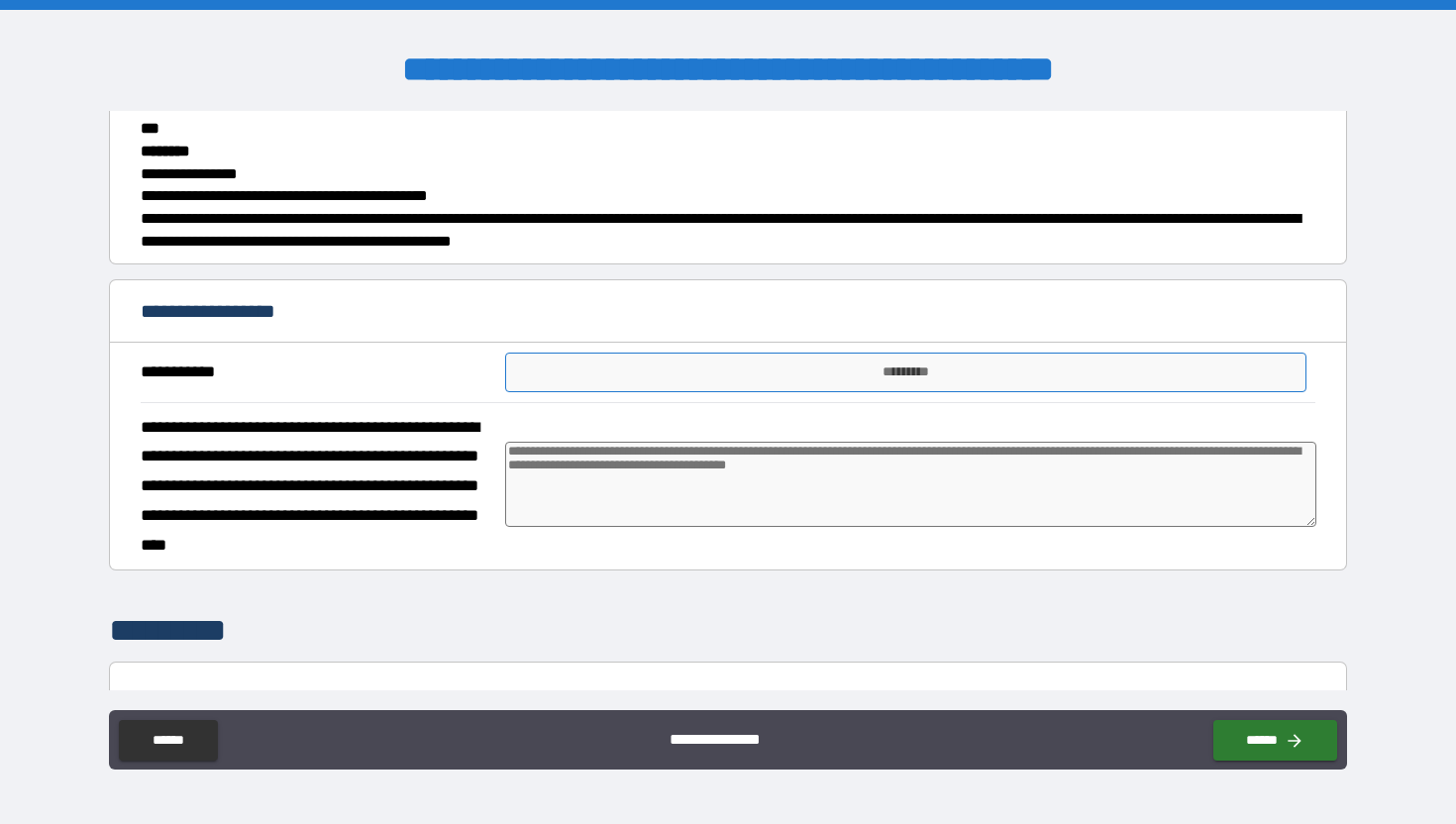 click on "*********" at bounding box center (906, 372) 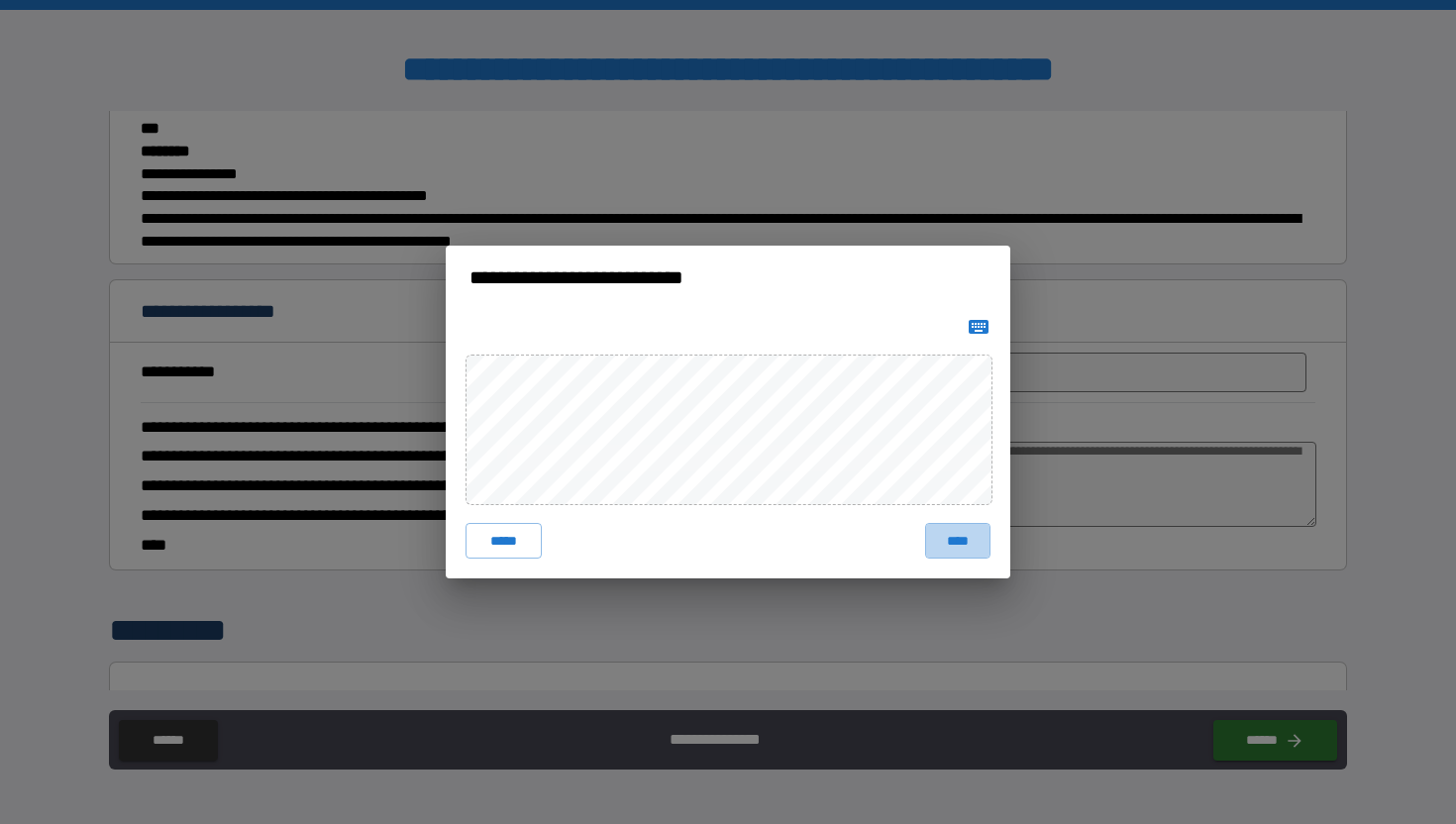 click on "****" at bounding box center (958, 541) 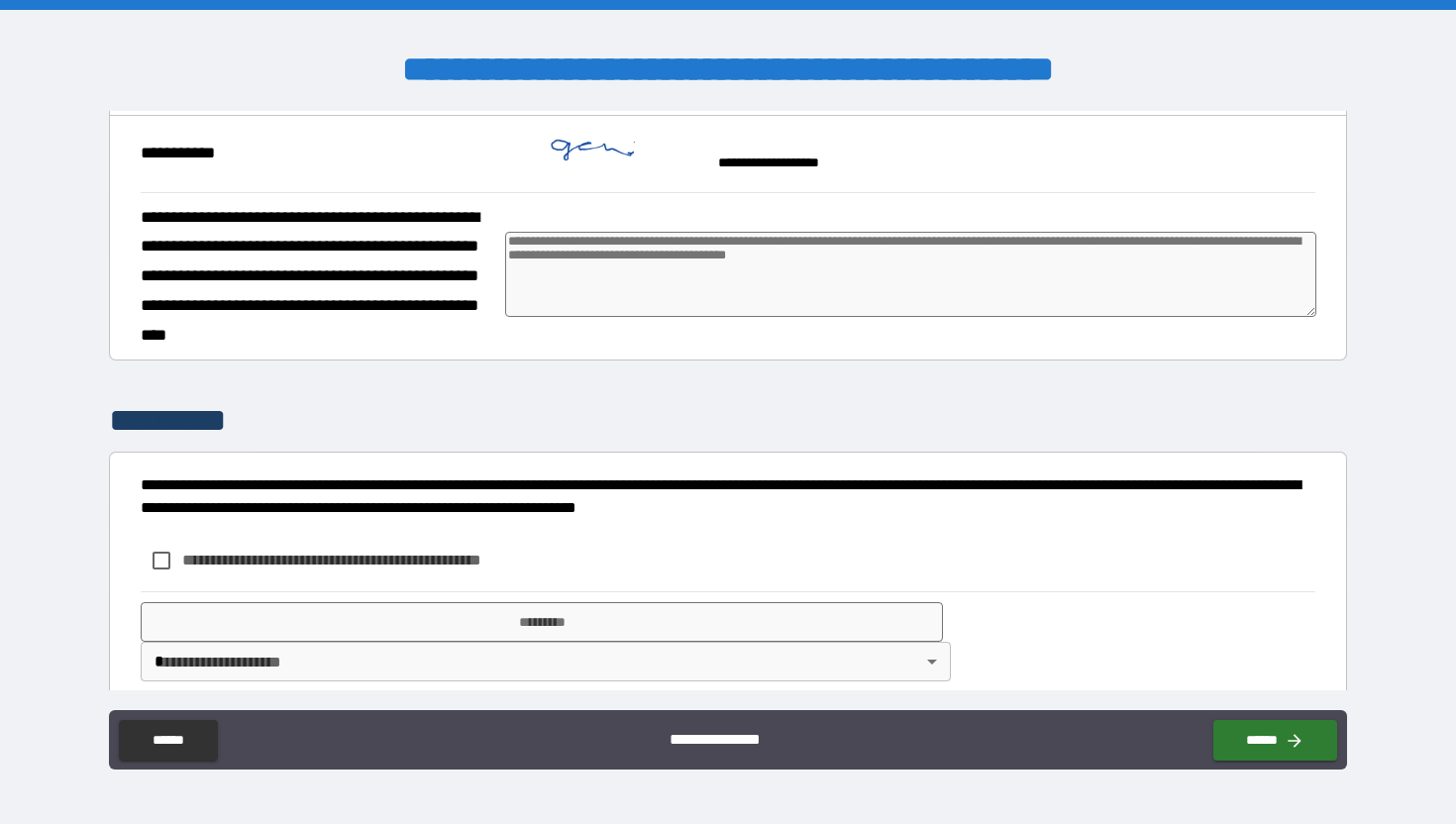 scroll, scrollTop: 801, scrollLeft: 0, axis: vertical 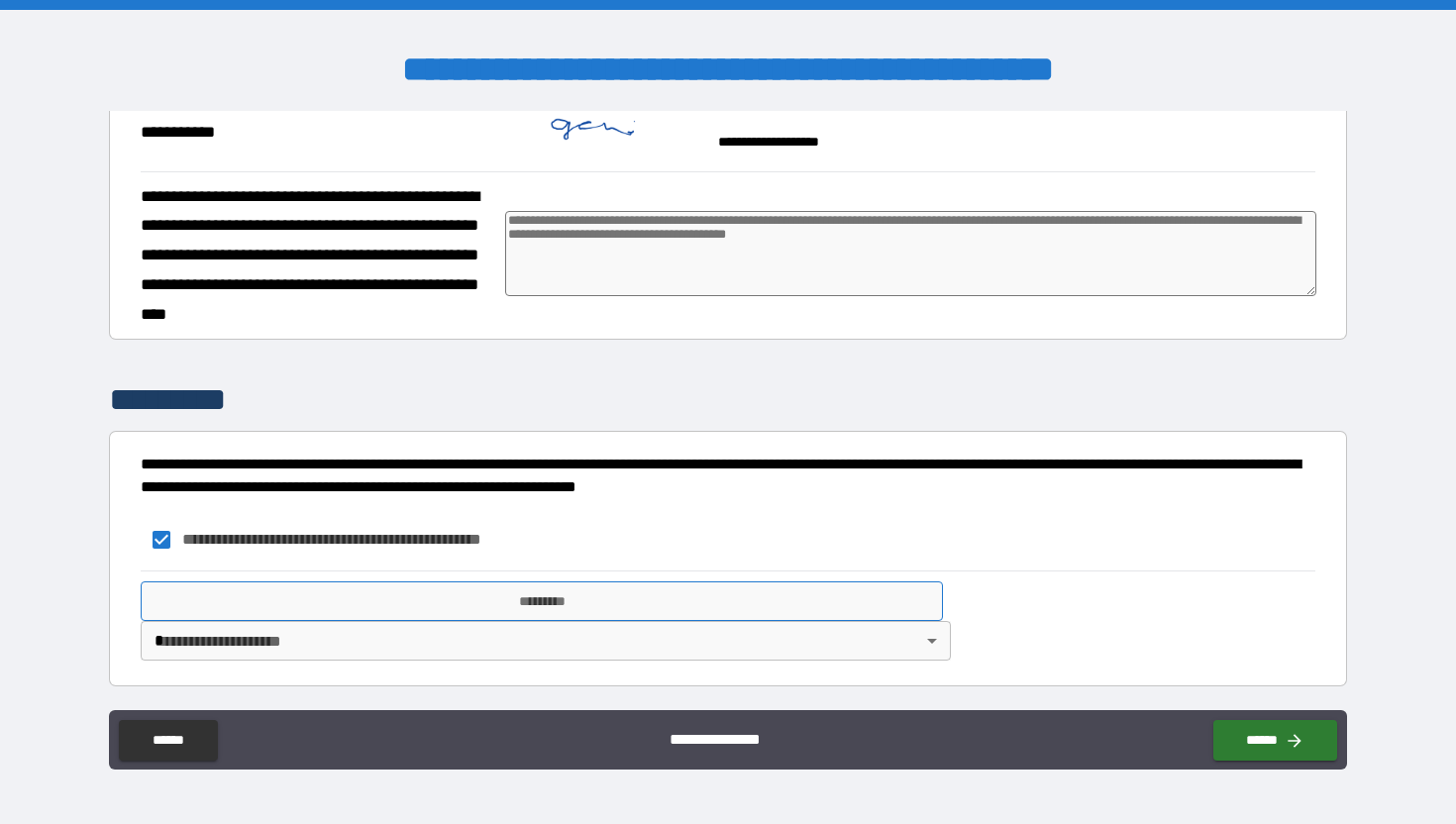click on "*********" at bounding box center (542, 601) 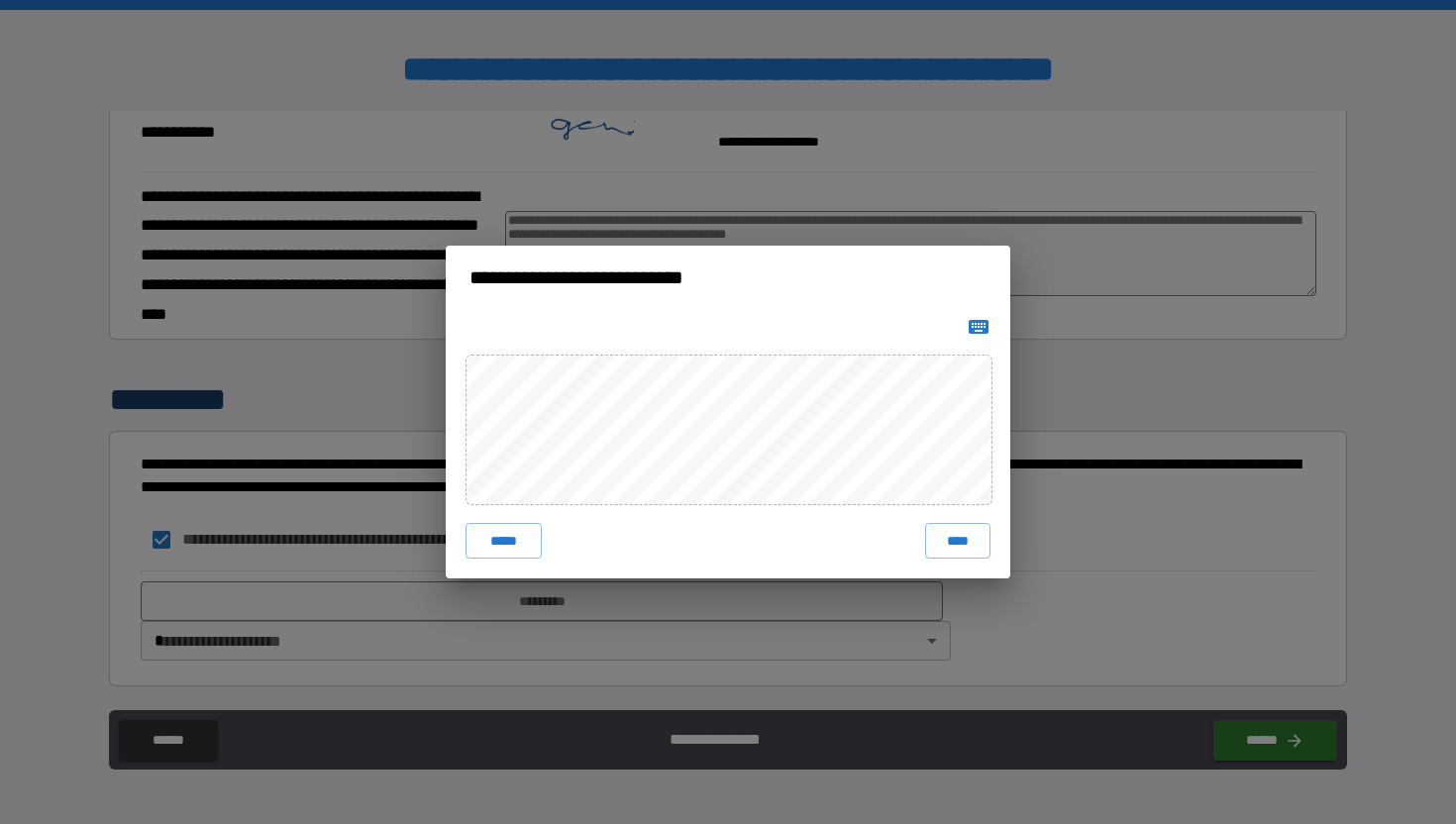 click on "****" at bounding box center (958, 541) 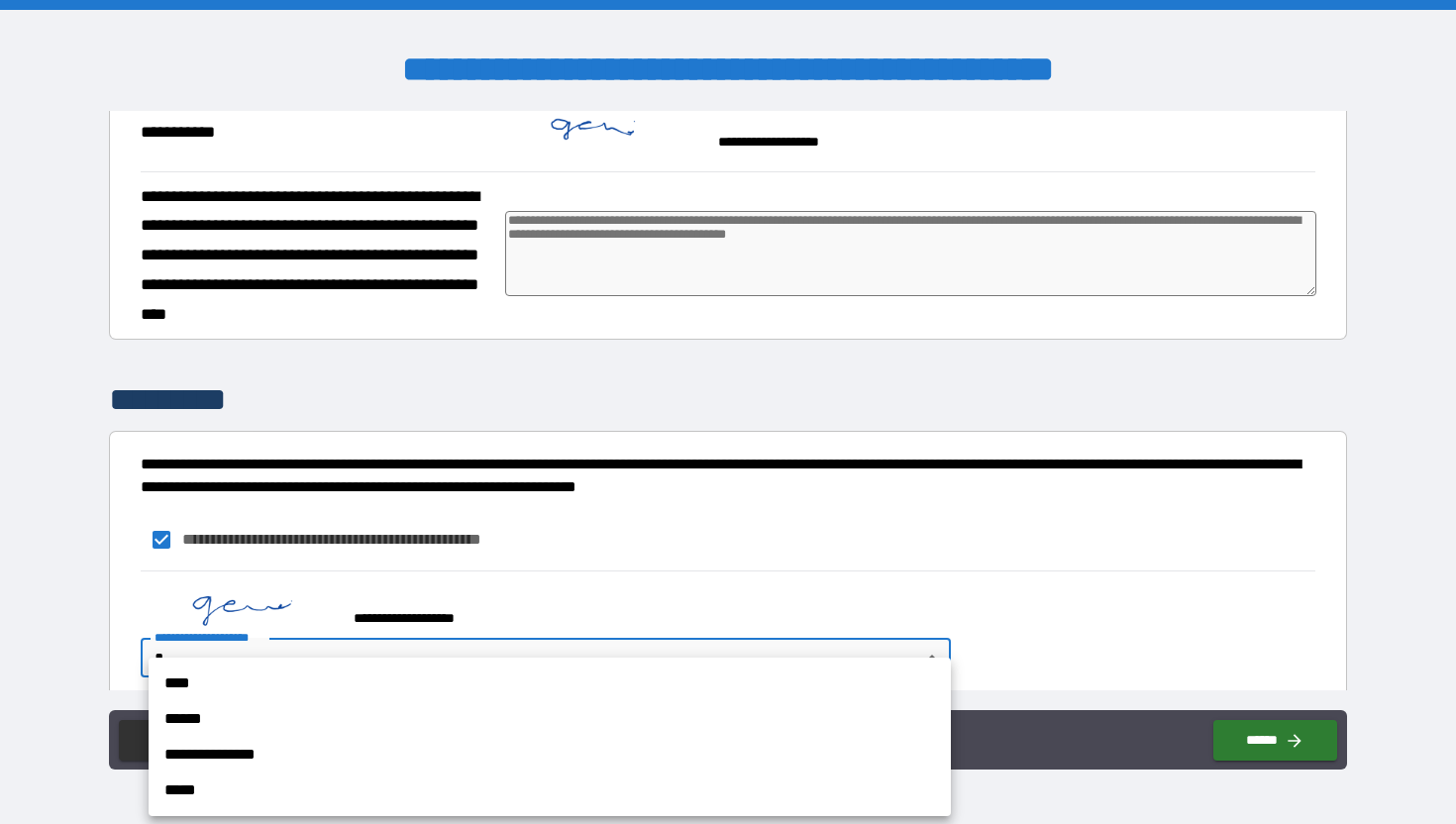 click on "**********" at bounding box center (728, 412) 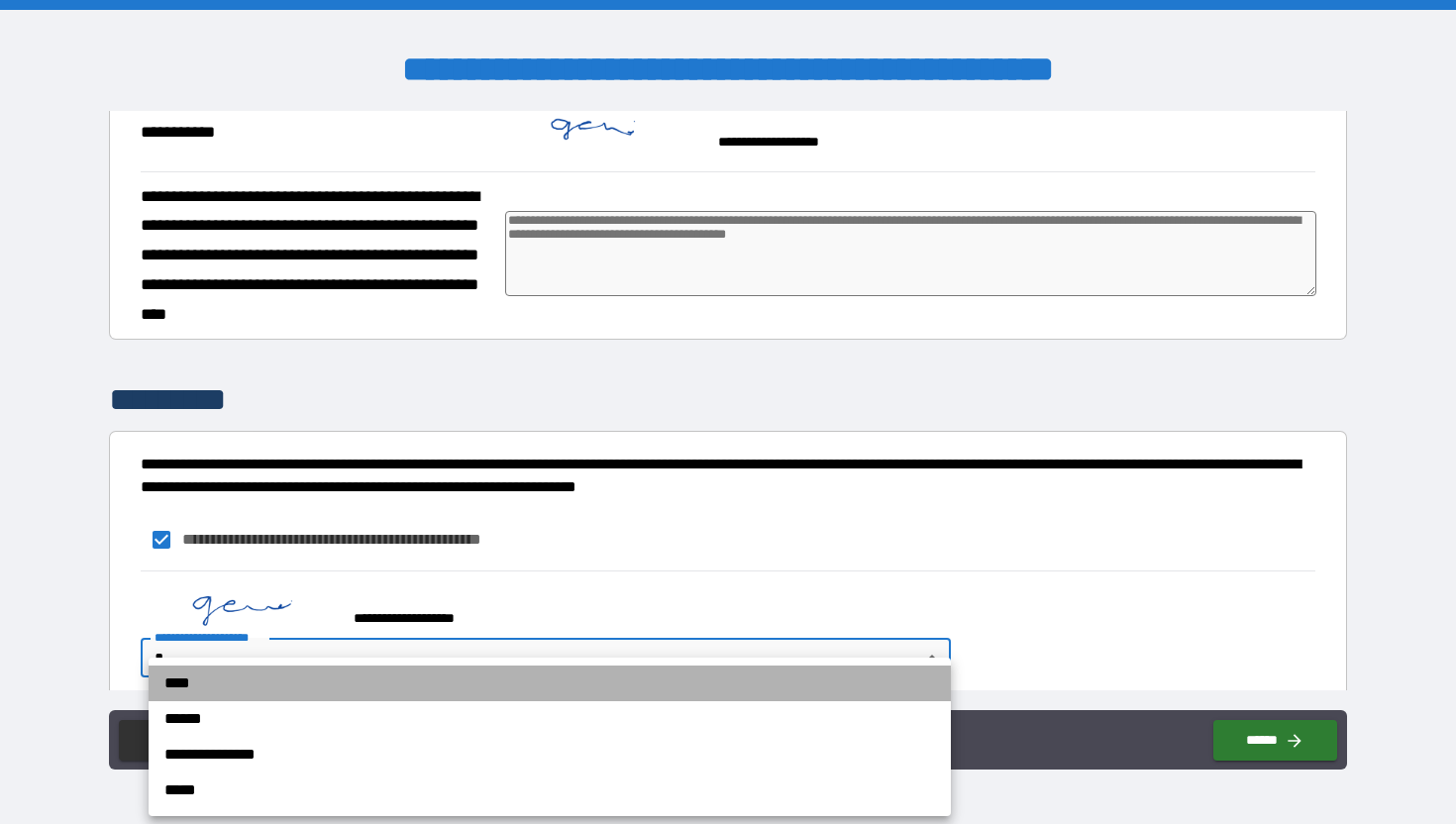drag, startPoint x: 231, startPoint y: 677, endPoint x: 789, endPoint y: 737, distance: 561.2165 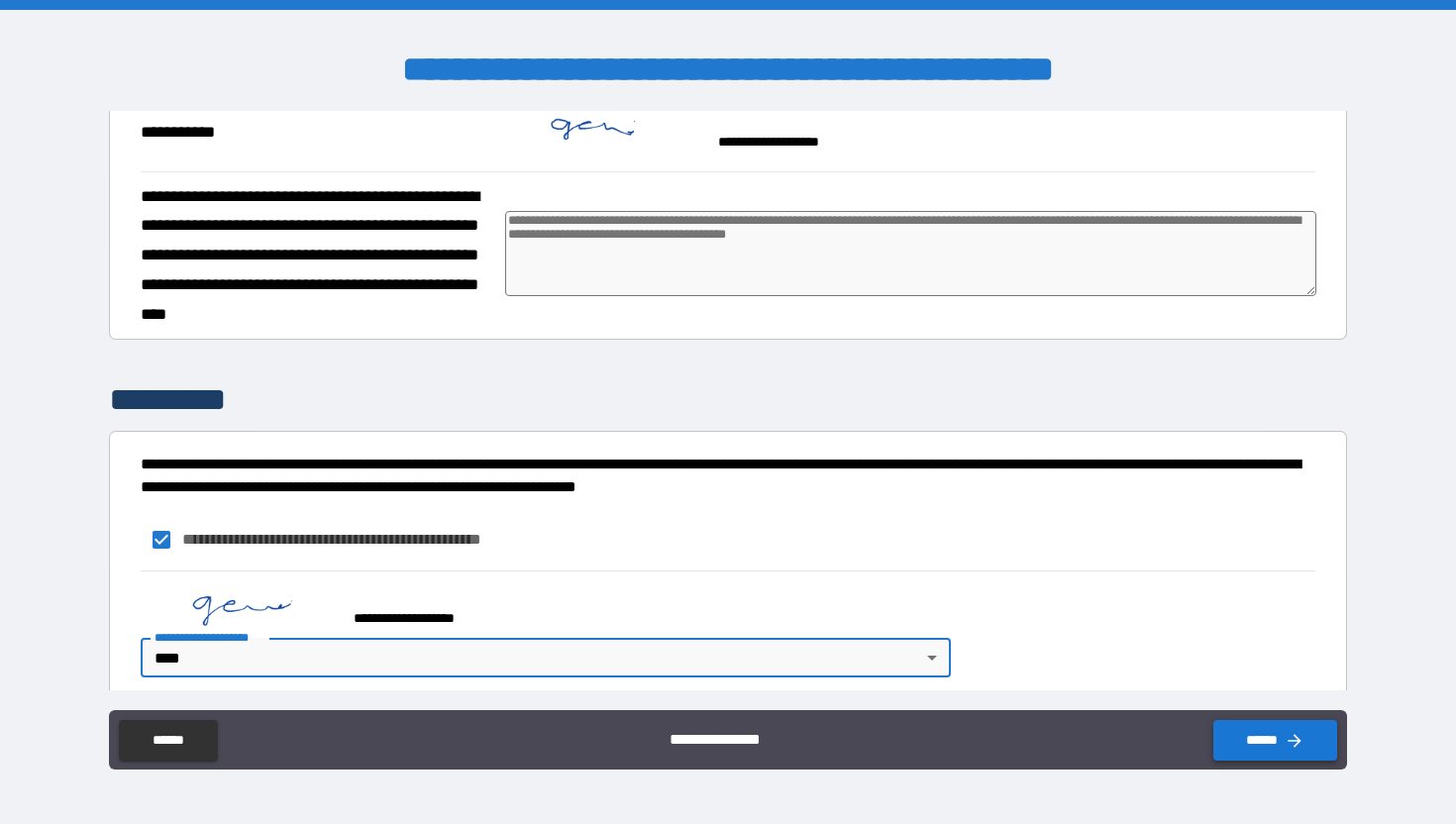 click on "******" at bounding box center [1275, 740] 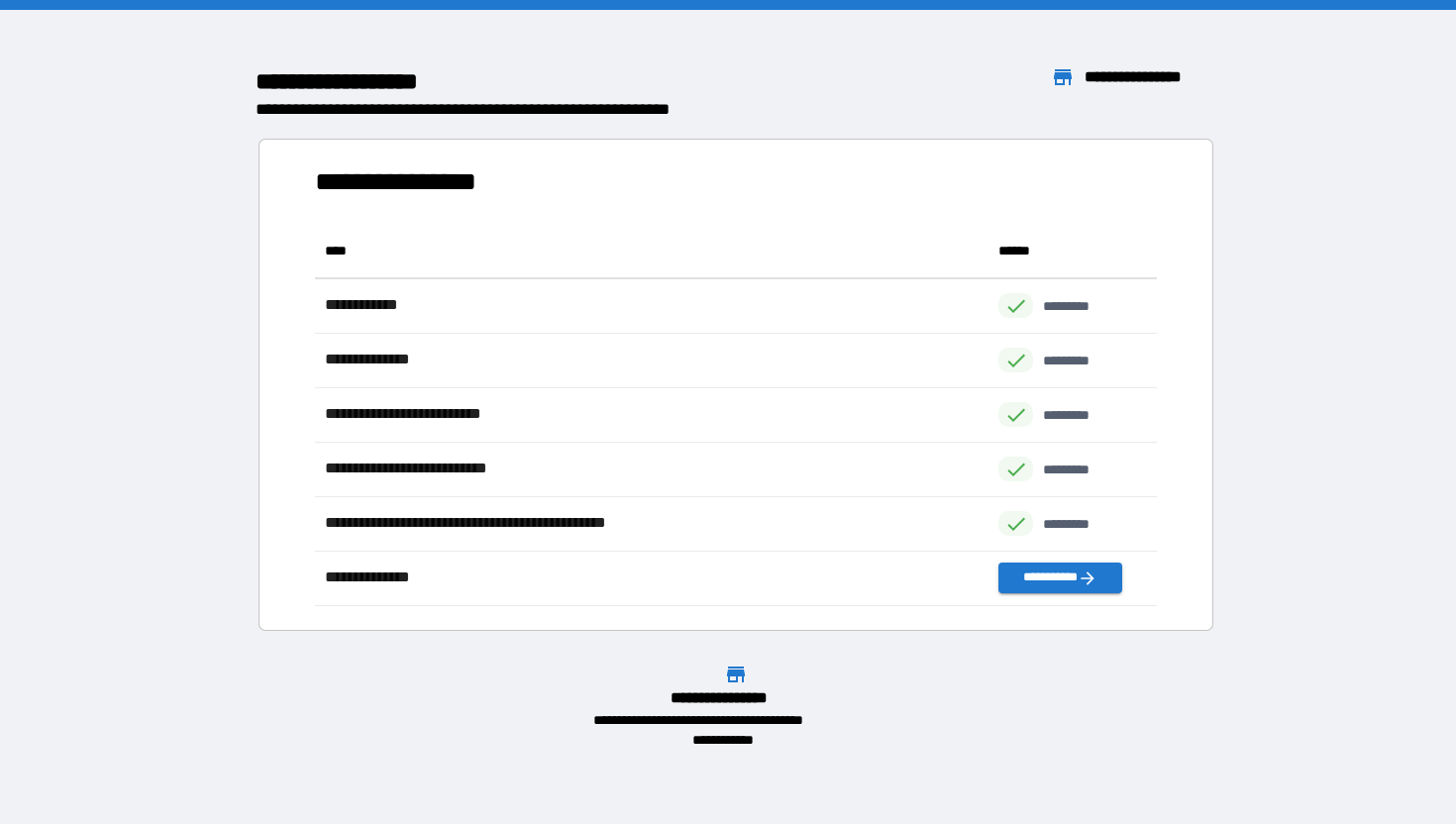 scroll, scrollTop: 1, scrollLeft: 1, axis: both 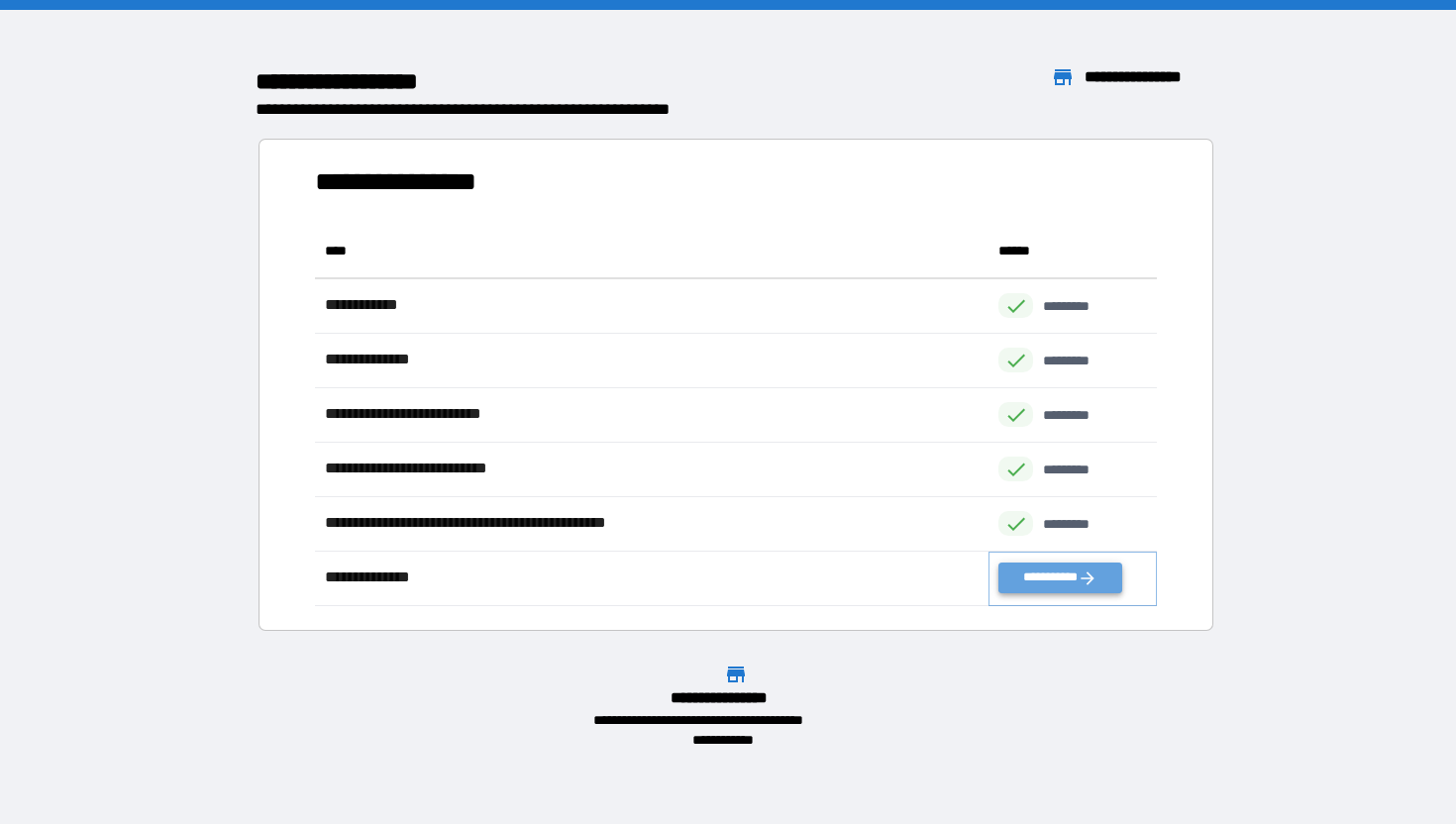 click on "**********" at bounding box center [1060, 577] 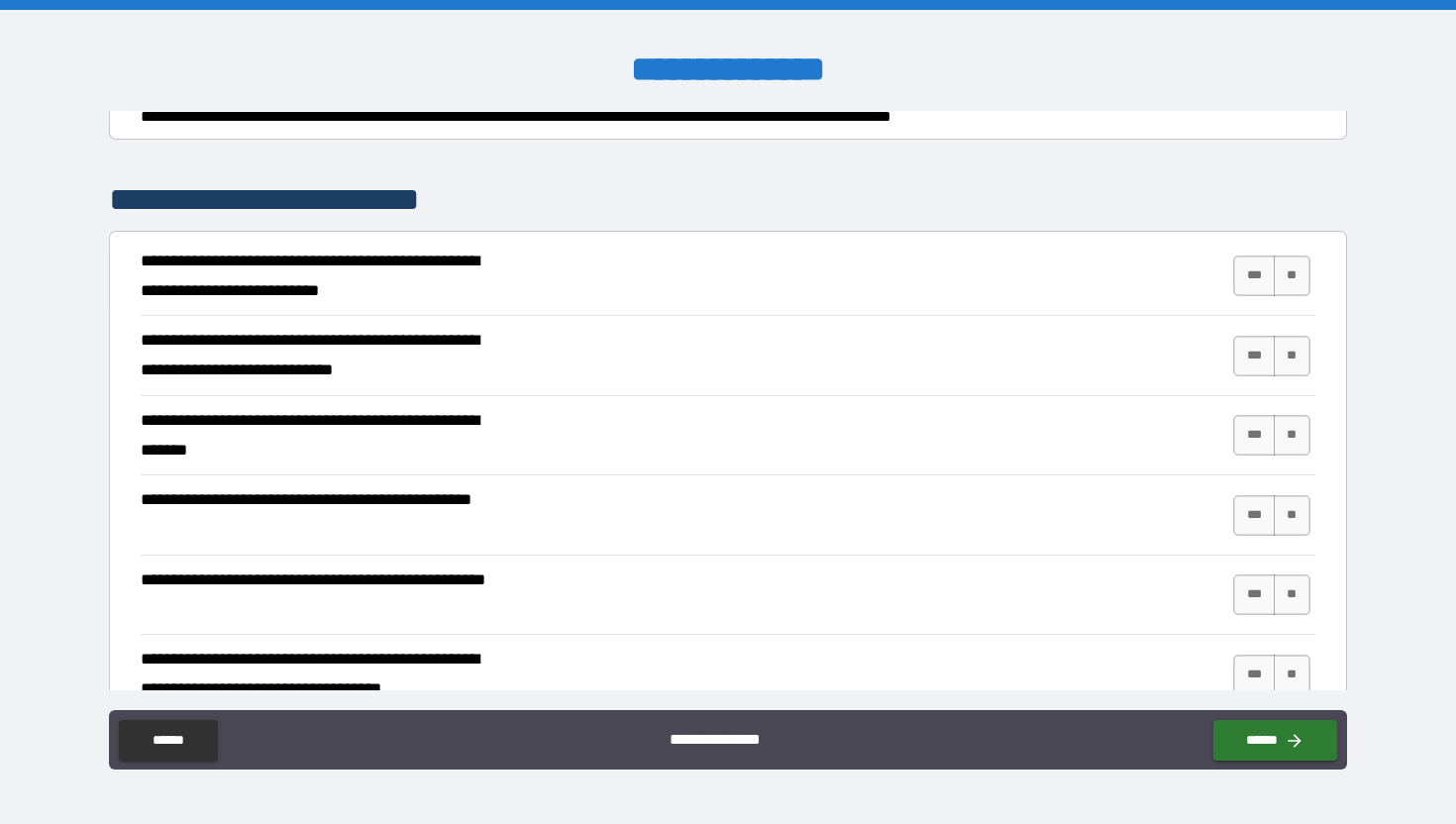 scroll, scrollTop: 265, scrollLeft: 0, axis: vertical 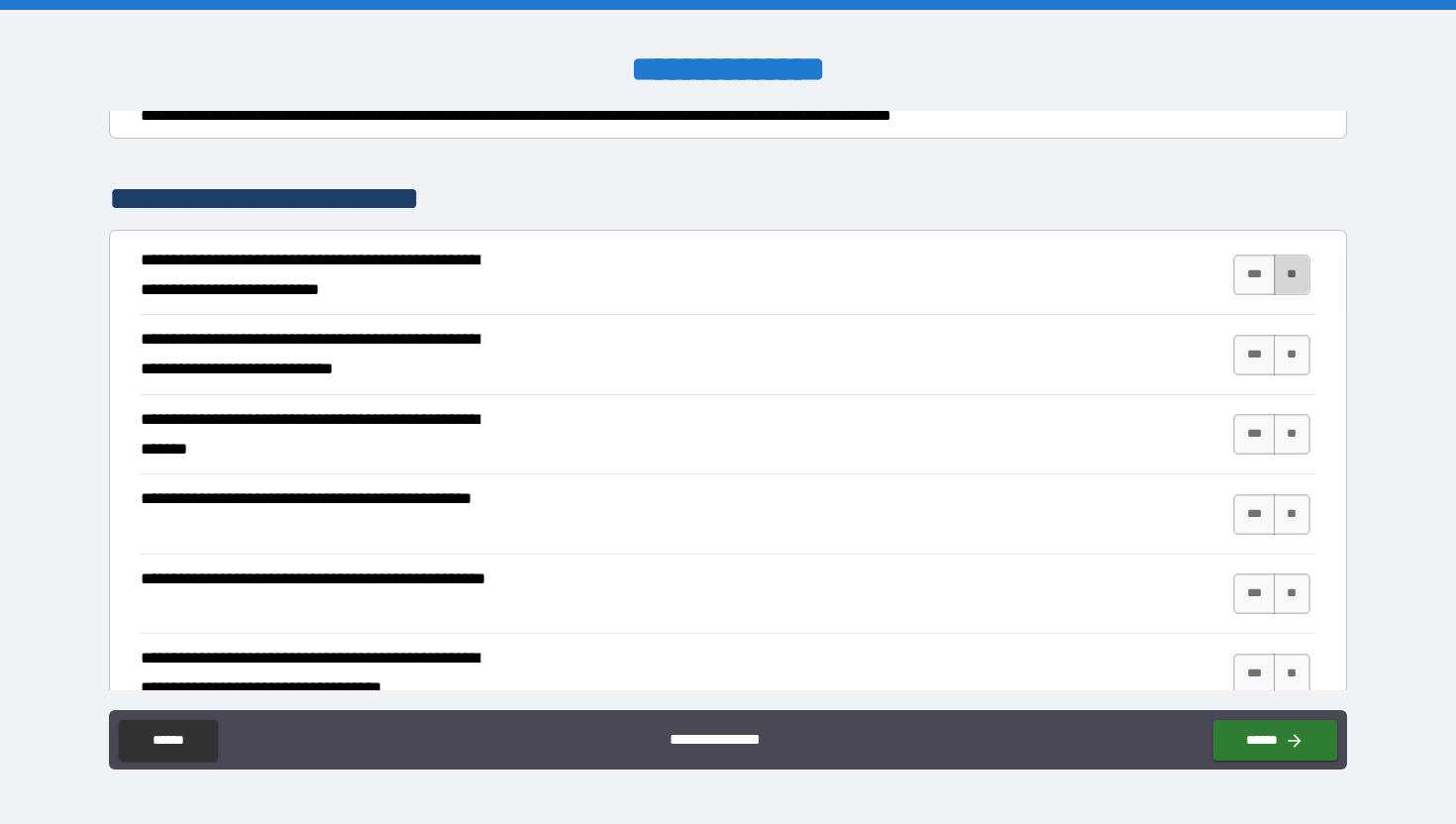 click on "**" at bounding box center [1292, 274] 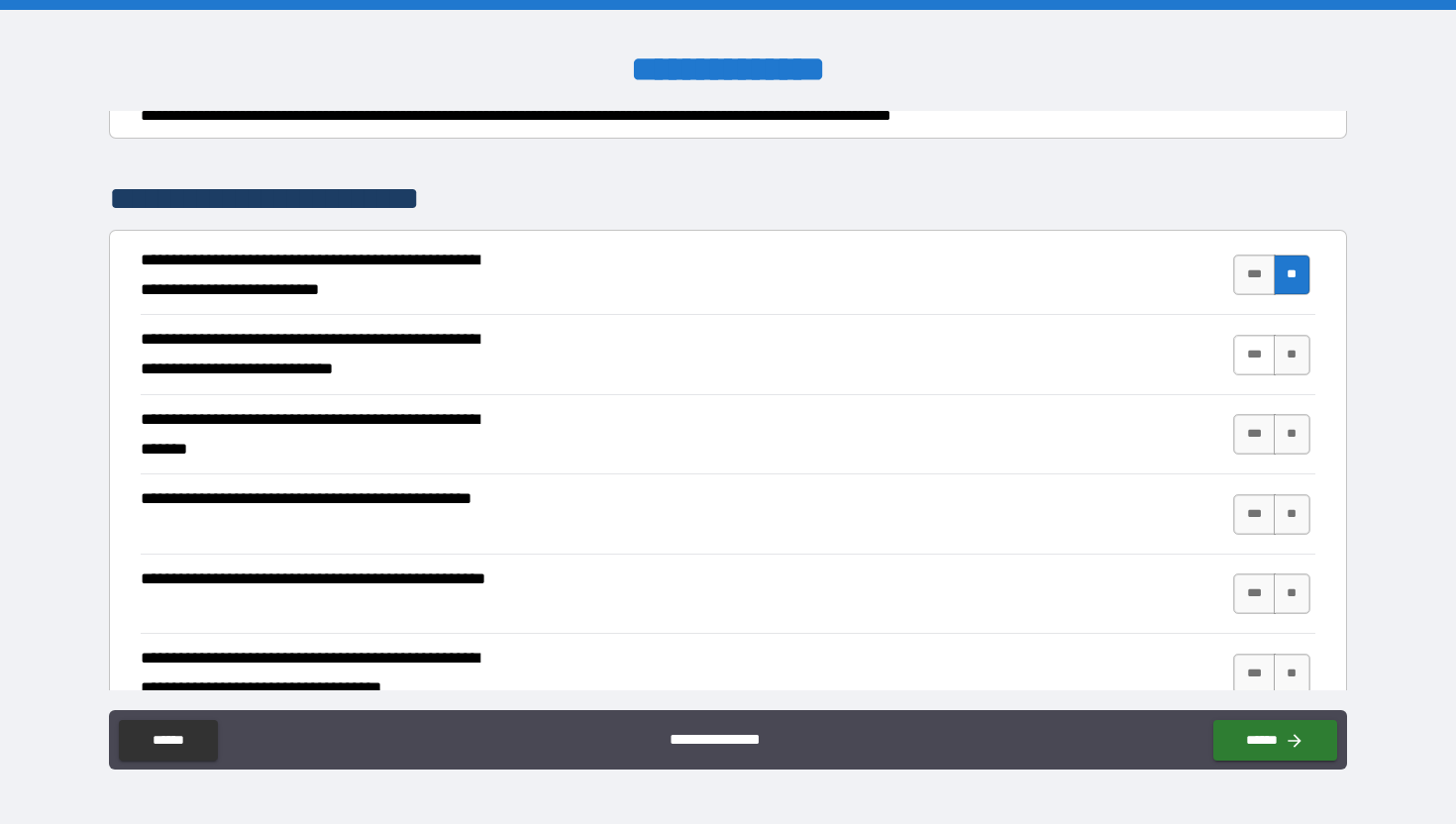 click on "***" at bounding box center [1254, 355] 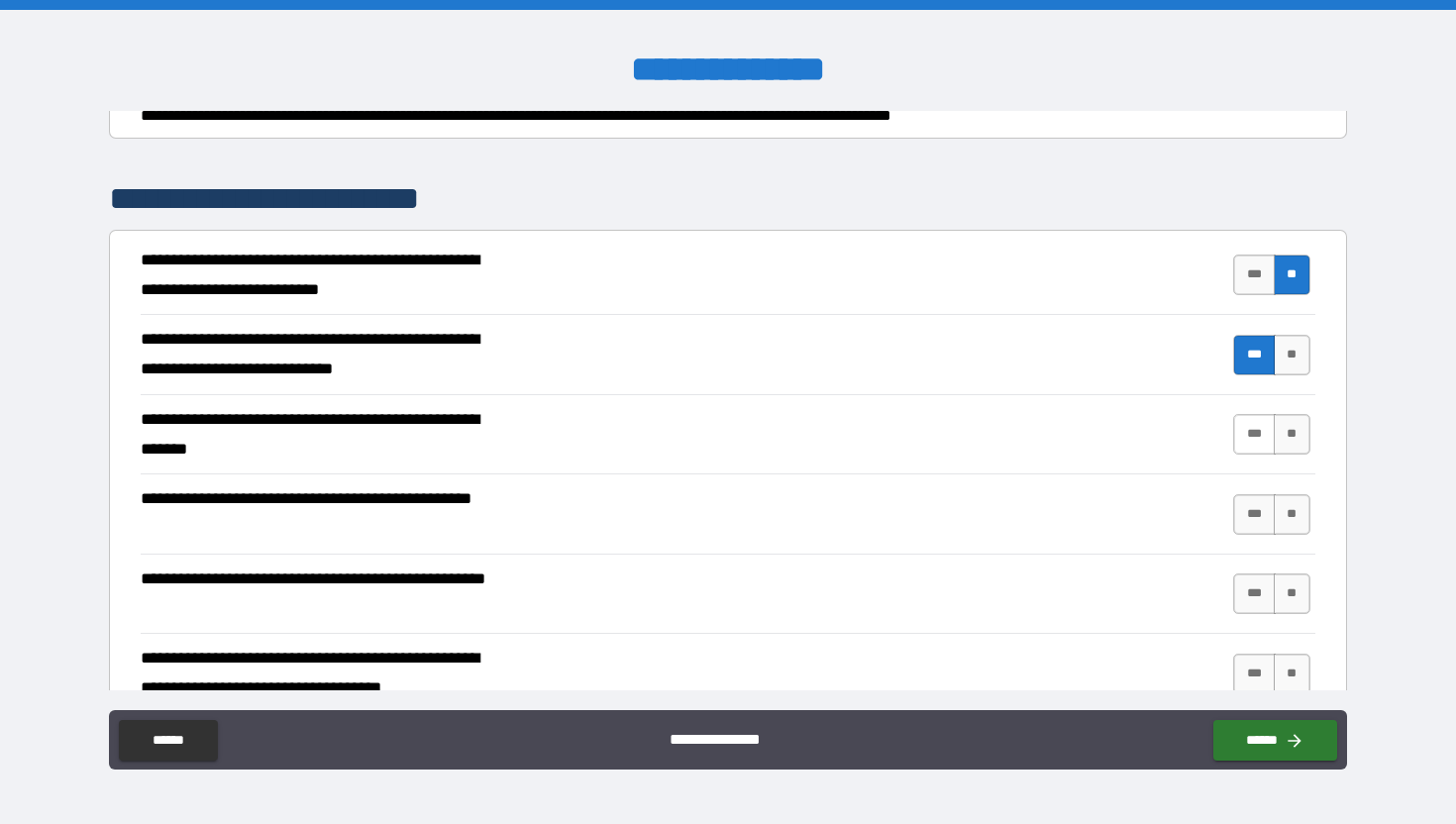 click on "***" at bounding box center [1254, 434] 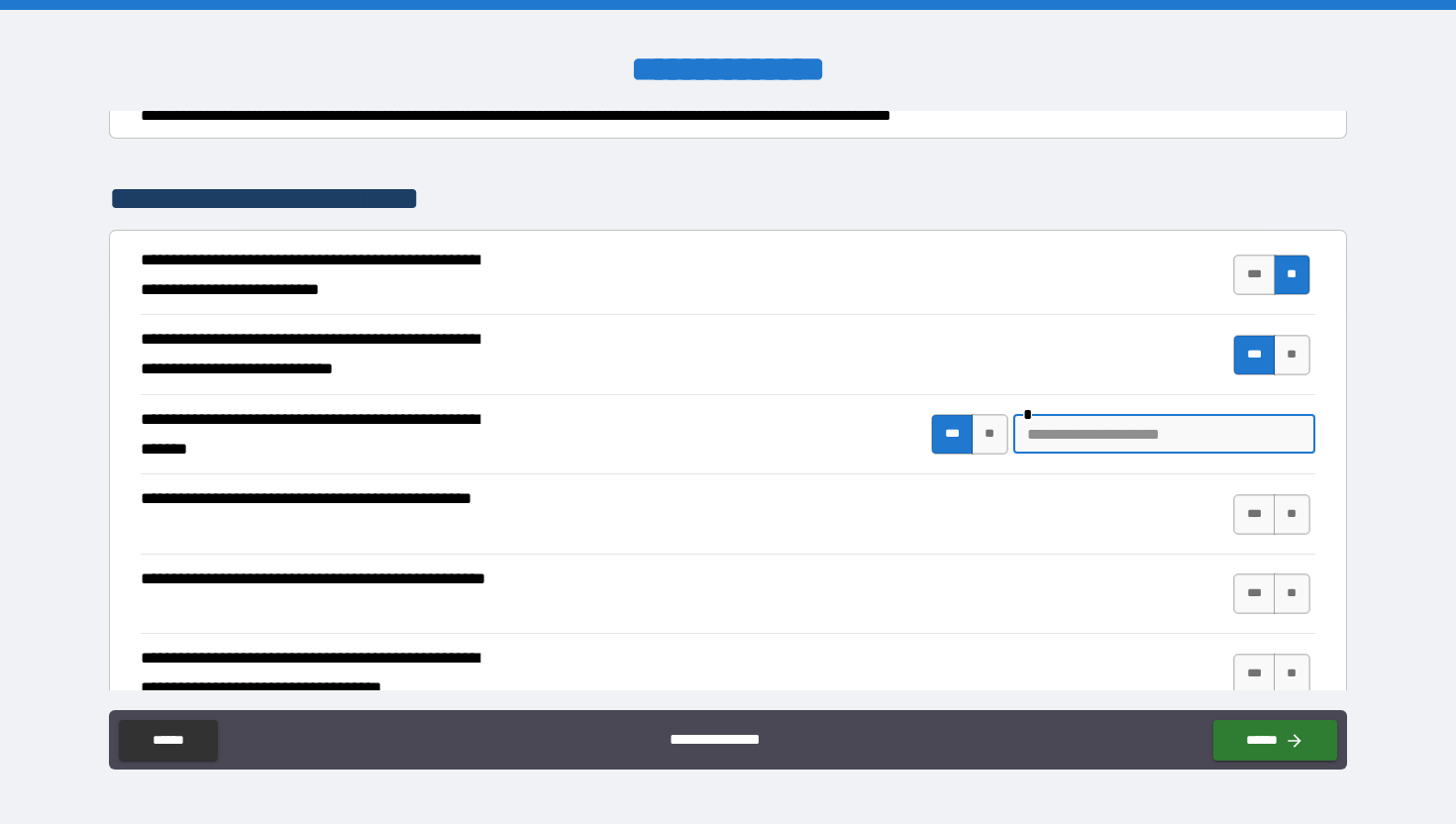 click at bounding box center [1164, 434] 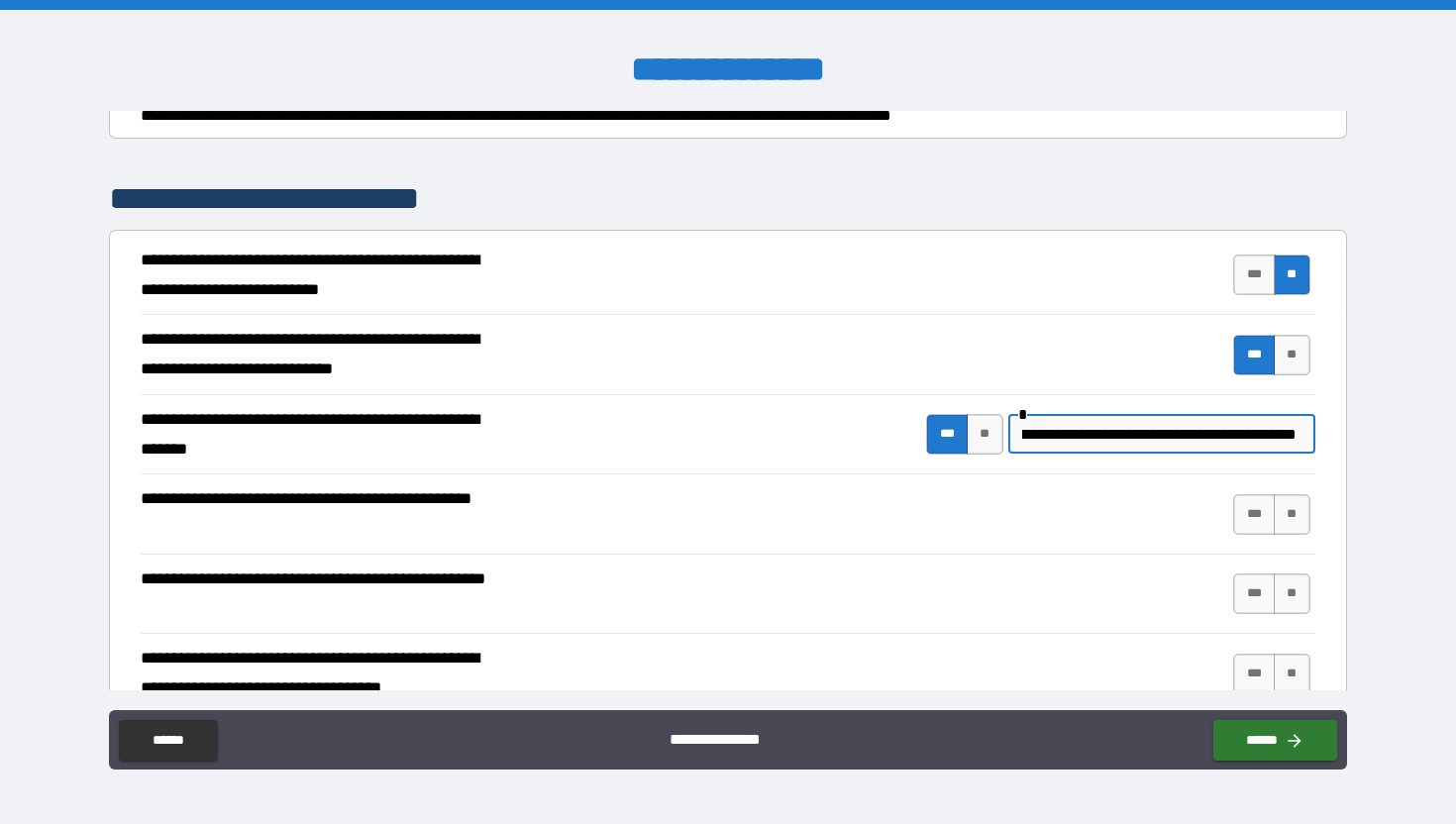 scroll, scrollTop: 0, scrollLeft: 272, axis: horizontal 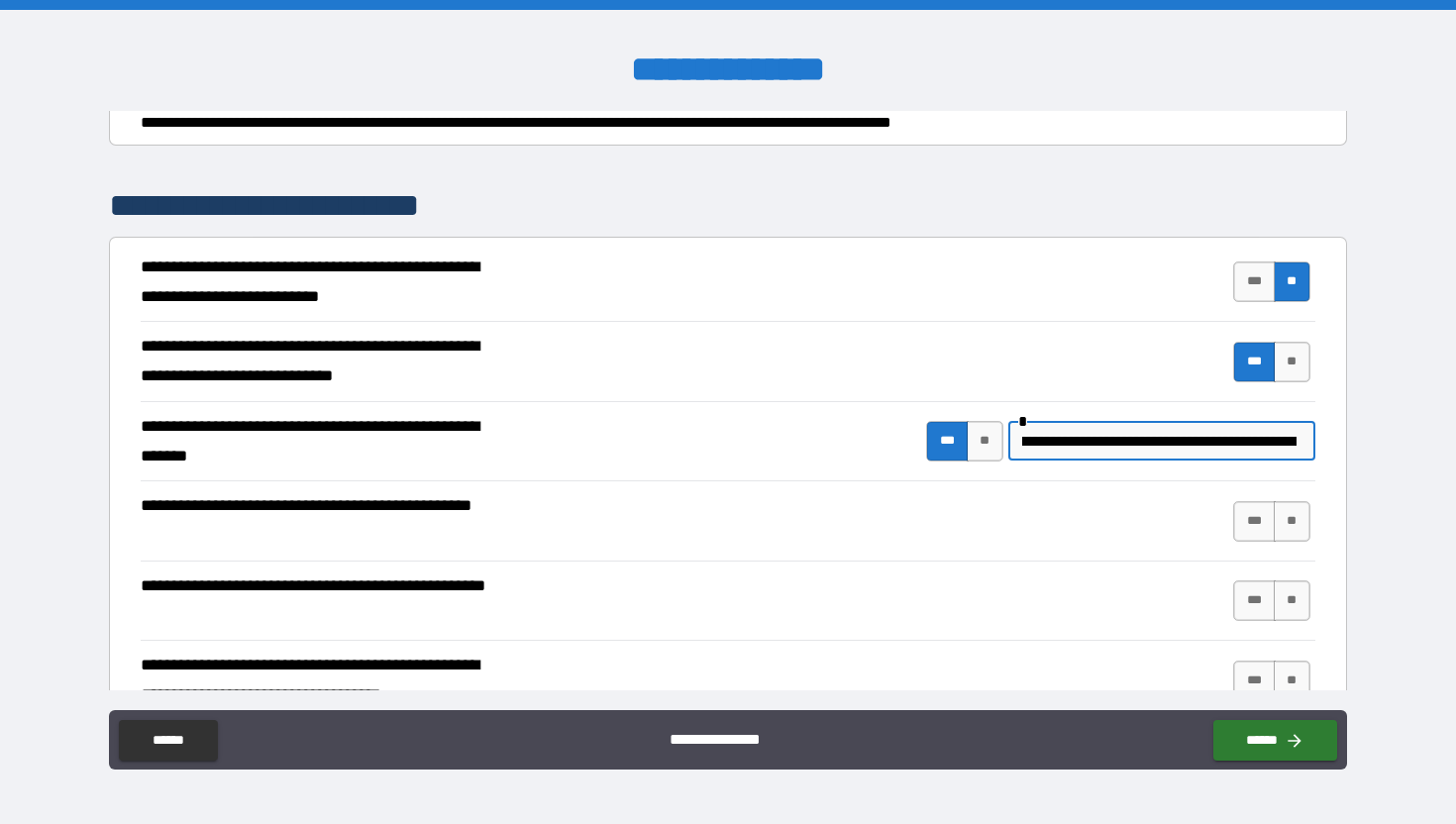 drag, startPoint x: 1157, startPoint y: 440, endPoint x: 1180, endPoint y: 542, distance: 104.56099 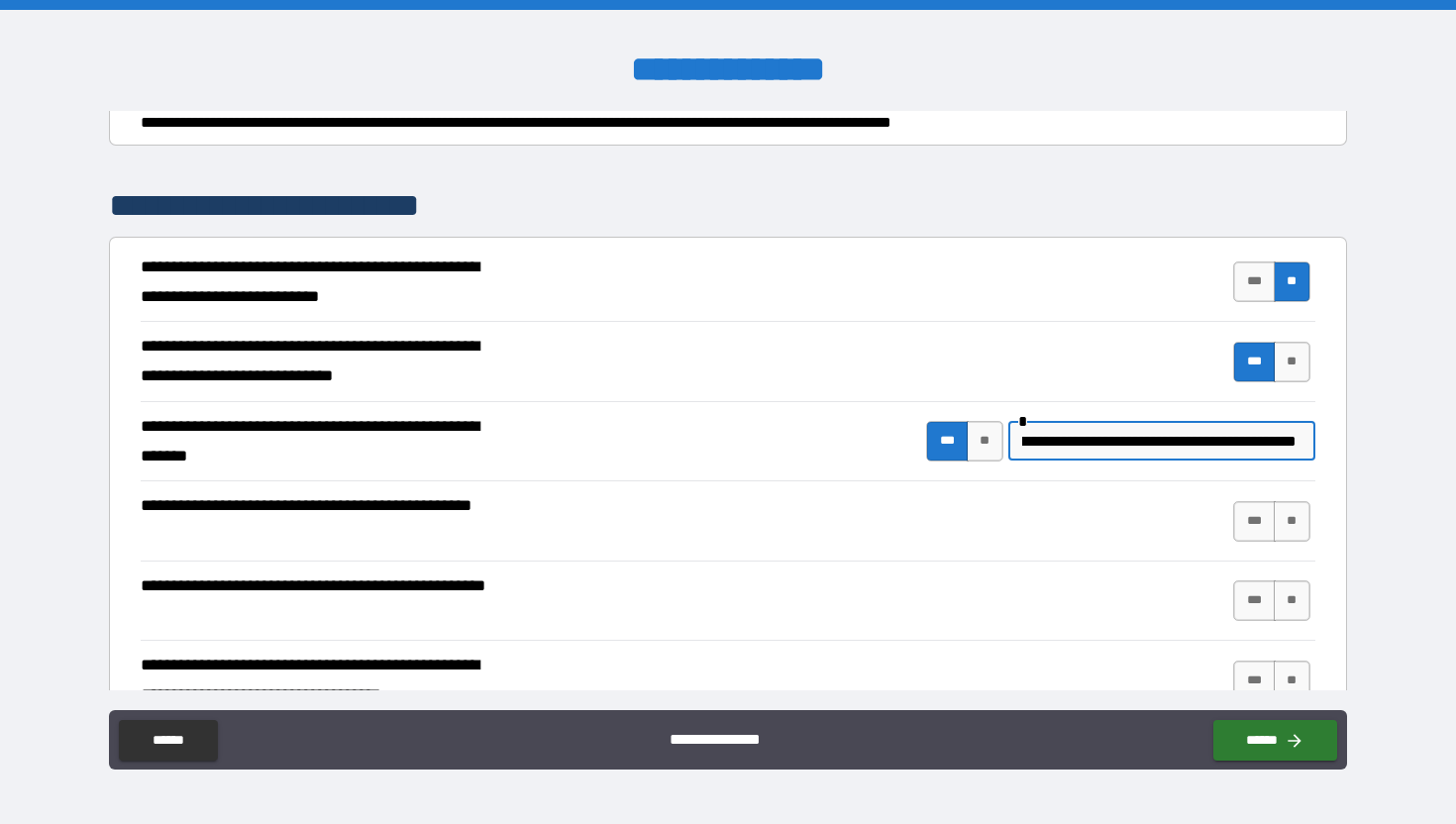 scroll, scrollTop: 0, scrollLeft: 292, axis: horizontal 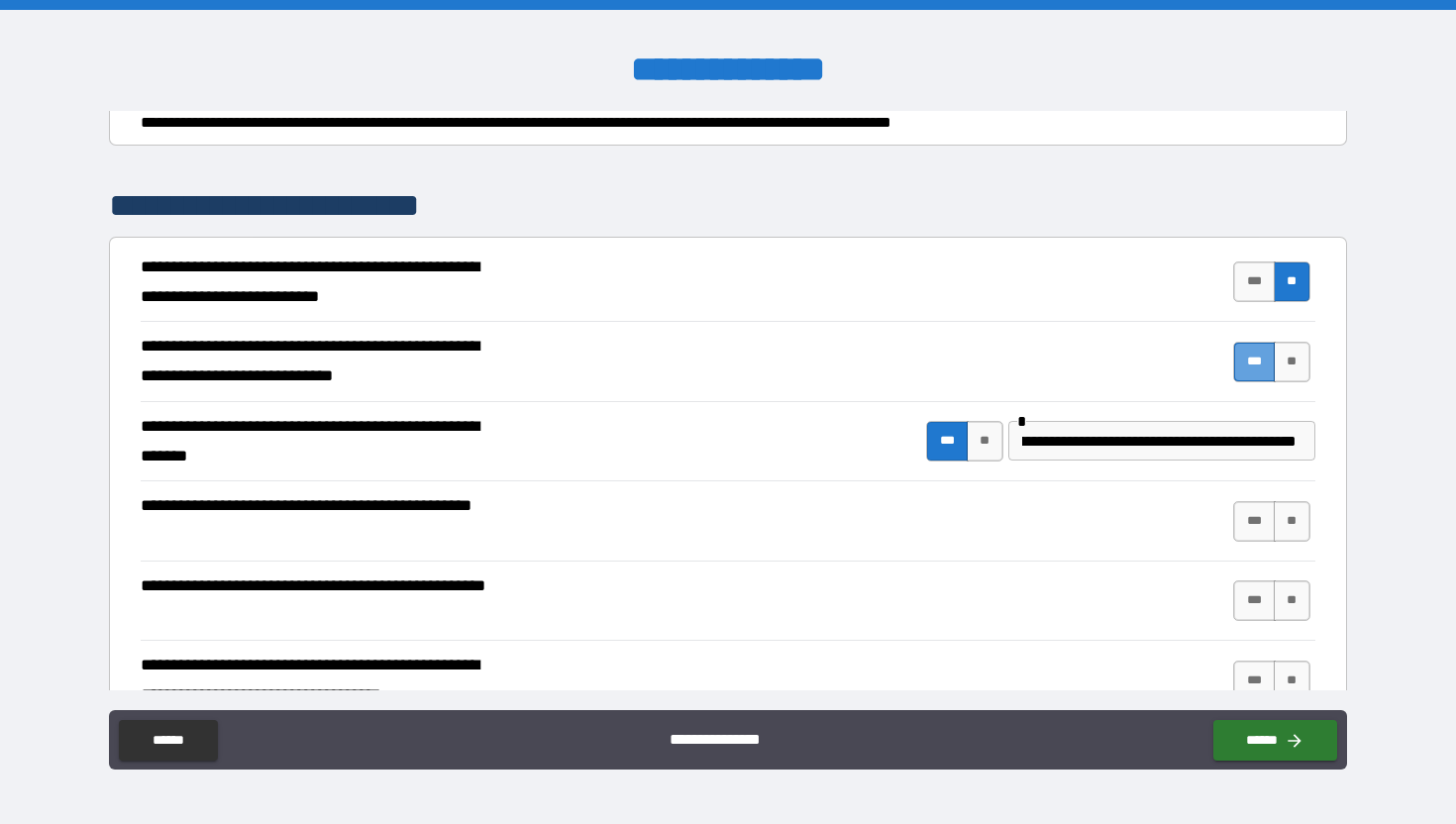click on "***" at bounding box center (1254, 361) 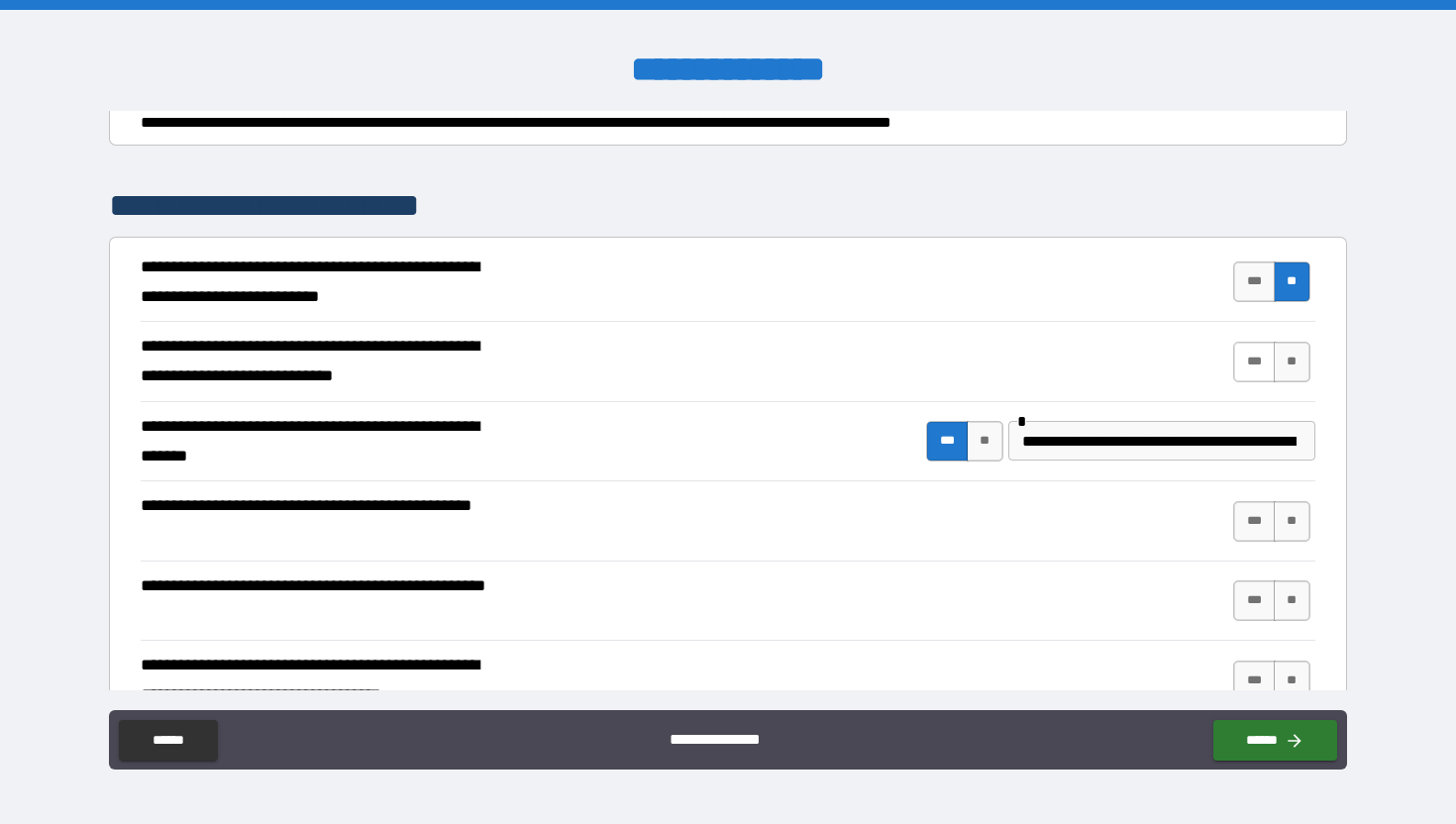 click on "***" at bounding box center [1254, 361] 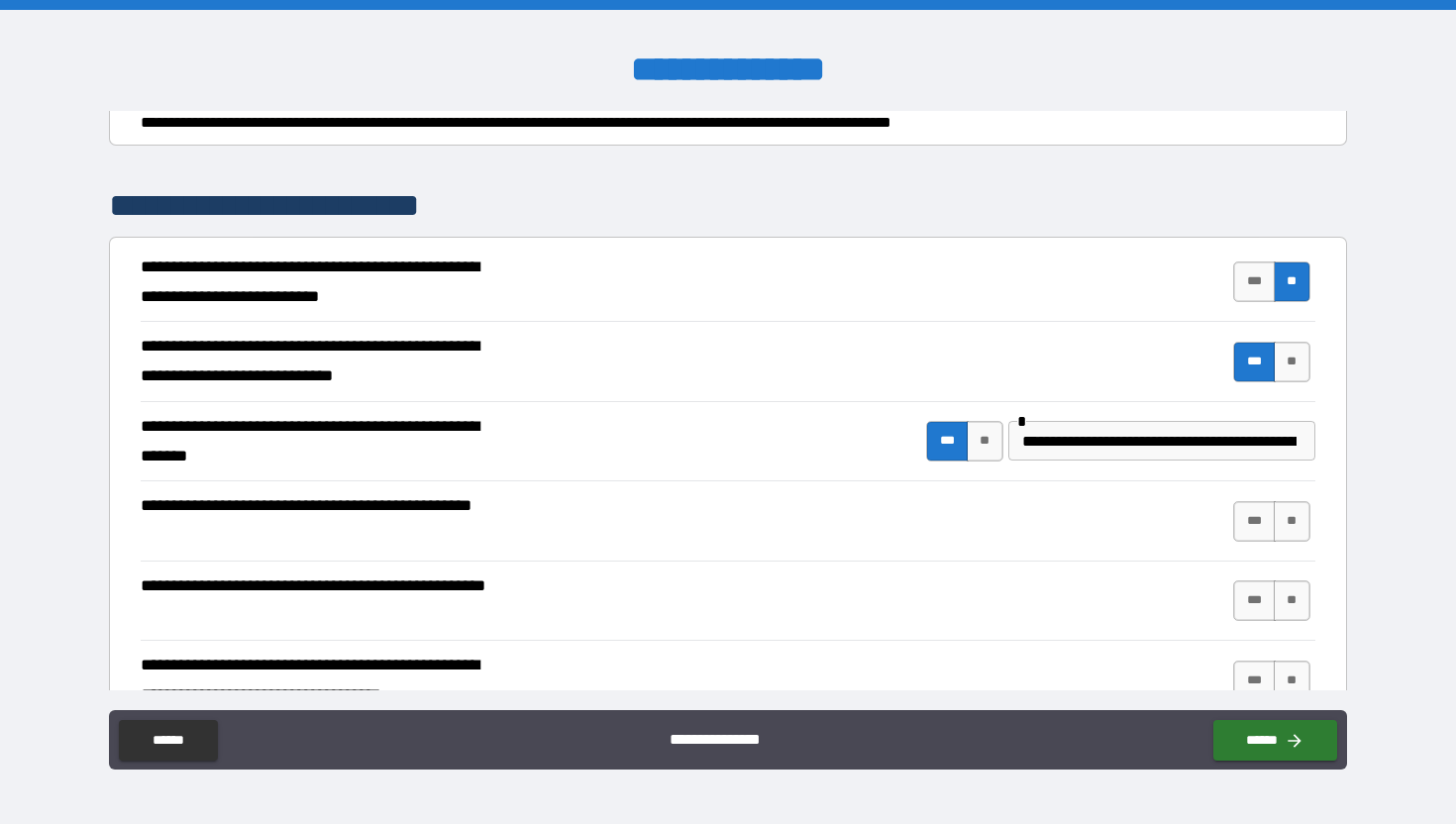 click on "**********" at bounding box center [727, 442] 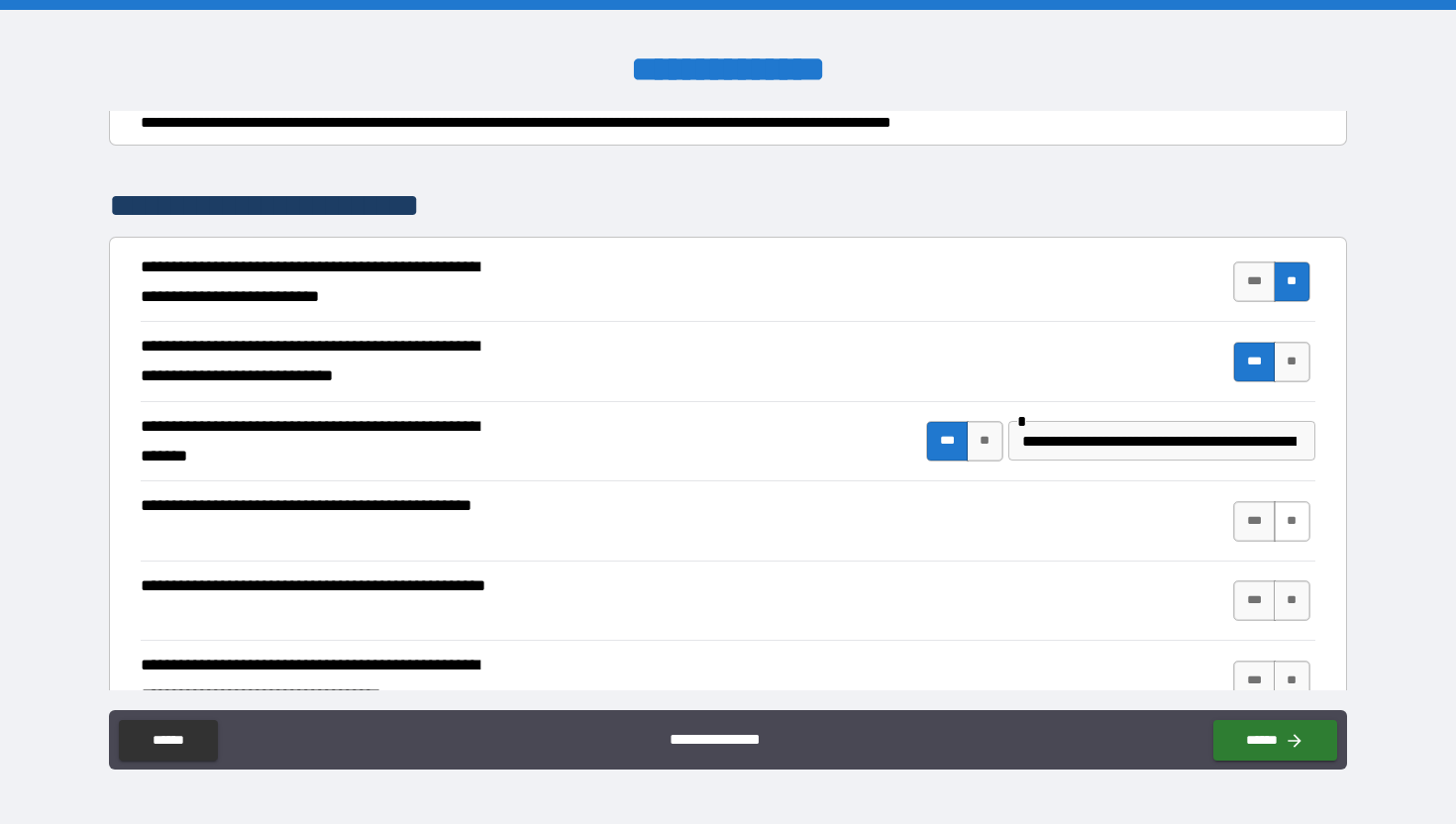 click on "**" at bounding box center (1292, 521) 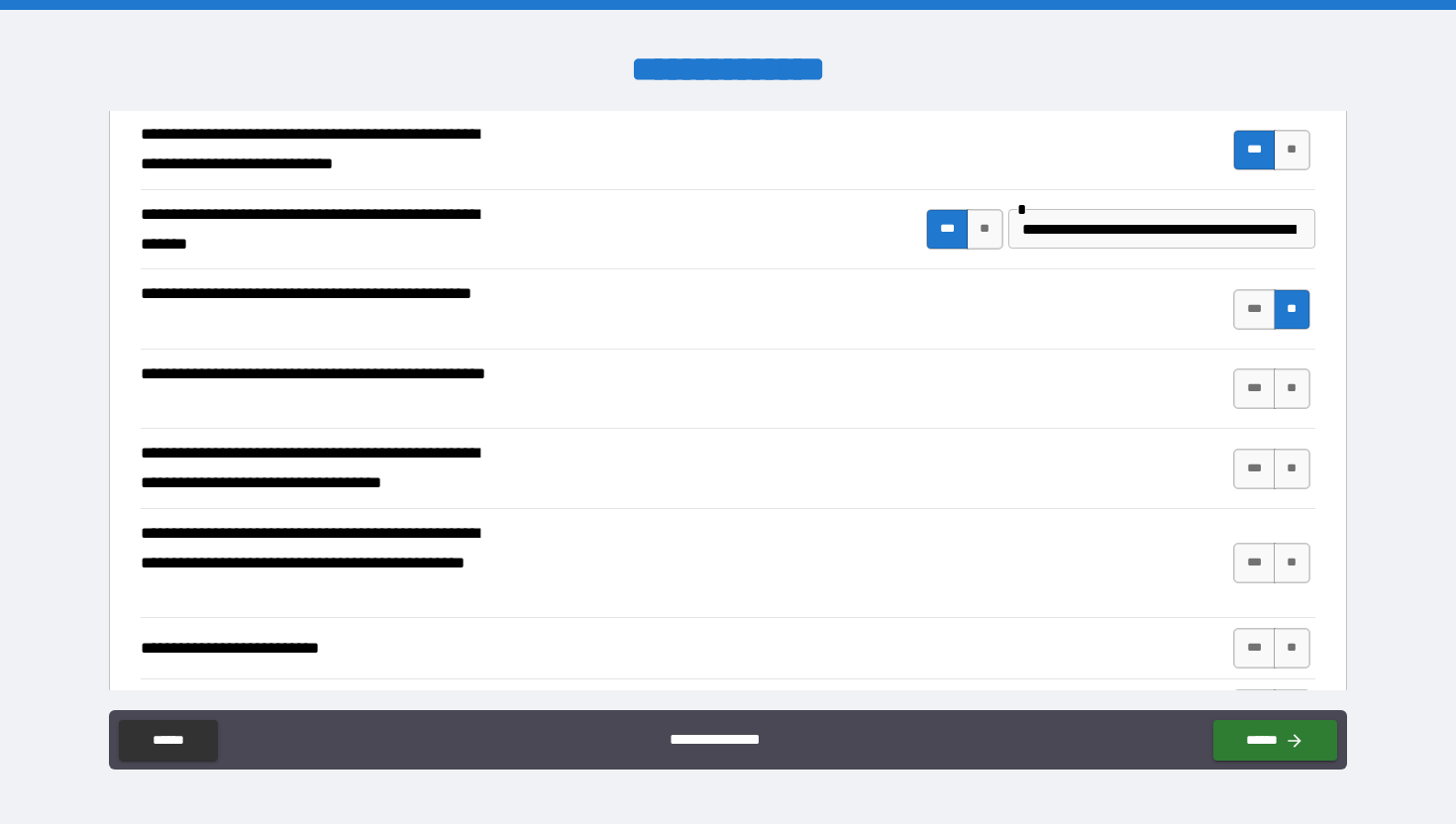 scroll, scrollTop: 514, scrollLeft: 0, axis: vertical 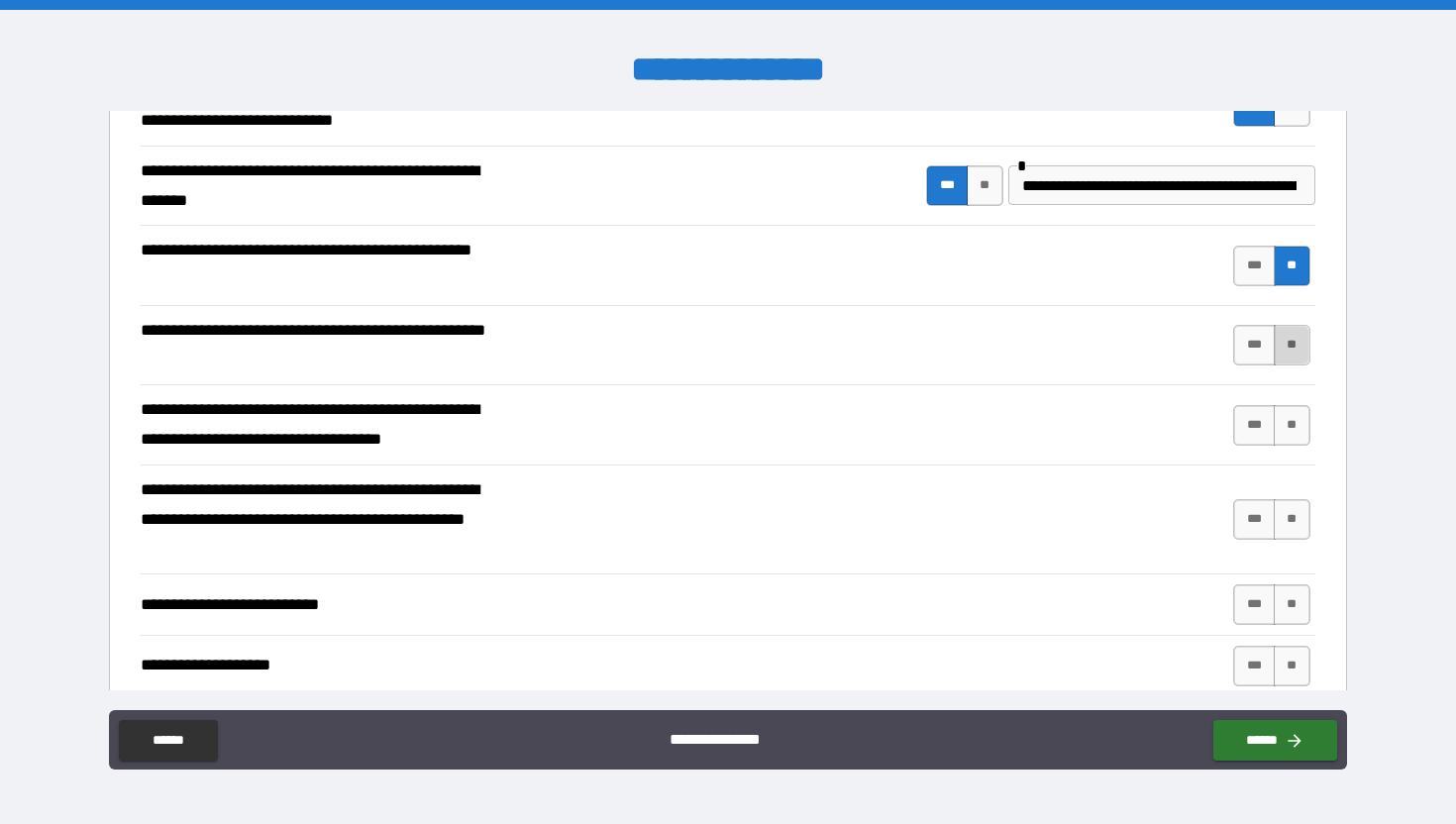 click on "**" at bounding box center [1292, 345] 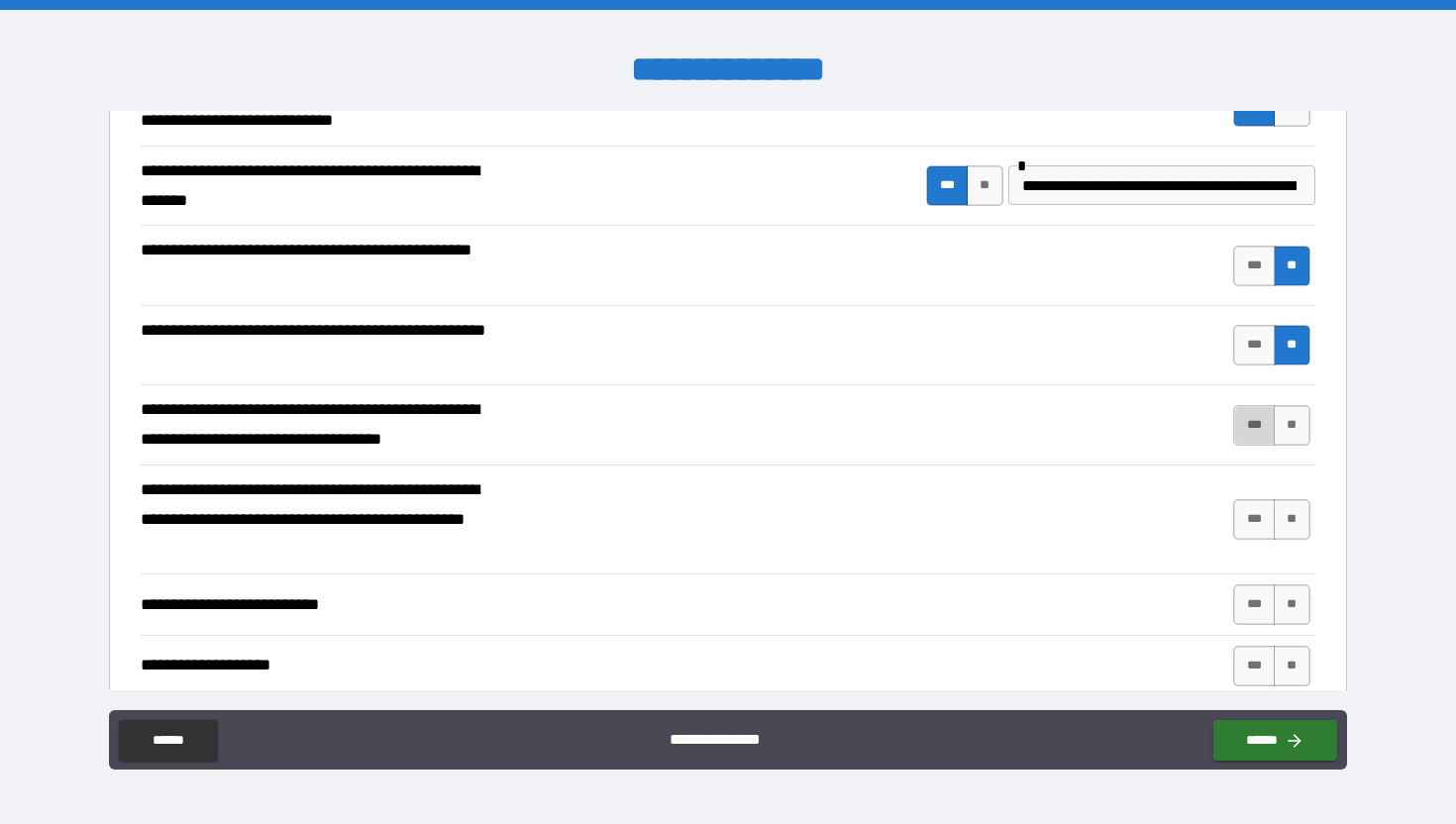 click on "***" at bounding box center [1254, 425] 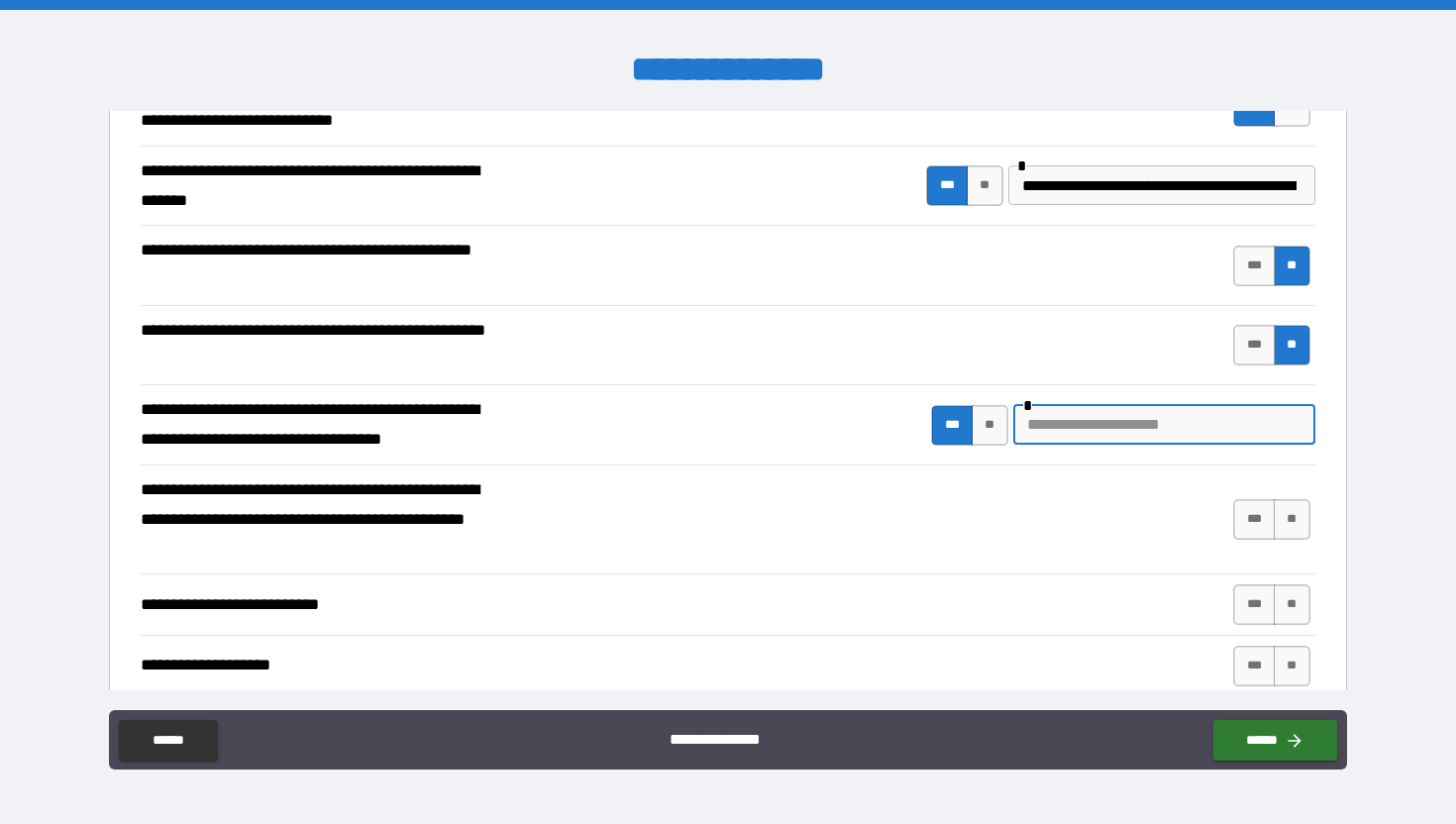 click at bounding box center (1164, 425) 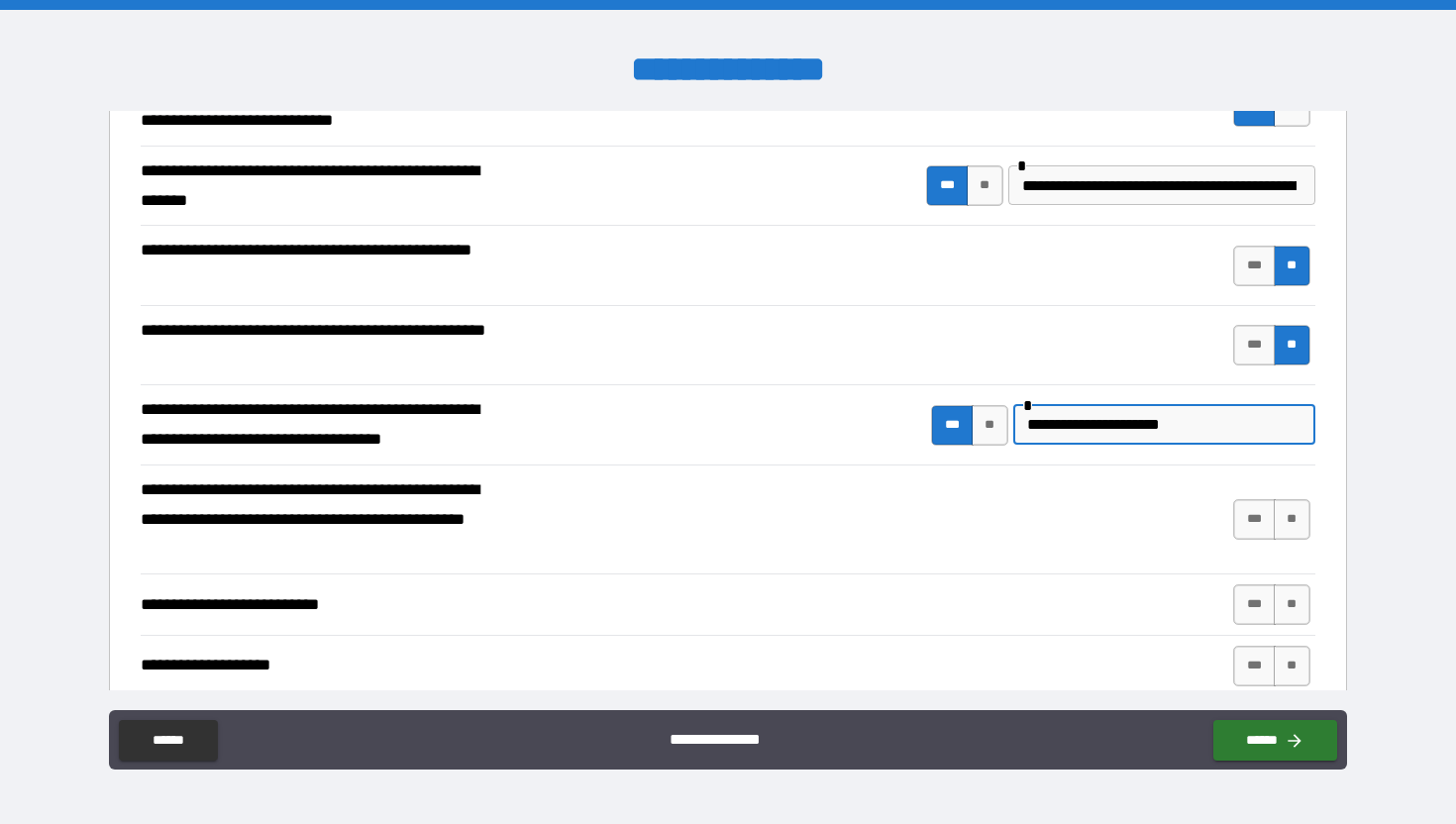 drag, startPoint x: 1078, startPoint y: 425, endPoint x: 923, endPoint y: 423, distance: 155.0129 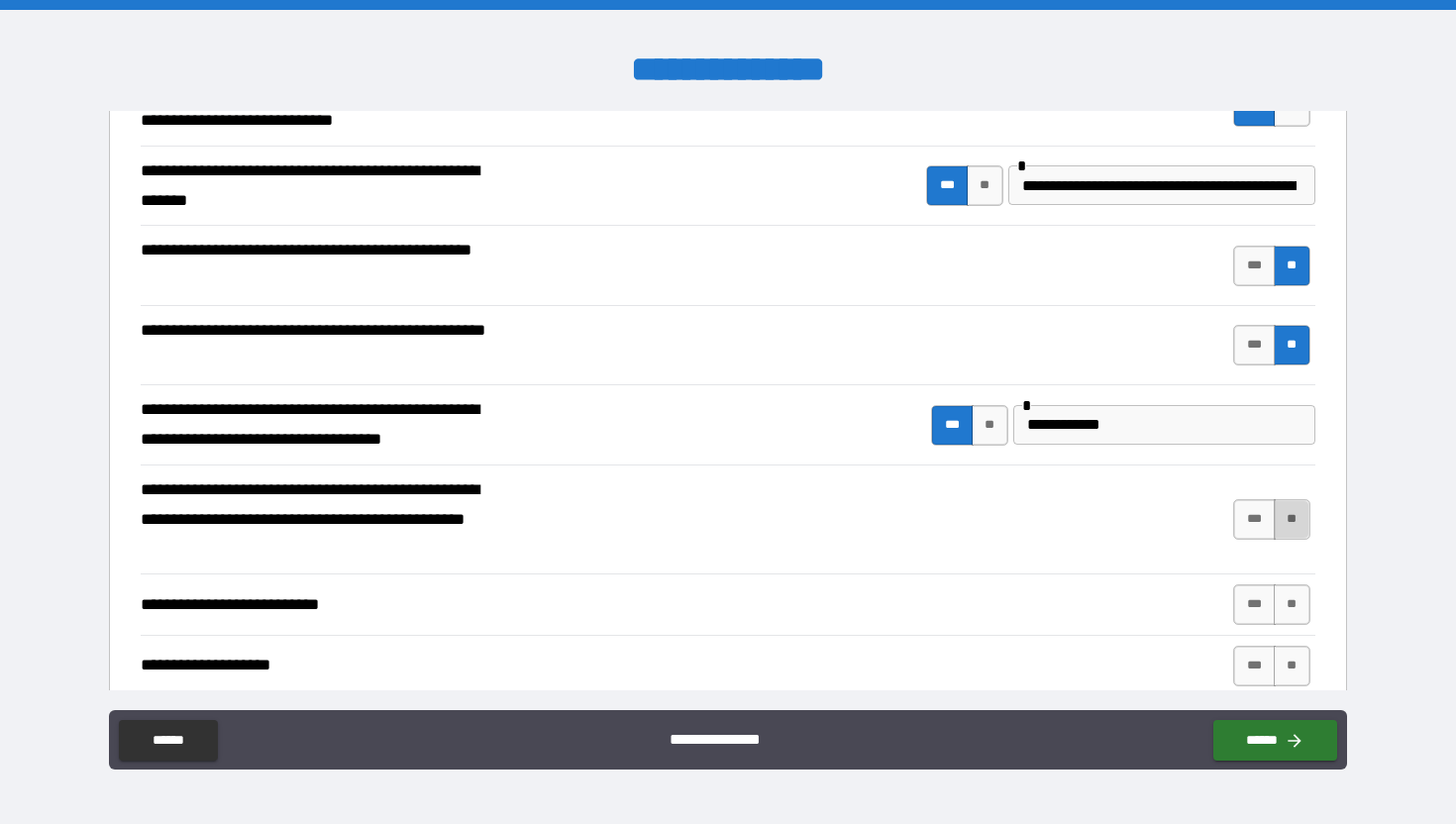 click on "**" at bounding box center [1292, 519] 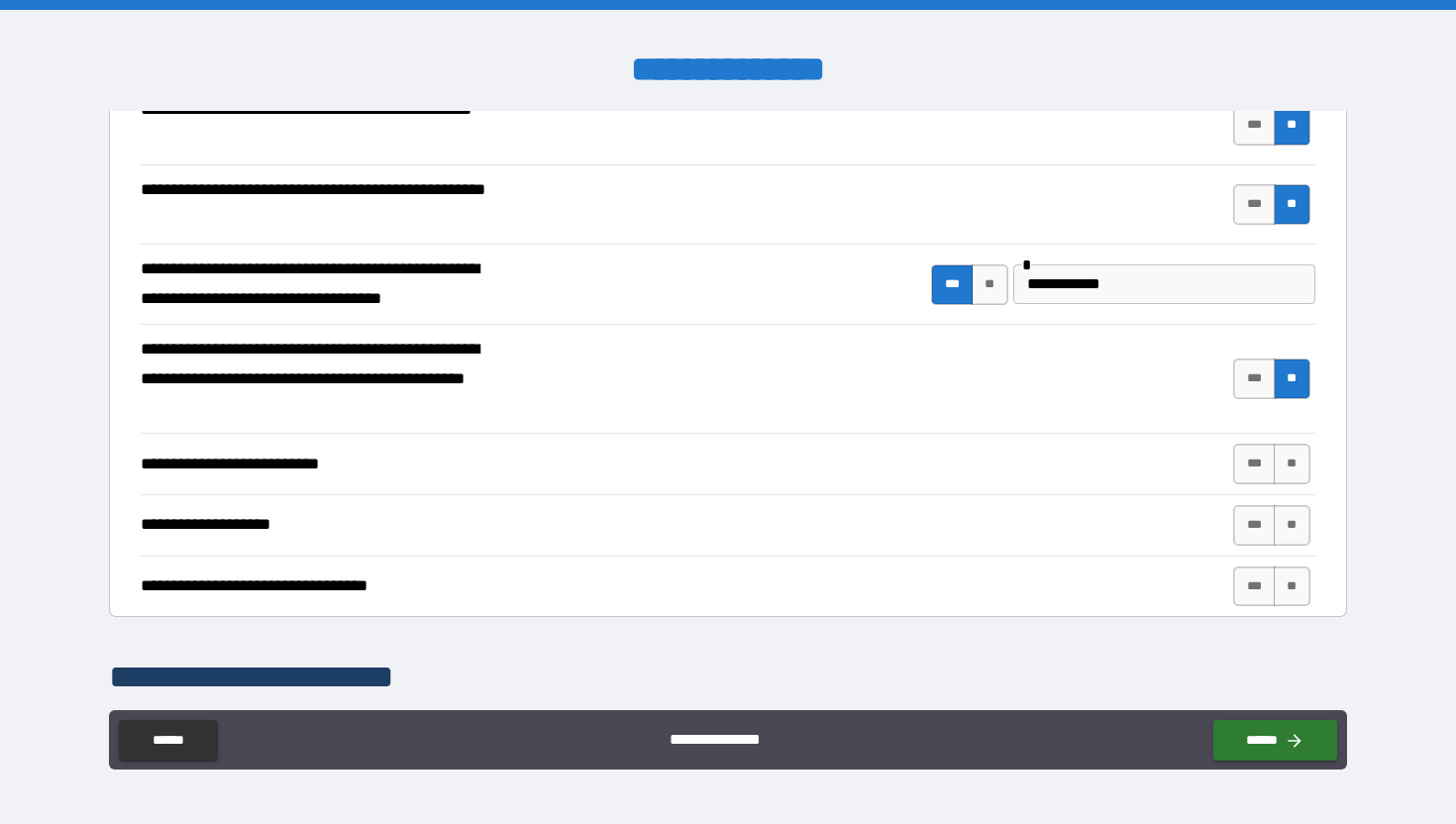 scroll, scrollTop: 728, scrollLeft: 0, axis: vertical 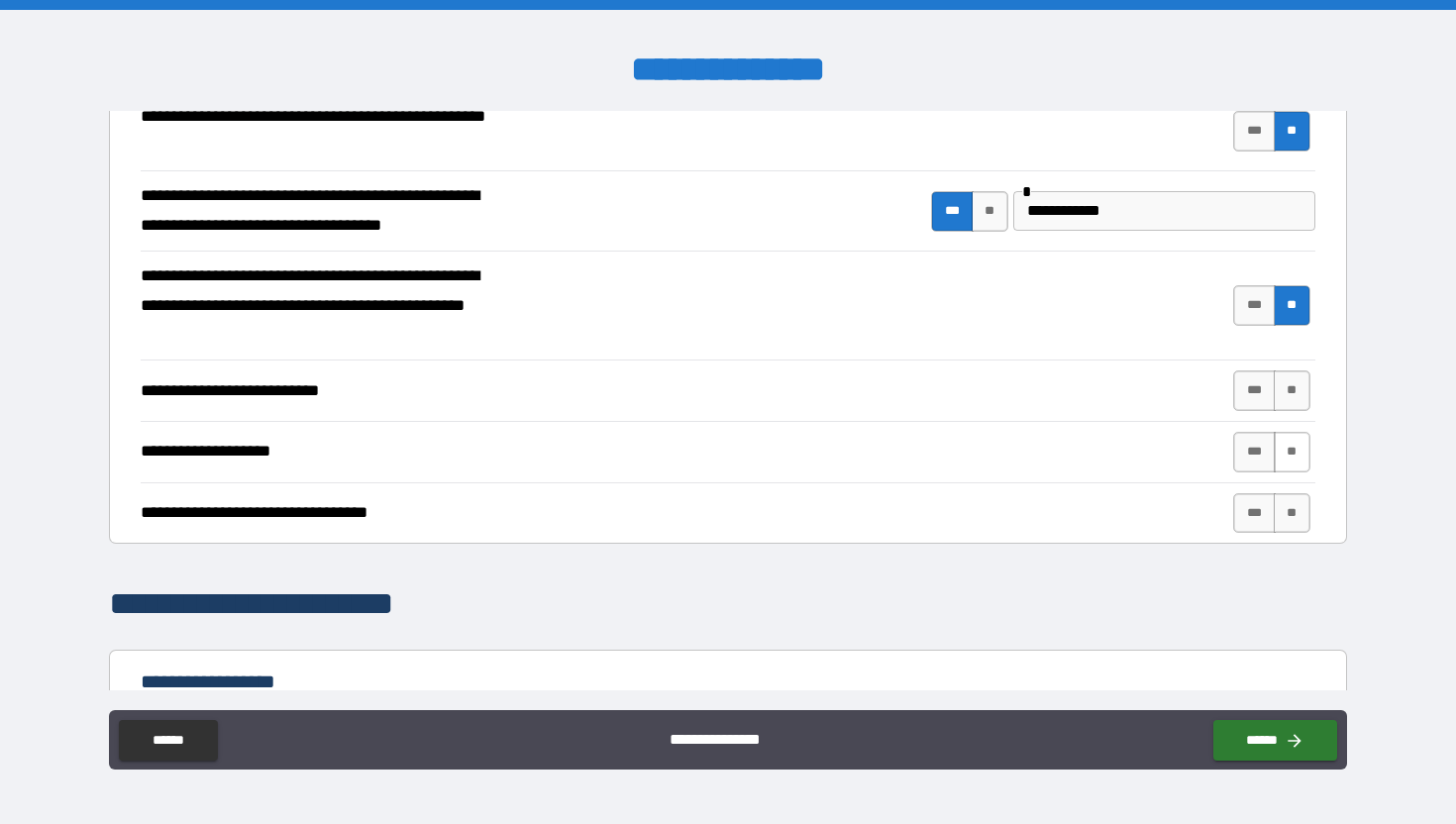drag, startPoint x: 1272, startPoint y: 388, endPoint x: 1274, endPoint y: 461, distance: 73.02739 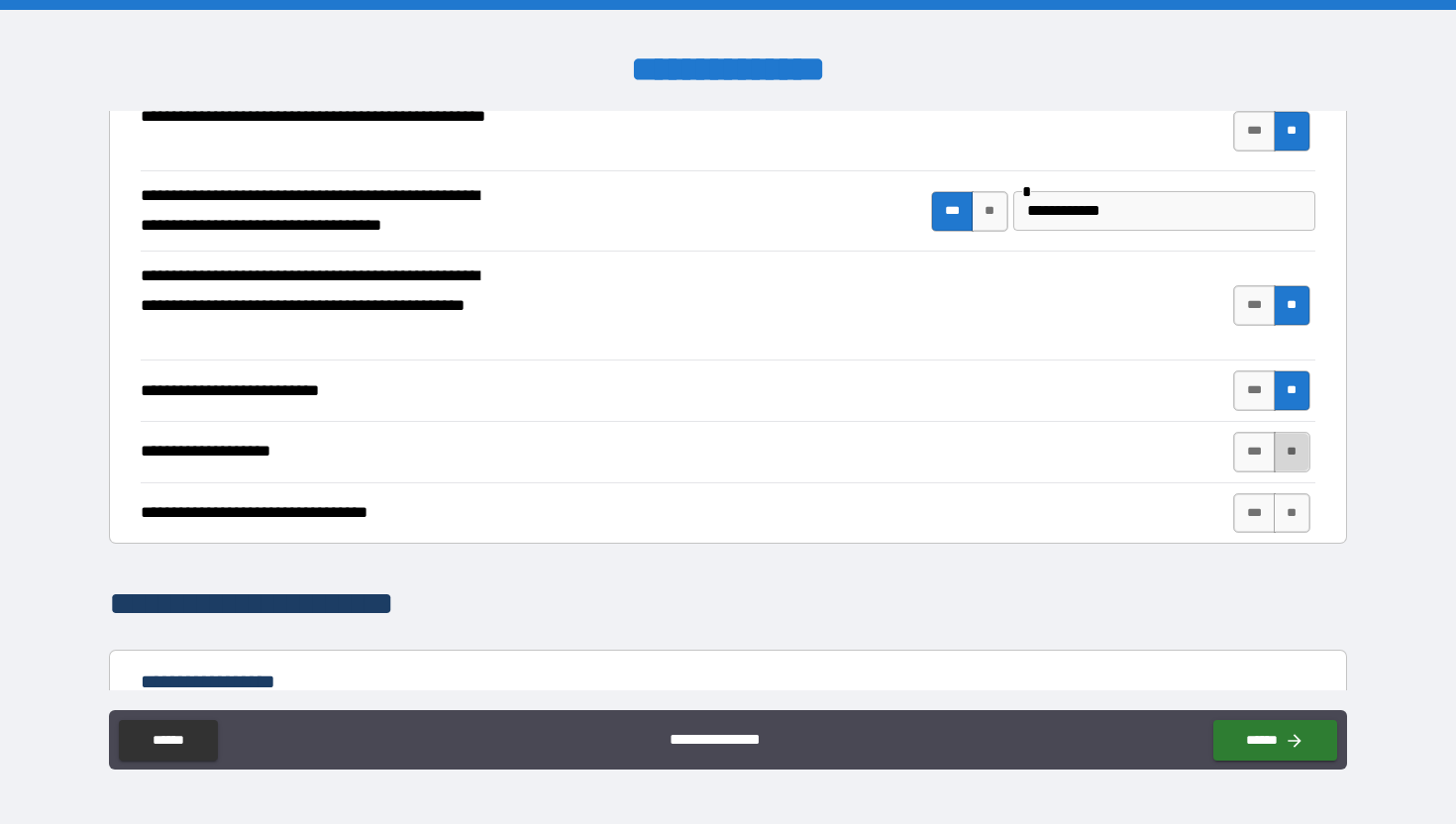click on "**" at bounding box center (1292, 452) 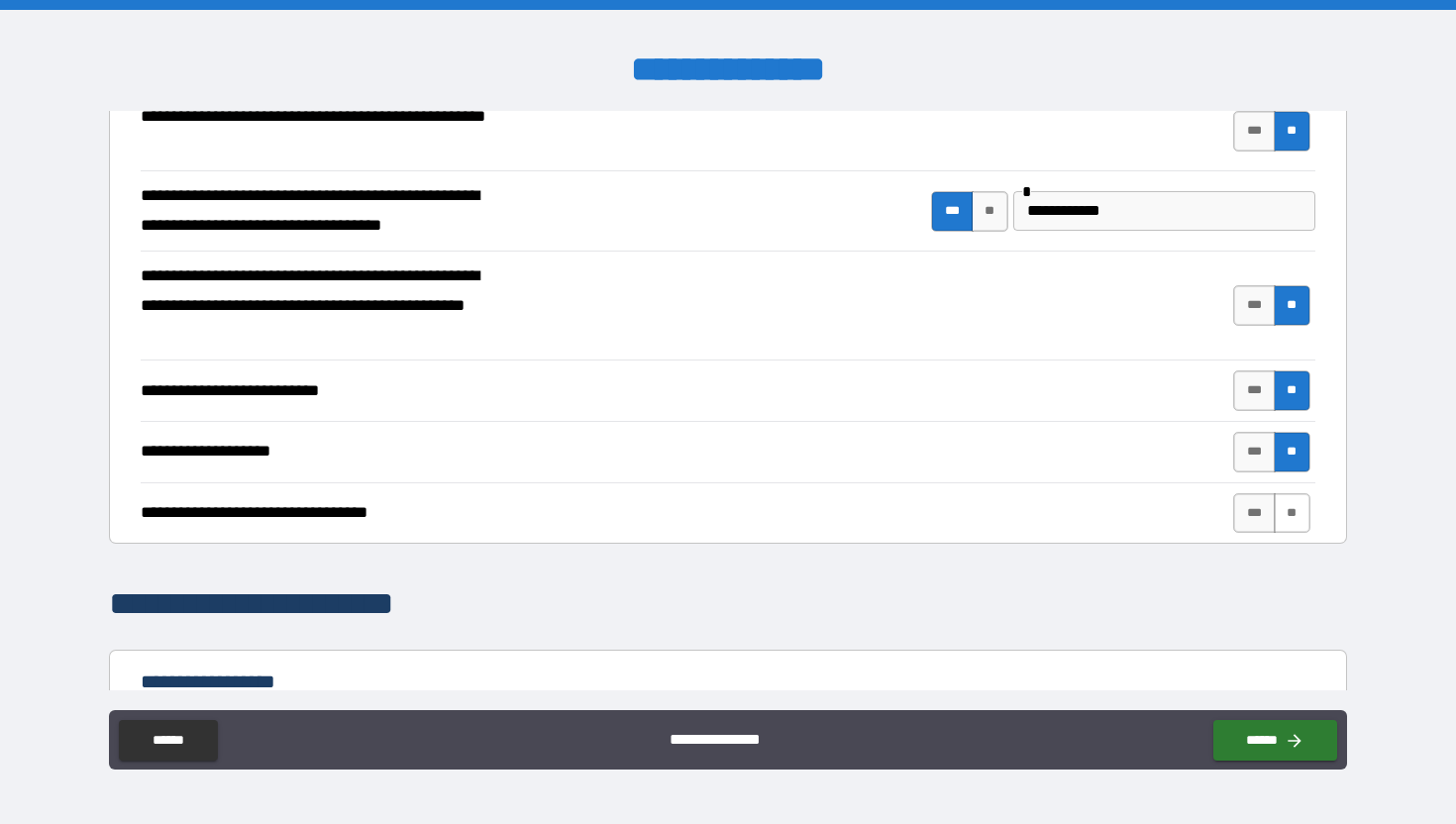 drag, startPoint x: 1278, startPoint y: 492, endPoint x: 1279, endPoint y: 516, distance: 24.020824 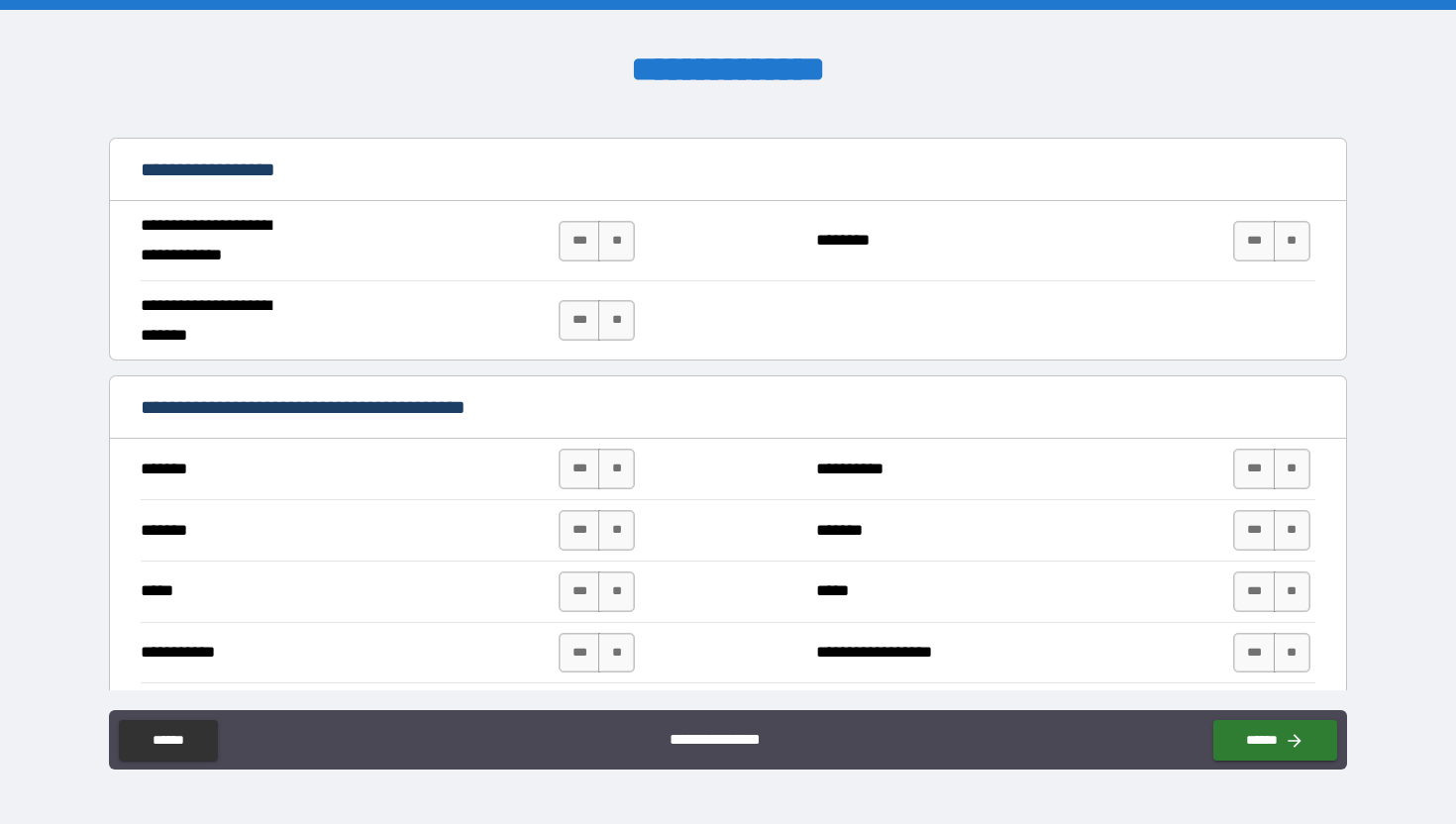 scroll, scrollTop: 1244, scrollLeft: 0, axis: vertical 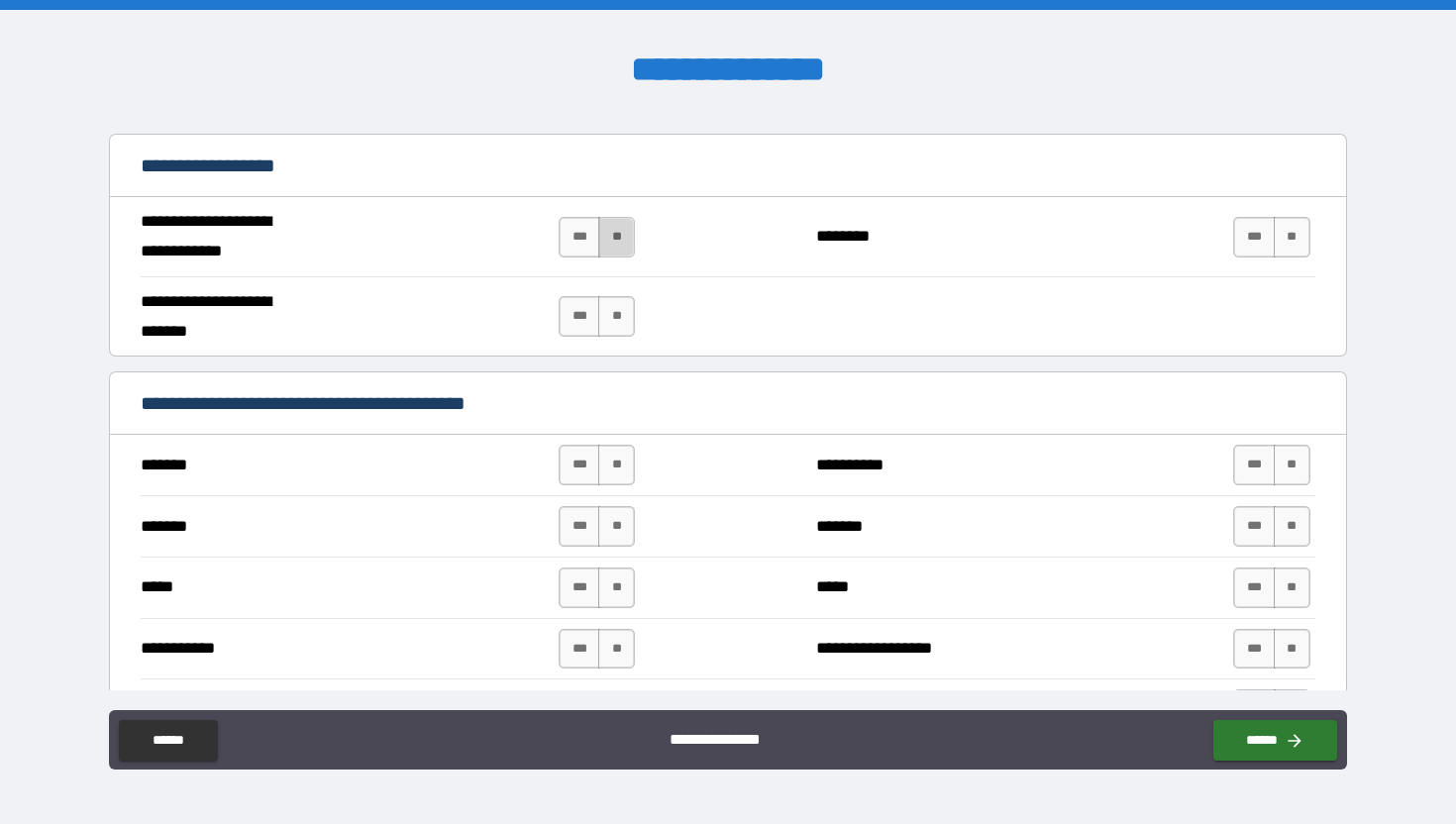 click on "**" at bounding box center (616, 237) 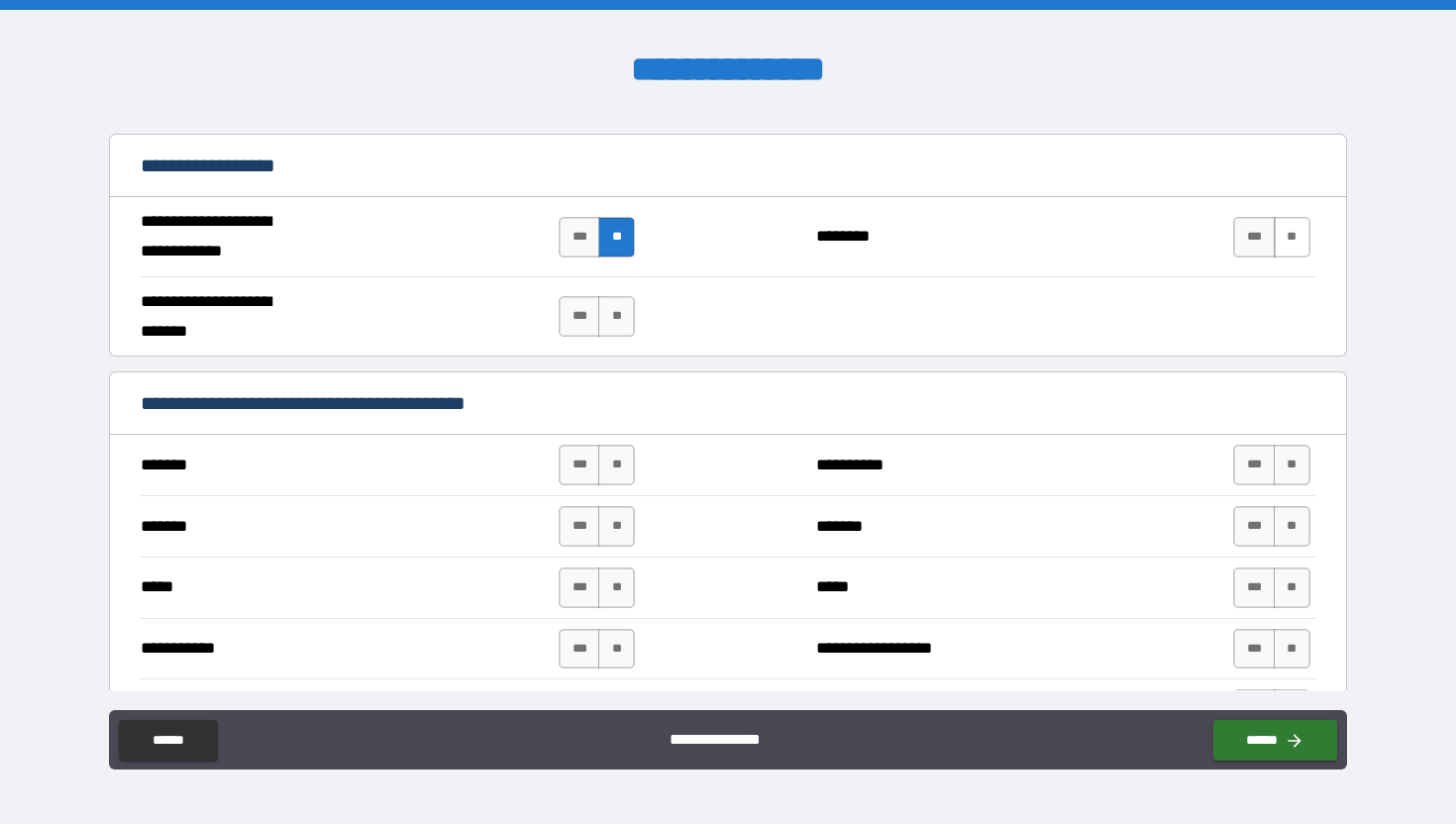click on "**" at bounding box center (1292, 237) 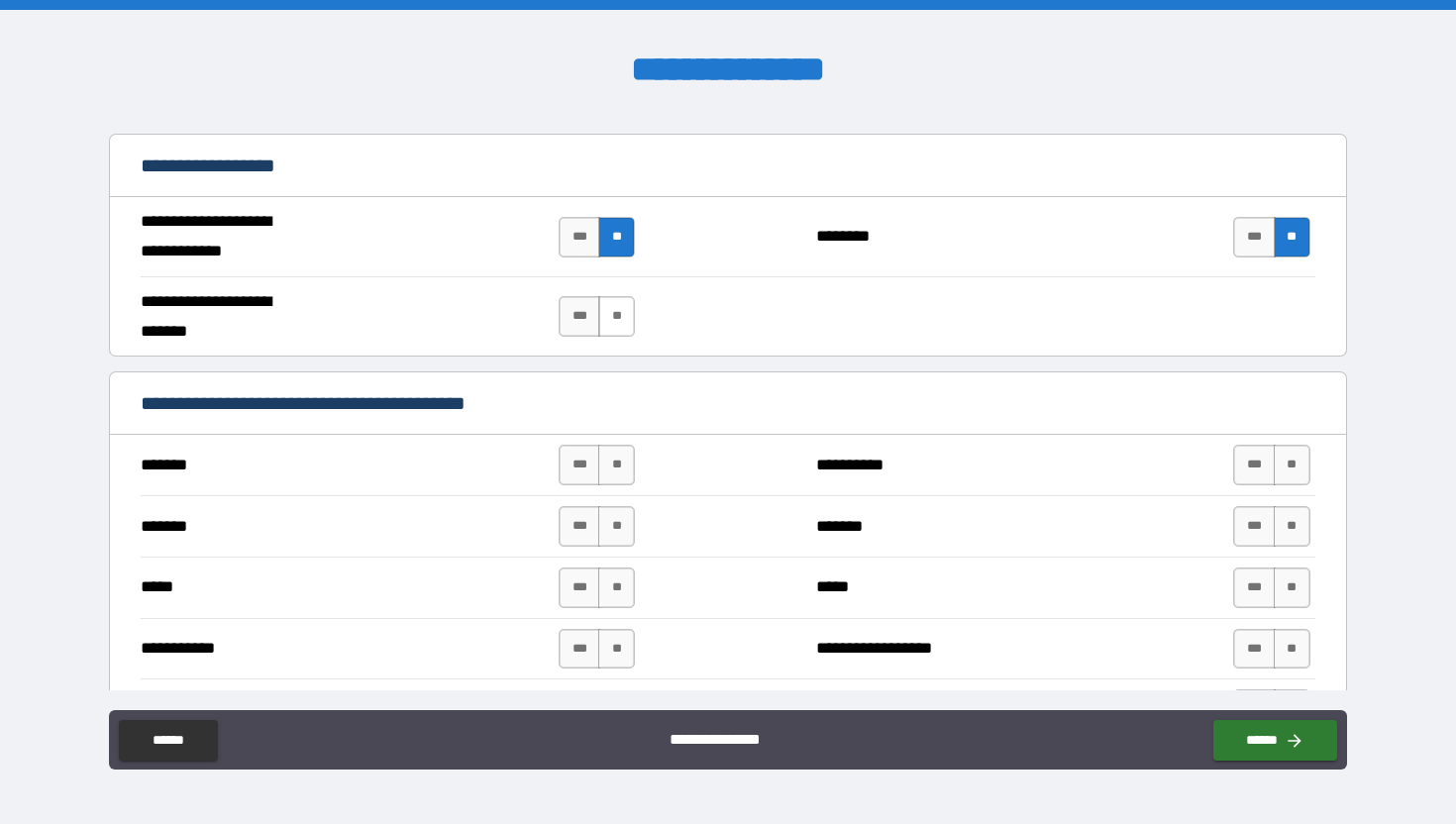 click on "**" at bounding box center (616, 316) 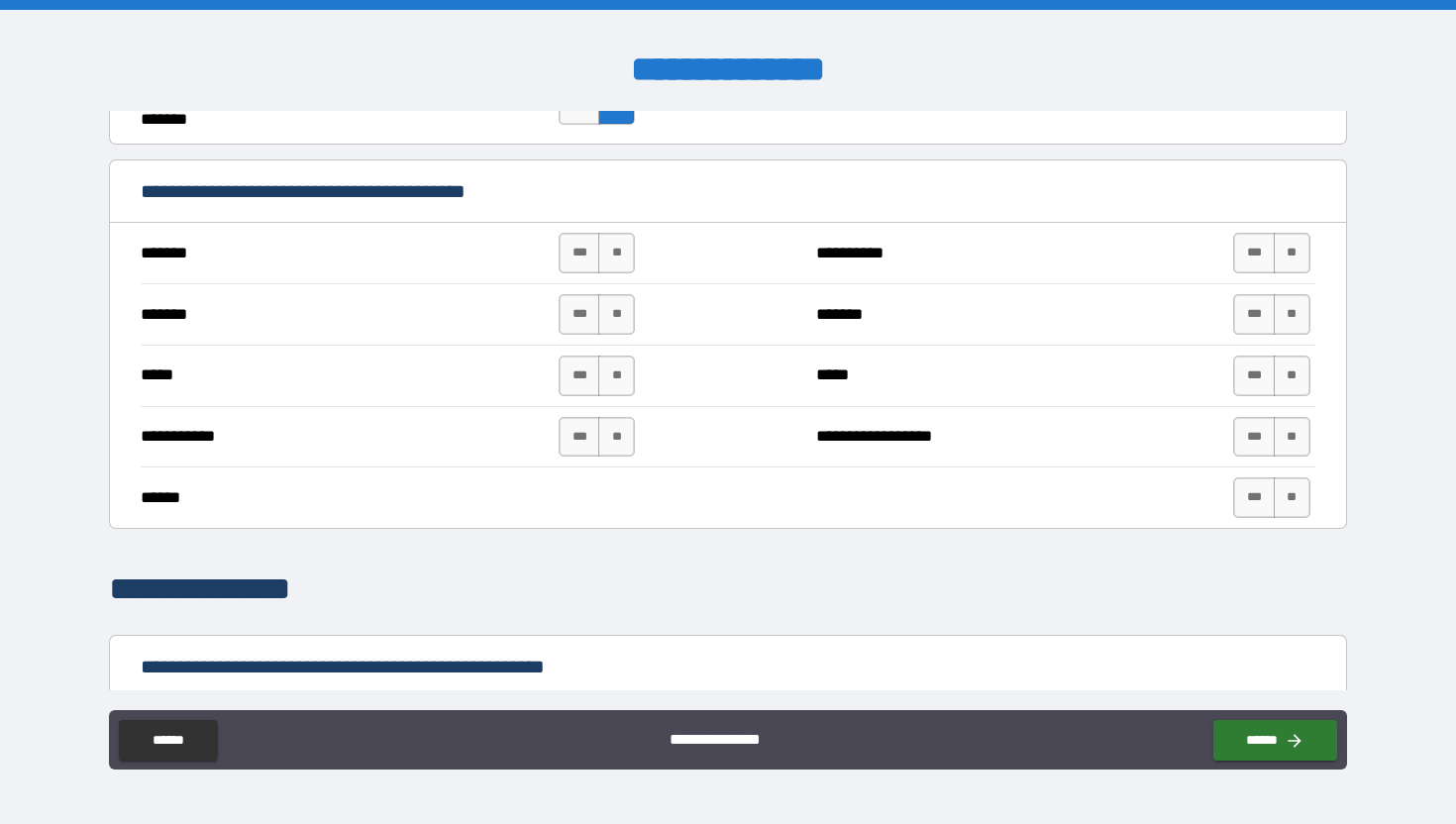 scroll, scrollTop: 1460, scrollLeft: 0, axis: vertical 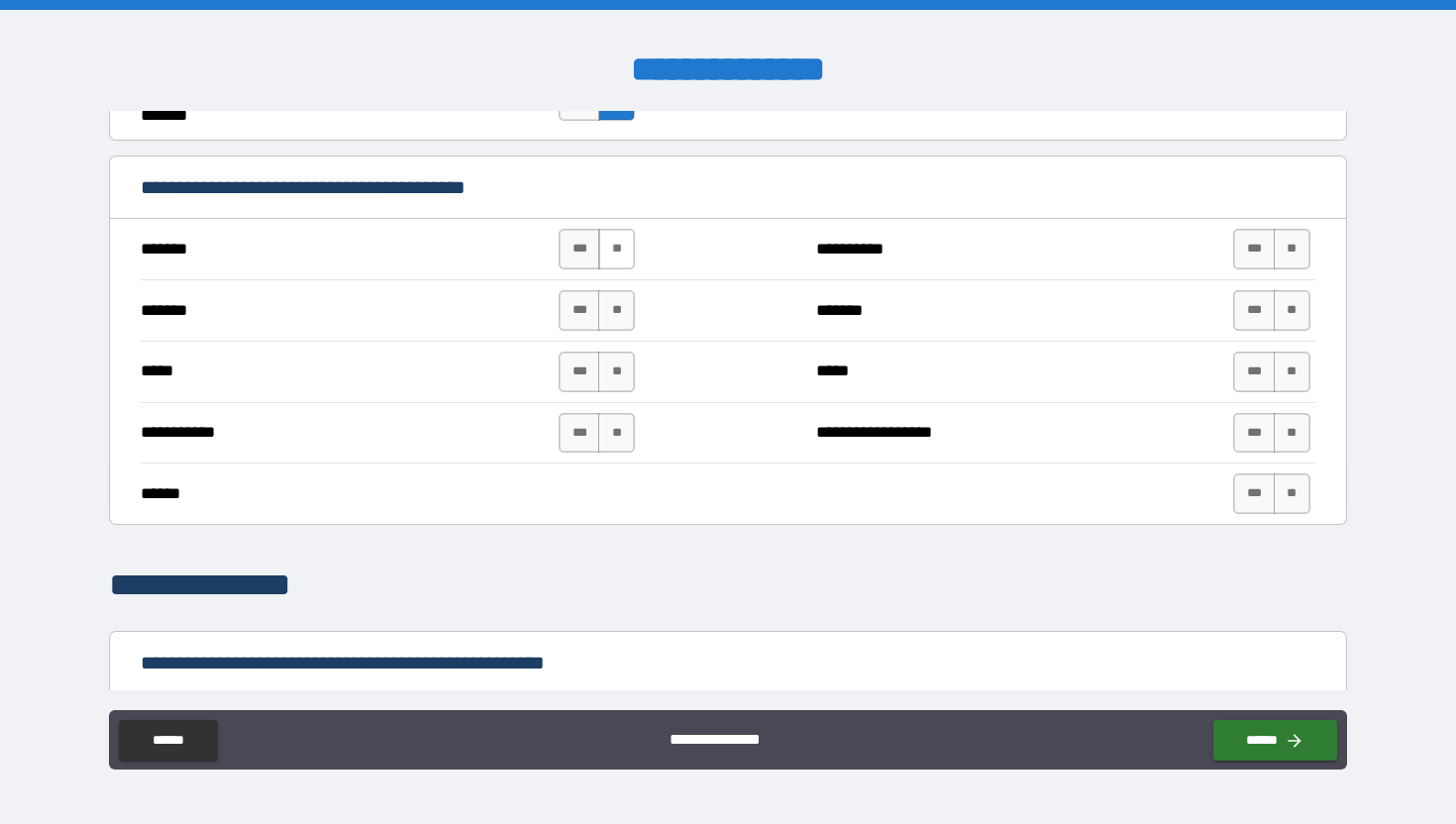 click on "**" at bounding box center [616, 249] 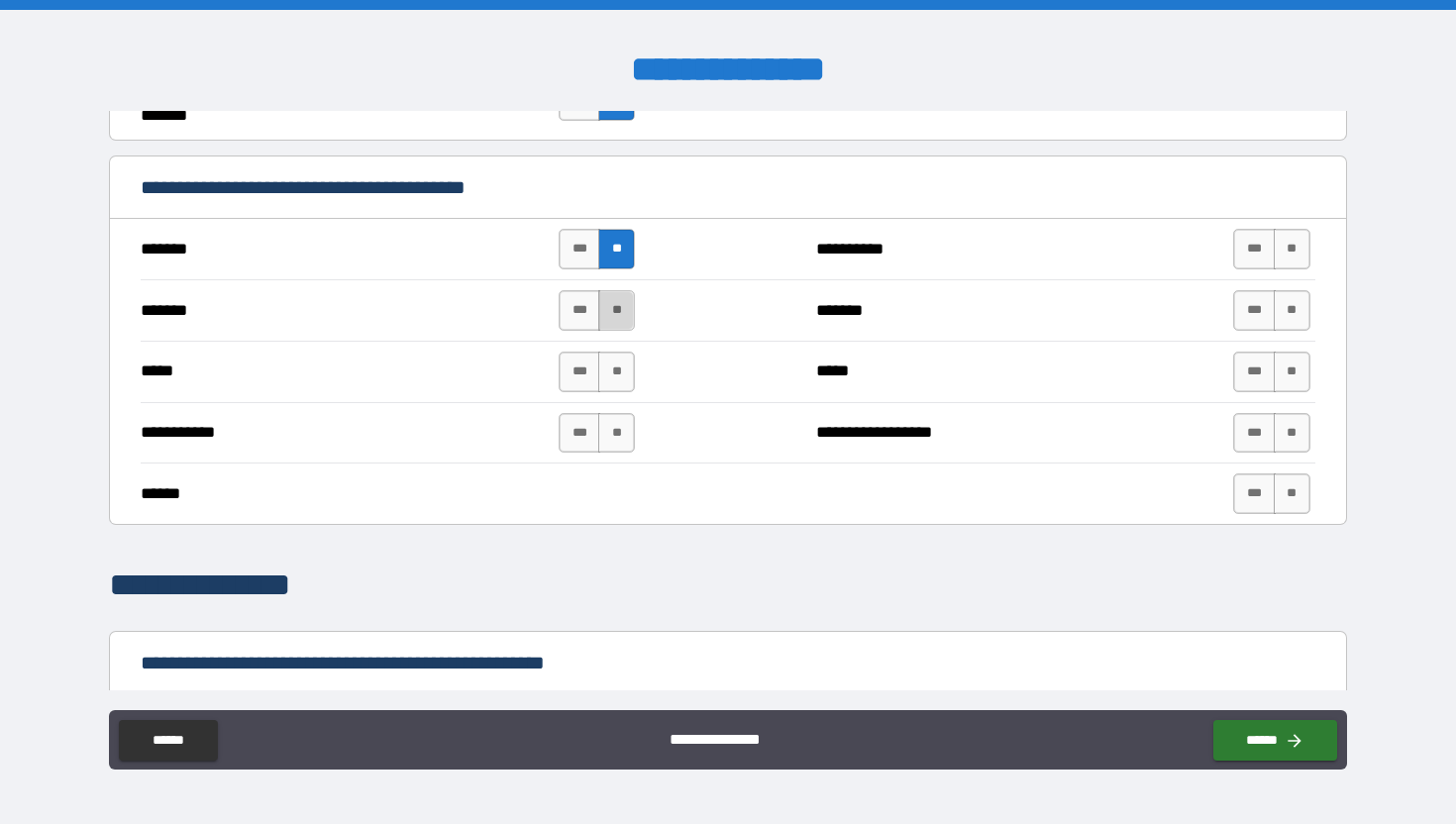 click on "**" at bounding box center [616, 310] 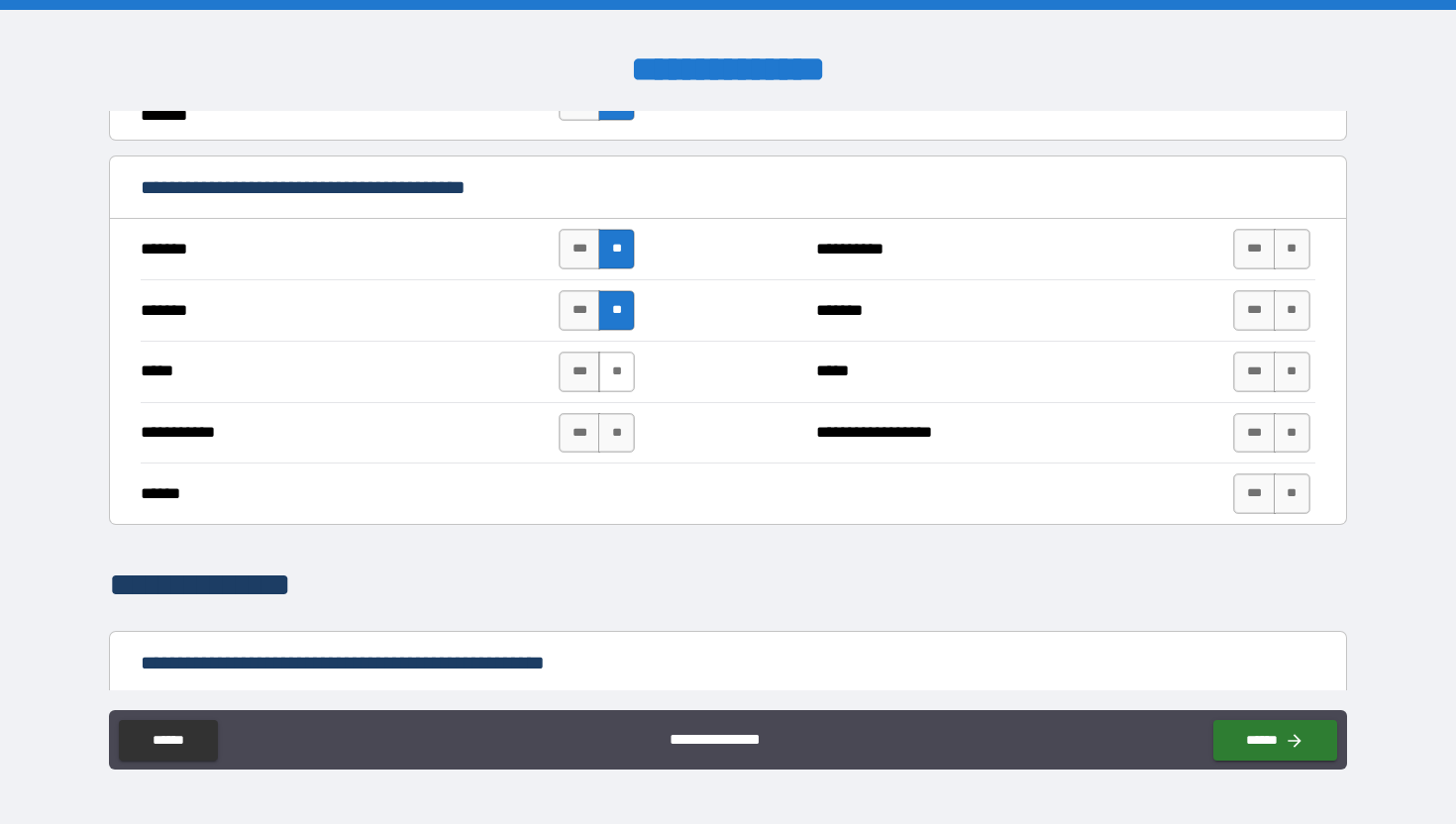 click on "**" at bounding box center (616, 371) 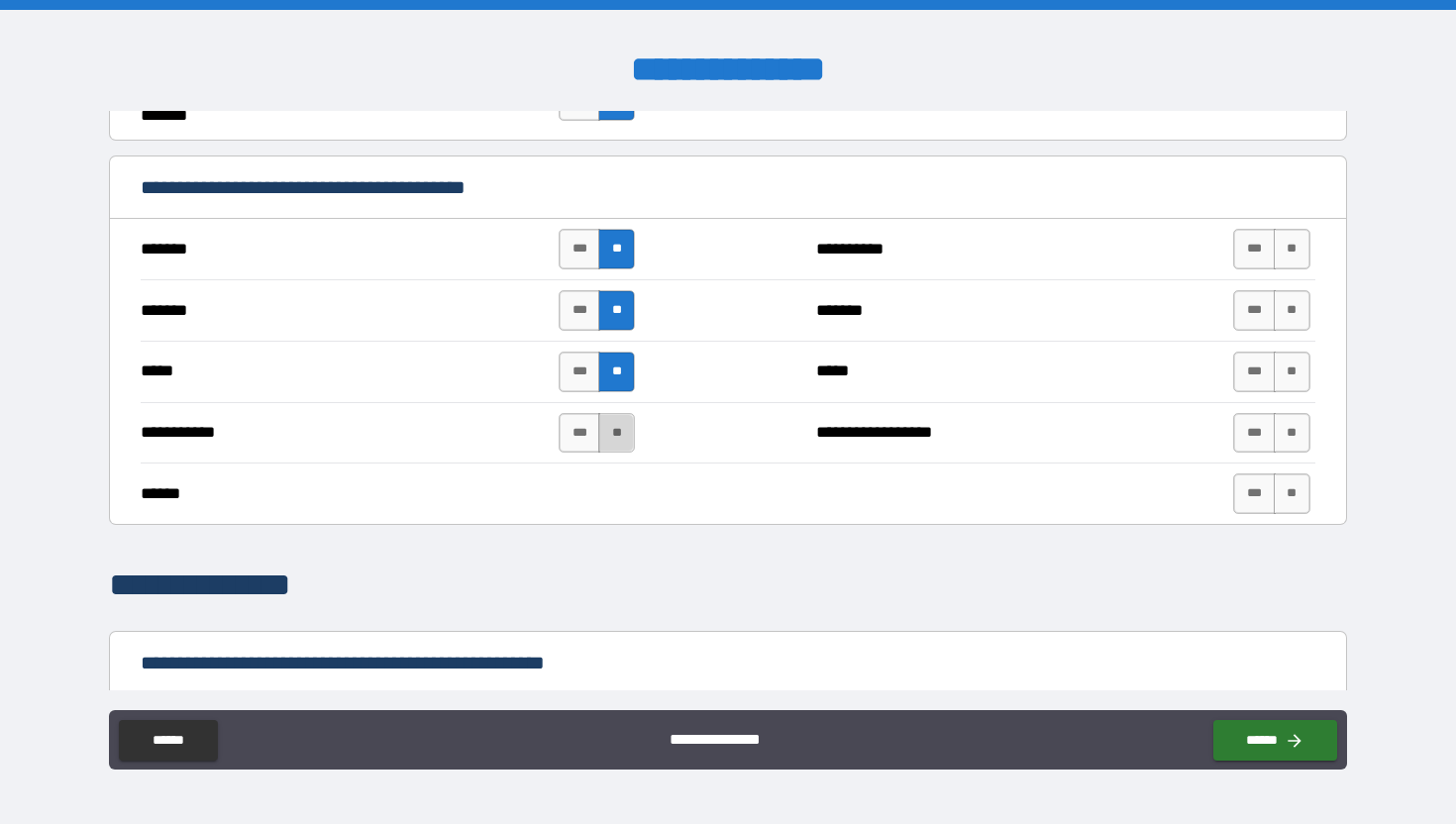 click on "**" at bounding box center (616, 433) 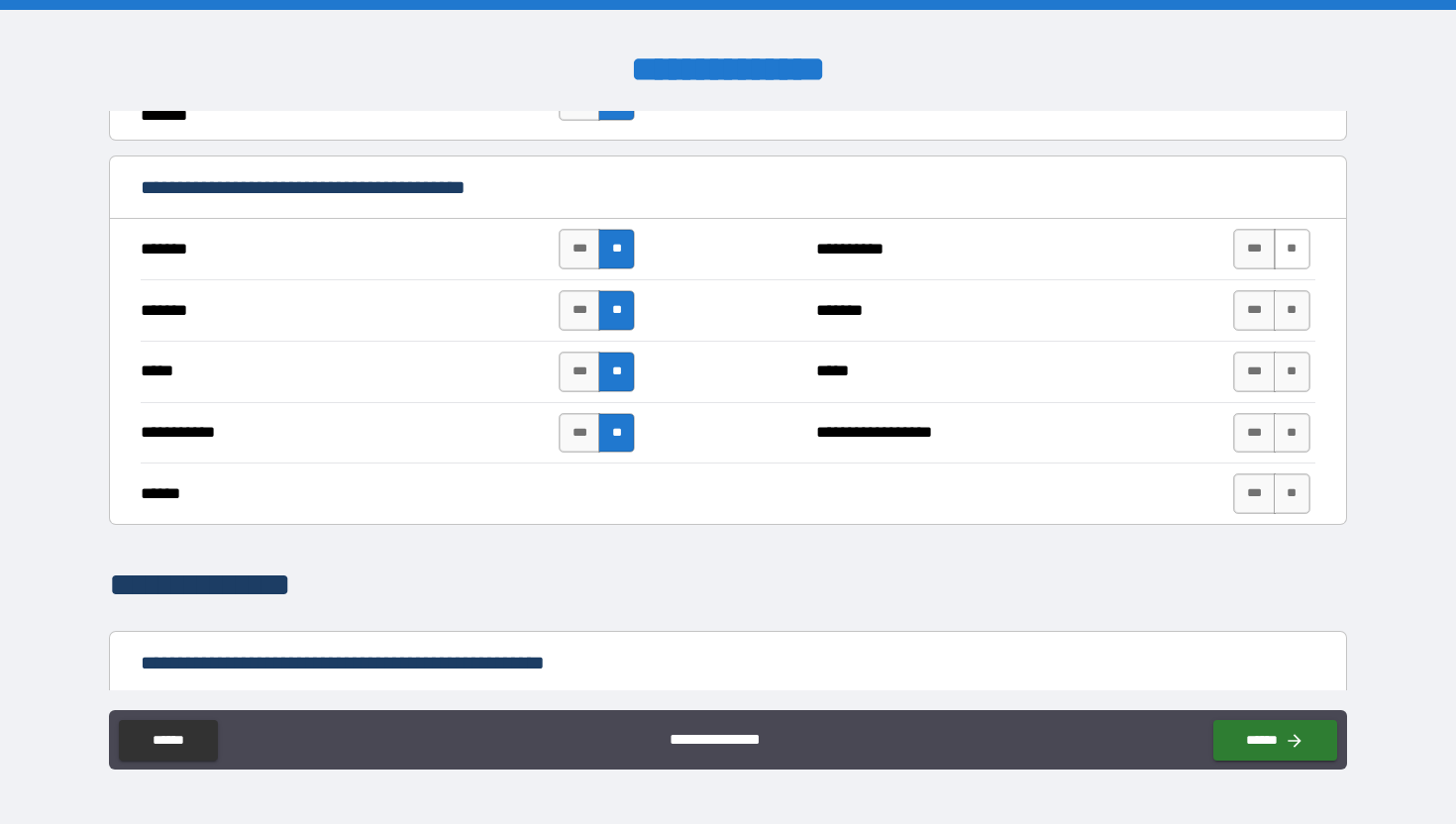 click on "**" at bounding box center [1292, 249] 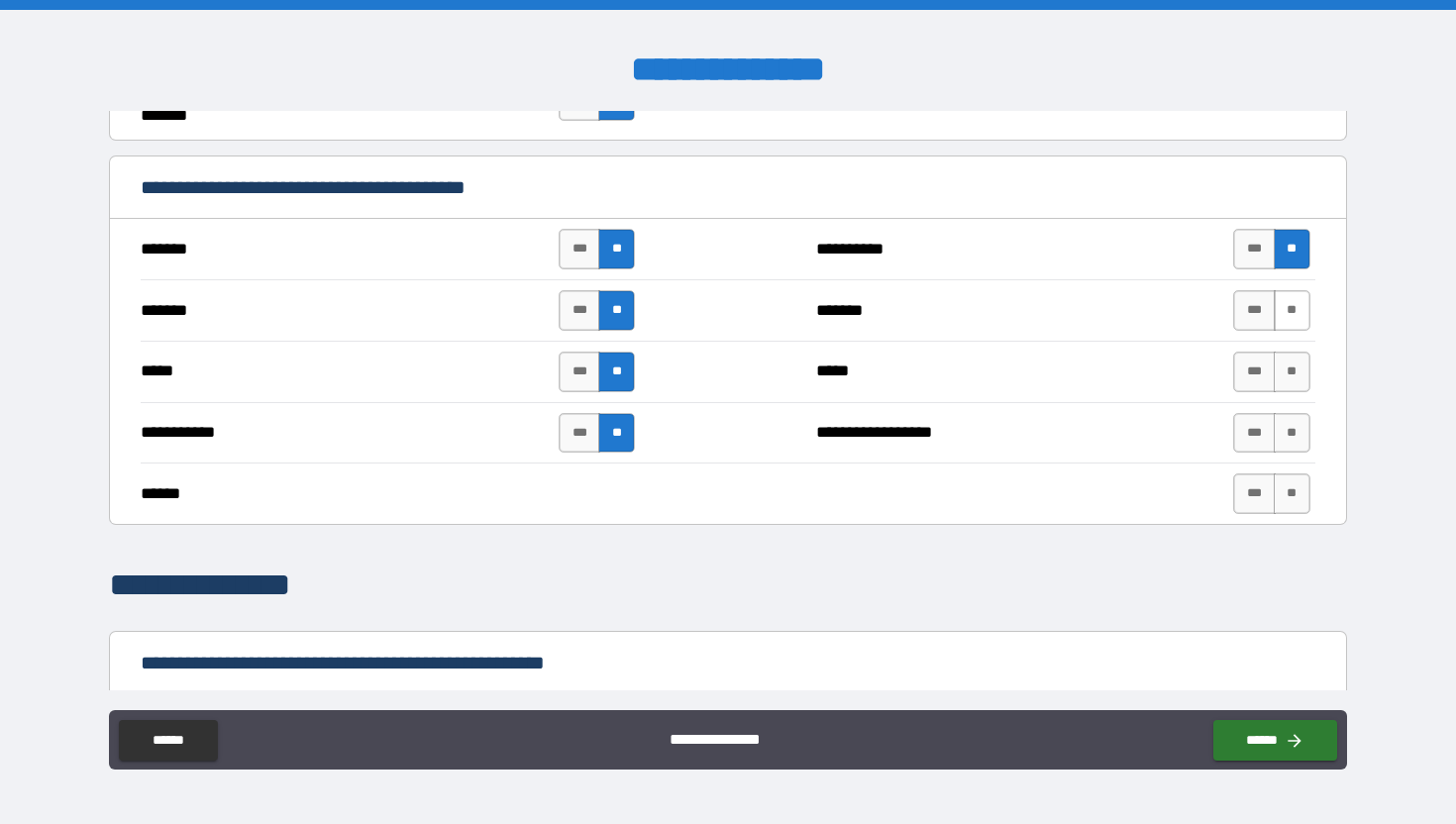 click on "**" at bounding box center [1292, 310] 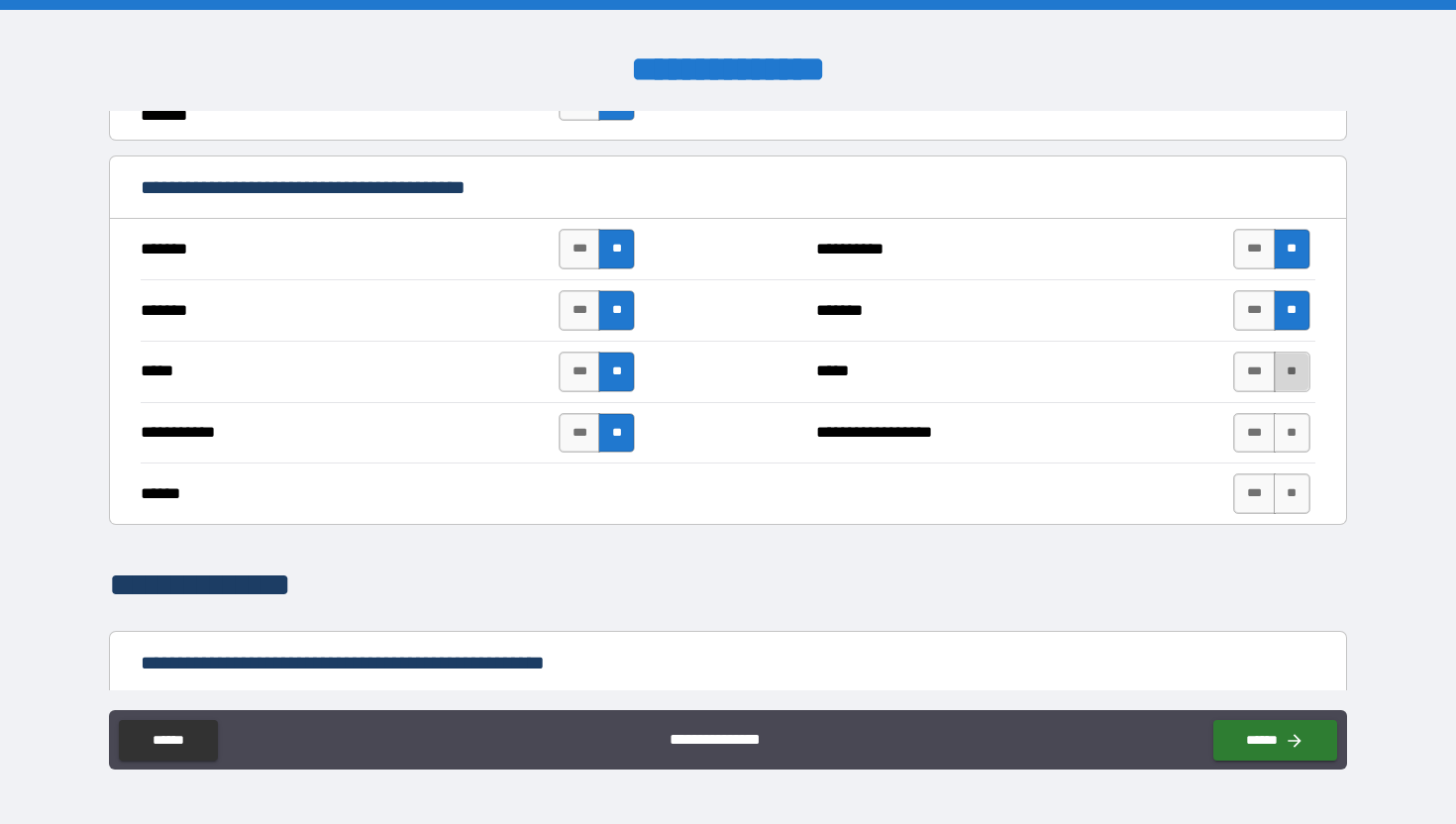 click on "**" at bounding box center [1292, 371] 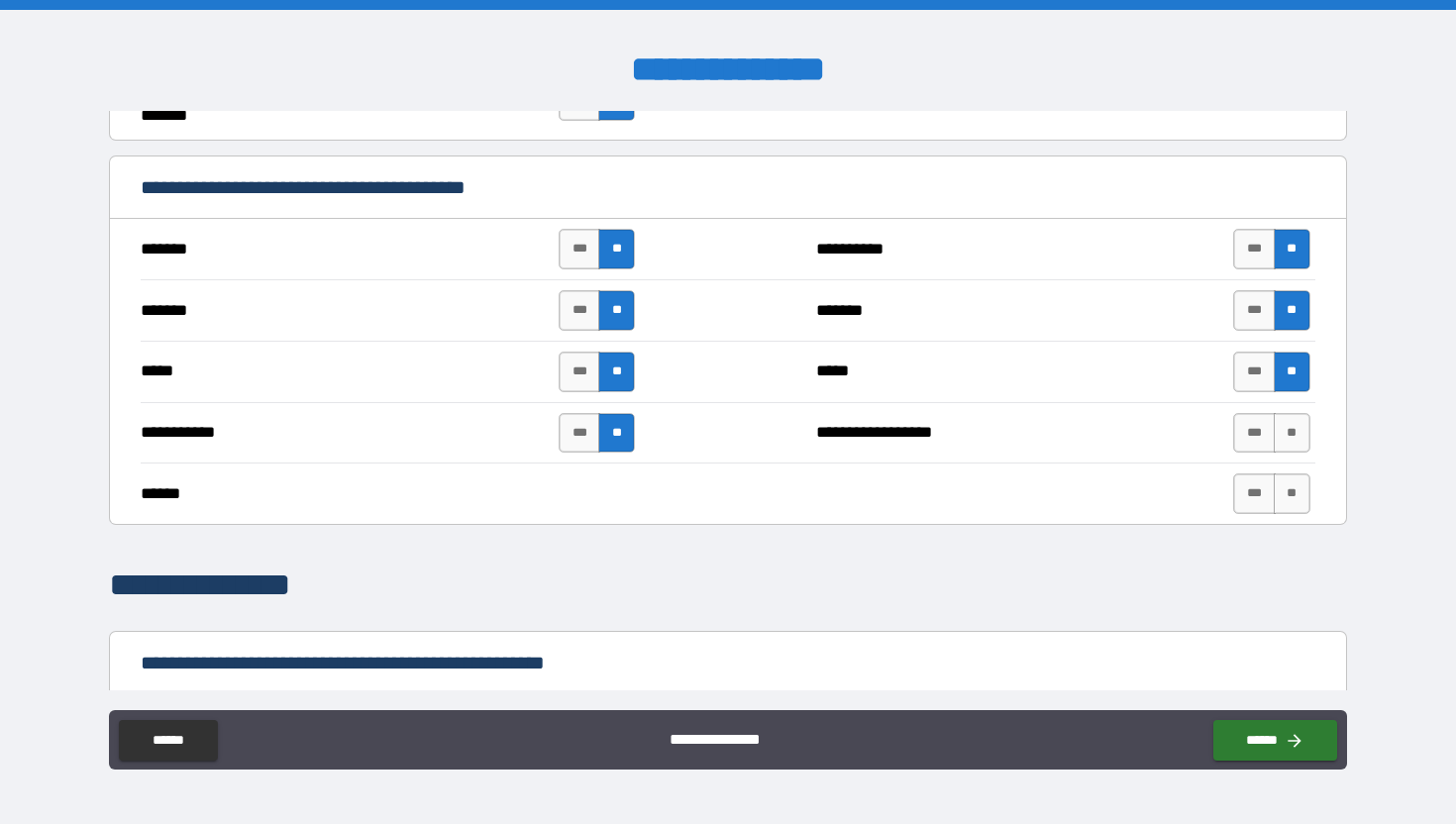 scroll, scrollTop: 1465, scrollLeft: 0, axis: vertical 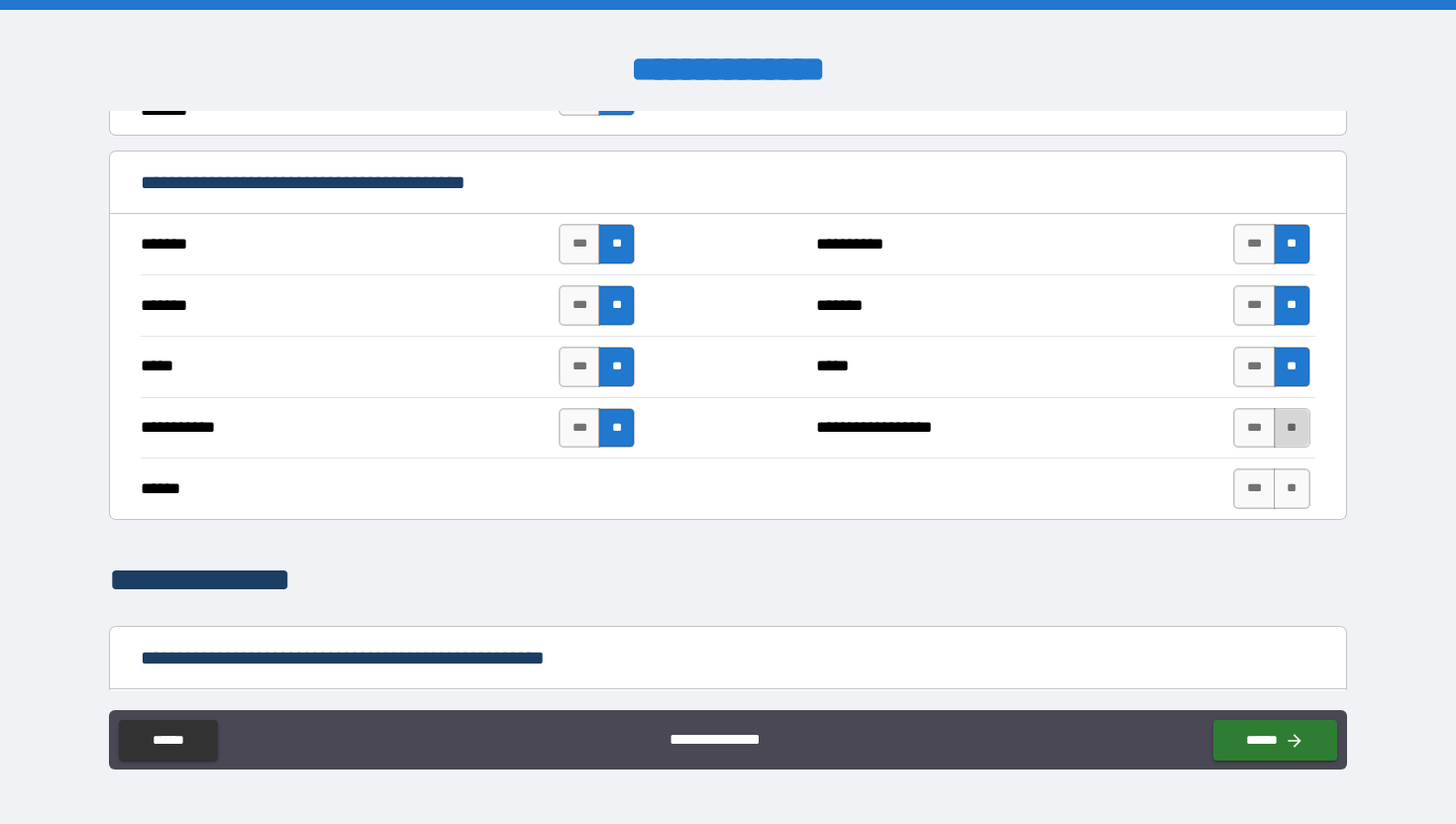 click on "**" at bounding box center (1292, 428) 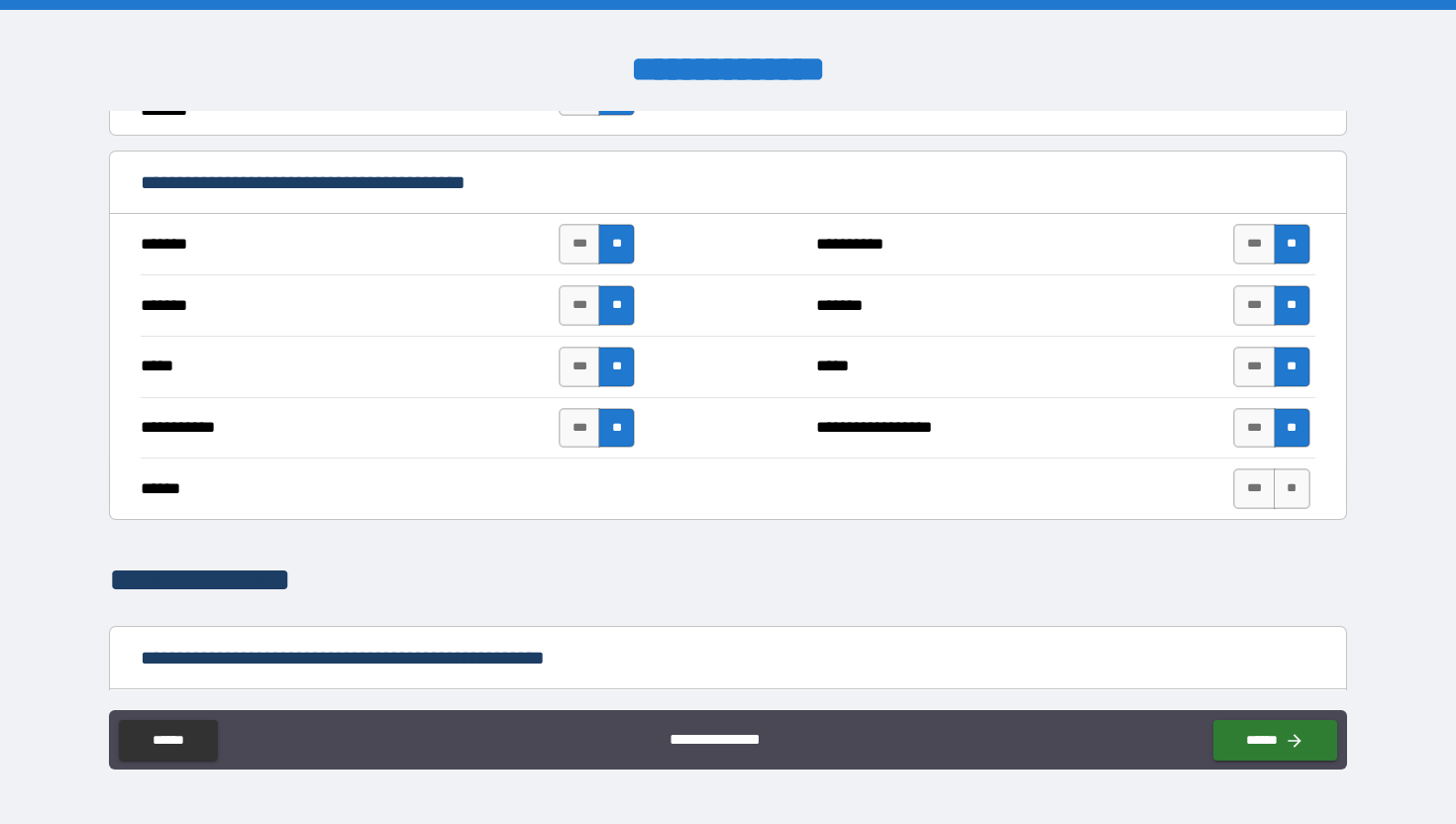 scroll, scrollTop: 1508, scrollLeft: 0, axis: vertical 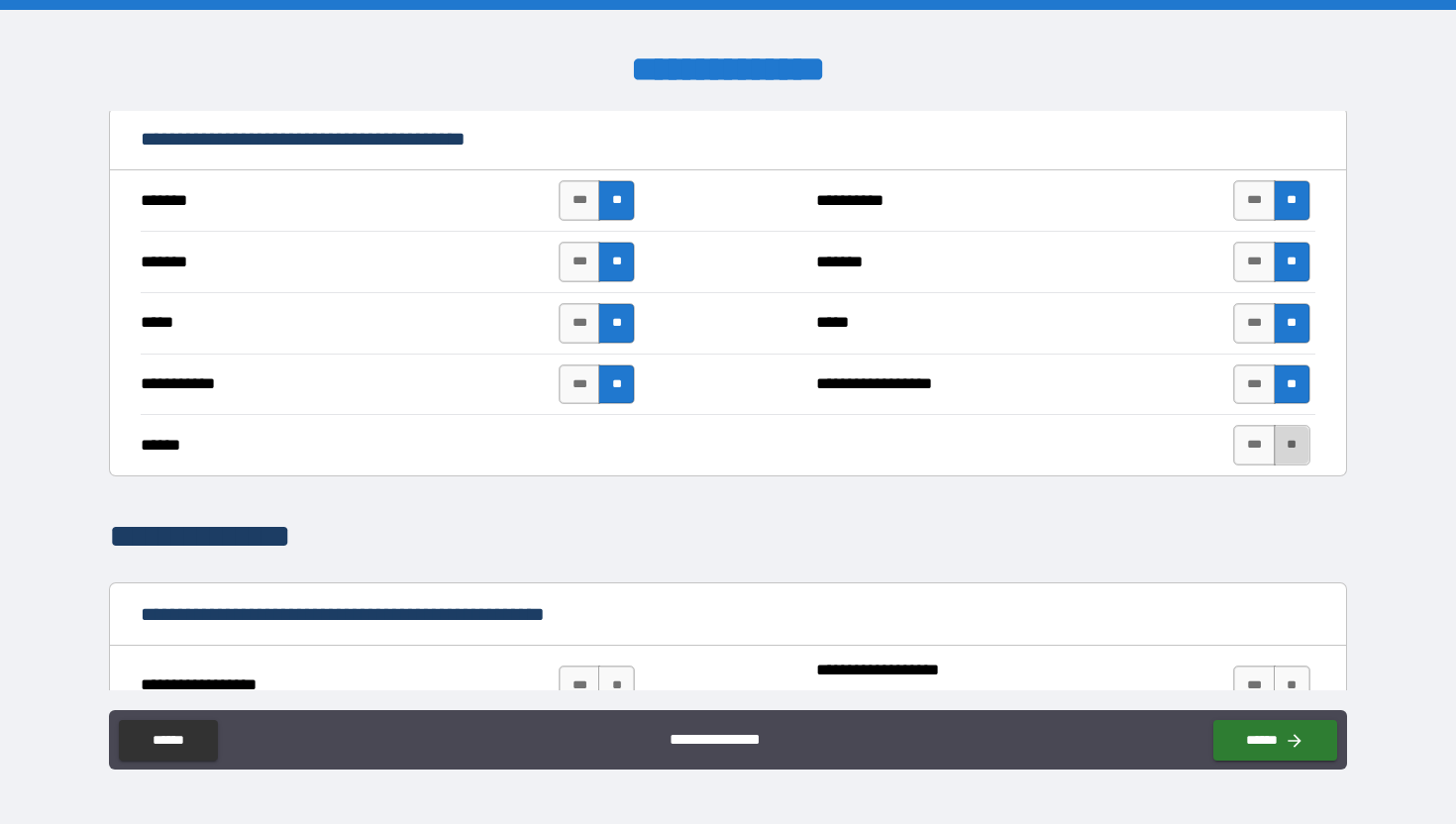 click on "**" at bounding box center (1292, 445) 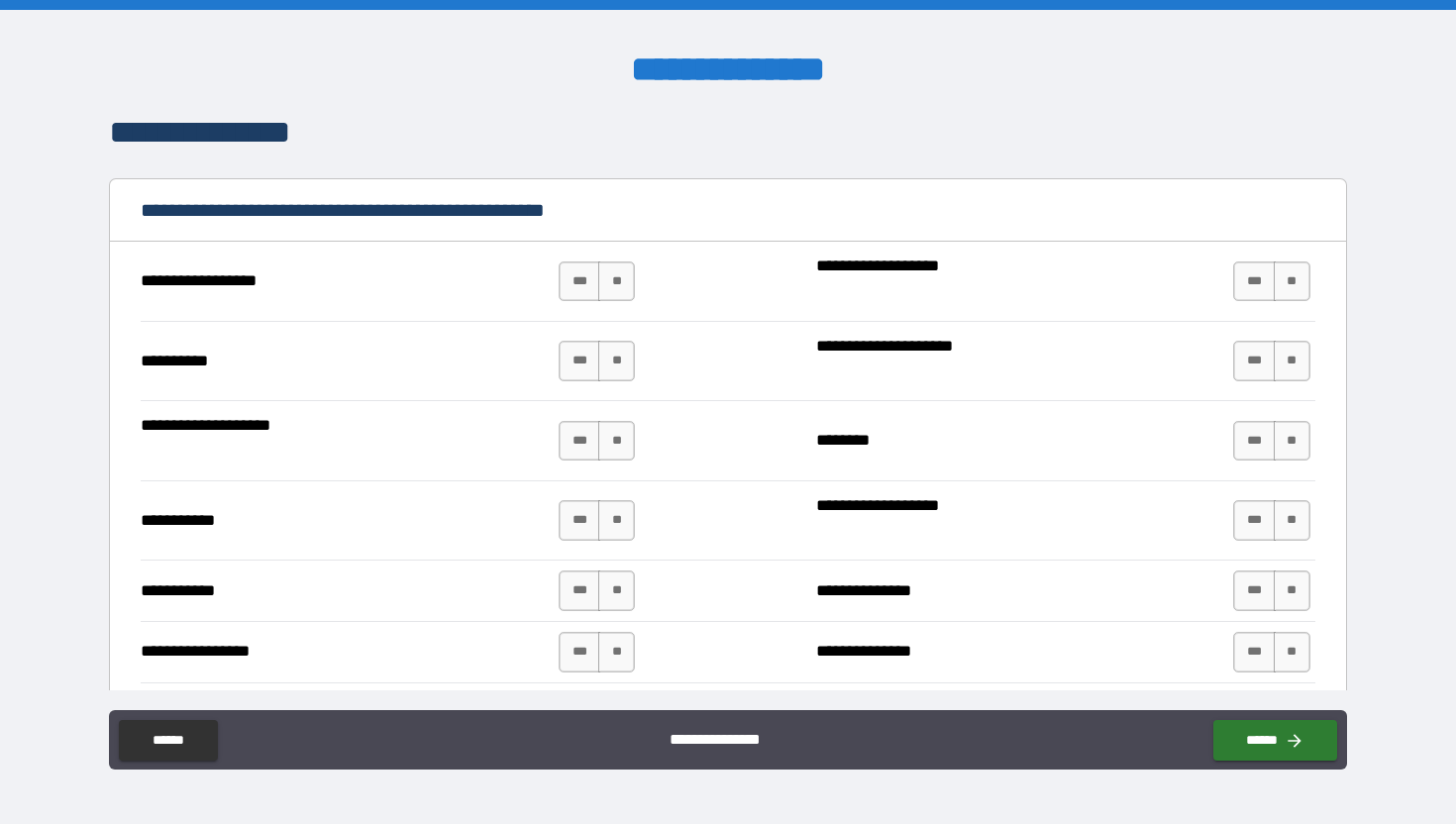 scroll, scrollTop: 1914, scrollLeft: 0, axis: vertical 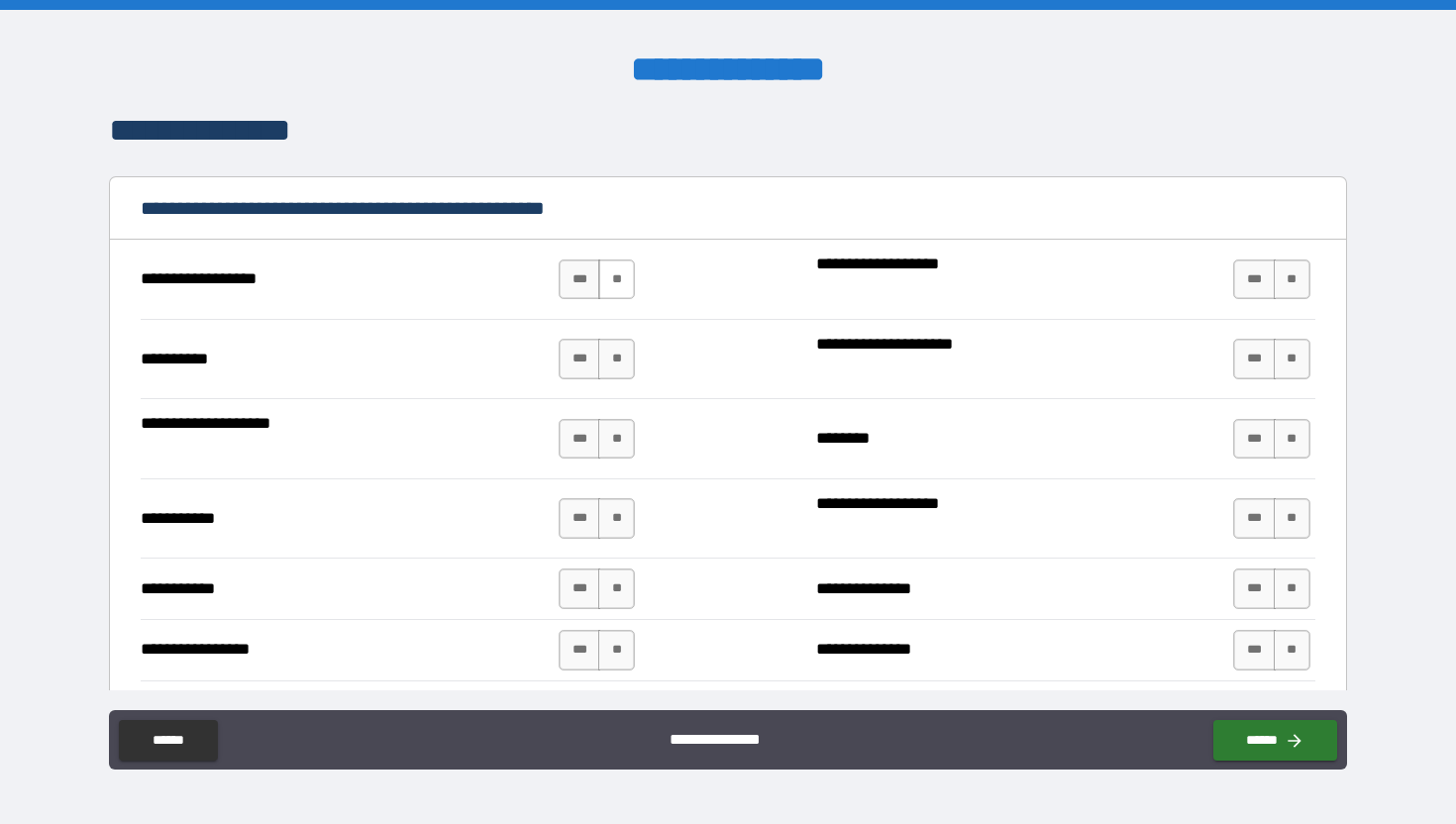 click on "**" at bounding box center [616, 279] 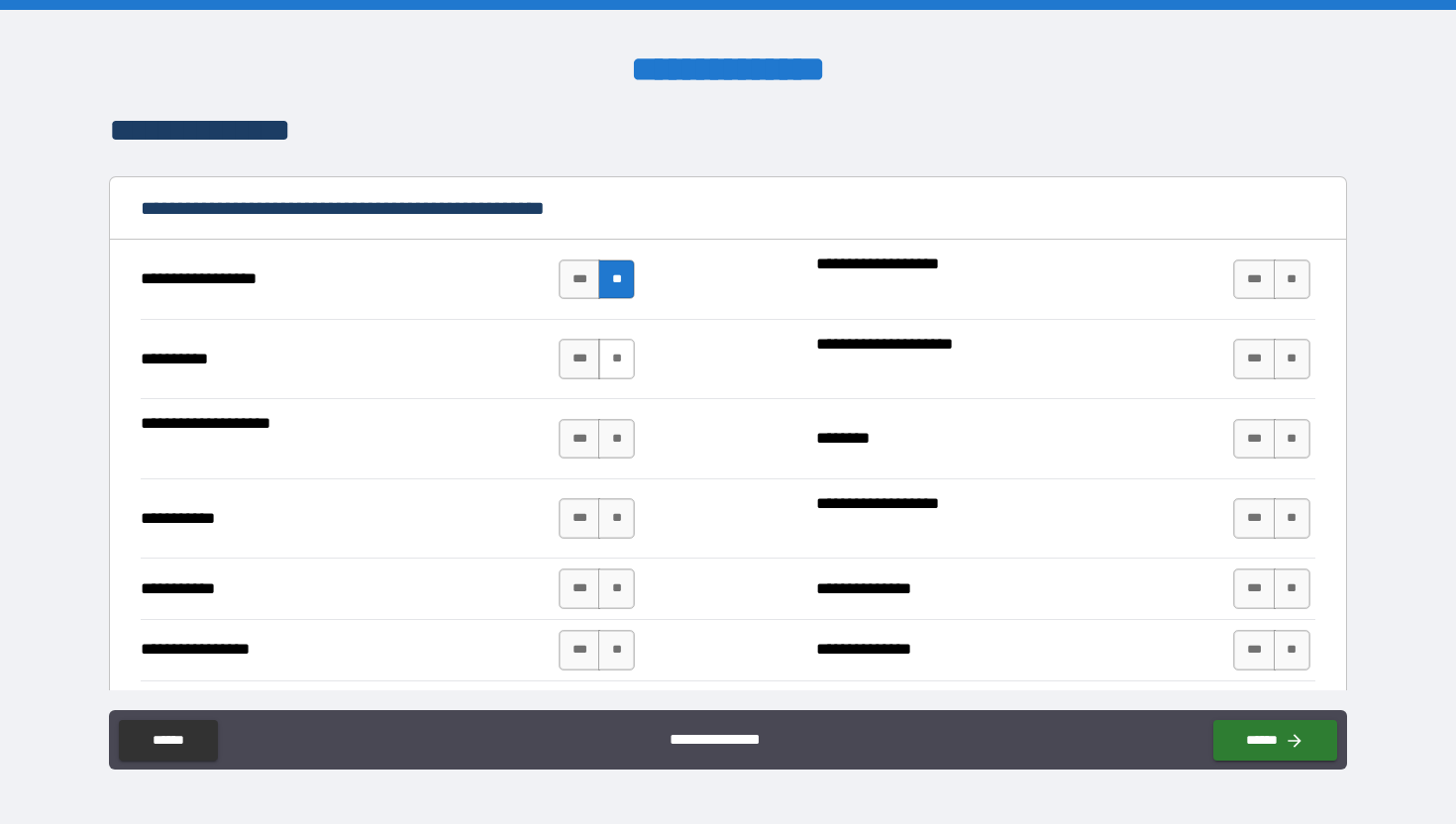click on "**" at bounding box center (616, 359) 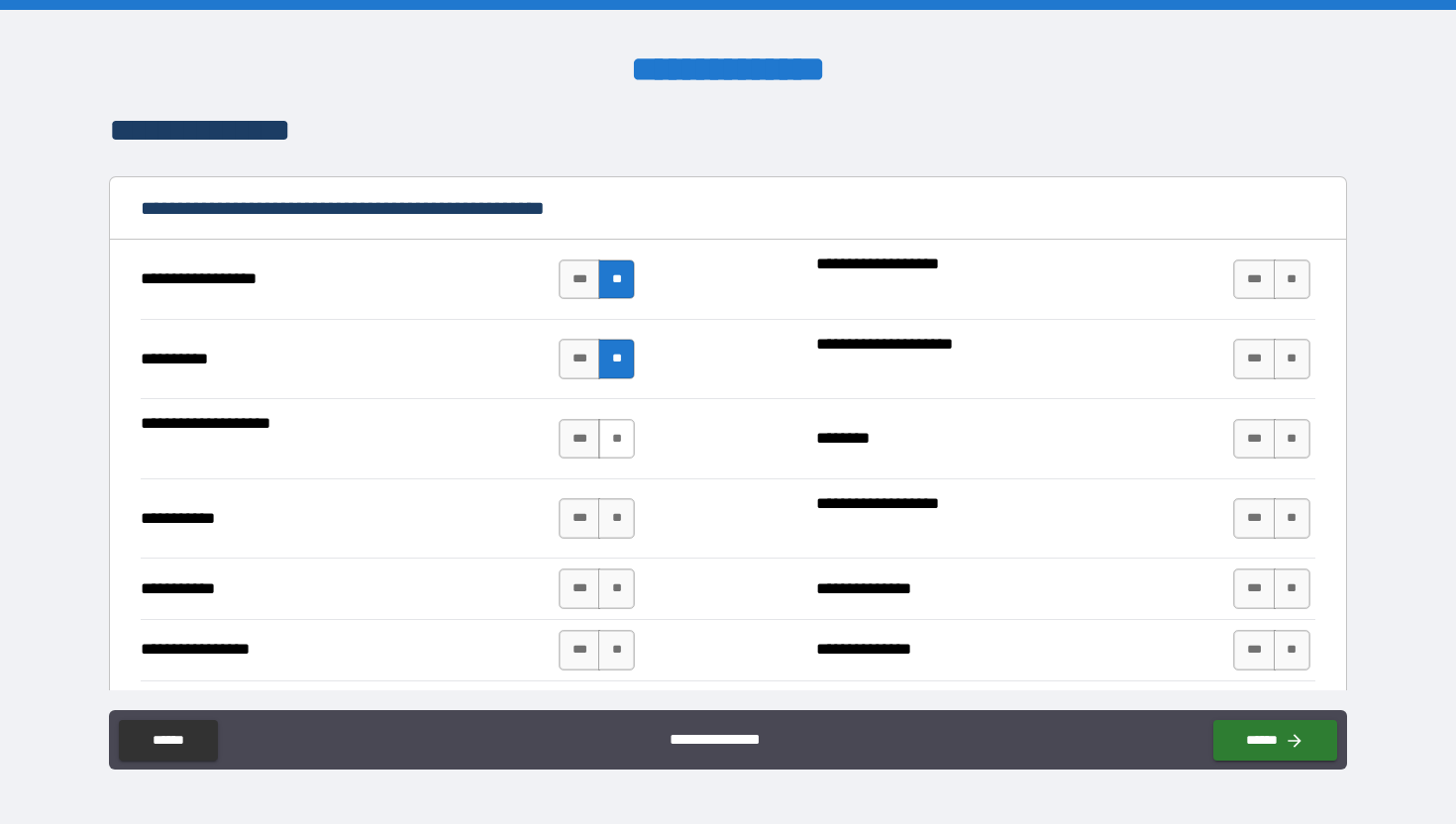 click on "**" at bounding box center (616, 439) 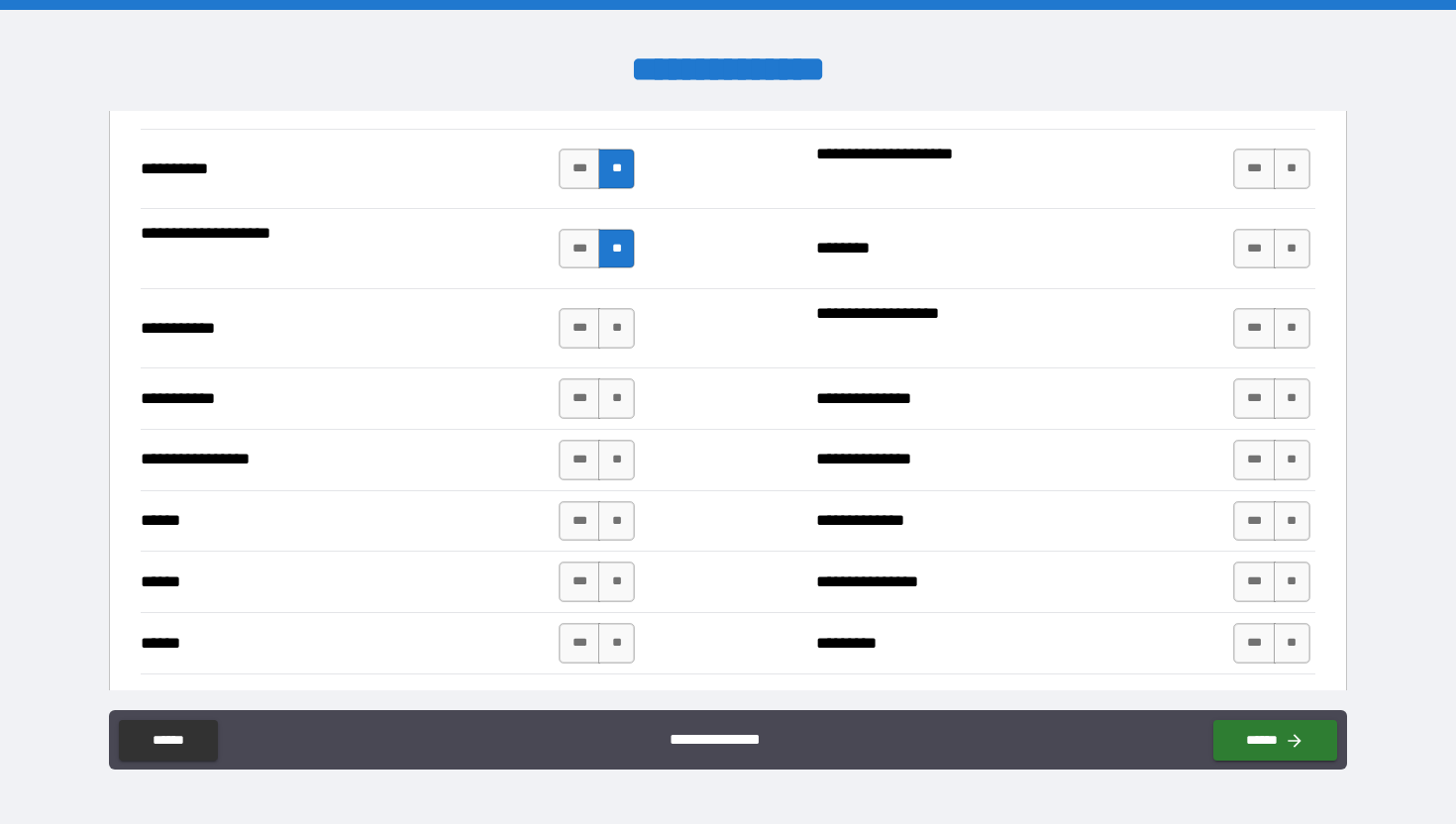 scroll, scrollTop: 2108, scrollLeft: 0, axis: vertical 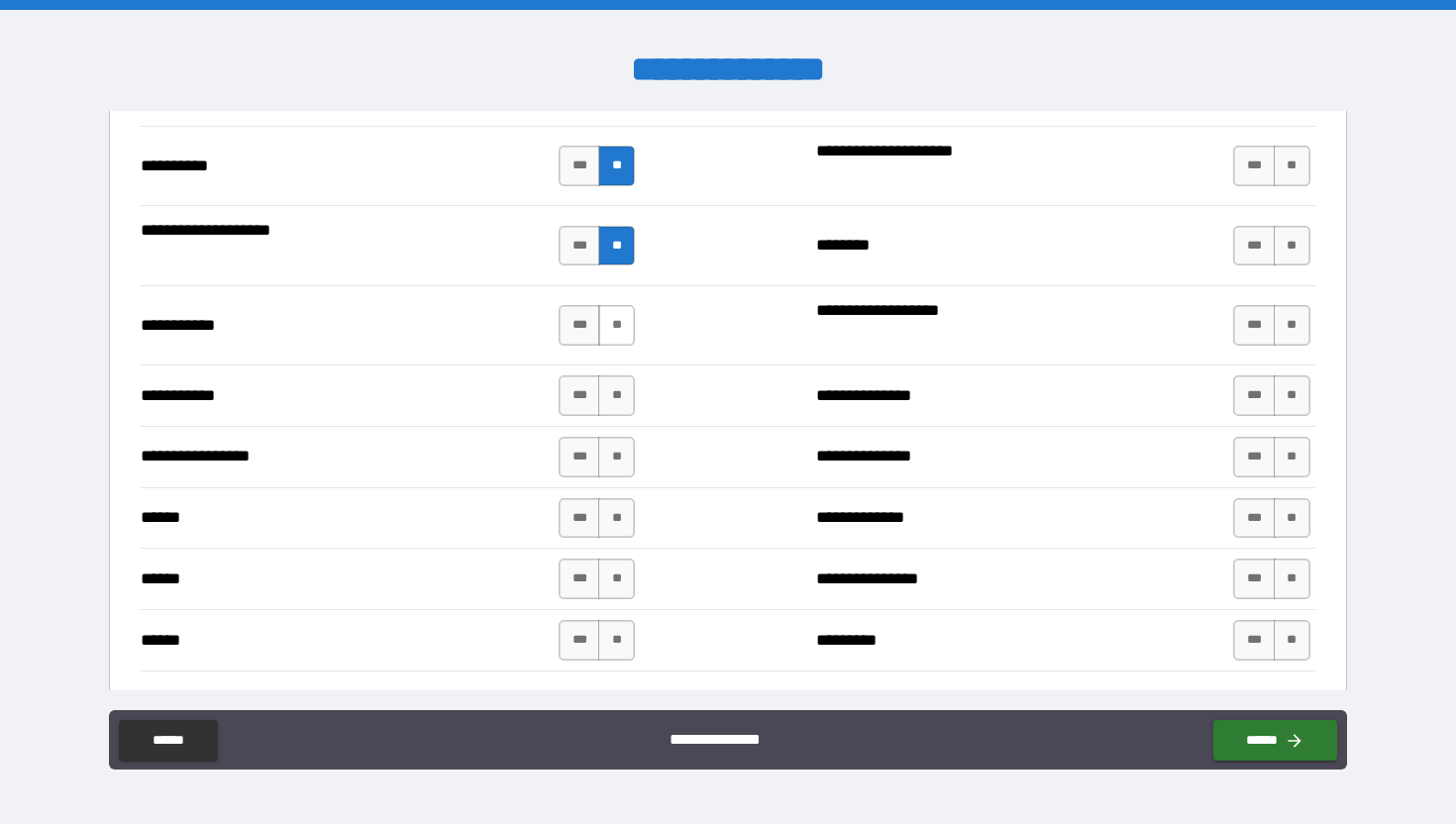 drag, startPoint x: 617, startPoint y: 322, endPoint x: 616, endPoint y: 343, distance: 21.023796 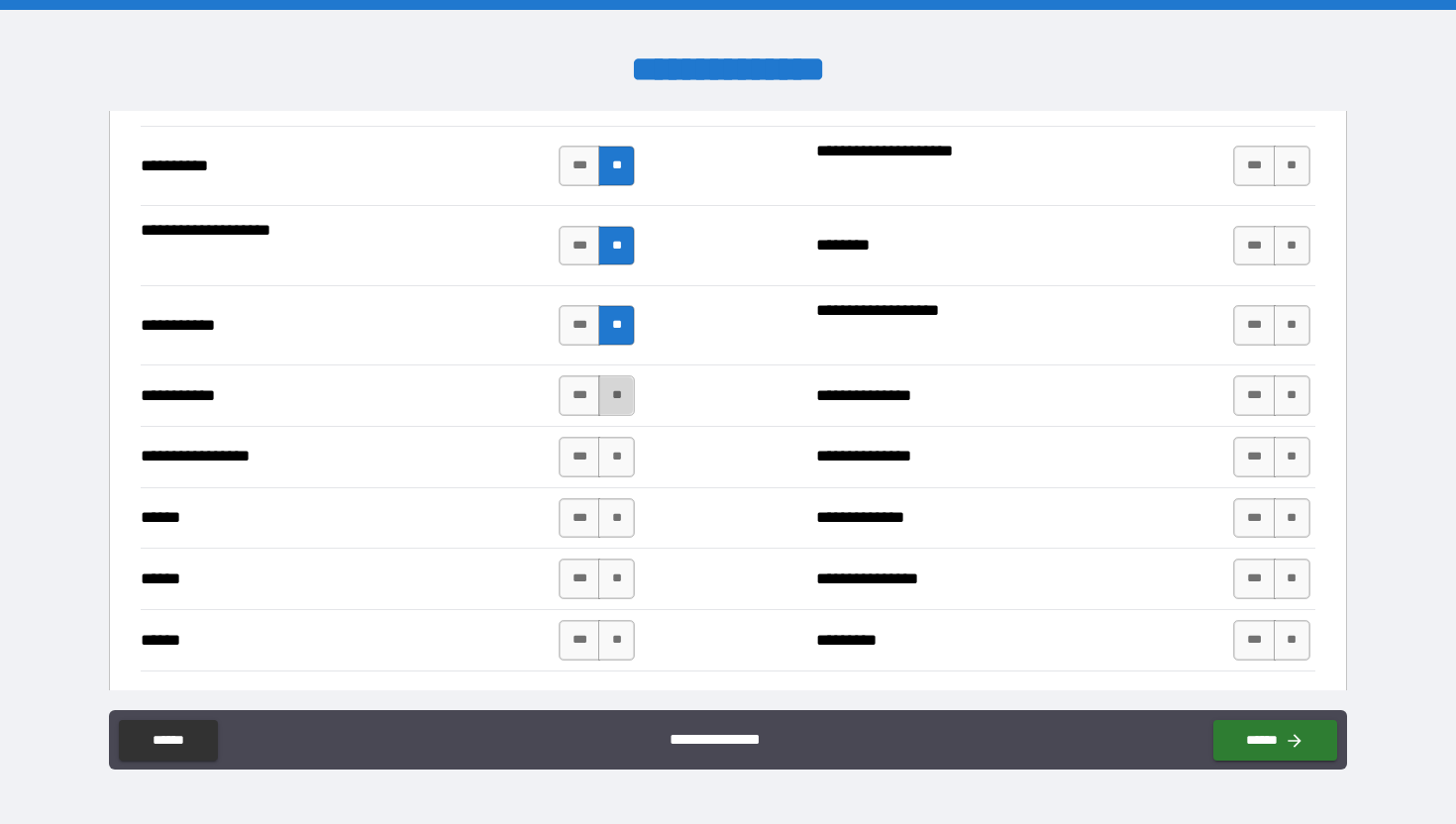 click on "**" at bounding box center [616, 395] 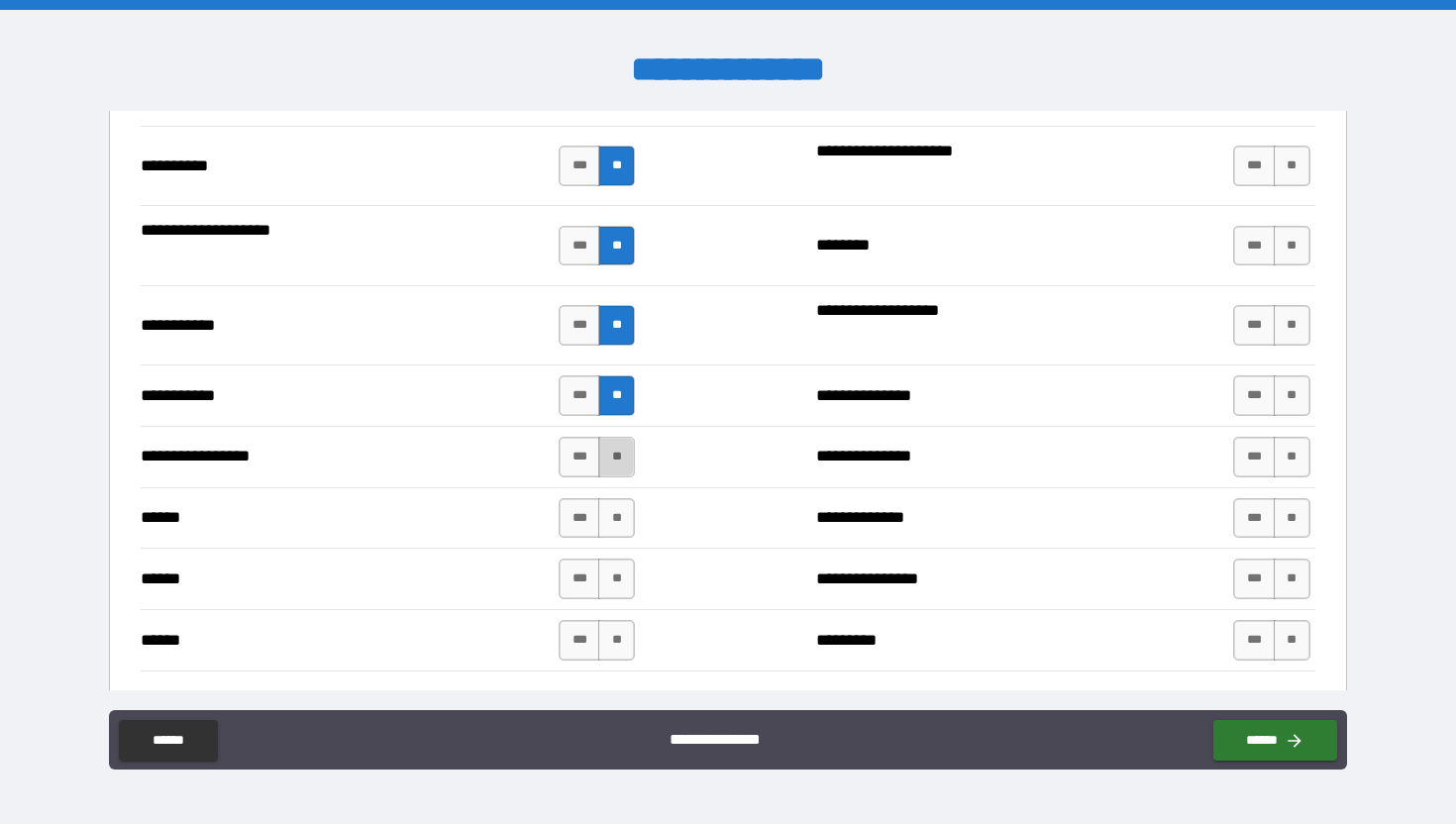 click on "**" at bounding box center [616, 457] 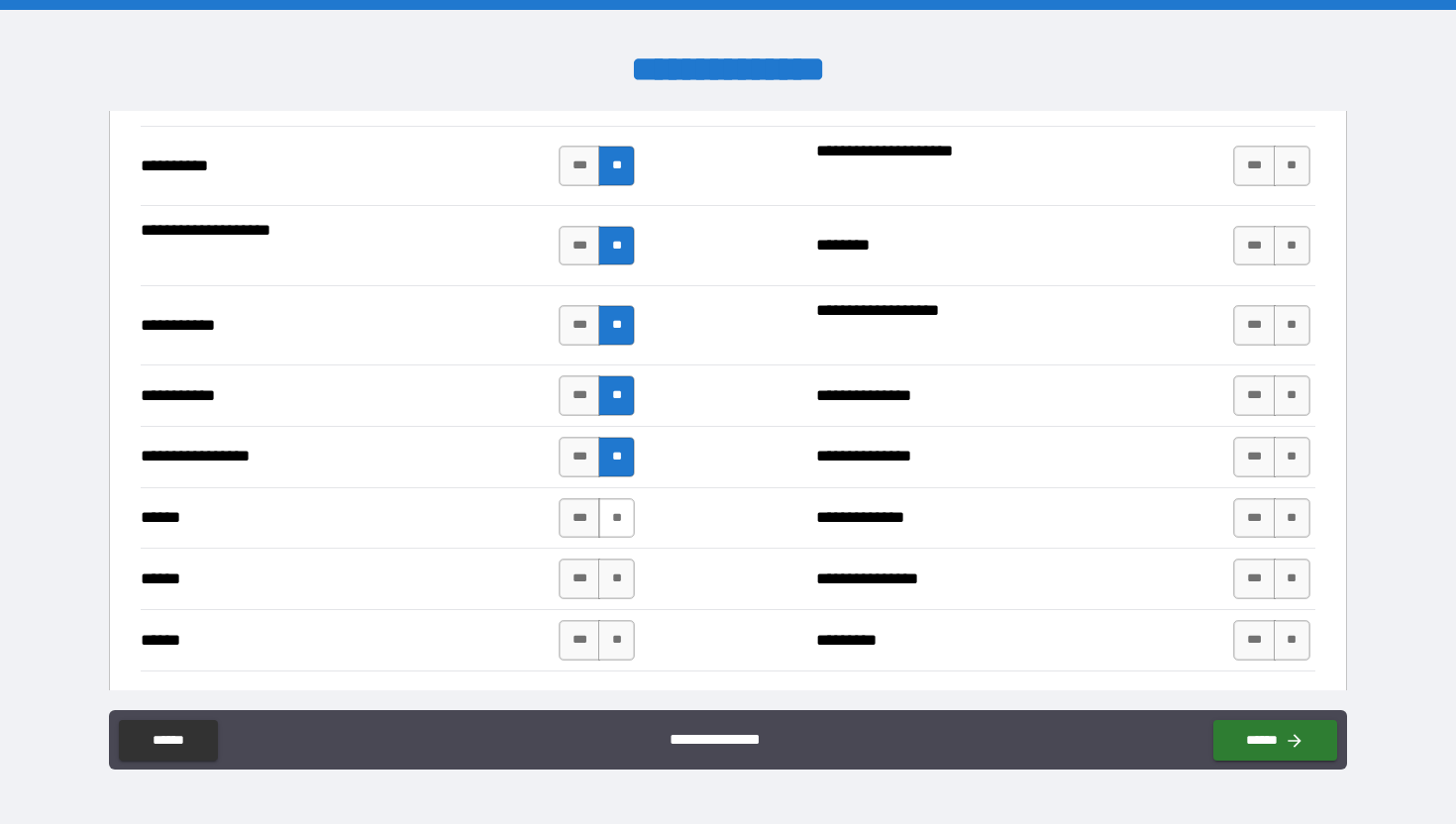 click on "**" at bounding box center [616, 518] 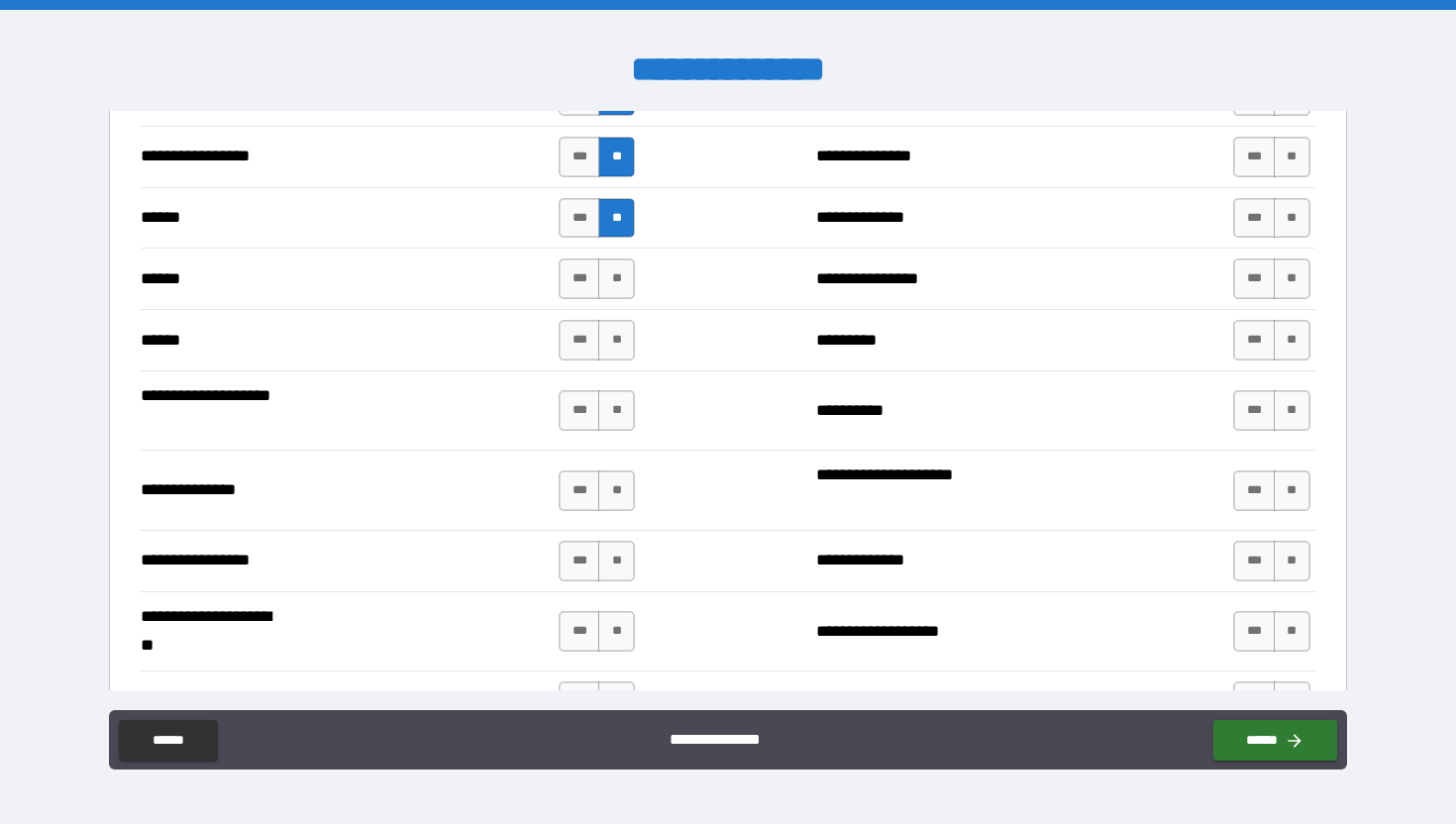 scroll, scrollTop: 2409, scrollLeft: 0, axis: vertical 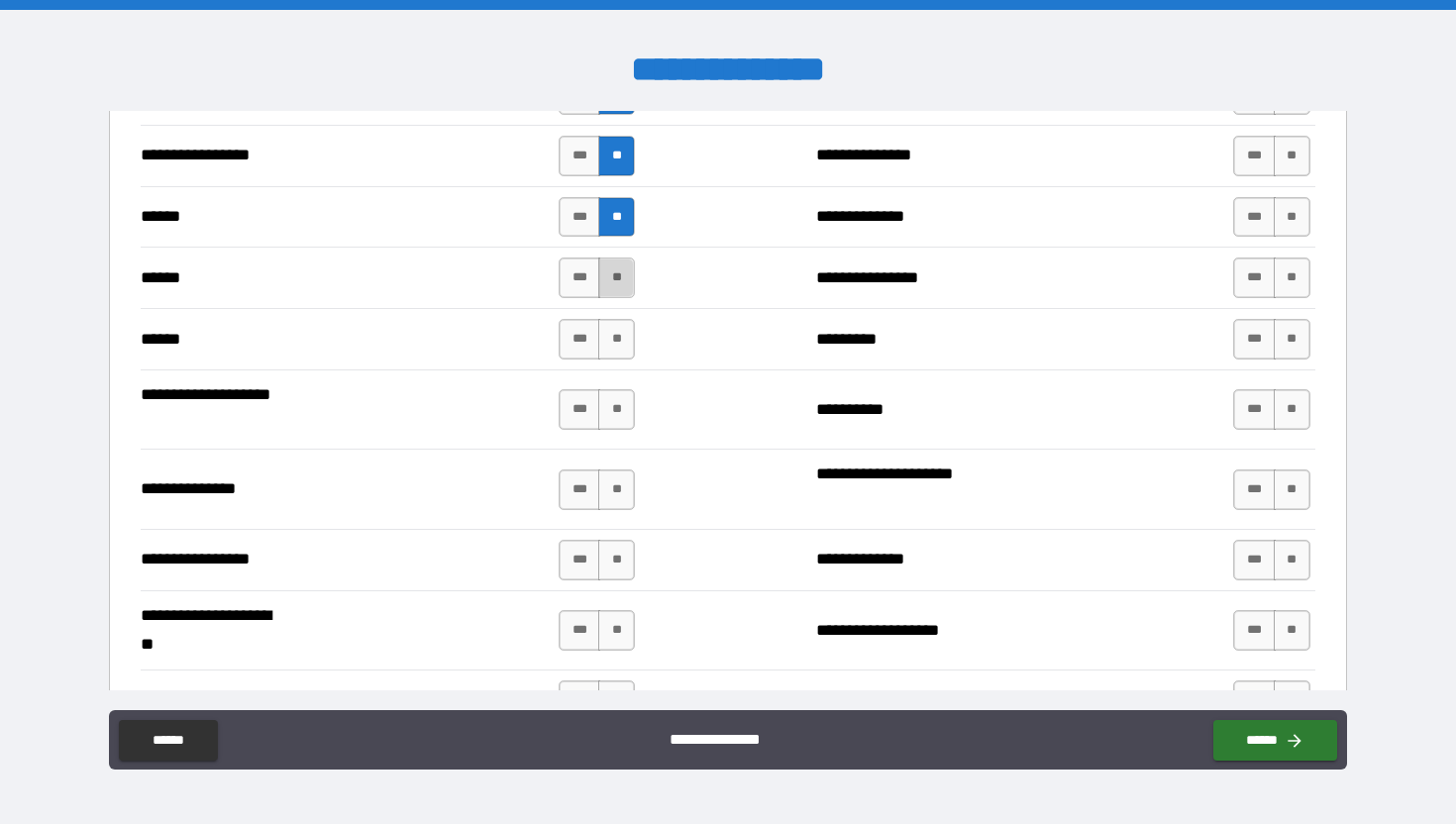 click on "**" at bounding box center (616, 277) 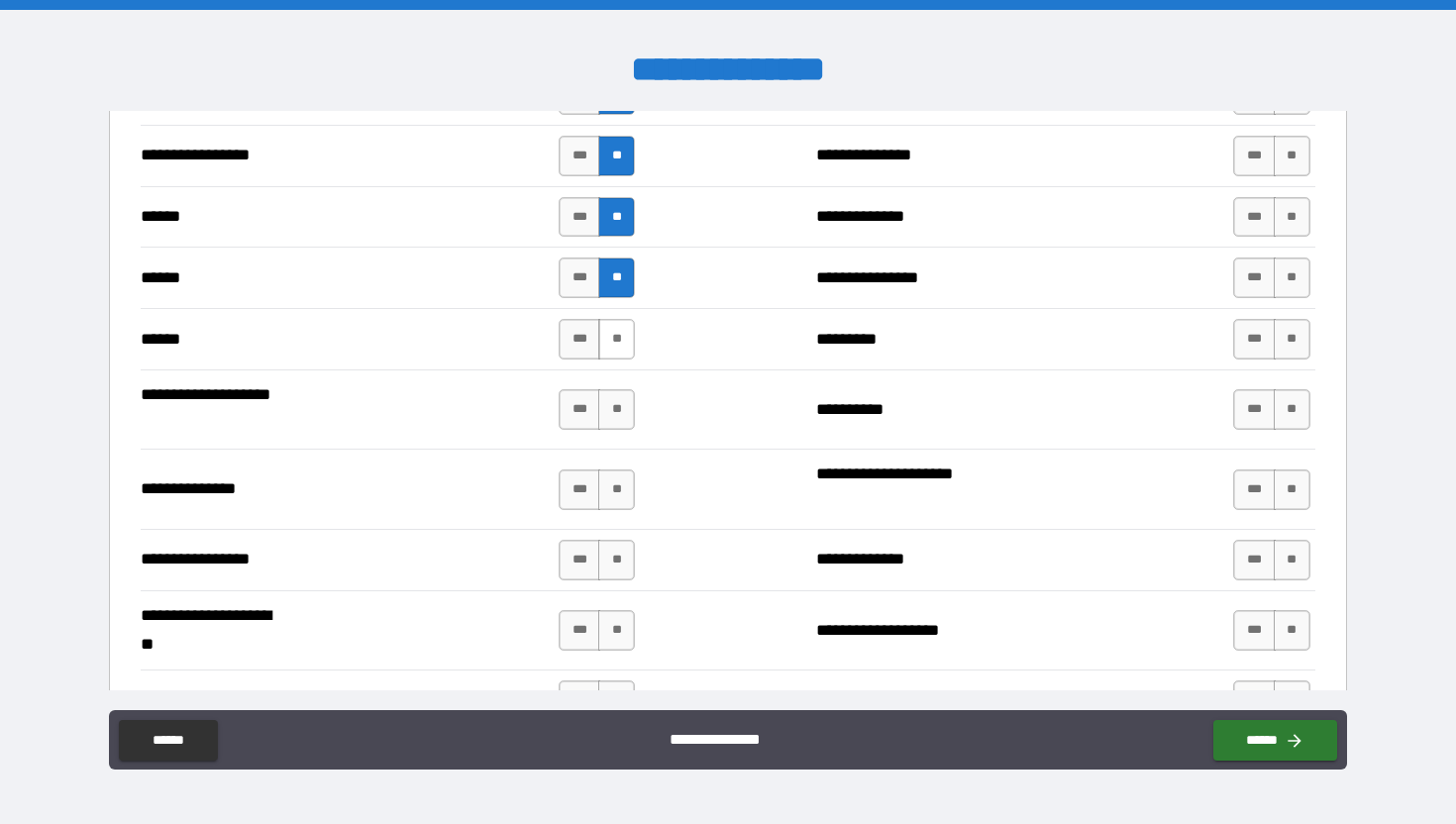 click on "**" at bounding box center (616, 339) 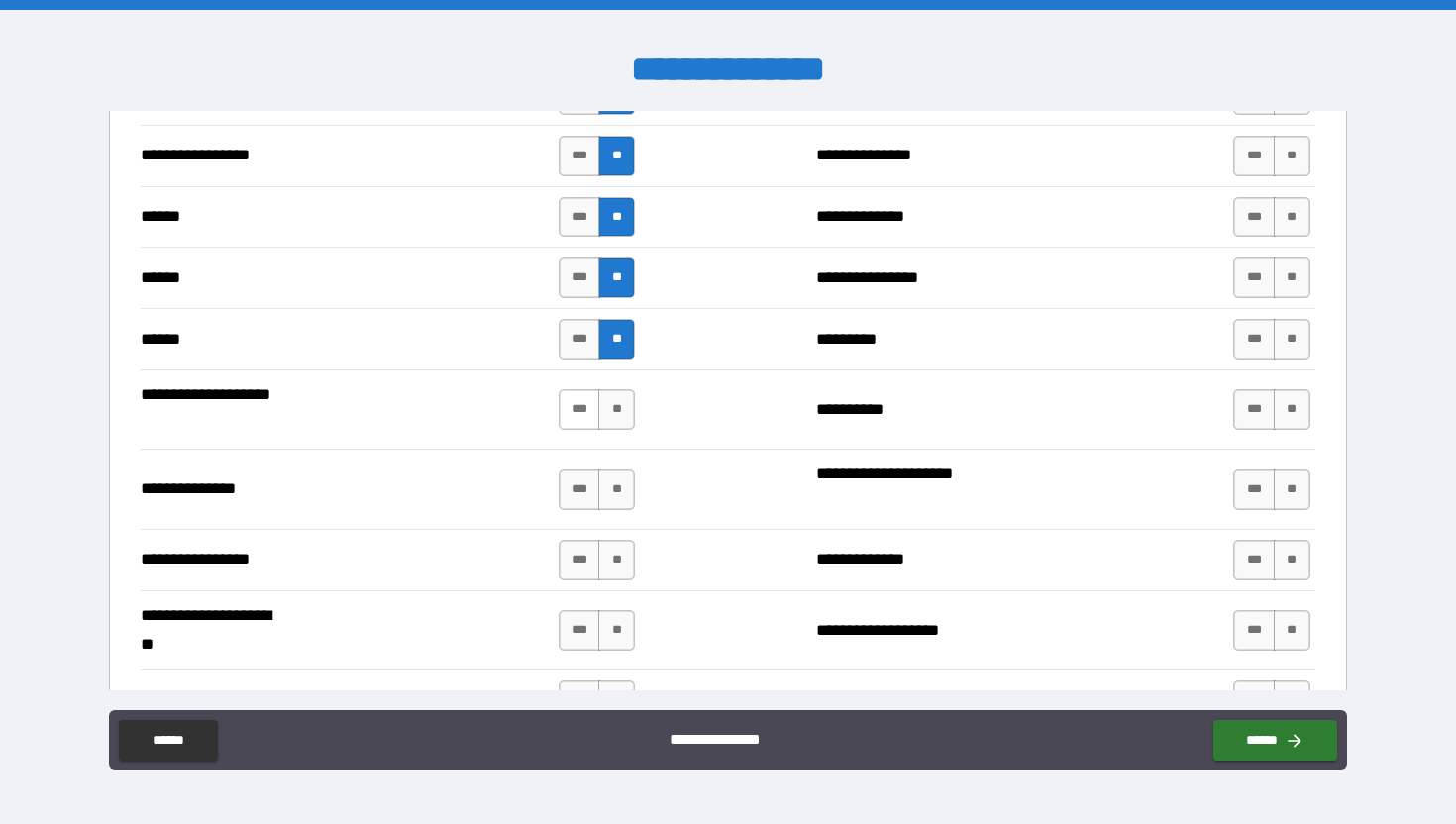 click on "***" at bounding box center [579, 409] 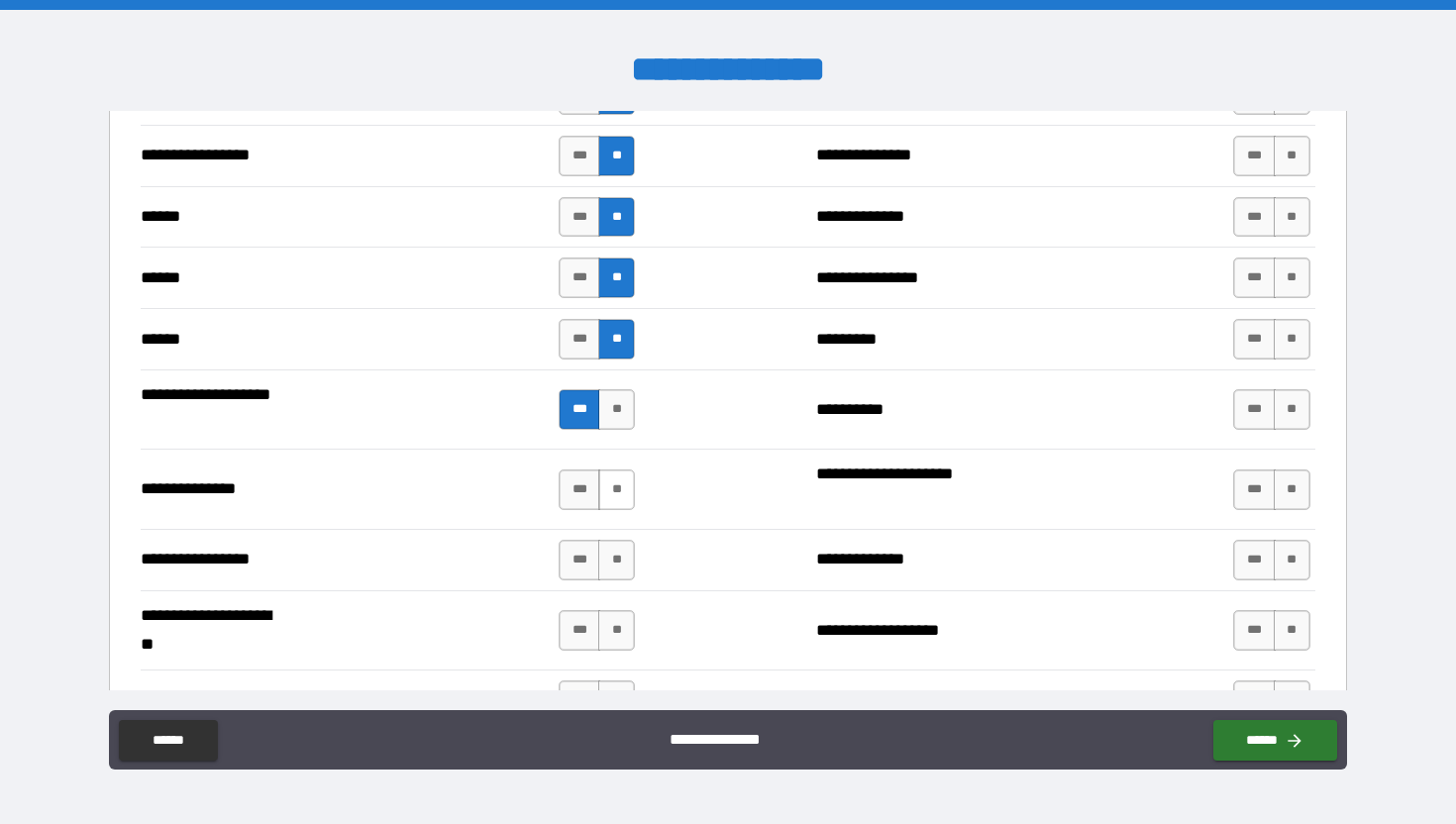 click on "**" at bounding box center [616, 489] 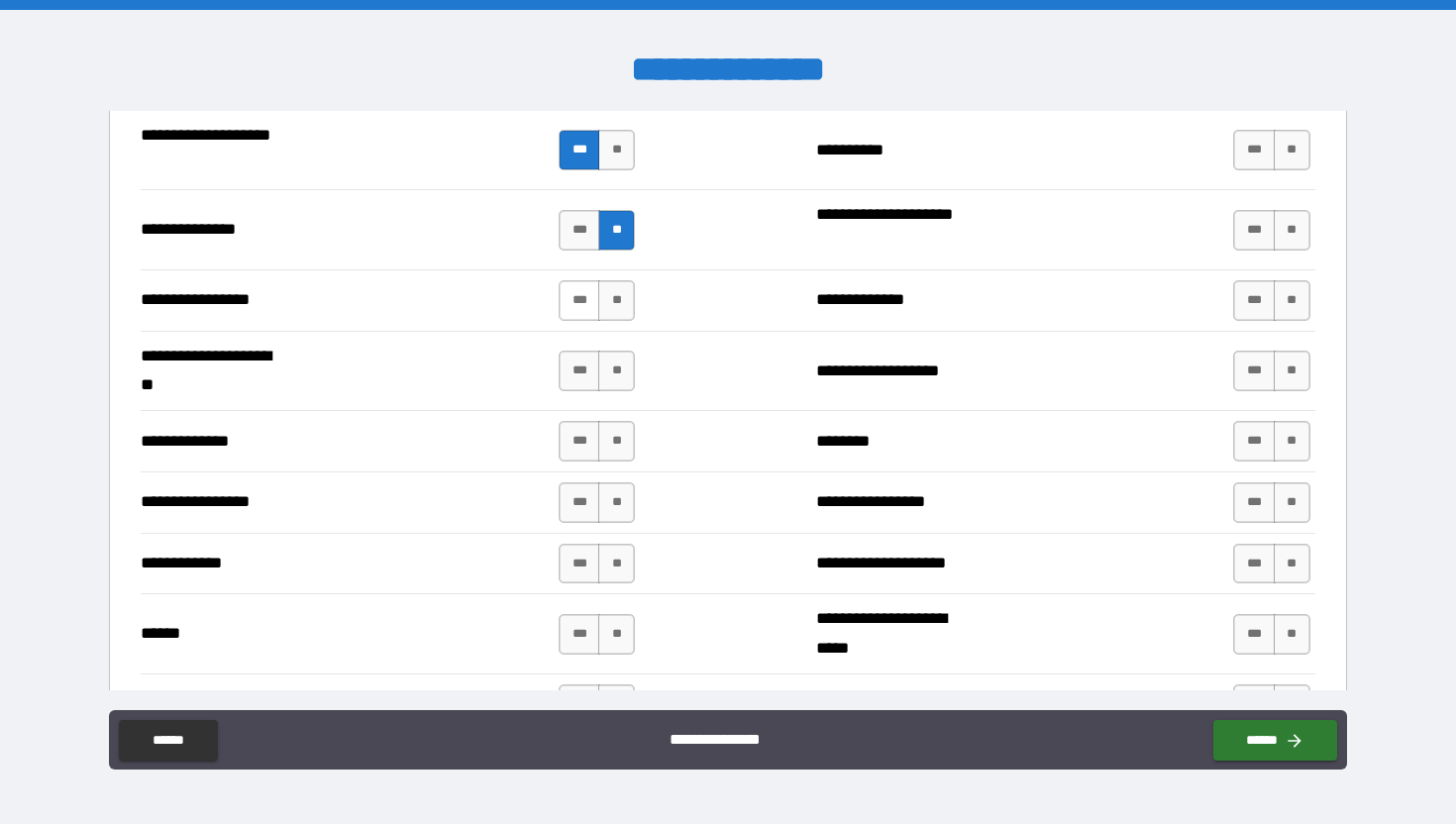 scroll, scrollTop: 2671, scrollLeft: 0, axis: vertical 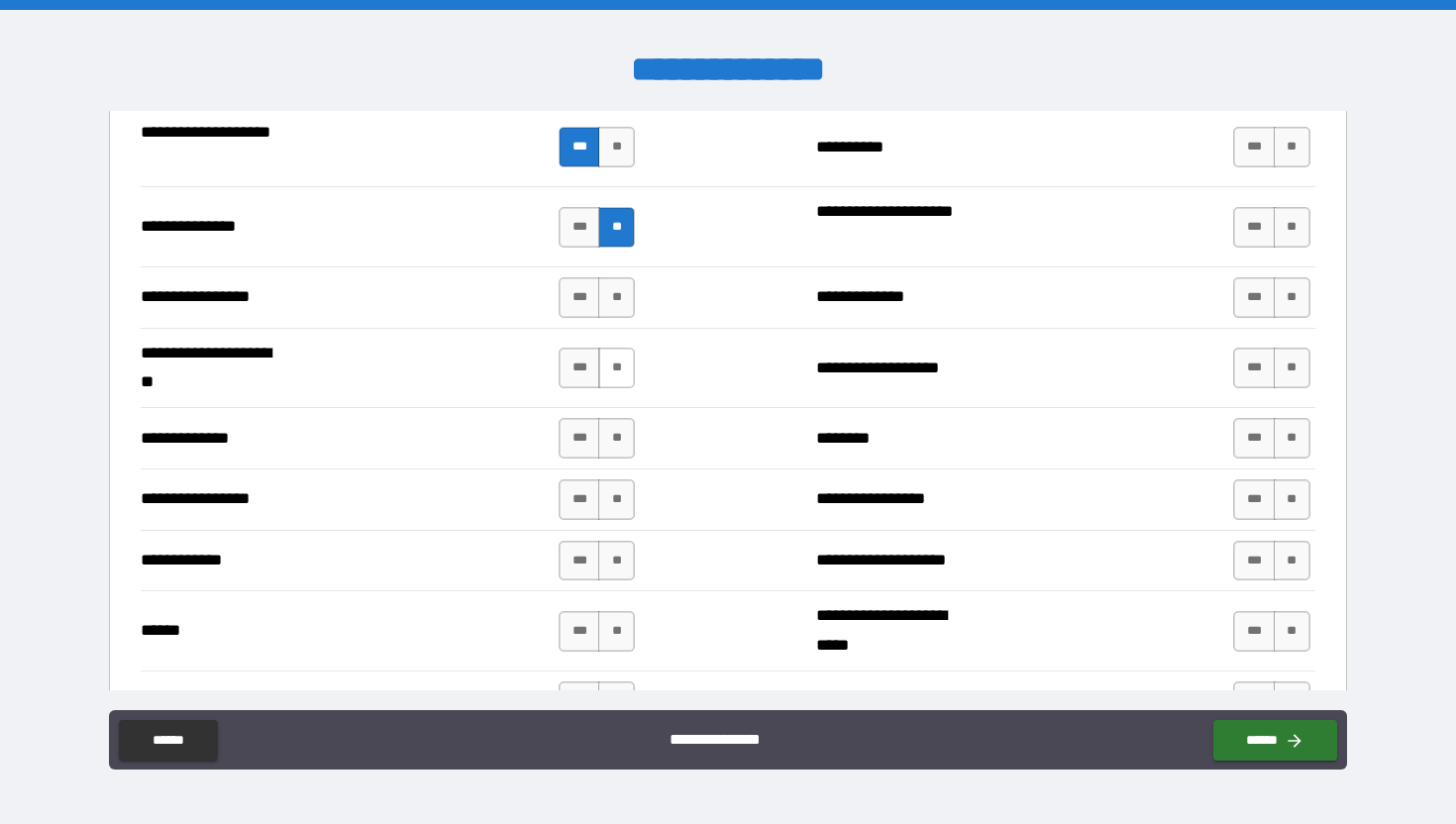 click on "**" at bounding box center (616, 367) 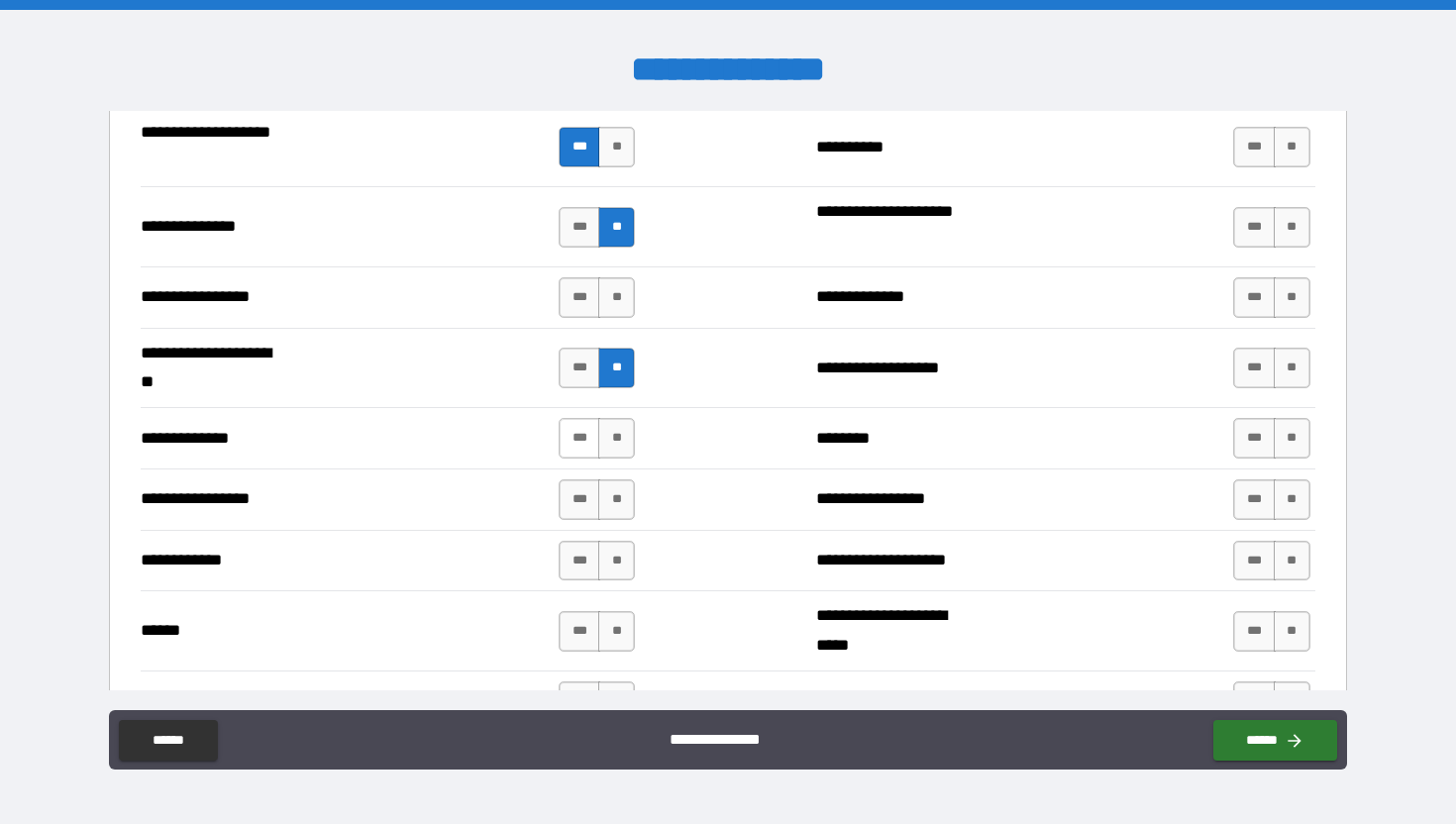 click on "*** **" at bounding box center (596, 438) 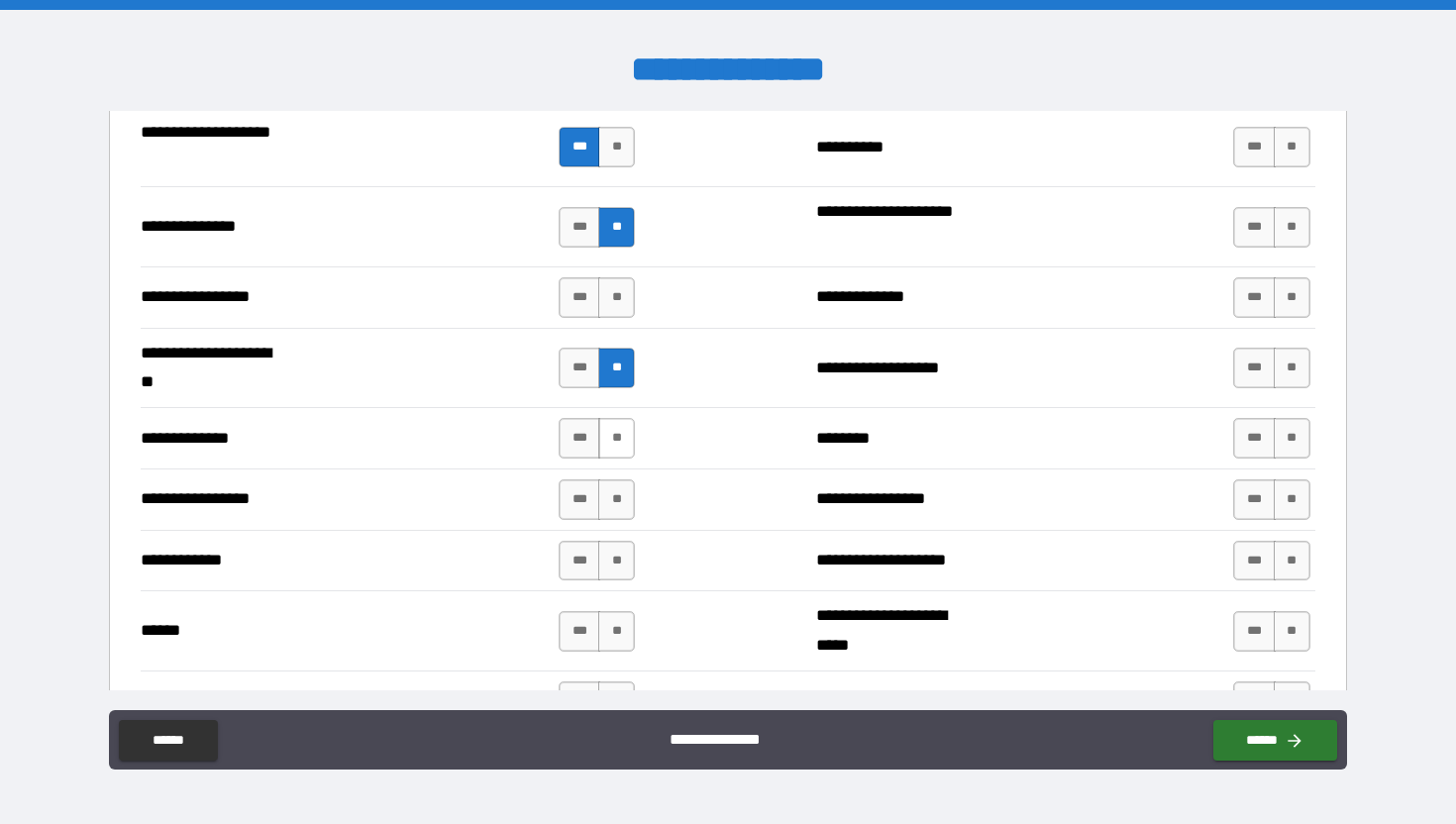 click on "**" at bounding box center [616, 438] 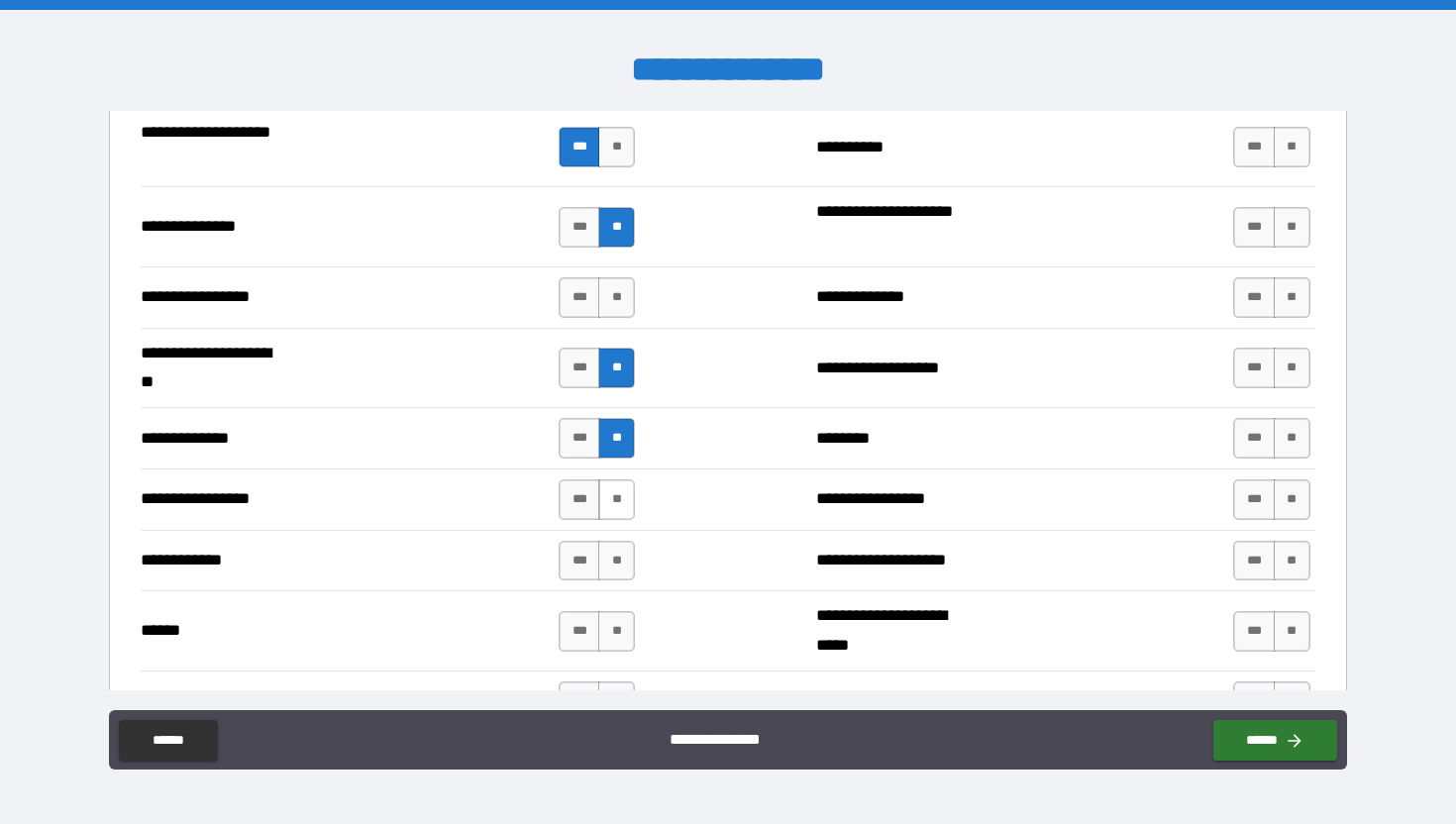 click on "**" at bounding box center (616, 499) 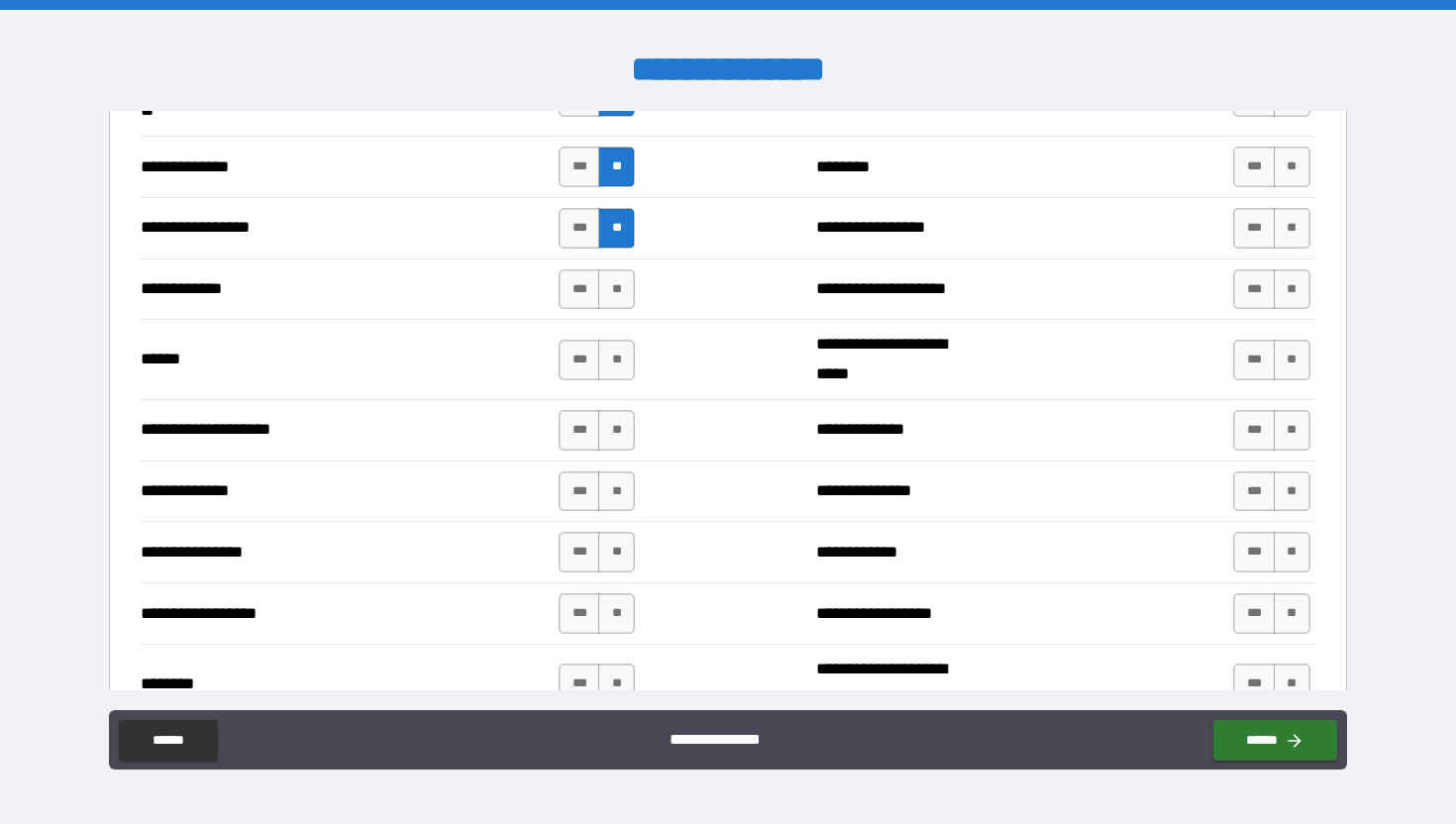 scroll, scrollTop: 2955, scrollLeft: 0, axis: vertical 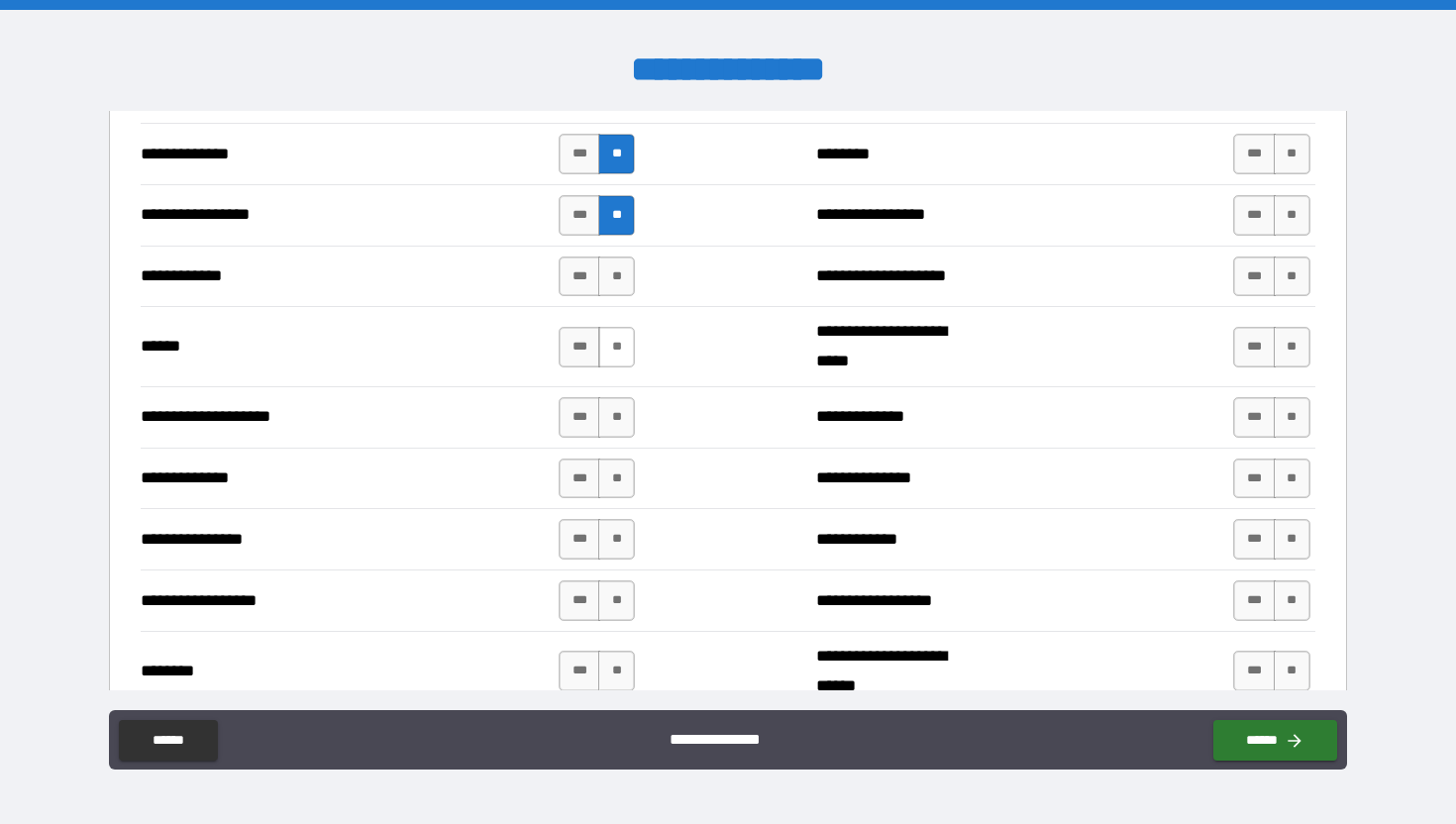 click on "**" at bounding box center (616, 347) 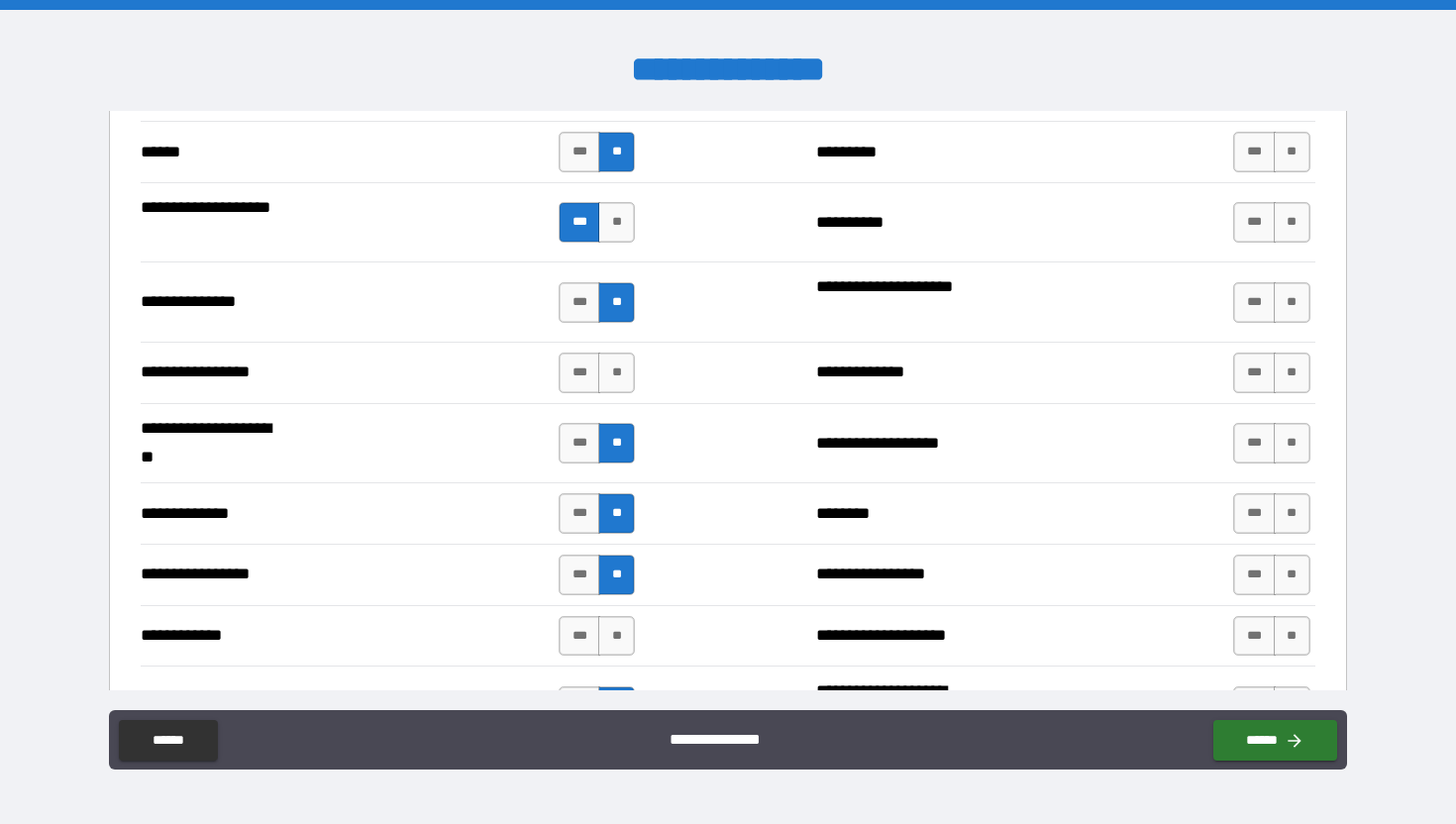 scroll, scrollTop: 2598, scrollLeft: 0, axis: vertical 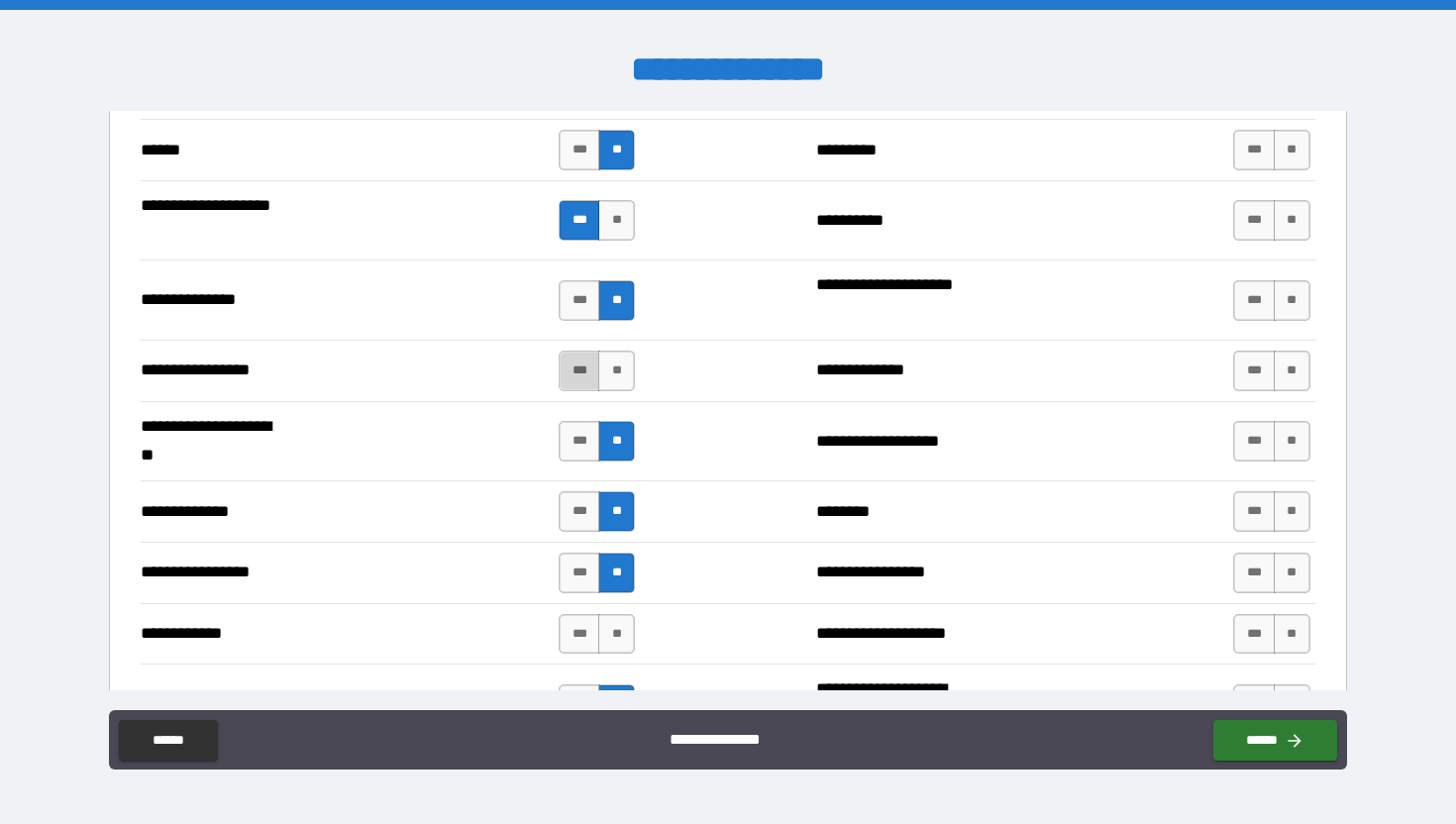 click on "***" at bounding box center [579, 370] 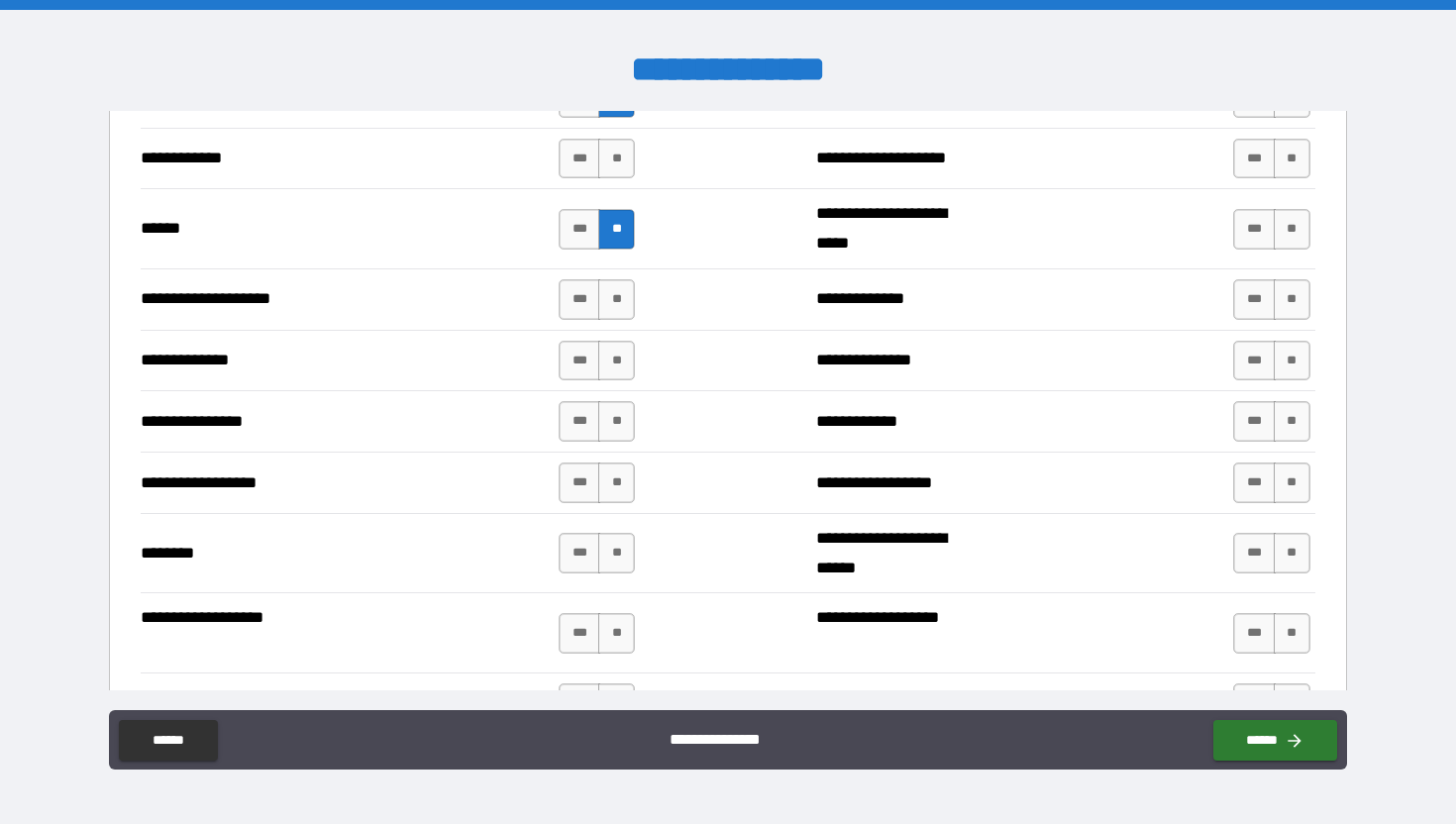 scroll, scrollTop: 3074, scrollLeft: 0, axis: vertical 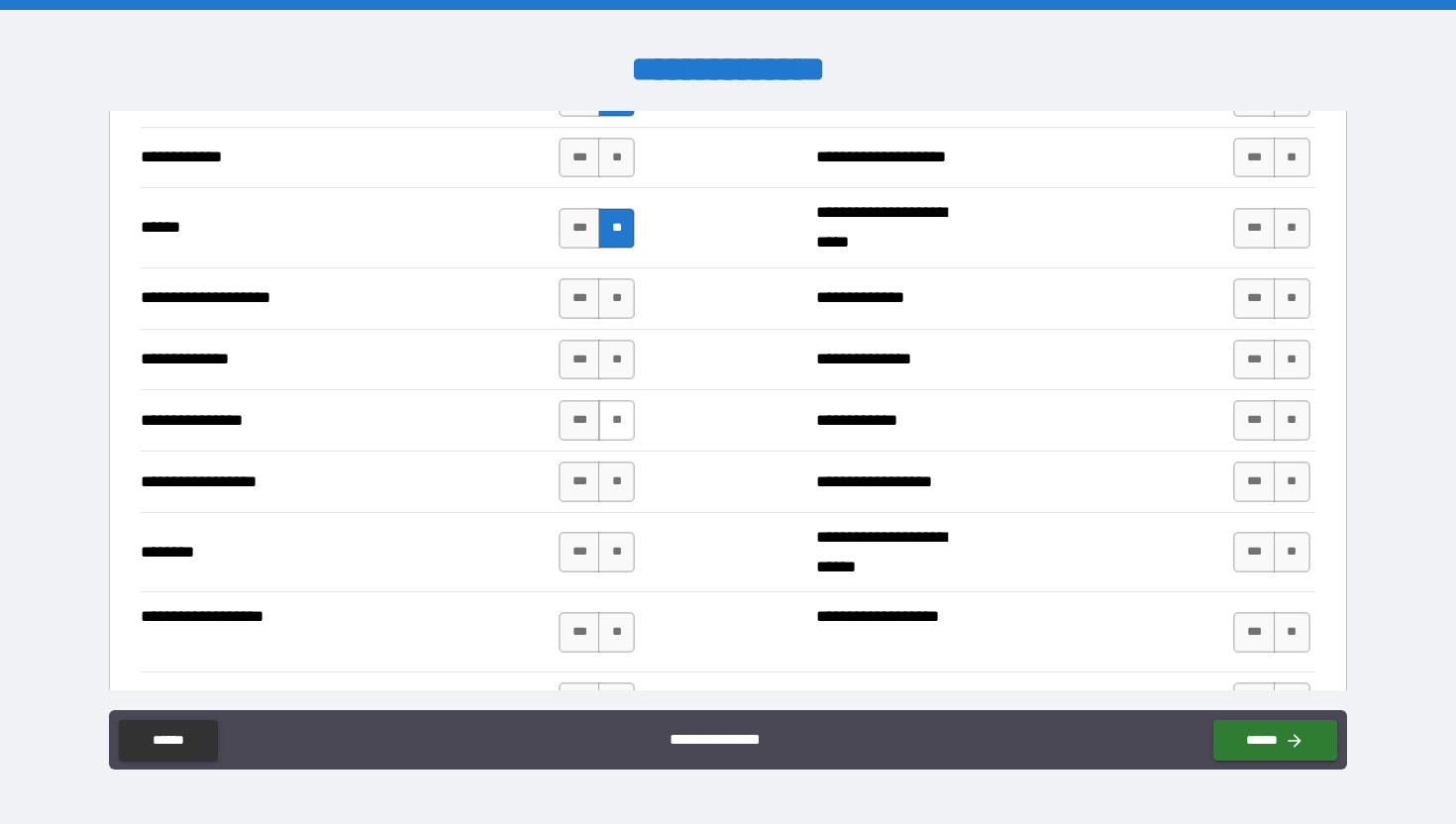 drag, startPoint x: 612, startPoint y: 360, endPoint x: 624, endPoint y: 408, distance: 49.47727 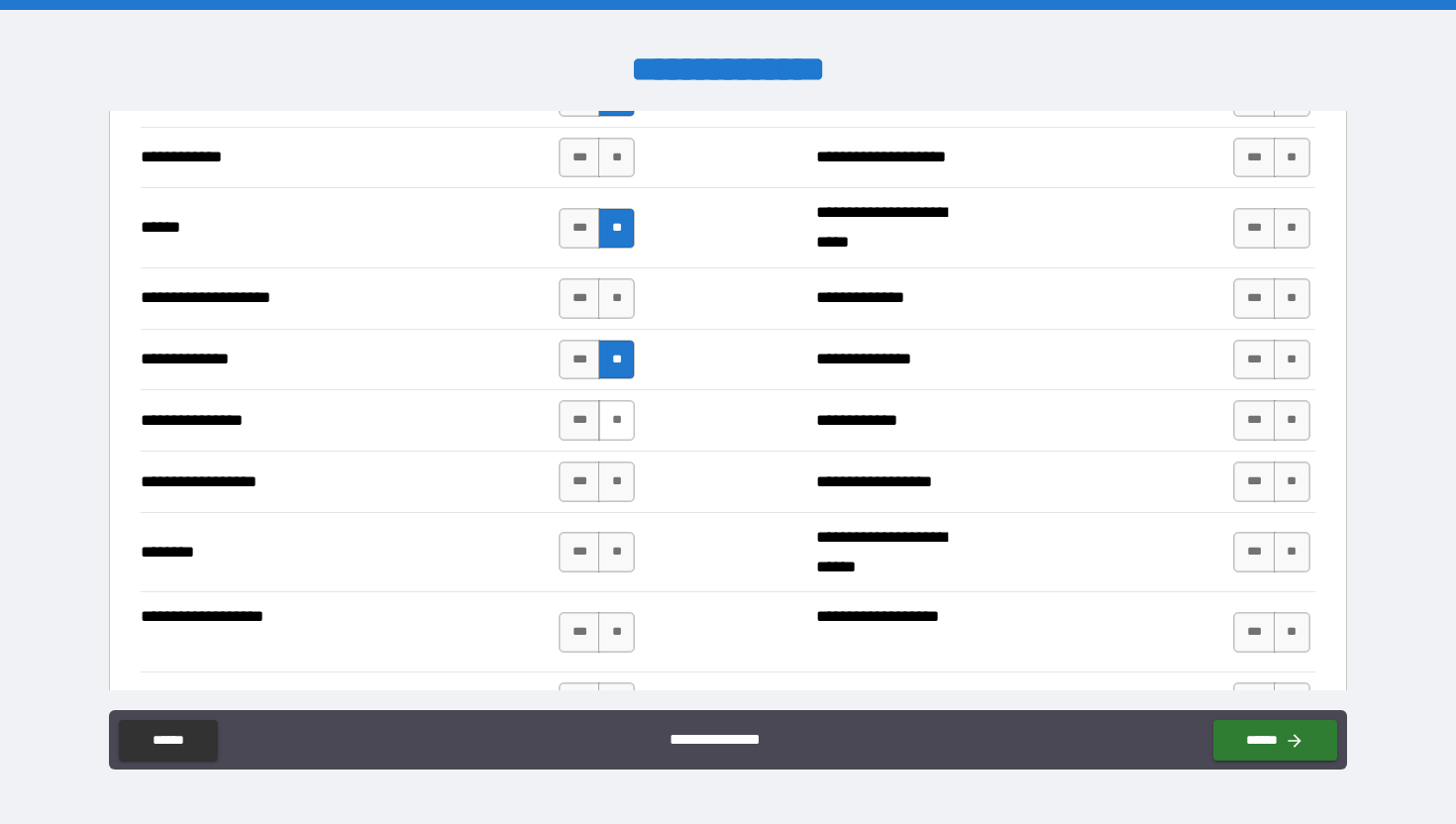 click on "**" at bounding box center [616, 420] 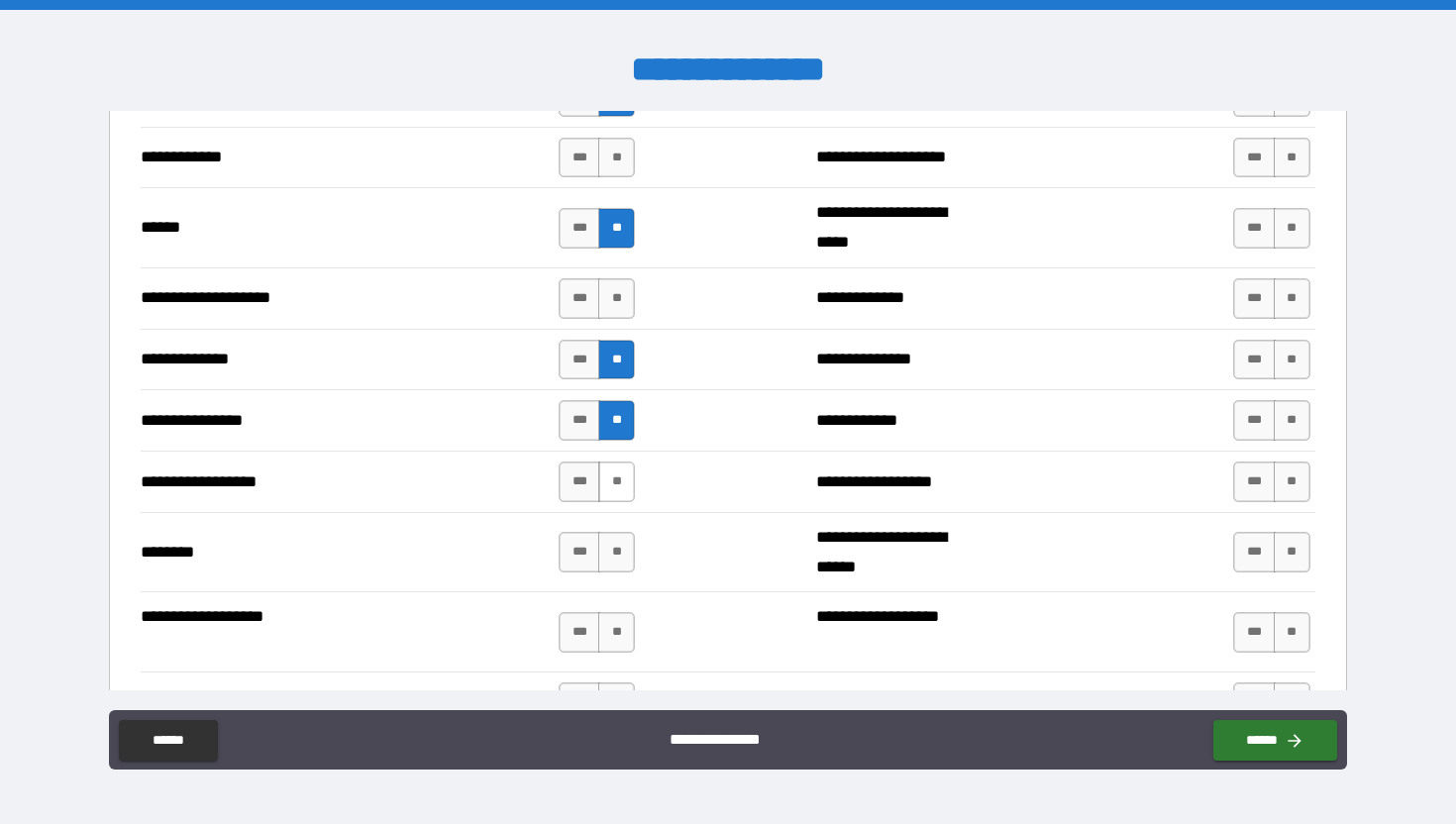 click on "**" at bounding box center (616, 481) 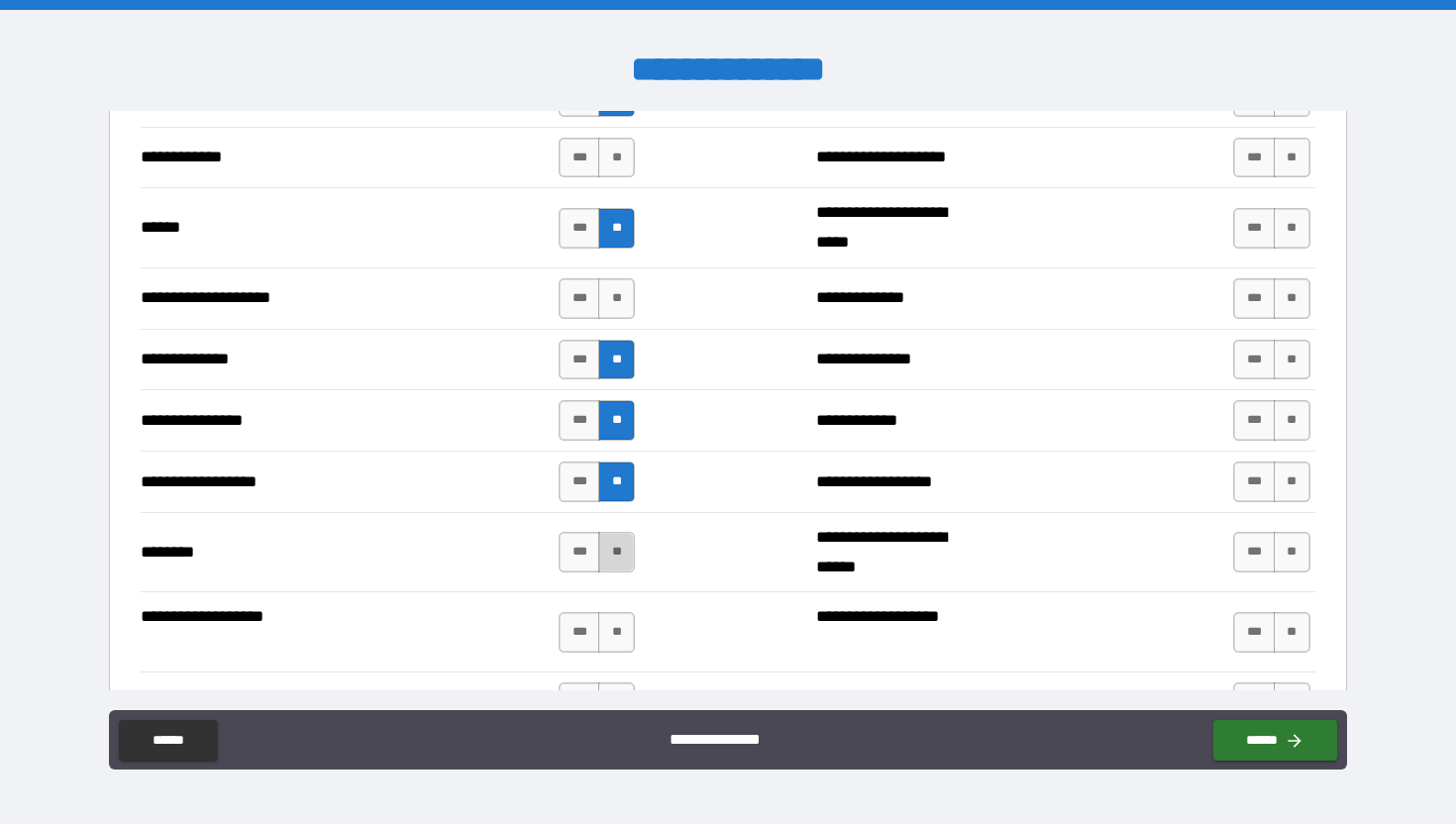 click on "**" at bounding box center [616, 552] 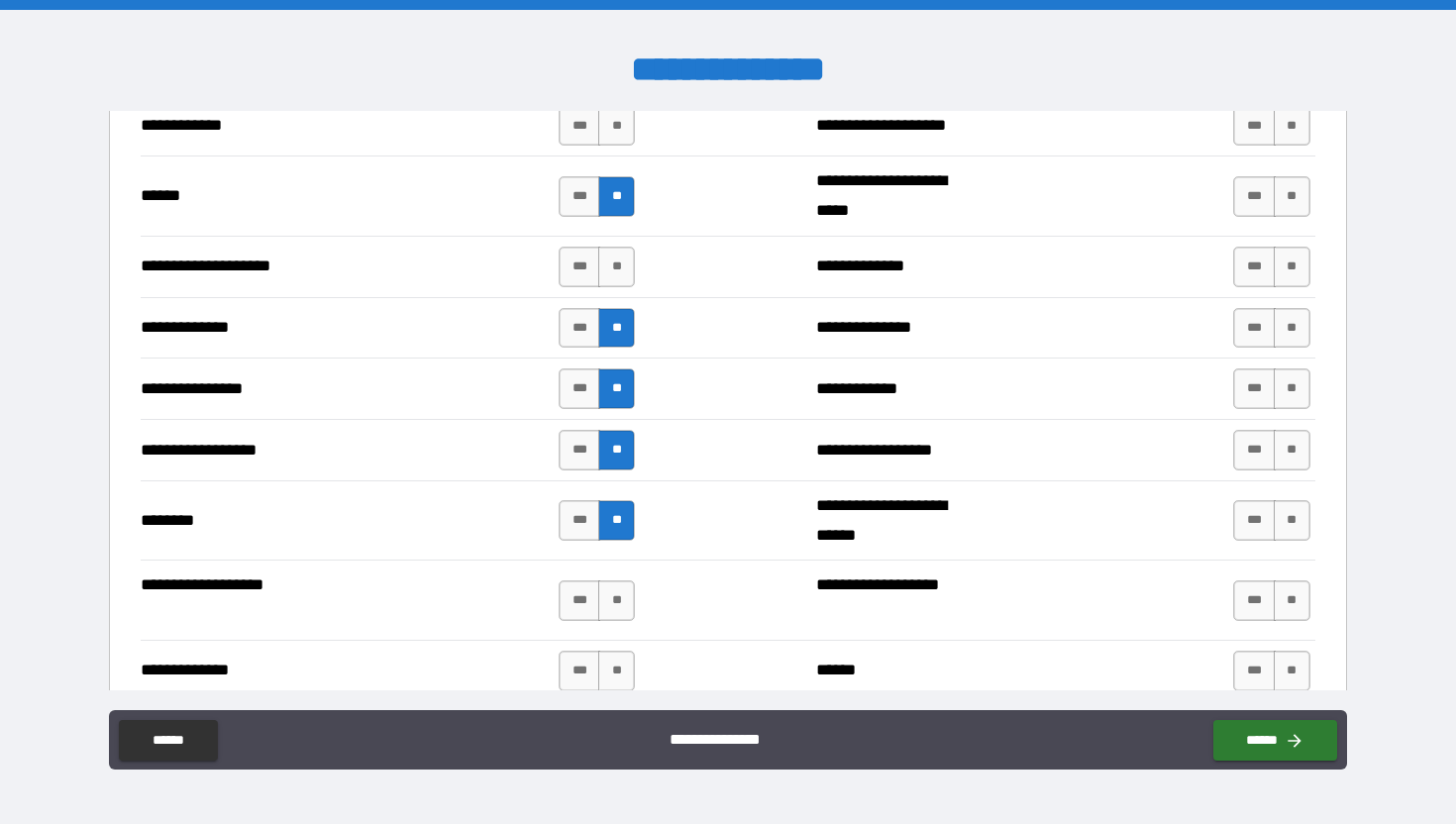 scroll, scrollTop: 3115, scrollLeft: 0, axis: vertical 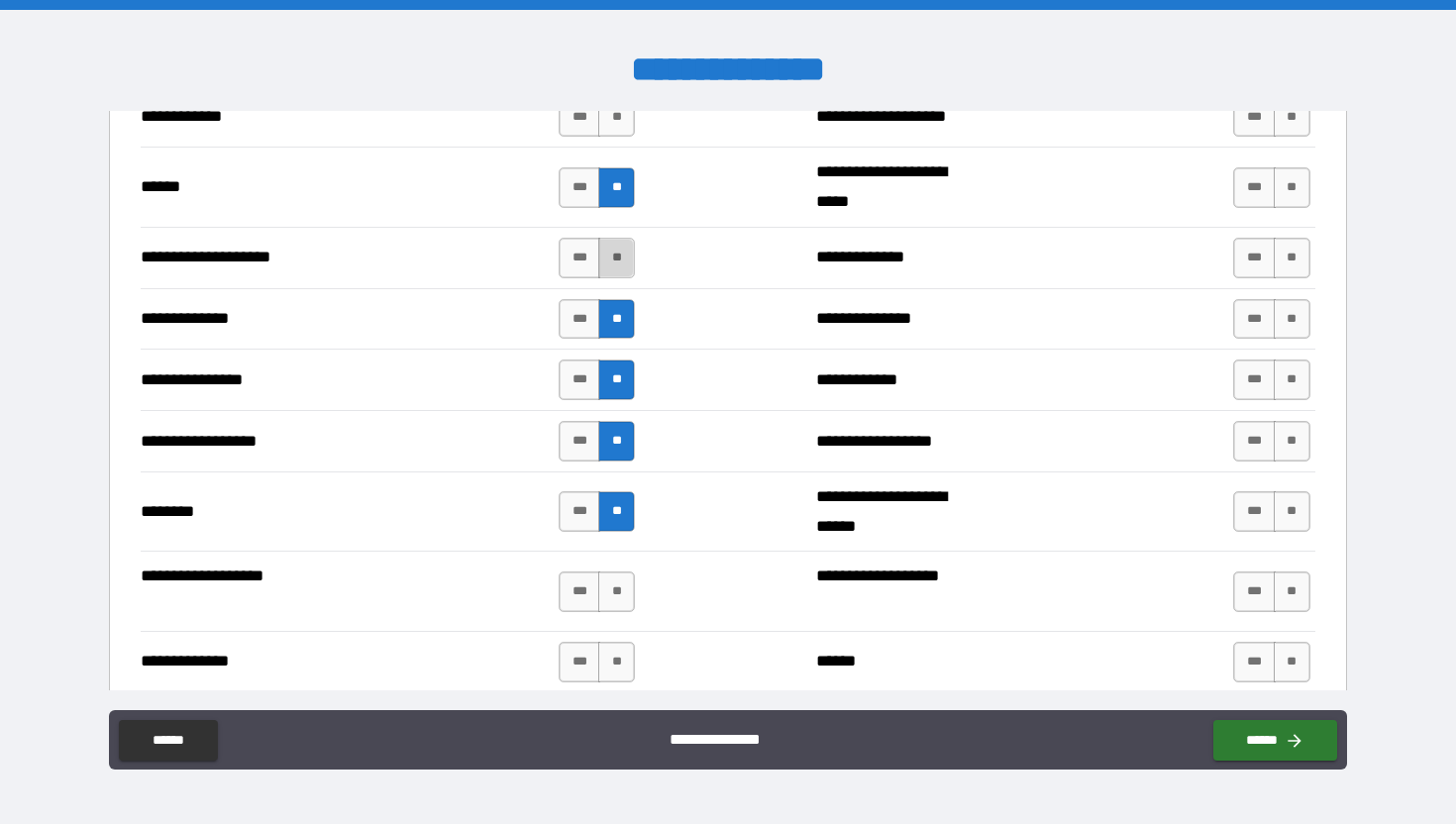 click on "**" at bounding box center (616, 258) 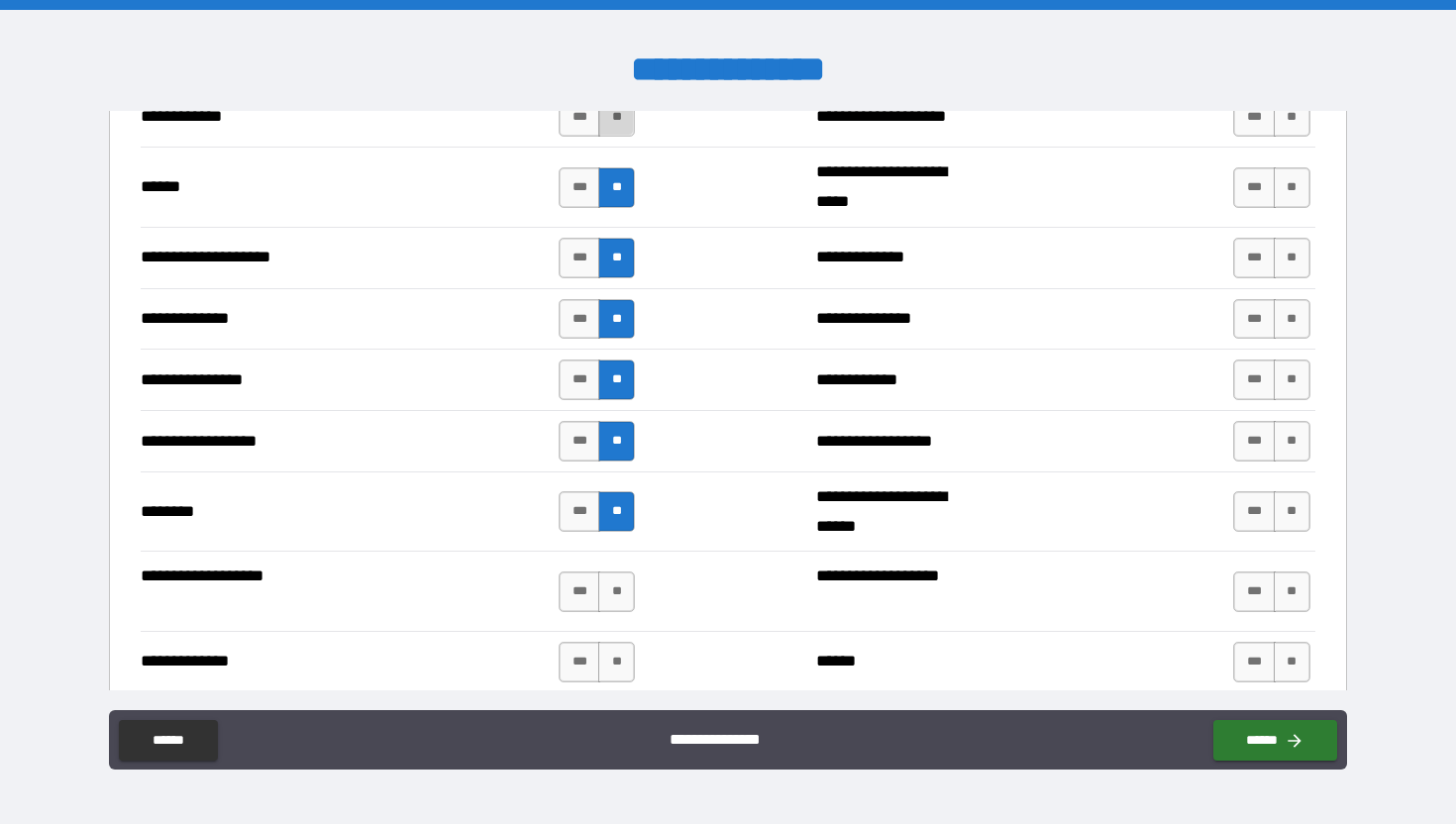 click on "**" at bounding box center [616, 117] 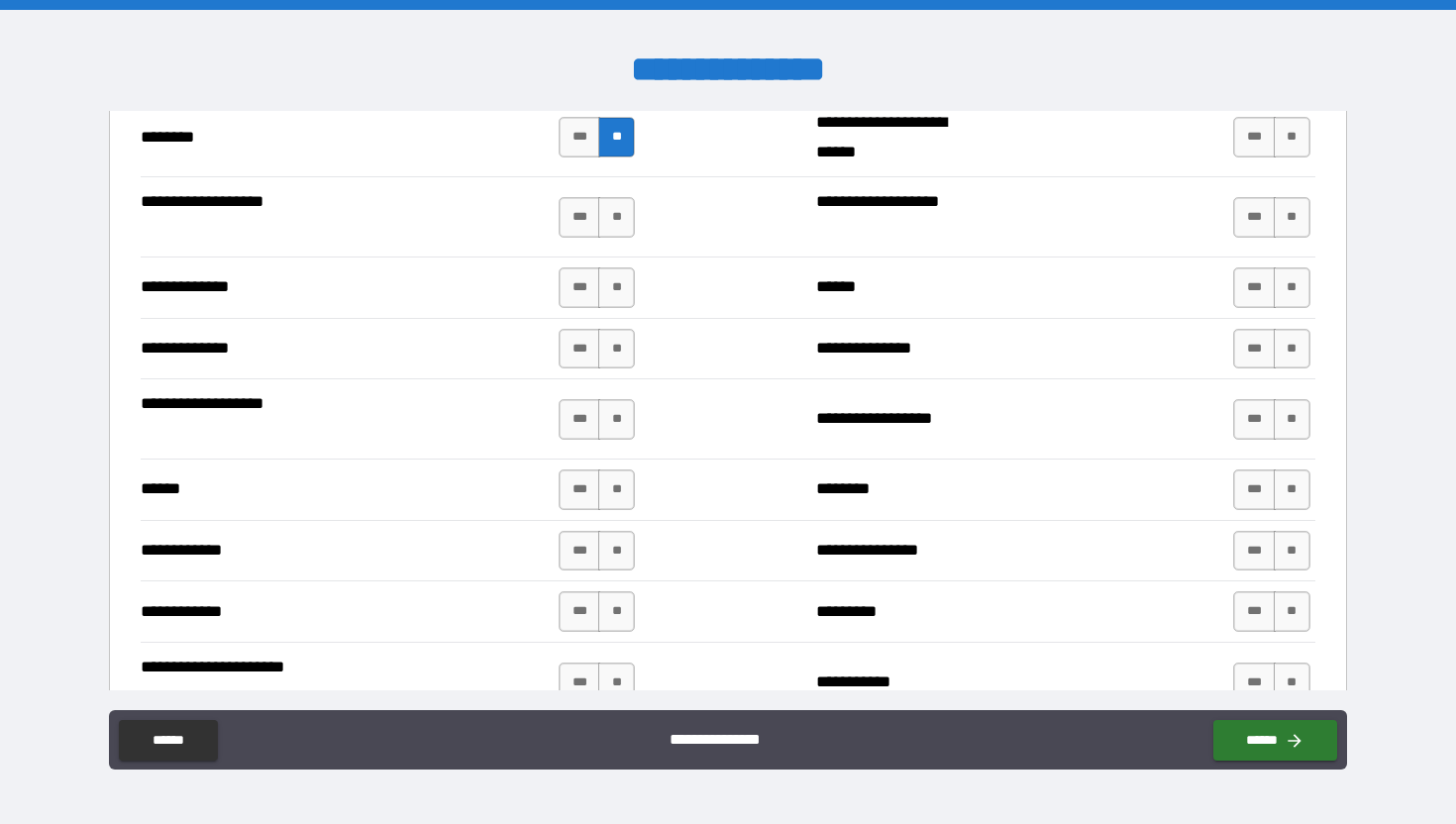 scroll, scrollTop: 3545, scrollLeft: 0, axis: vertical 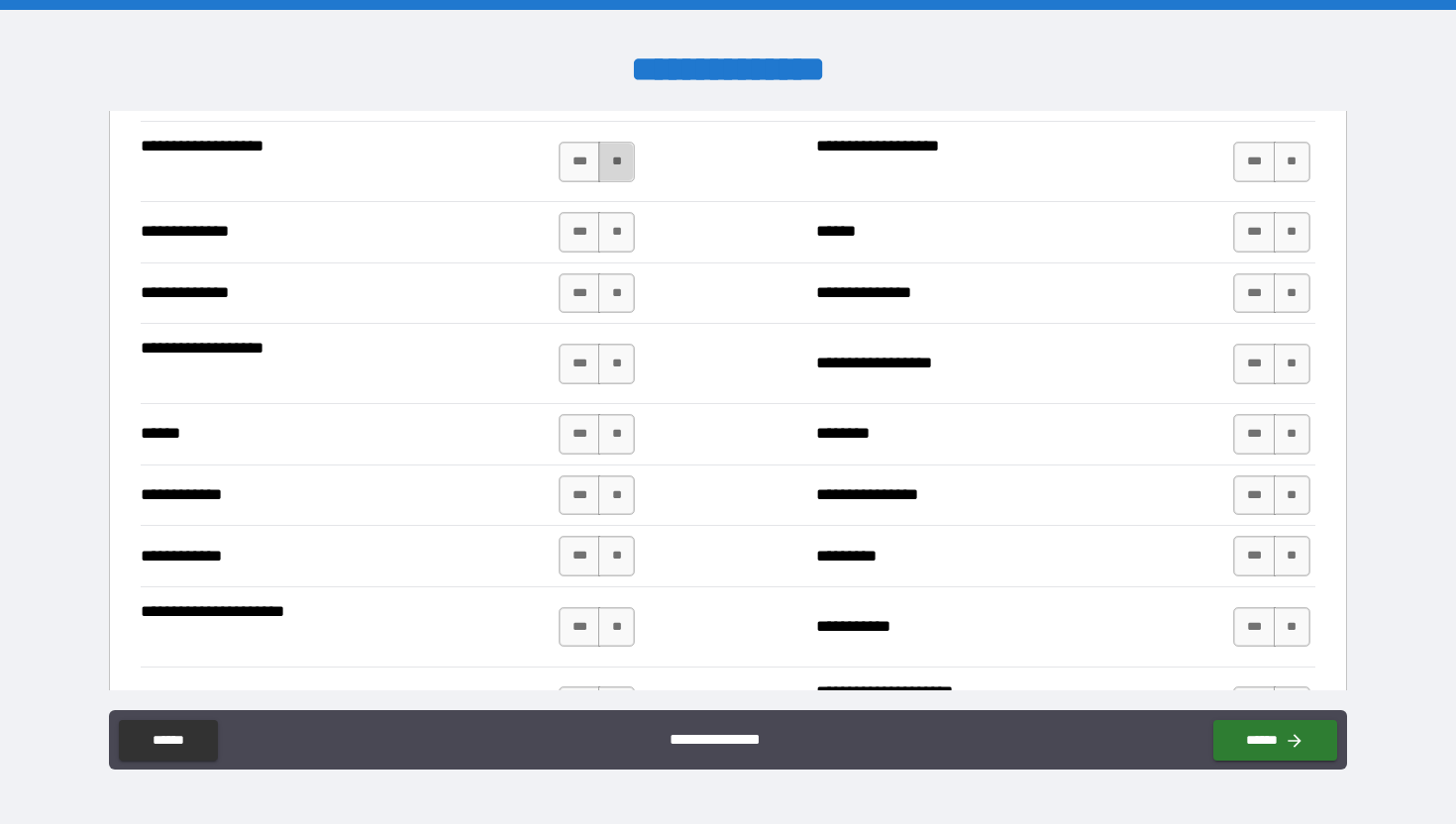 click on "**" at bounding box center [616, 161] 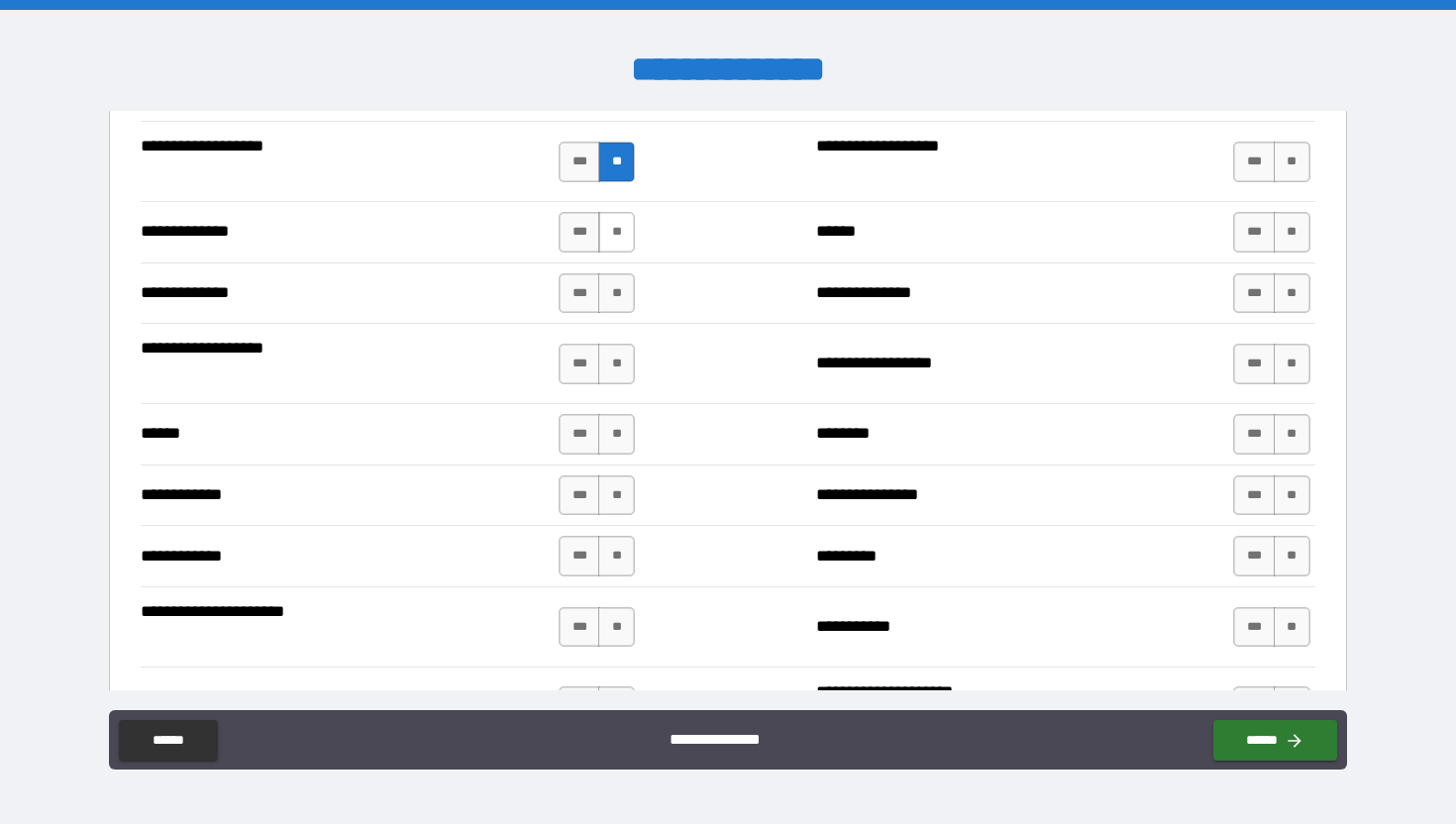 click on "**" at bounding box center (616, 232) 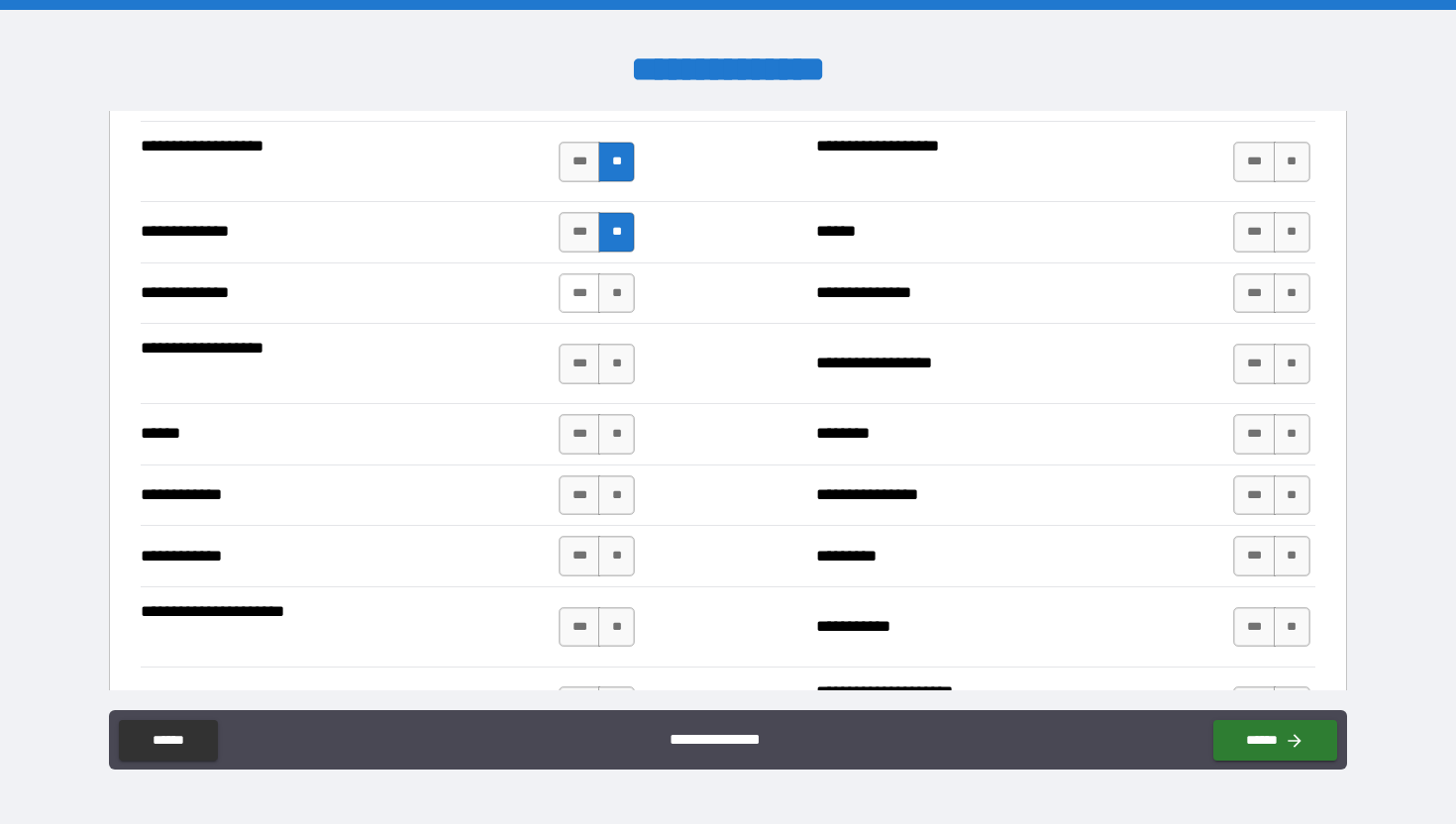 click on "***" at bounding box center [579, 293] 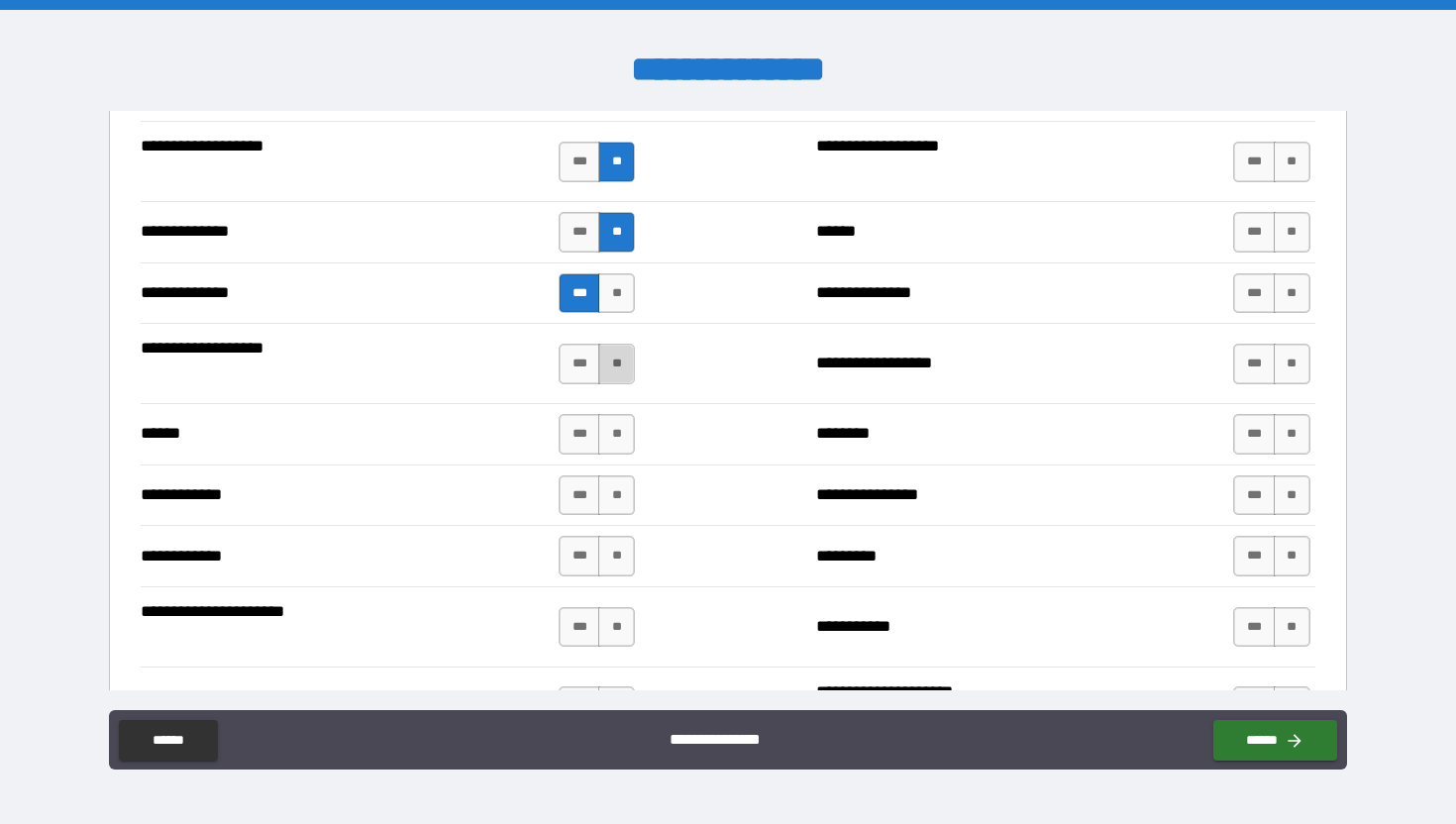 click on "**" at bounding box center (616, 363) 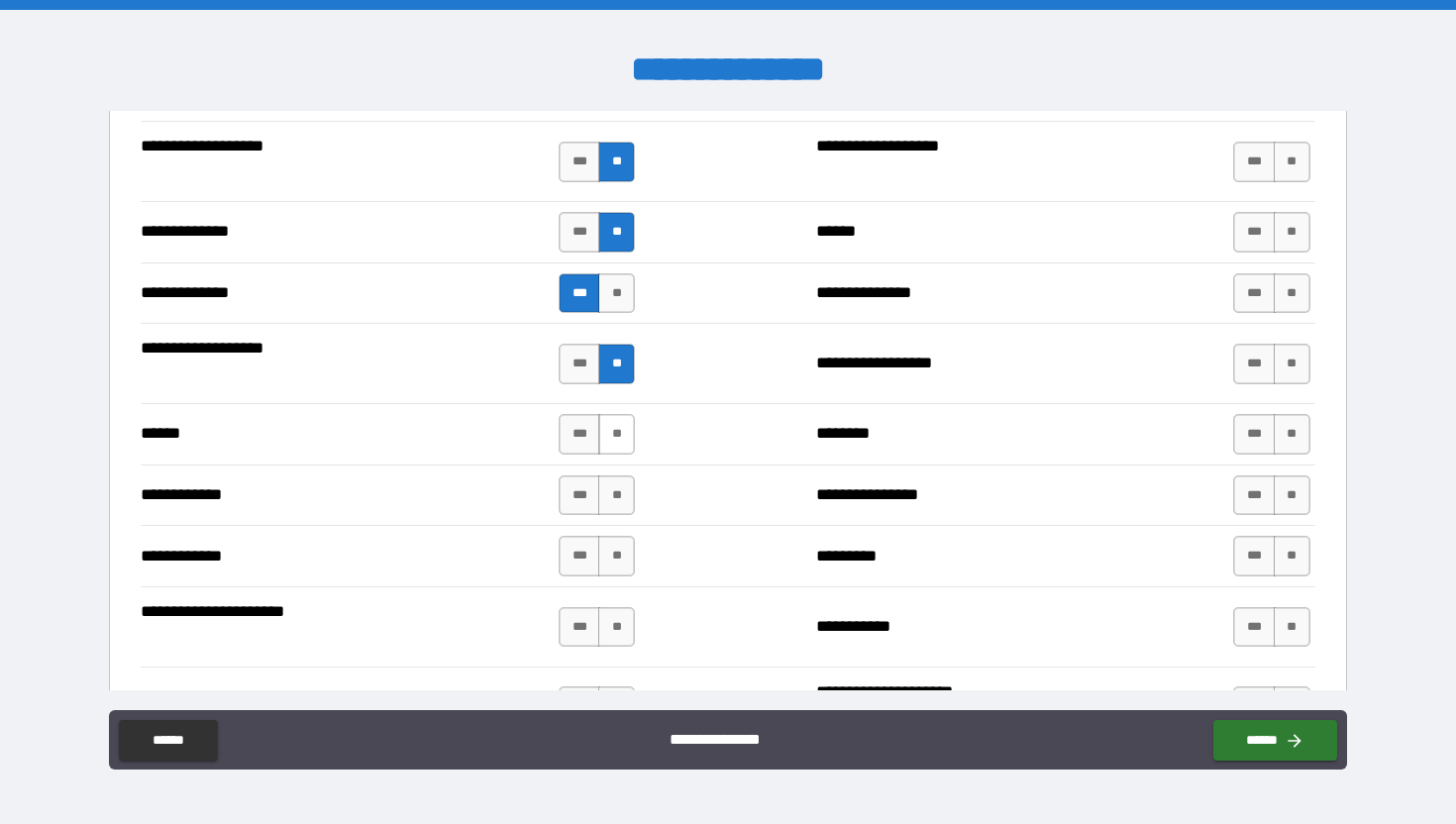 click on "**" at bounding box center (616, 434) 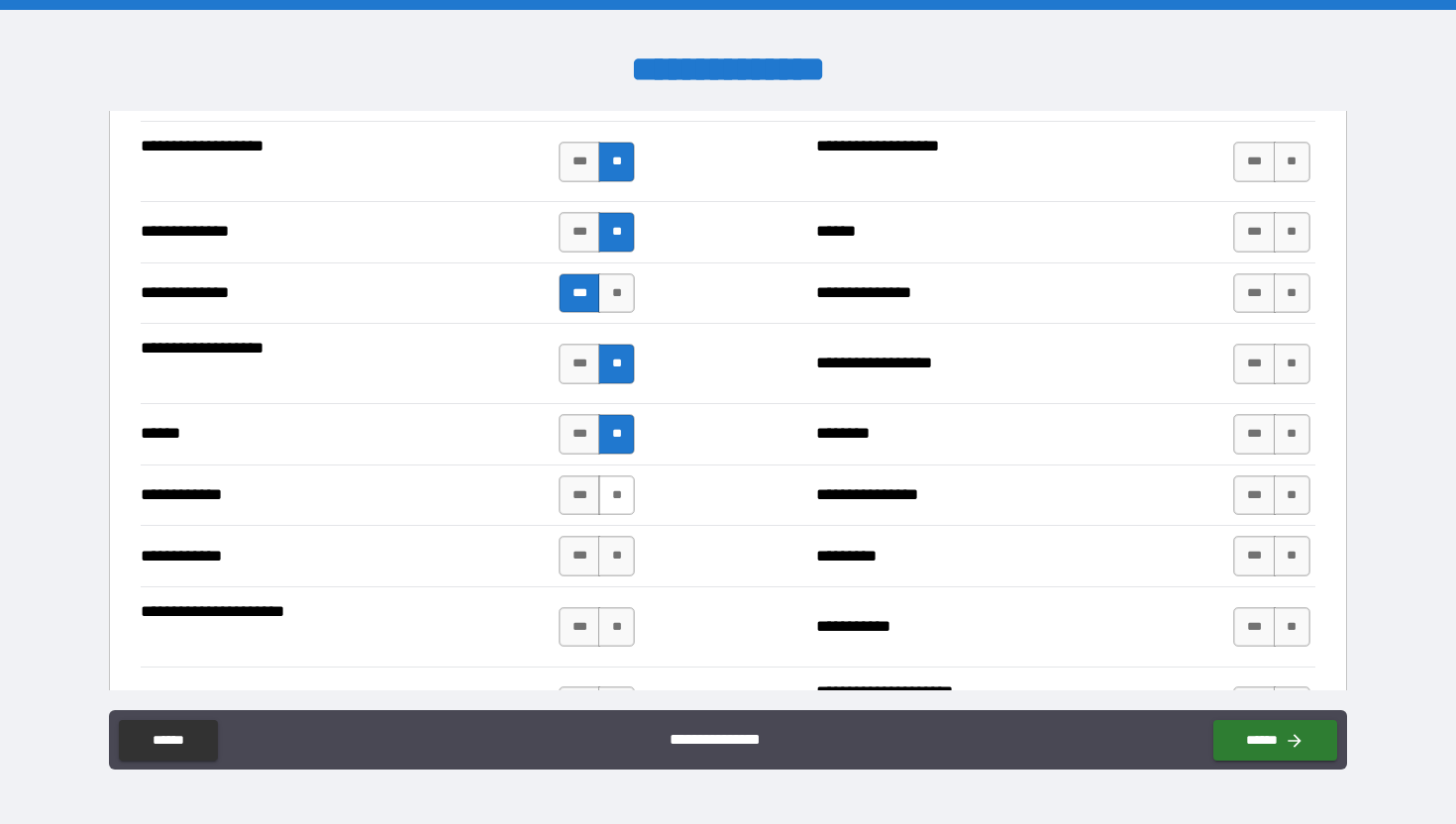 click on "**" at bounding box center (616, 495) 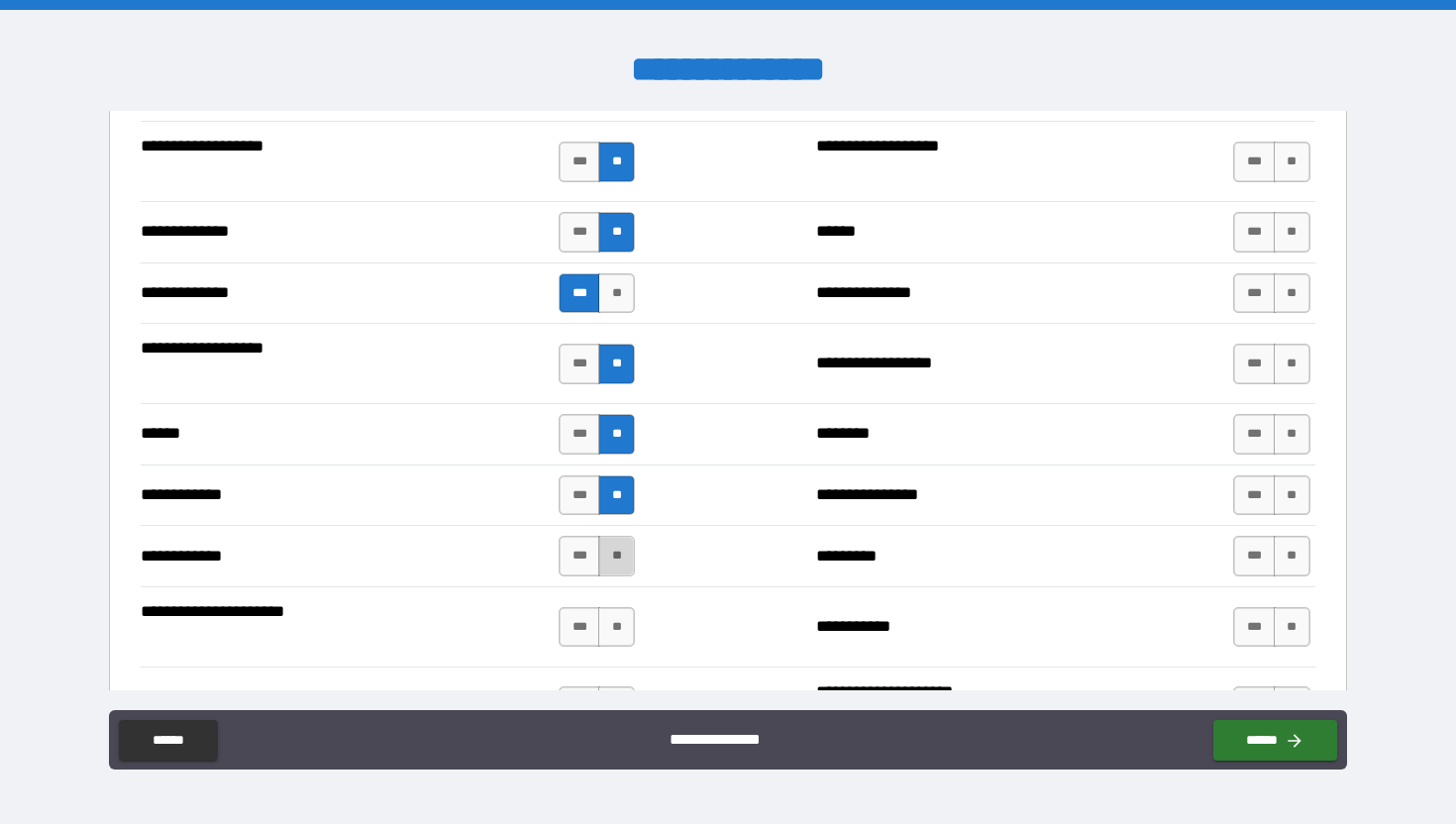 click on "**" at bounding box center (616, 556) 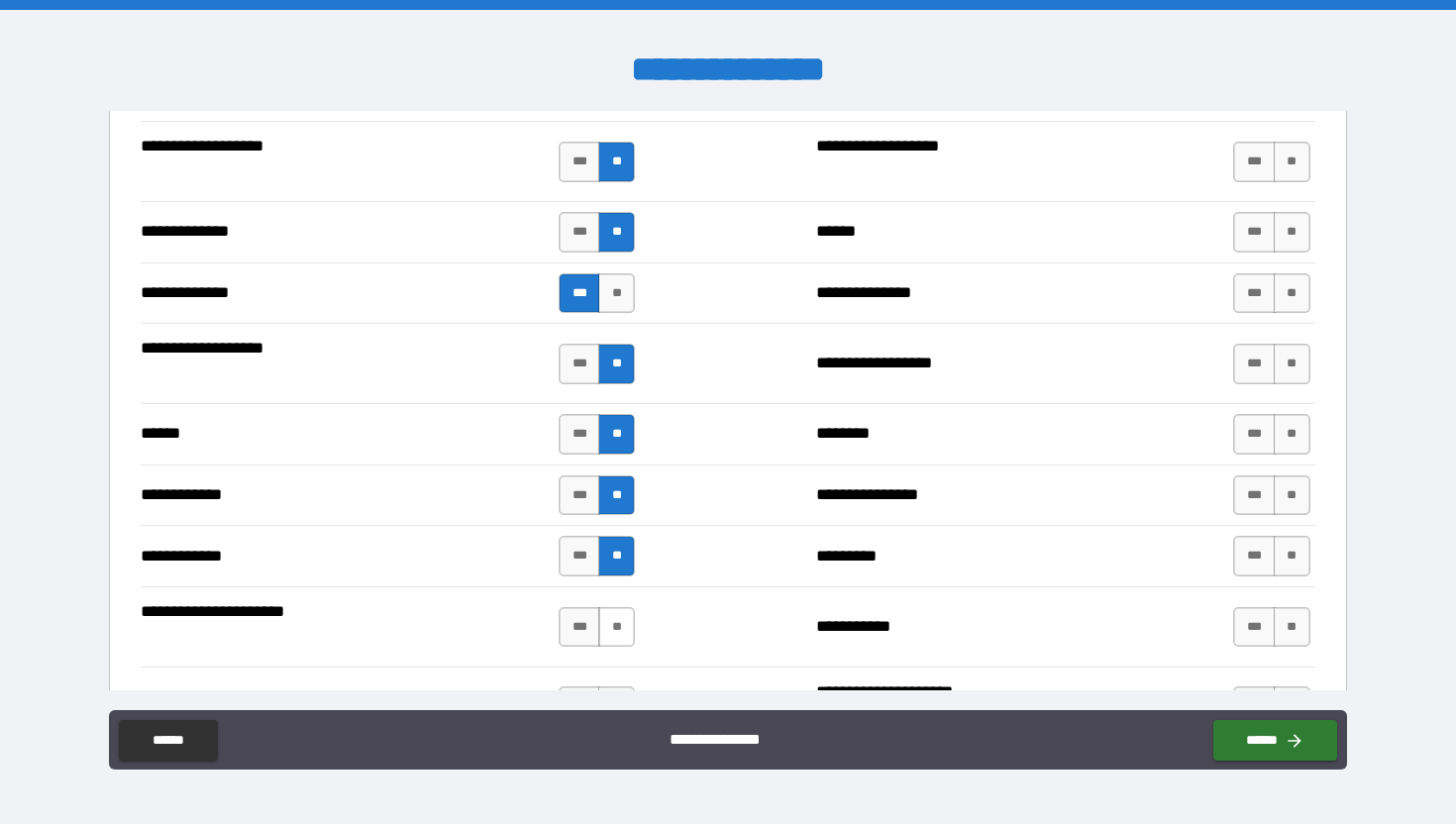 click on "**" at bounding box center [616, 627] 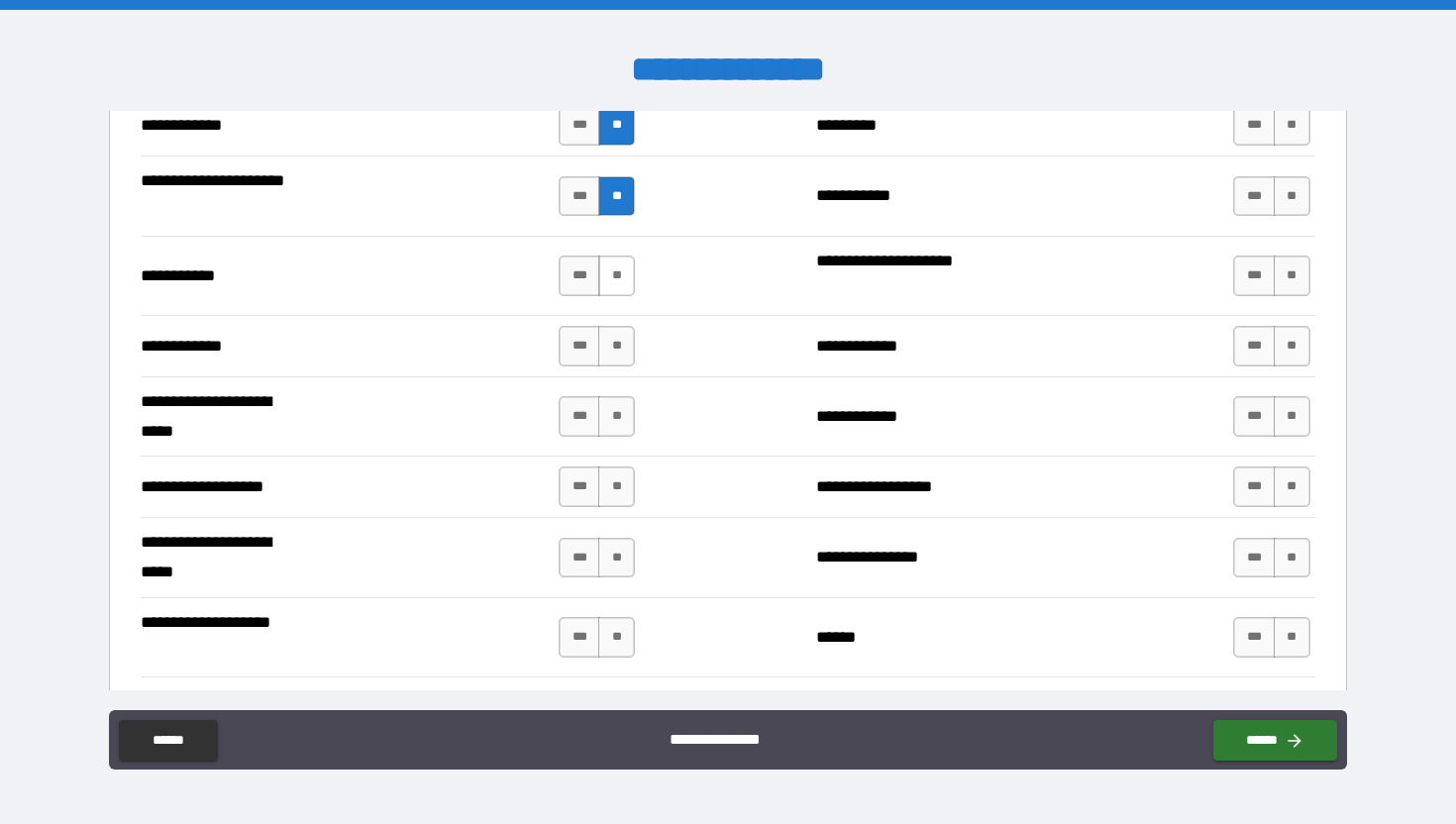 scroll, scrollTop: 3976, scrollLeft: 0, axis: vertical 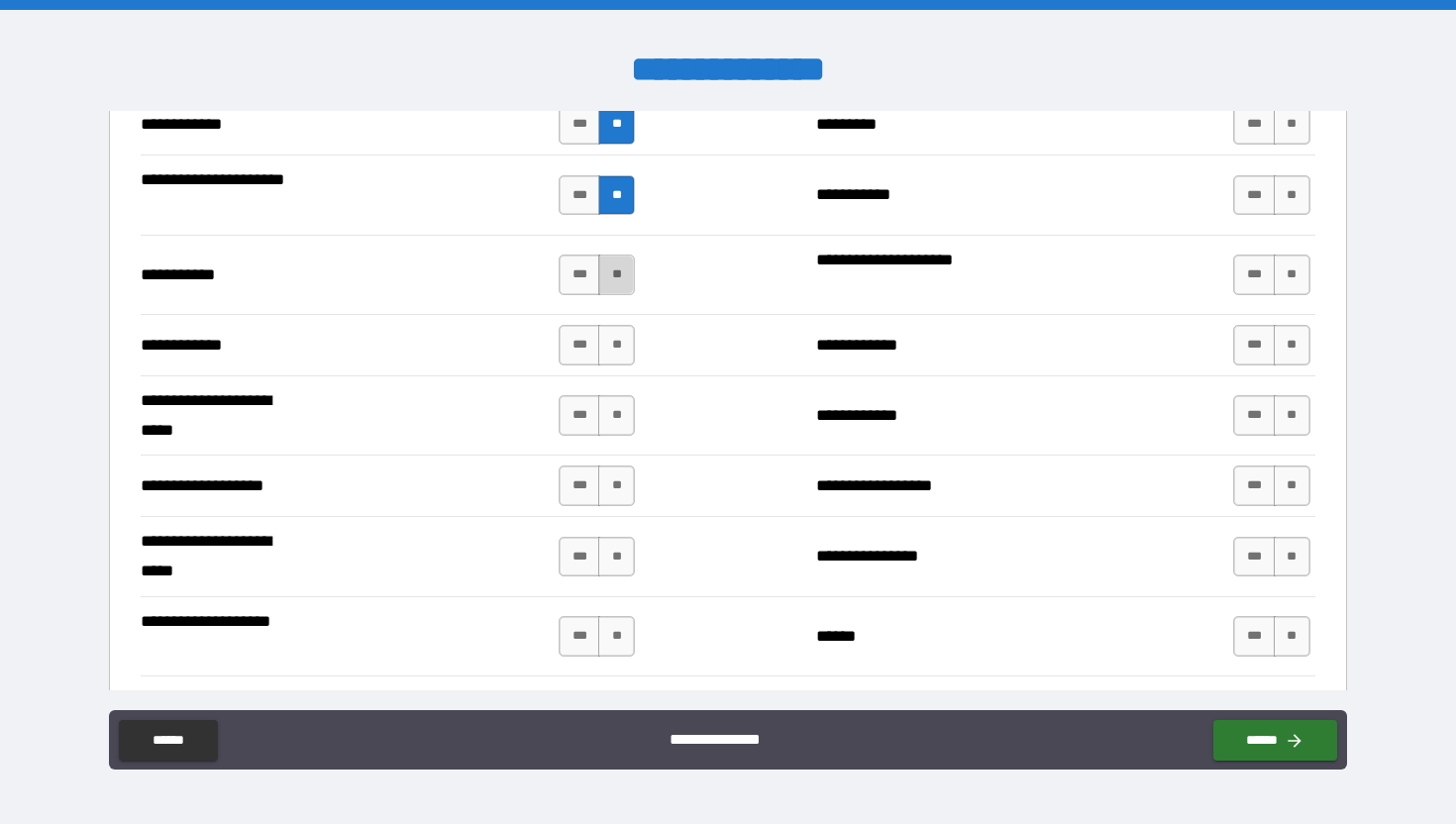 click on "**" at bounding box center (616, 274) 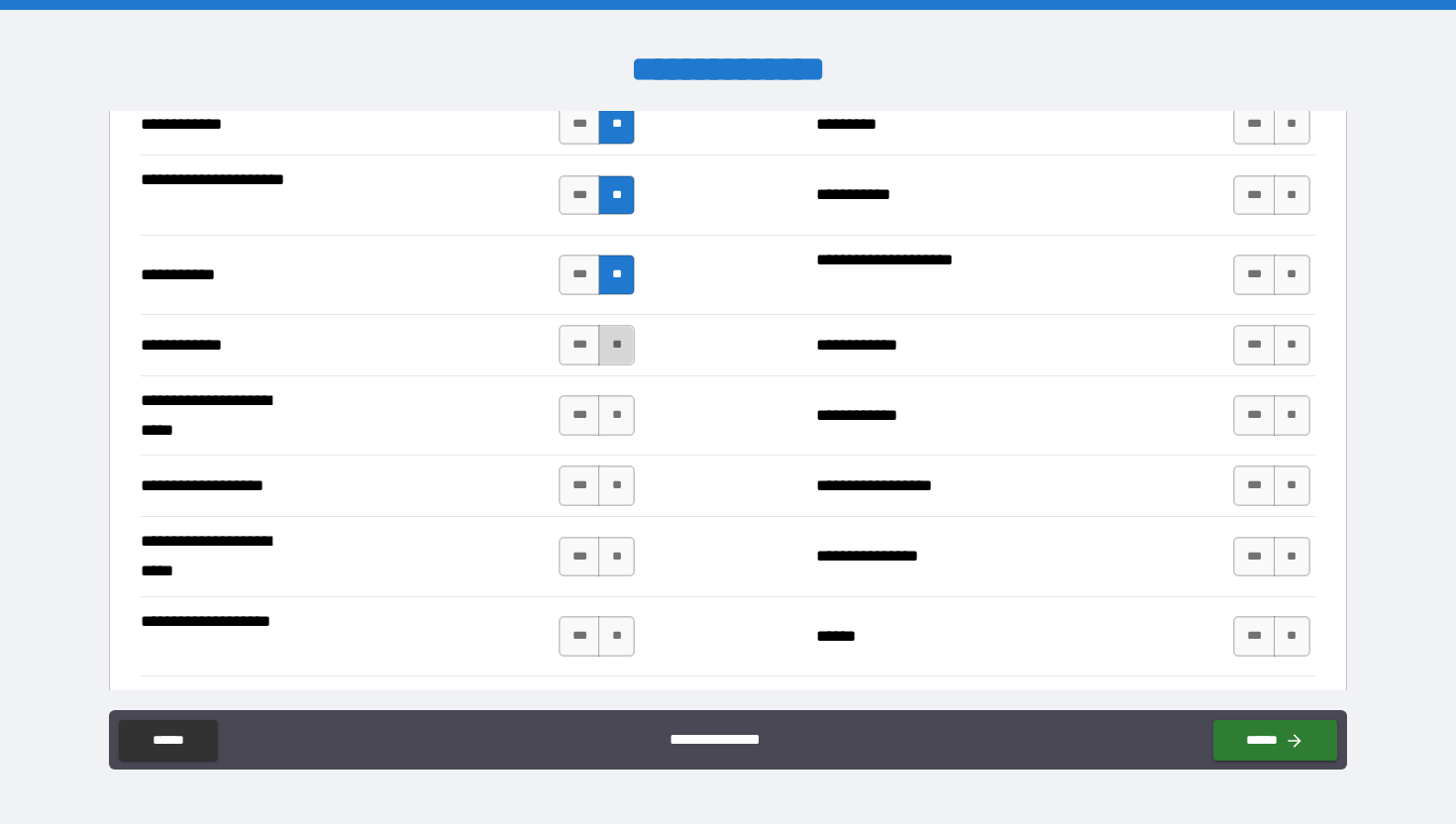 click on "**" at bounding box center [616, 345] 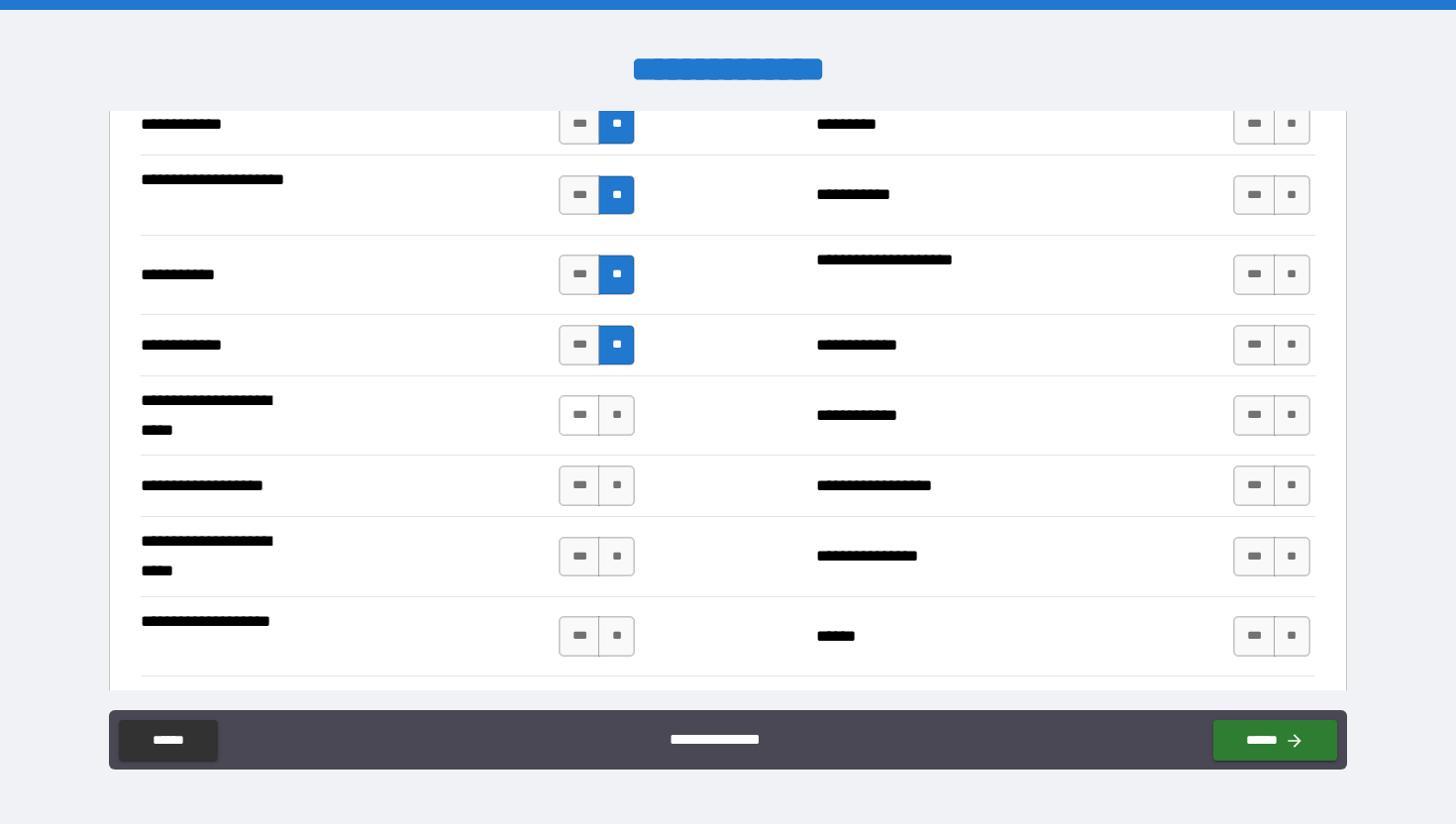 click on "***" at bounding box center [579, 415] 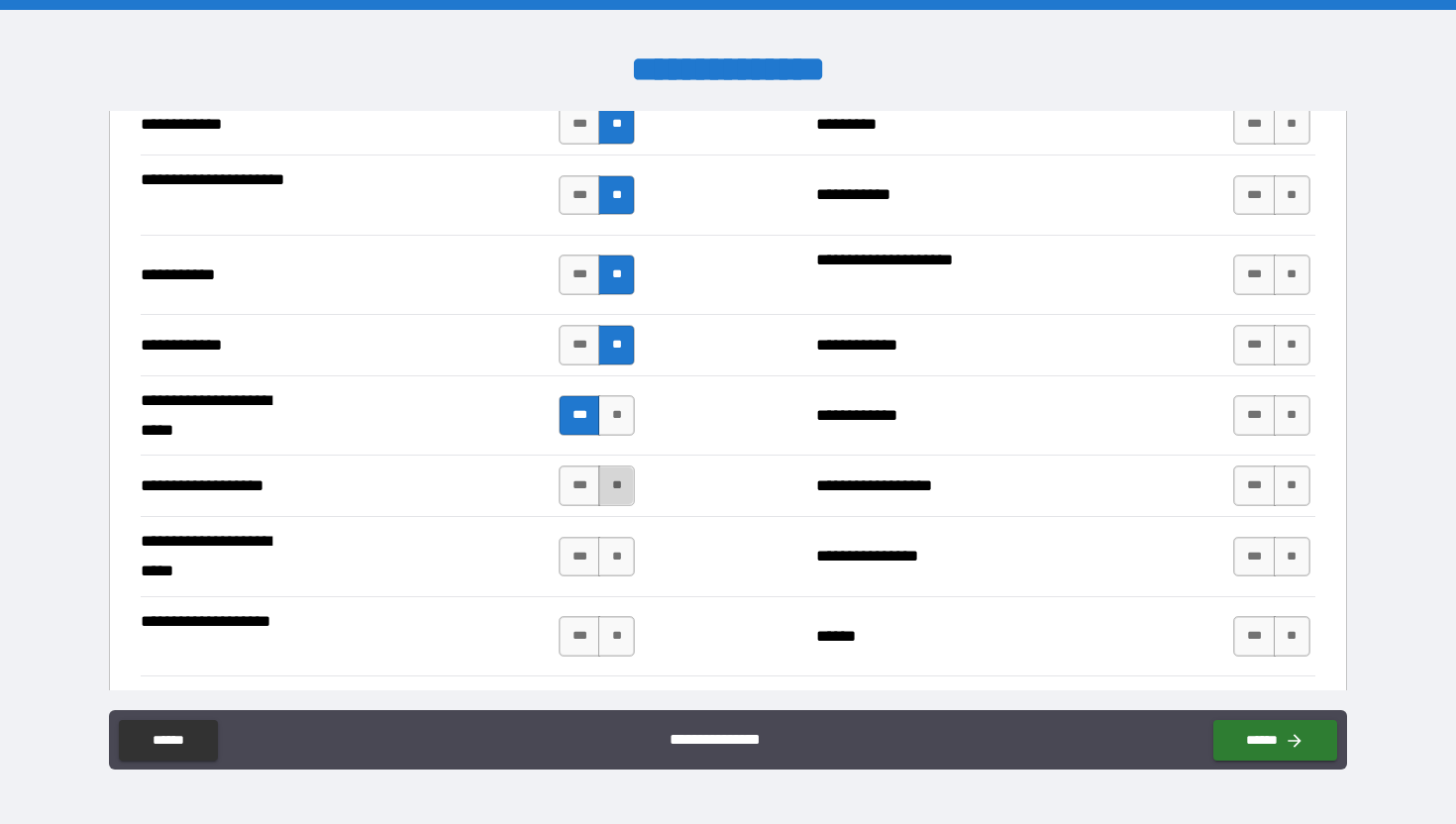 click on "**" at bounding box center [616, 485] 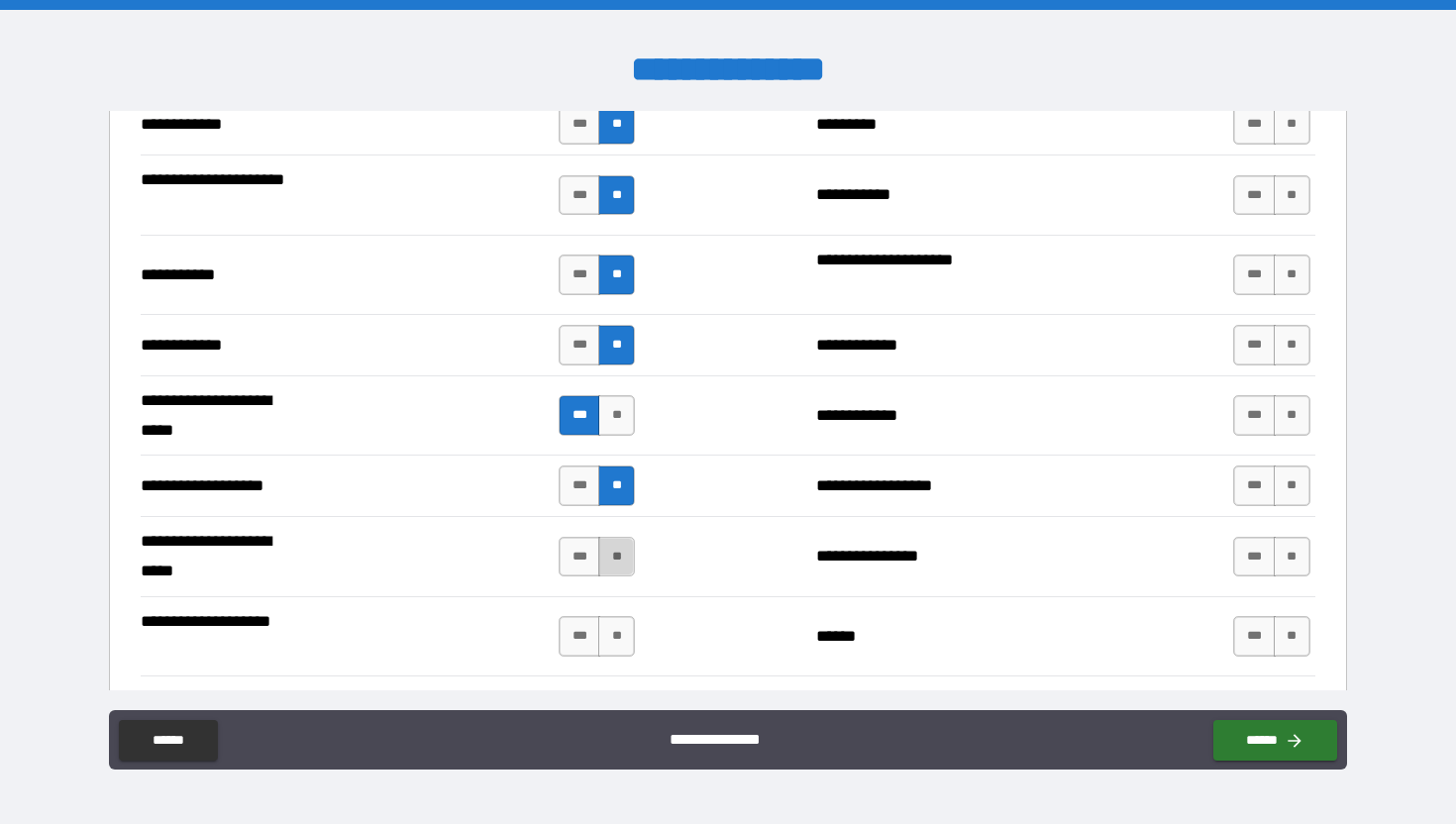 click on "**" at bounding box center [616, 557] 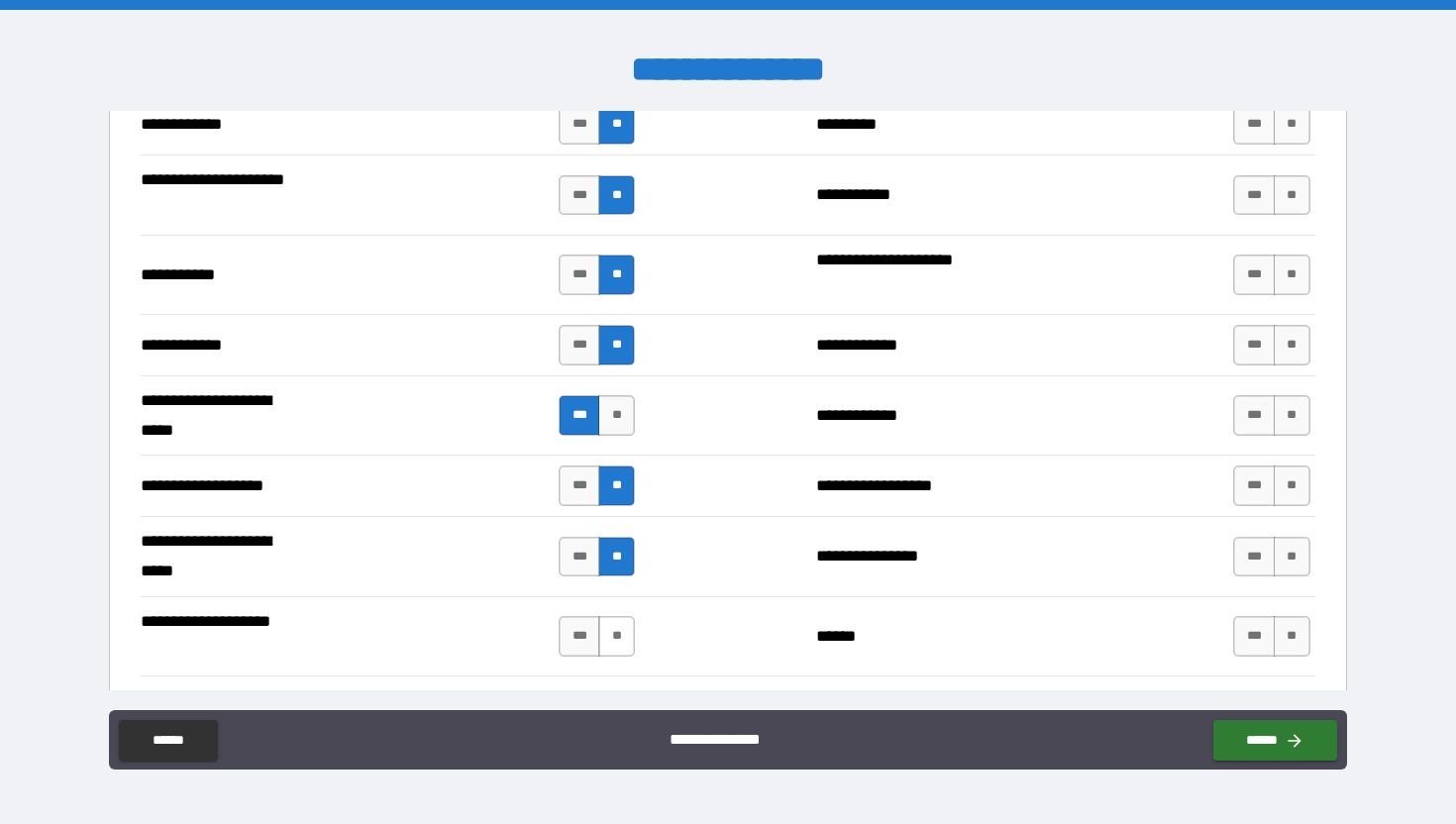click on "**" at bounding box center [616, 636] 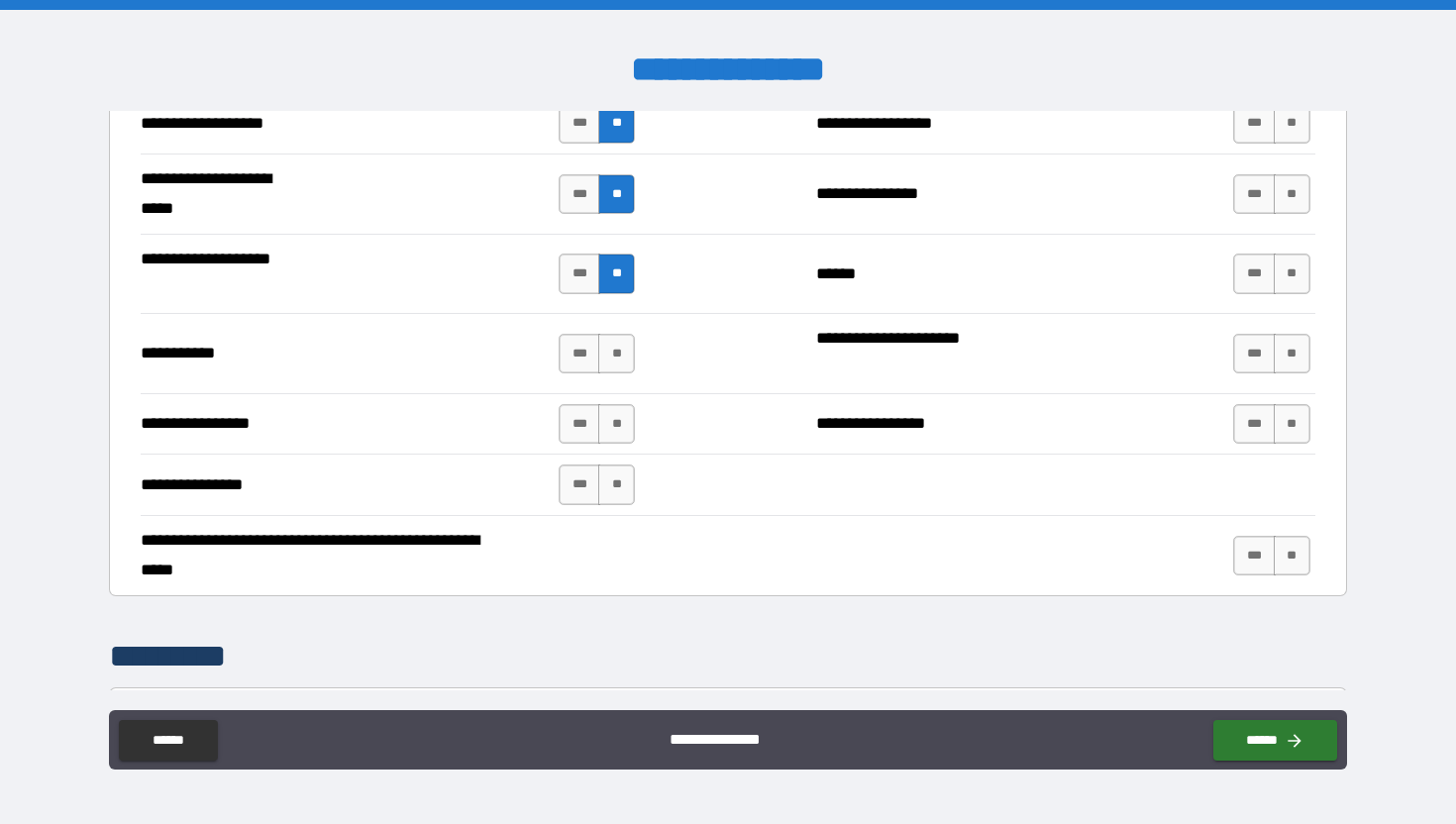 scroll, scrollTop: 4374, scrollLeft: 0, axis: vertical 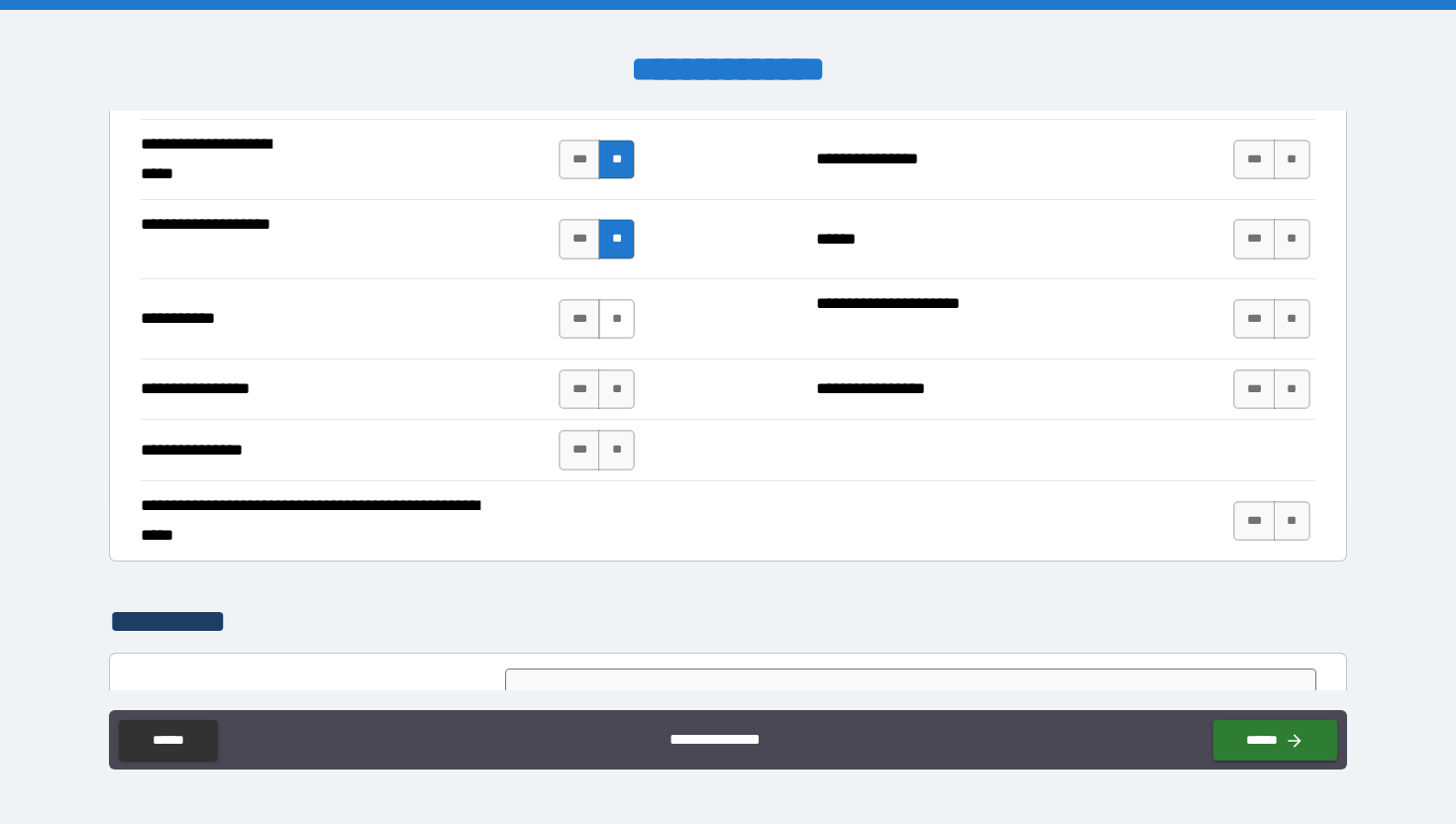 click on "**" at bounding box center (616, 319) 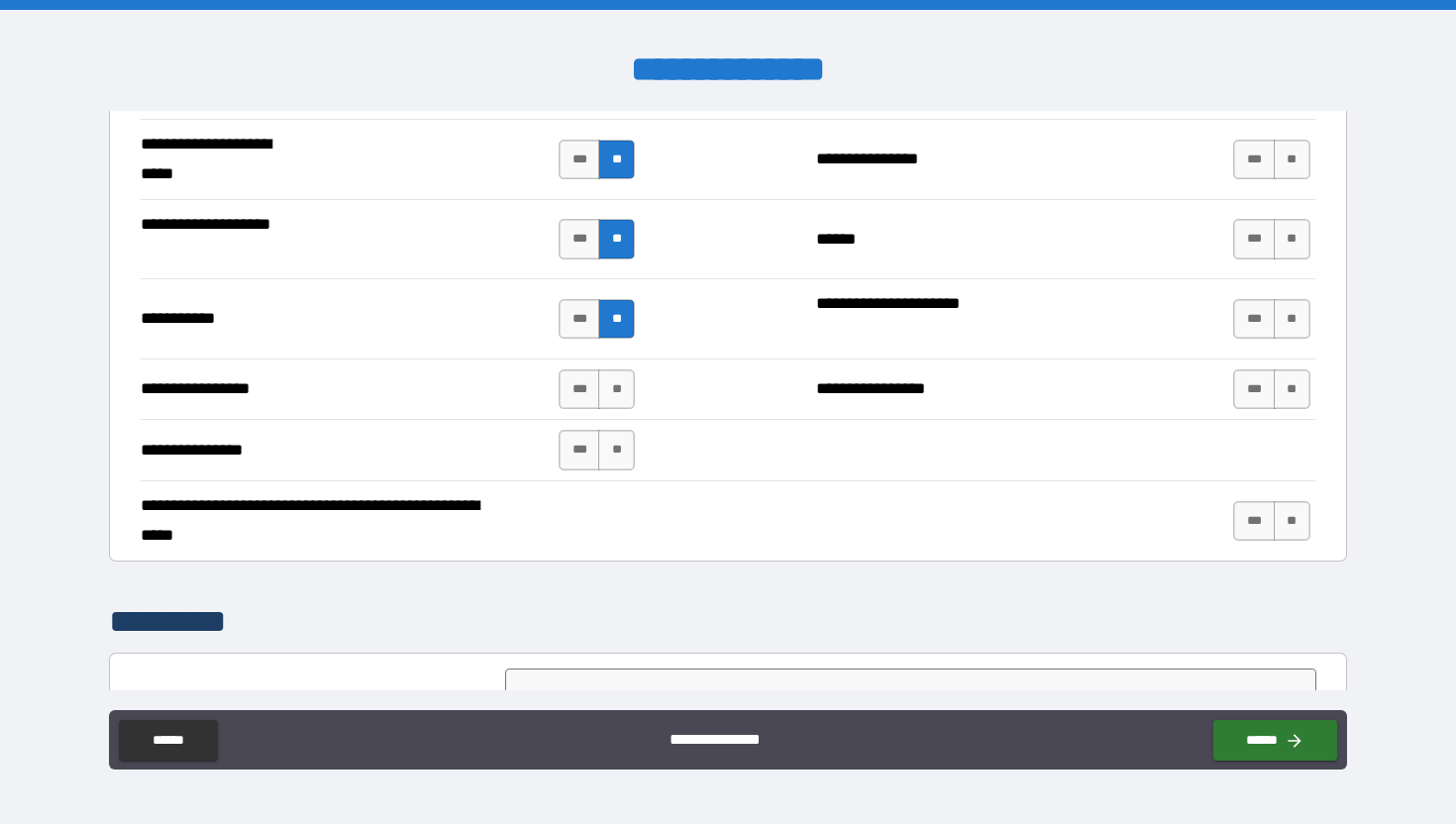 drag, startPoint x: 614, startPoint y: 389, endPoint x: 612, endPoint y: 427, distance: 38.052595 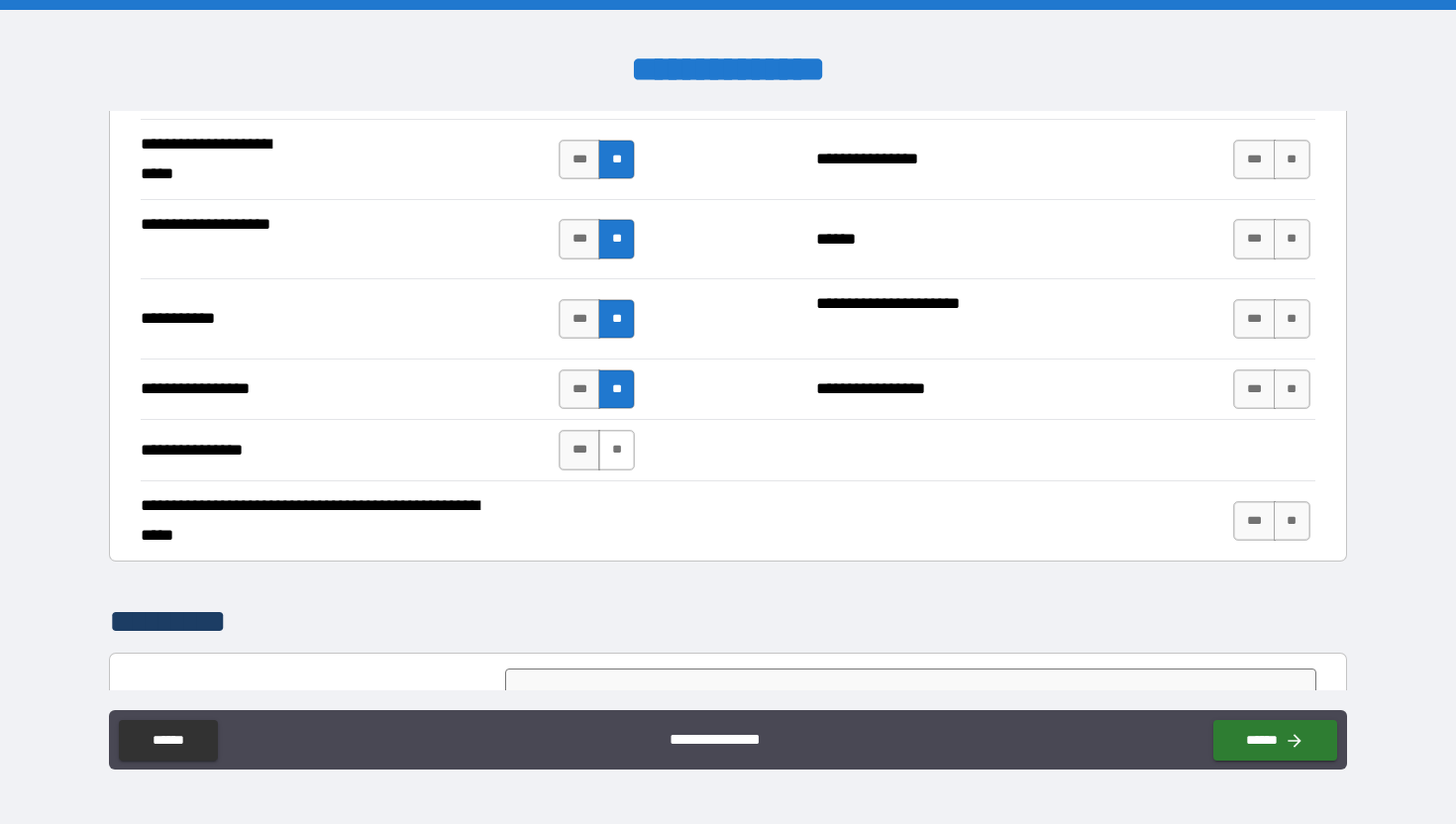 click on "**" at bounding box center [616, 450] 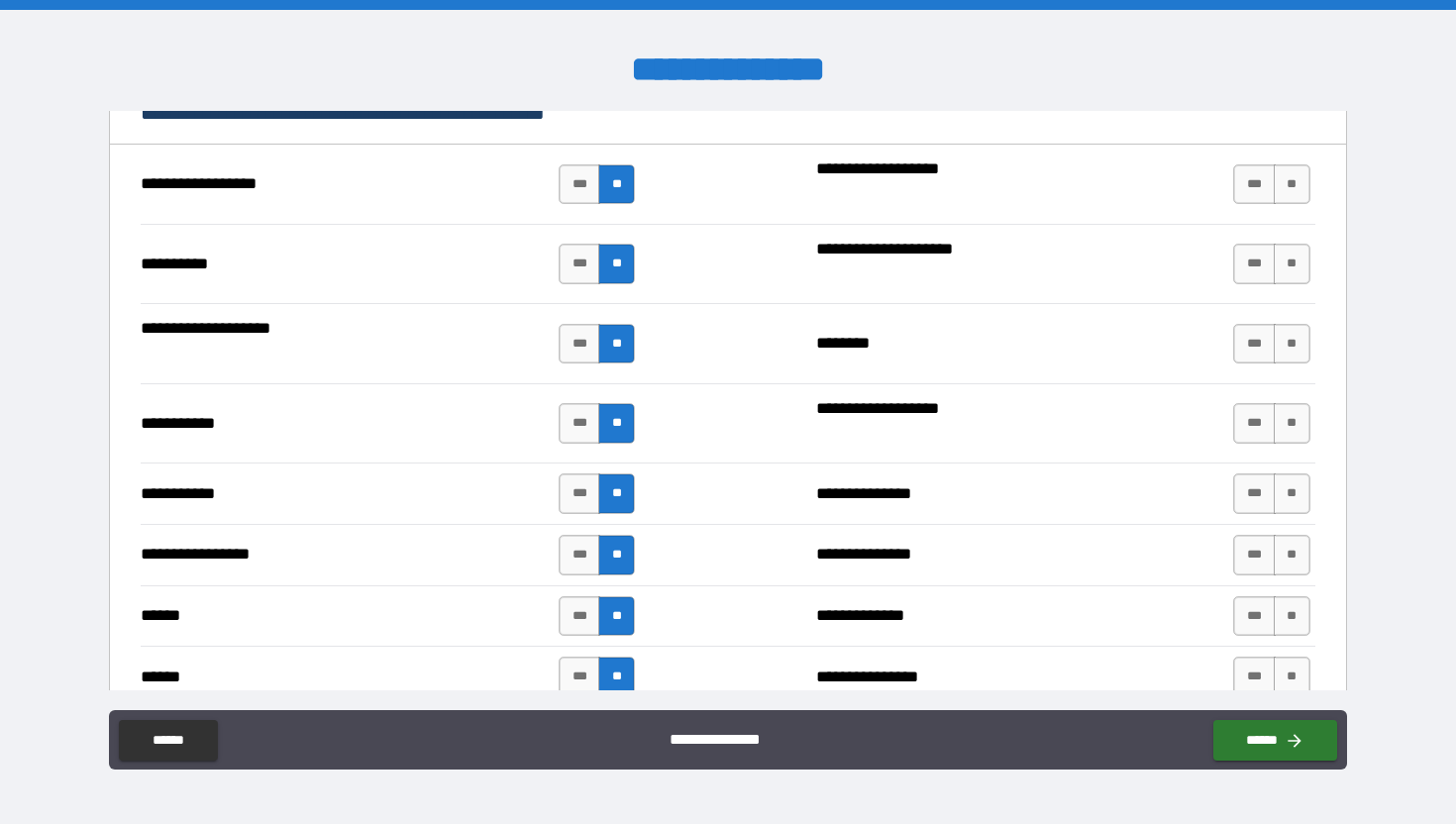 scroll, scrollTop: 2011, scrollLeft: 0, axis: vertical 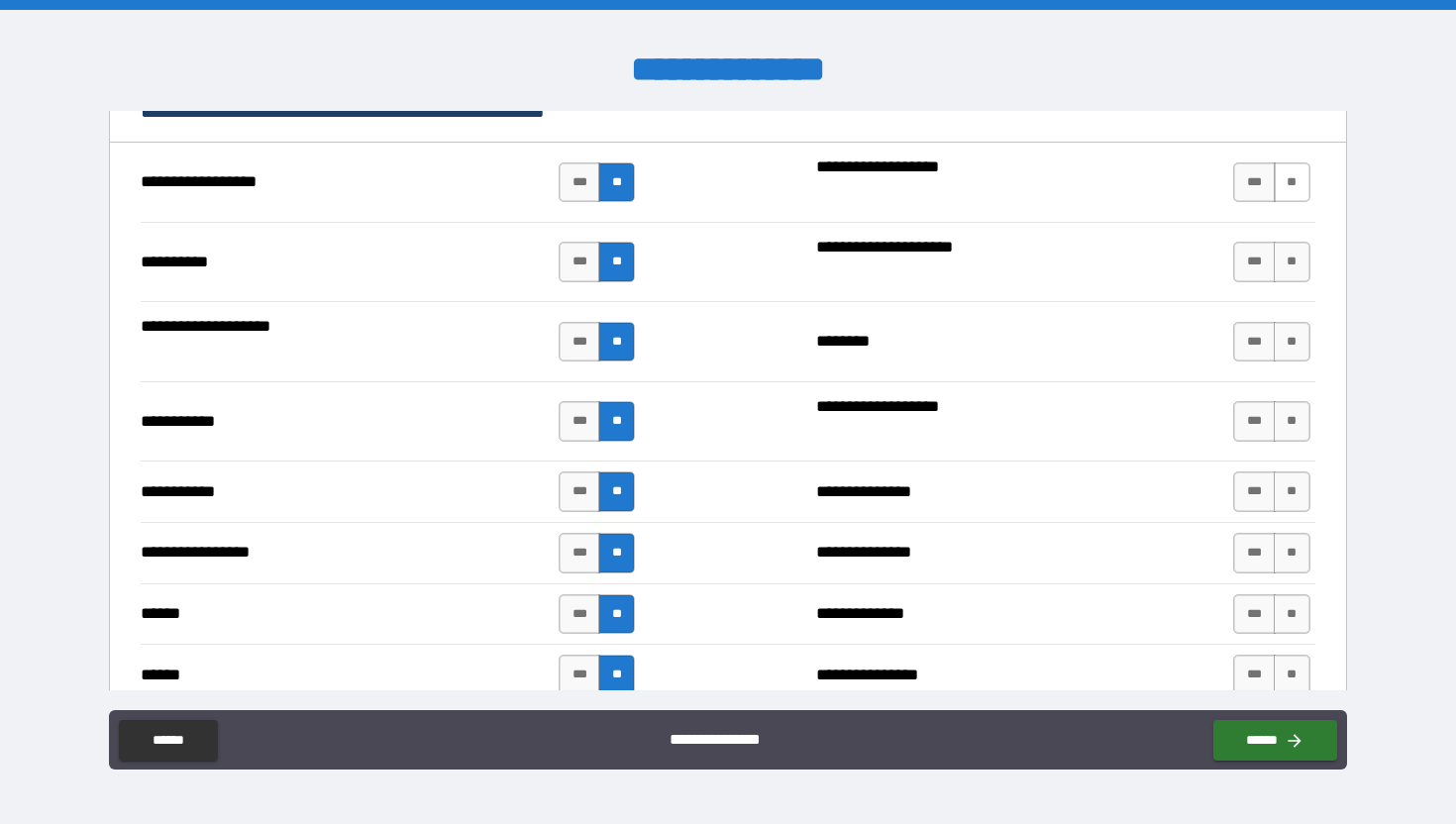 click on "**" at bounding box center (1292, 182) 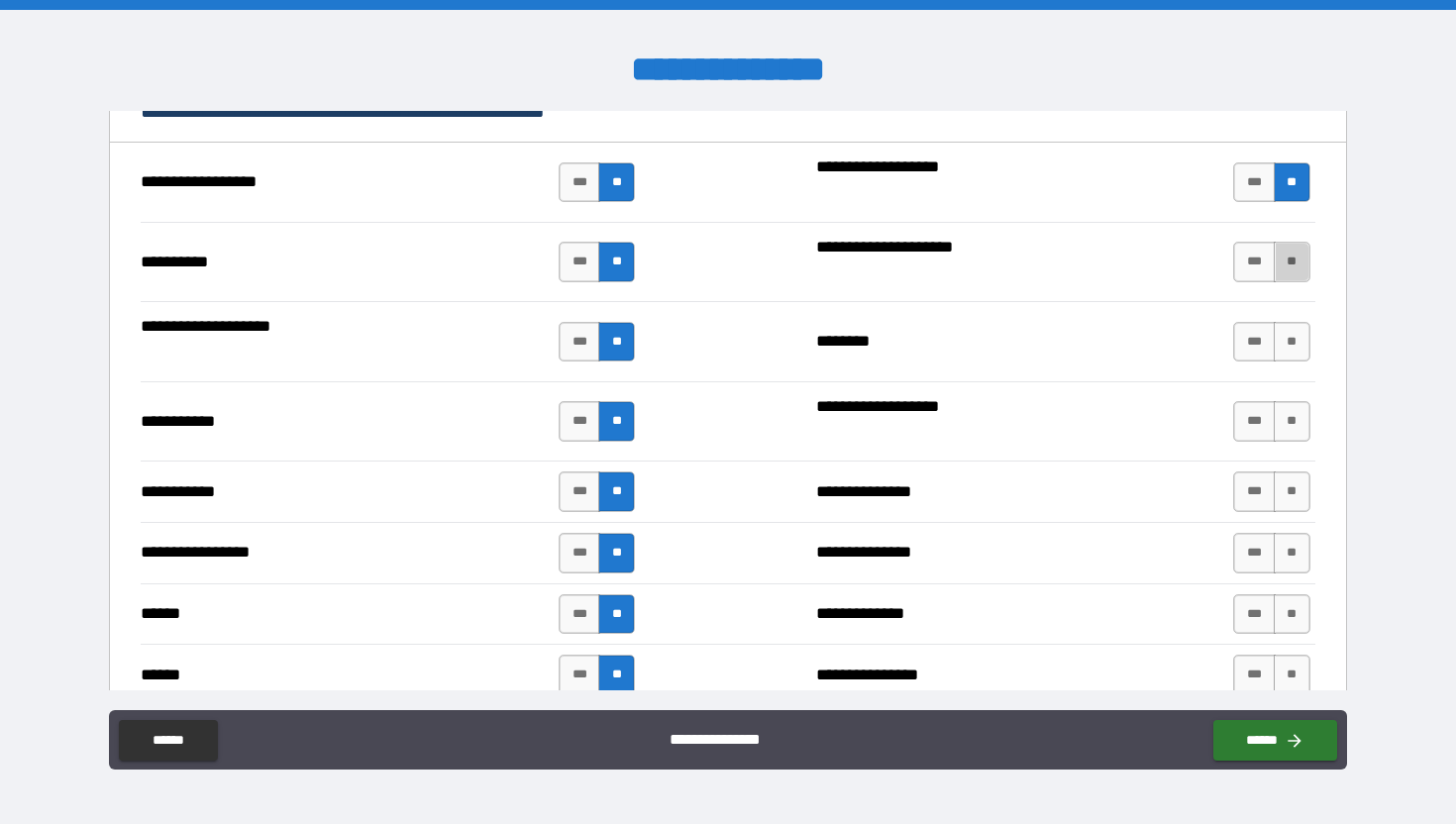 drag, startPoint x: 1280, startPoint y: 255, endPoint x: 1269, endPoint y: 311, distance: 57.0701 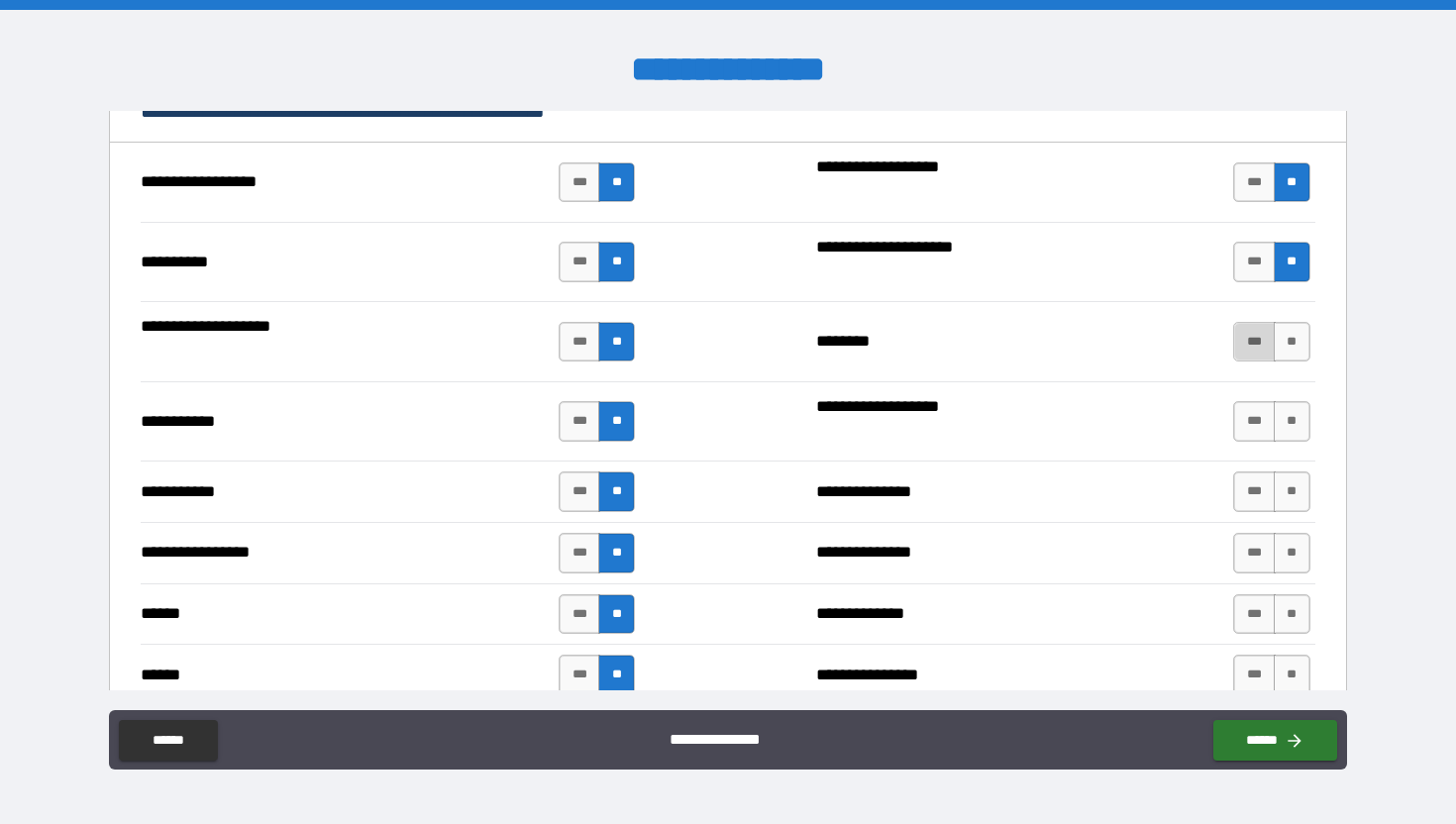 click on "***" at bounding box center (1254, 342) 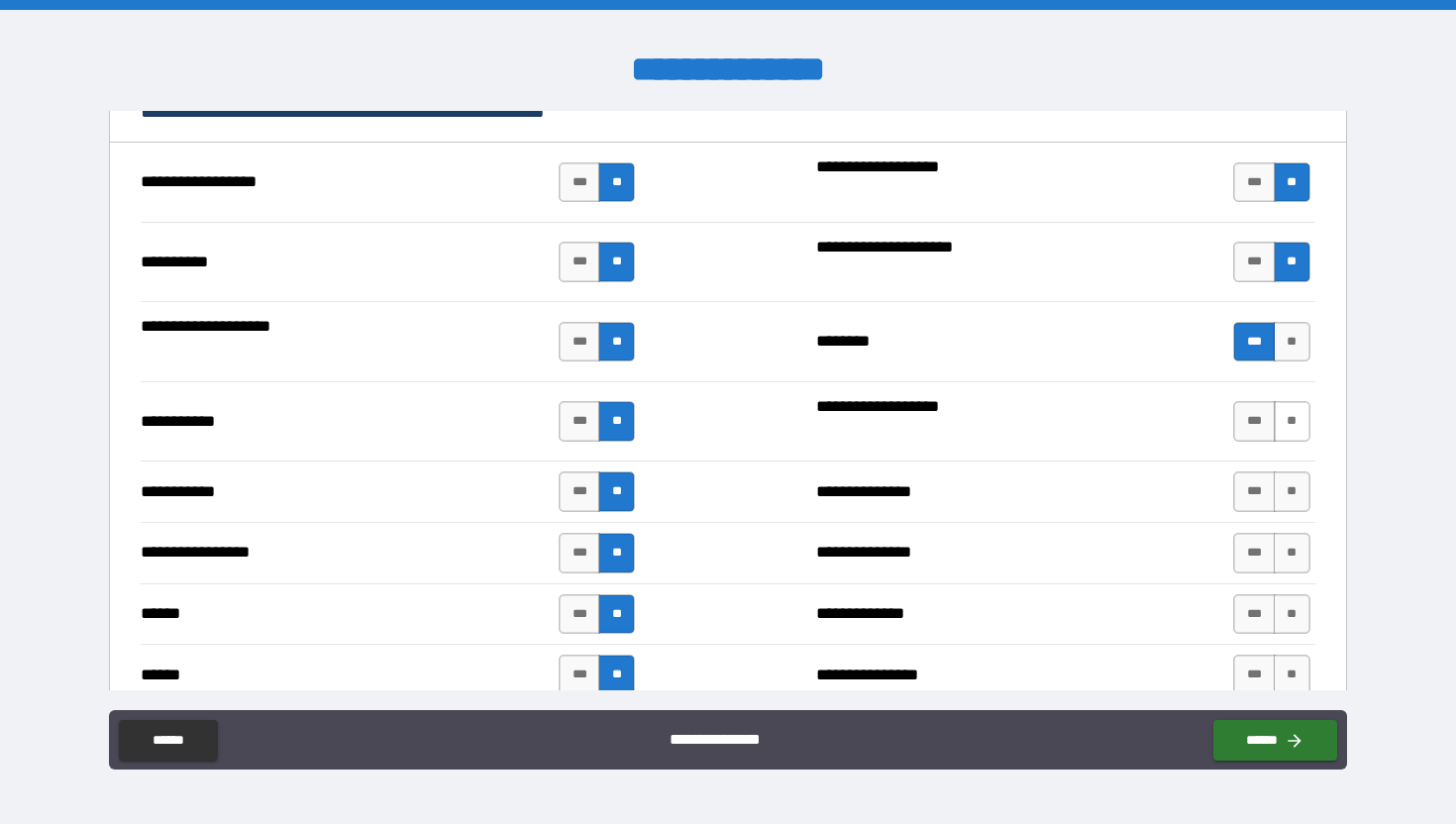 click on "**" at bounding box center (1292, 421) 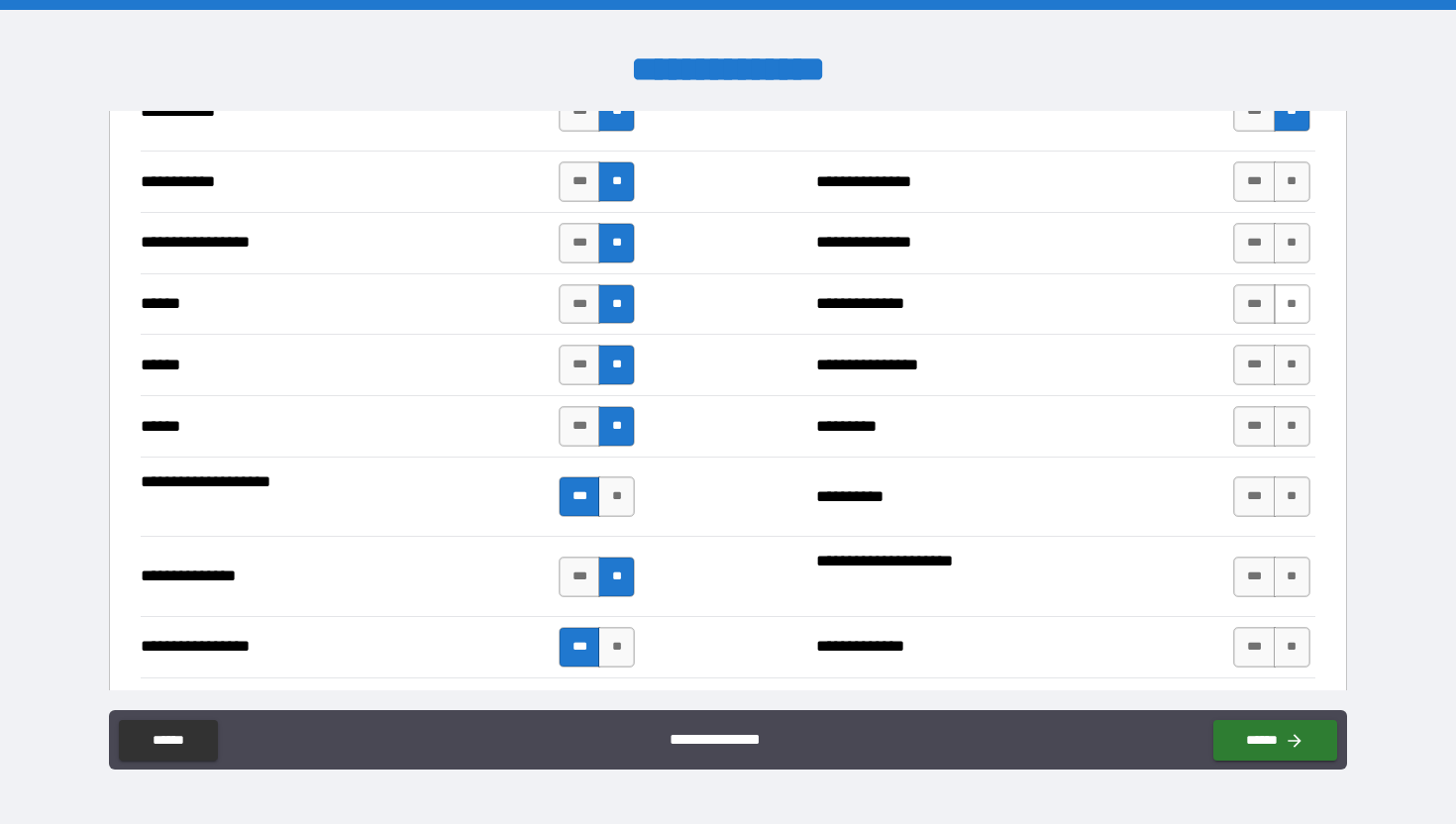 scroll, scrollTop: 2330, scrollLeft: 0, axis: vertical 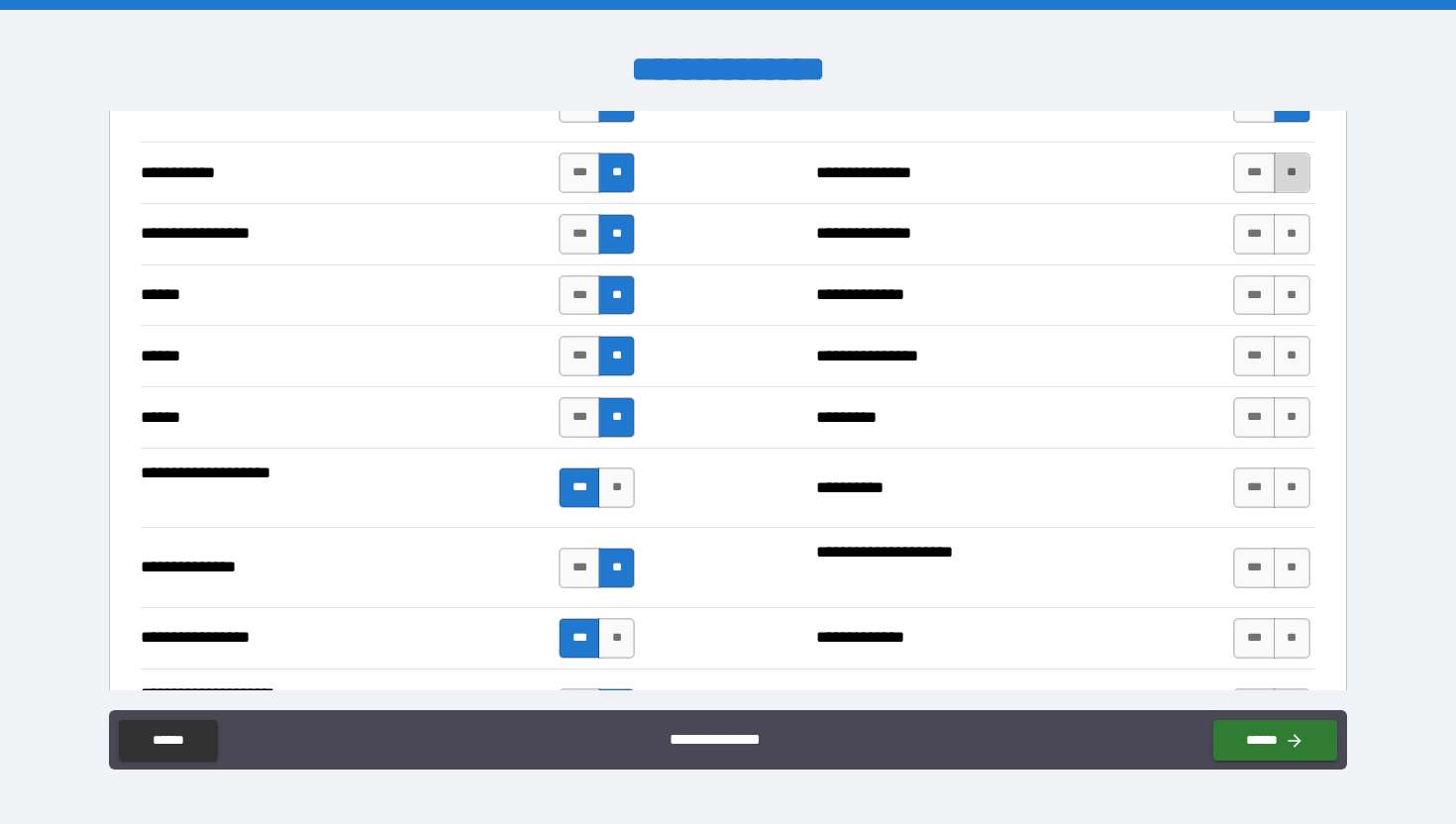click on "**" at bounding box center (1292, 172) 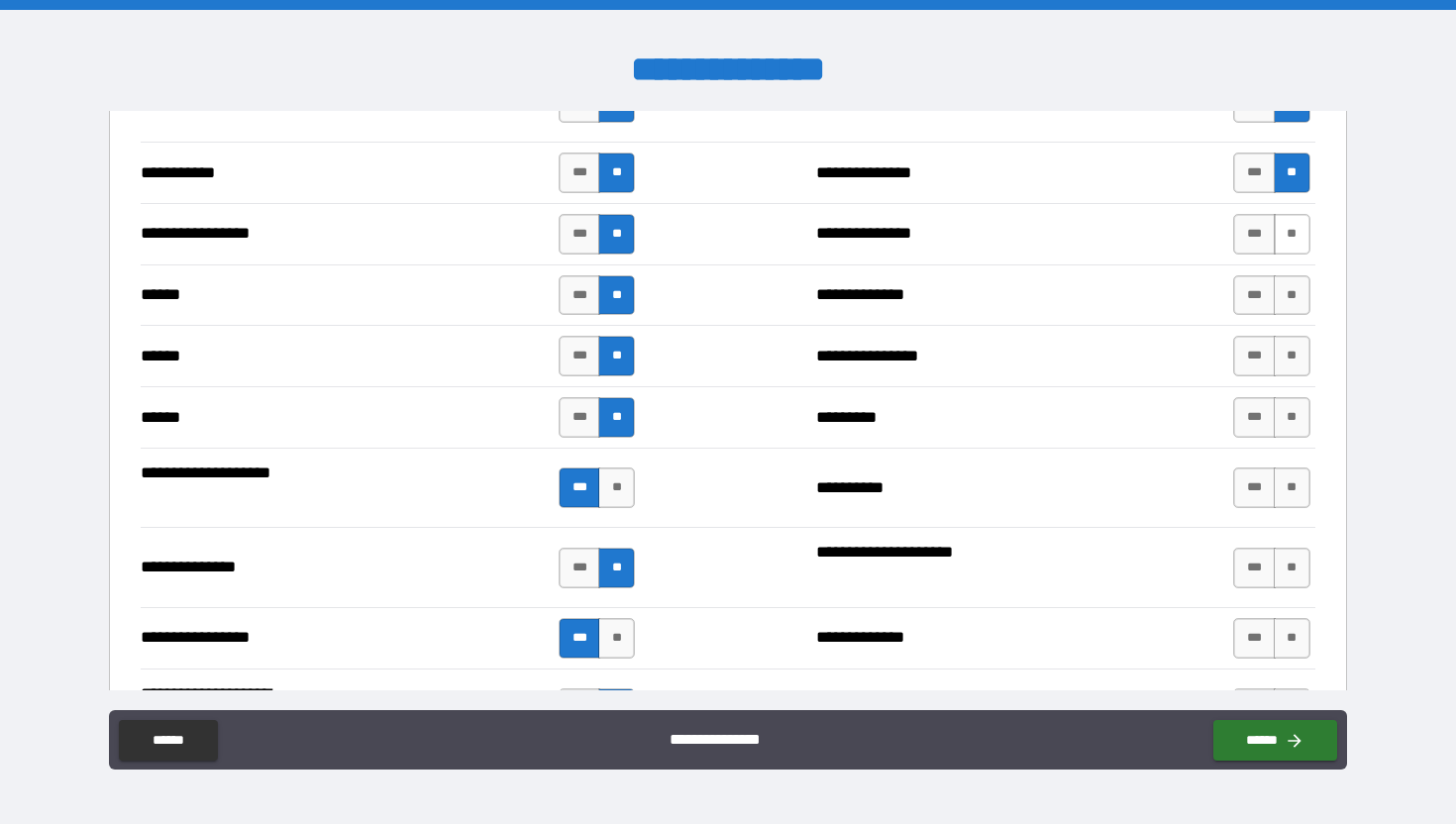 click on "**" at bounding box center (1292, 234) 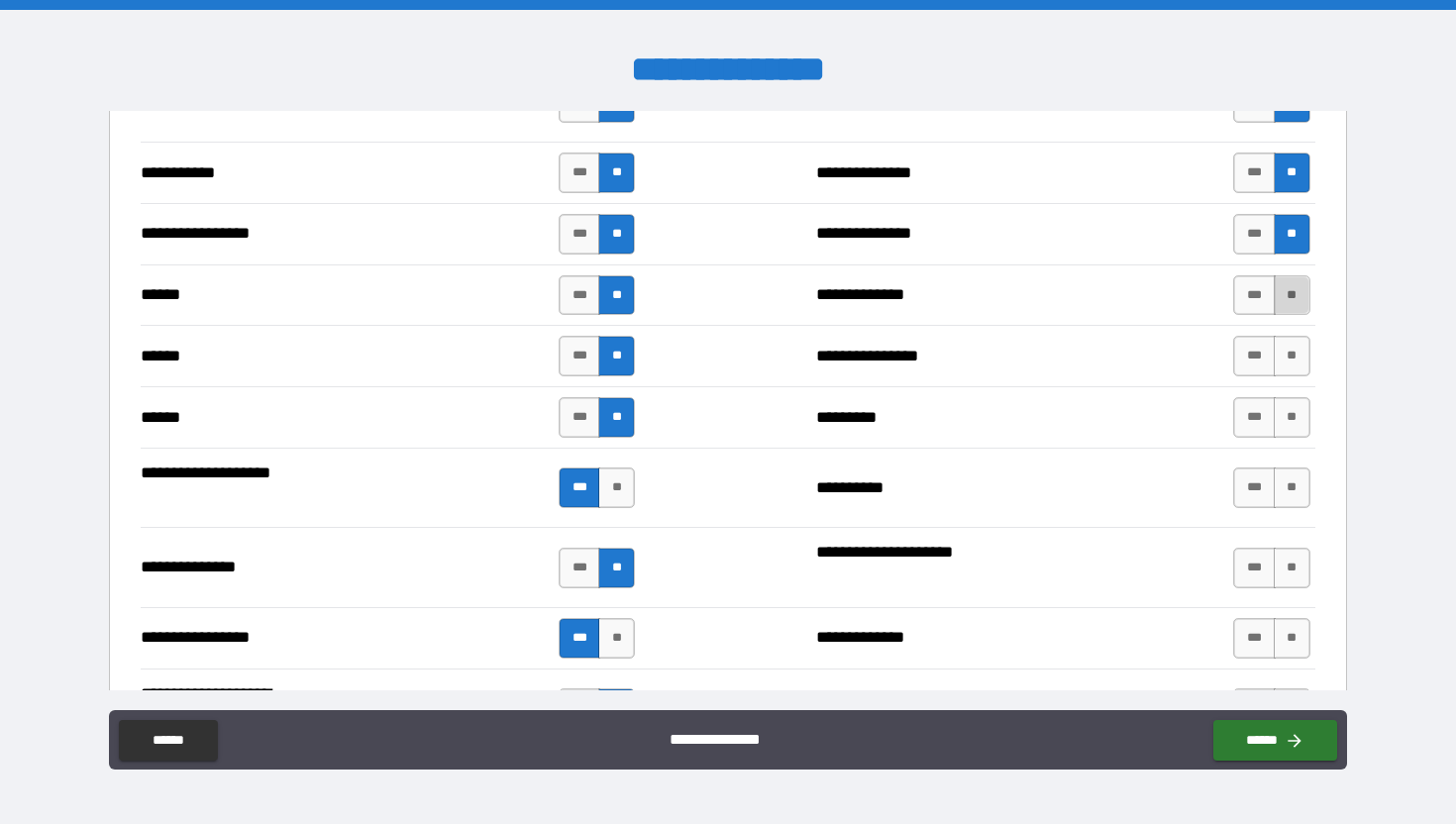click on "**" at bounding box center [1292, 295] 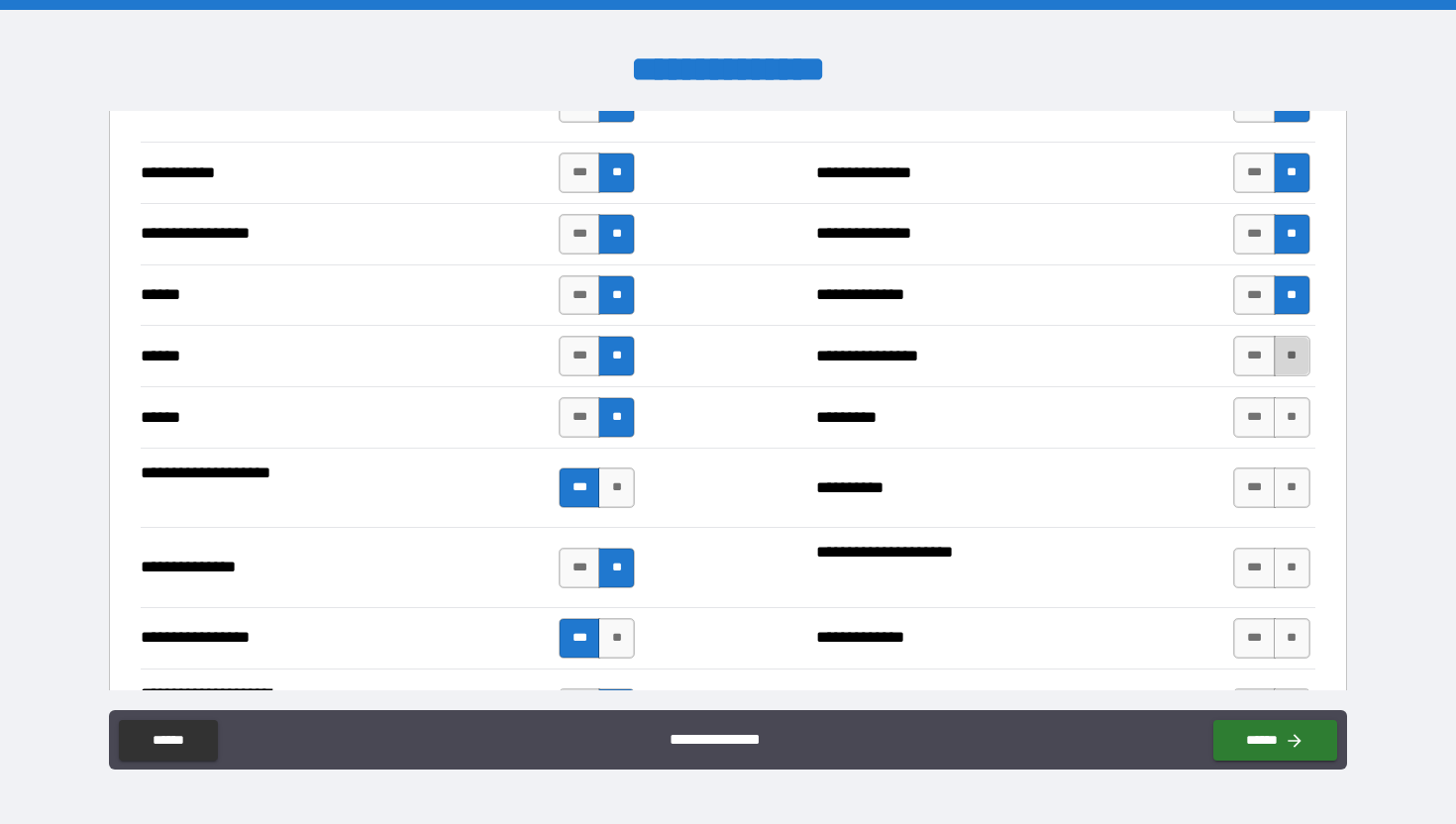 click on "**" at bounding box center [1292, 356] 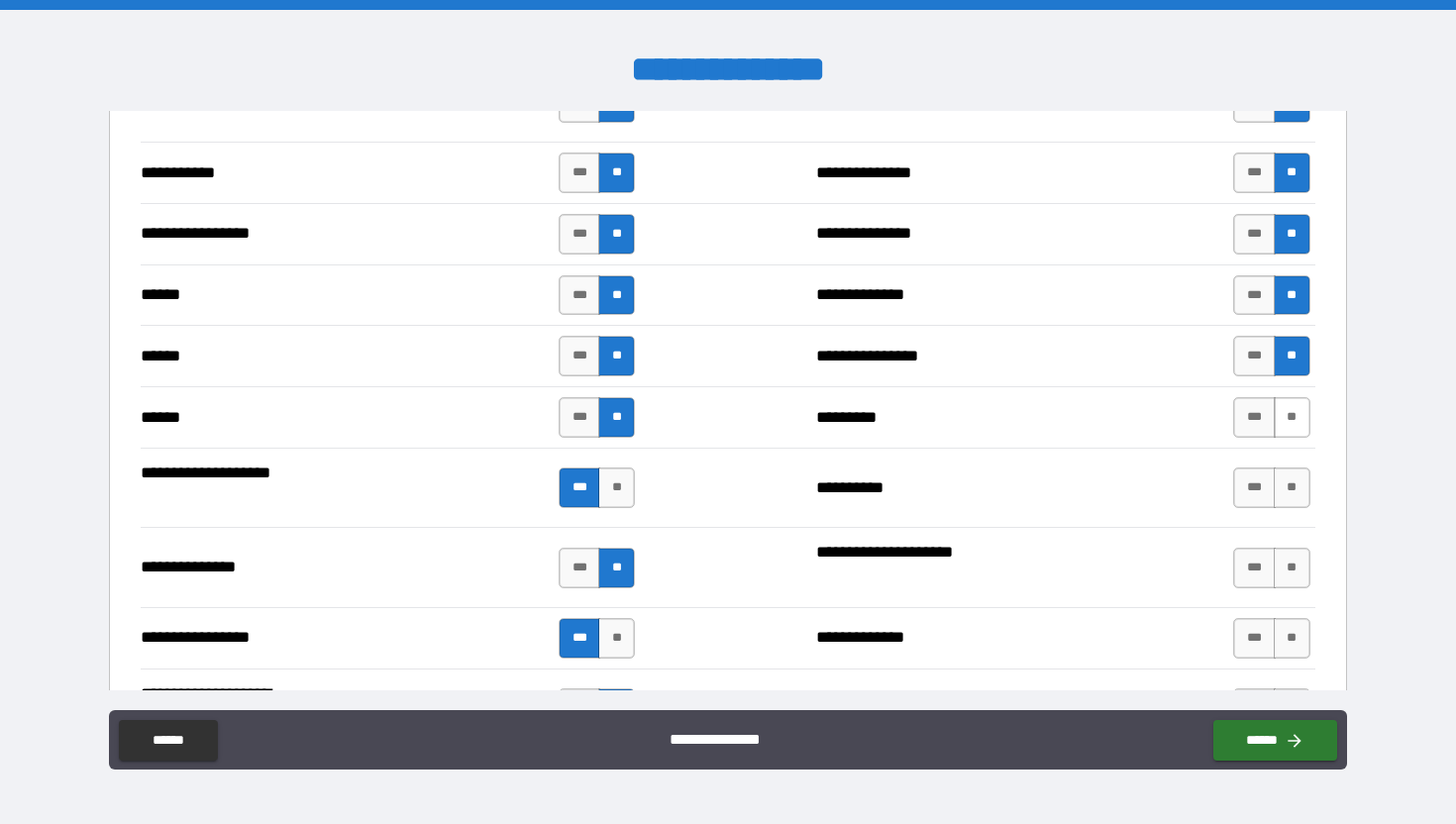 click on "**" at bounding box center [1292, 417] 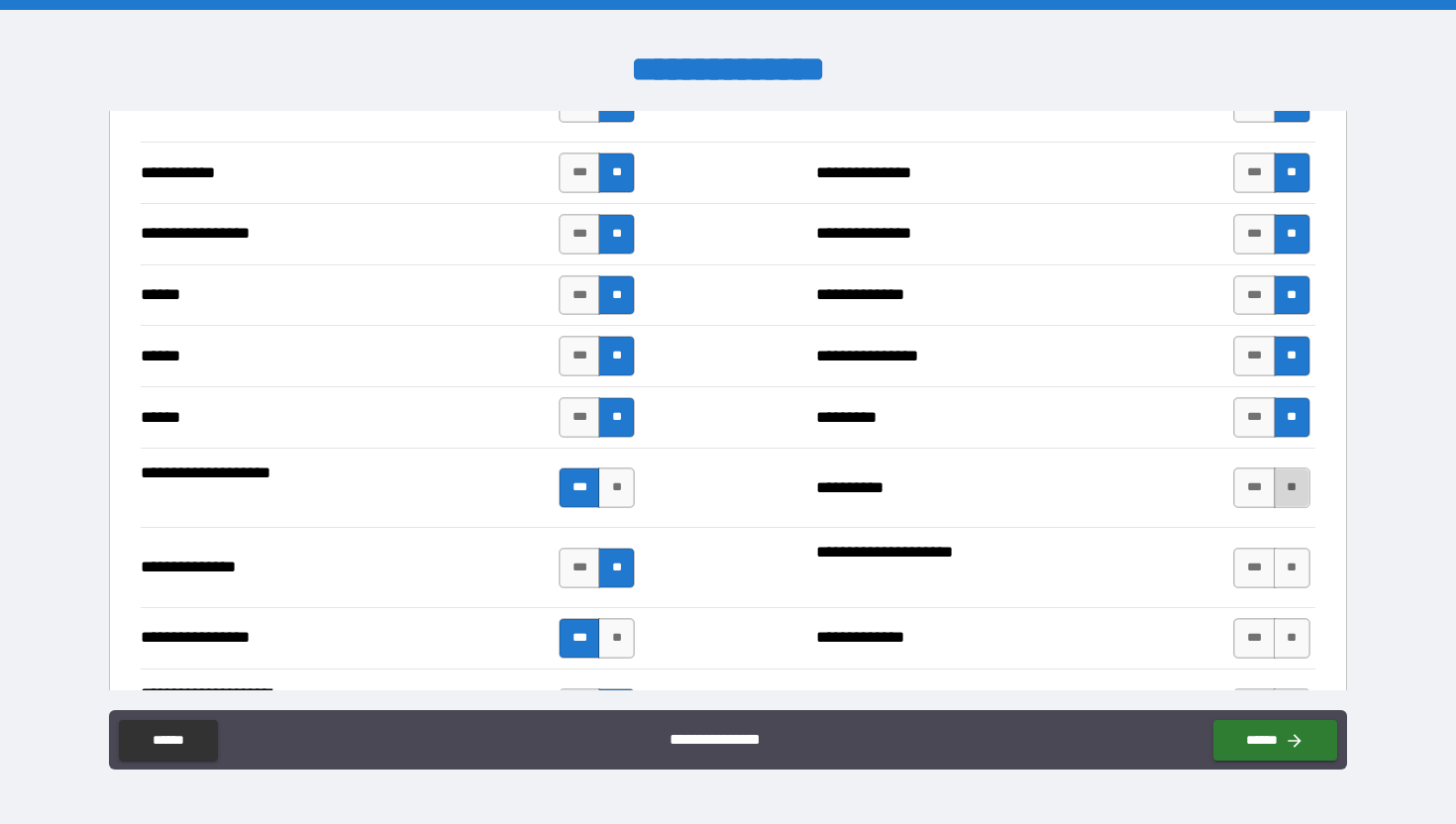 click on "**" at bounding box center [1292, 487] 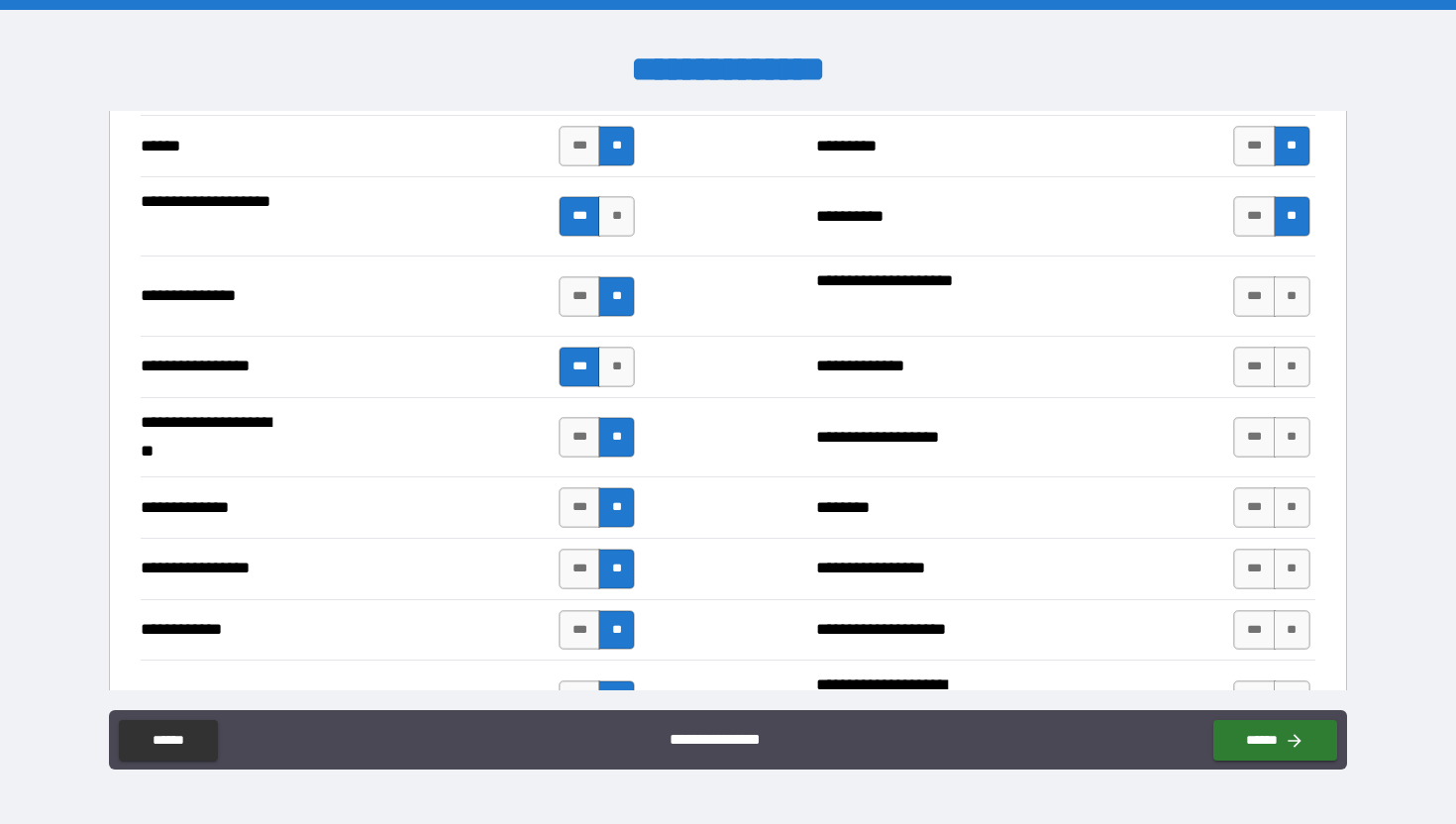 scroll, scrollTop: 2619, scrollLeft: 0, axis: vertical 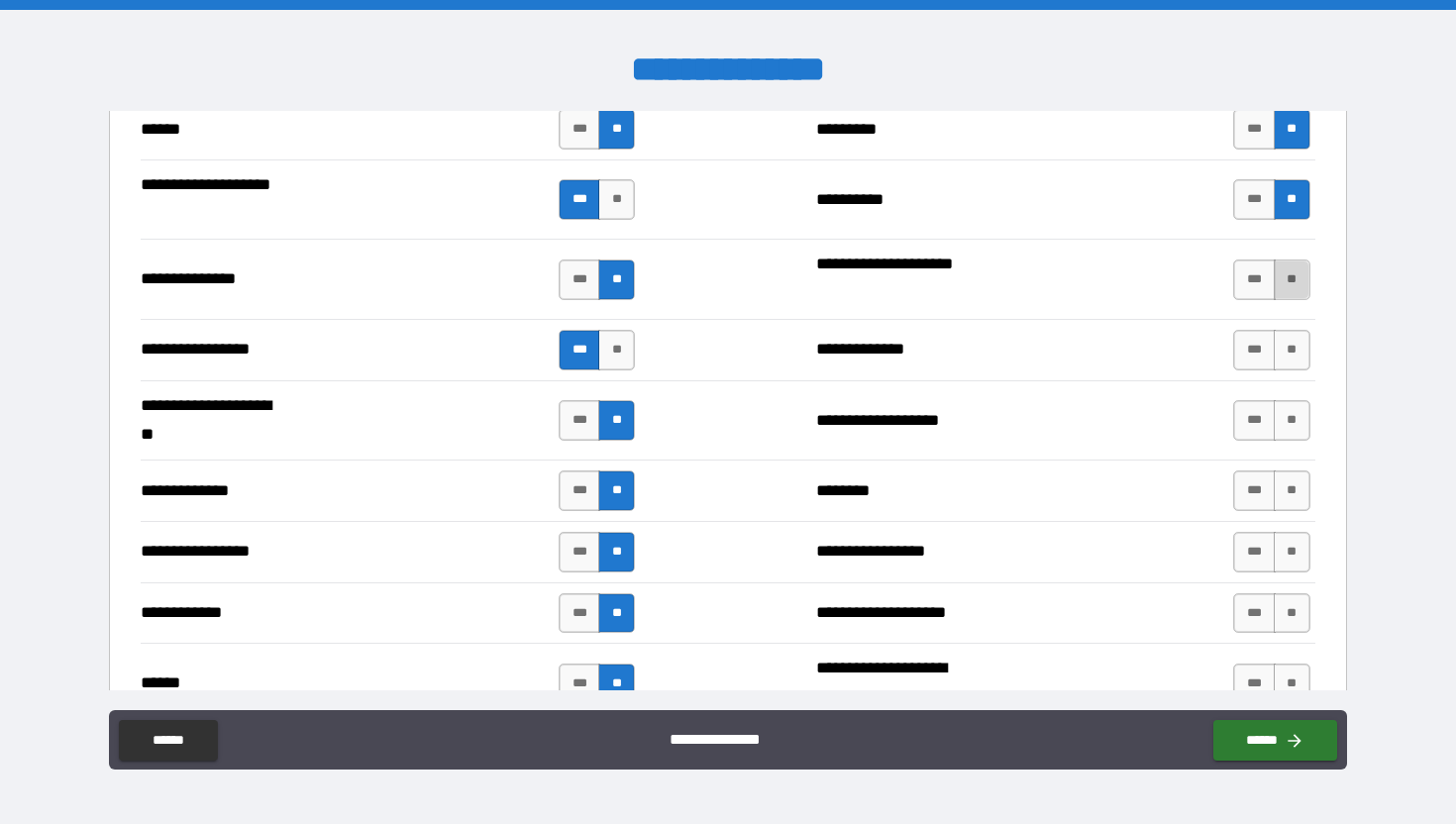 click on "**" at bounding box center (1292, 279) 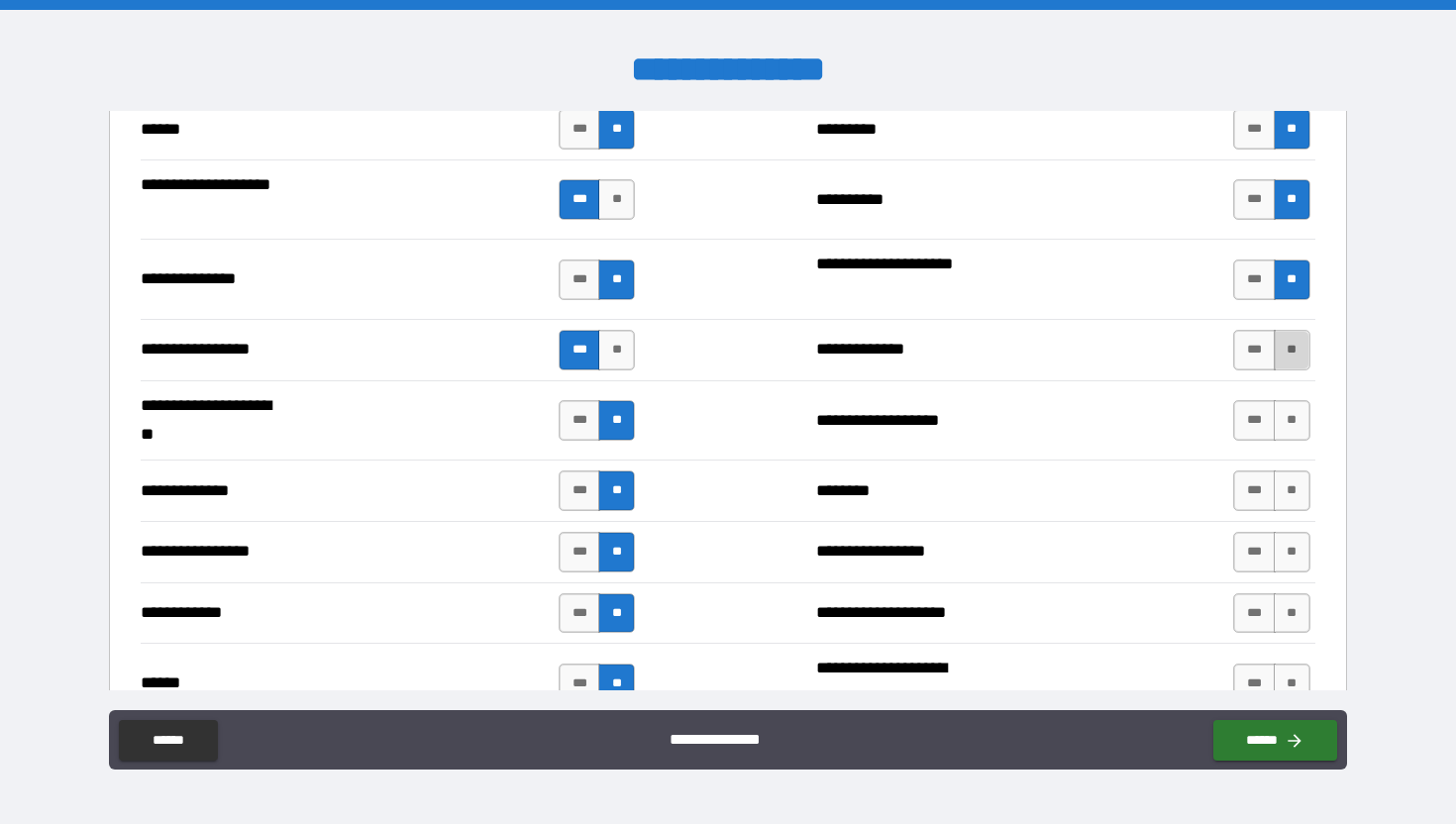 click on "**" at bounding box center [1292, 350] 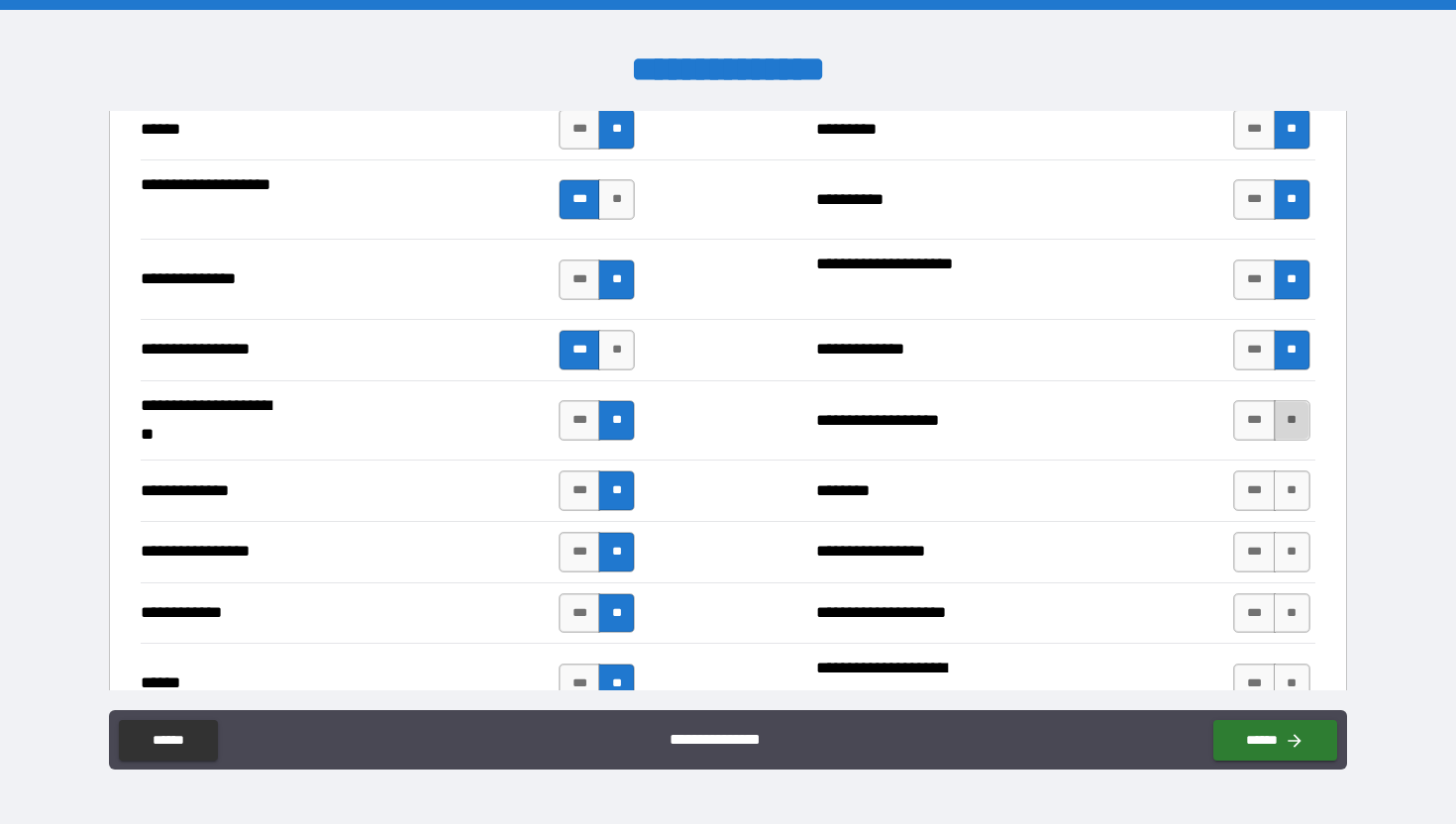 click on "**" at bounding box center (1292, 420) 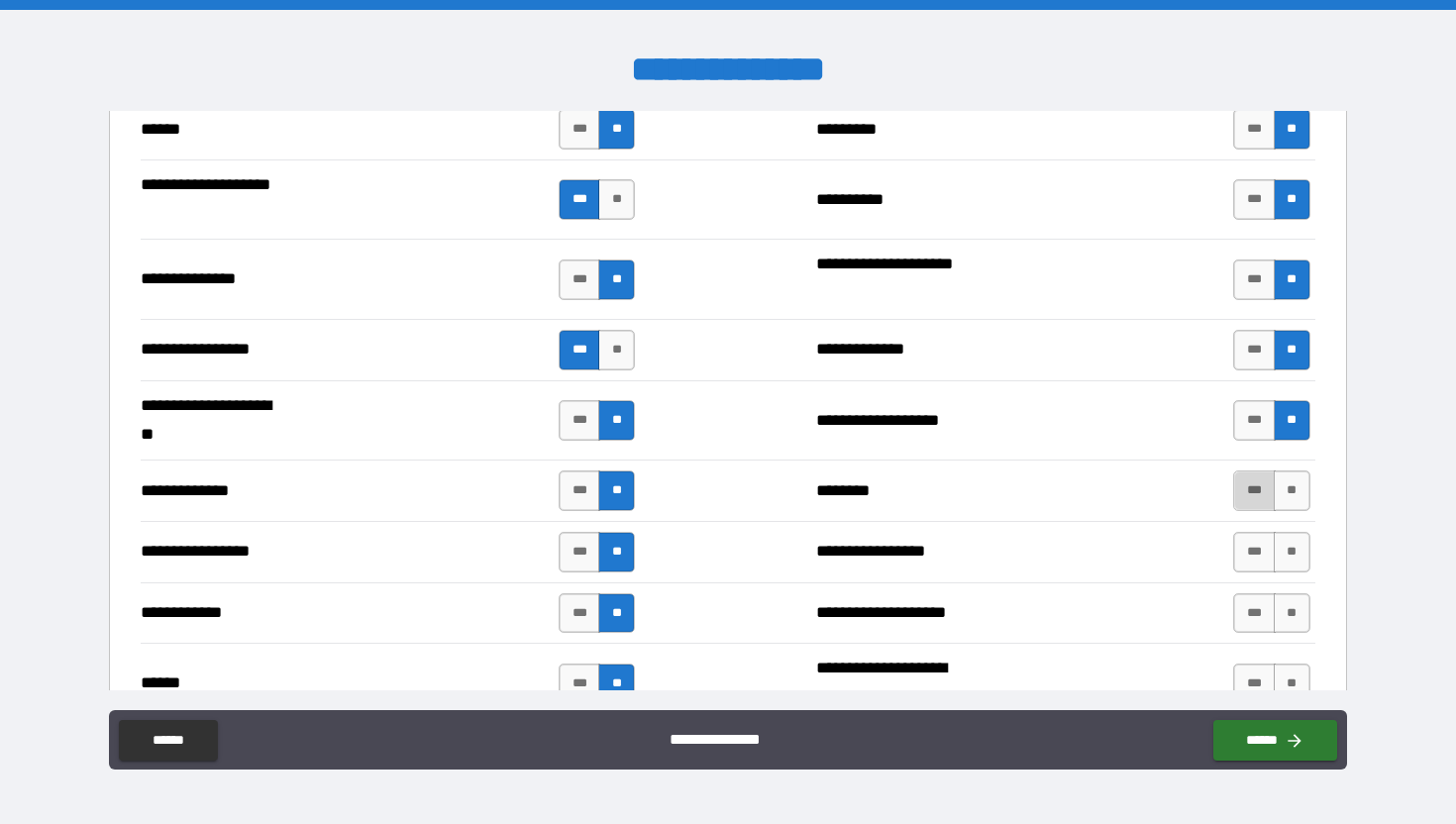 click on "***" at bounding box center [1254, 490] 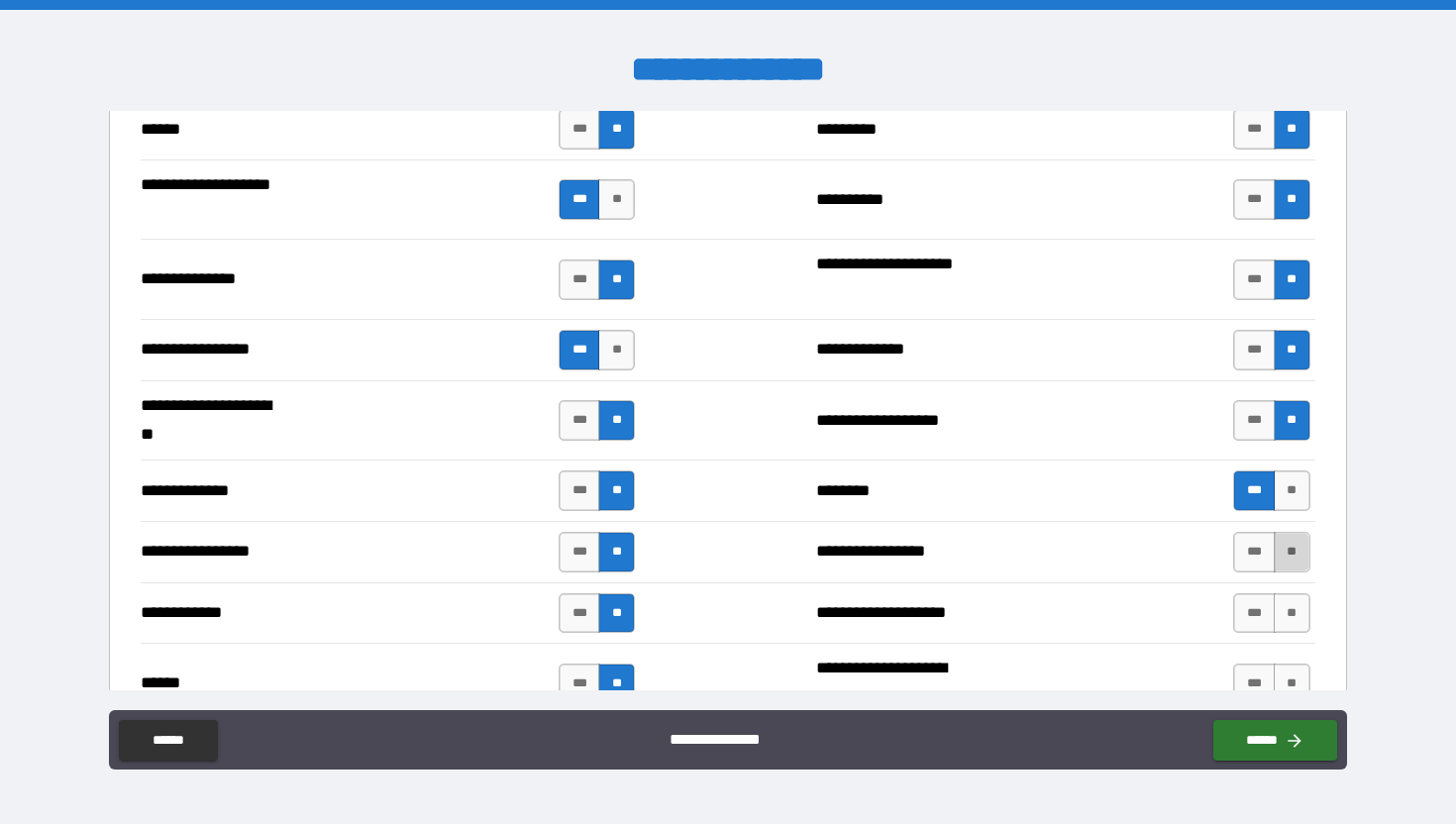click on "**" at bounding box center [1292, 552] 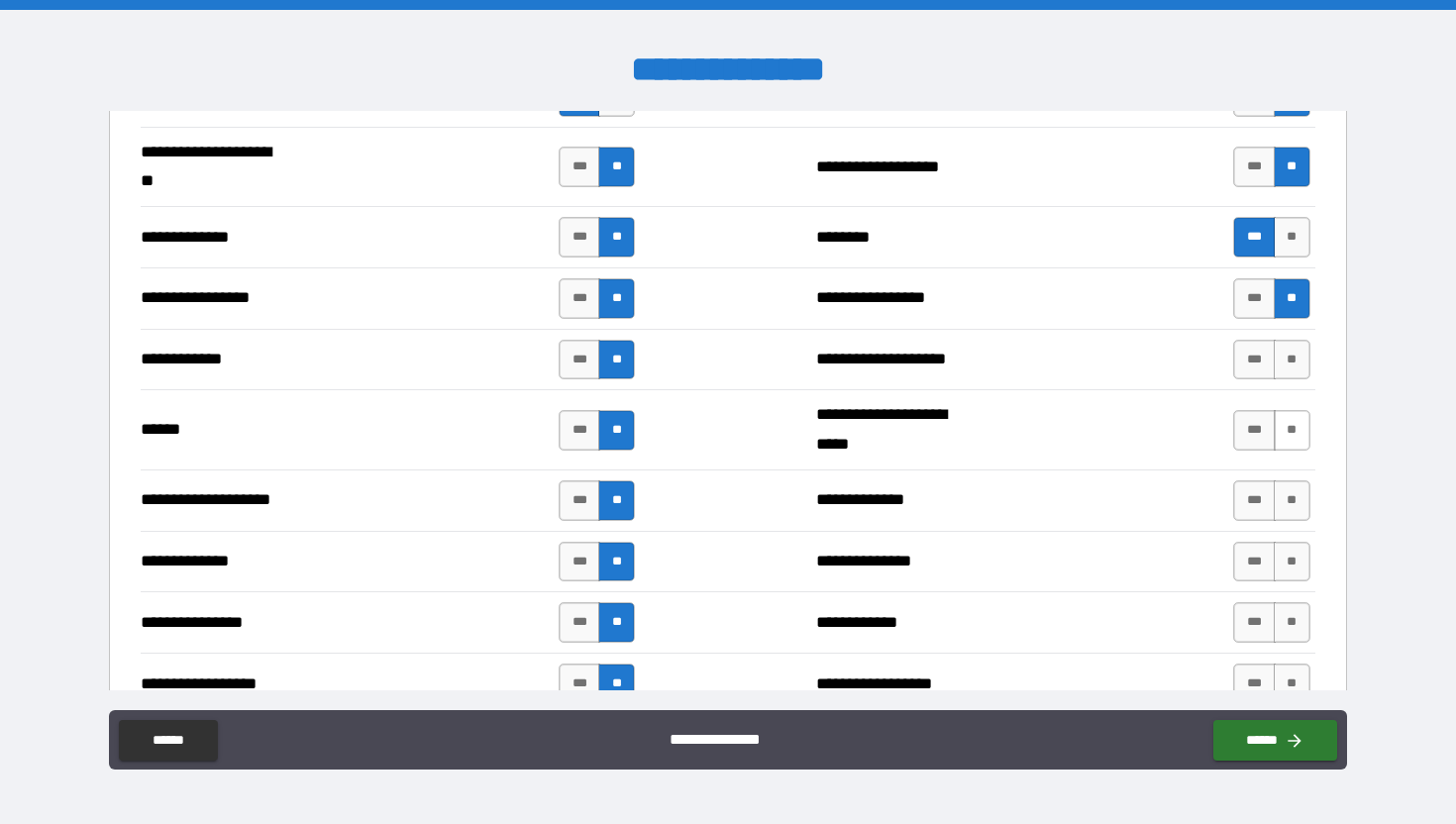 scroll, scrollTop: 2876, scrollLeft: 0, axis: vertical 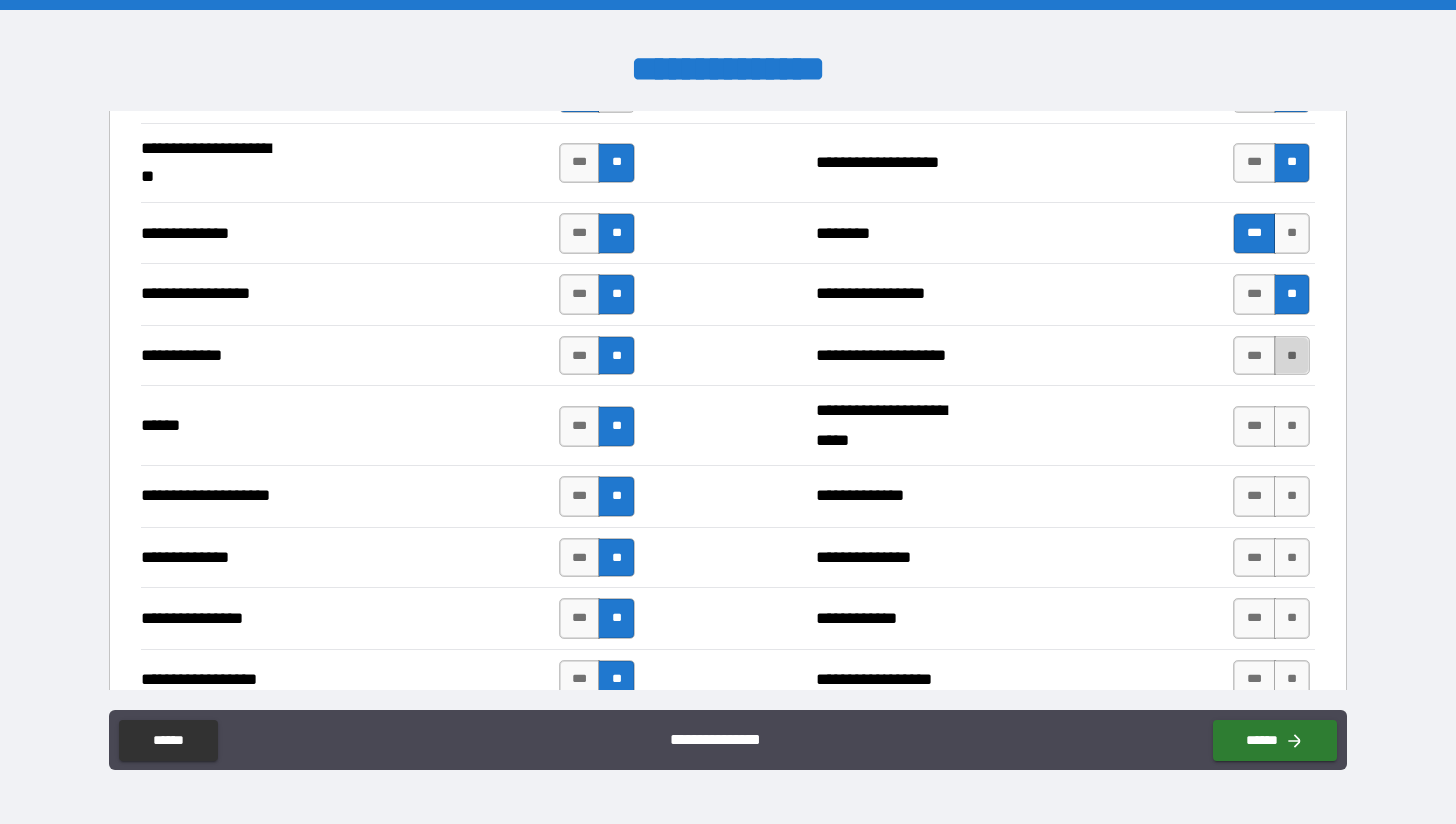 click on "**" at bounding box center [1292, 356] 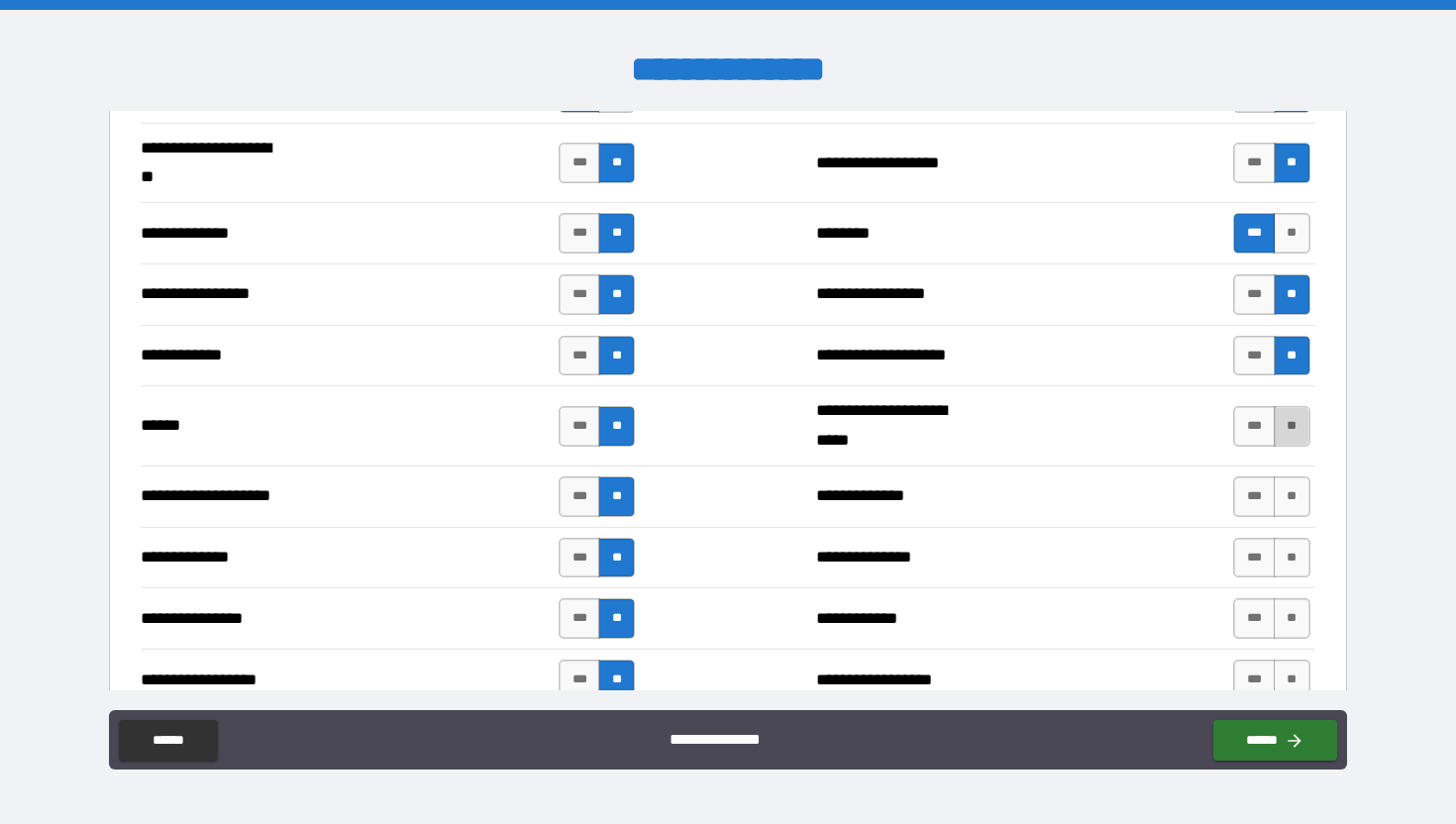 click on "**" at bounding box center [1292, 426] 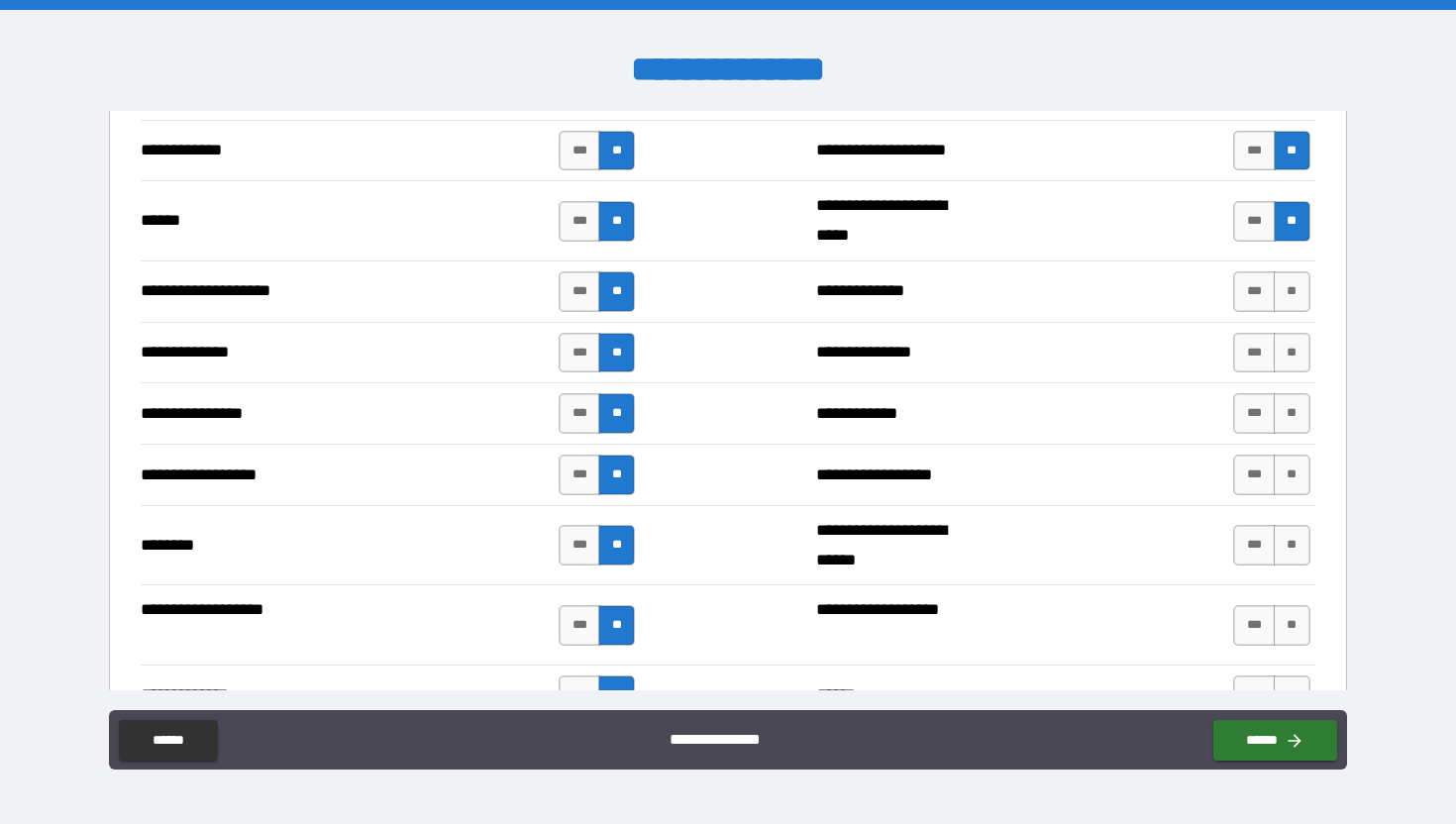 scroll, scrollTop: 3114, scrollLeft: 0, axis: vertical 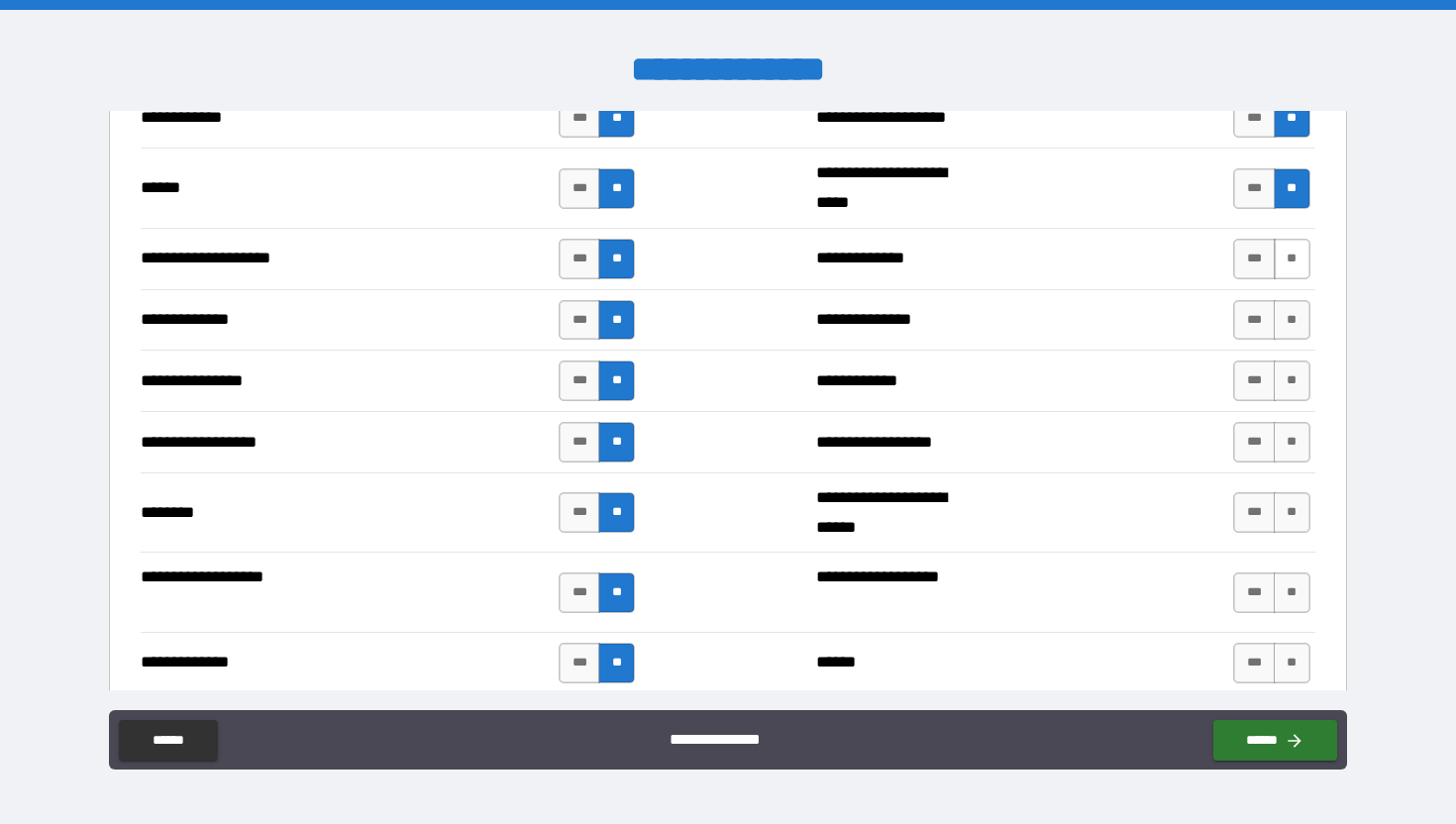 click on "**" at bounding box center (1292, 258) 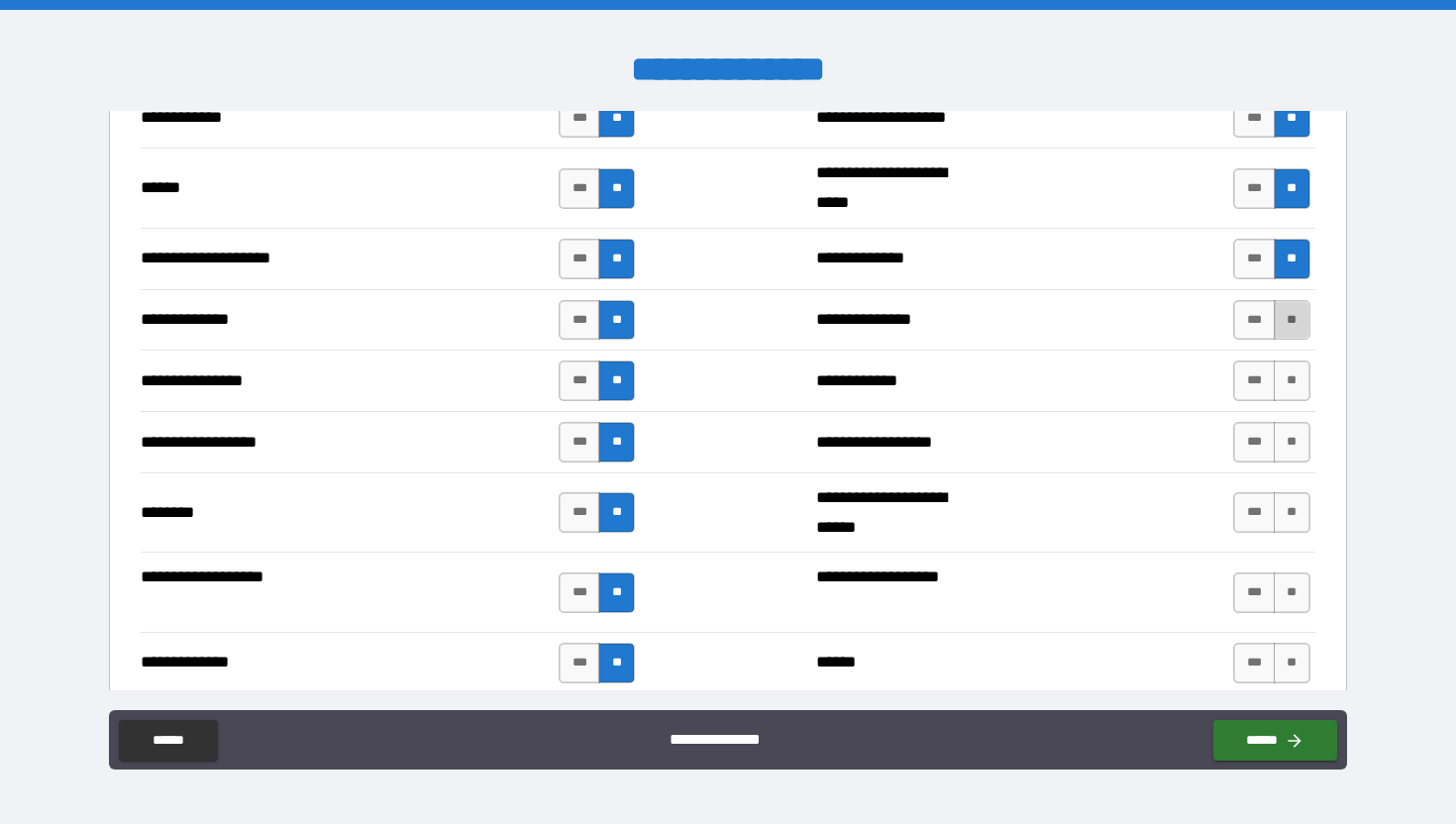 click on "**" at bounding box center (1292, 320) 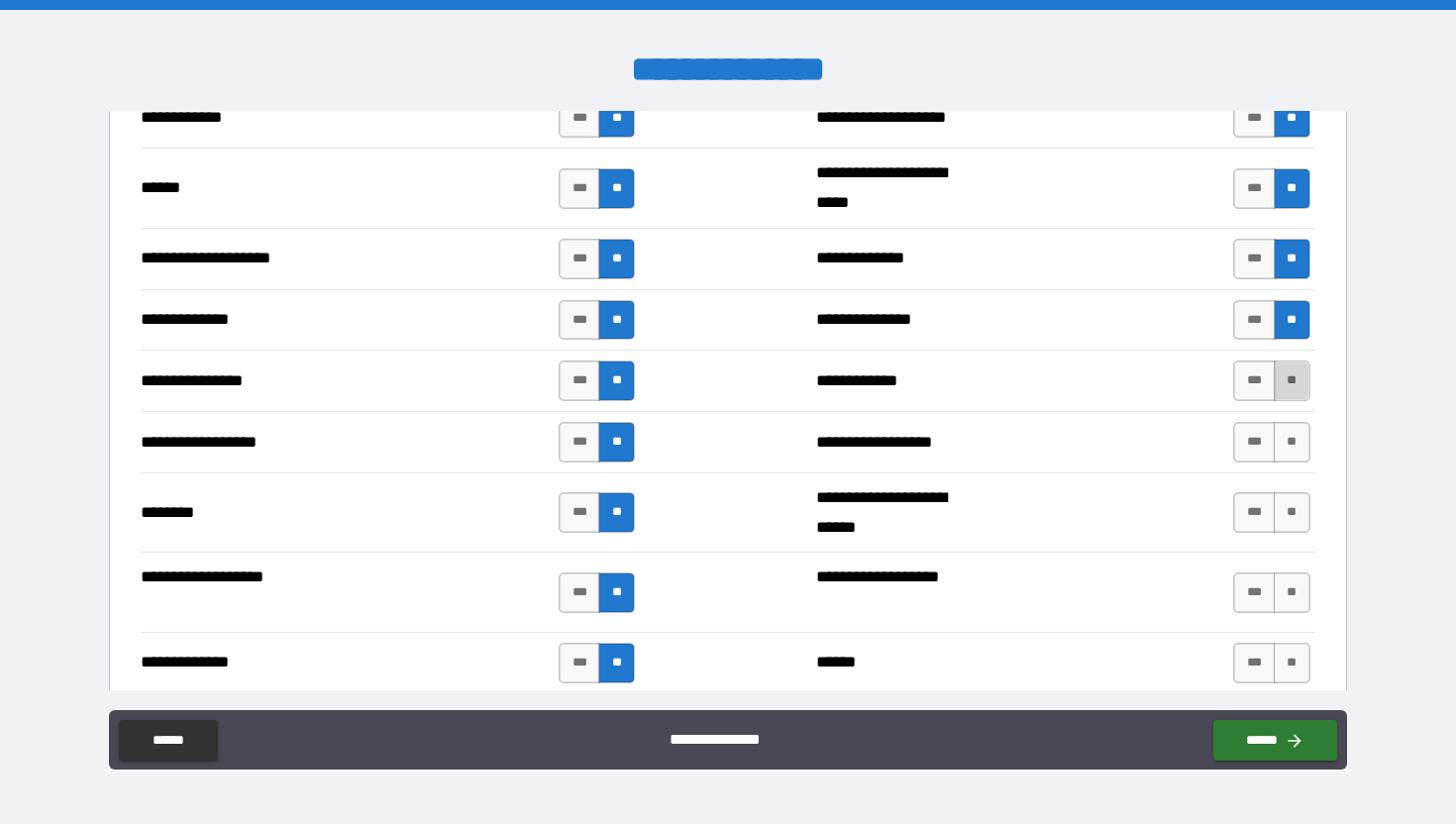 click on "**" at bounding box center [1292, 380] 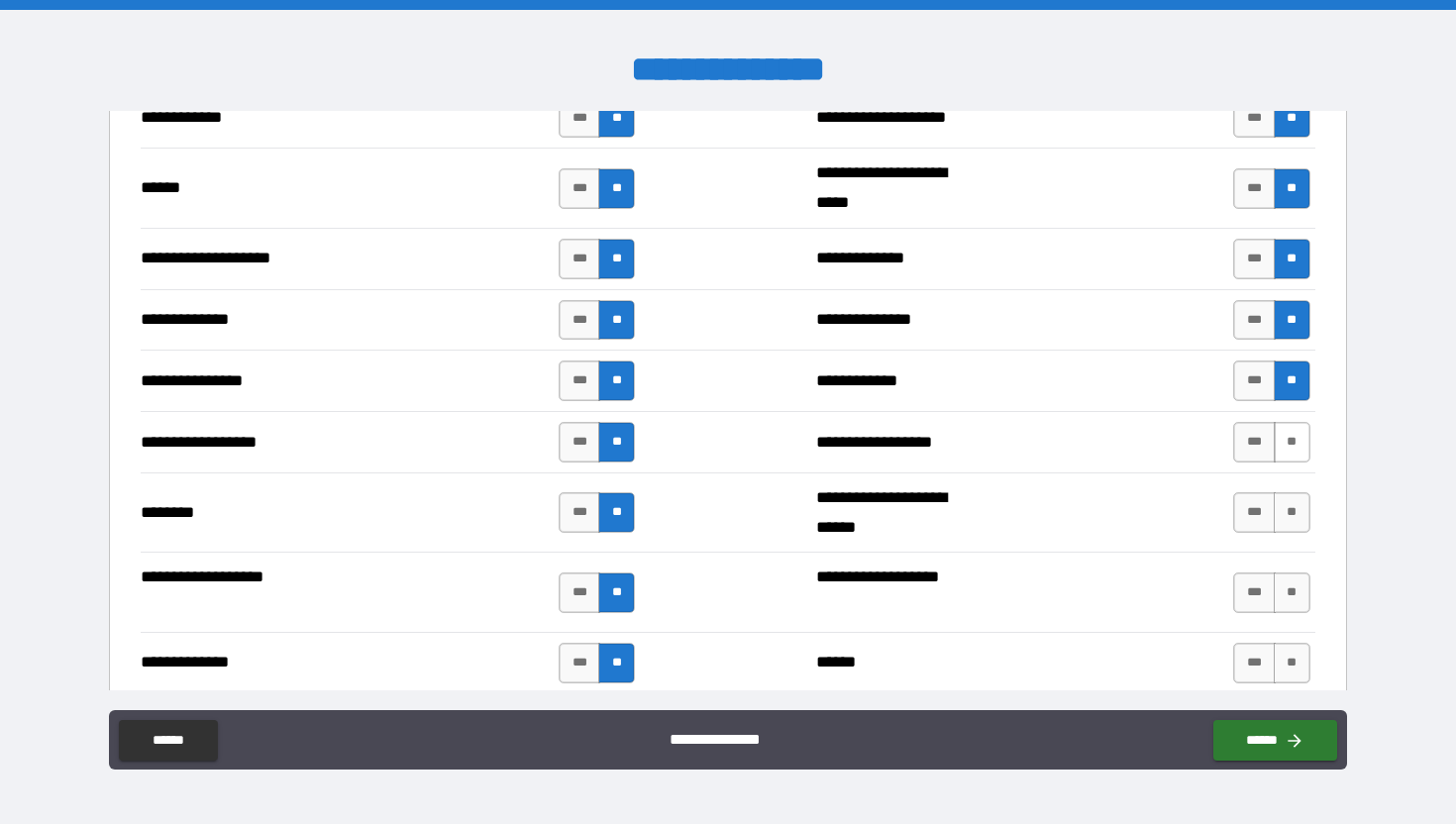 click on "**" at bounding box center (1292, 442) 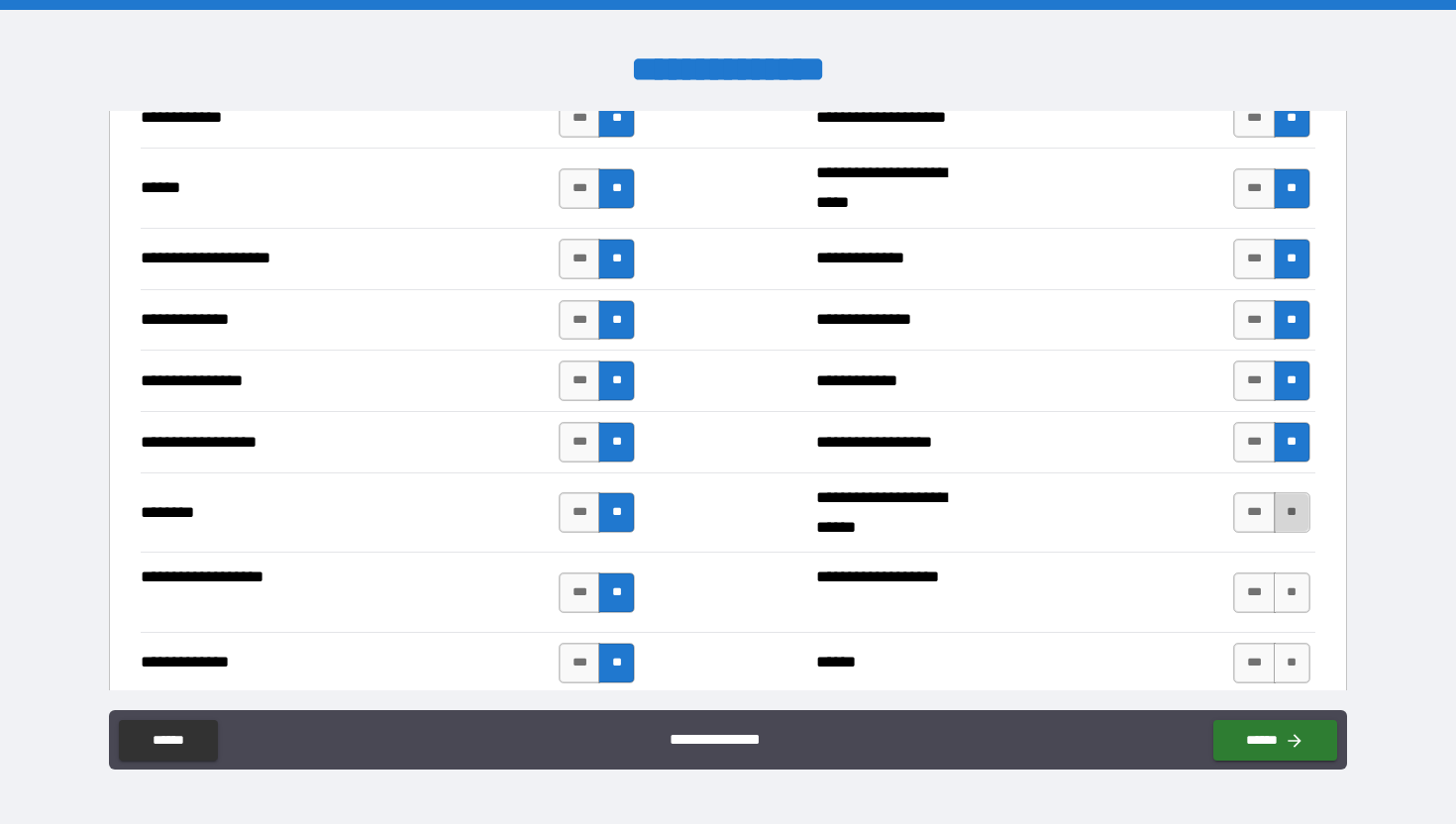 click on "**" at bounding box center [1292, 512] 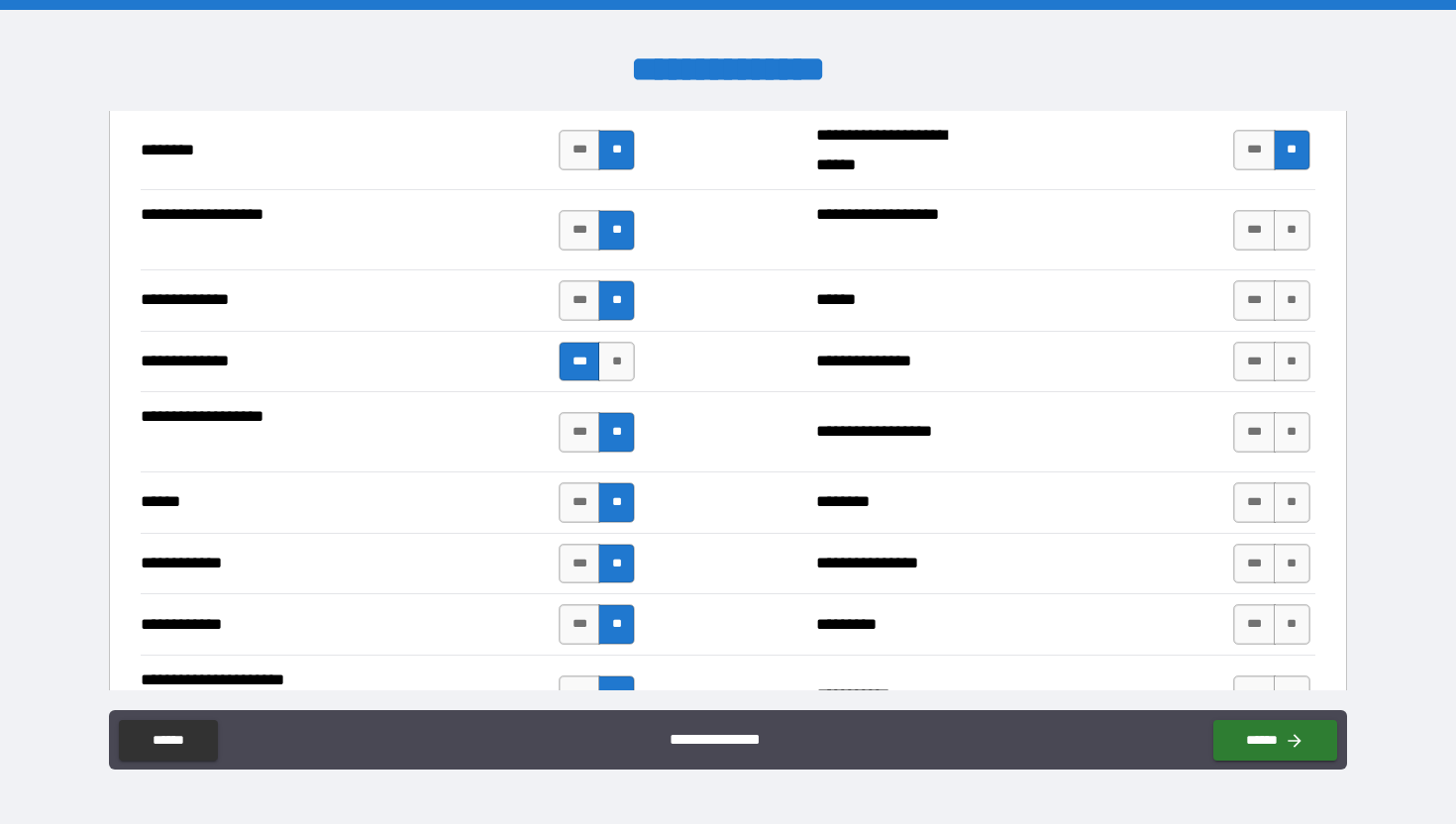 scroll, scrollTop: 3478, scrollLeft: 0, axis: vertical 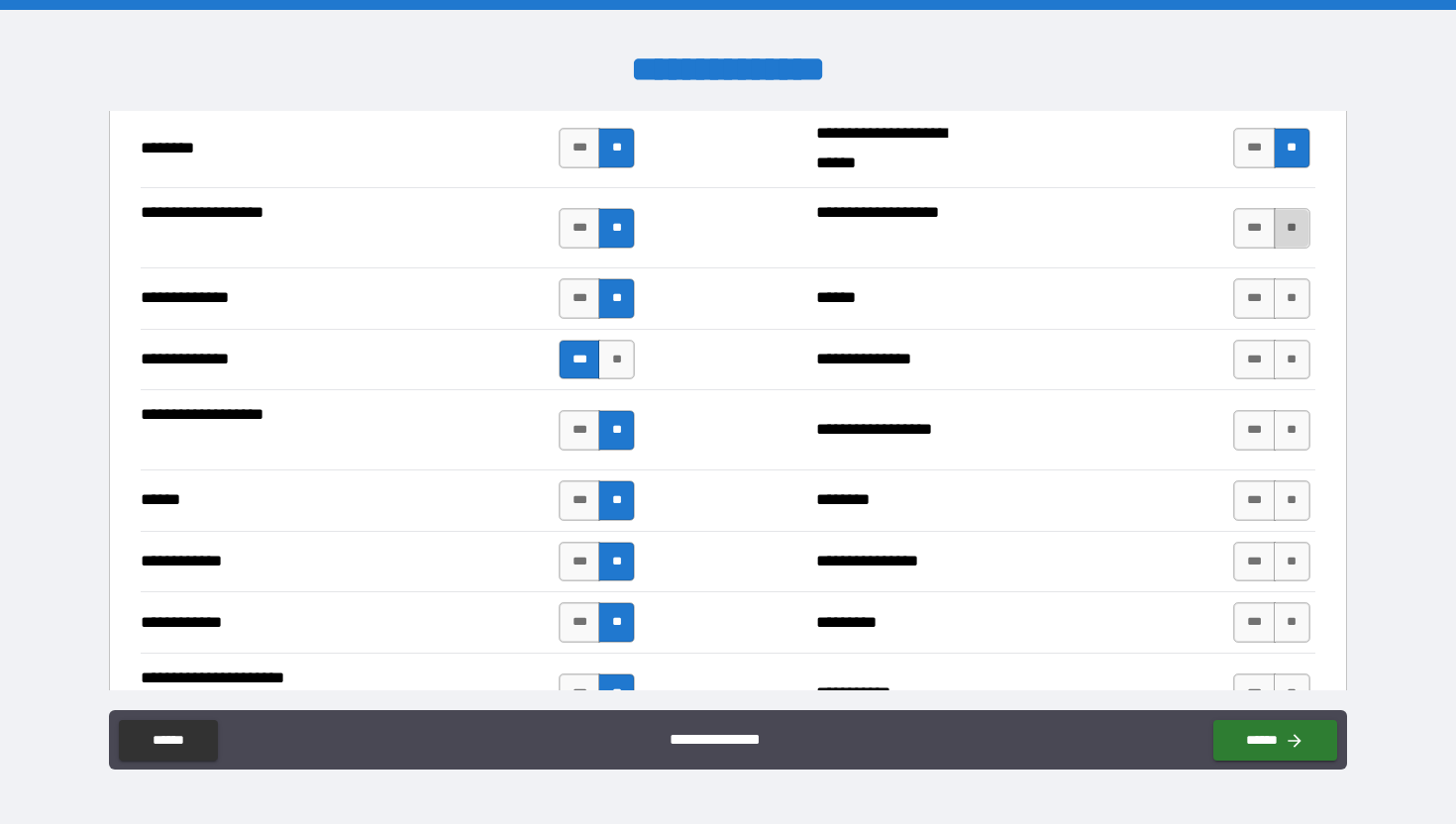 click on "**" at bounding box center (1292, 228) 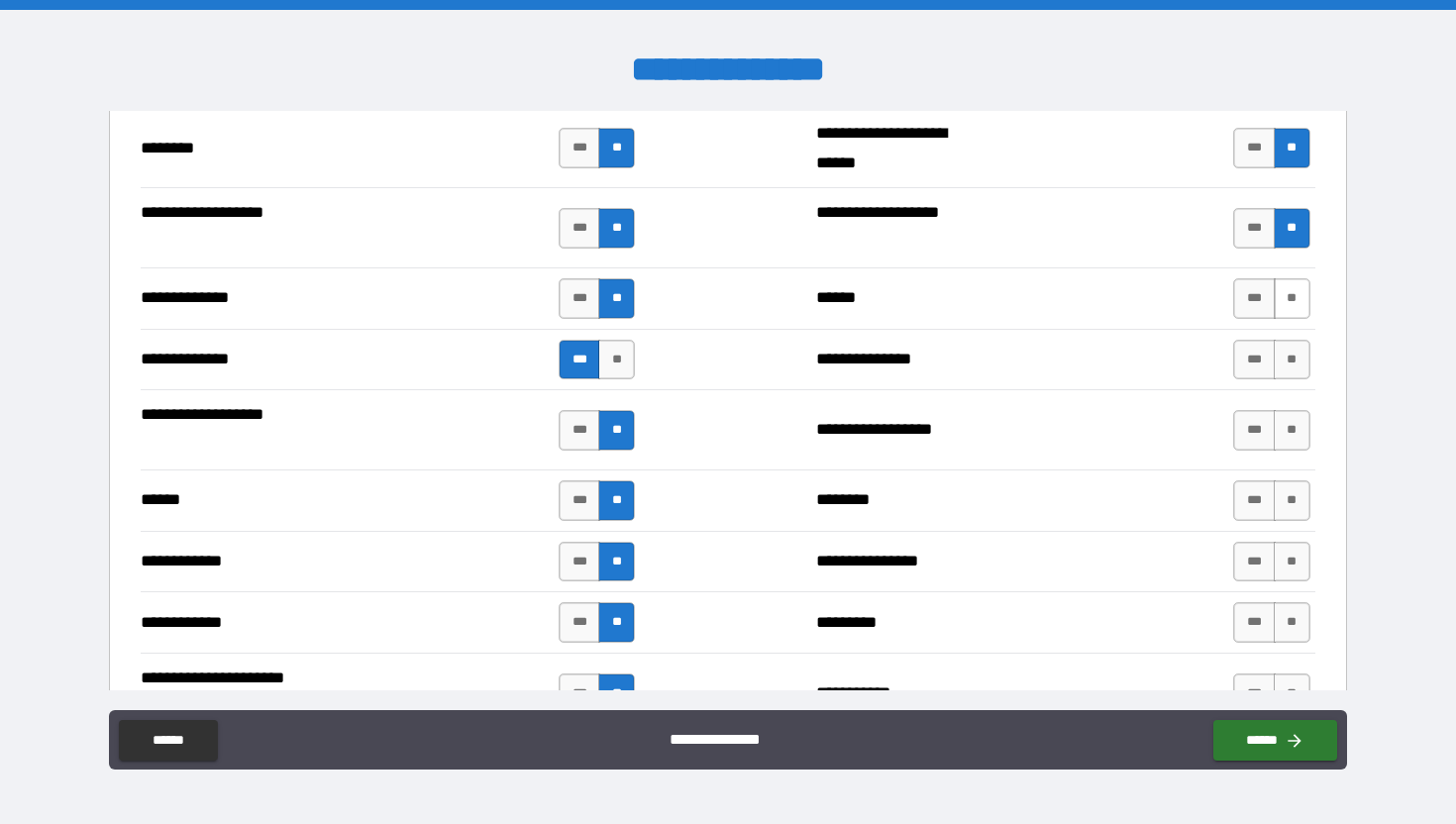 click on "**" at bounding box center [1292, 298] 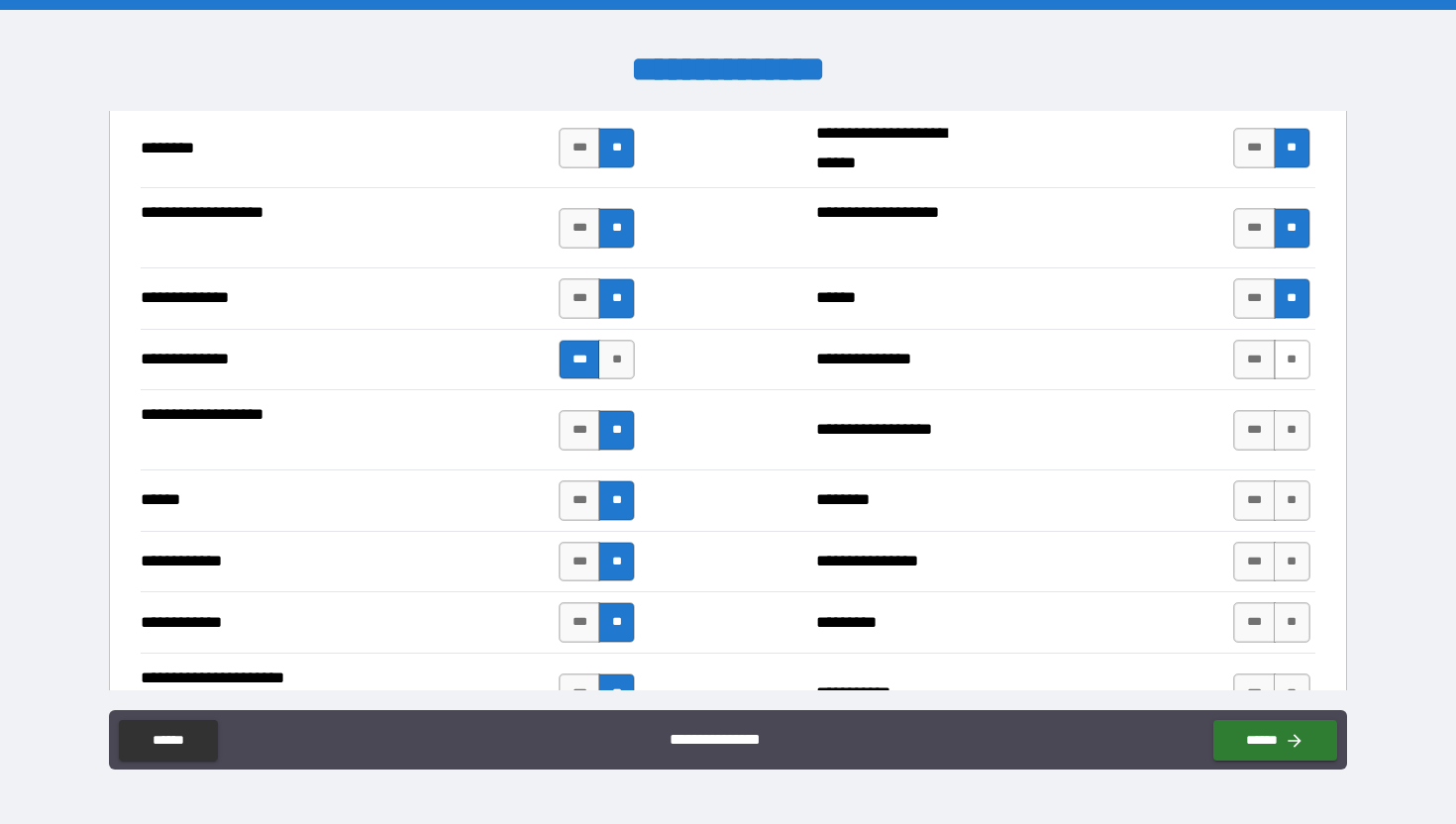 click on "**" at bounding box center [1292, 360] 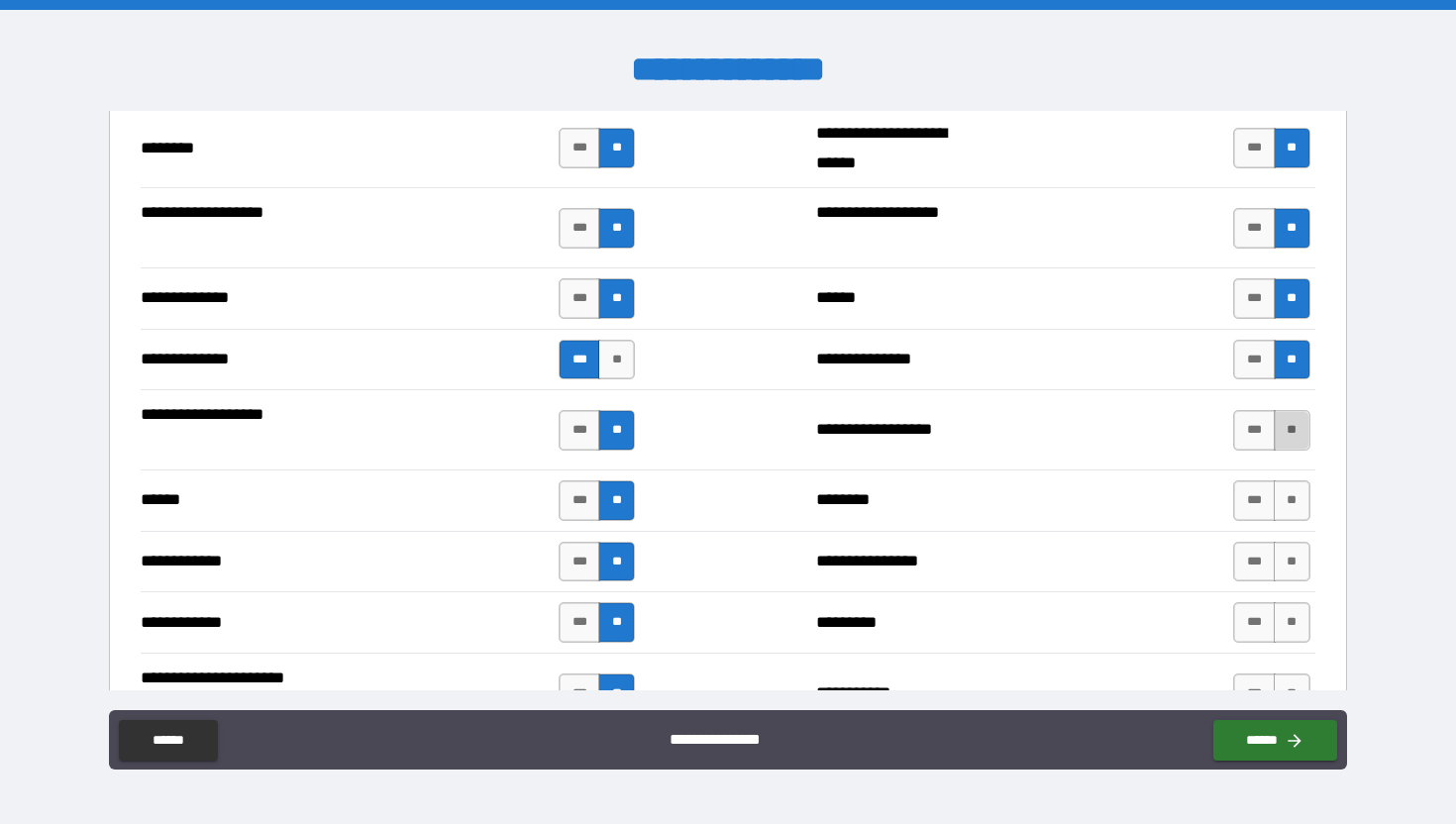 click on "**" at bounding box center (1292, 430) 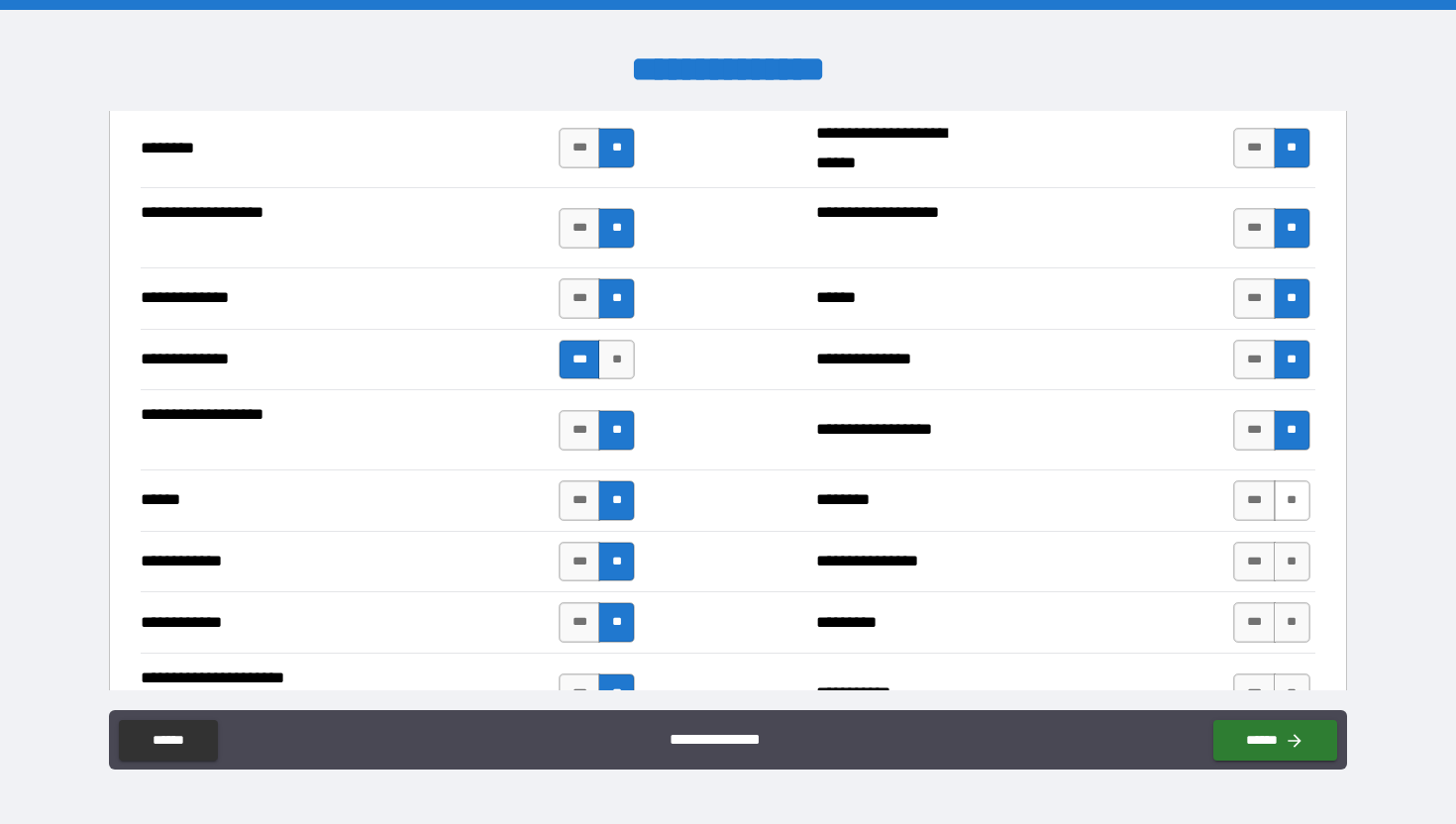 click on "**" at bounding box center [1292, 500] 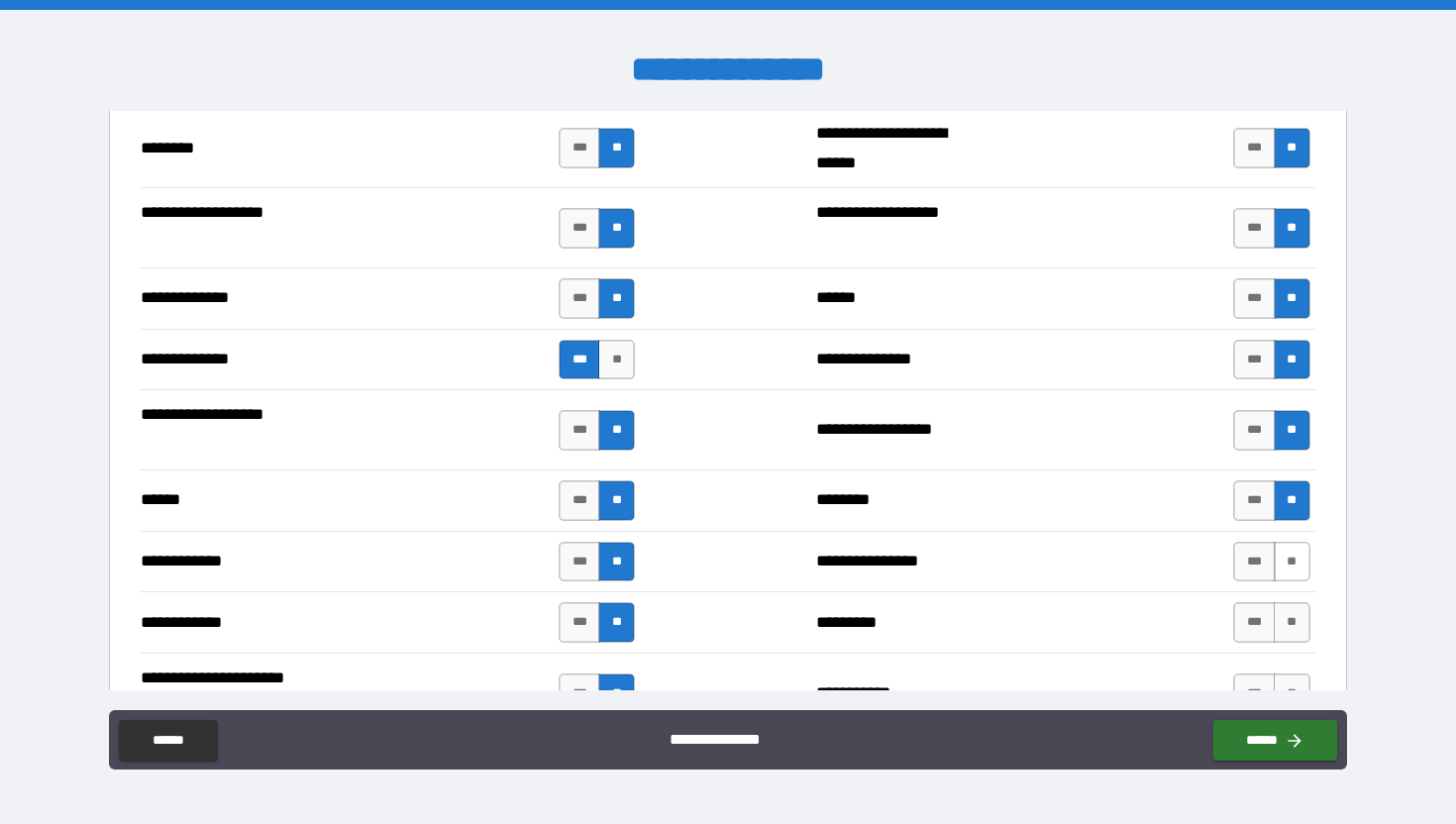 click on "**" at bounding box center (1292, 562) 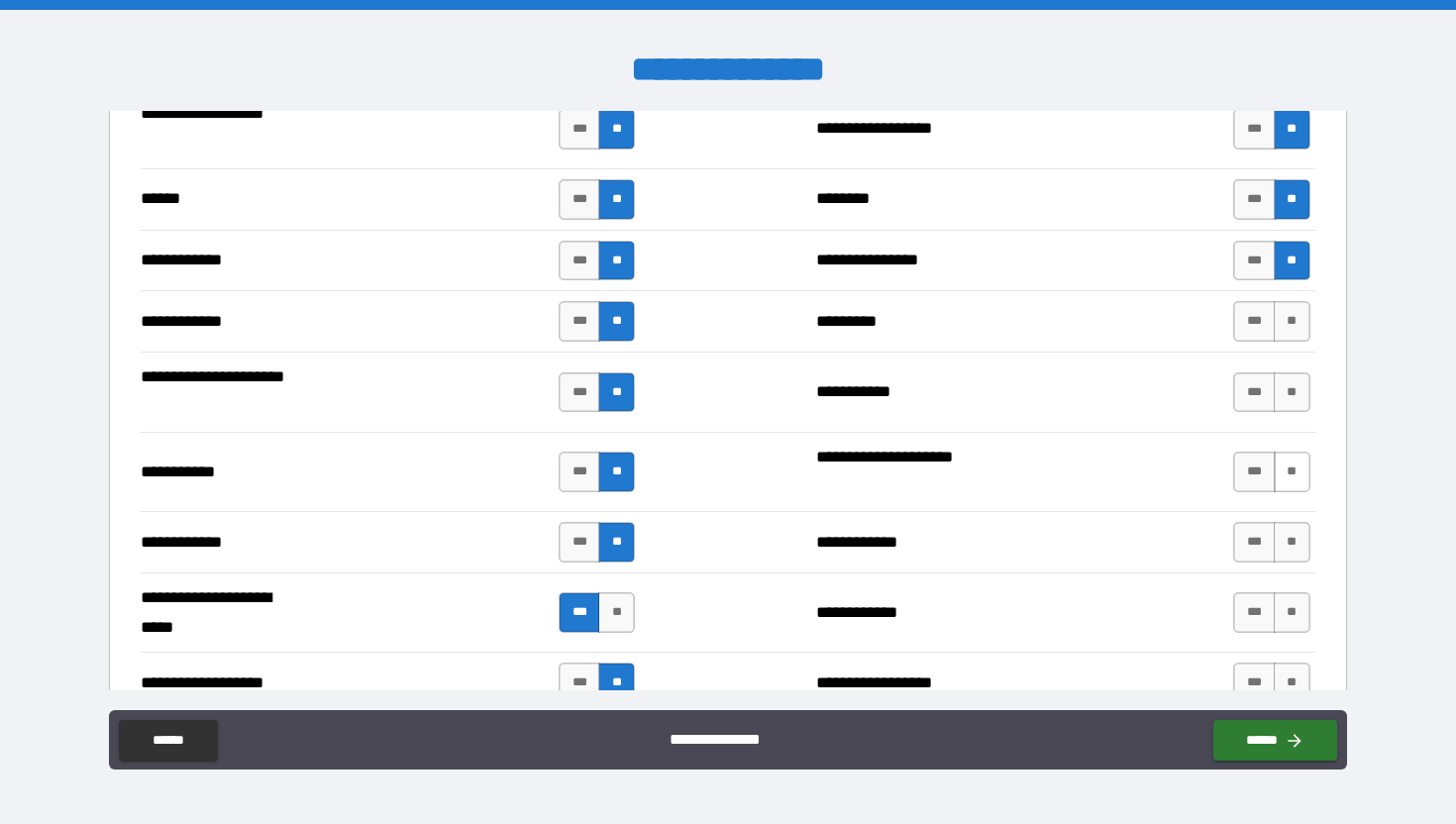 scroll, scrollTop: 3833, scrollLeft: 0, axis: vertical 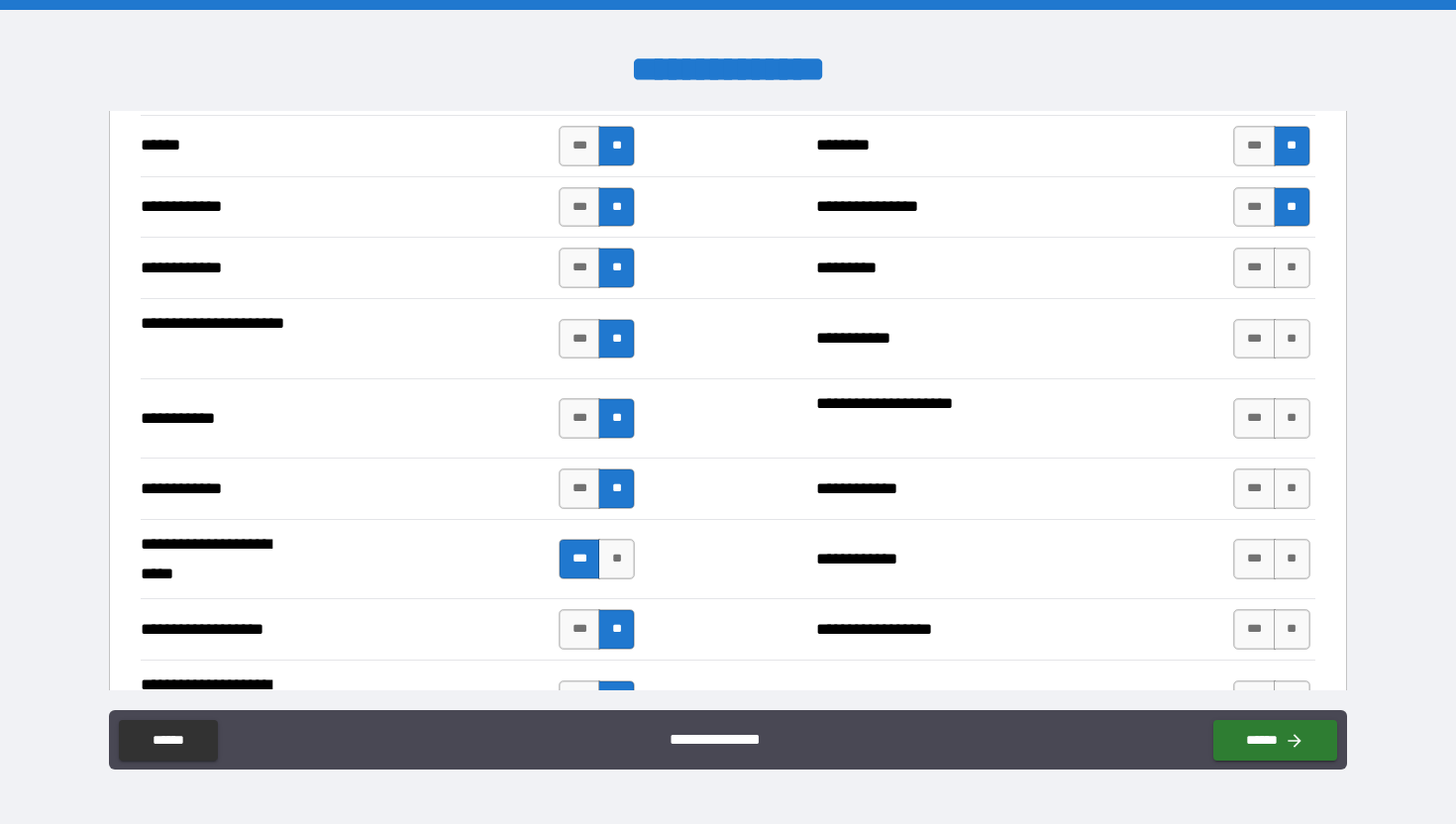 drag, startPoint x: 1279, startPoint y: 273, endPoint x: 1276, endPoint y: 315, distance: 42.107007 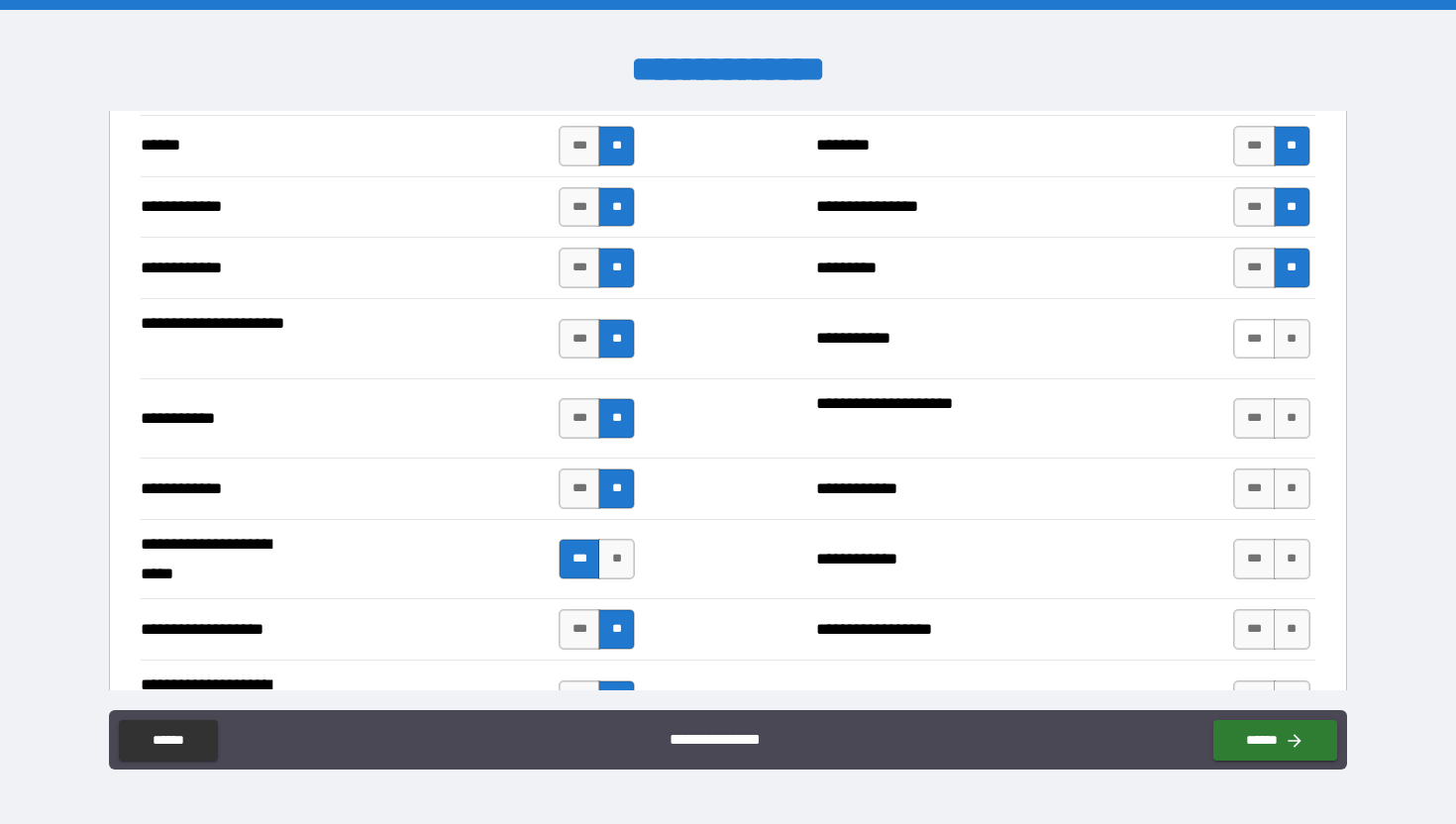 click on "***" at bounding box center [1254, 339] 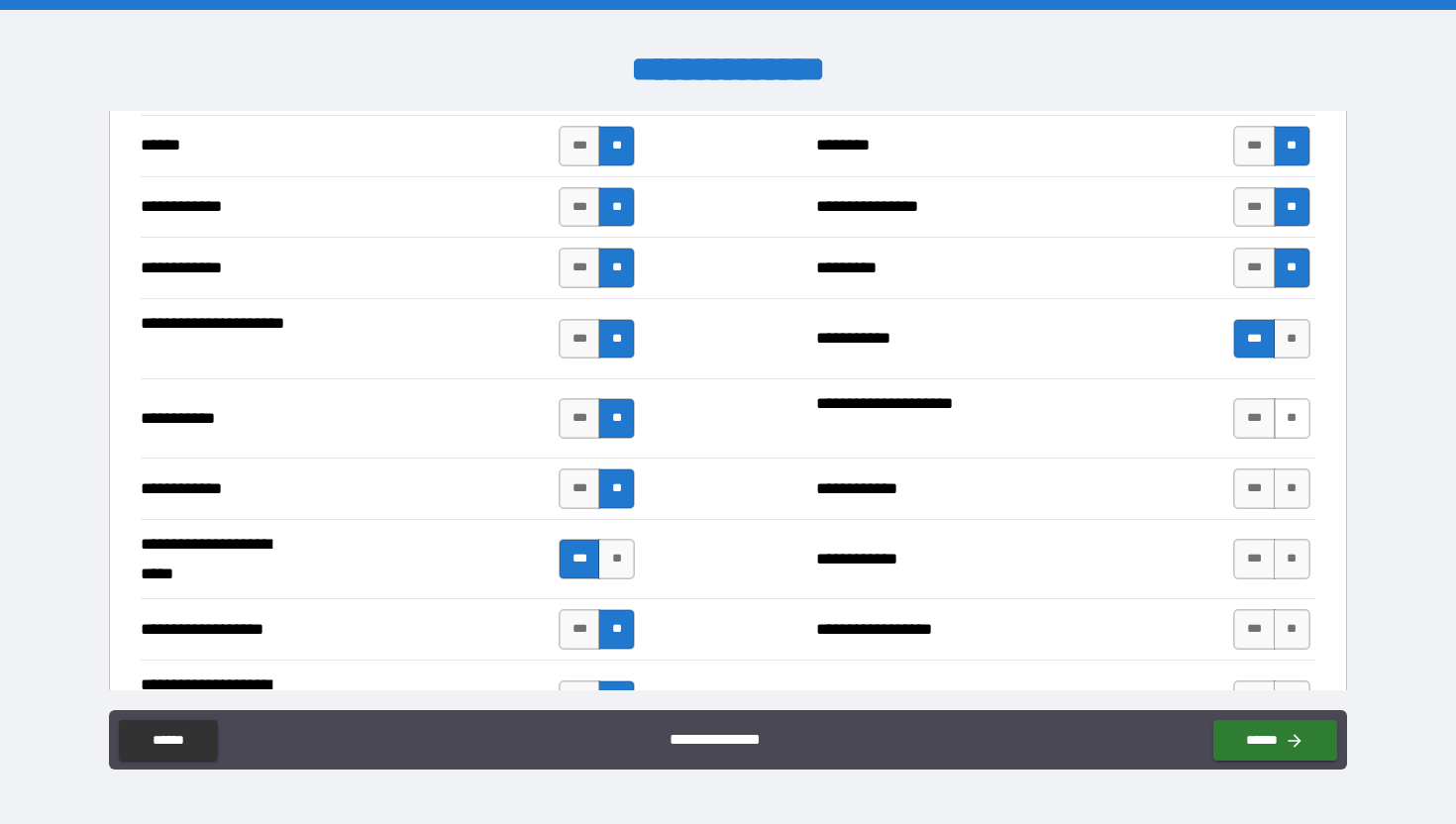 click on "**" at bounding box center [1292, 418] 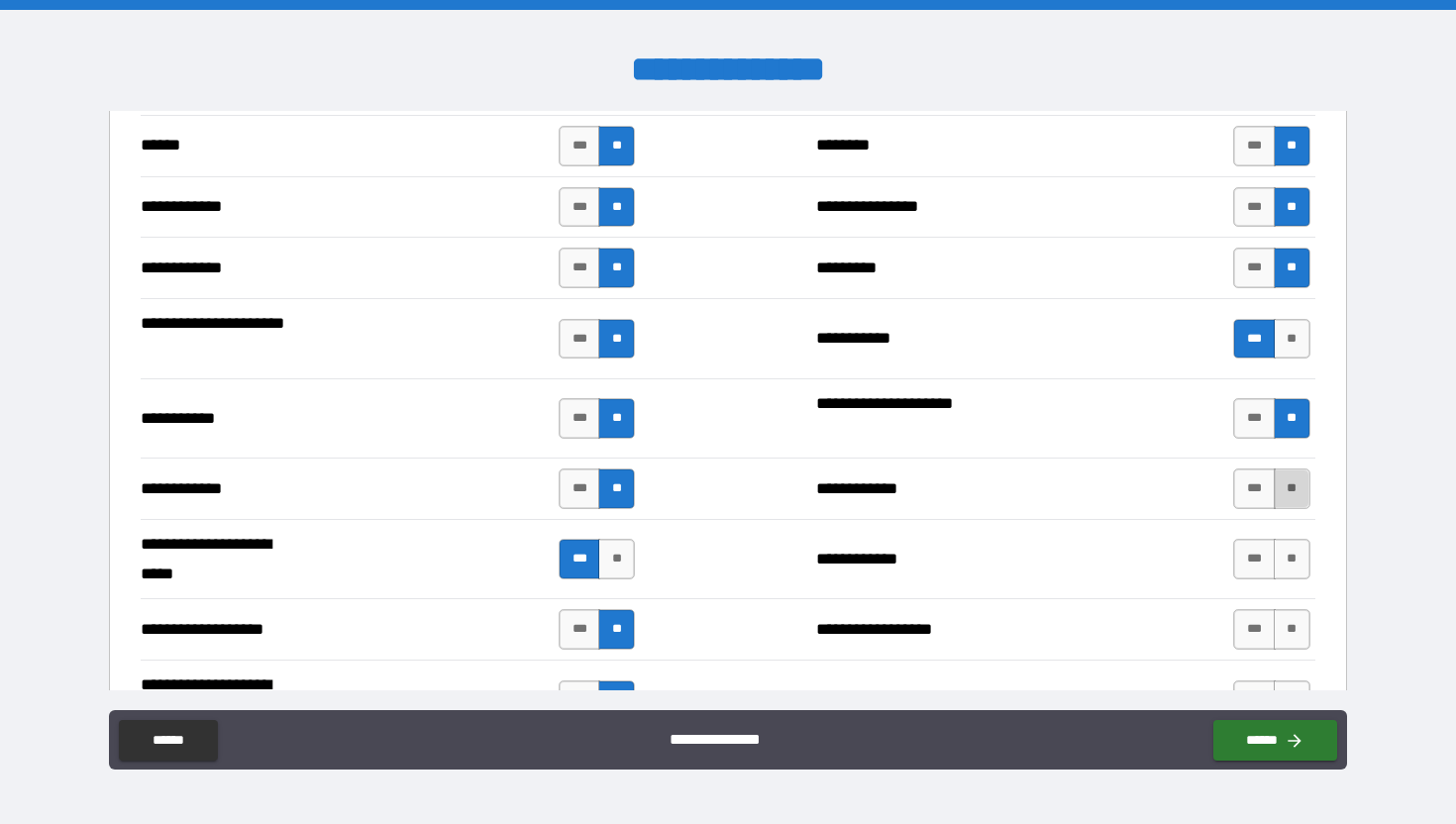 click on "**" at bounding box center (1292, 488) 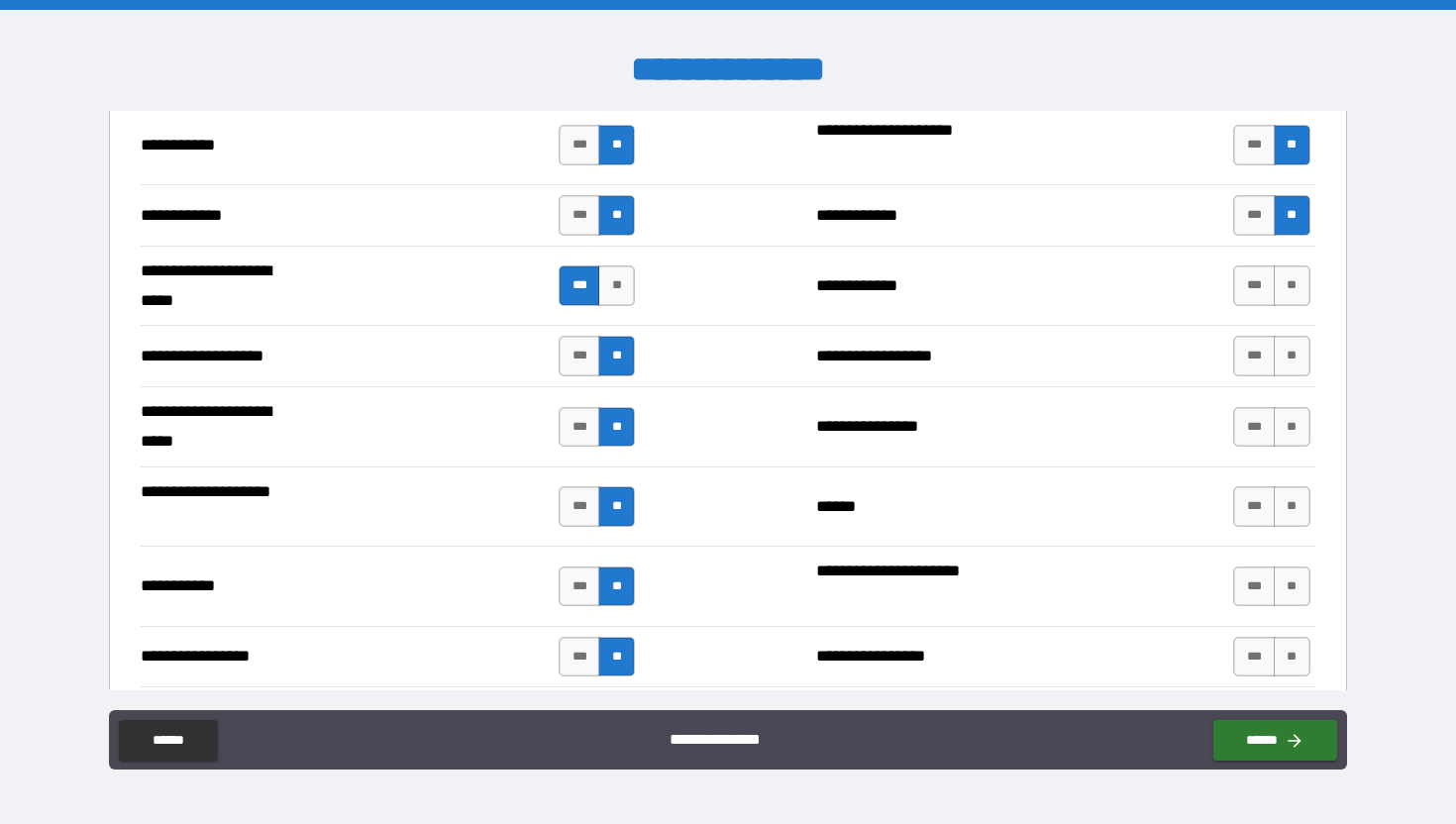 scroll, scrollTop: 4112, scrollLeft: 0, axis: vertical 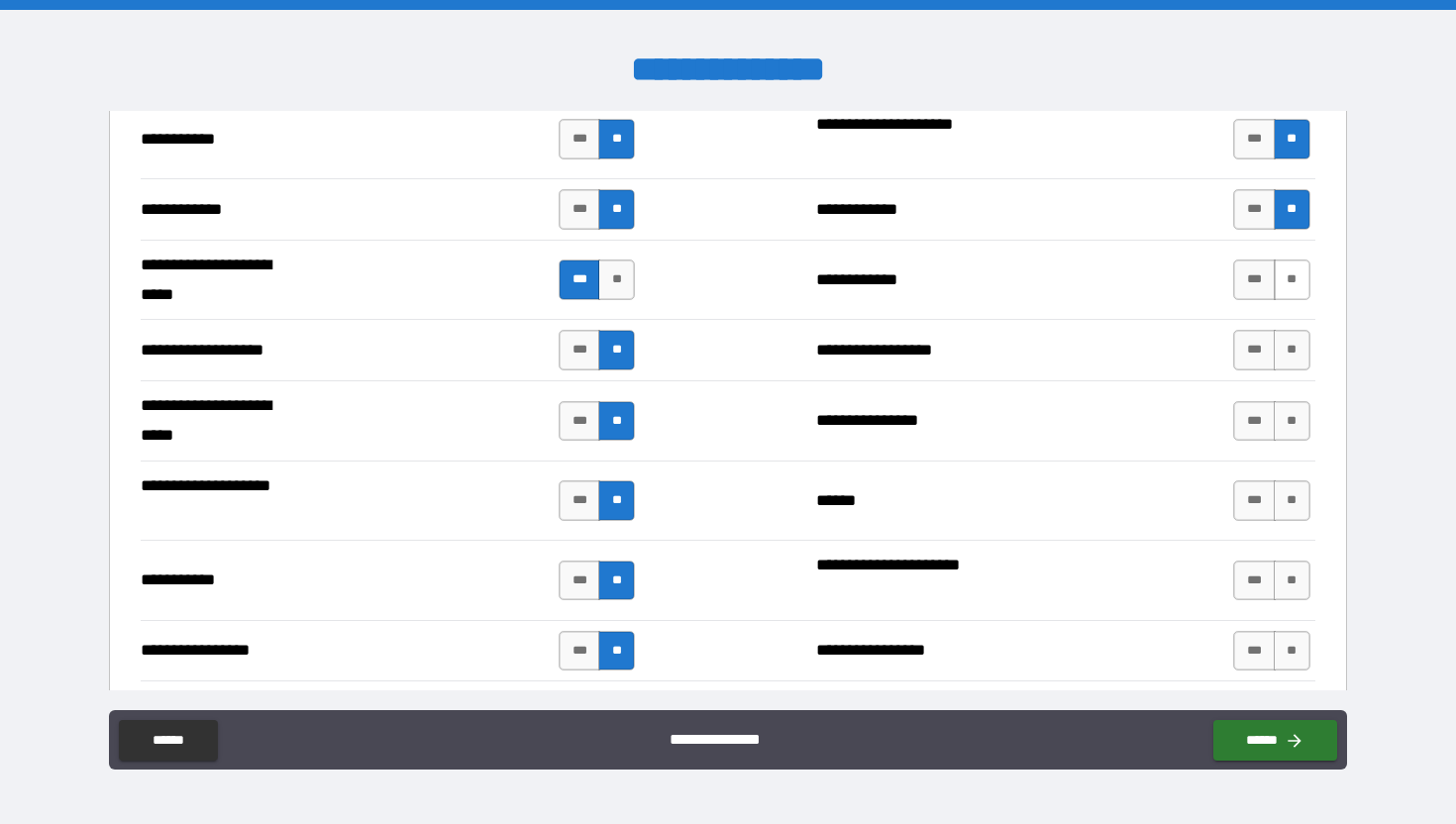 click on "**" at bounding box center (1292, 279) 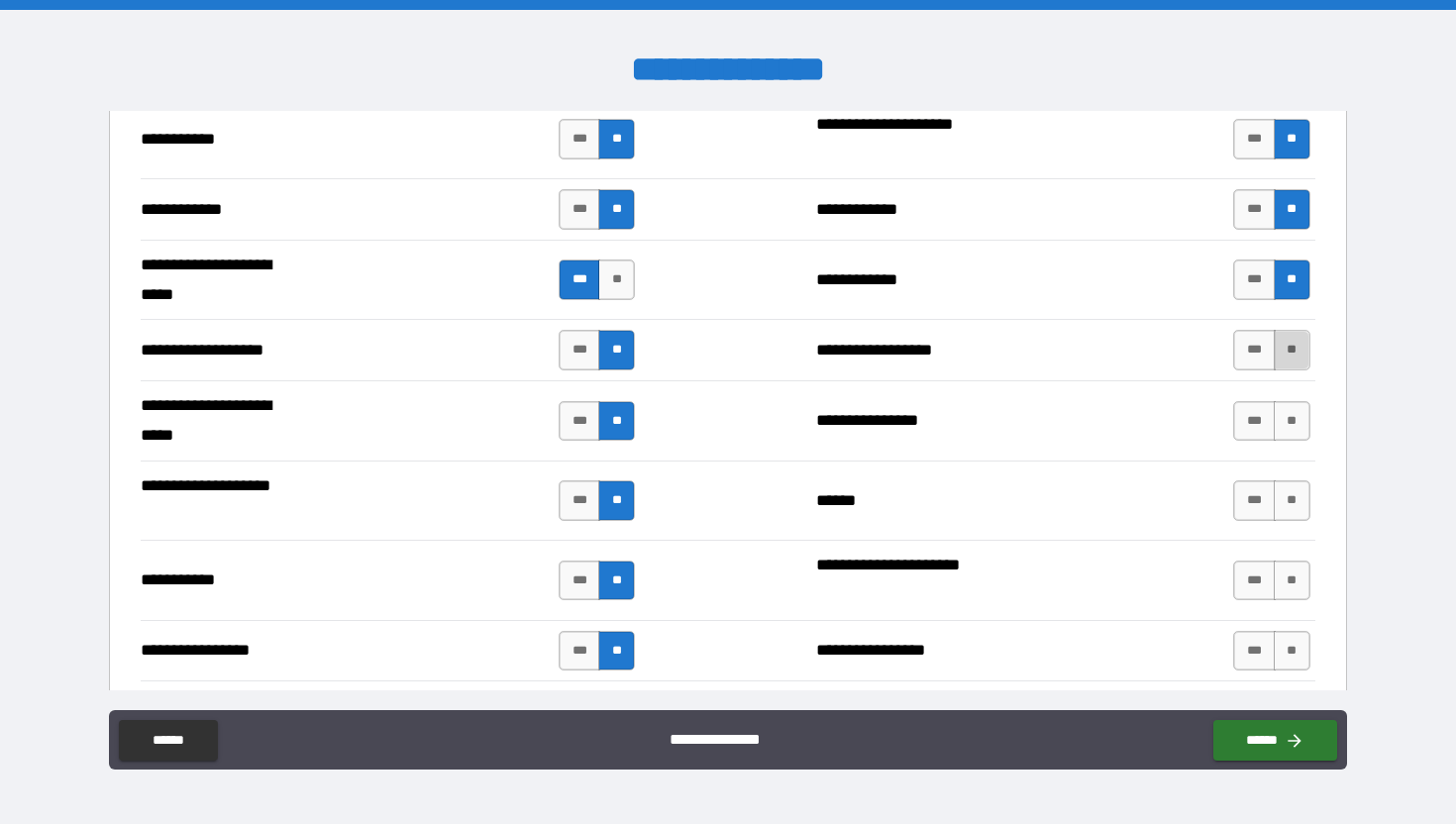 click on "**" at bounding box center (1292, 350) 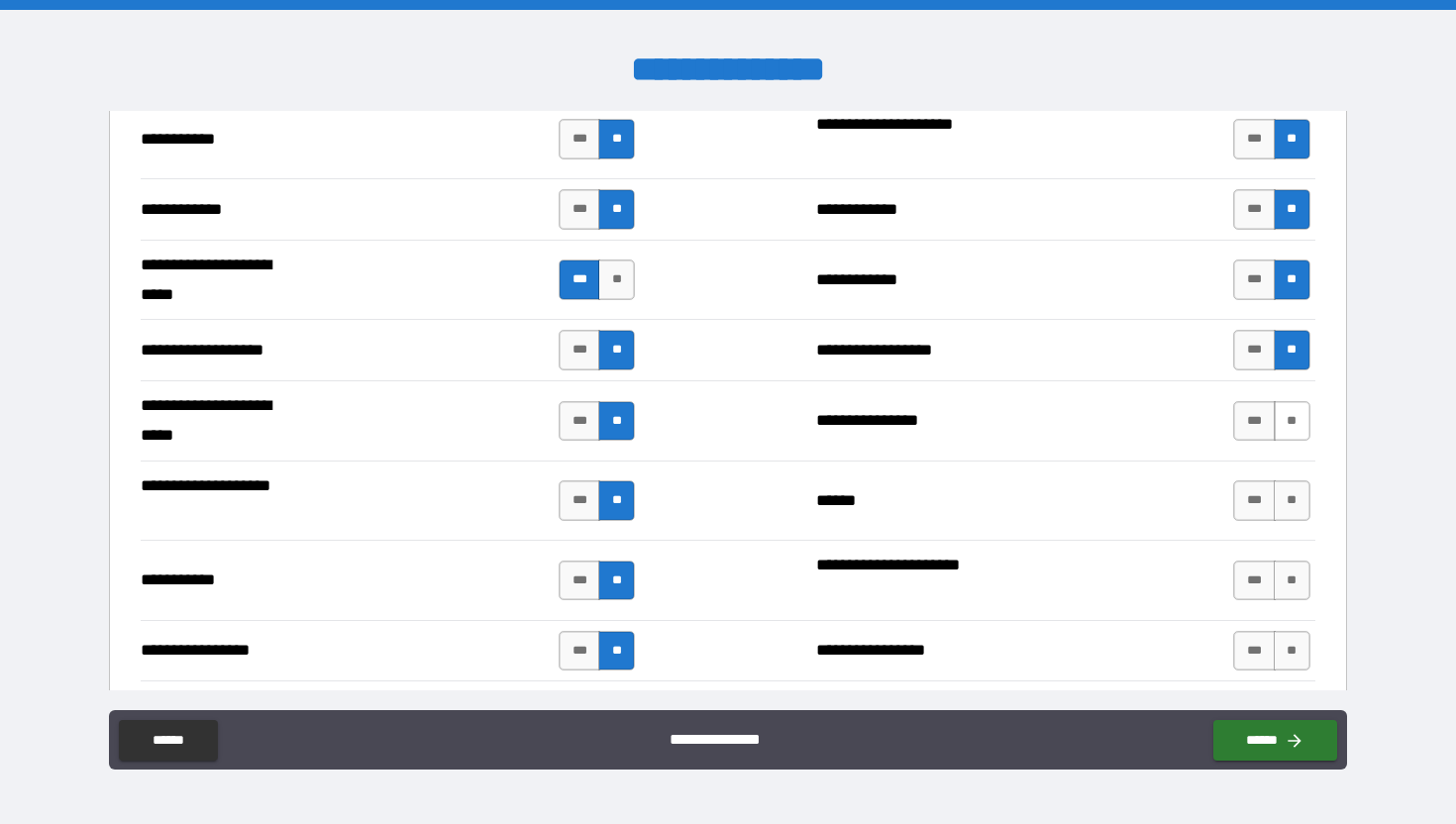 click on "**" at bounding box center (1292, 421) 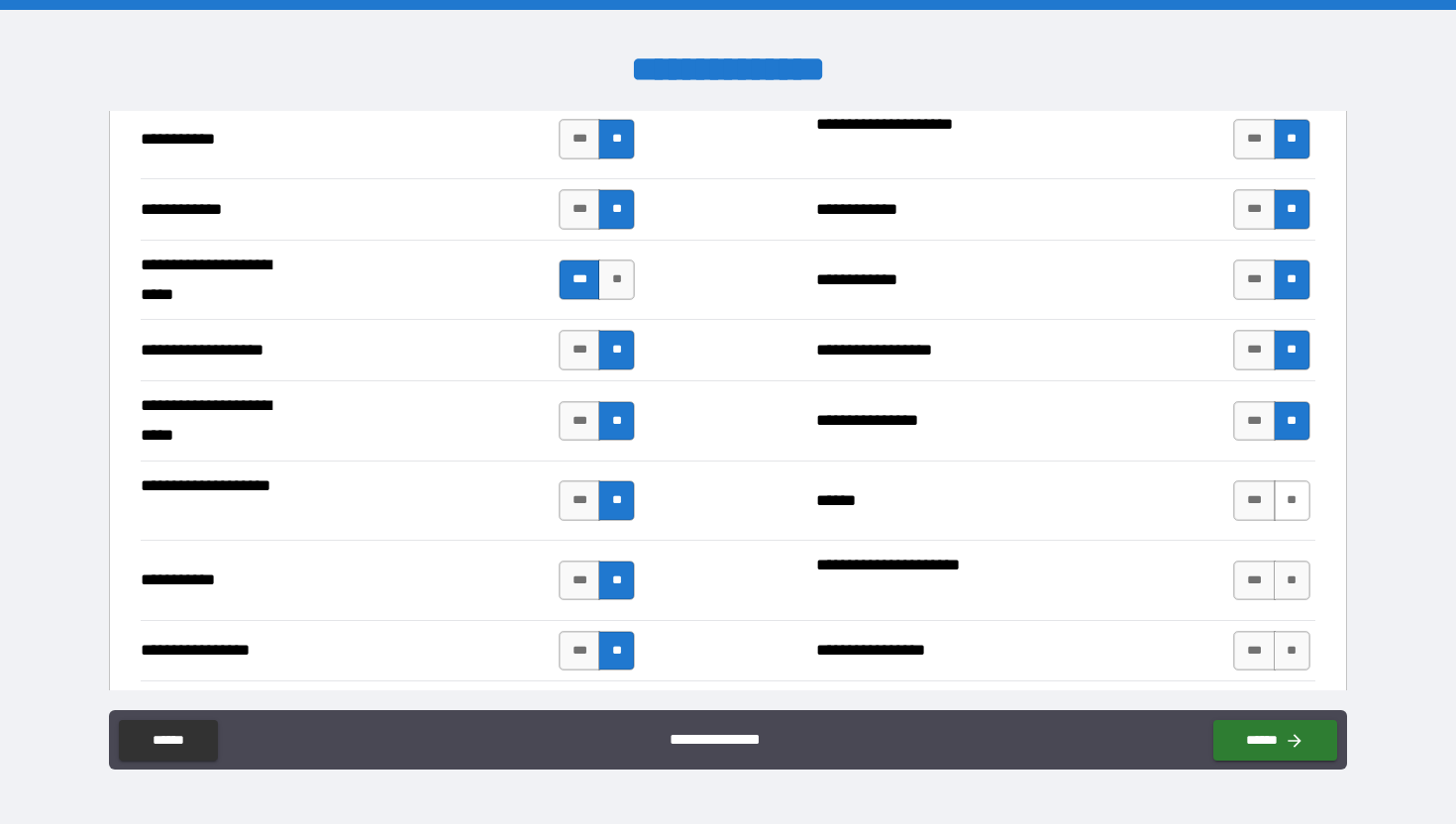 click on "**" at bounding box center [1292, 500] 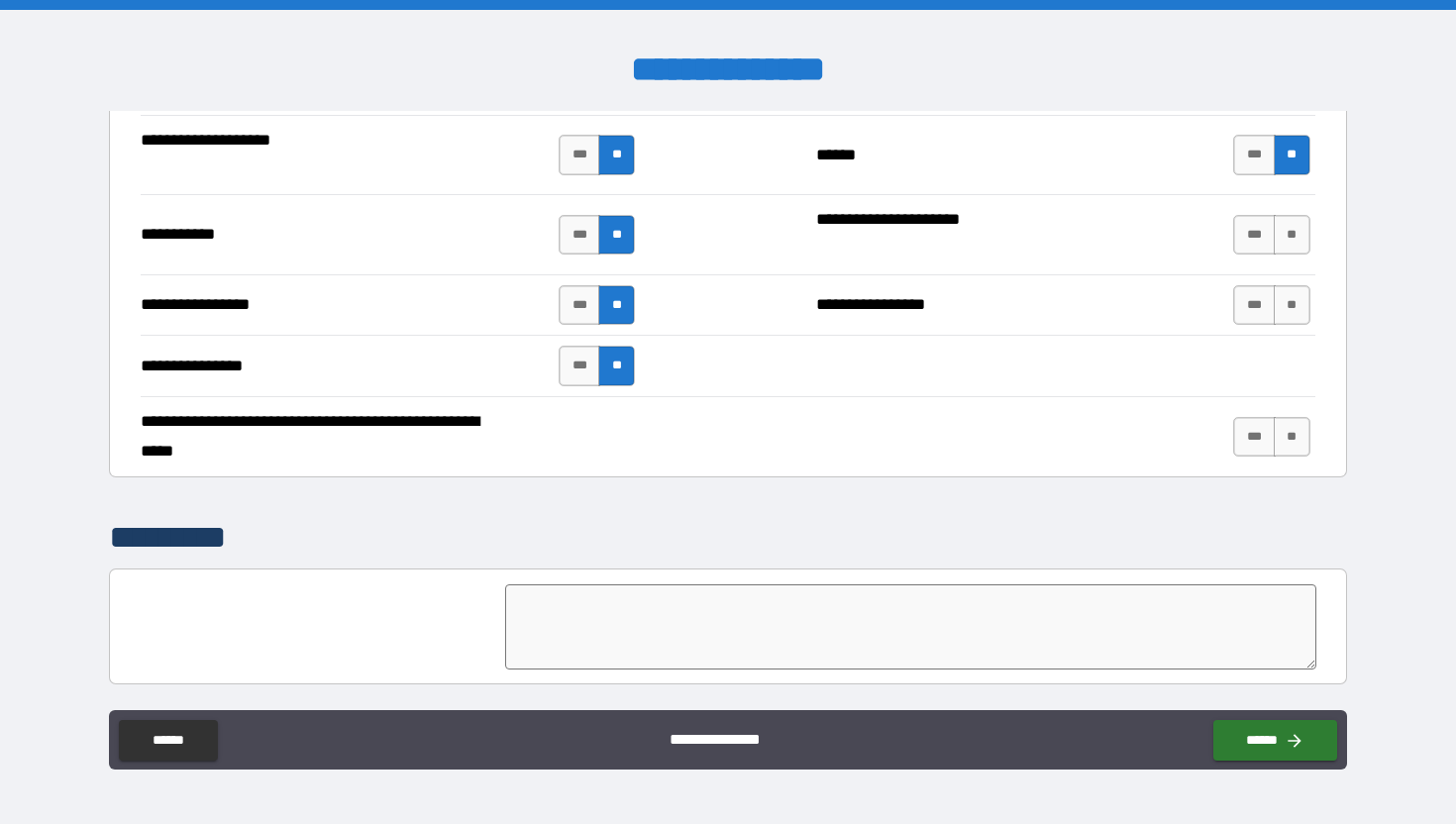 scroll, scrollTop: 4461, scrollLeft: 0, axis: vertical 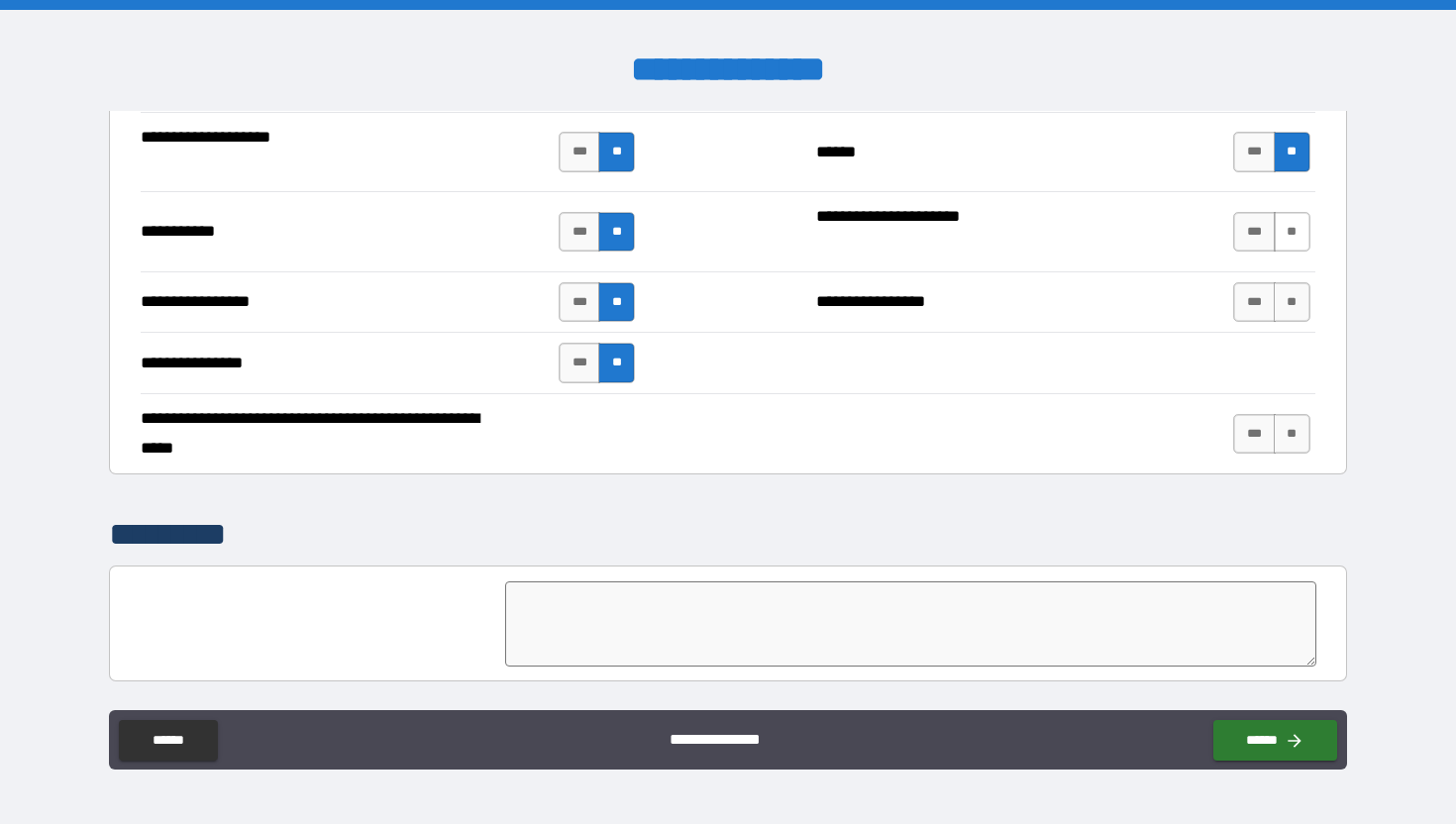 drag, startPoint x: 1273, startPoint y: 227, endPoint x: 1276, endPoint y: 249, distance: 22.203603 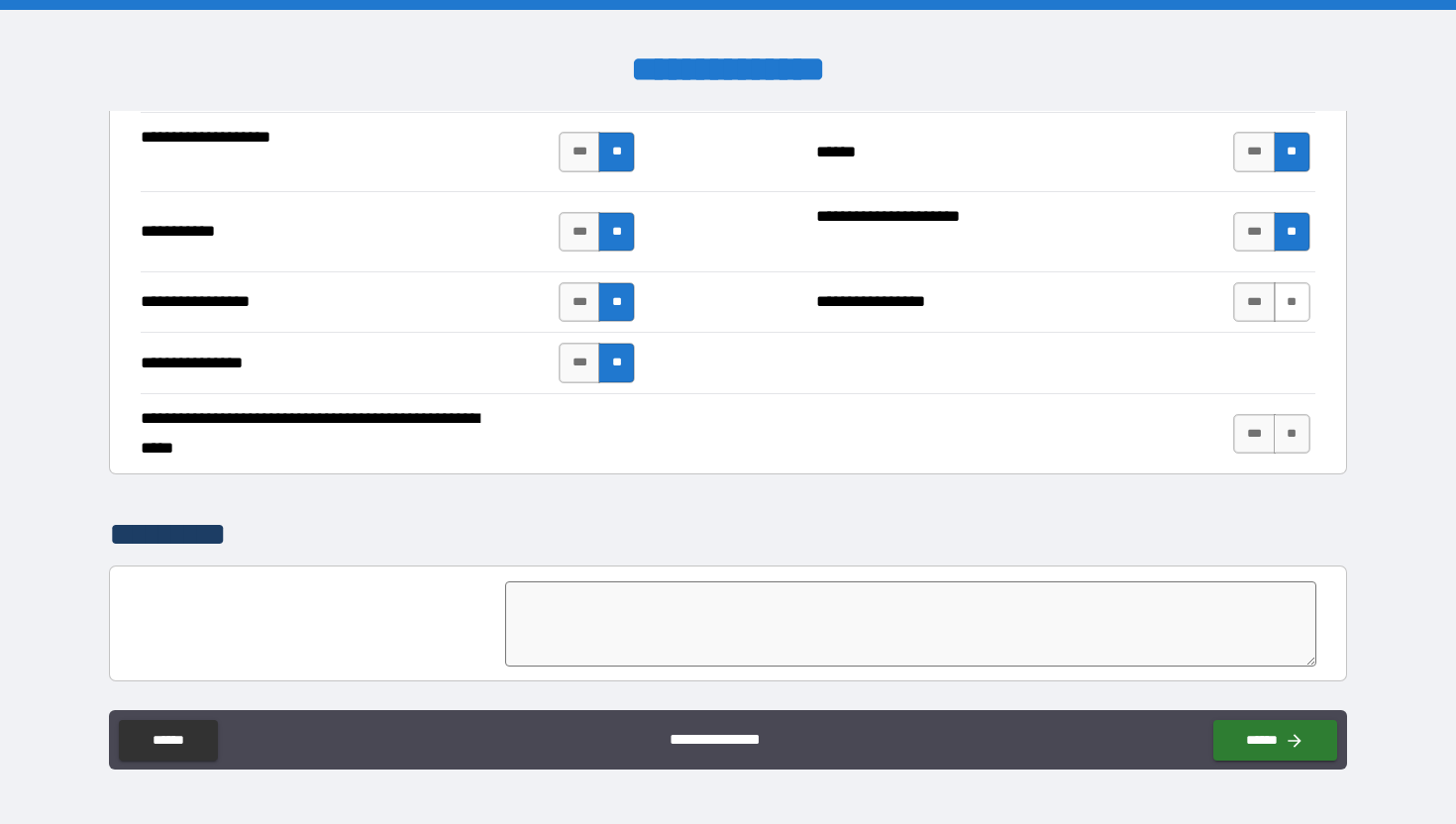 drag, startPoint x: 1284, startPoint y: 303, endPoint x: 1280, endPoint y: 320, distance: 17.464249 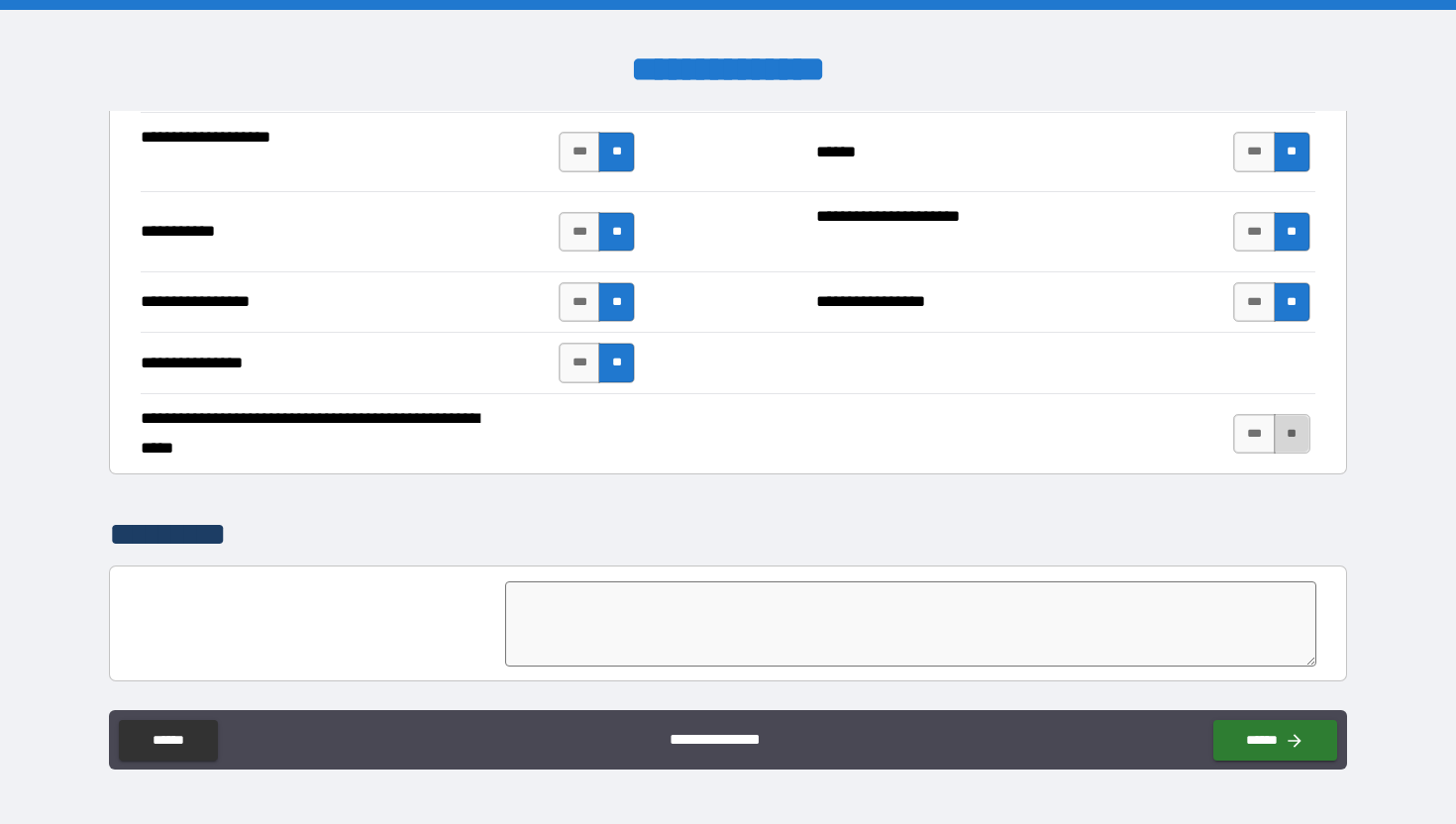 click on "**" at bounding box center (1292, 434) 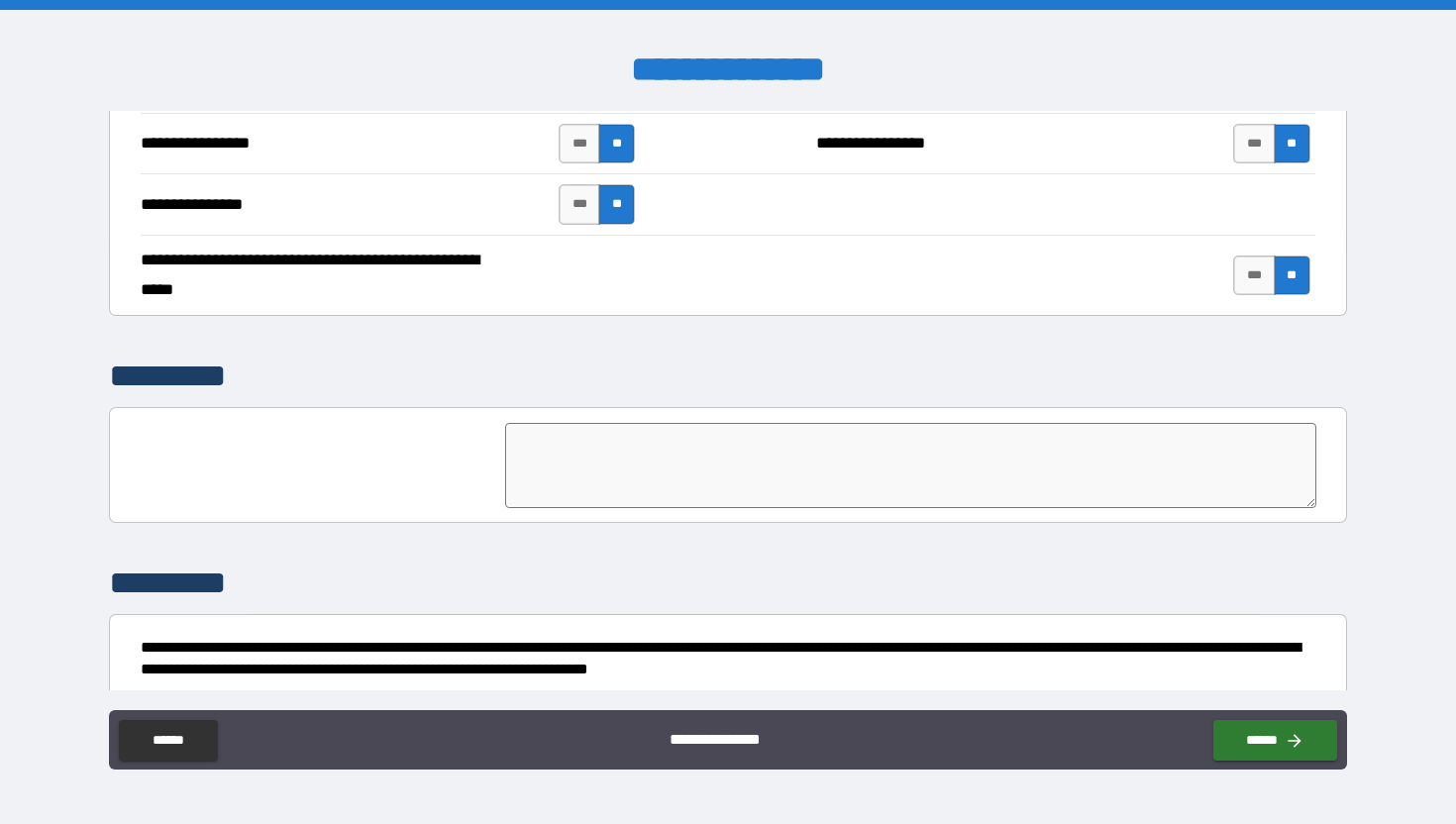 scroll, scrollTop: 4699, scrollLeft: 0, axis: vertical 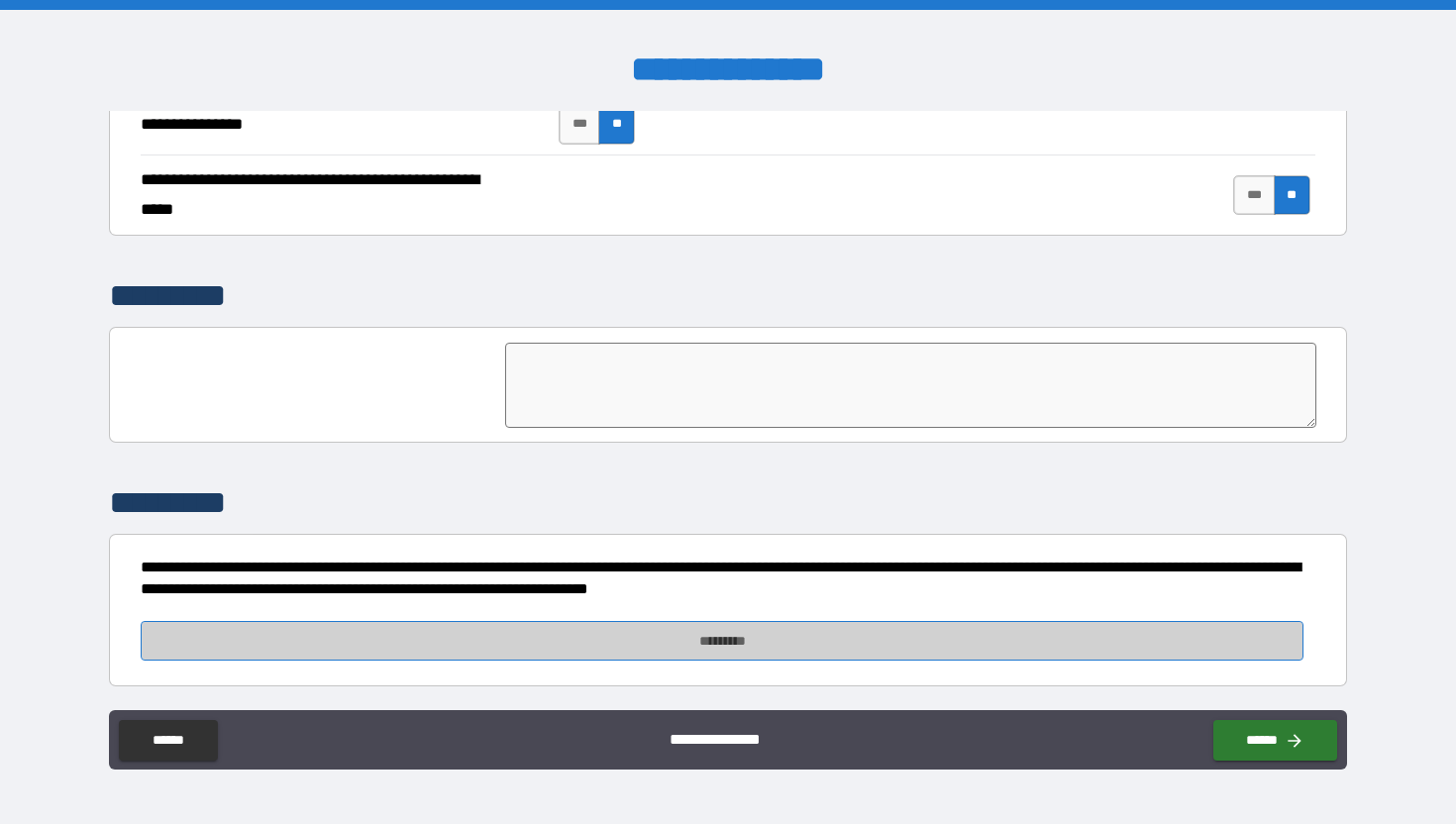 click on "*********" at bounding box center (721, 641) 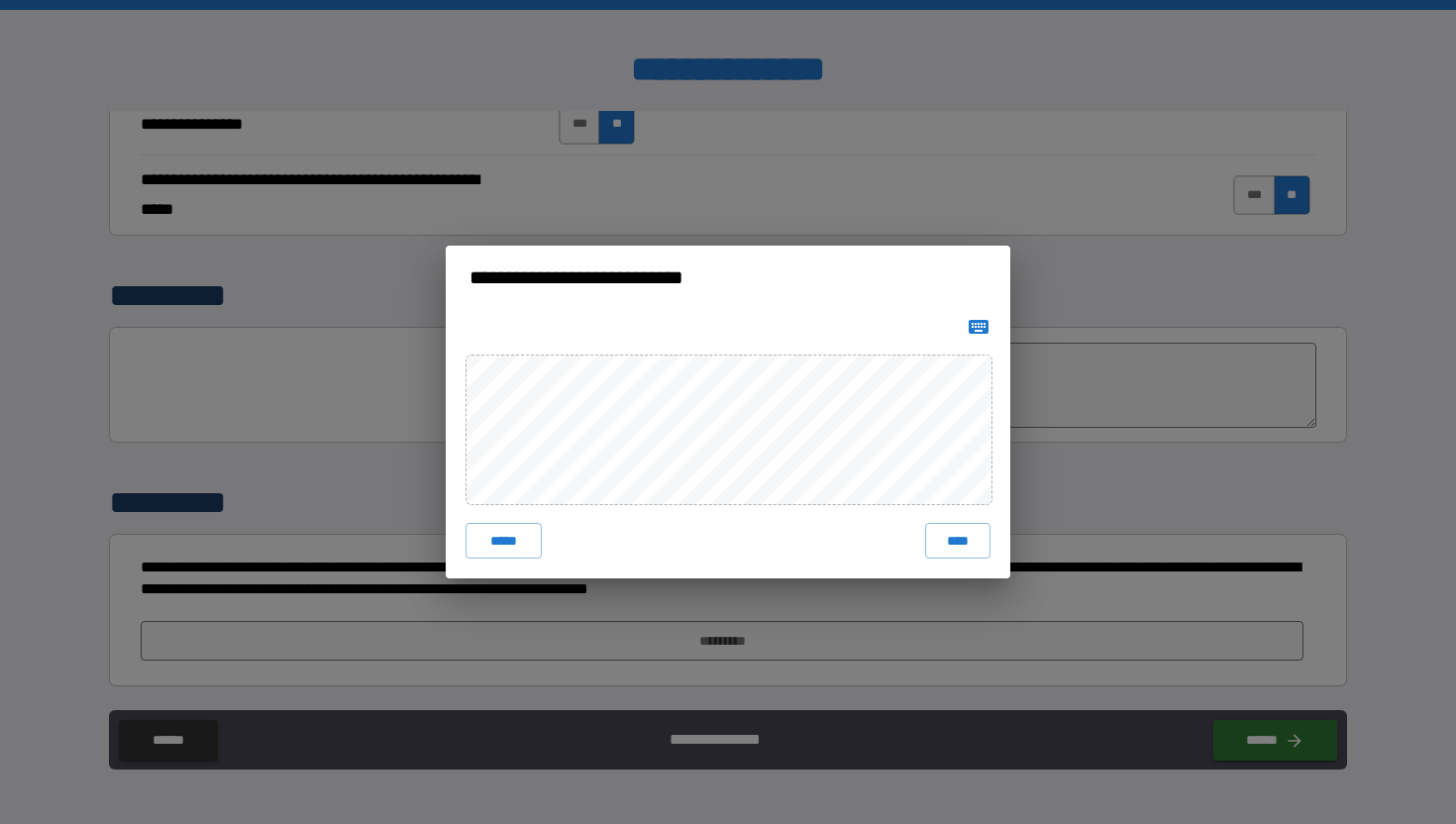 click on "****" at bounding box center (958, 541) 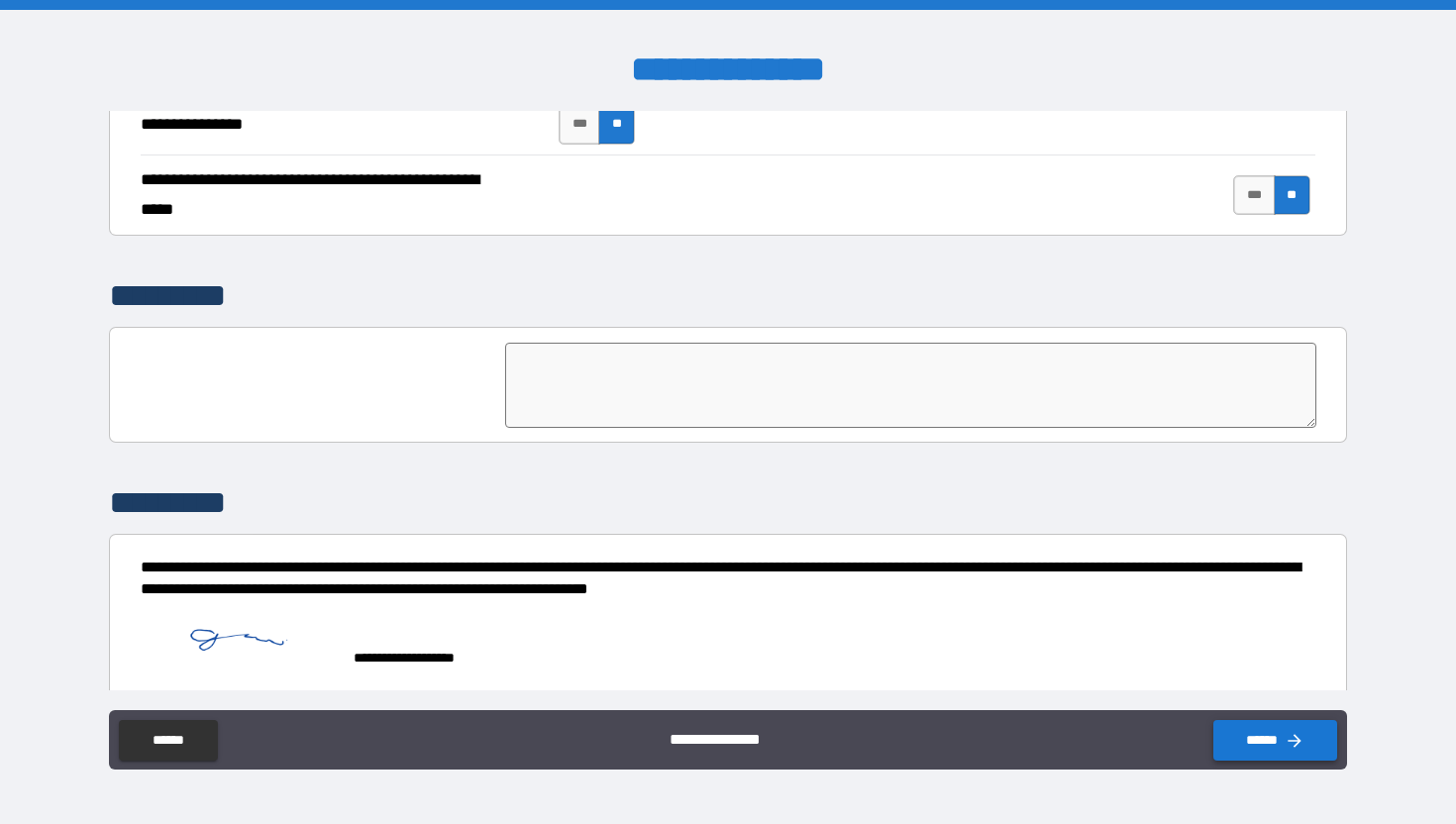 click 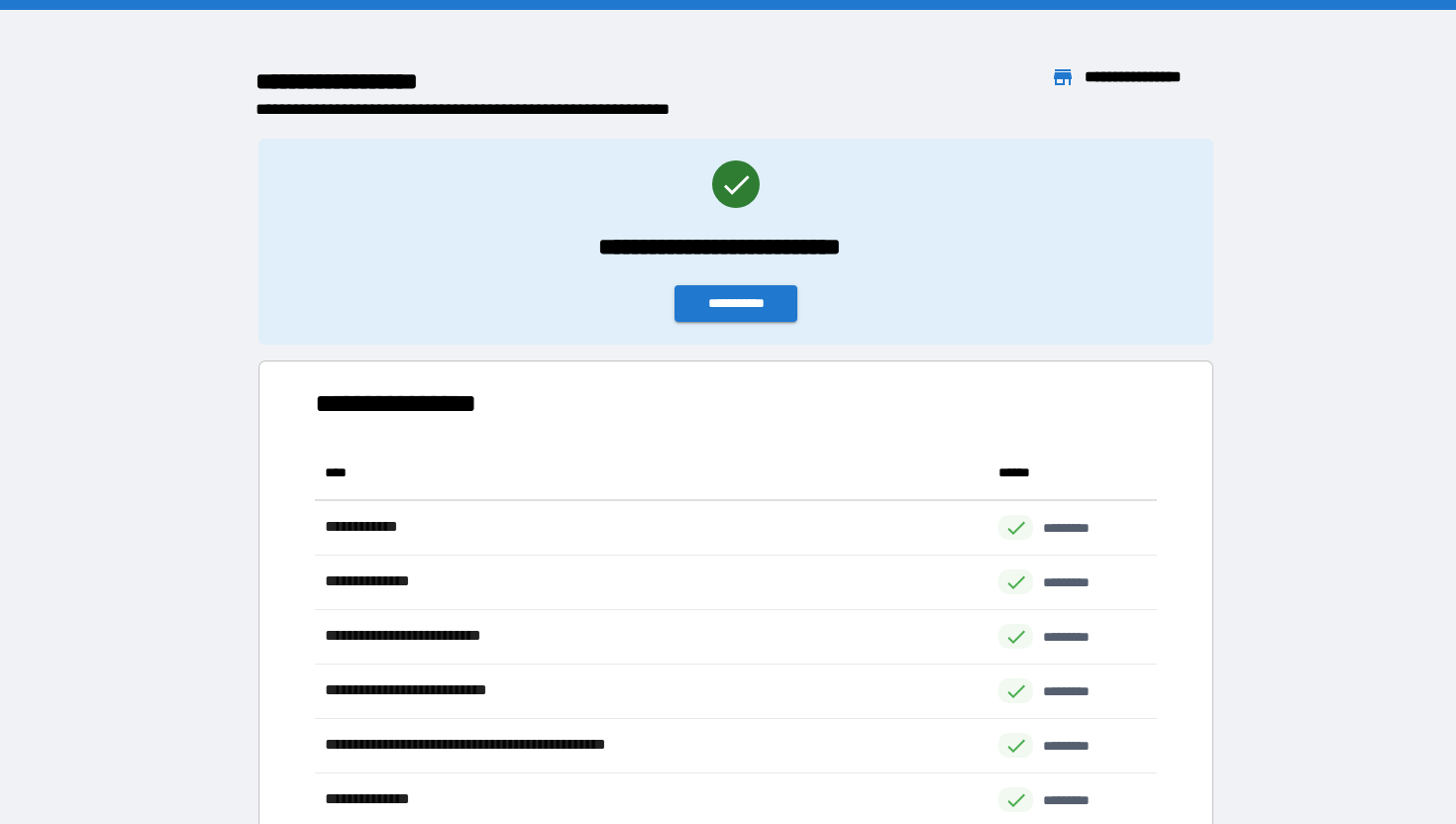 scroll, scrollTop: 1, scrollLeft: 1, axis: both 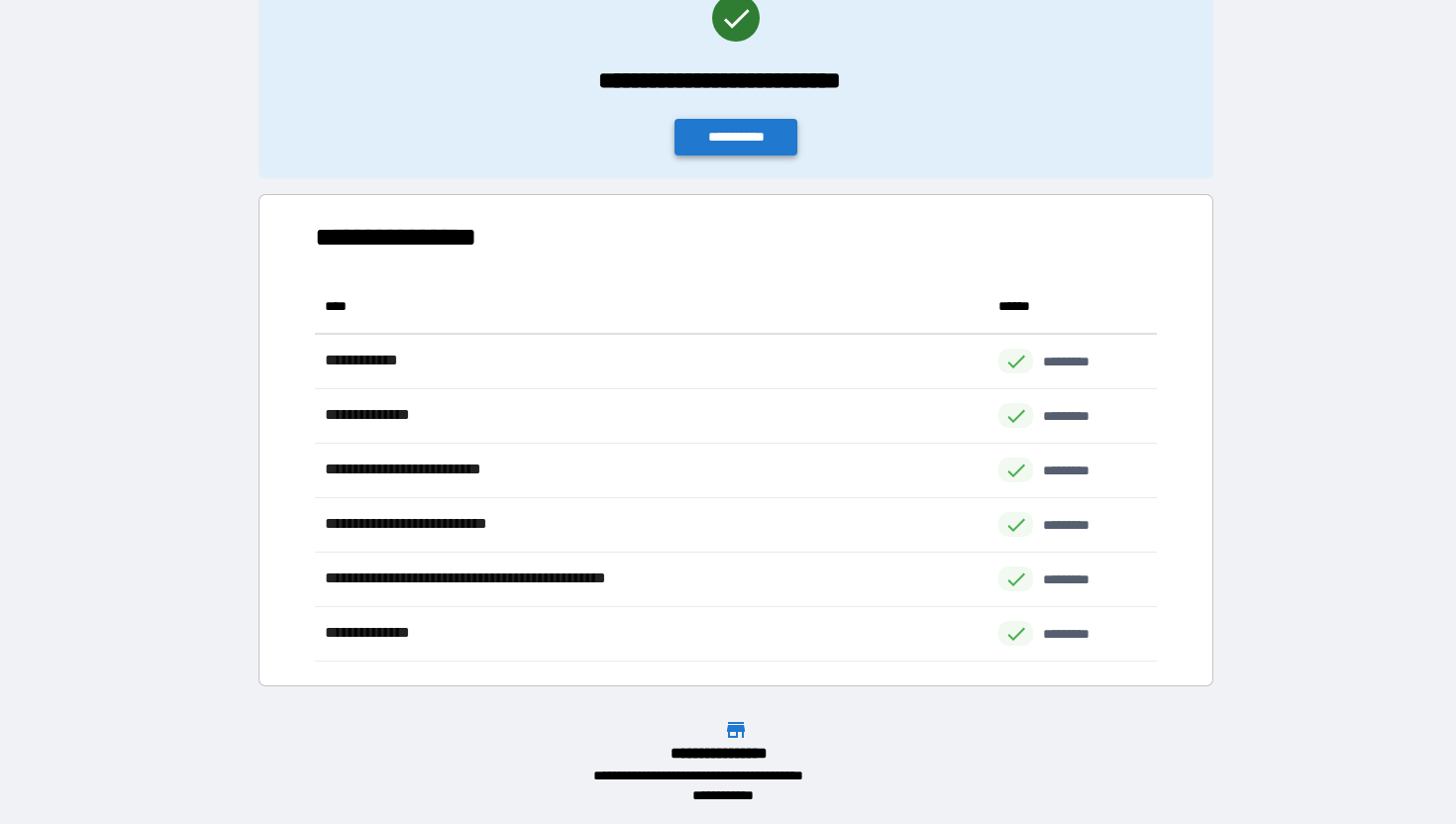 click on "**********" at bounding box center [736, 137] 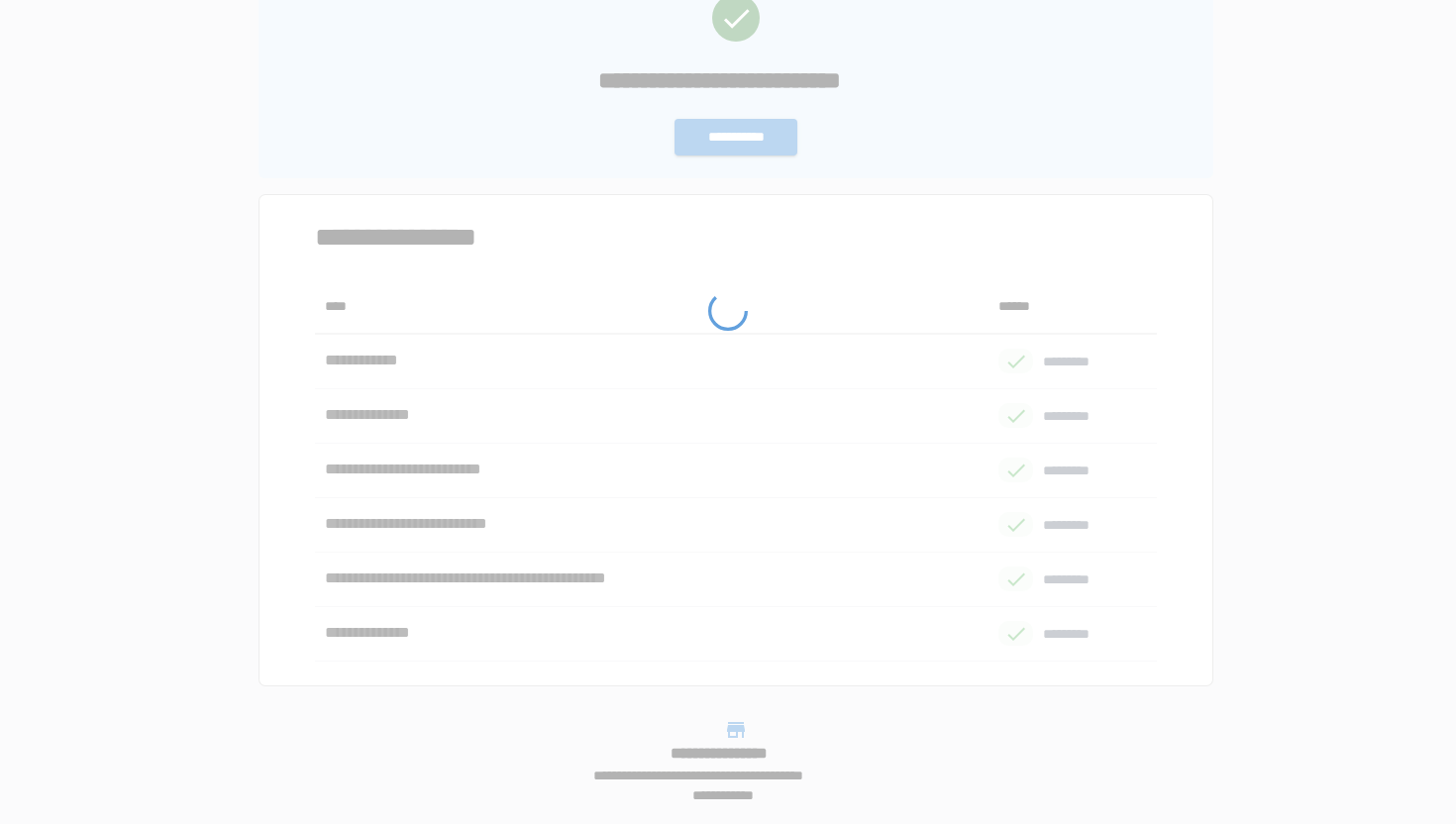 scroll, scrollTop: 0, scrollLeft: 0, axis: both 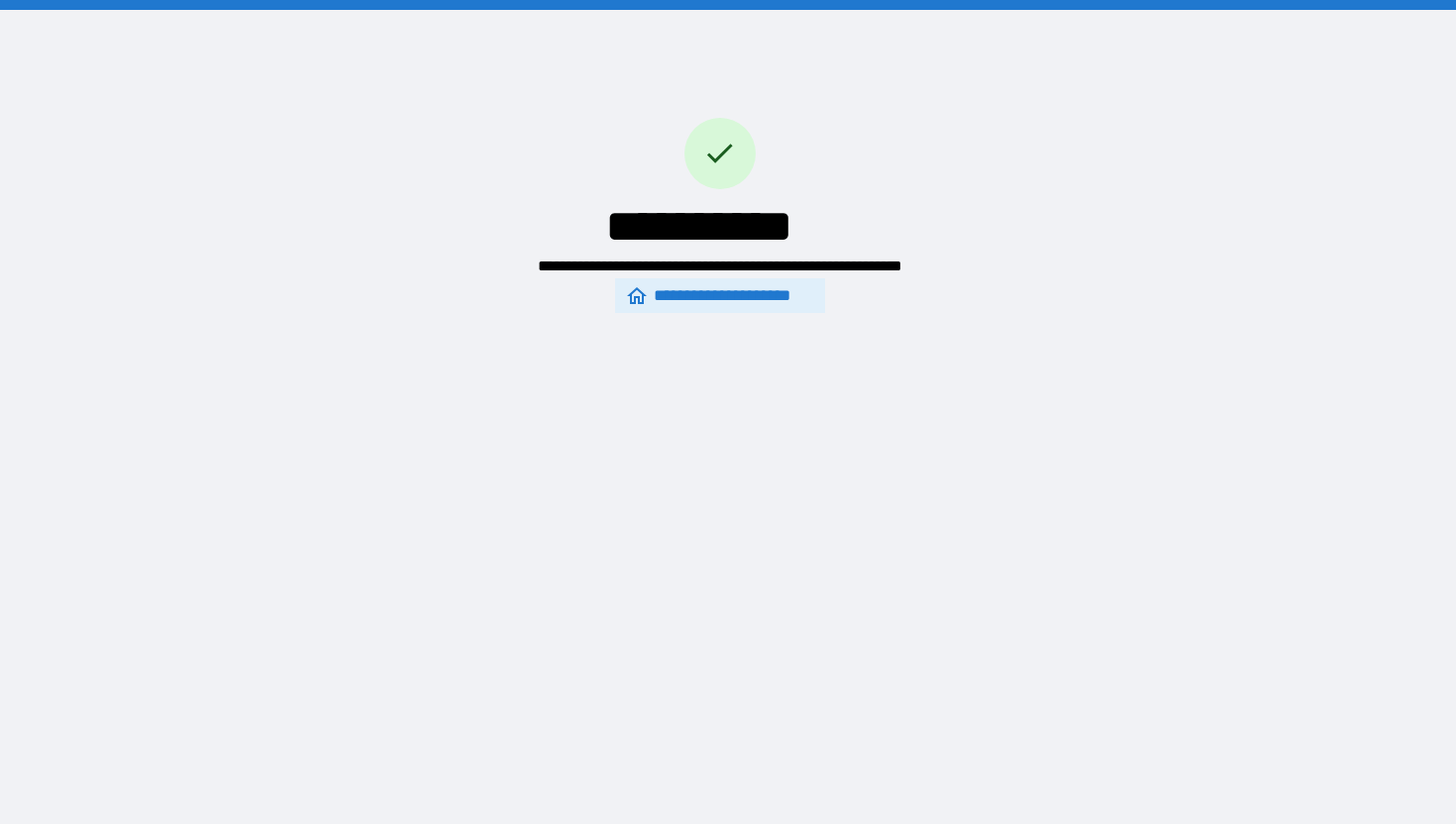 click on "**********" at bounding box center (719, 296) 